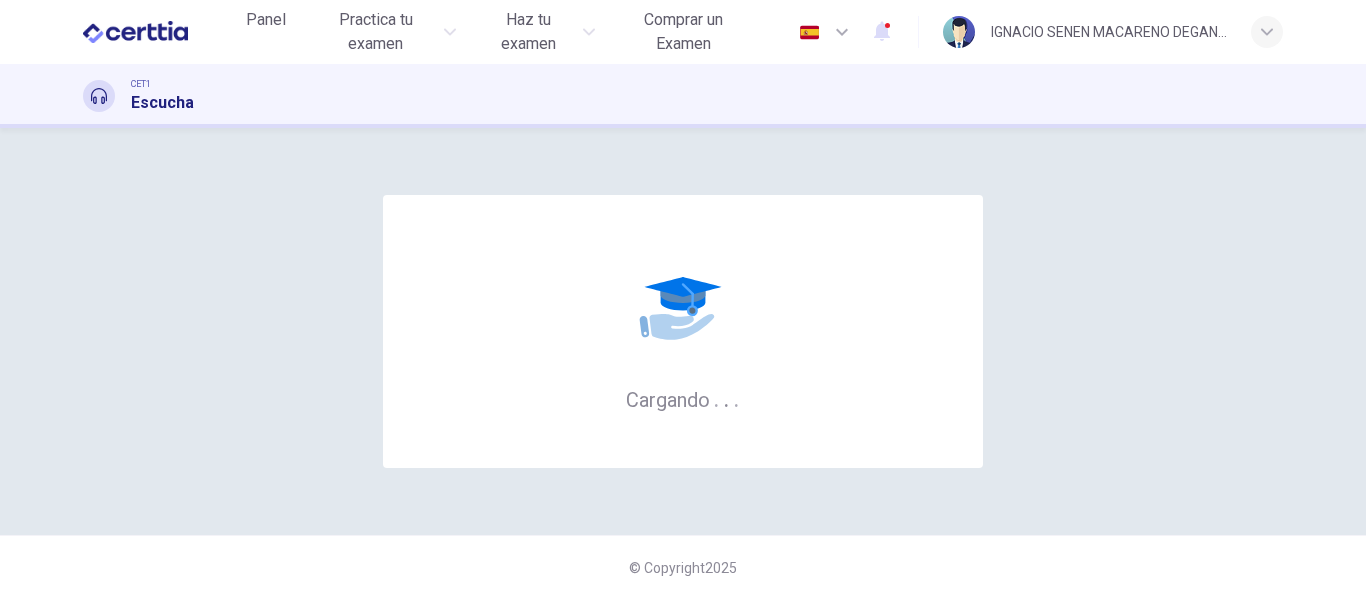 scroll, scrollTop: 0, scrollLeft: 0, axis: both 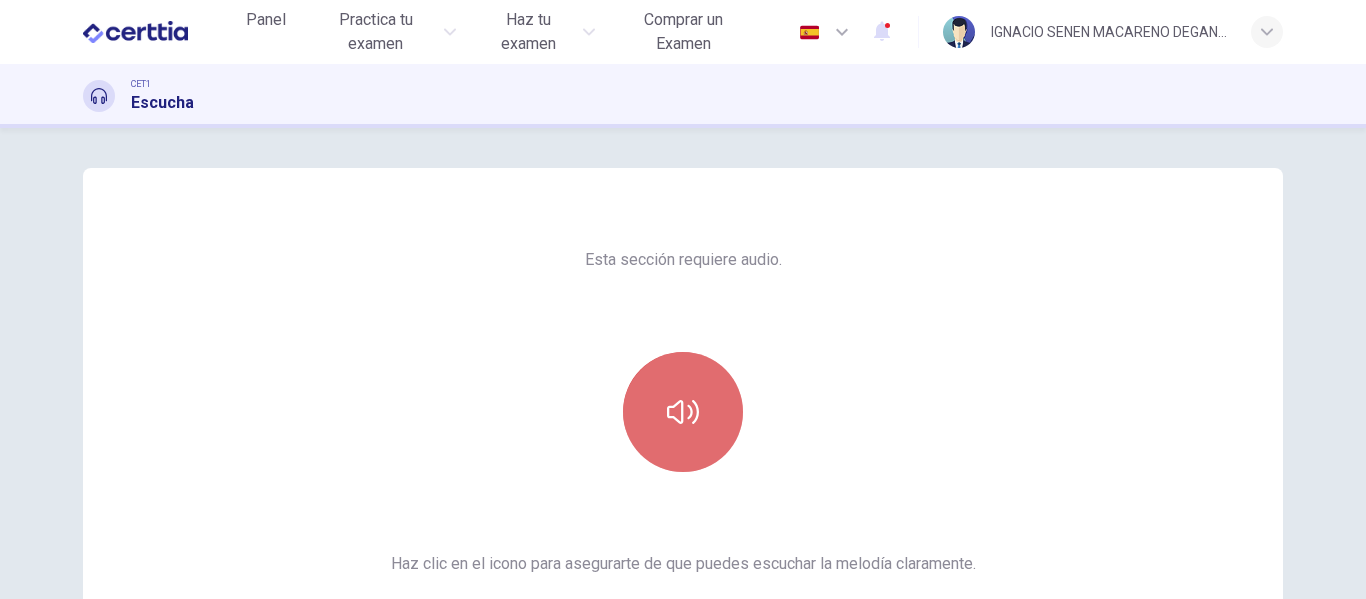 click 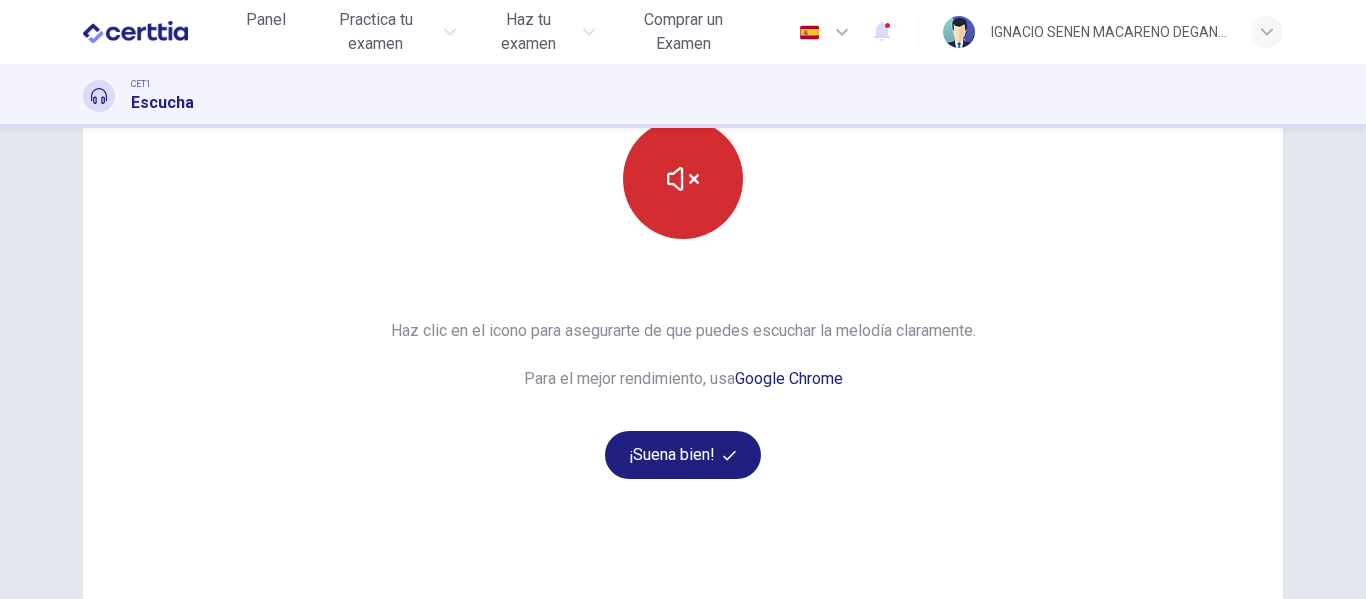 scroll, scrollTop: 214, scrollLeft: 0, axis: vertical 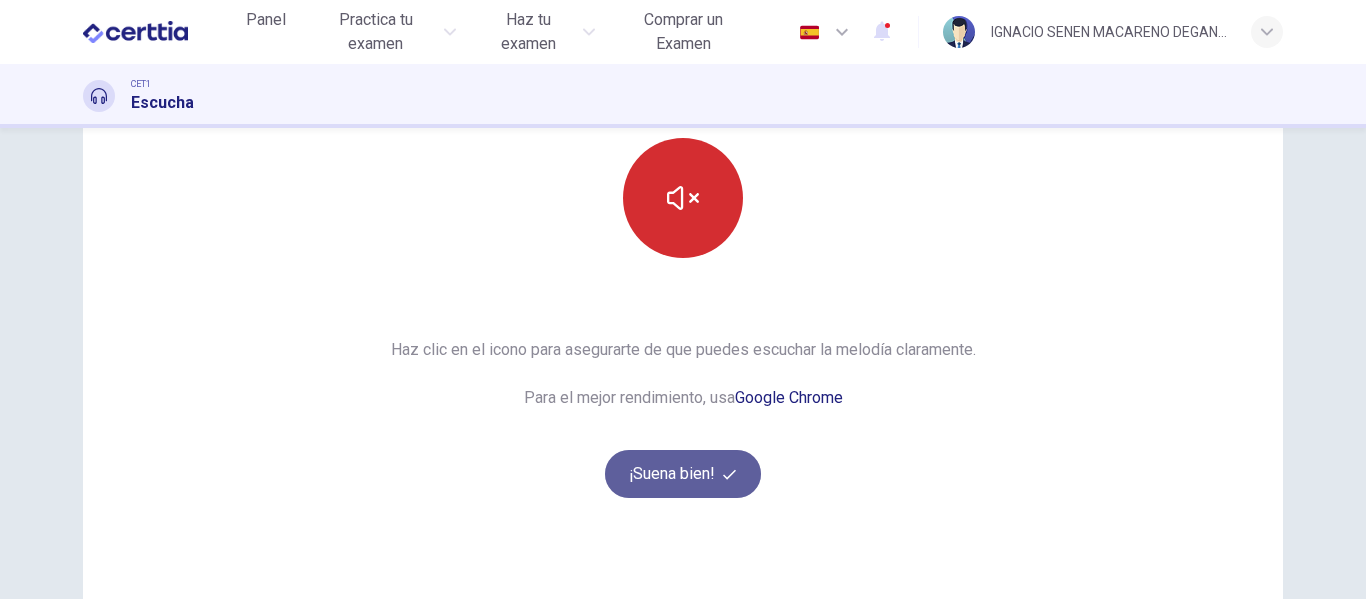 click on "¡Suena bien!" at bounding box center (683, 474) 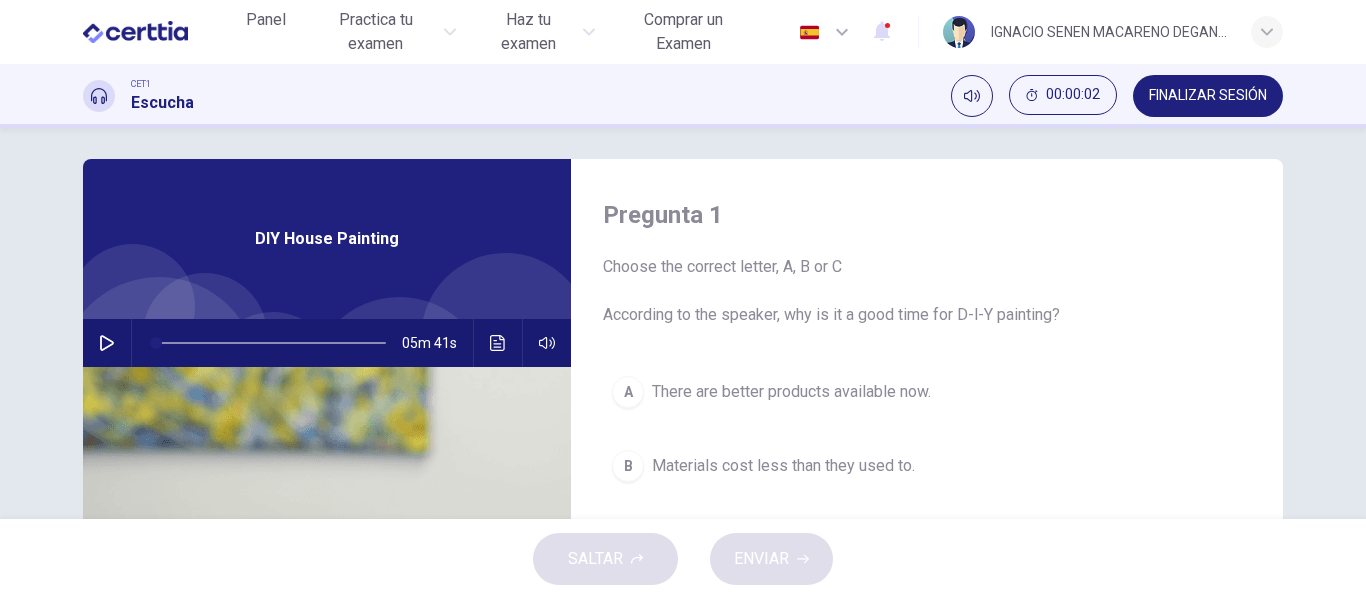 scroll, scrollTop: 11, scrollLeft: 0, axis: vertical 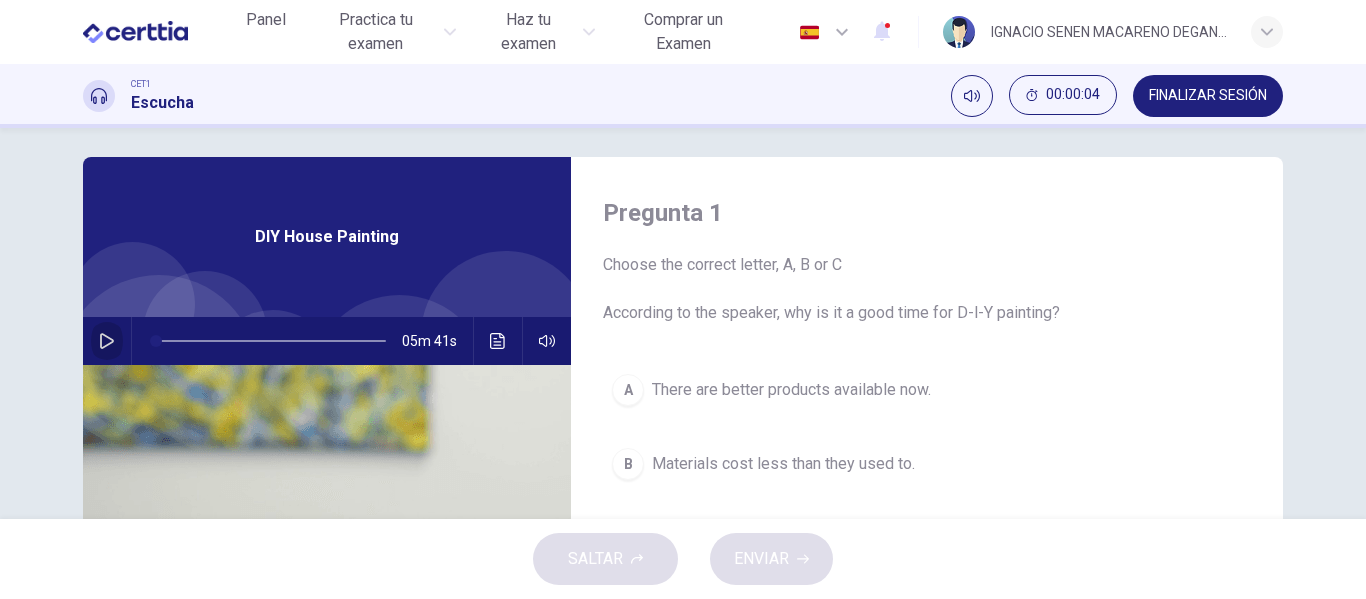 click 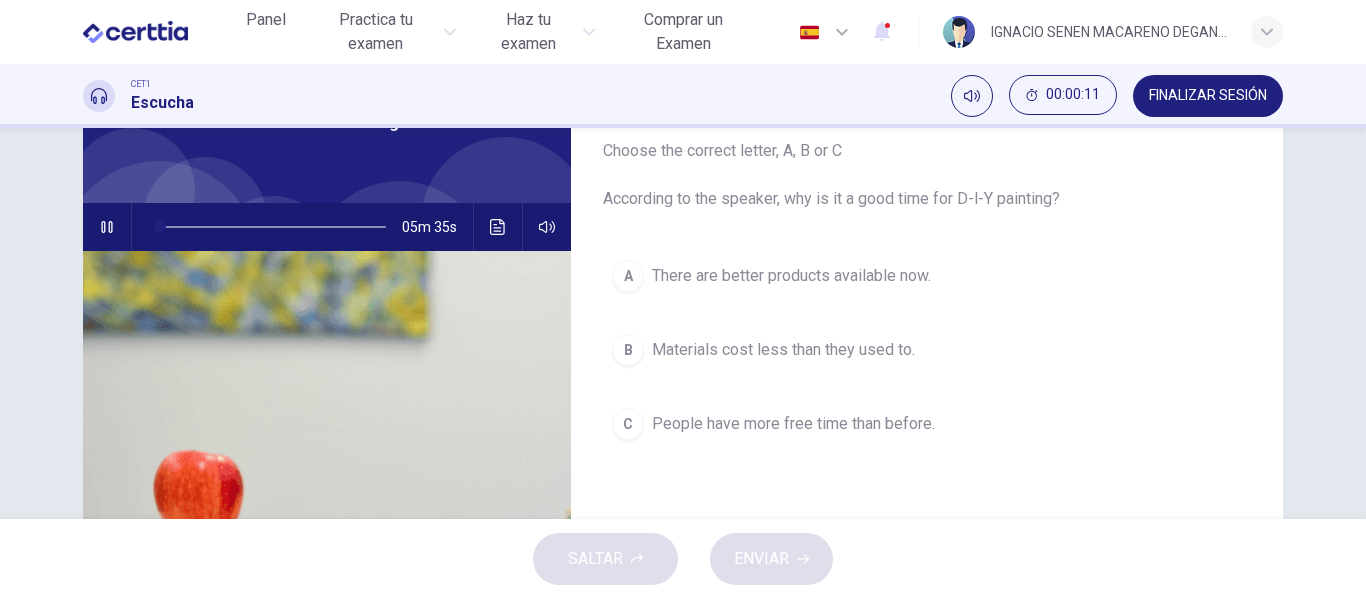 scroll, scrollTop: 123, scrollLeft: 0, axis: vertical 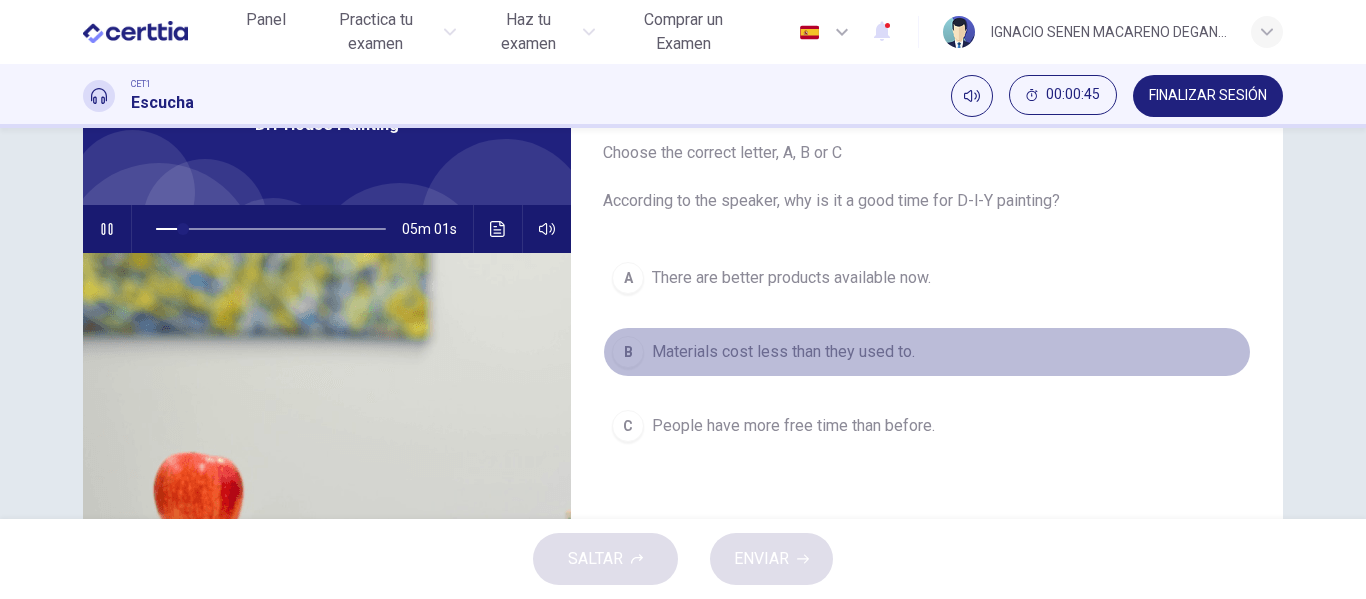 click on "Materials cost less than they used to." at bounding box center (783, 352) 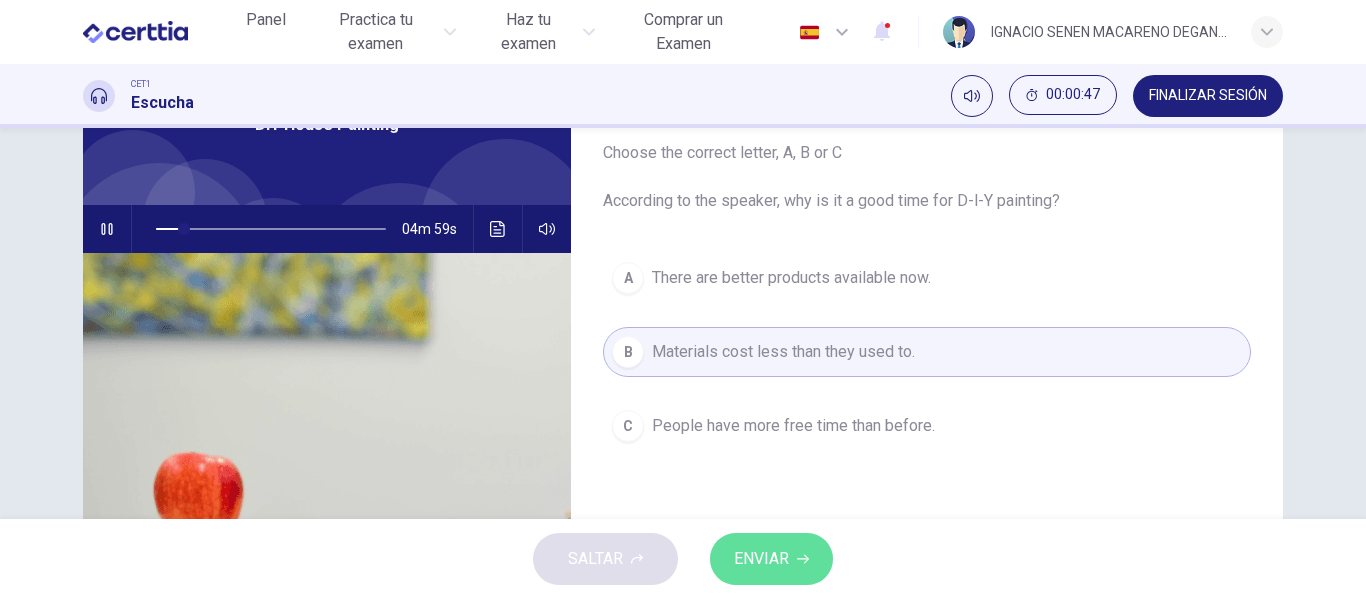 click on "ENVIAR" at bounding box center (771, 559) 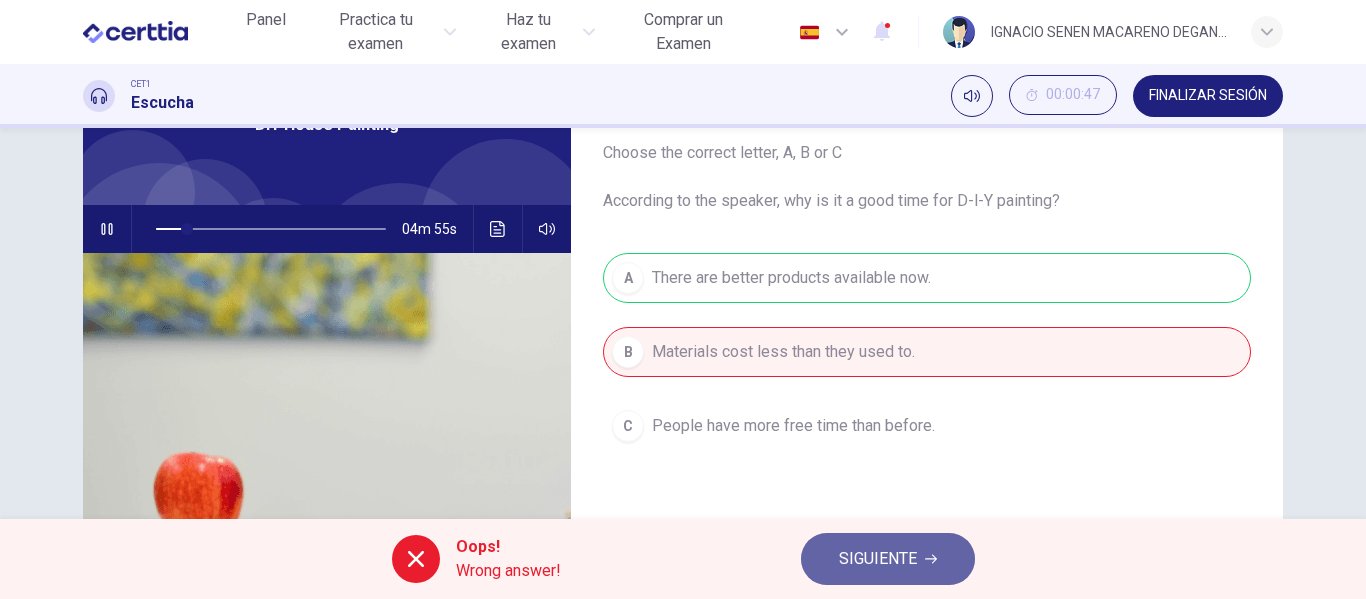 click on "SIGUIENTE" at bounding box center (878, 559) 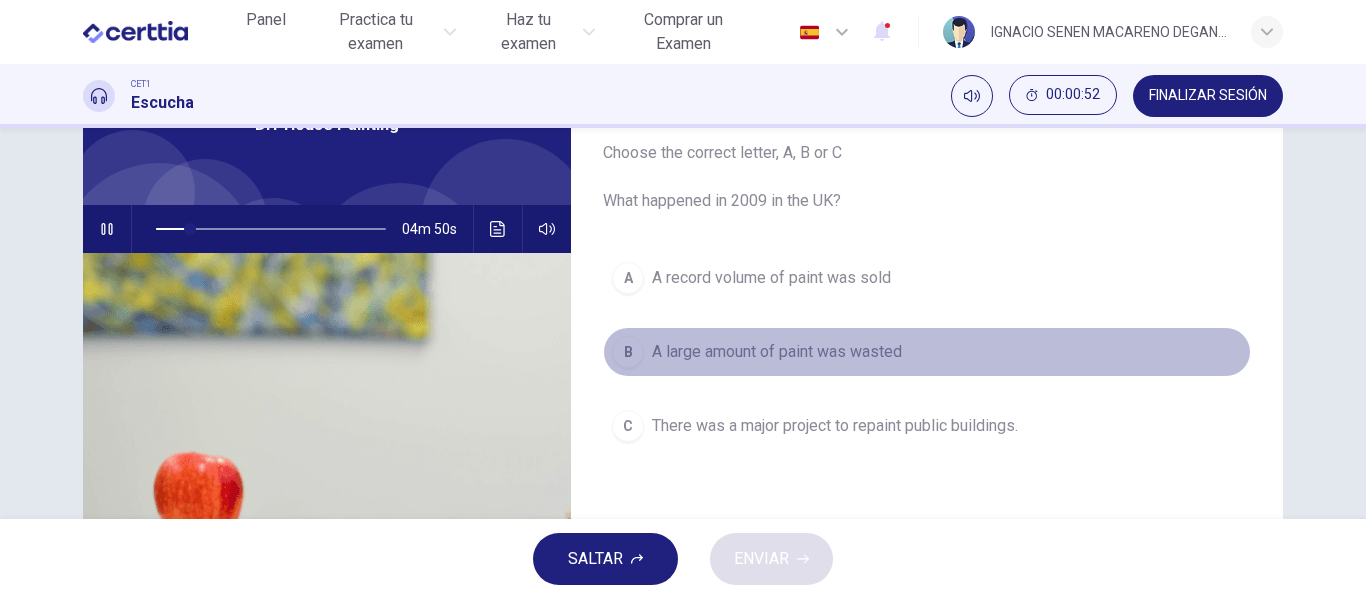click on "A large amount of paint was wasted" at bounding box center [777, 352] 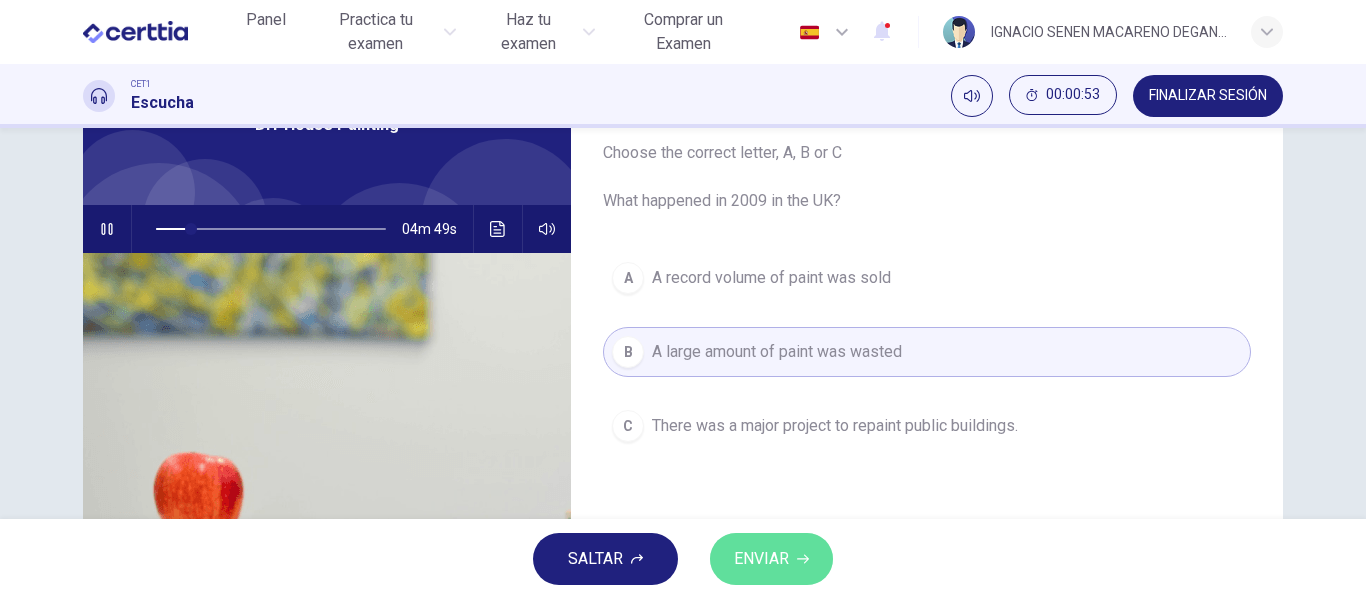 click on "ENVIAR" at bounding box center [761, 559] 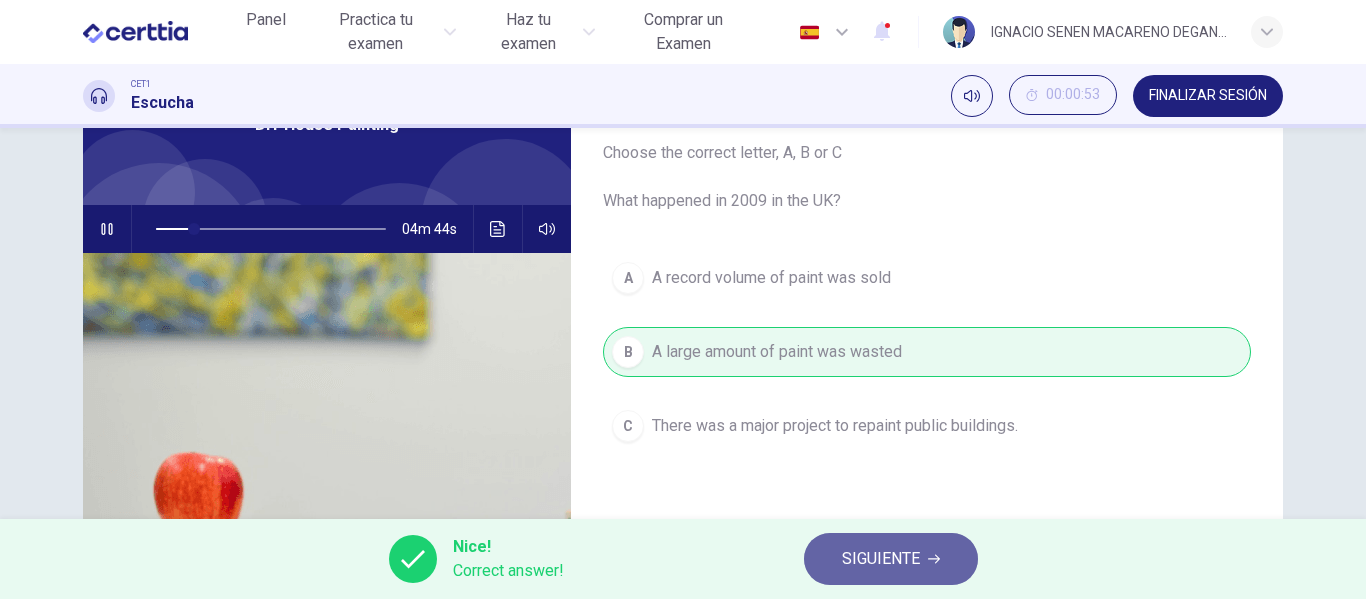 click on "SIGUIENTE" at bounding box center [881, 559] 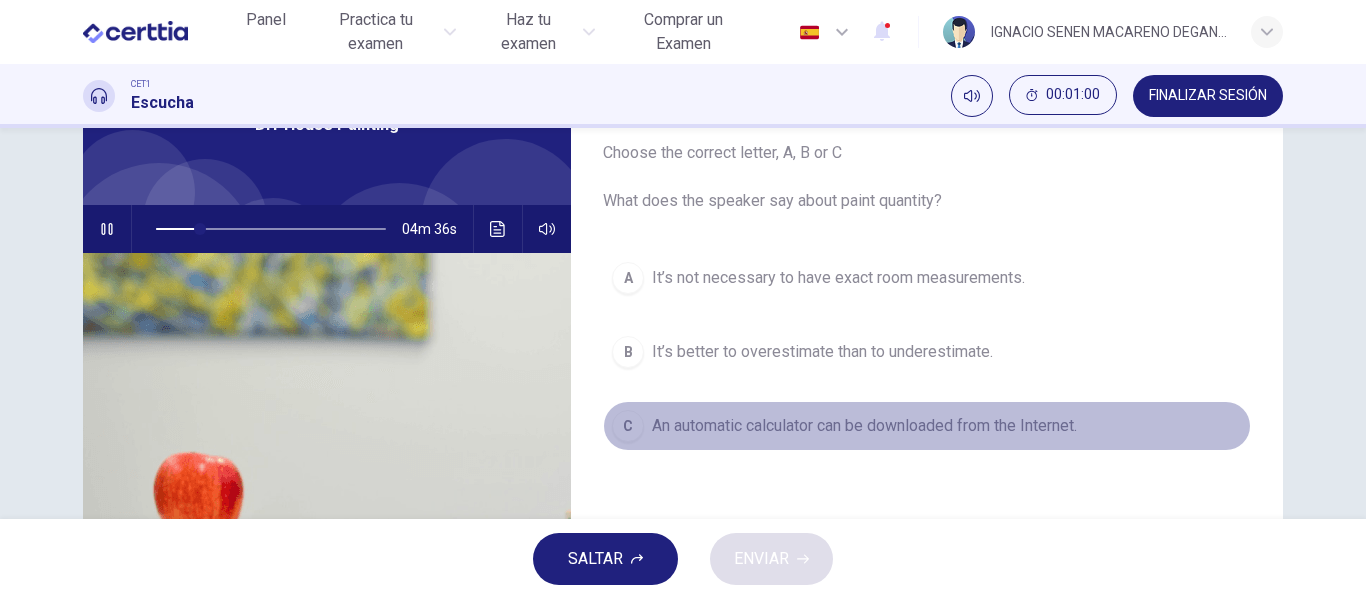 click on "An automatic calculator can be downloaded from the Internet." at bounding box center [864, 426] 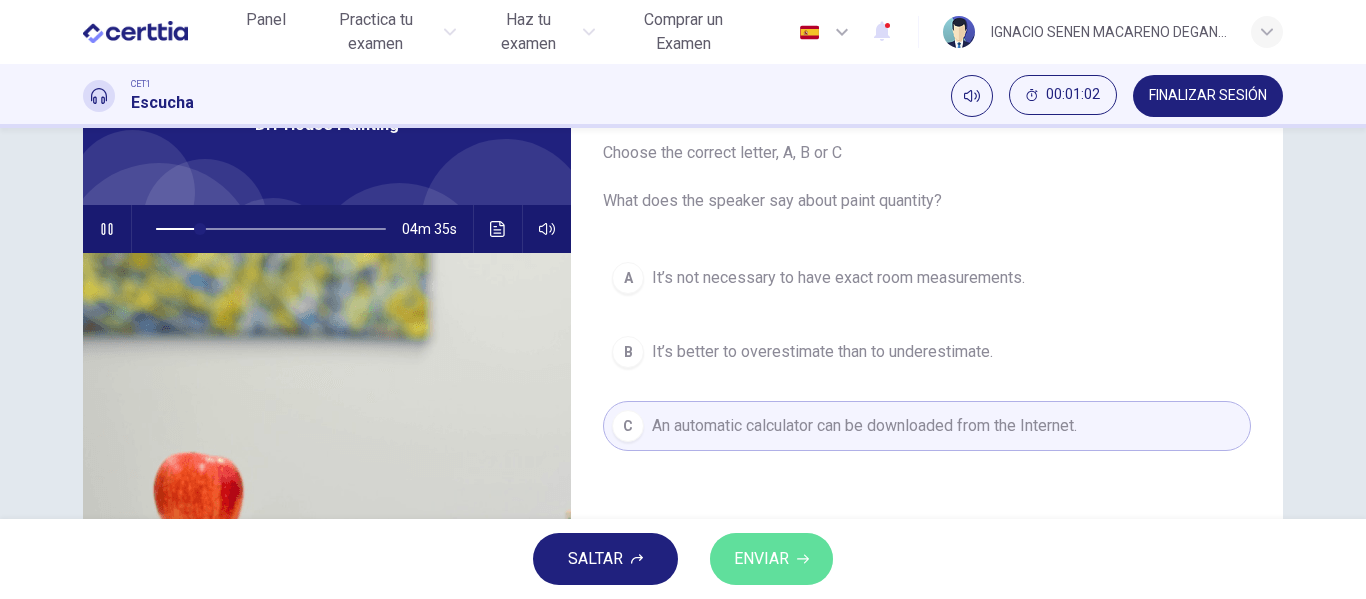 click on "ENVIAR" at bounding box center [771, 559] 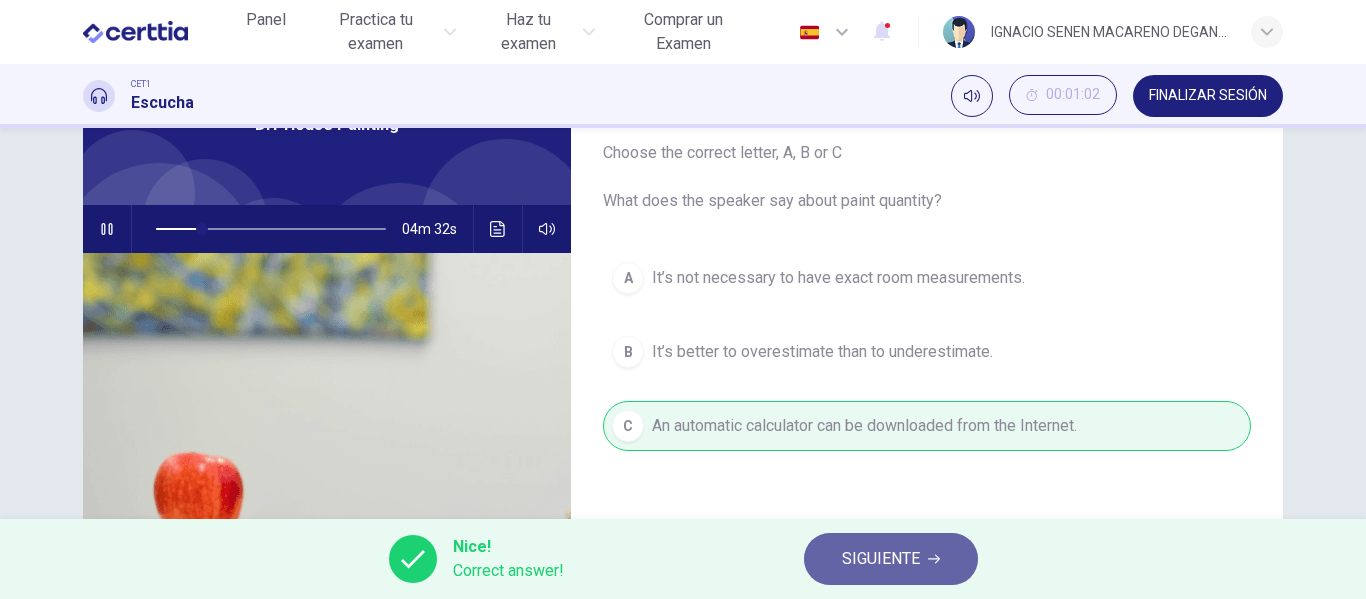 click on "SIGUIENTE" at bounding box center (881, 559) 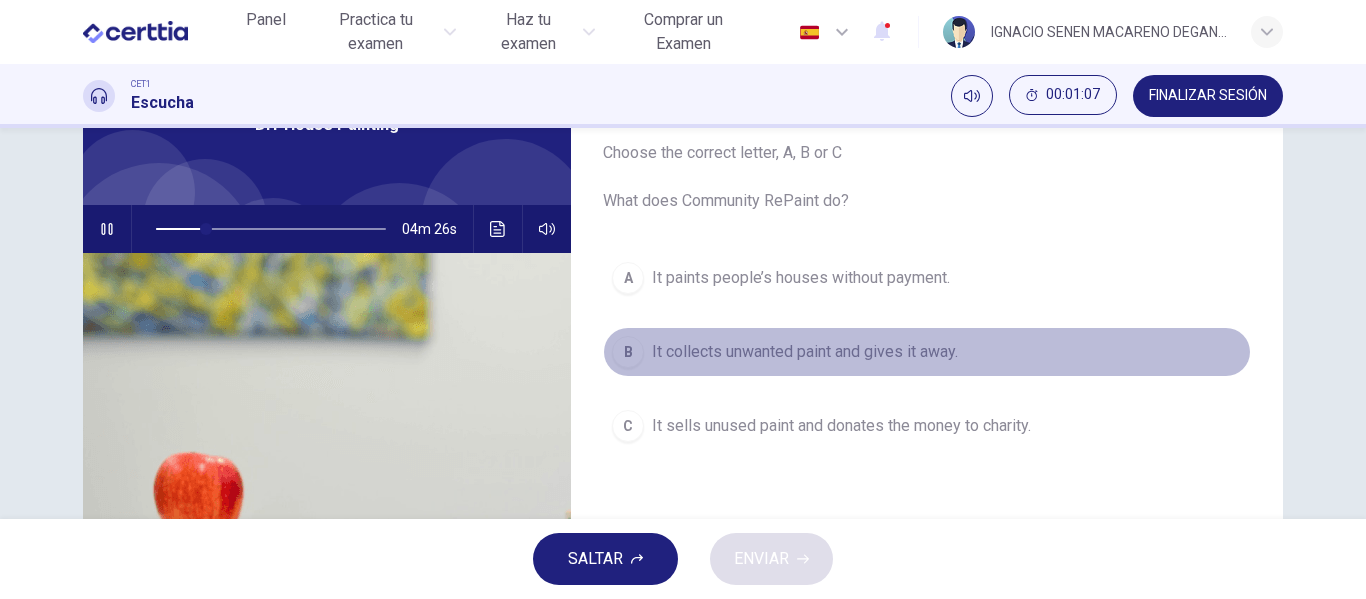 click on "It collects unwanted paint and gives it away." at bounding box center [805, 352] 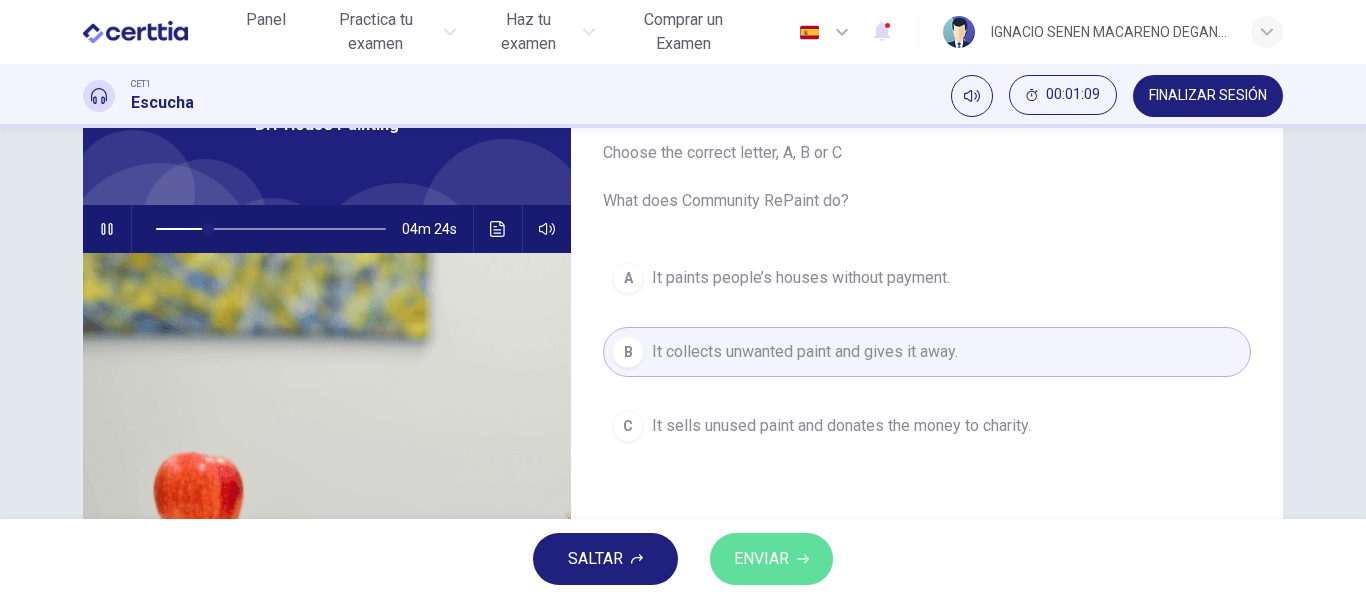 click on "ENVIAR" at bounding box center [761, 559] 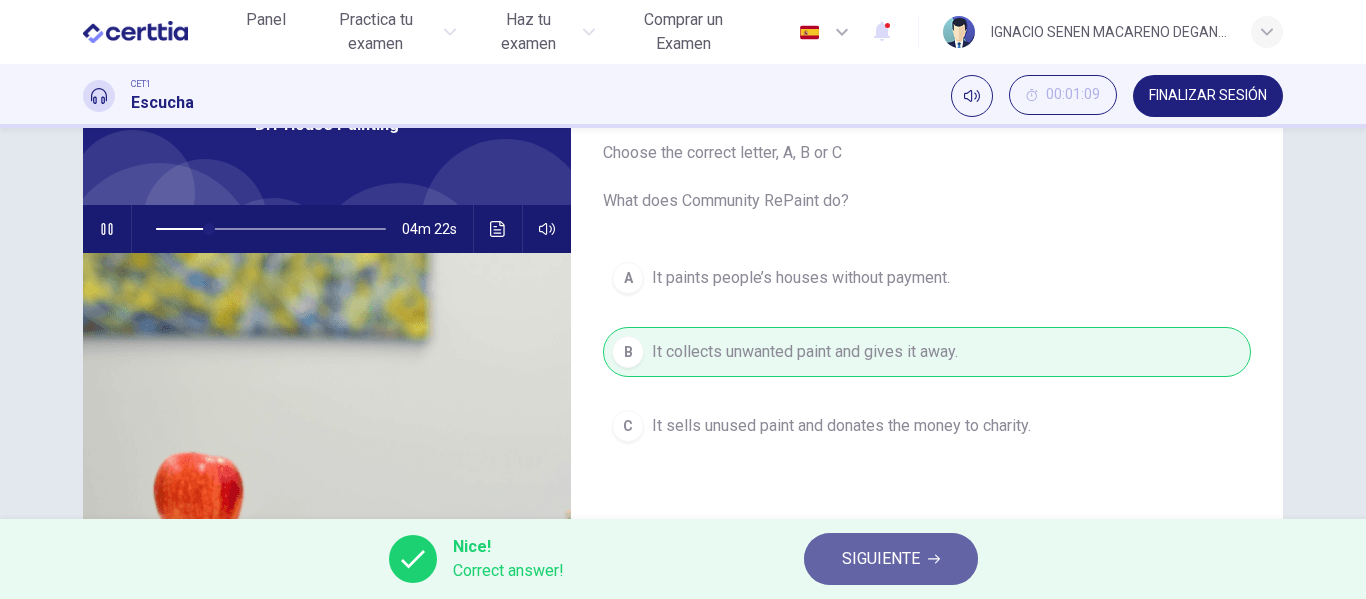 click on "SIGUIENTE" at bounding box center [881, 559] 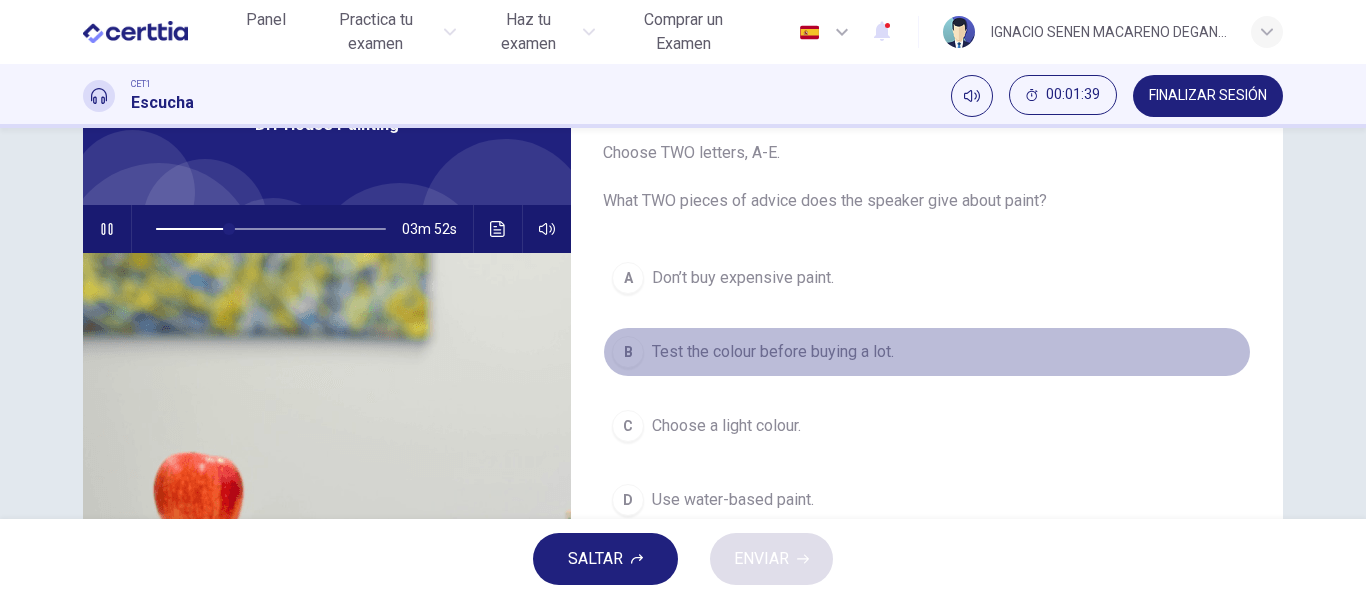 click on "Test the colour before buying a lot." at bounding box center [773, 352] 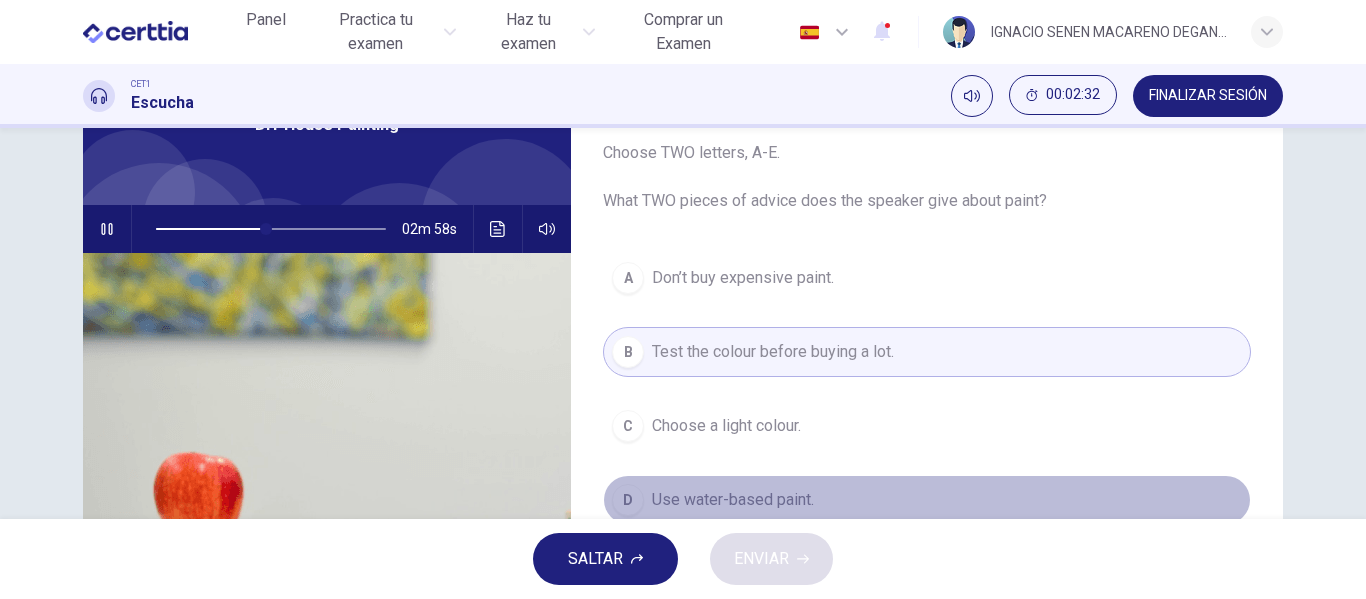 click on "D Use water-based paint." at bounding box center [927, 500] 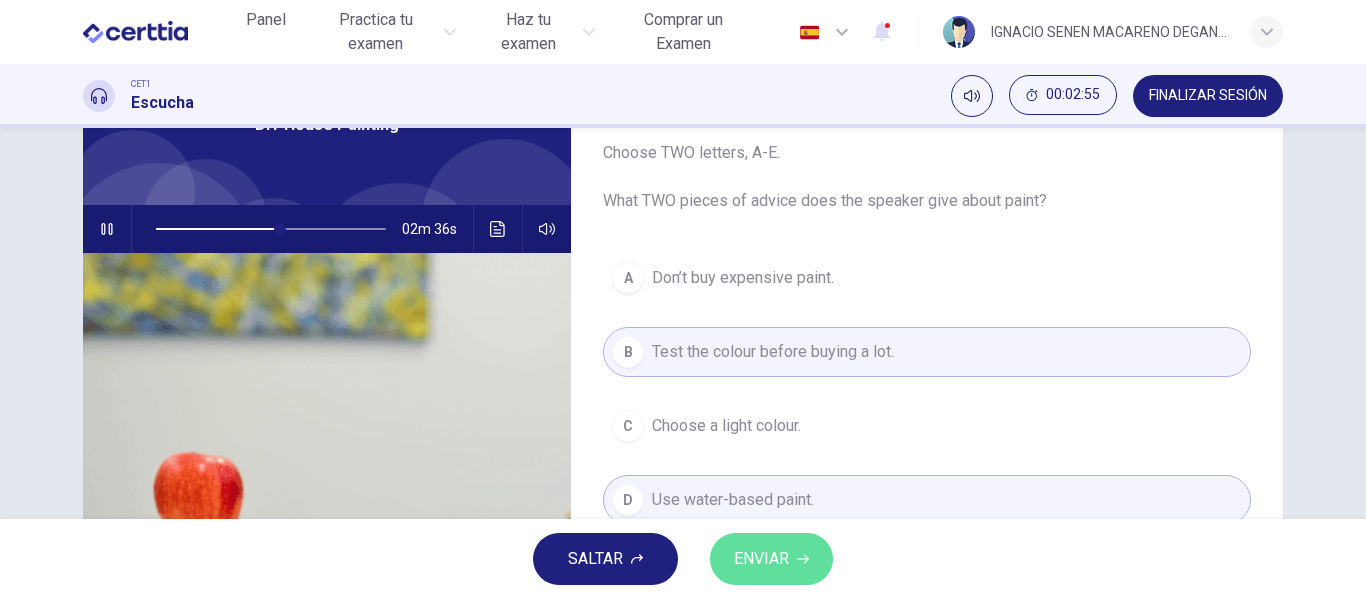 click on "ENVIAR" at bounding box center (761, 559) 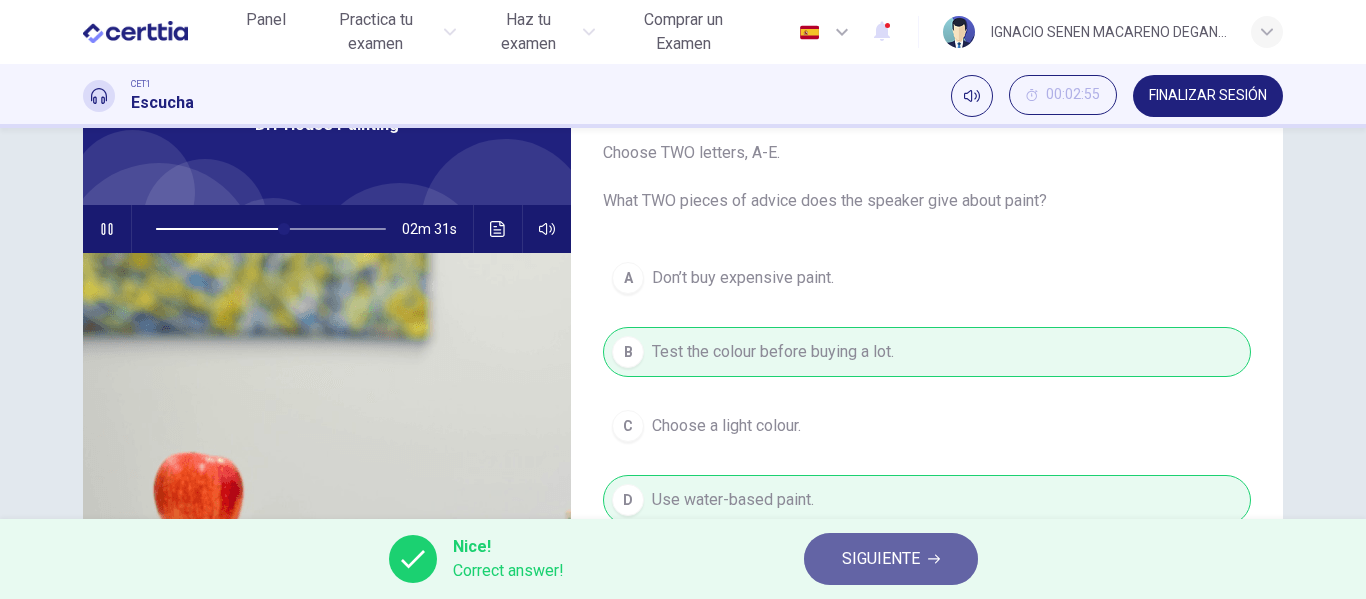 click on "SIGUIENTE" at bounding box center [881, 559] 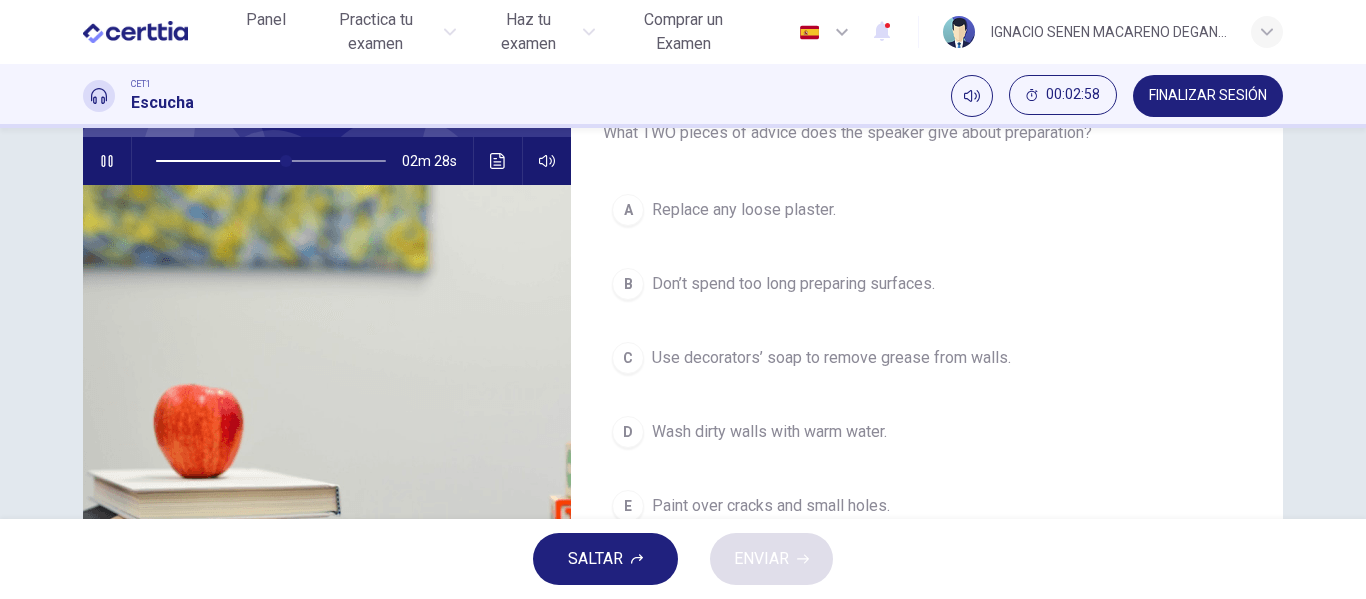 scroll, scrollTop: 193, scrollLeft: 0, axis: vertical 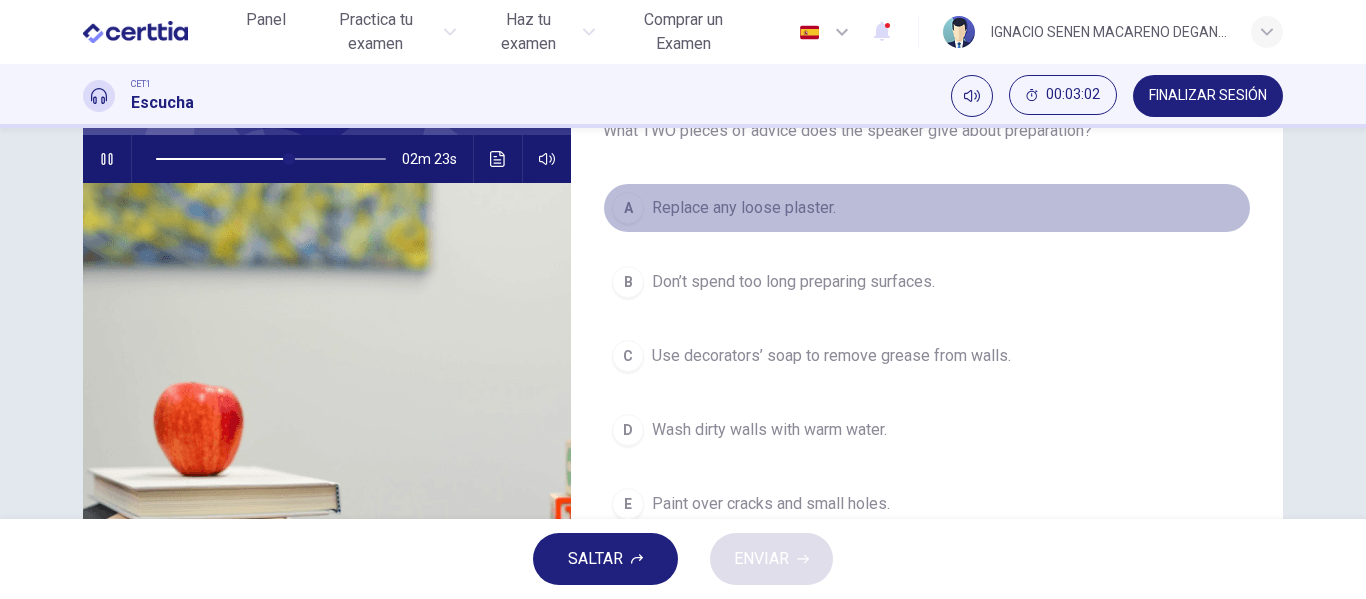 click on "Replace any loose plaster." at bounding box center (744, 208) 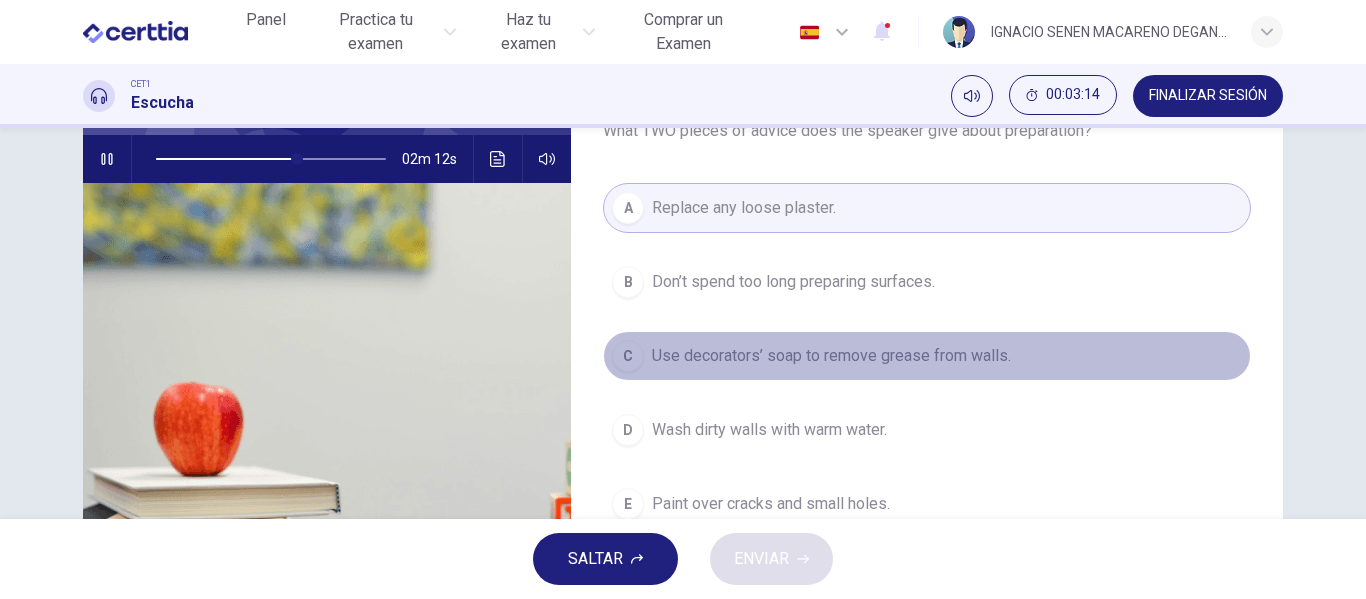 click on "Use decorators’ soap to remove grease from walls." at bounding box center [831, 356] 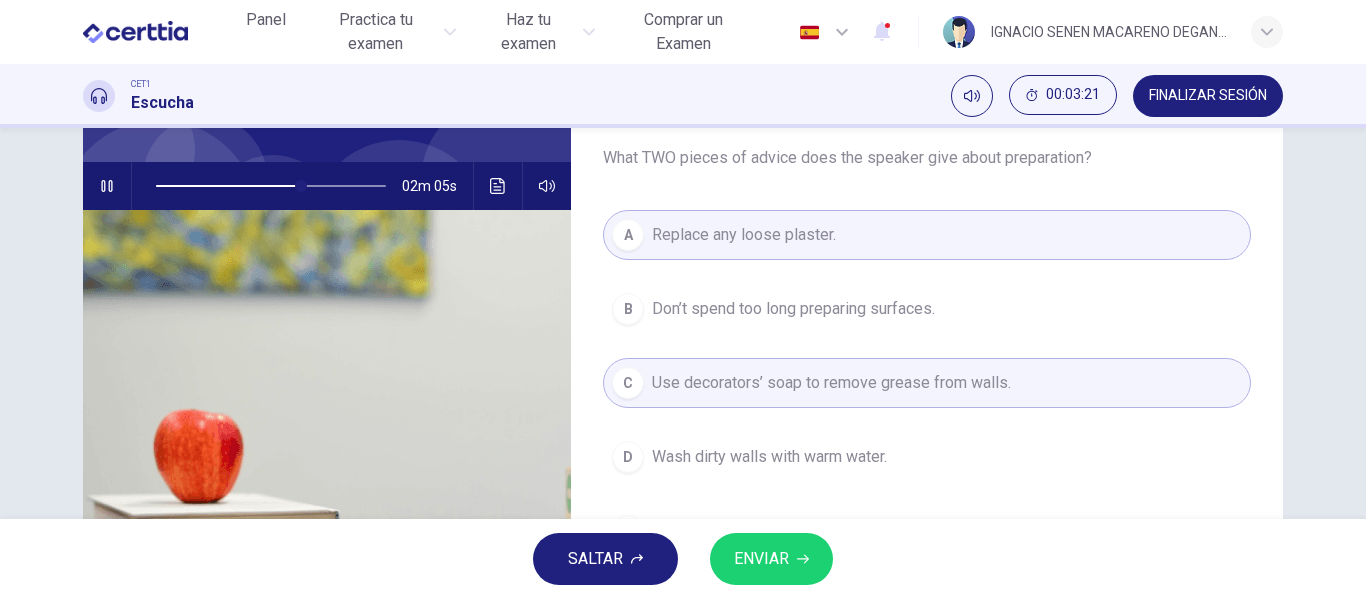 scroll, scrollTop: 168, scrollLeft: 0, axis: vertical 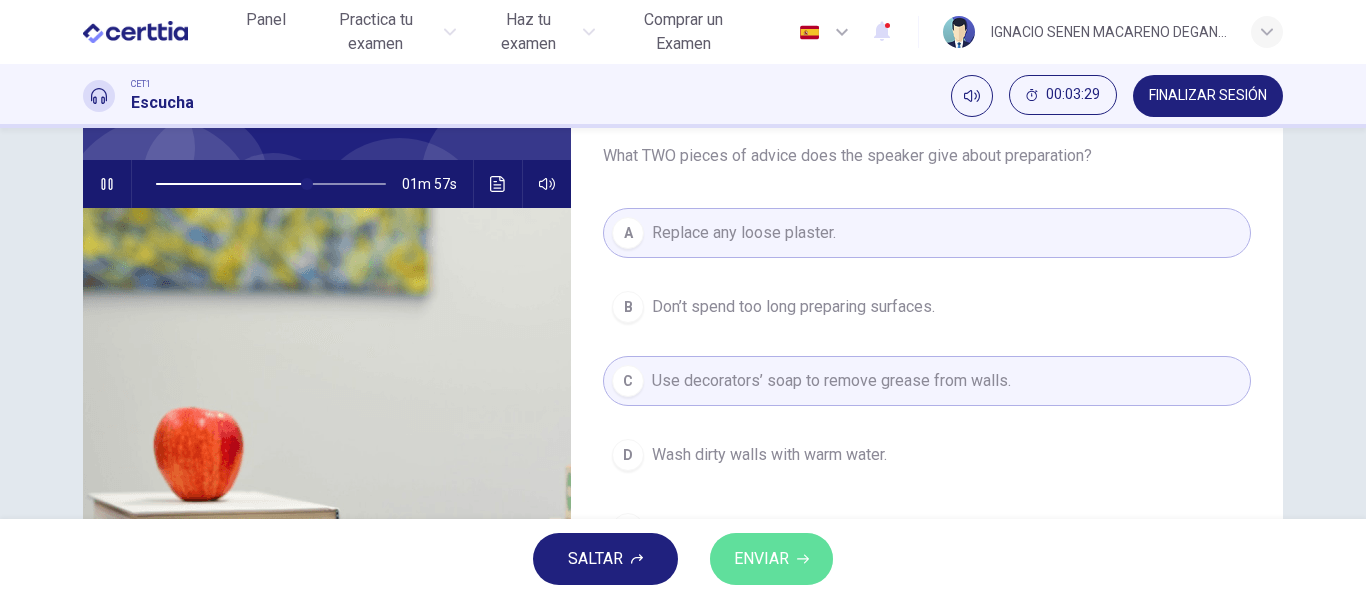 click on "ENVIAR" at bounding box center (771, 559) 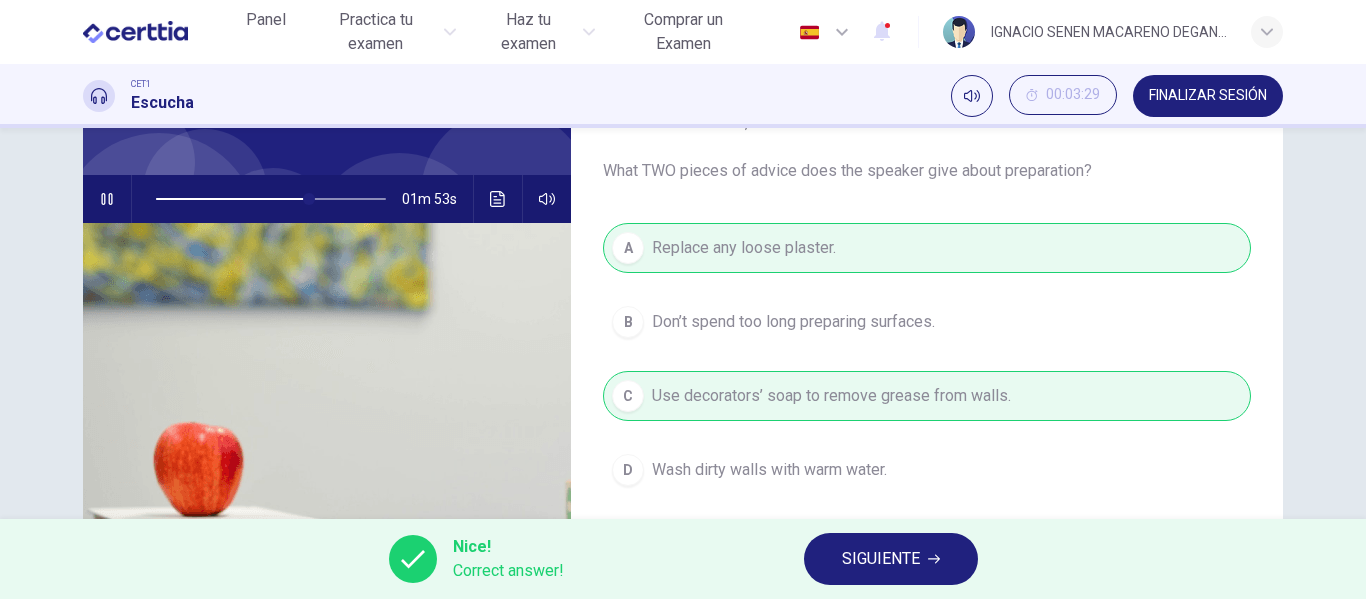 scroll, scrollTop: 151, scrollLeft: 0, axis: vertical 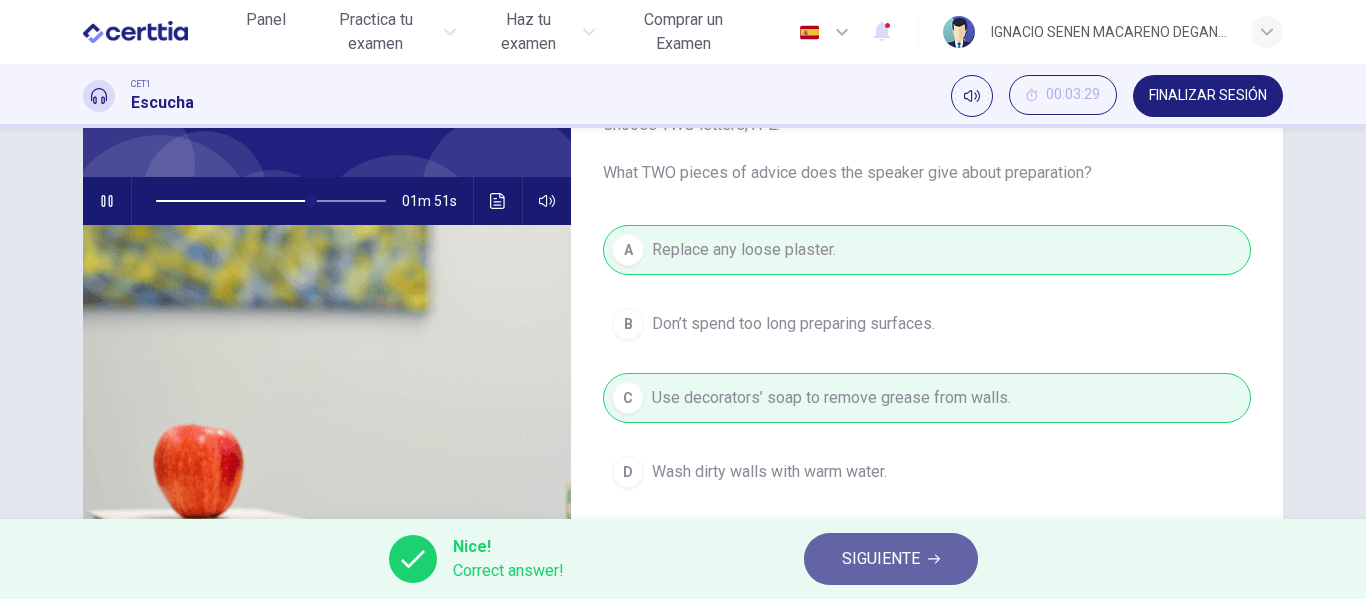 click on "SIGUIENTE" at bounding box center (881, 559) 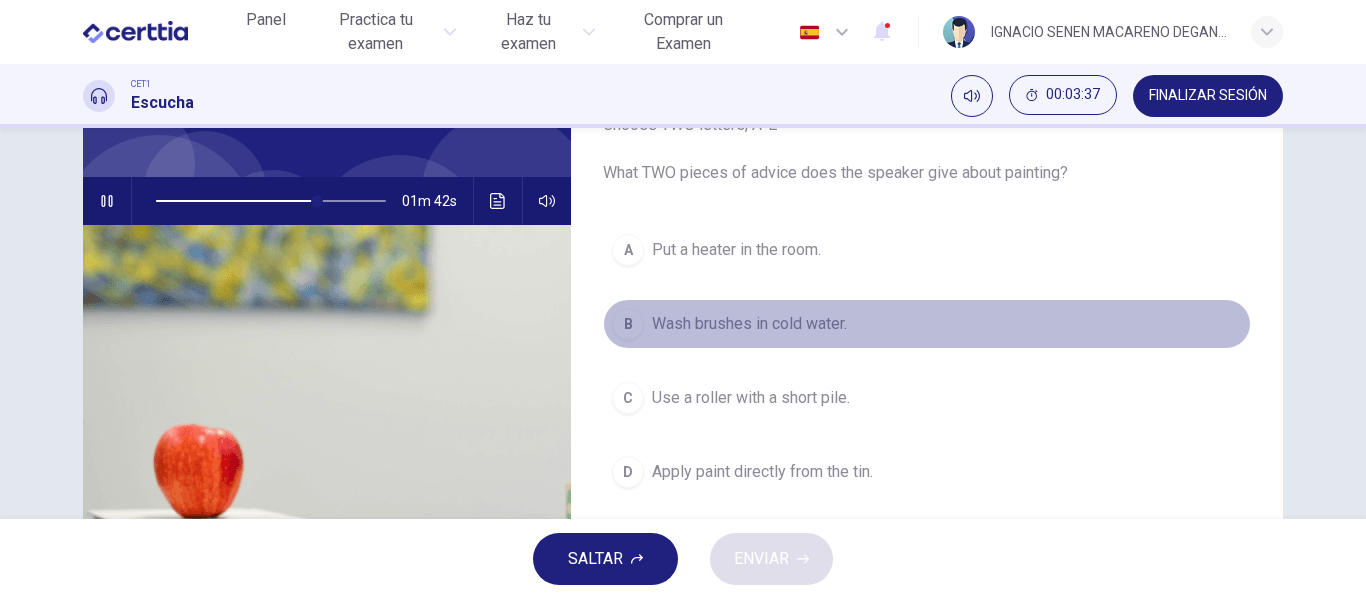 click on "Wash brushes in cold water." at bounding box center [749, 324] 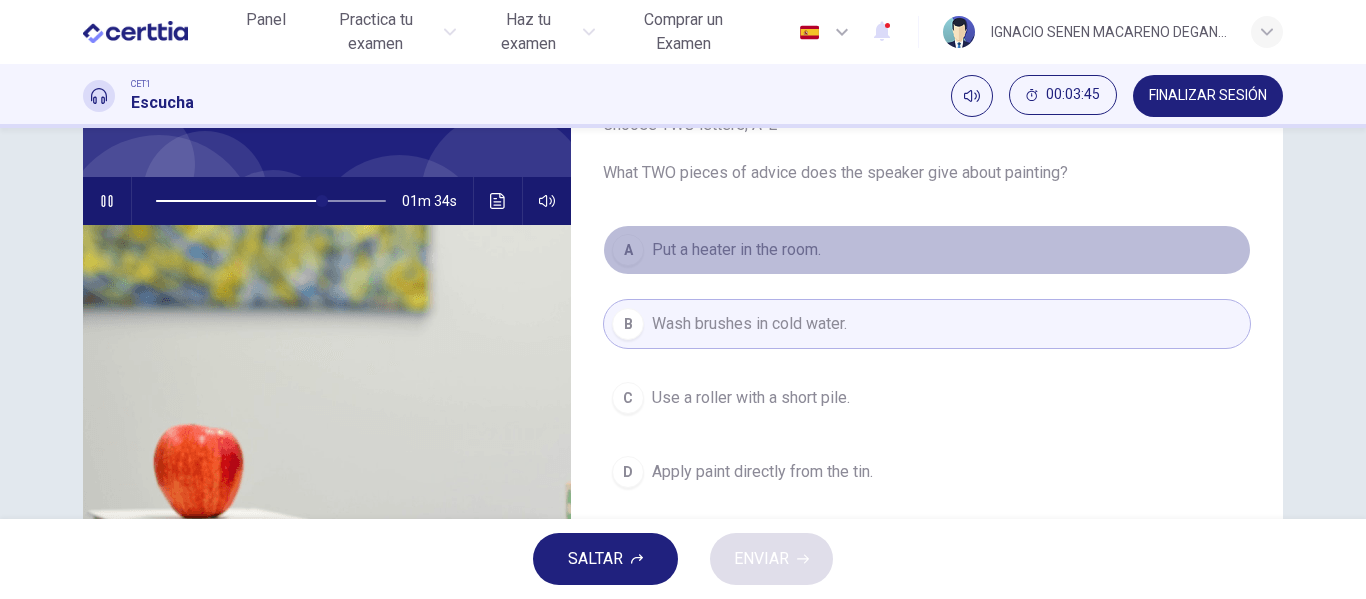 click on "Put a heater in the room." at bounding box center [736, 250] 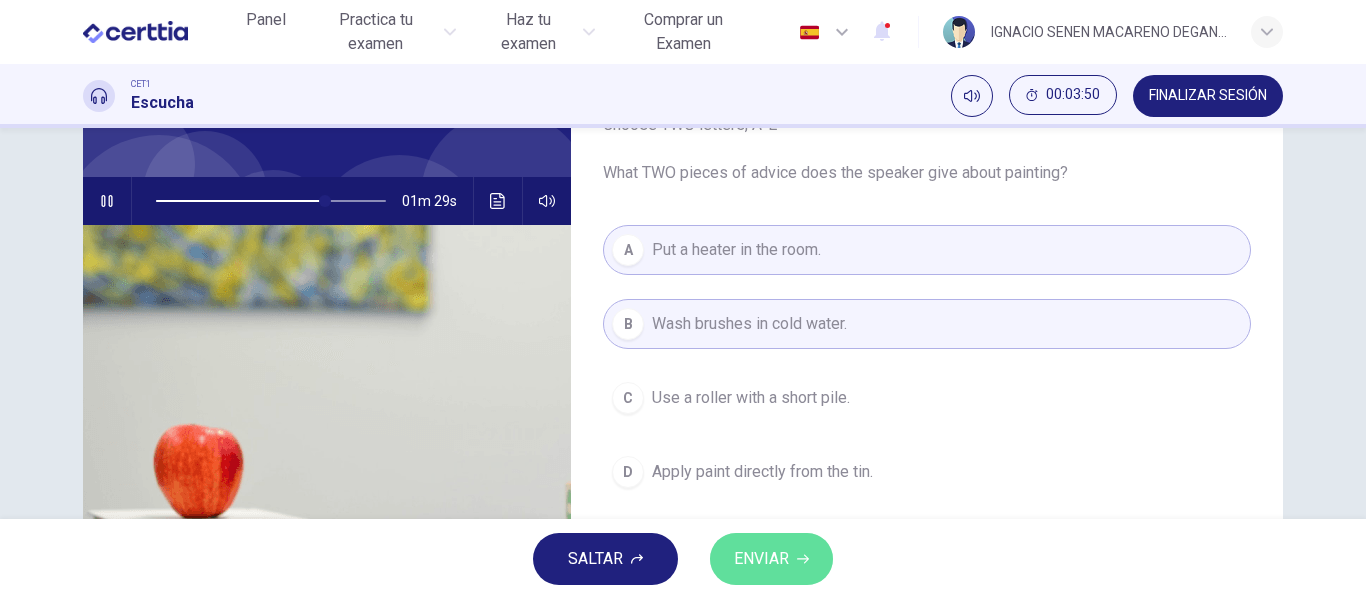 click on "ENVIAR" at bounding box center (761, 559) 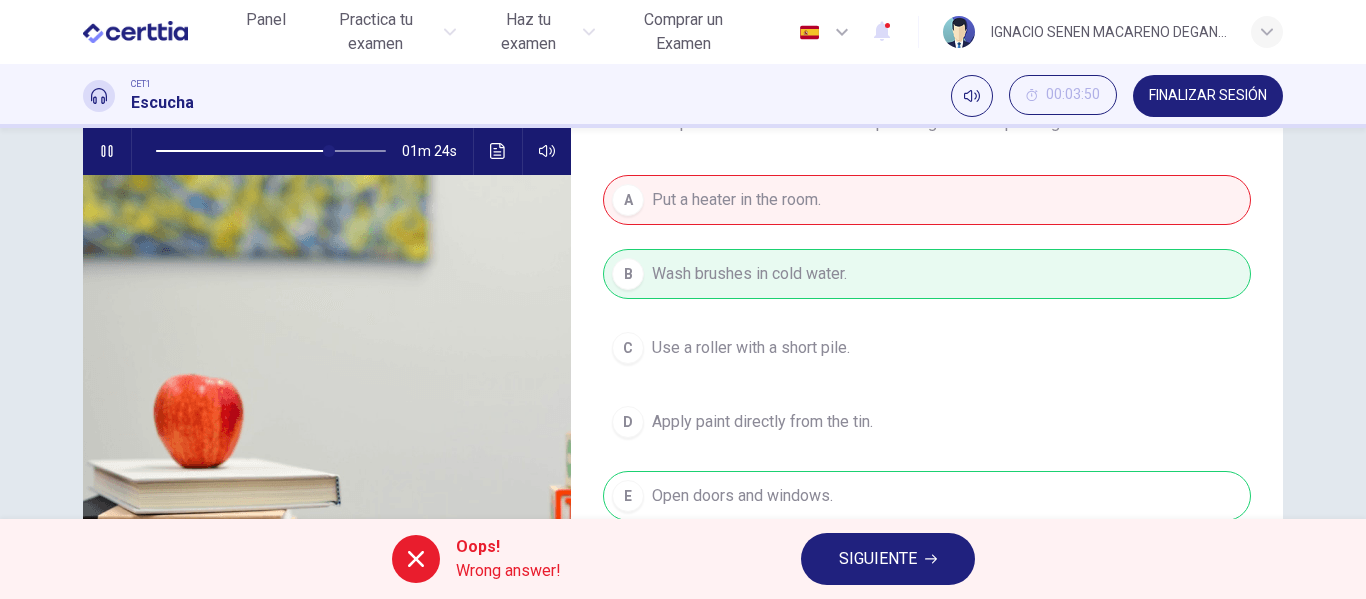 scroll, scrollTop: 273, scrollLeft: 0, axis: vertical 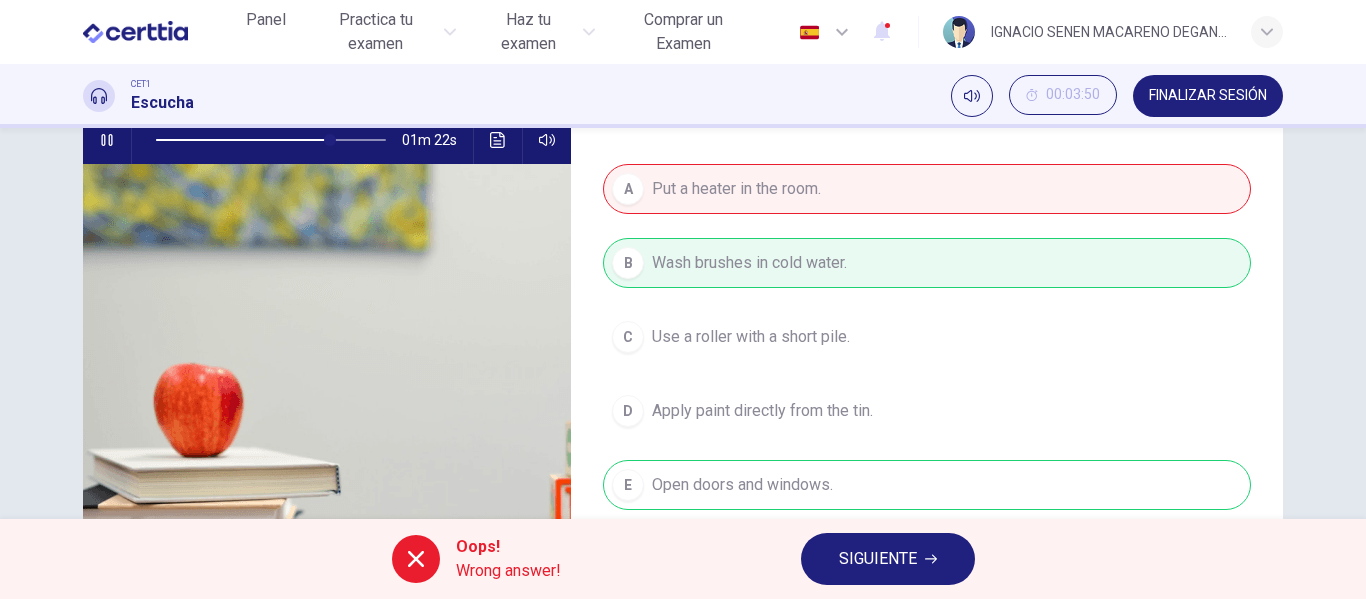 type on "**" 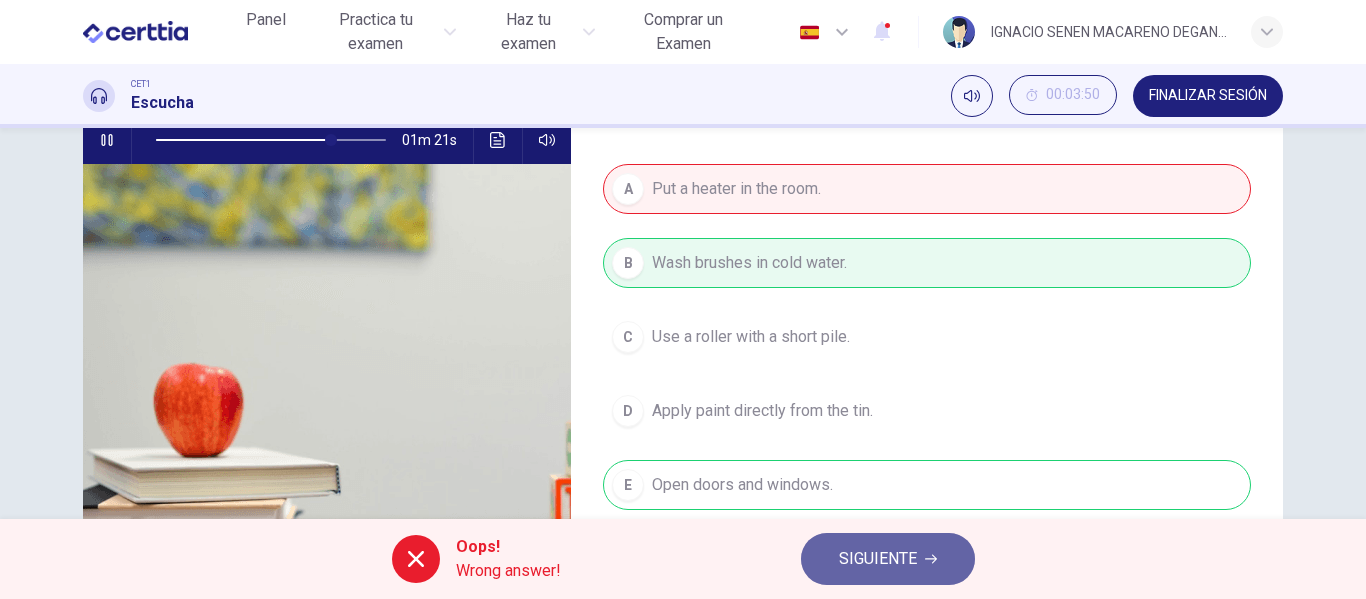 click on "SIGUIENTE" at bounding box center [888, 559] 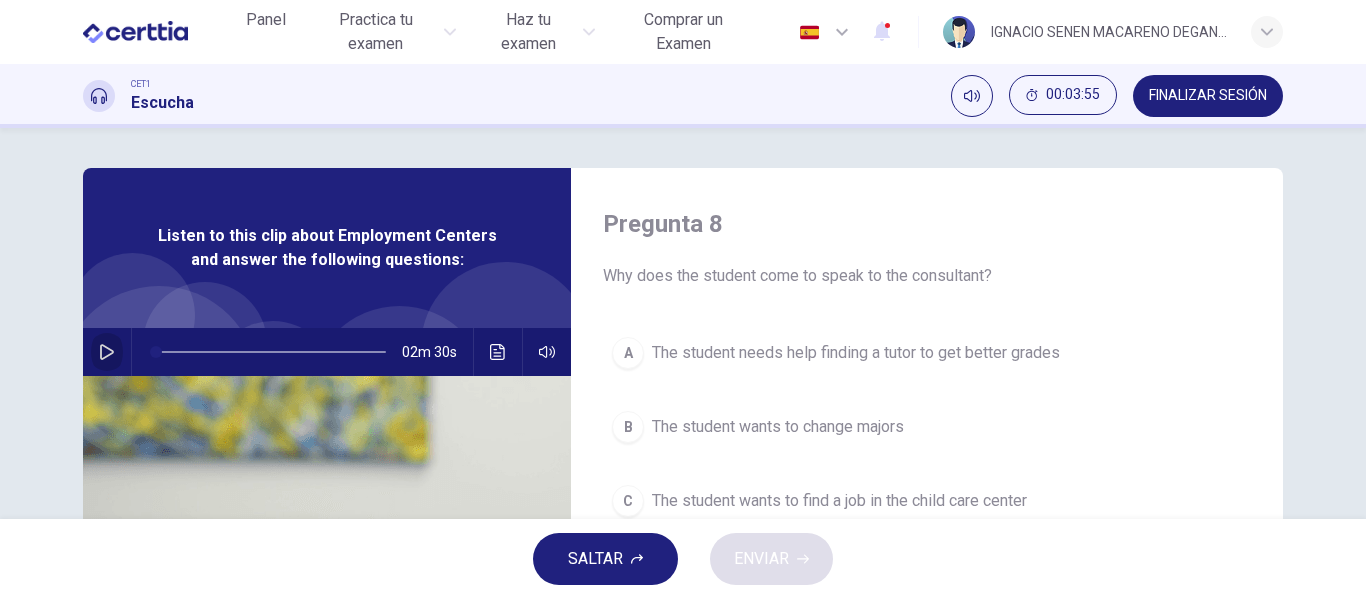 click 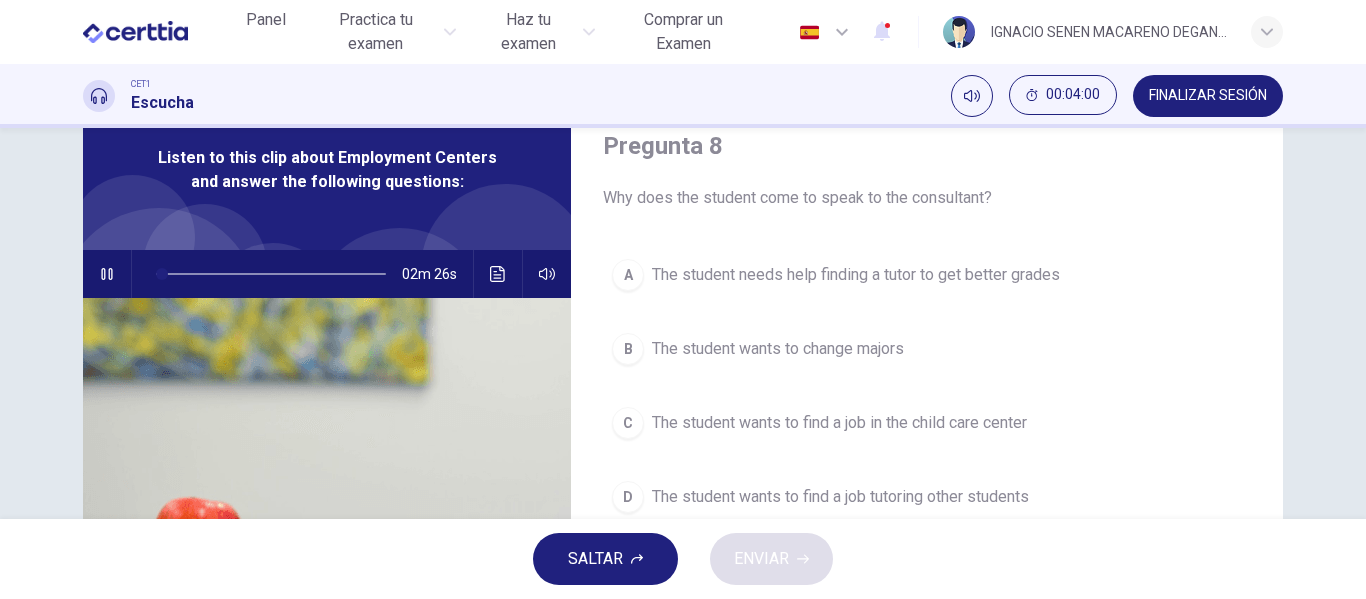 scroll, scrollTop: 76, scrollLeft: 0, axis: vertical 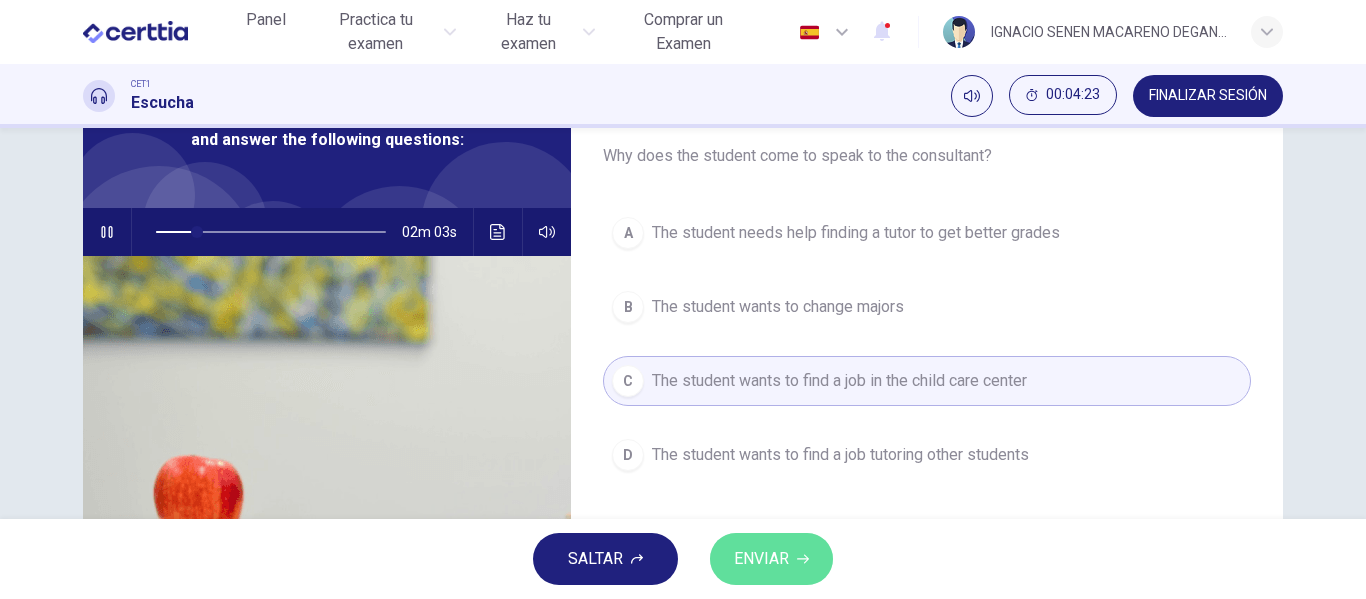click on "ENVIAR" at bounding box center [761, 559] 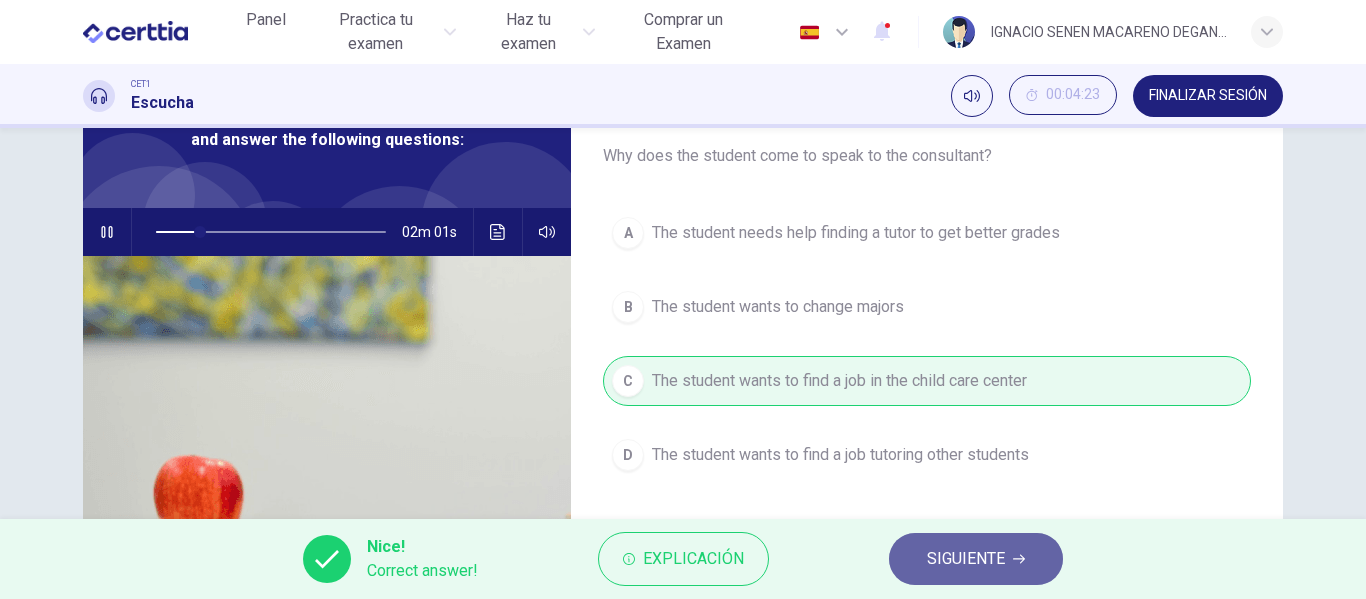 click on "SIGUIENTE" at bounding box center (966, 559) 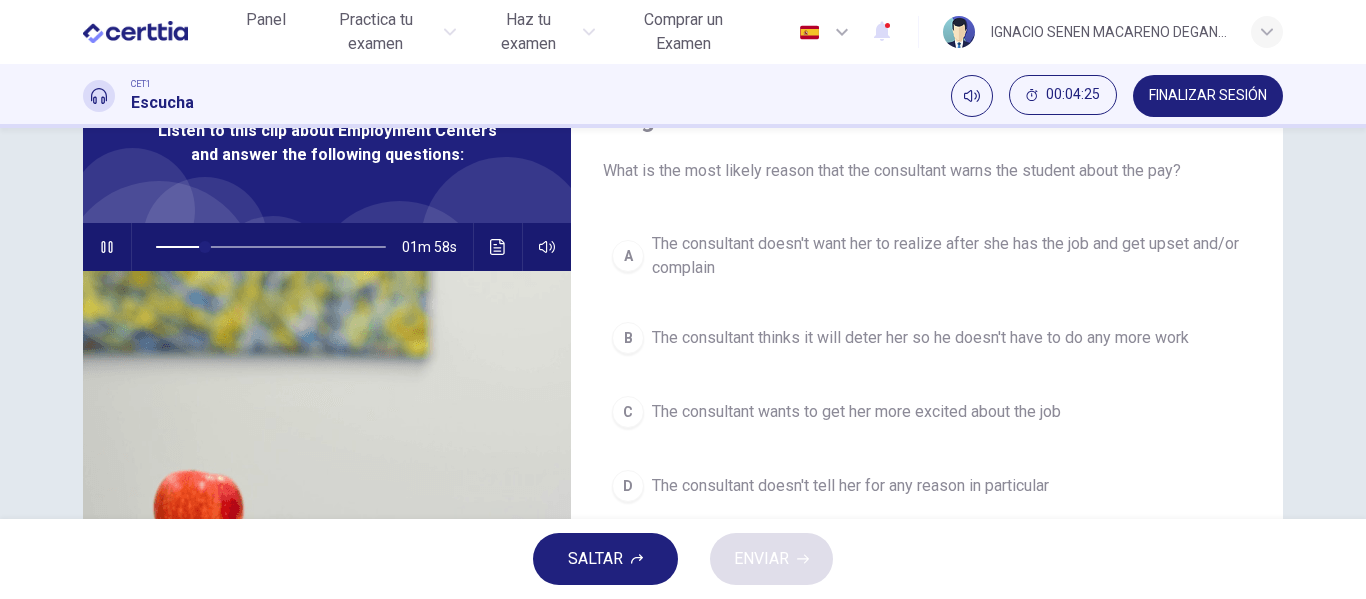 scroll, scrollTop: 110, scrollLeft: 0, axis: vertical 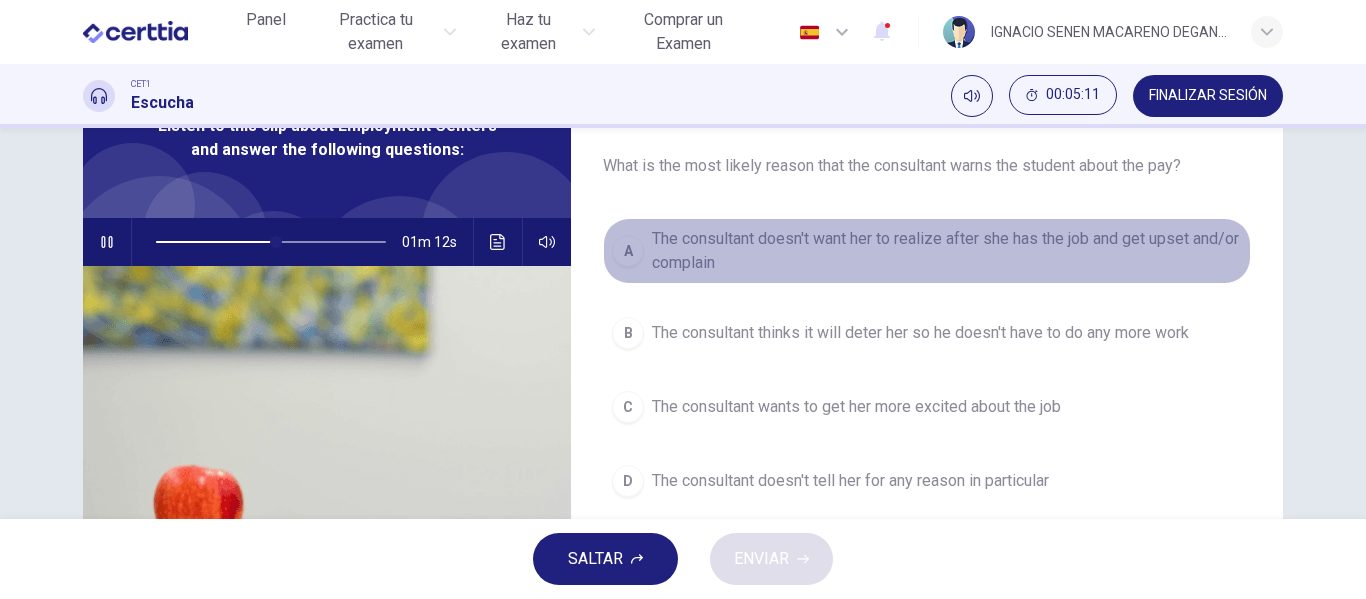 click on "The consultant doesn't want her to realize after she has the job and get upset and/or complain" at bounding box center [947, 251] 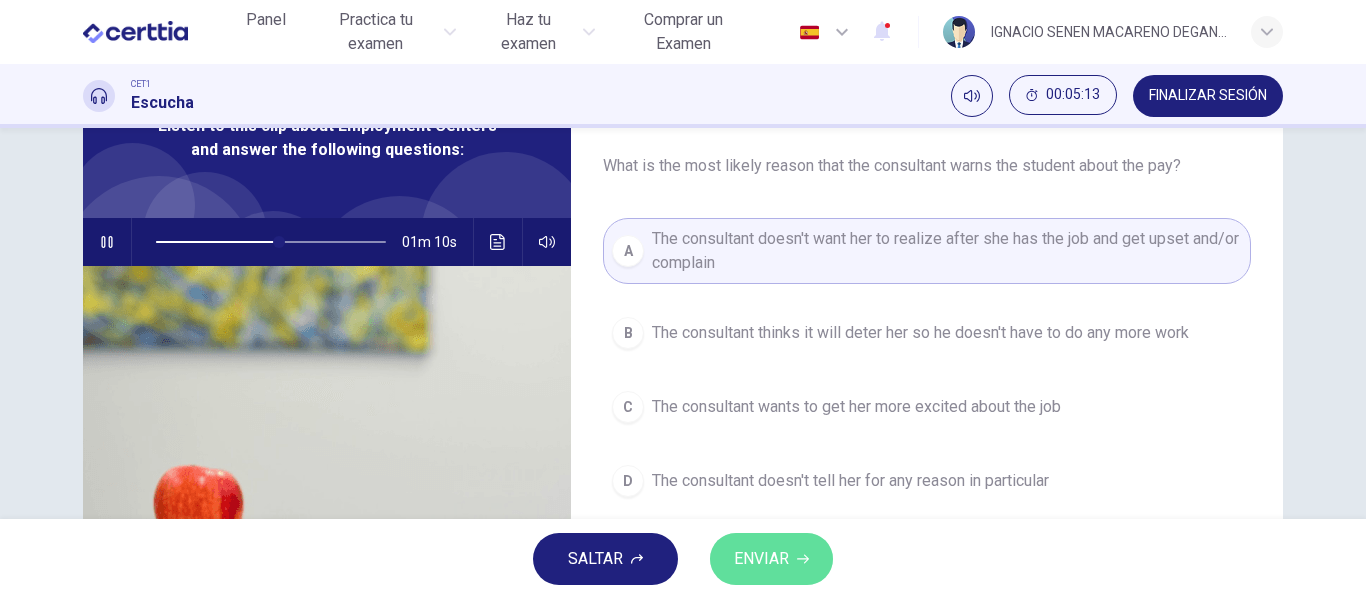 click on "ENVIAR" at bounding box center (761, 559) 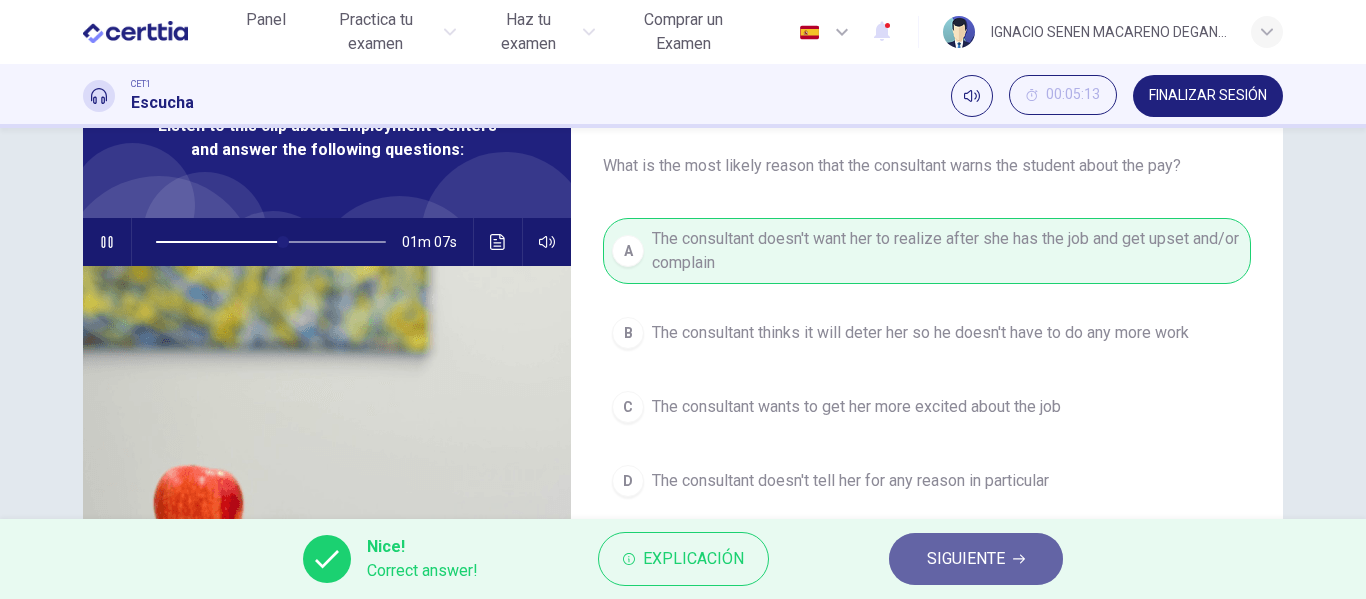 click on "SIGUIENTE" at bounding box center (966, 559) 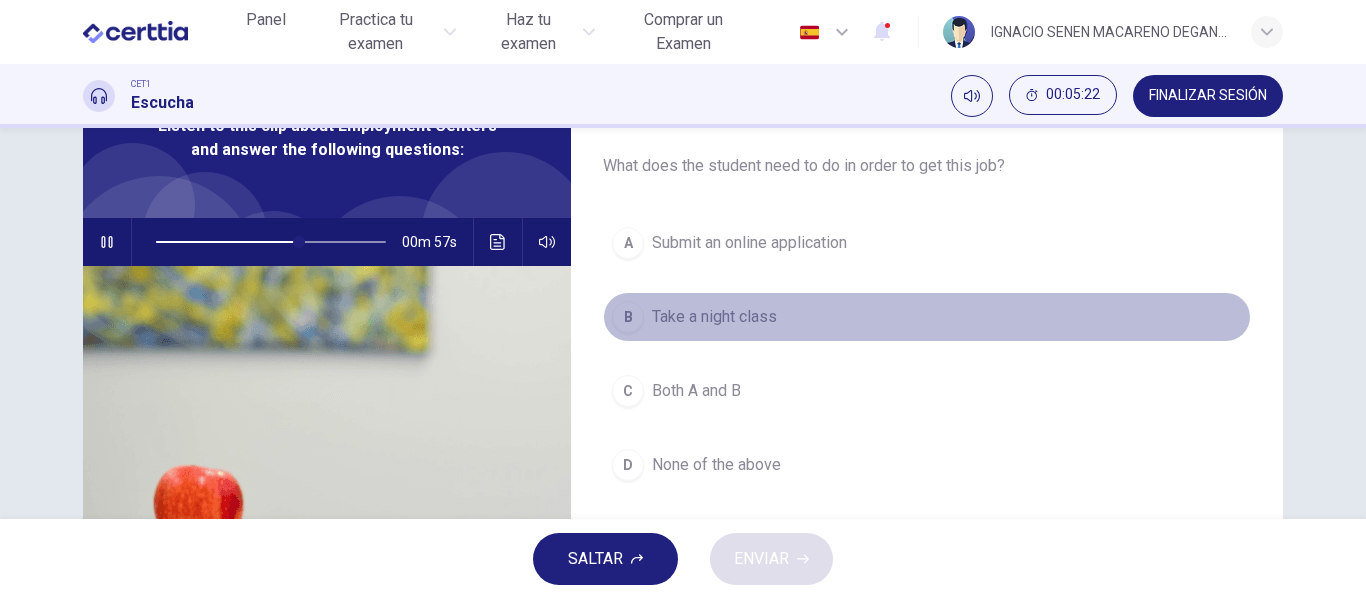 click on "Take a night class" at bounding box center [714, 317] 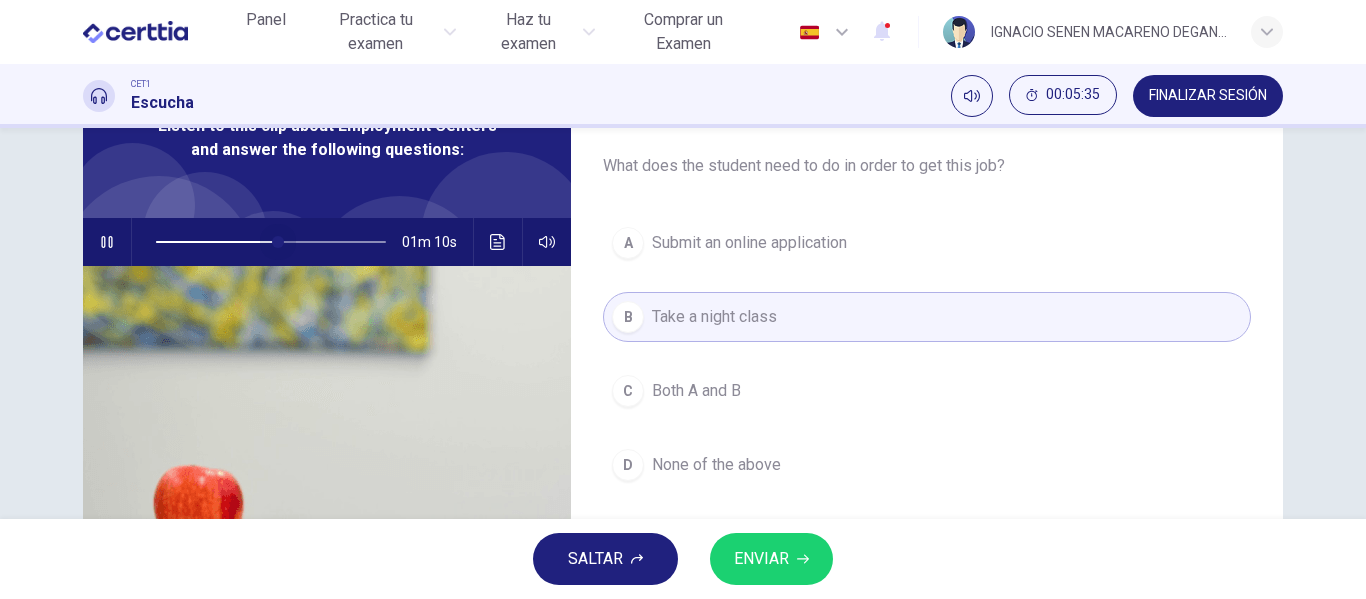 click at bounding box center (271, 242) 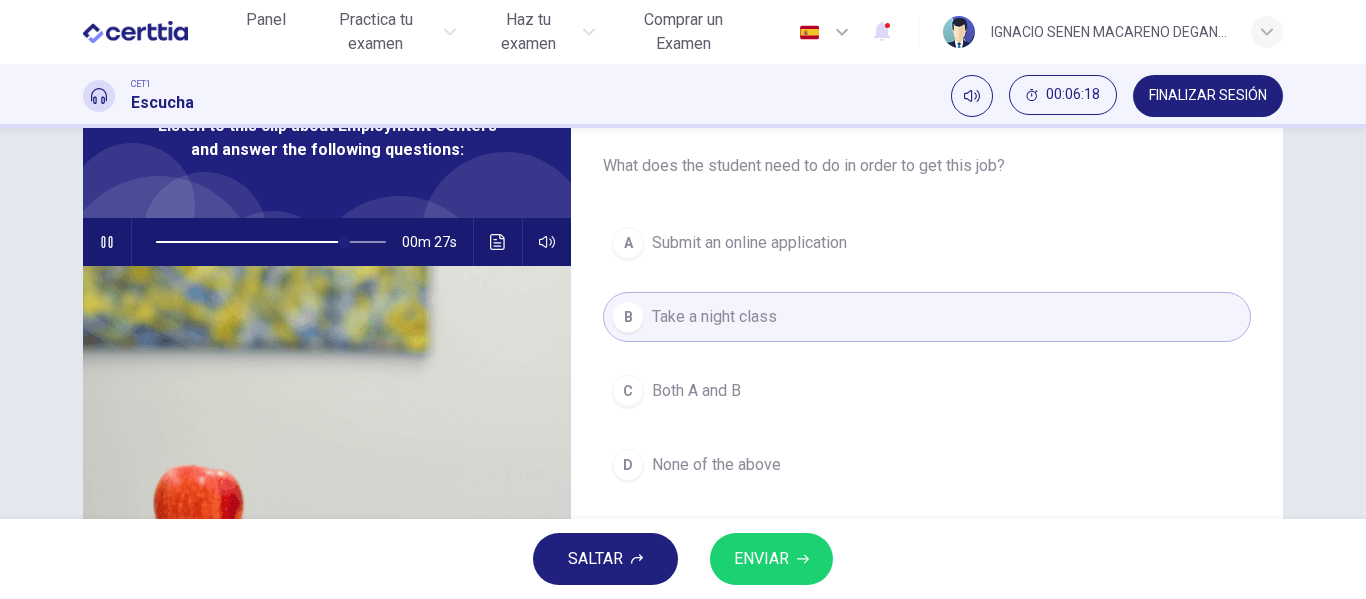 click on "Both A and B" at bounding box center (696, 391) 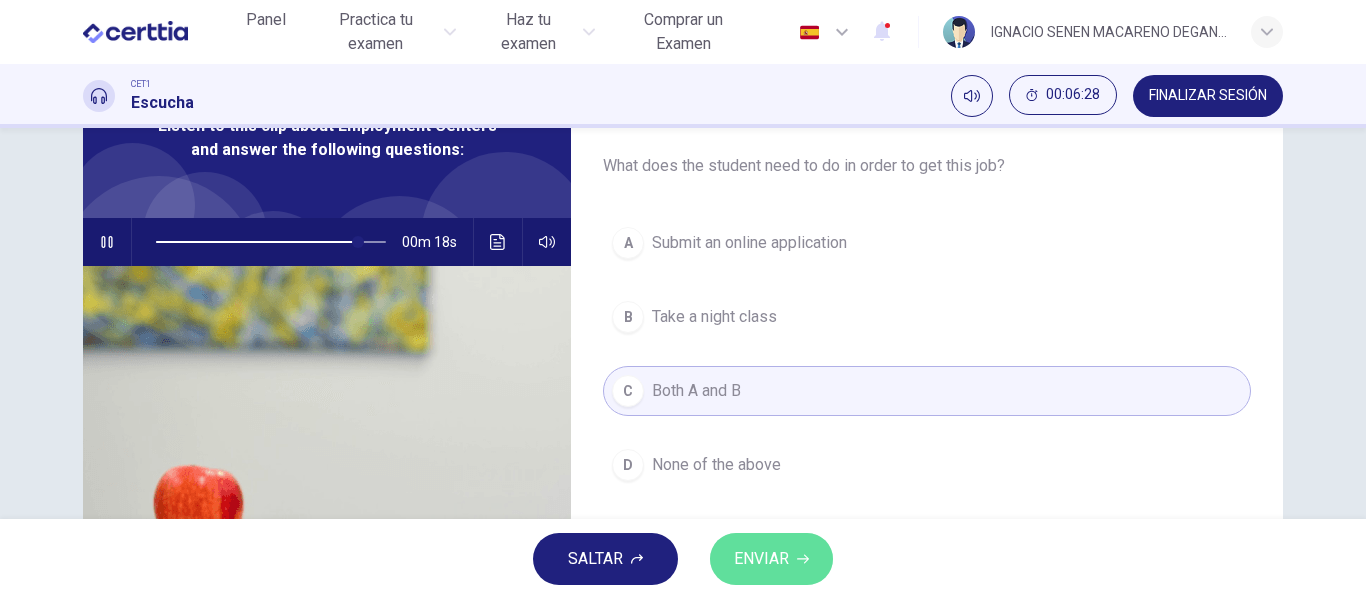 click on "ENVIAR" at bounding box center [761, 559] 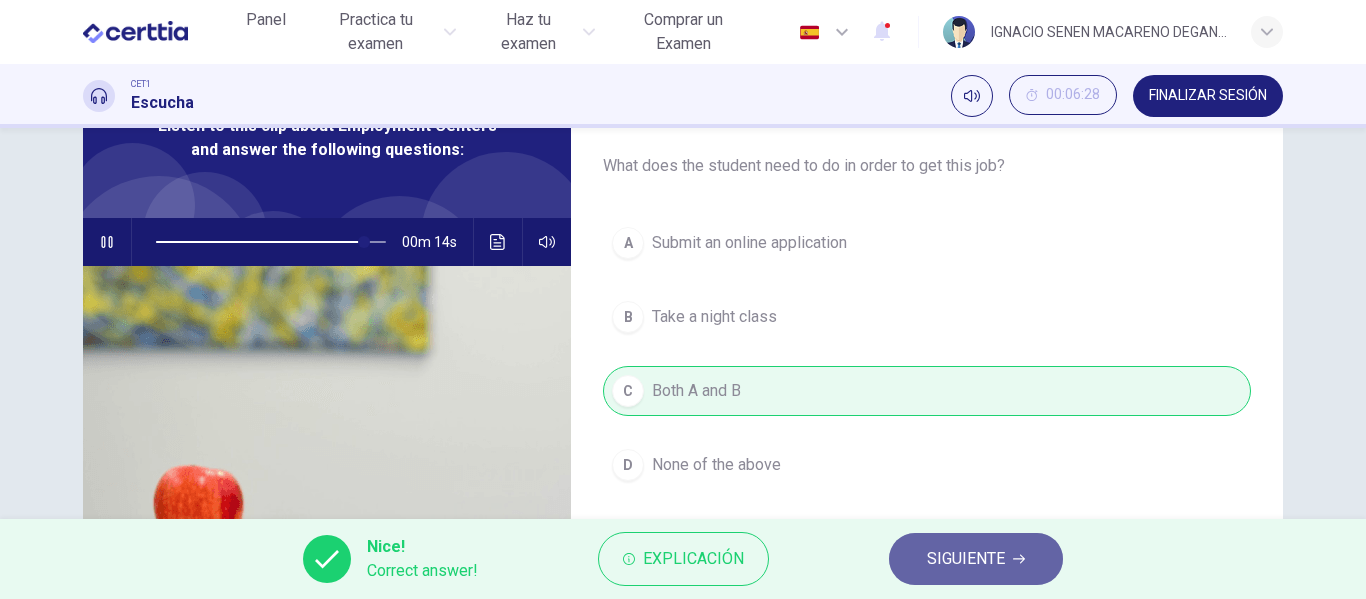 click on "SIGUIENTE" at bounding box center (976, 559) 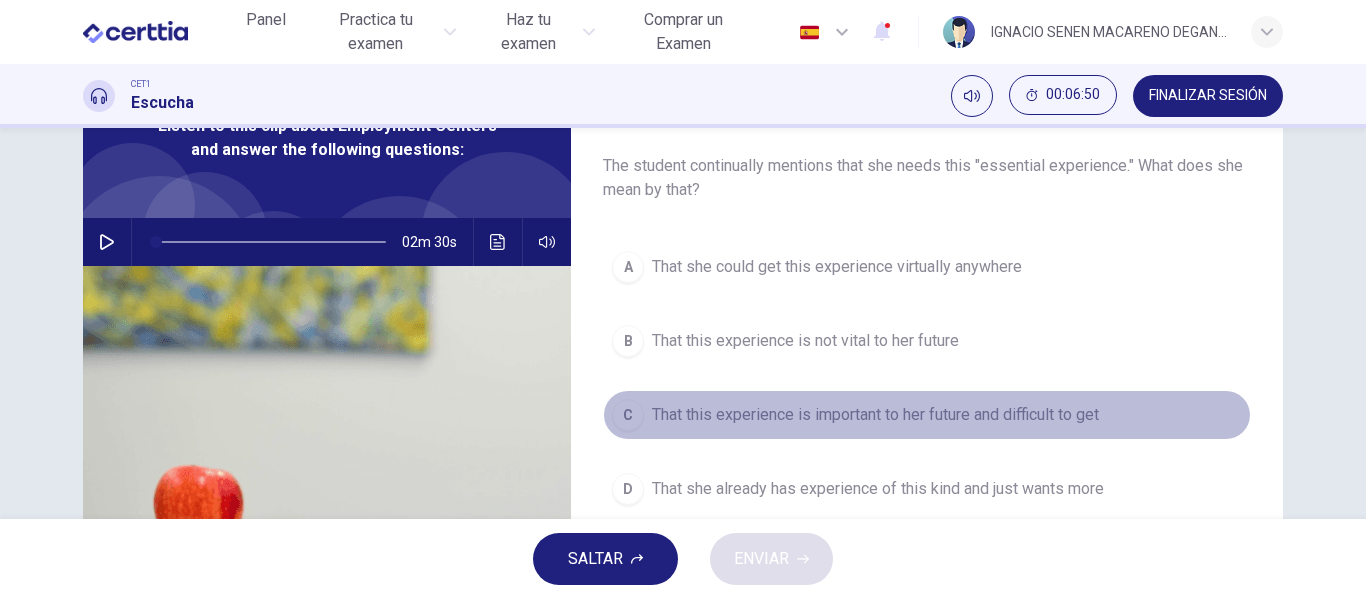click on "That this experience is important to her future and difficult to get" at bounding box center [875, 415] 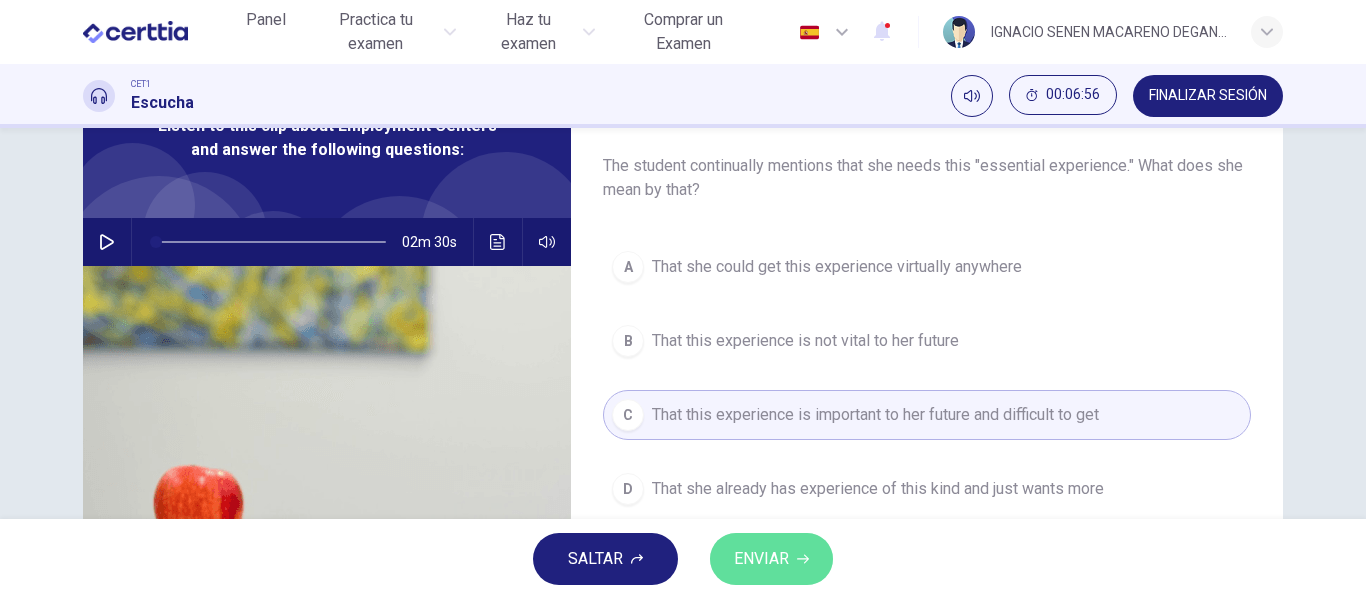 click on "ENVIAR" at bounding box center [761, 559] 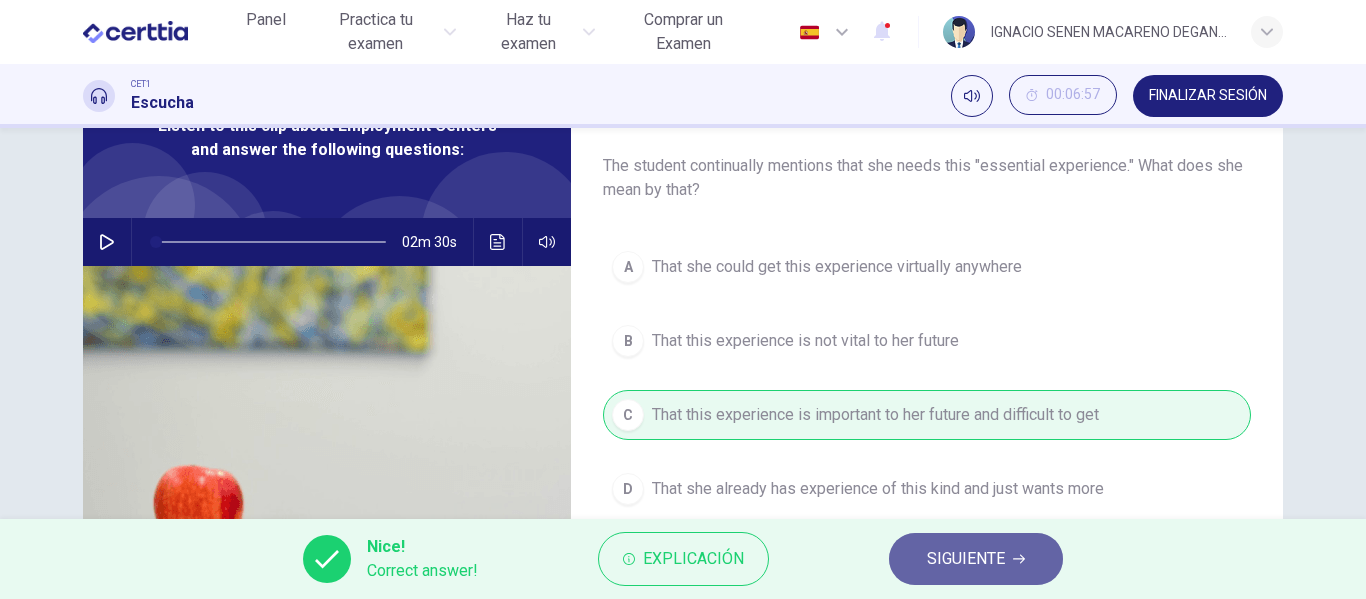click on "SIGUIENTE" at bounding box center [966, 559] 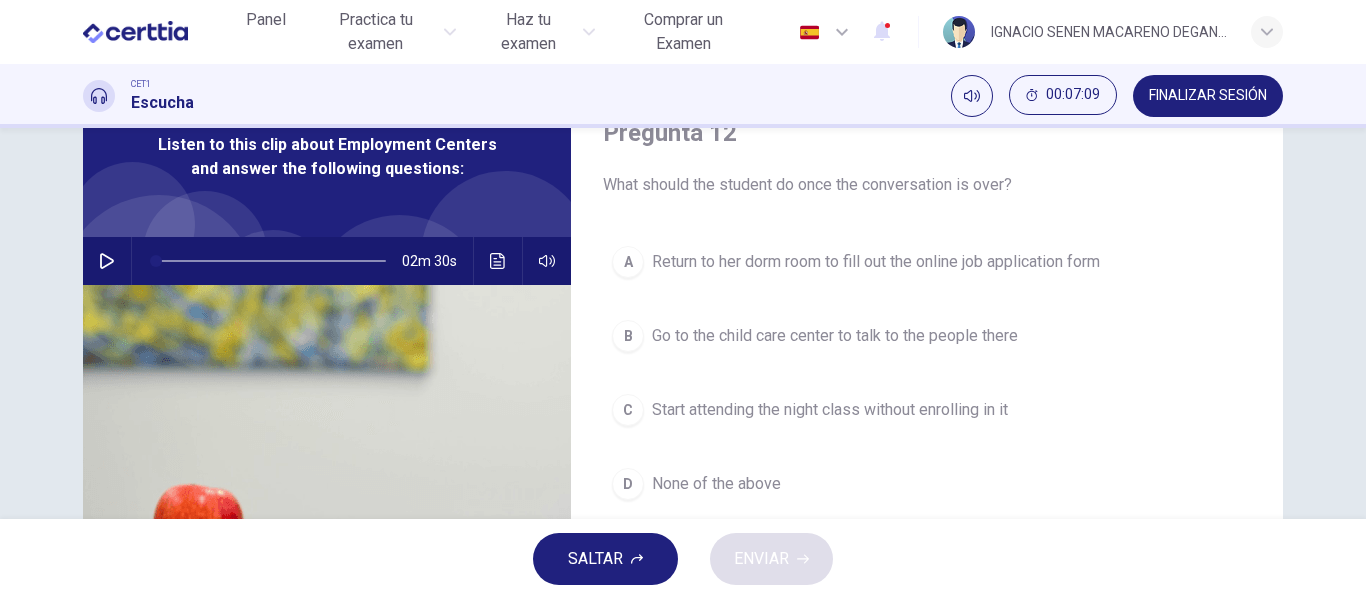 scroll, scrollTop: 95, scrollLeft: 0, axis: vertical 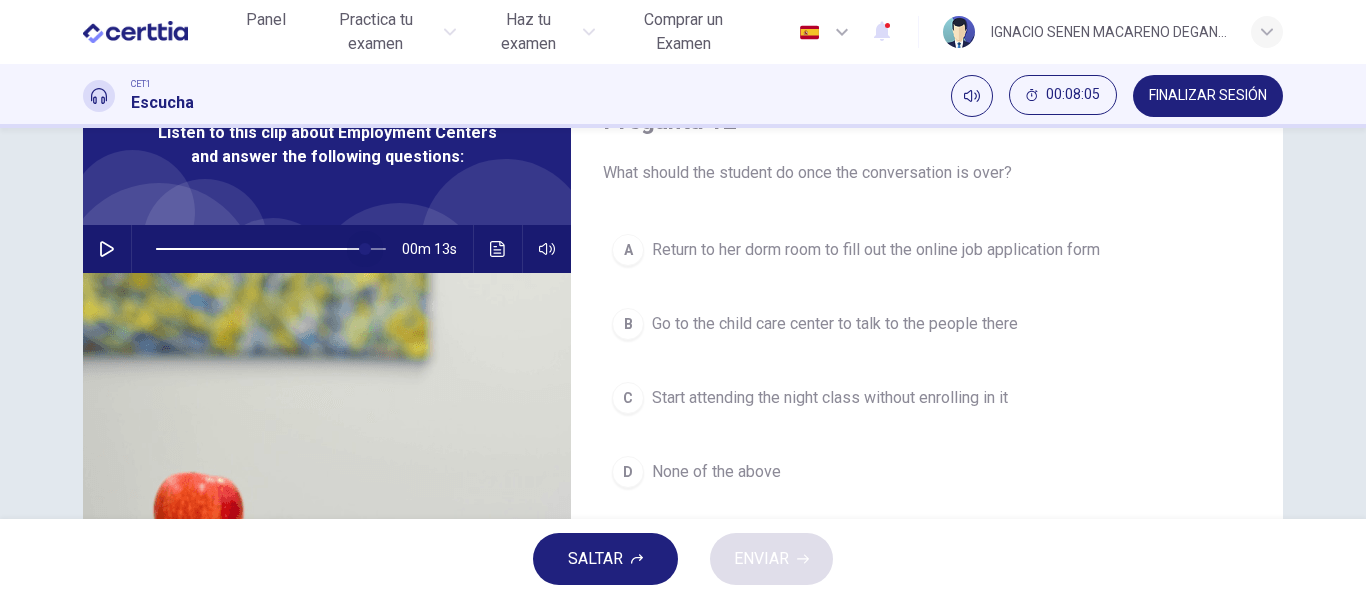 click at bounding box center (271, 249) 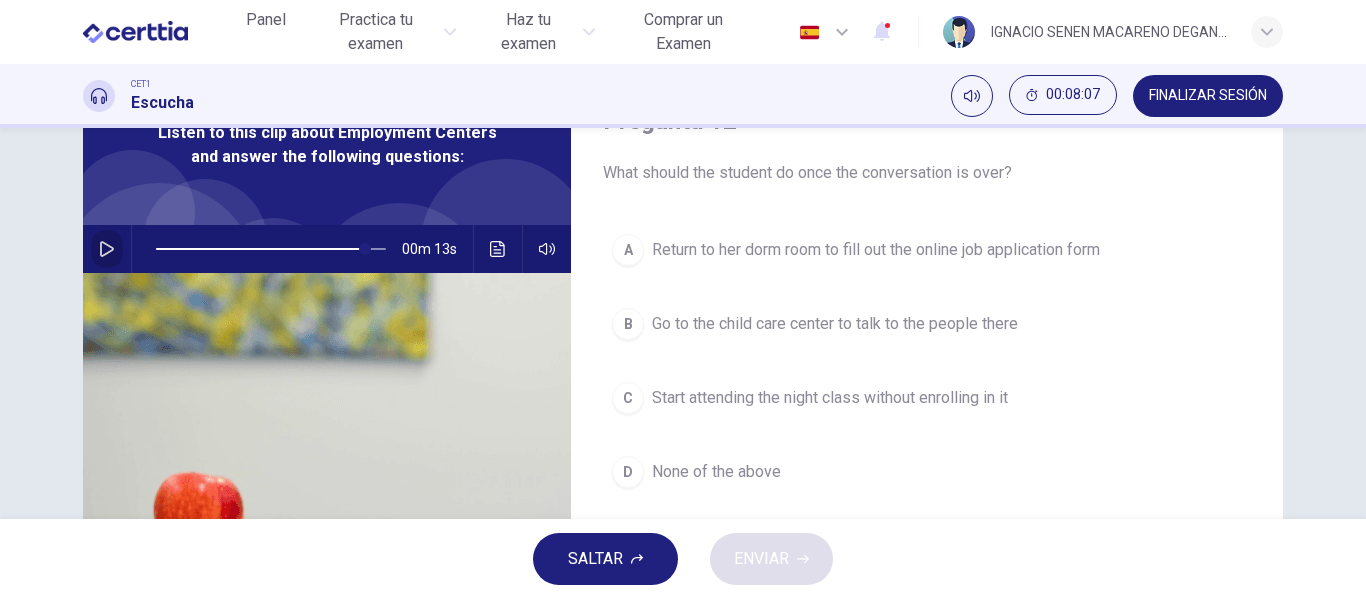 click 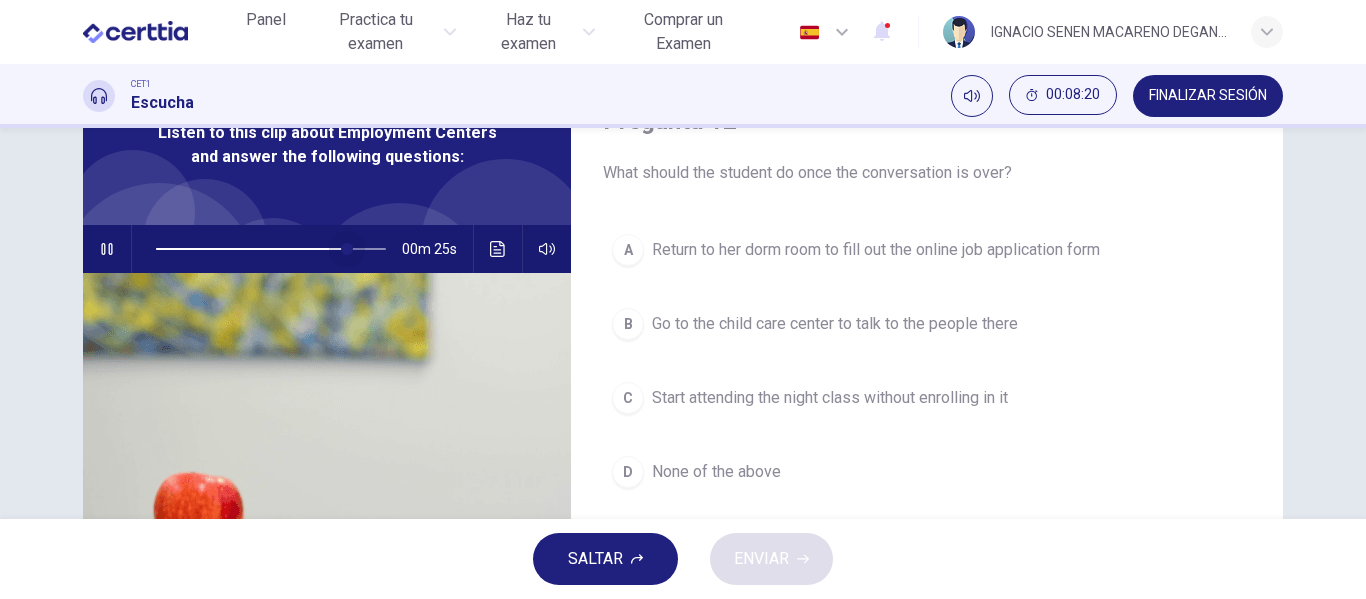 click at bounding box center (271, 249) 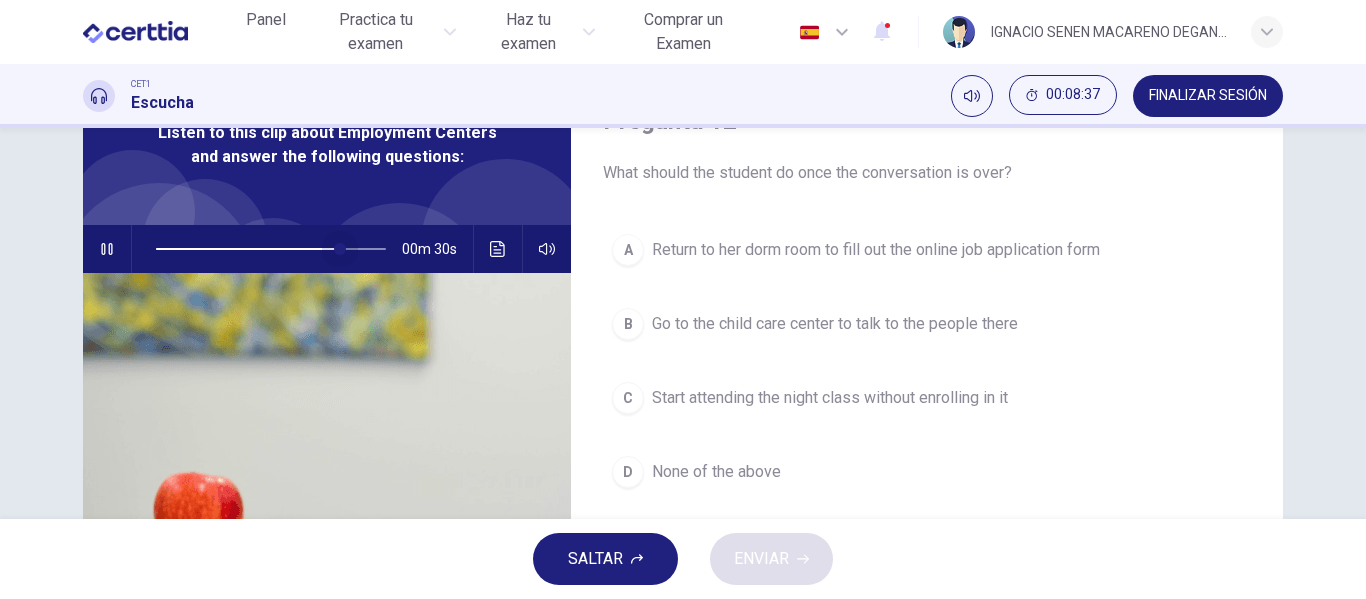 click at bounding box center [271, 249] 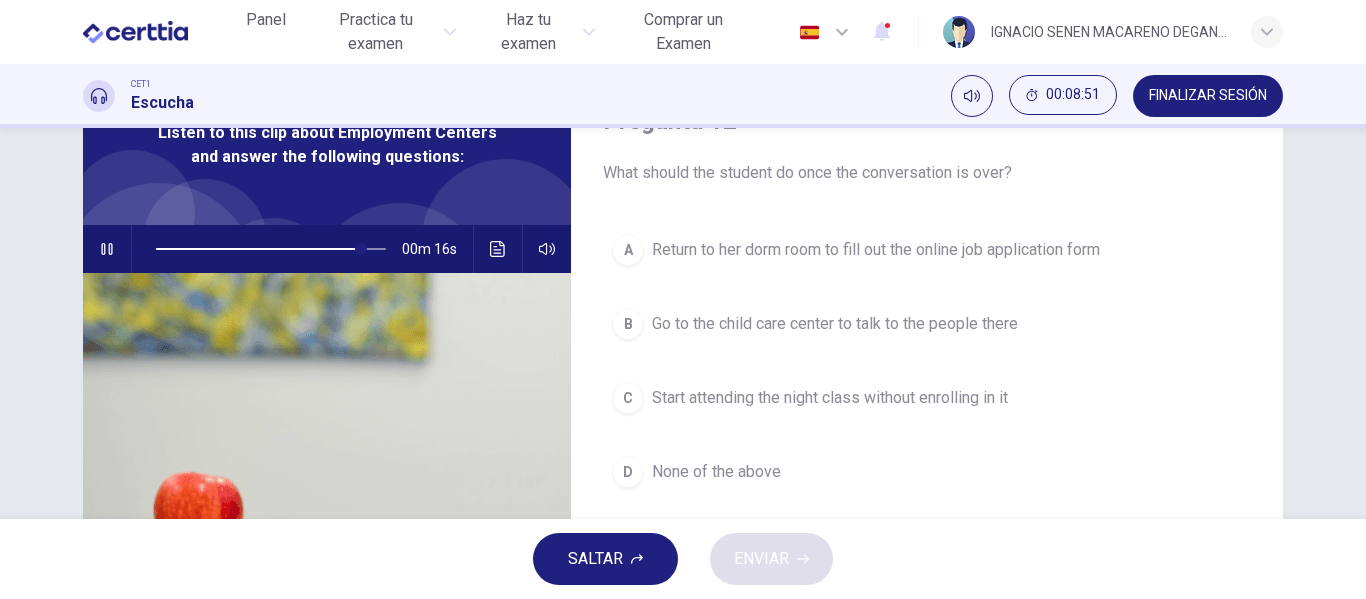 click at bounding box center [271, 249] 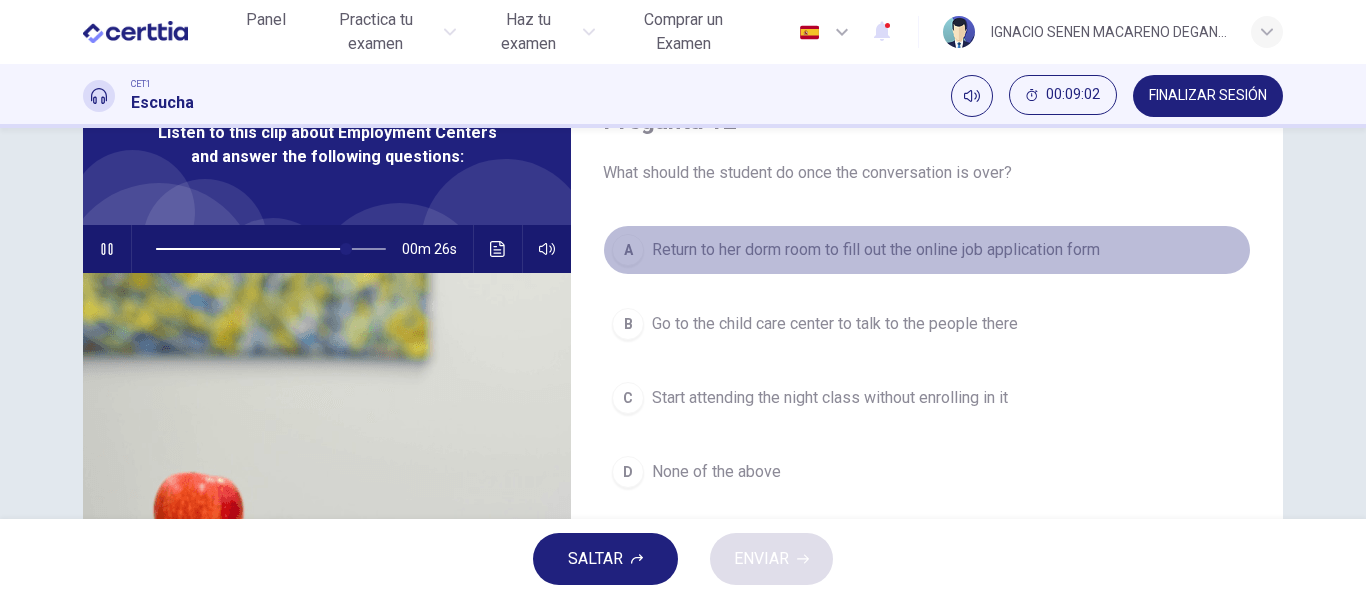 click on "Return to her dorm room to fill out the online job application form" at bounding box center [876, 250] 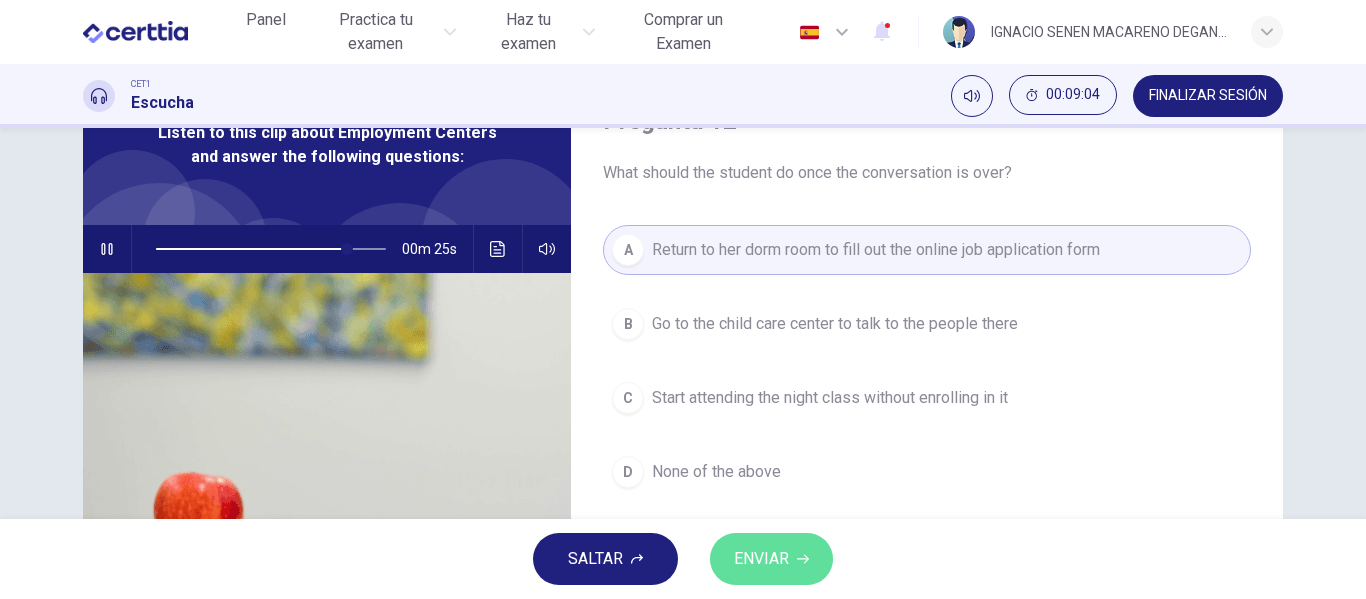 click on "ENVIAR" at bounding box center [771, 559] 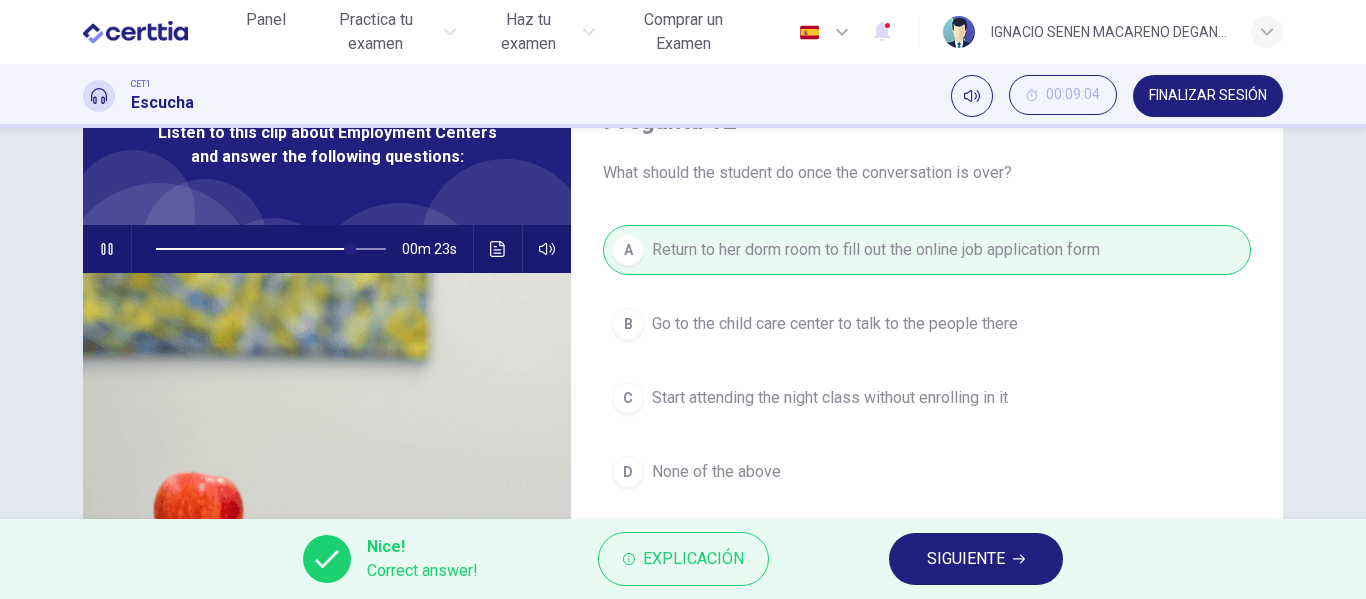 type on "**" 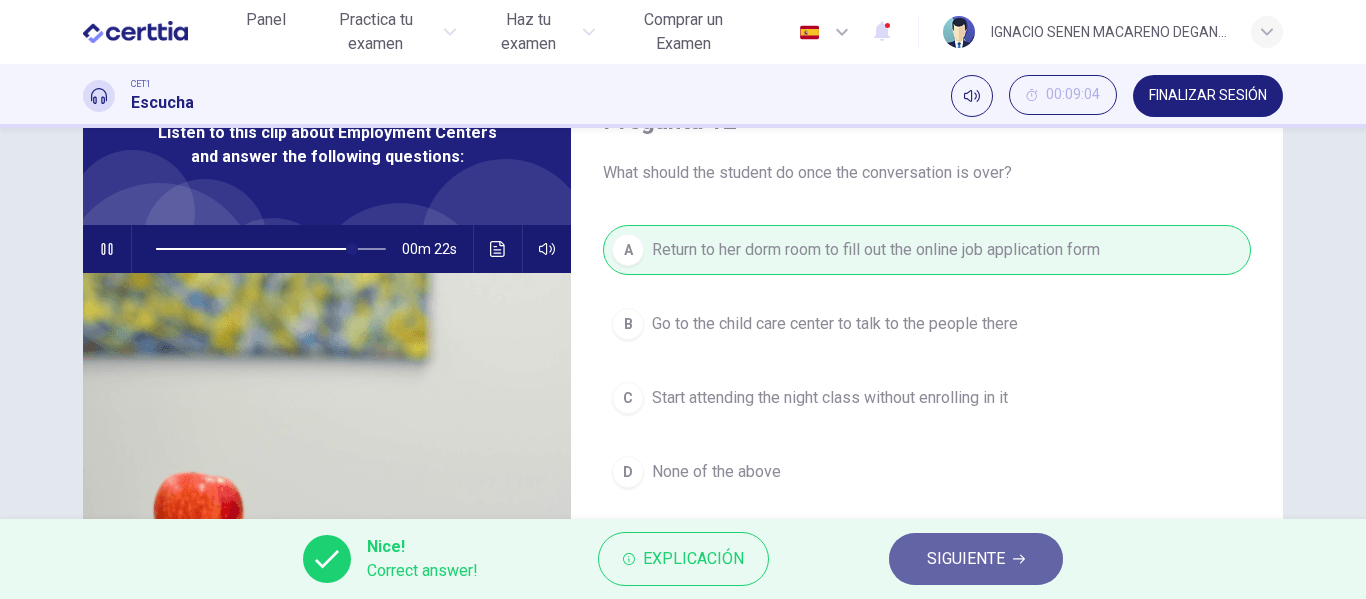 click on "SIGUIENTE" at bounding box center (966, 559) 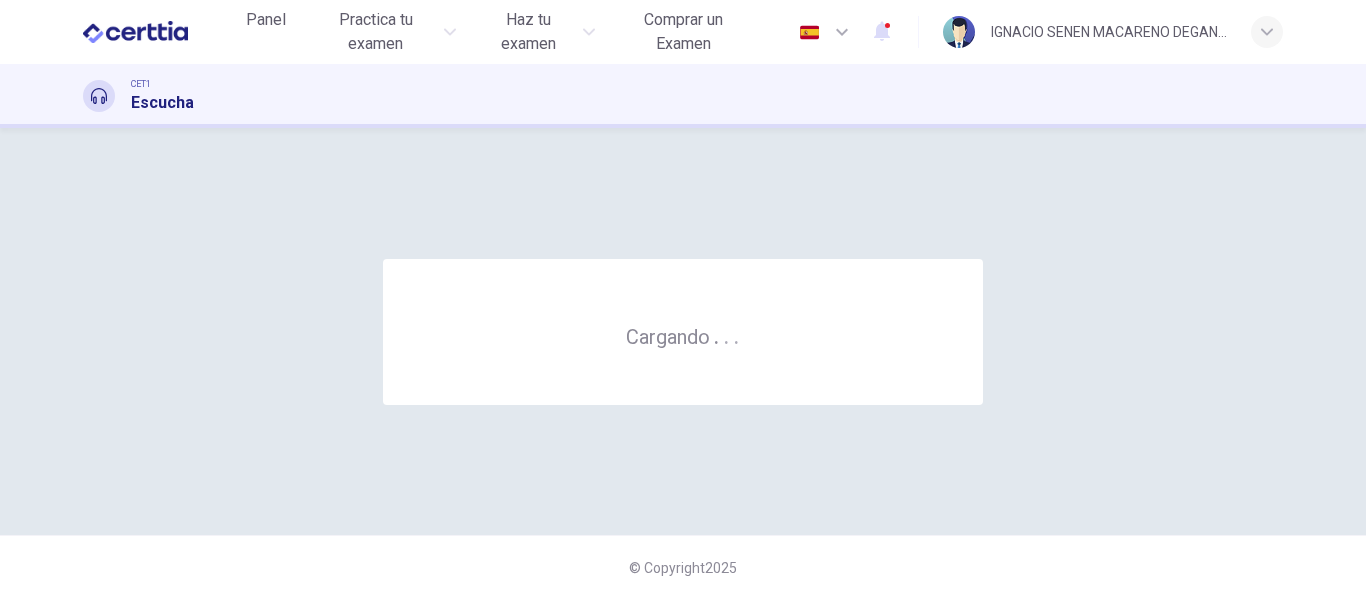scroll, scrollTop: 0, scrollLeft: 0, axis: both 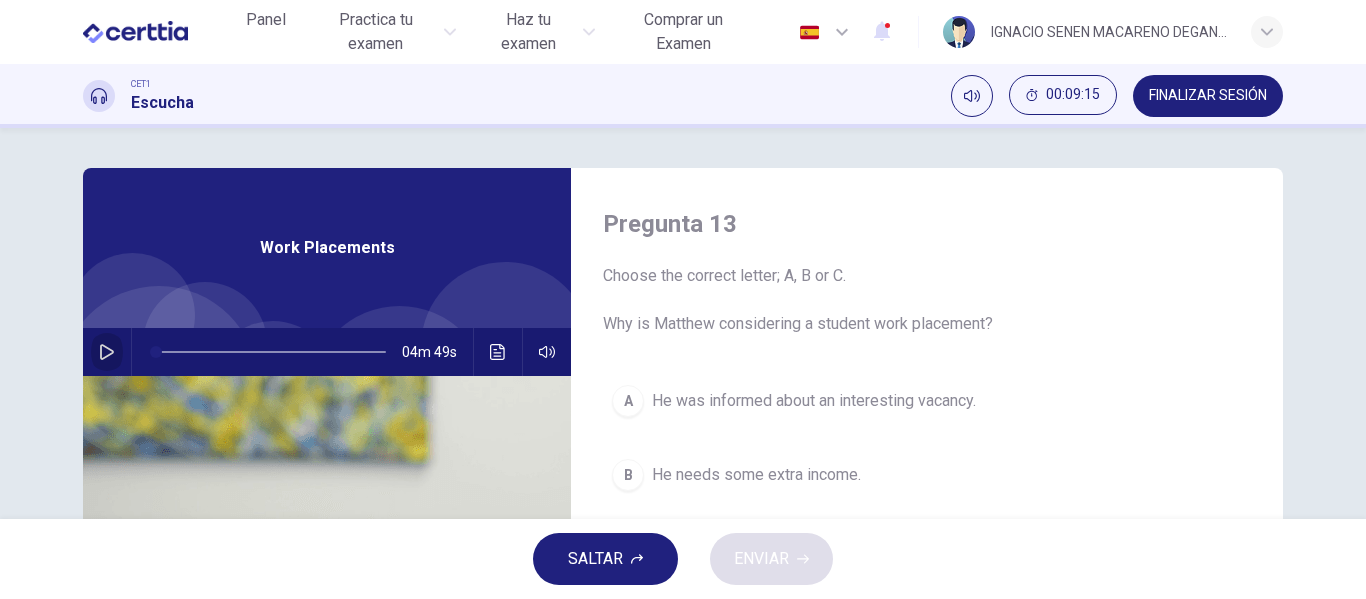click 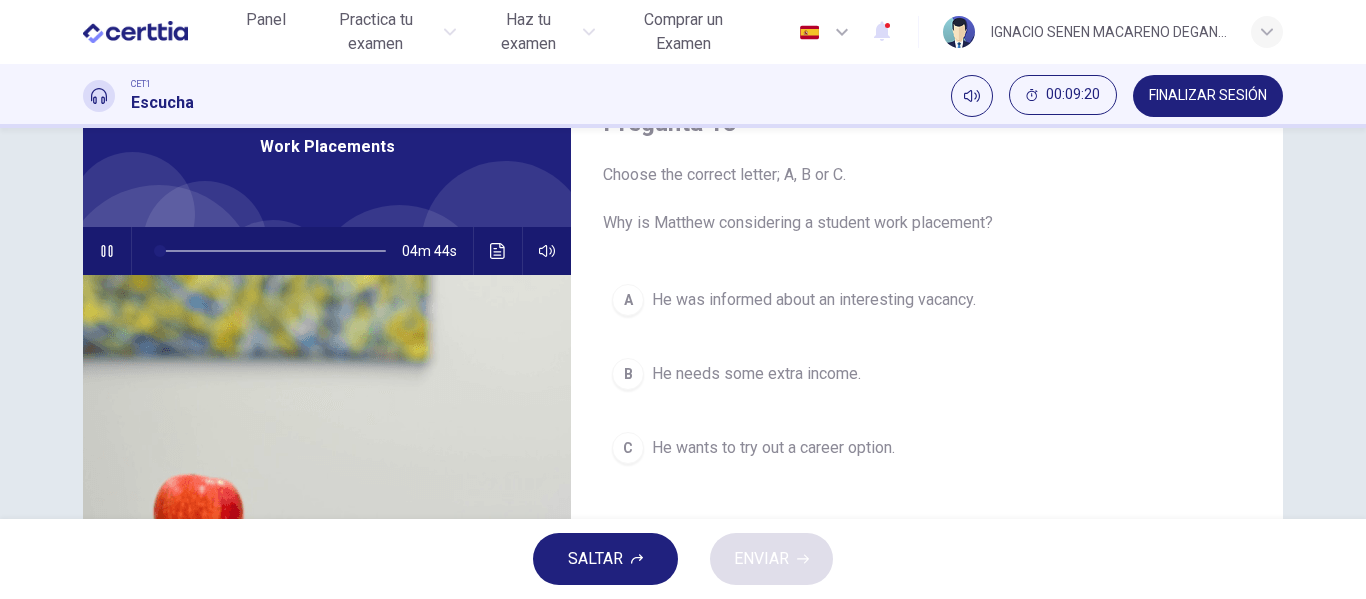 scroll, scrollTop: 103, scrollLeft: 0, axis: vertical 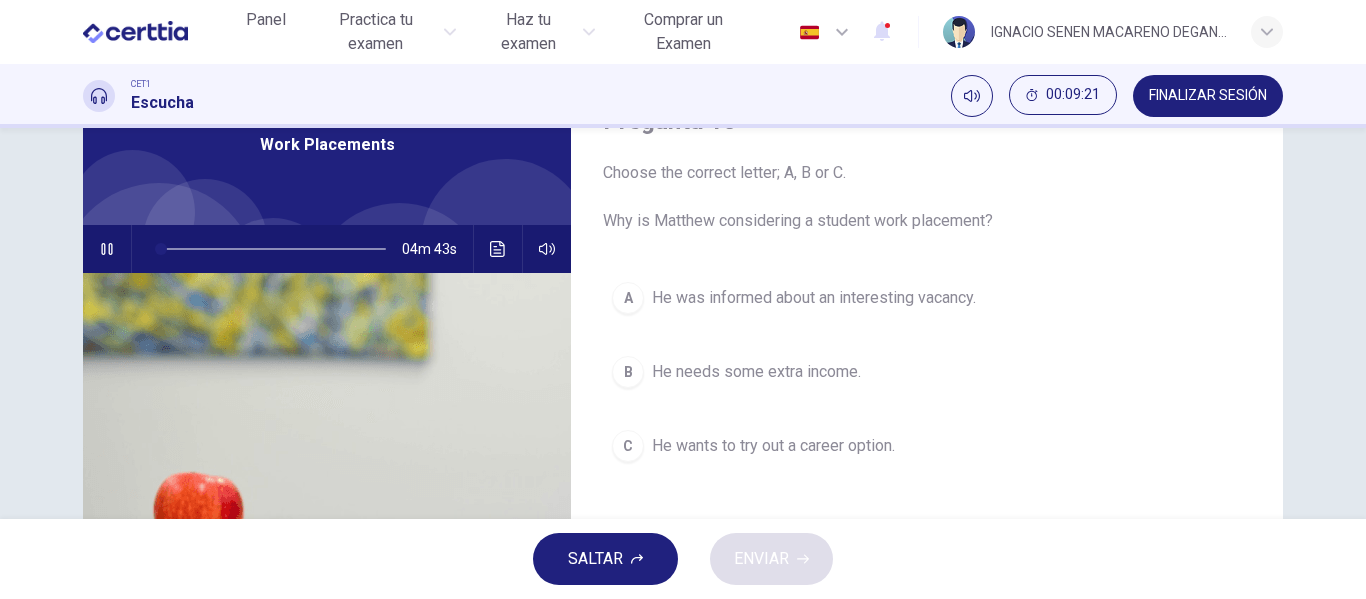 click on "A He was informed about an interesting vacancy. B He needs some extra income. C He wants to try out a career option." at bounding box center (927, 392) 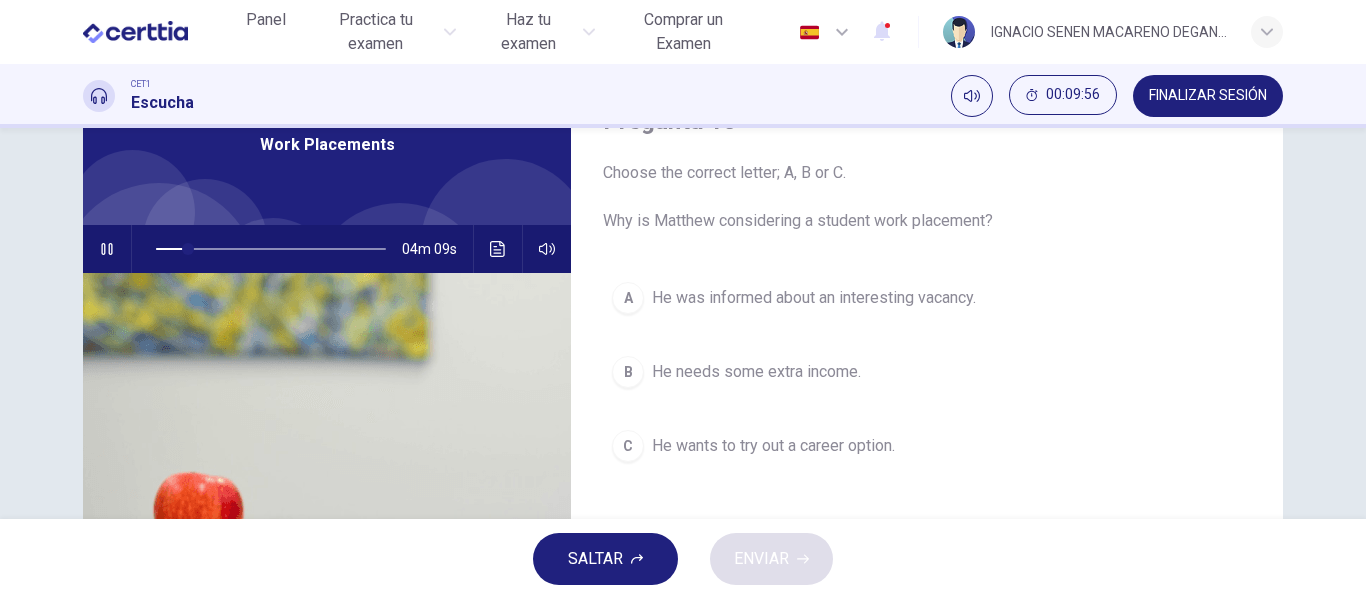 click on "He was informed about an interesting vacancy." at bounding box center [814, 298] 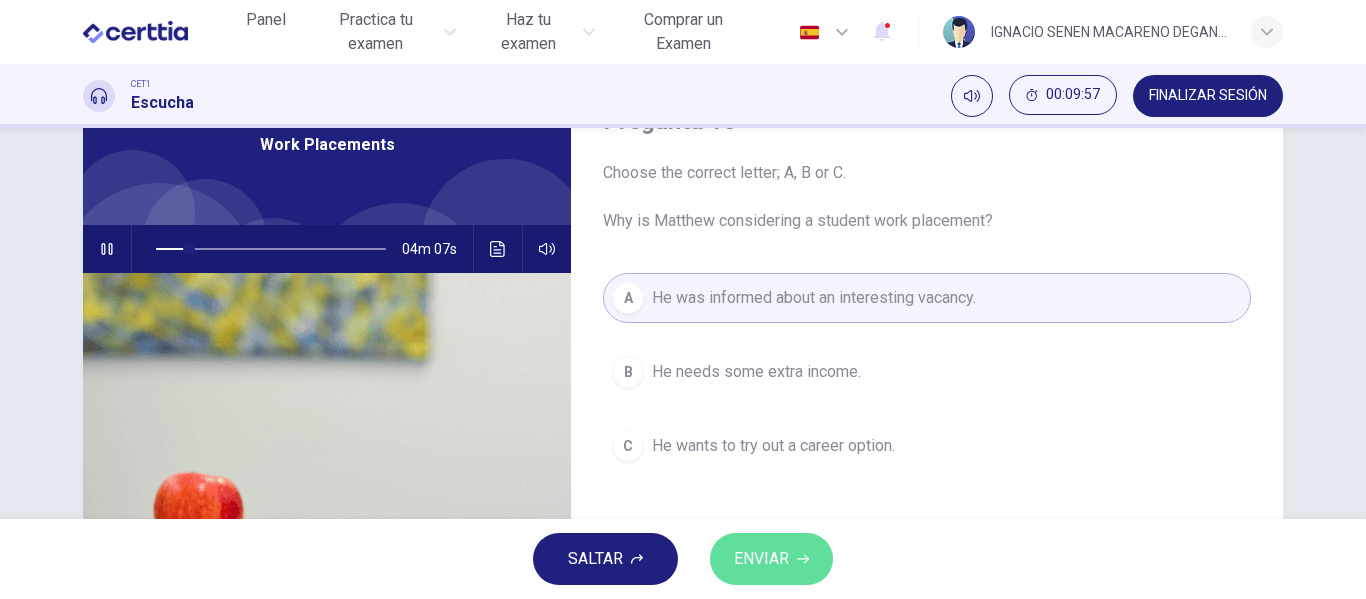 click on "ENVIAR" at bounding box center (761, 559) 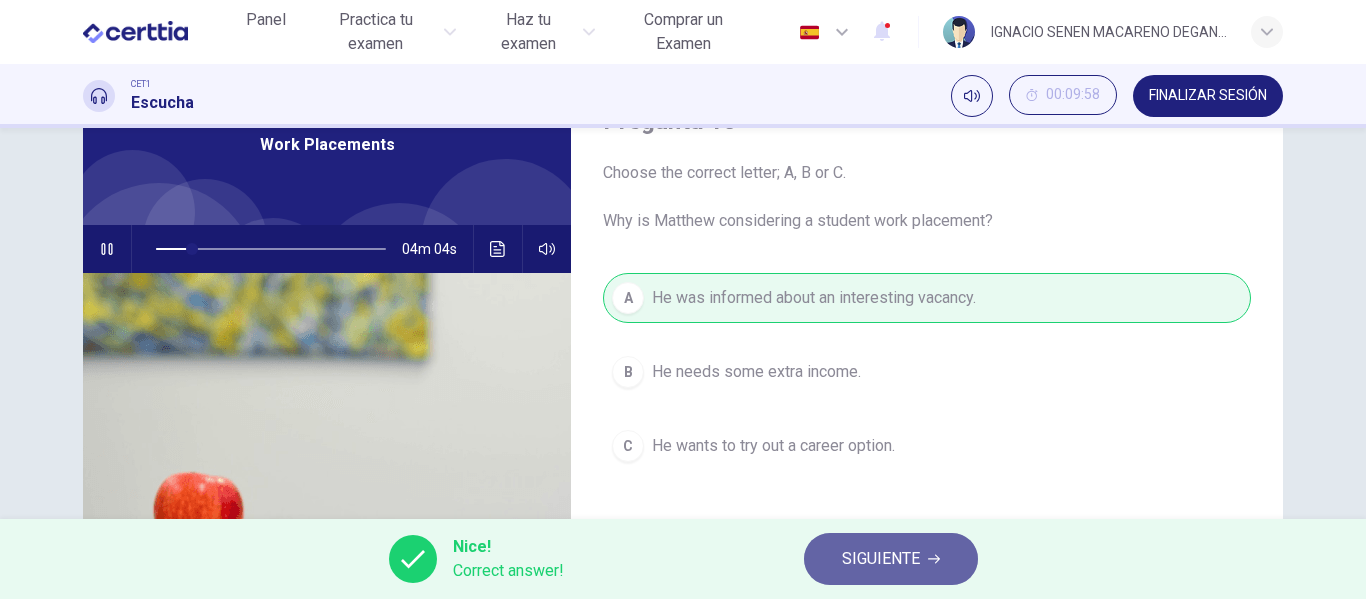 click on "SIGUIENTE" at bounding box center (881, 559) 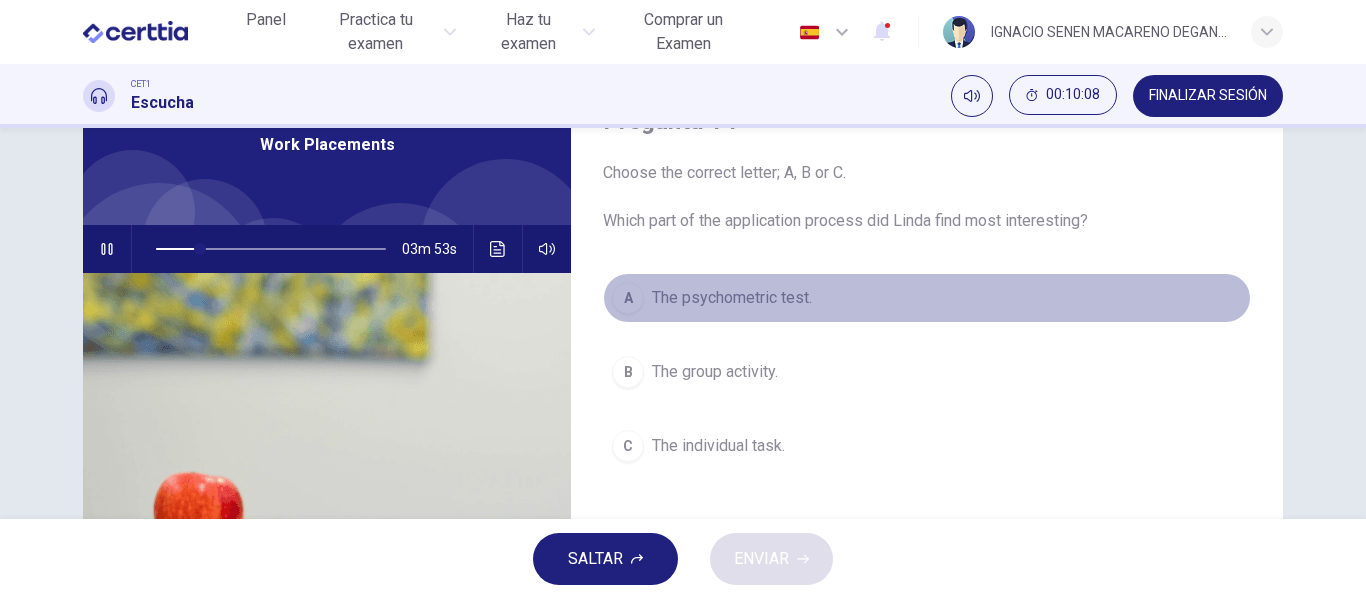 click on "The psychometric test." at bounding box center (732, 298) 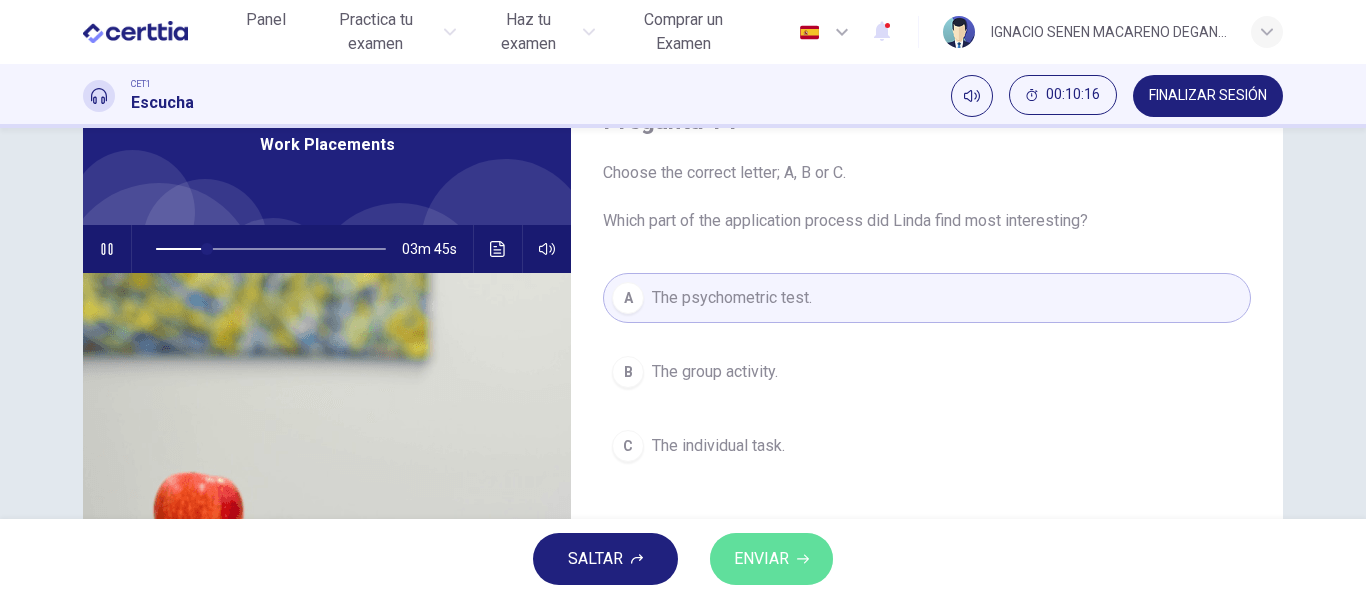 click on "ENVIAR" at bounding box center (771, 559) 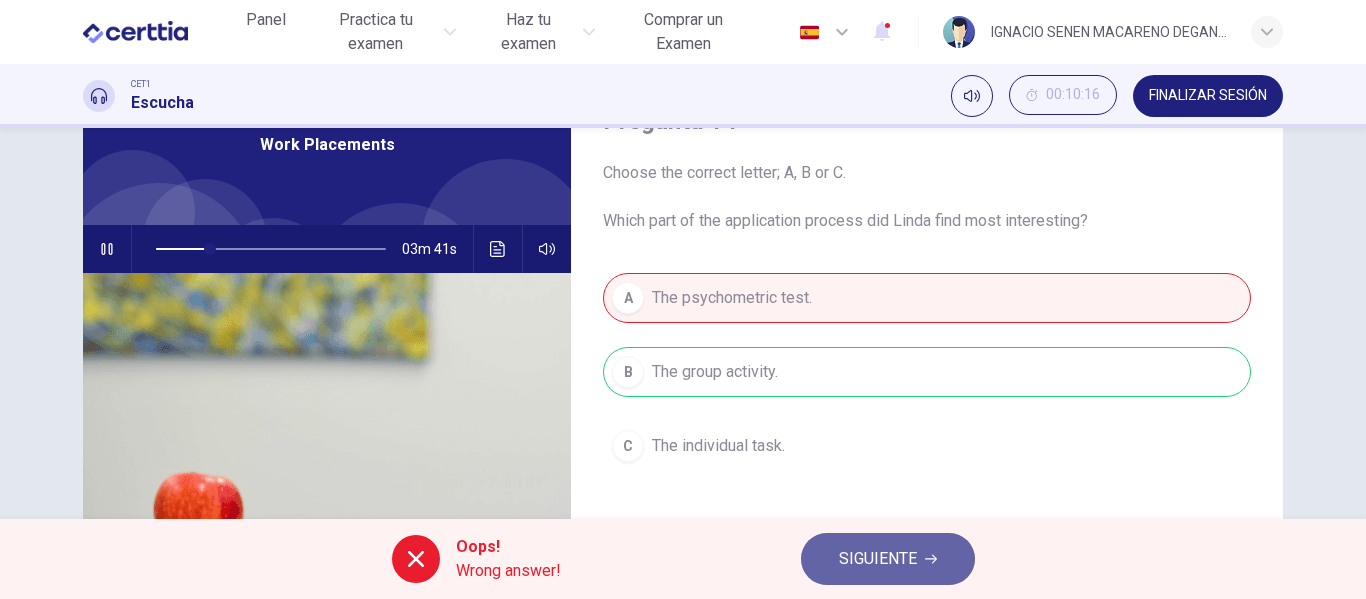 click on "SIGUIENTE" at bounding box center (878, 559) 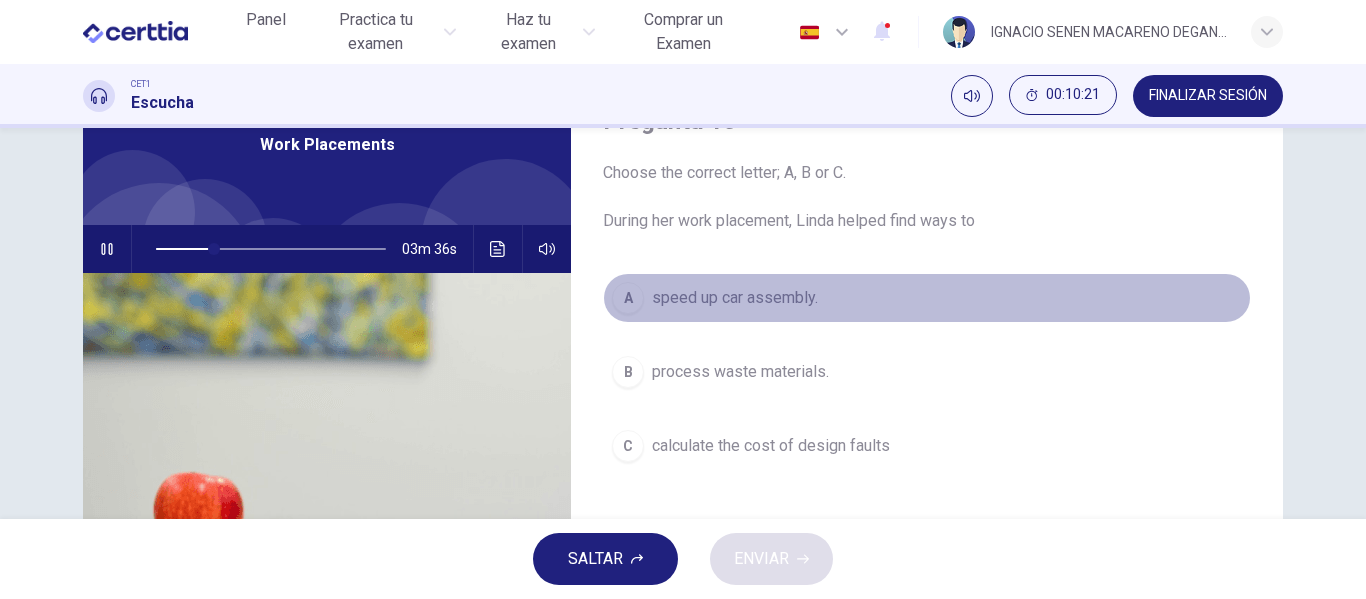 click on "speed up car assembly." at bounding box center (735, 298) 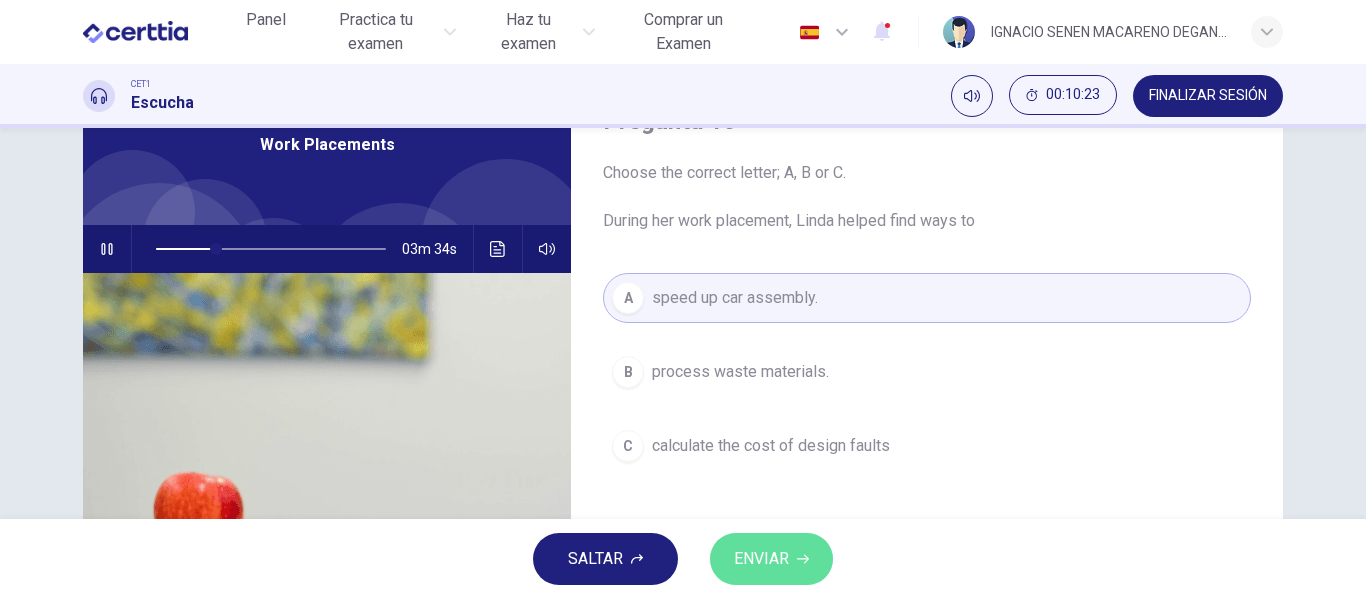 click on "ENVIAR" at bounding box center [761, 559] 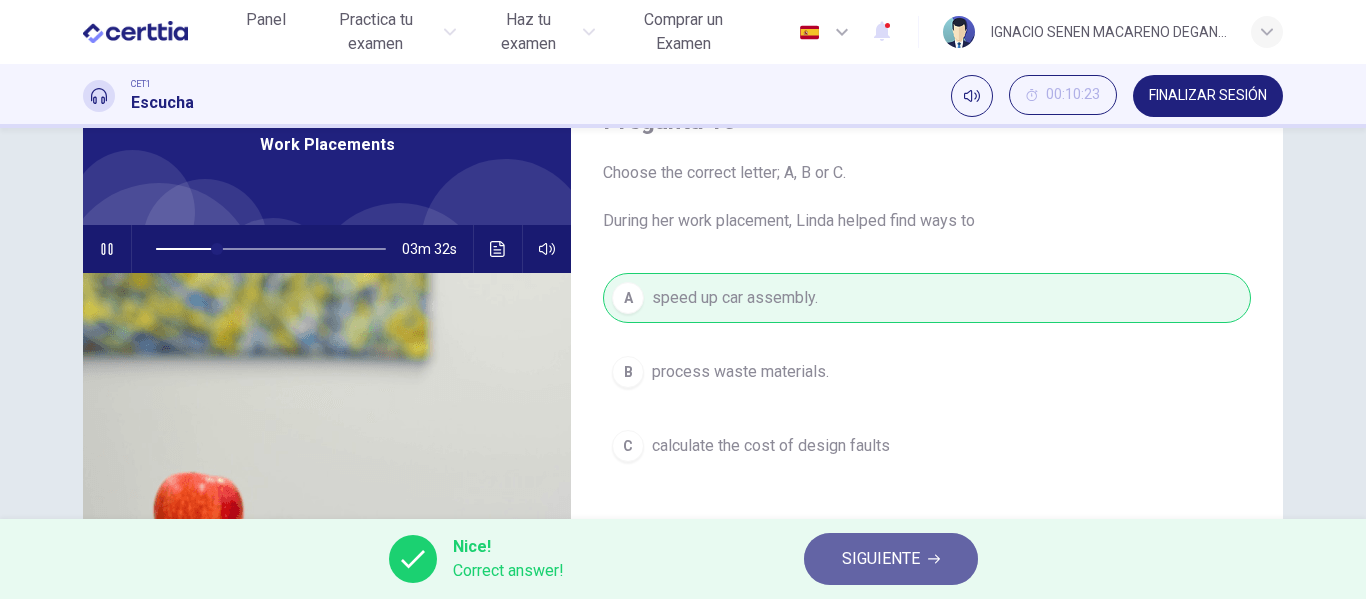 click on "SIGUIENTE" at bounding box center (881, 559) 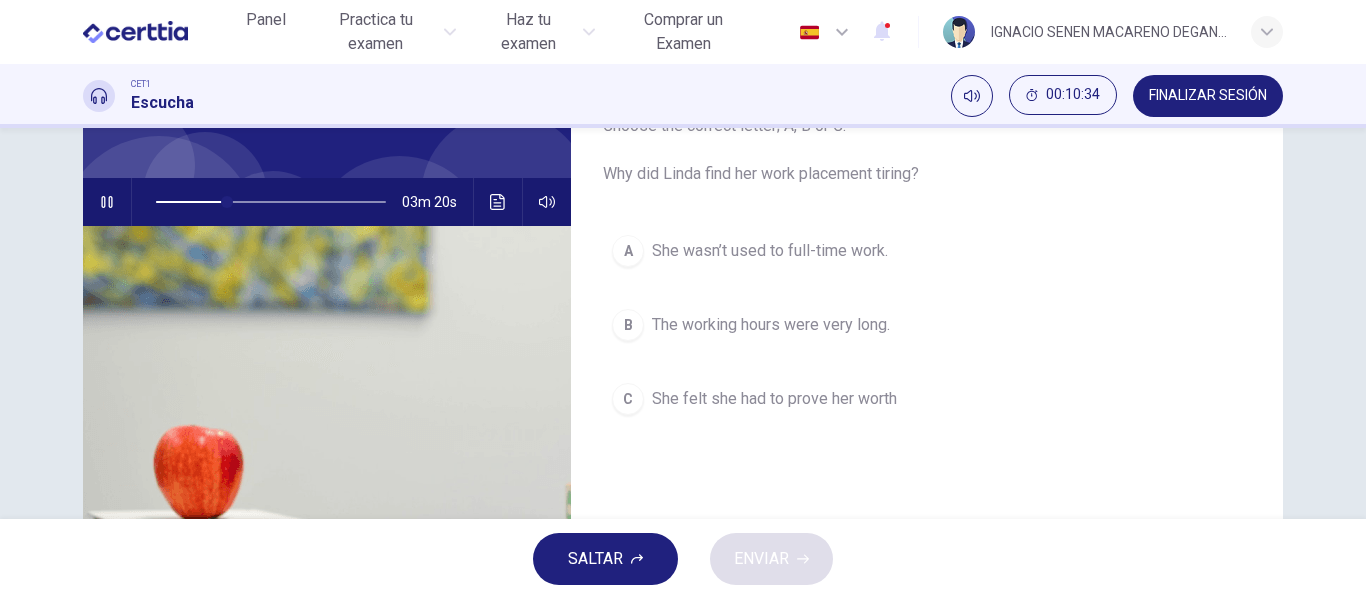 scroll, scrollTop: 146, scrollLeft: 0, axis: vertical 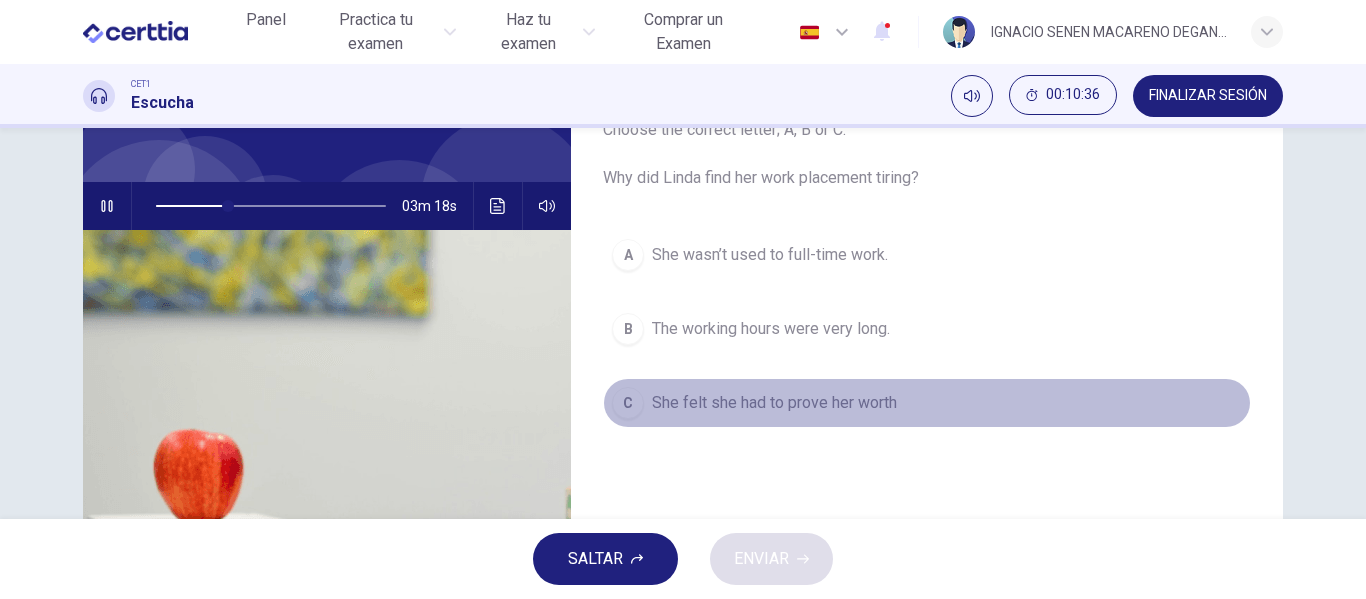 click on "She felt she had to prove her worth" at bounding box center [774, 403] 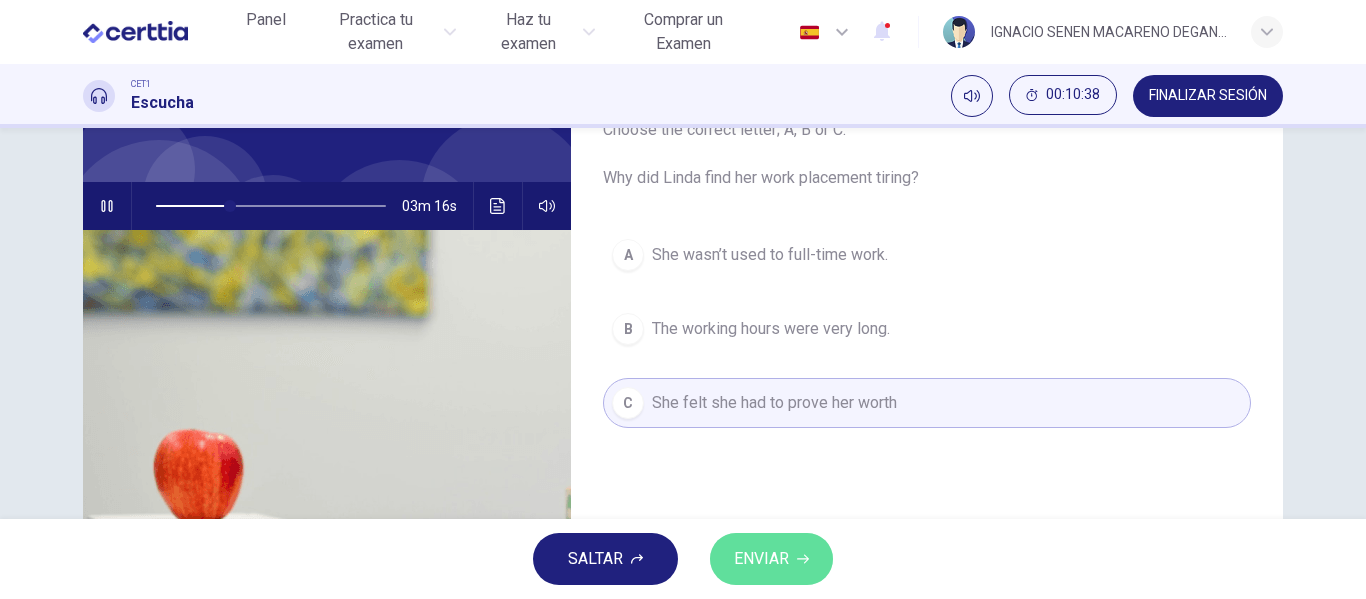 click on "ENVIAR" at bounding box center [771, 559] 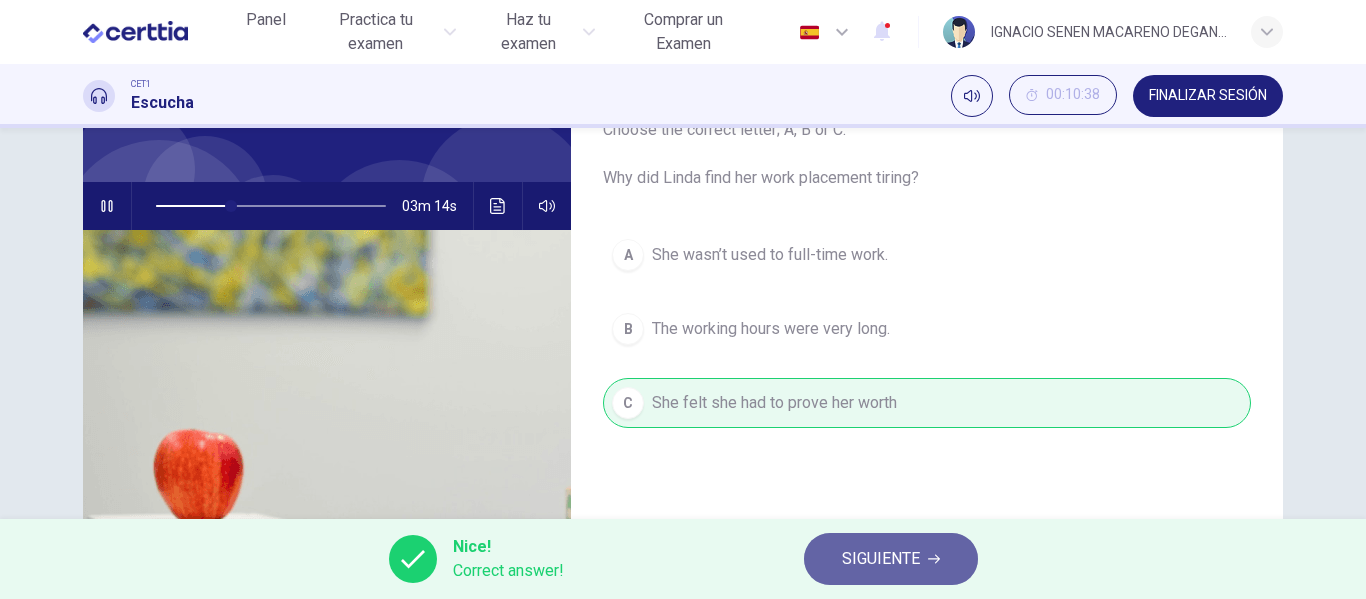 click on "SIGUIENTE" at bounding box center (891, 559) 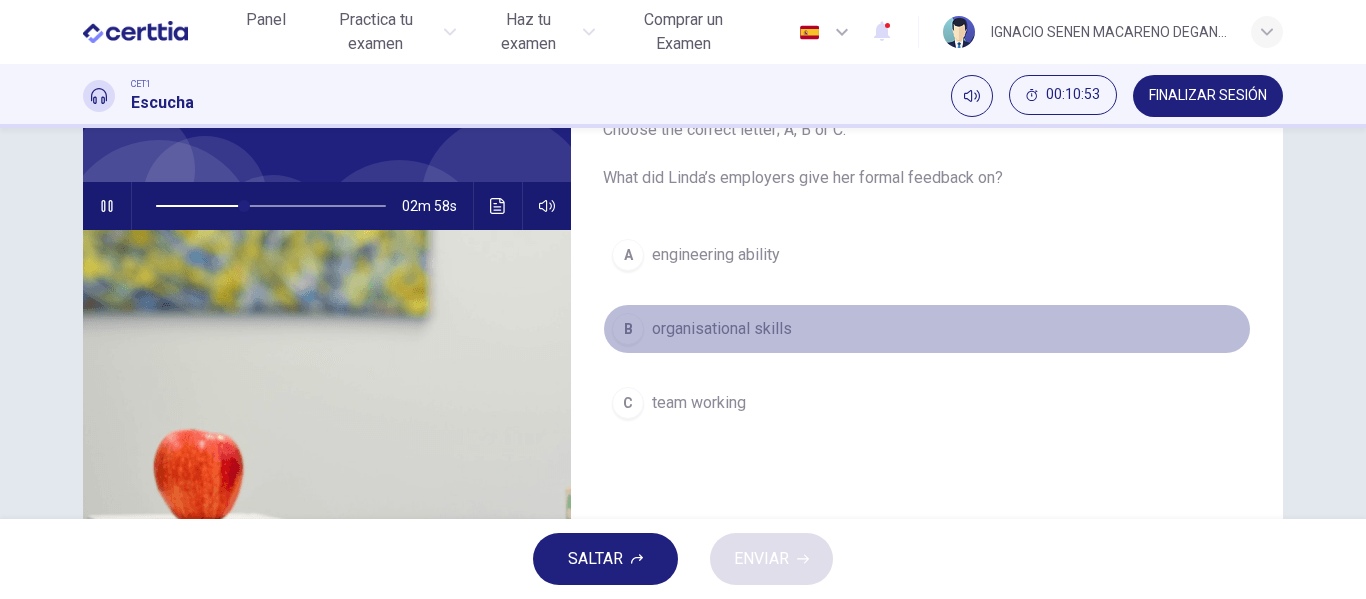 click on "organisational skills" at bounding box center [722, 329] 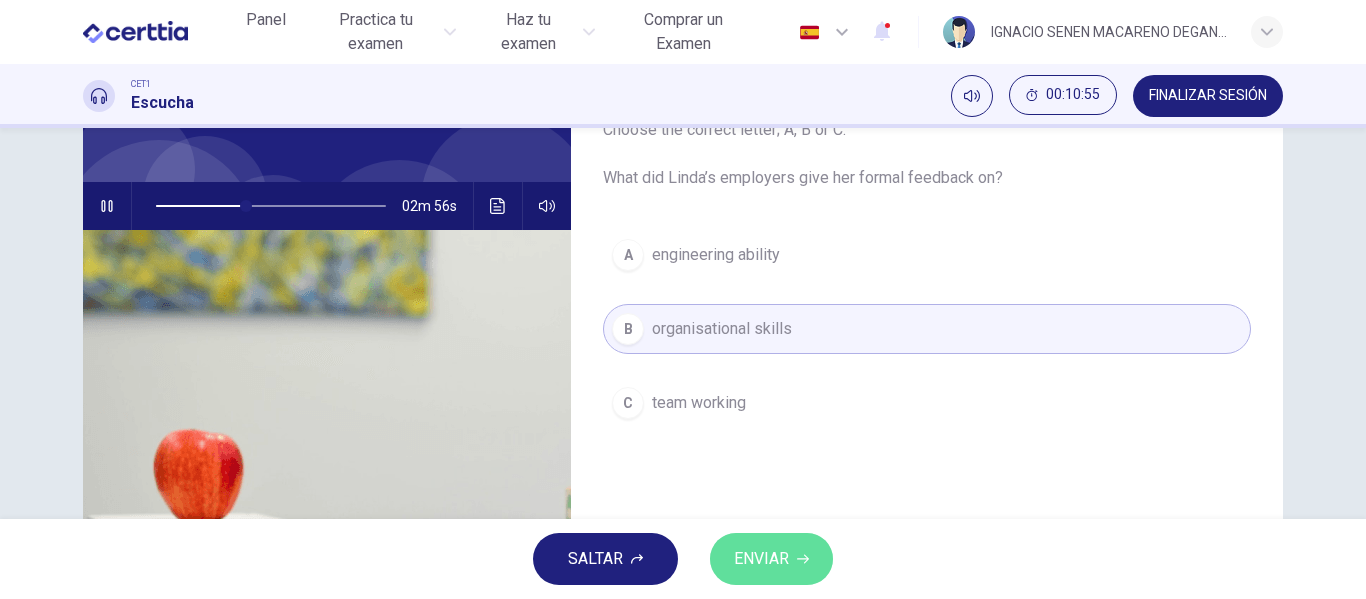 click on "ENVIAR" at bounding box center (761, 559) 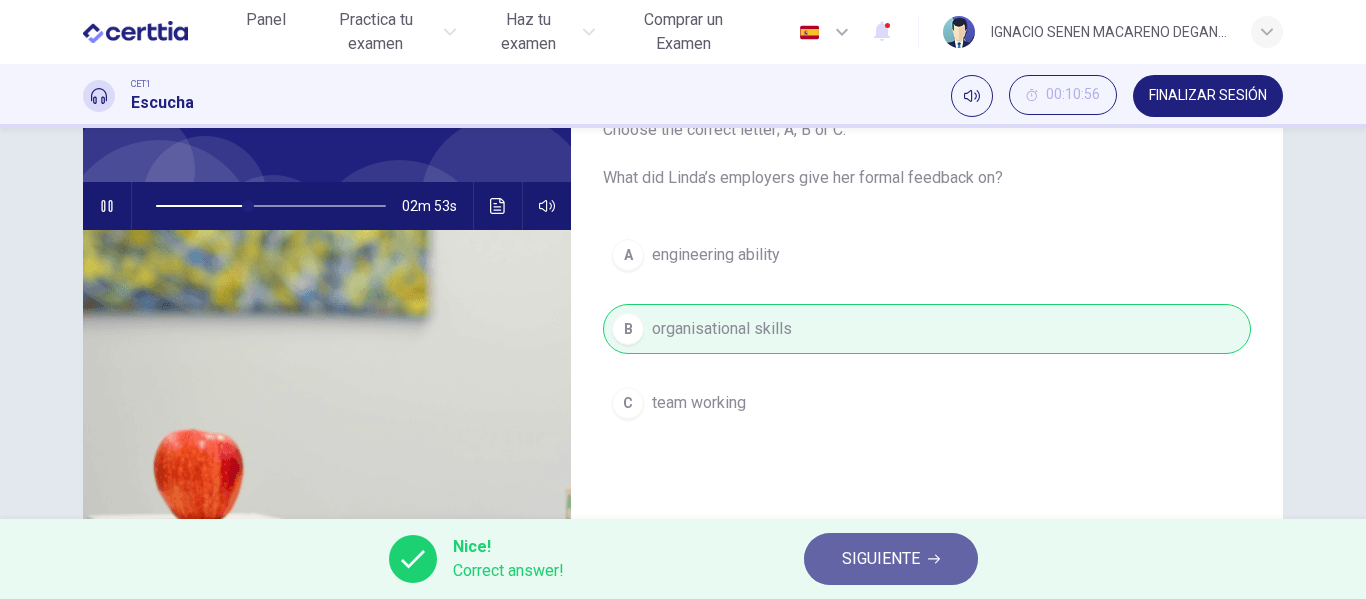 click on "SIGUIENTE" at bounding box center (881, 559) 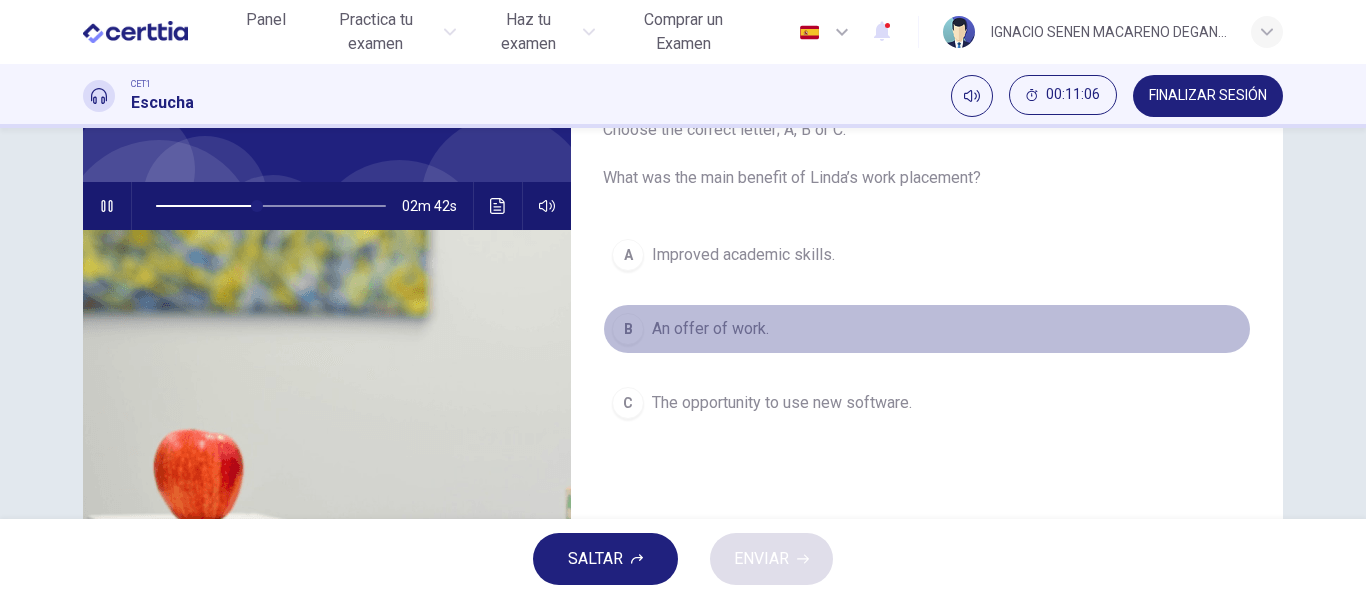click on "An offer of work." at bounding box center (710, 329) 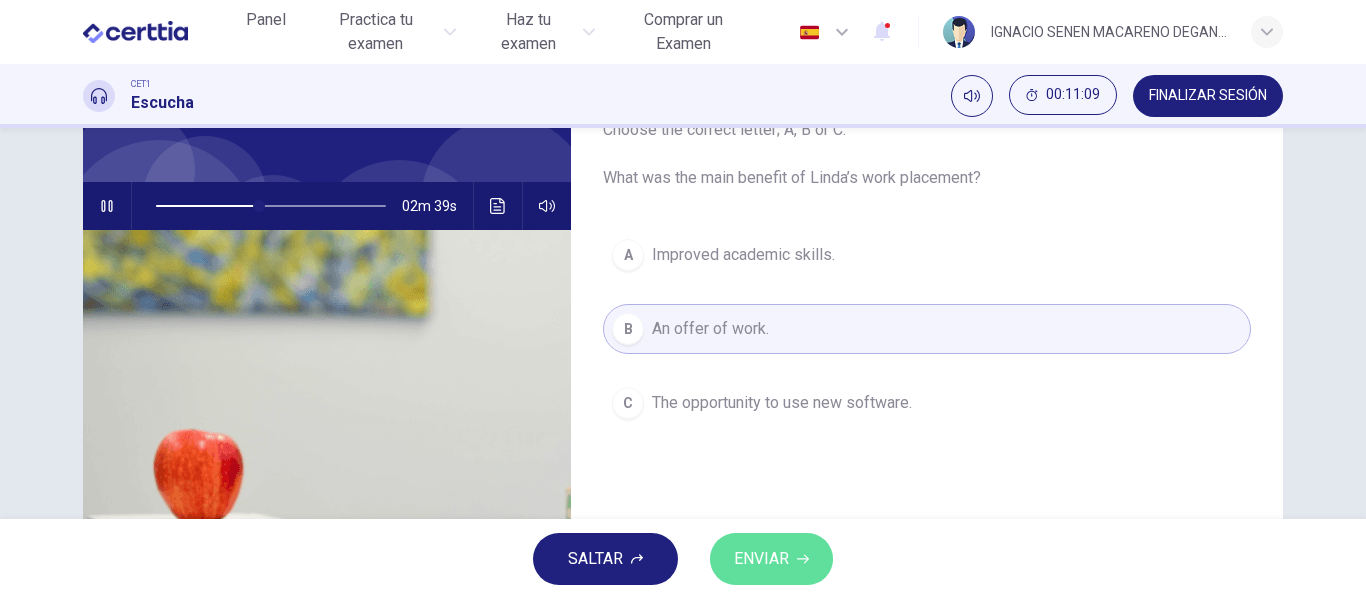 click on "ENVIAR" at bounding box center [761, 559] 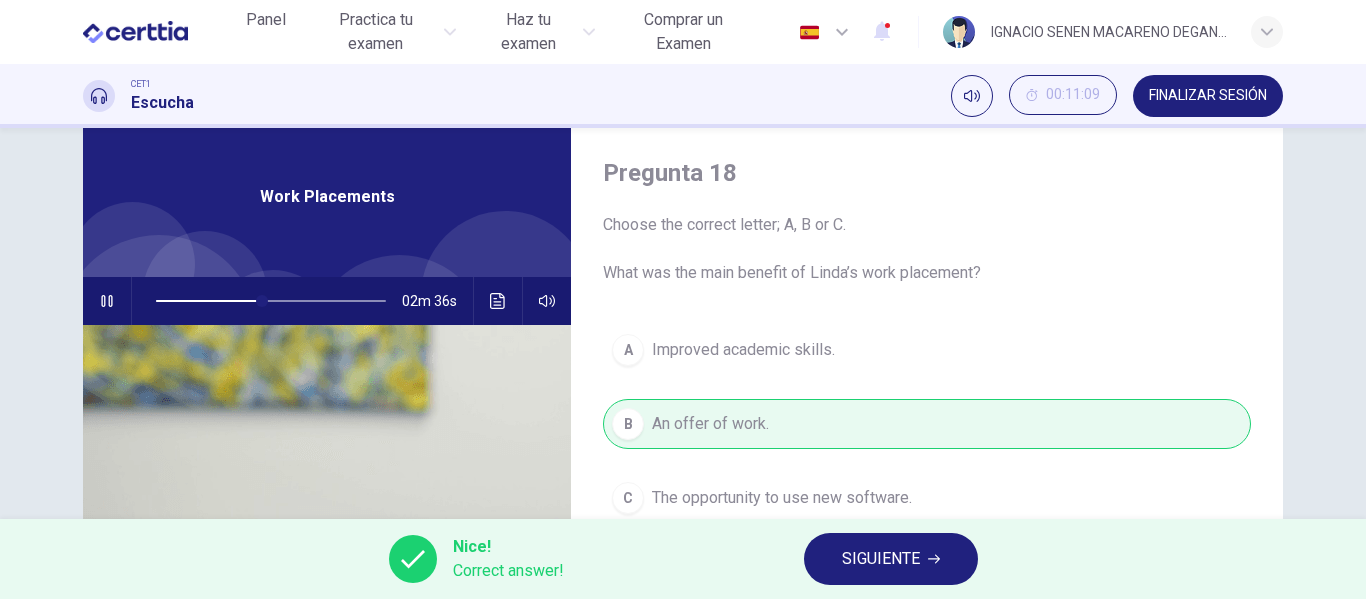 scroll, scrollTop: 0, scrollLeft: 0, axis: both 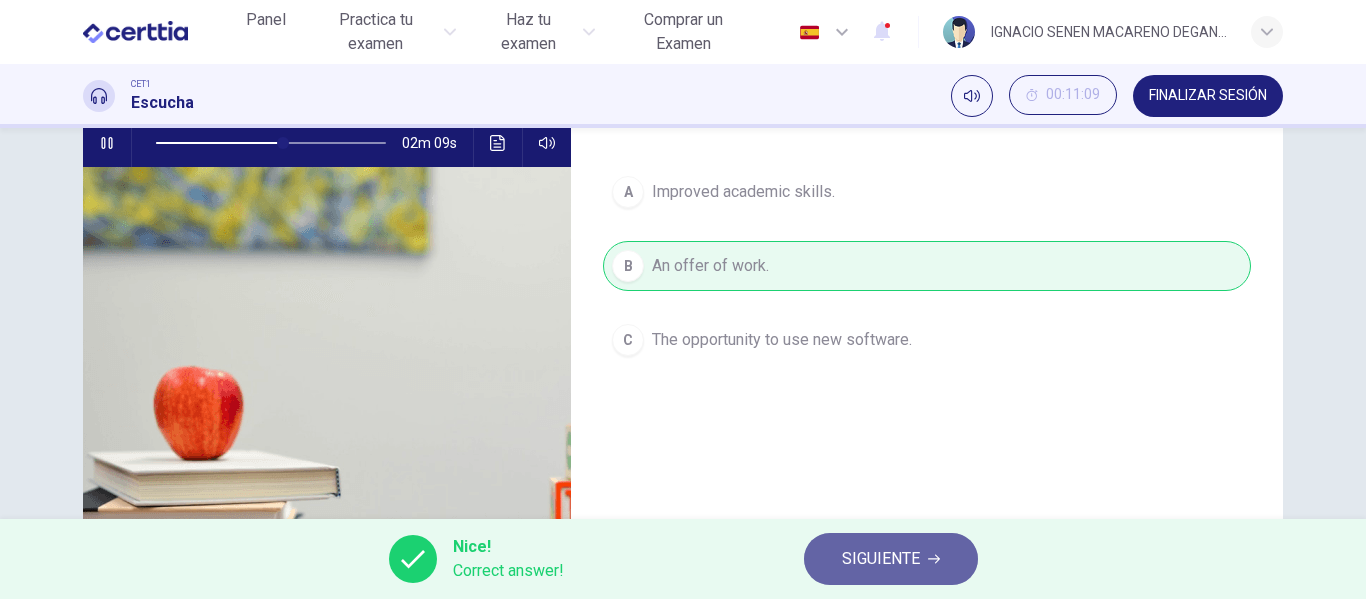 click on "SIGUIENTE" at bounding box center [881, 559] 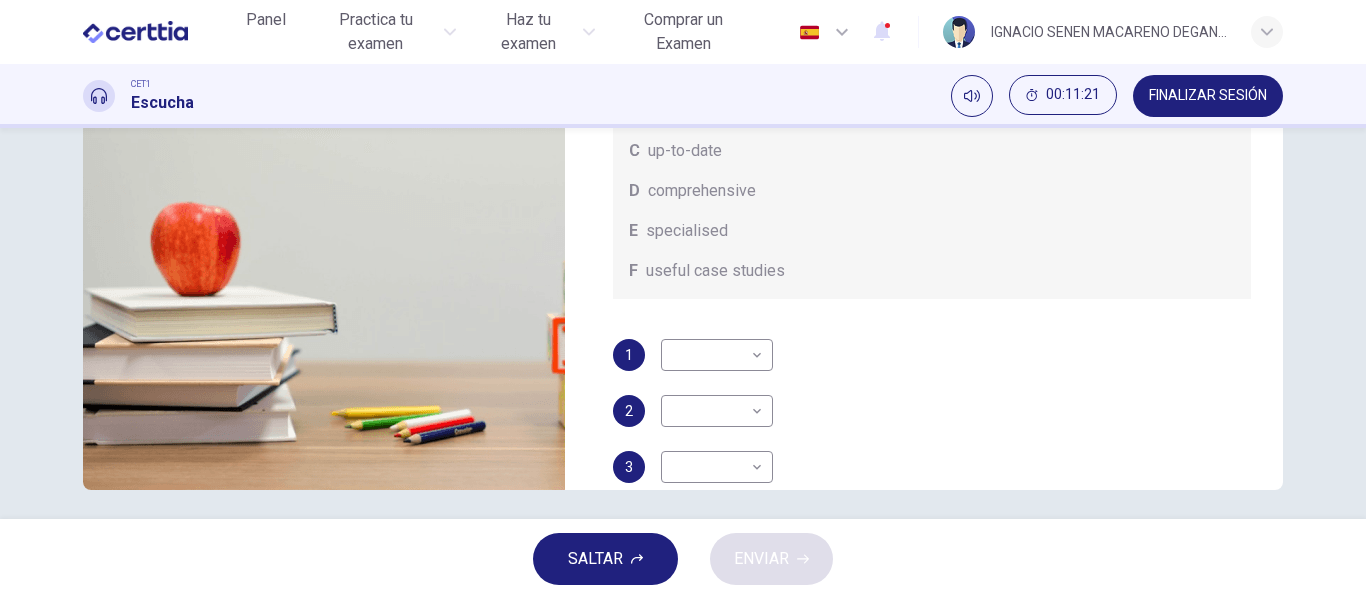 scroll, scrollTop: 384, scrollLeft: 0, axis: vertical 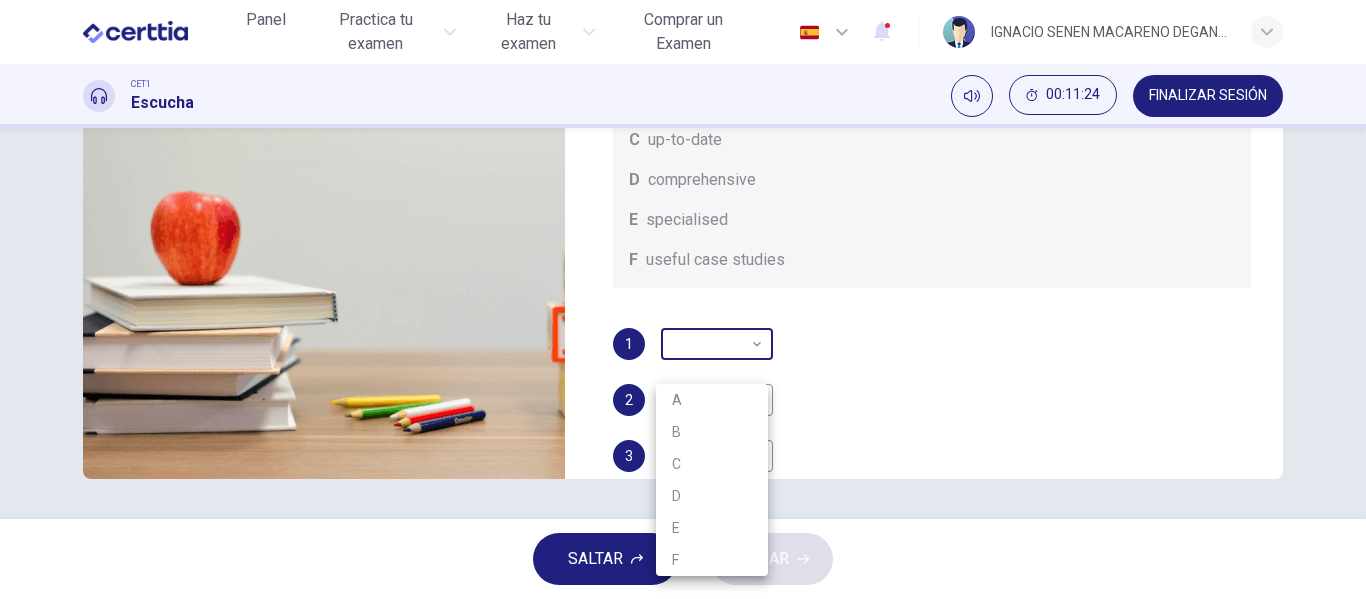 click on "Este sitio utiliza cookies, como se explica en nuestra  Política de Privacidad . Si acepta el uso de cookies, haga clic en el botón Aceptar y continúe navegando por nuestro sitio.   Política de Privacidad Aceptar Panel Practica tu examen Haz tu examen Comprar un Examen Español ** ​ [NAME] [LAST_NAME] [INITIAL] CET1 Escucha 00:11:24 FINALIZAR SESIÓN Pregunta 19 What does Linda think about the books on Matthew’s reading list? Choose FOUR answers from the box and write the correct letter, A-F, next to the questions.
Opinions A helpful illustrations B easy to understand C up-to-date D comprehensive E specialised F useful case studies 1 ​ ​ 2 ​ ​ 3 ​ ​ 4 ​ ​ Work Placements 01m 54s SALTAR ENVIAR Certtia | Plataforma de certificación de Inglés por Internet SEP Panel Practica tu examen Haz tu examen Paga Tu Examen   Notificaciones 1 © Copyright  2025 A B C D E F" at bounding box center [683, 299] 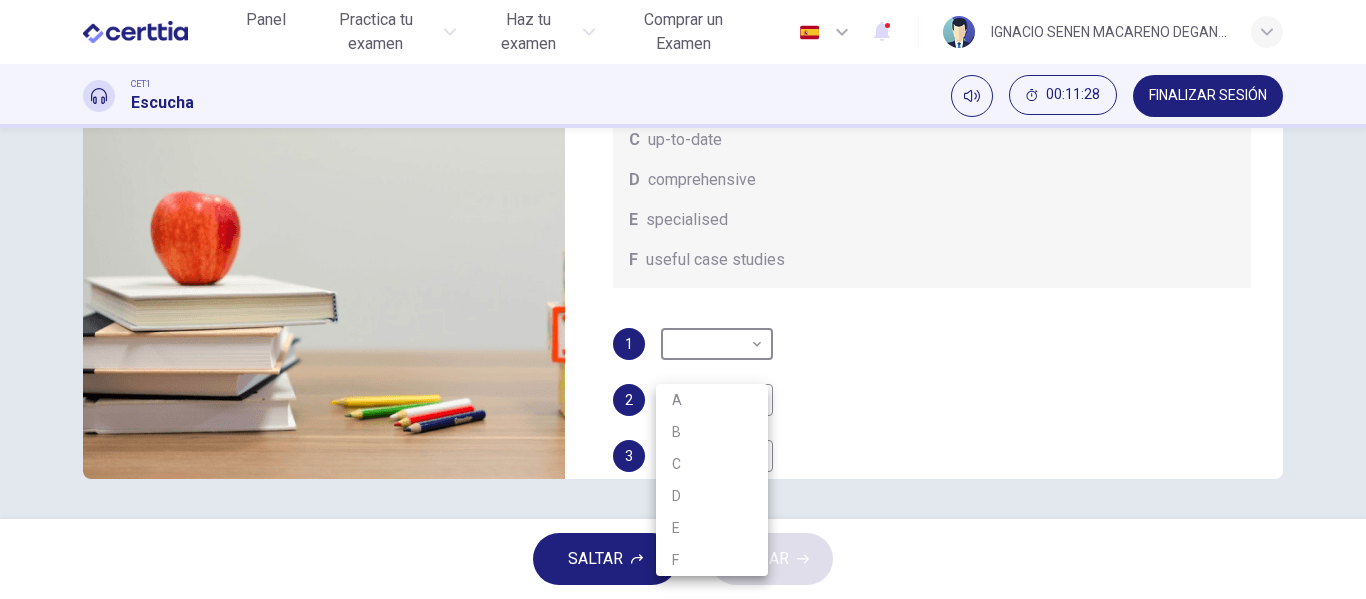 drag, startPoint x: 1360, startPoint y: 384, endPoint x: 1273, endPoint y: 238, distance: 169.95587 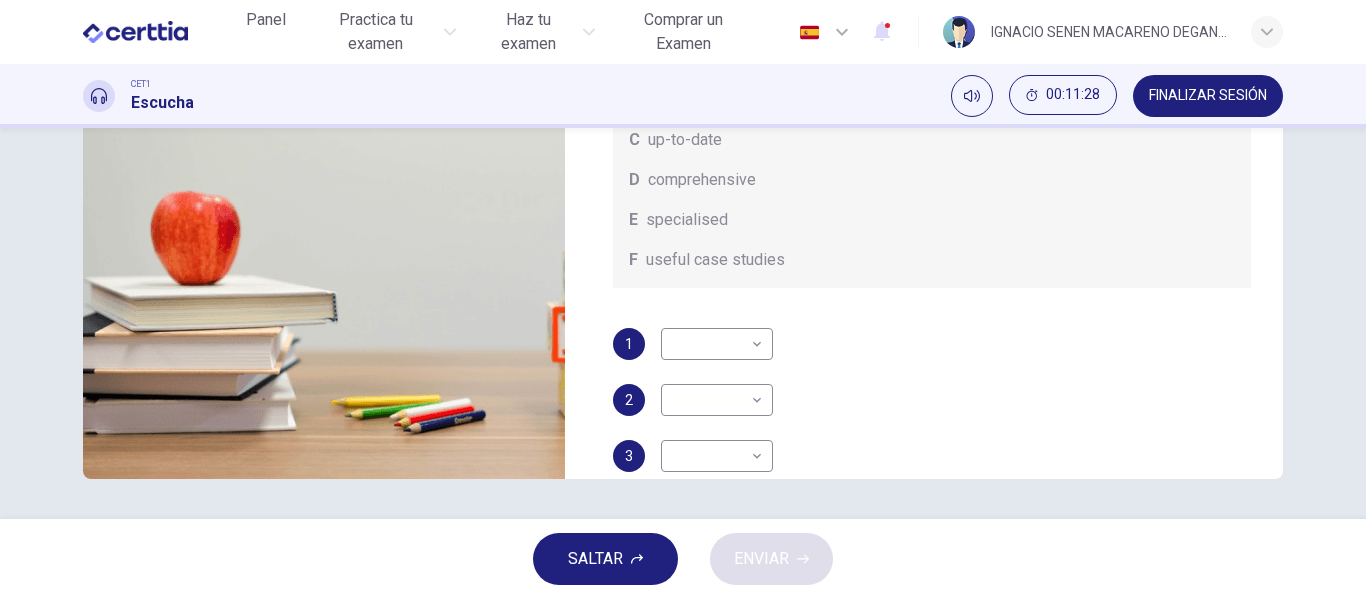 drag, startPoint x: 1273, startPoint y: 238, endPoint x: 1269, endPoint y: 207, distance: 31.257 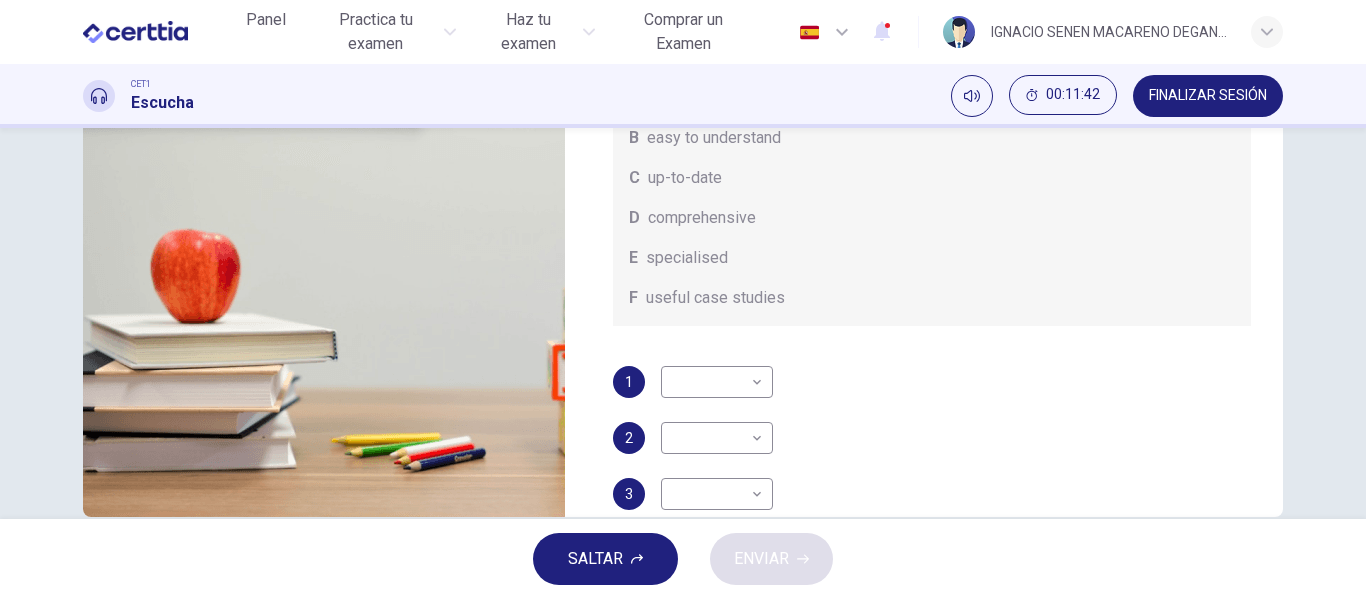 scroll, scrollTop: 384, scrollLeft: 0, axis: vertical 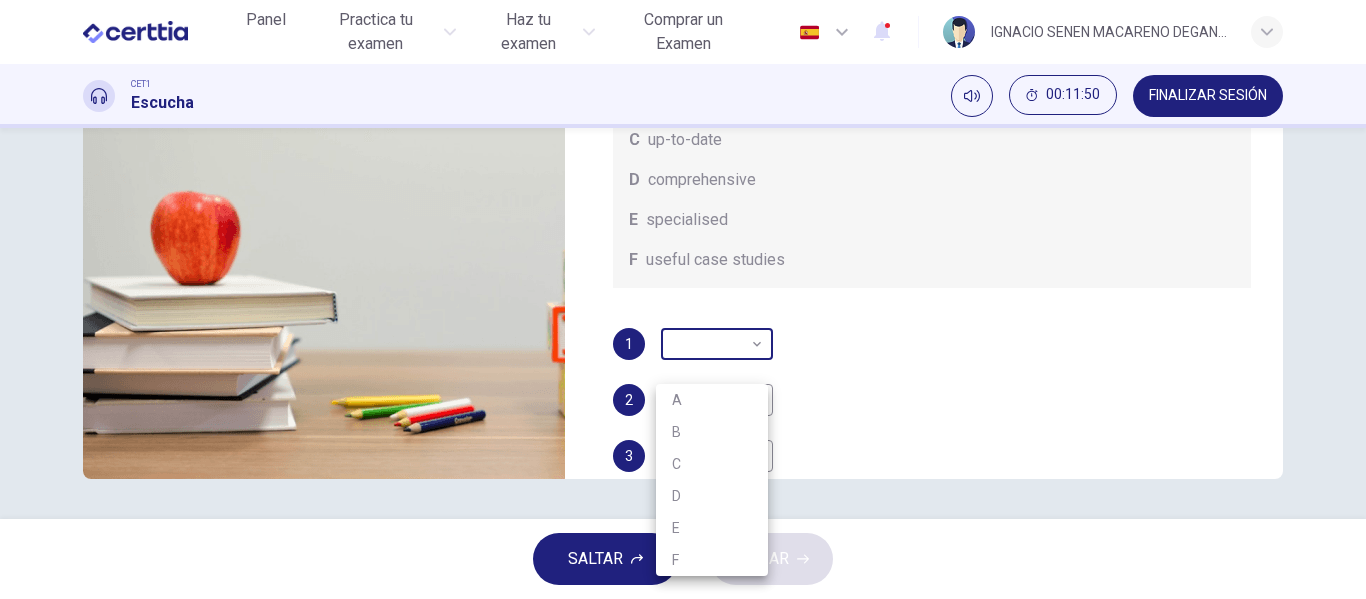 click on "Este sitio utiliza cookies, como se explica en nuestra  Política de Privacidad . Si acepta el uso de cookies, haga clic en el botón Aceptar y continúe navegando por nuestro sitio.   Política de Privacidad Aceptar Panel Practica tu examen Haz tu examen Comprar un Examen Español ** ​ [NAME] [LAST_NAME] [INITIAL] CET1 Escucha 00:11:50 FINALIZAR SESIÓN Pregunta 19 What does Linda think about the books on Matthew’s reading list? Choose FOUR answers from the box and write the correct letter, A-F, next to the questions.
Opinions A helpful illustrations B easy to understand C up-to-date D comprehensive E specialised F useful case studies 1 ​ ​ 2 ​ ​ 3 ​ ​ 4 ​ ​ Work Placements 01m 28s SALTAR ENVIAR Certtia | Plataforma de certificación de Inglés por Internet SEP Panel Practica tu examen Haz tu examen Paga Tu Examen   Notificaciones 1 © Copyright  2025 A B C D E F" at bounding box center (683, 299) 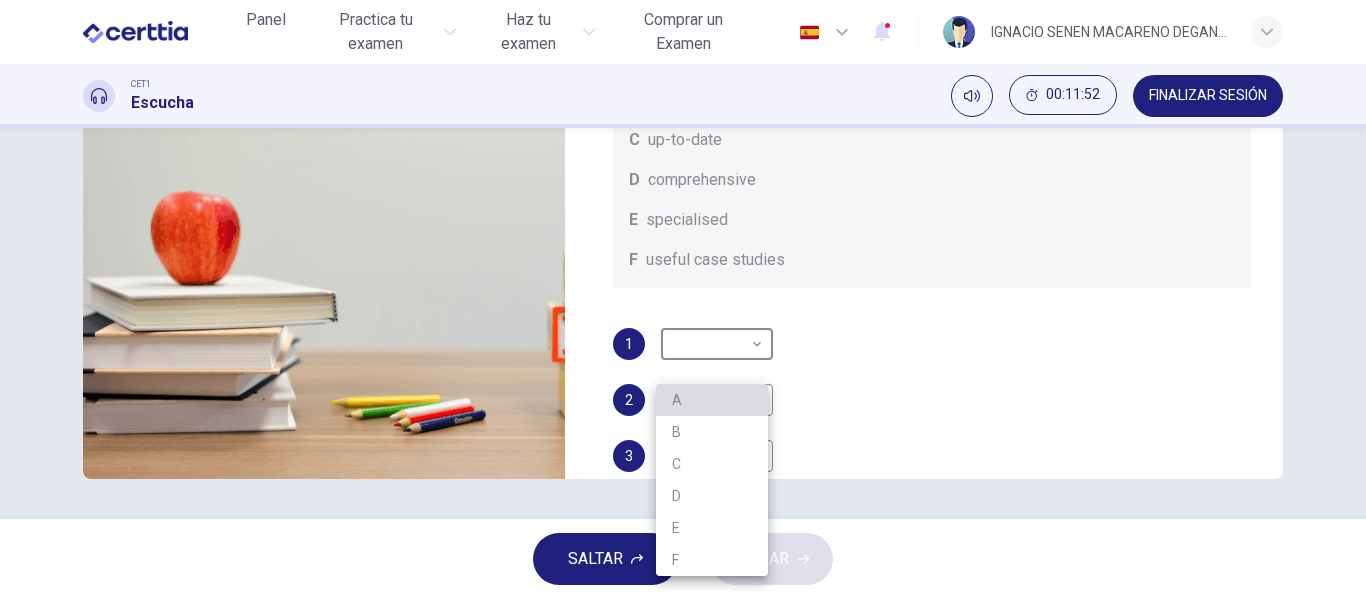 click on "A" at bounding box center (712, 400) 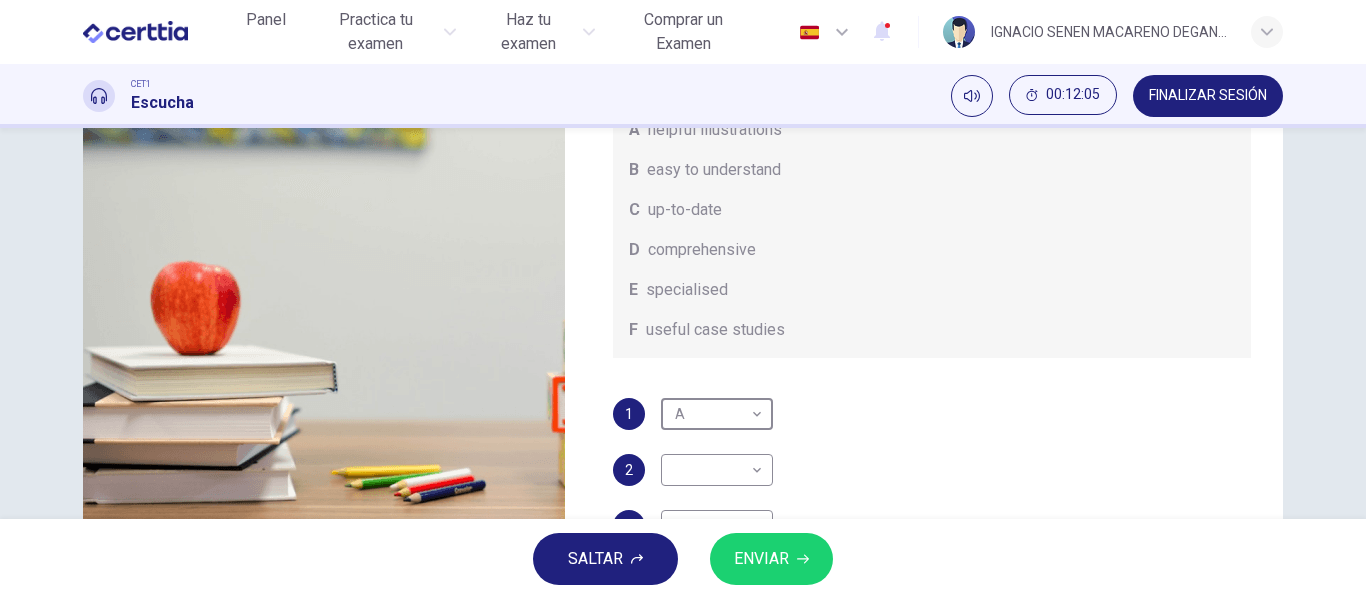 scroll, scrollTop: 312, scrollLeft: 0, axis: vertical 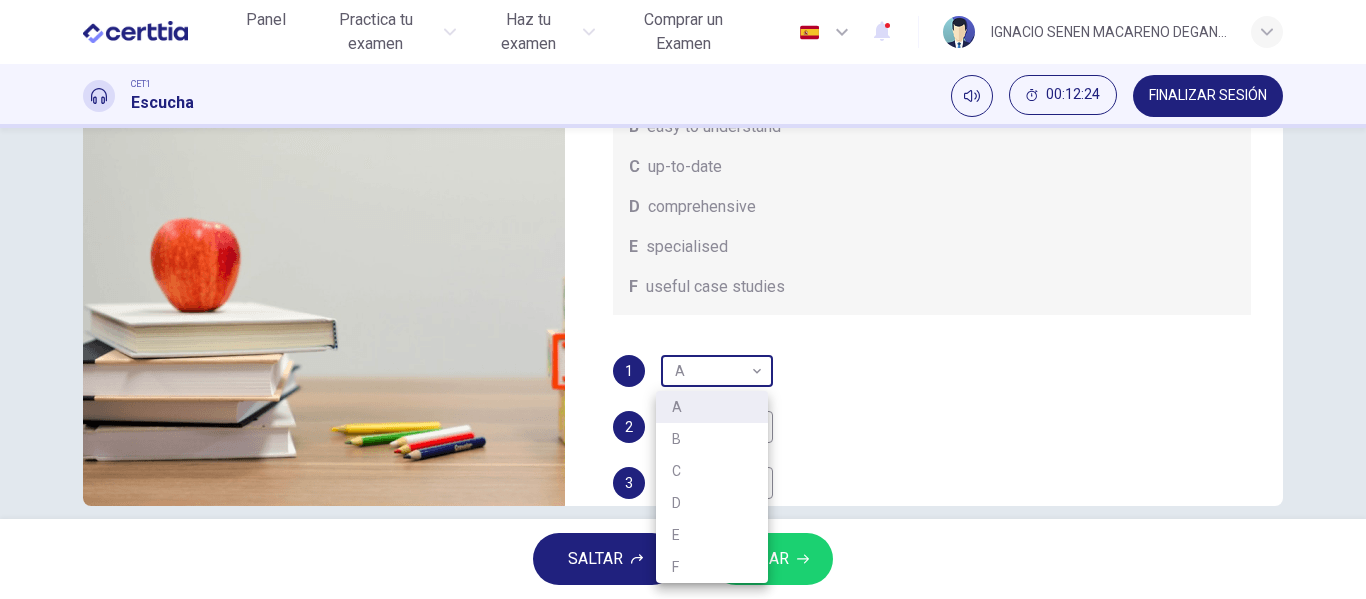 click on "Este sitio utiliza cookies, como se explica en nuestra  Política de Privacidad . Si acepta el uso de cookies, haga clic en el botón Aceptar y continúe navegando por nuestro sitio.   Política de Privacidad Aceptar Panel Practica tu examen Haz tu examen Comprar un Examen Español ** ​ [NAME] [LAST_NAME] [INITIAL] CET1 Escucha 00:12:24 FINALIZAR SESIÓN Pregunta 19 What does Linda think about the books on Matthew’s reading list? Choose FOUR answers from the box and write the correct letter, A-F, next to the questions.
Opinions A helpful illustrations B easy to understand C up-to-date D comprehensive E specialised F useful case studies 1 A * ​ 2 ​ ​ 3 ​ ​ 4 ​ ​ Work Placements 00m 54s SALTAR ENVIAR Certtia | Plataforma de certificación de Inglés por Internet SEP Panel Practica tu examen Haz tu examen Paga Tu Examen   Notificaciones 1 © Copyright  2025 A B C D E F" at bounding box center [683, 299] 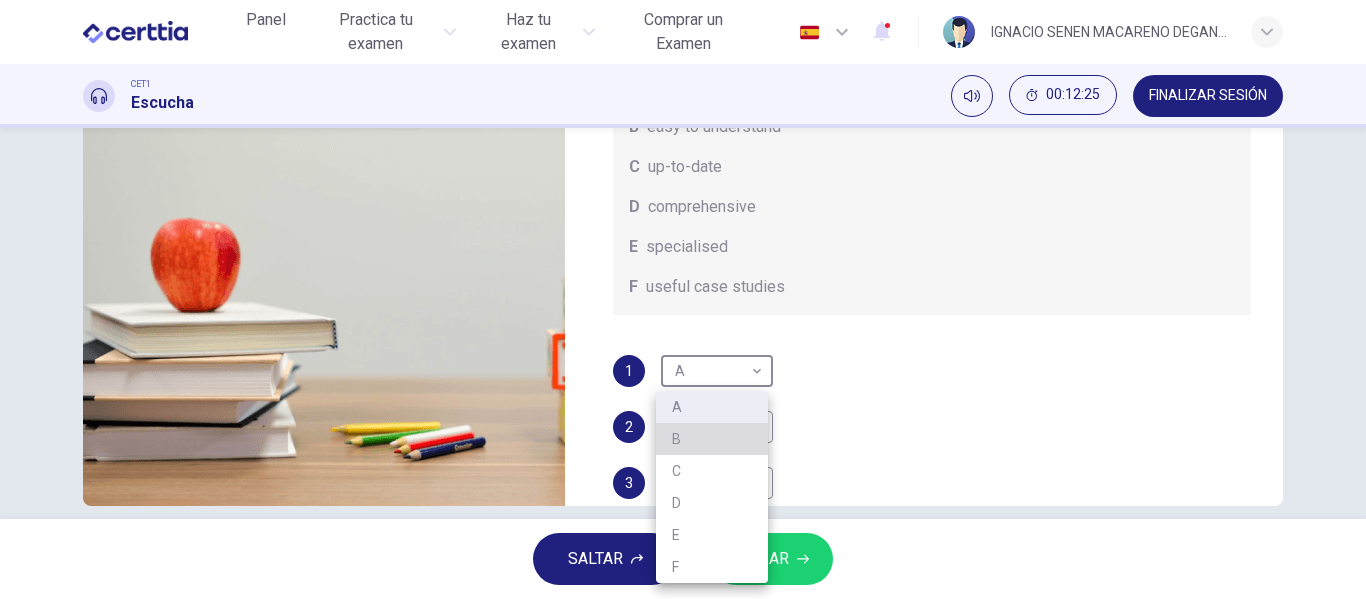 click on "B" at bounding box center [712, 439] 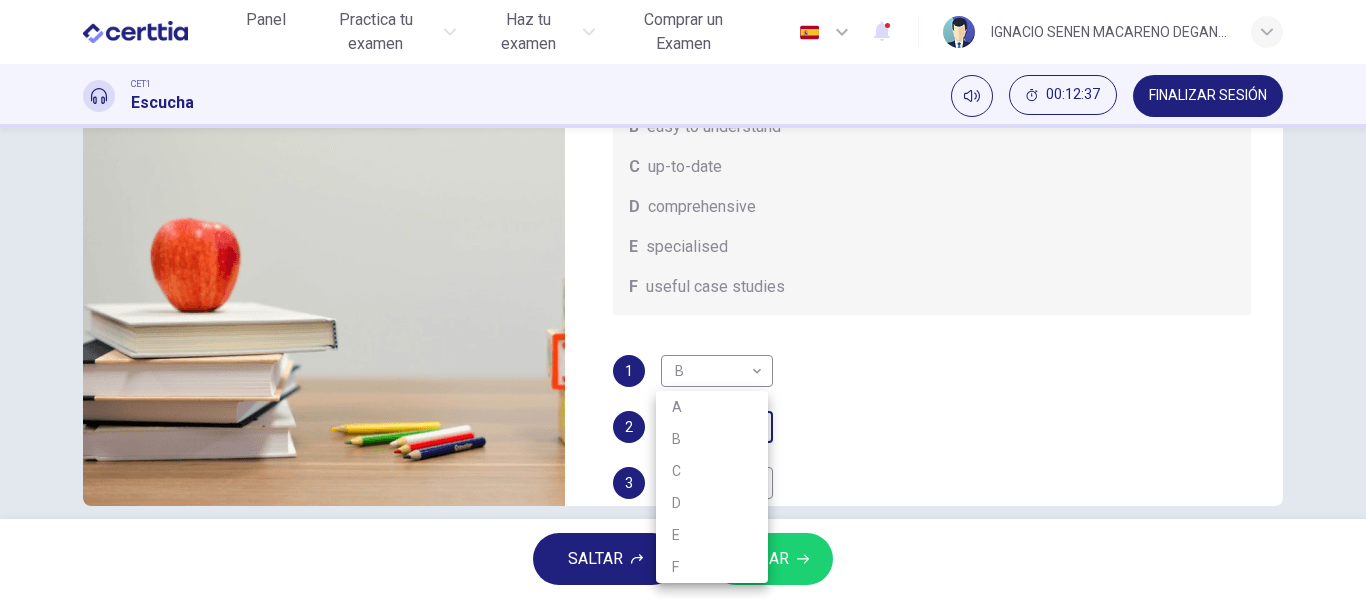 click on "Pregunta 19 What does Linda think about the books on Matthew’s reading list? Choose FOUR answers from the box and write the correct letter, A-F, next to the questions.
Opinions A helpful illustrations B easy to understand C up-to-date D comprehensive E specialised F useful case studies 1 B * ​ 2 ​ ​ 3 ​ ​ 4 ​ ​ Work Placements 00m 40s SALTAR ENVIAR Certtia | Plataforma de certificación de Inglés por Internet SEP Panel Practica tu examen Haz tu examen Paga Tu Examen   Notificaciones 1 © Copyright  2025 A B C D E F" at bounding box center (683, 299) 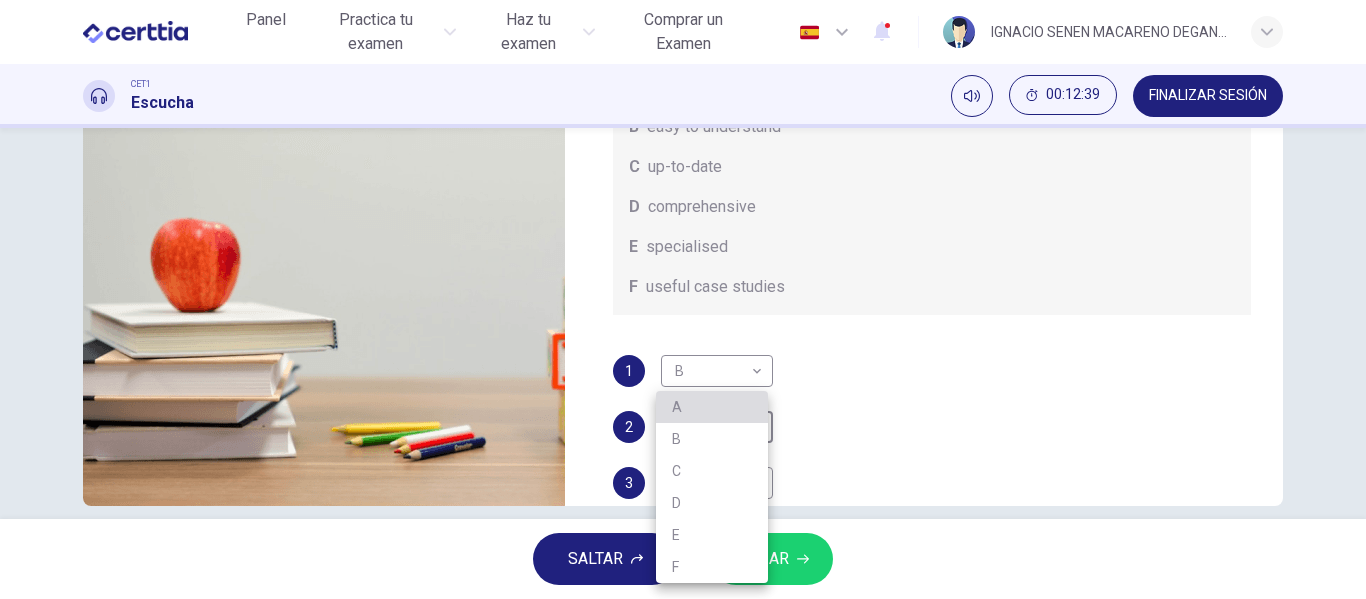 click on "A" at bounding box center (712, 407) 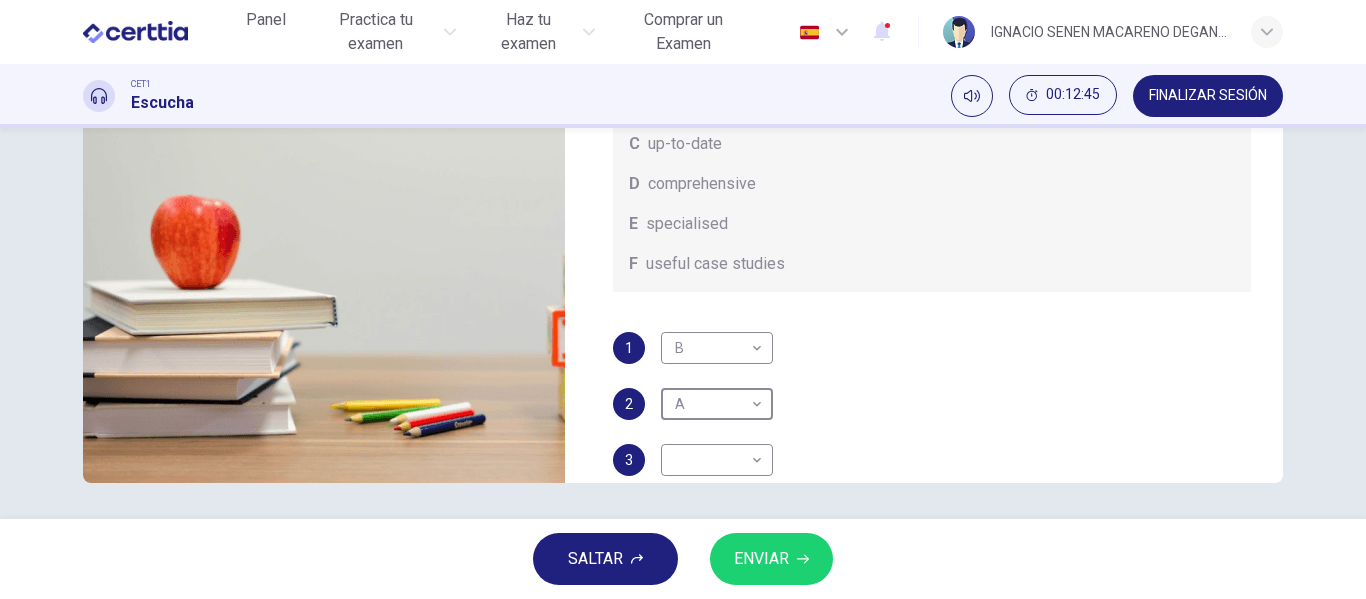 scroll, scrollTop: 384, scrollLeft: 0, axis: vertical 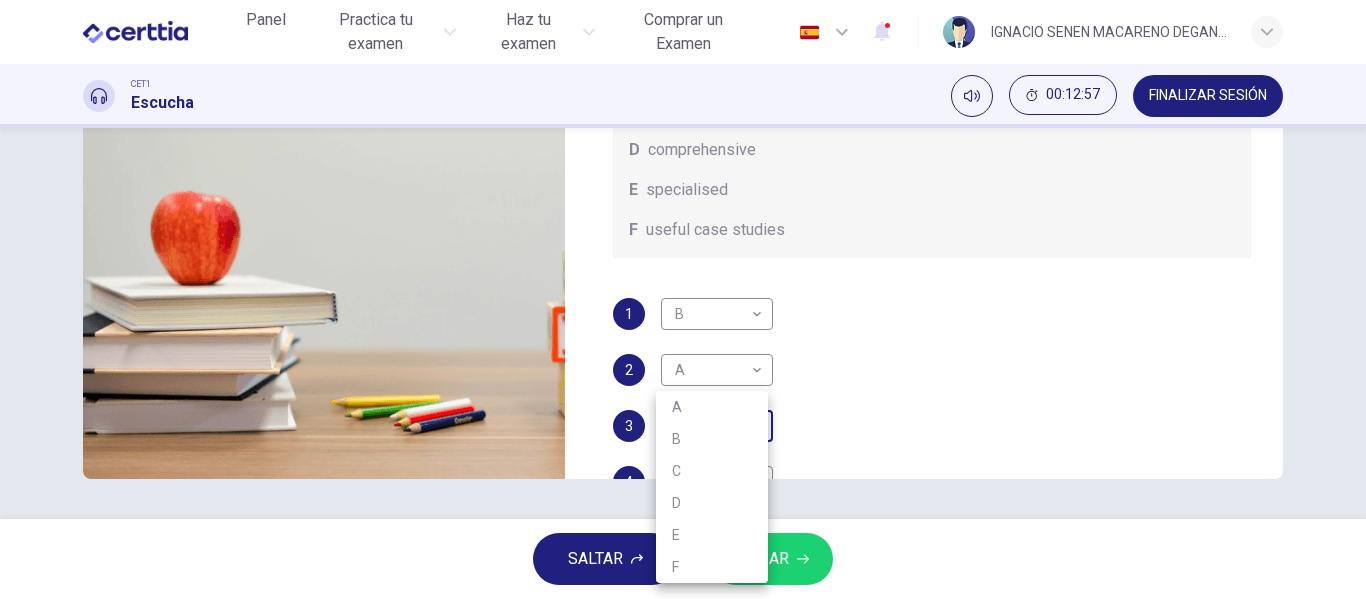 click on "Pregunta 19 What does Linda think about the books on Matthew’s reading list? Choose FOUR answers from the box and write the correct letter, A-F, next to the questions.
Opinions A helpful illustrations B easy to understand C up-to-date D comprehensive E specialised F useful case studies 1 B * ​ 2 A * ​ 3 ​ ​ 4 ​ ​ Work Placements 00m 21s SALTAR ENVIAR Certtia | Plataforma de certificación de Inglés por Internet SEP Panel Practica tu examen Haz tu examen Paga Tu Examen   Notificaciones 1 © Copyright  2025 A B C D E F" at bounding box center [683, 299] 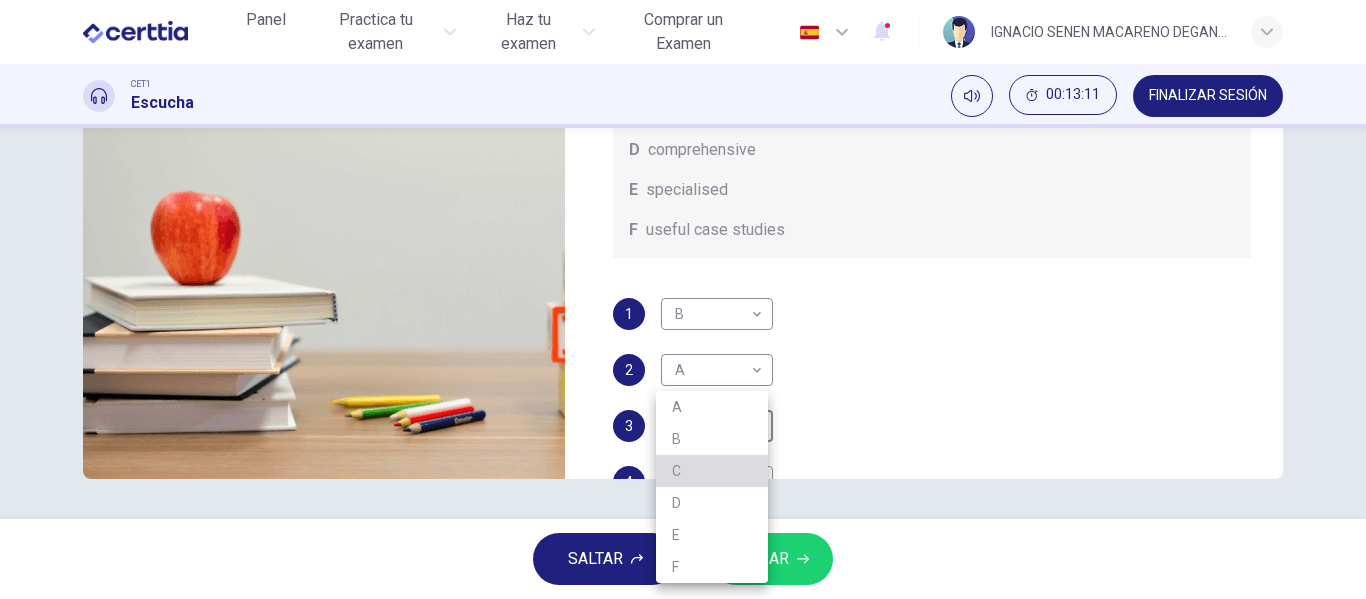 click on "C" at bounding box center [712, 471] 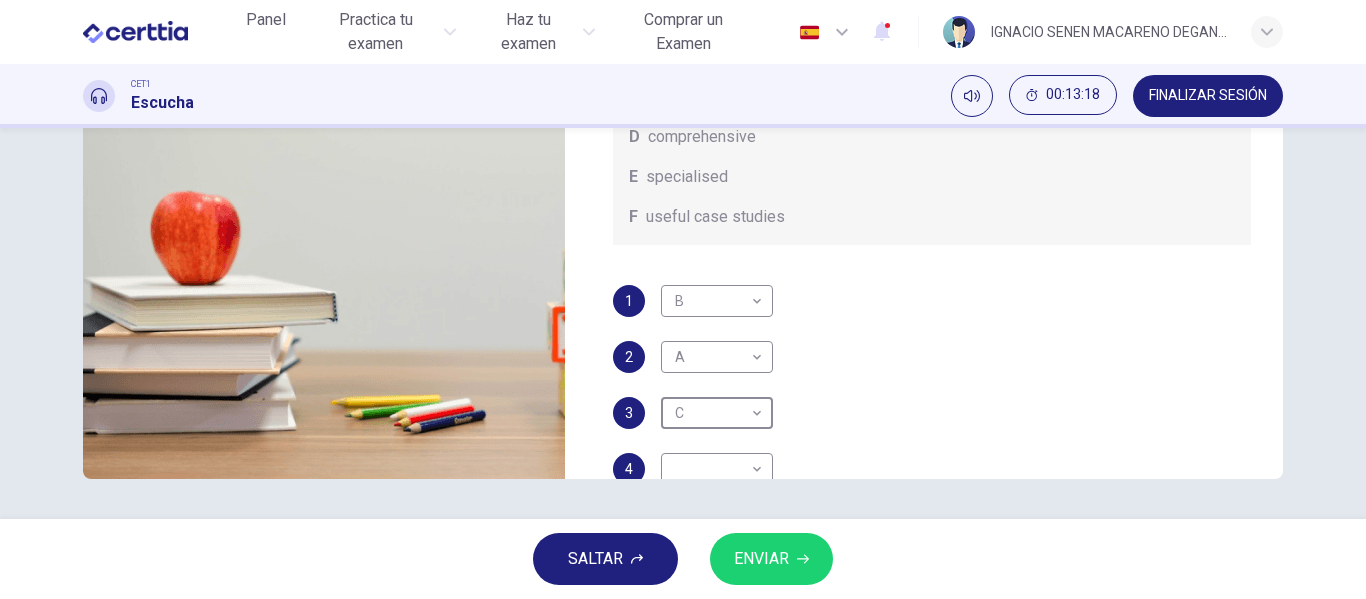 type on "*" 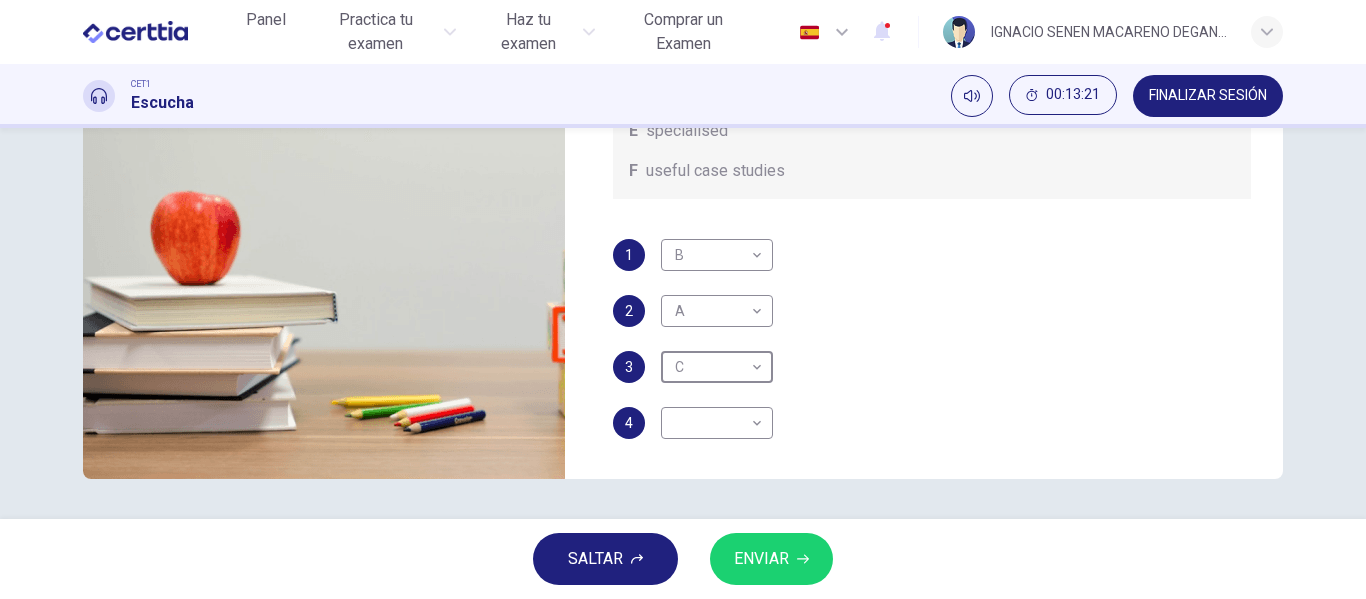 scroll, scrollTop: 113, scrollLeft: 0, axis: vertical 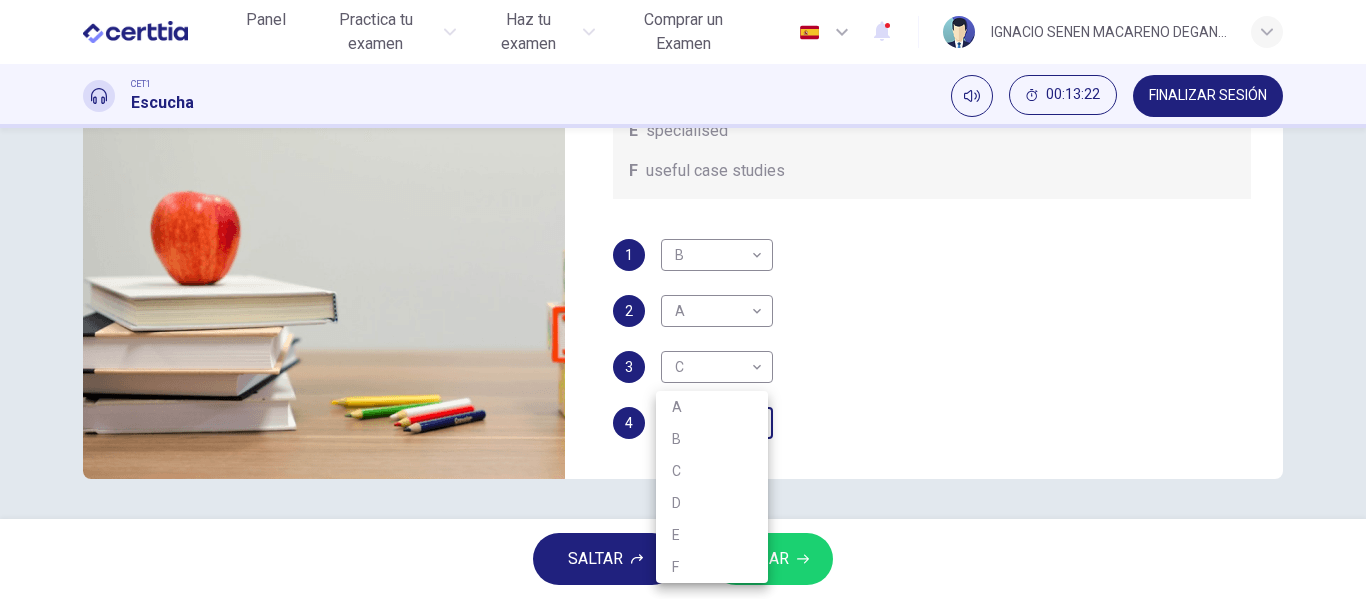 click on "Pregunta 19 What does Linda think about the books on Matthew’s reading list? Choose FOUR answers from the box and write the correct letter, A-F, next to the questions.
Opinions A helpful illustrations B easy to understand C up-to-date D comprehensive E specialised F useful case studies 1 B * ​ 2 A * ​ 3 C * ​ 4 ​ ​ Work Placements 04m 49s SALTAR ENVIAR Certtia | Plataforma de certificación de Inglés por Internet SEP Panel Practica tu examen Haz tu examen Paga Tu Examen   Notificaciones 1 © Copyright  2025 A B C D E F" at bounding box center [683, 299] 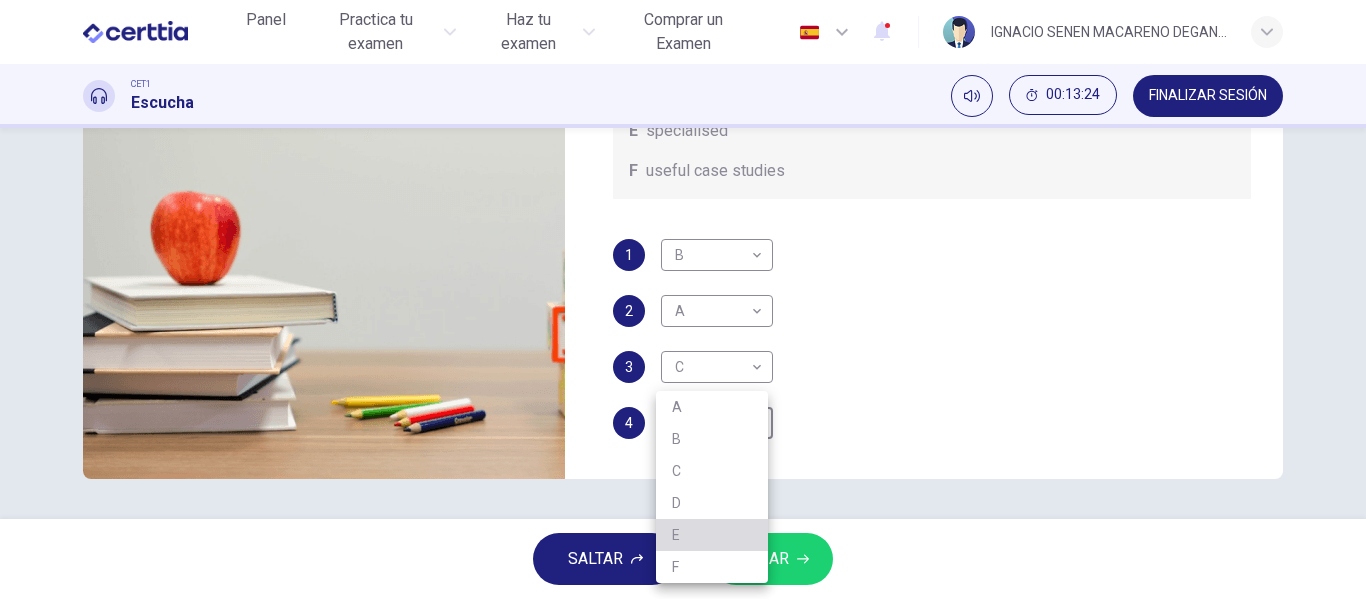 click on "E" at bounding box center (712, 535) 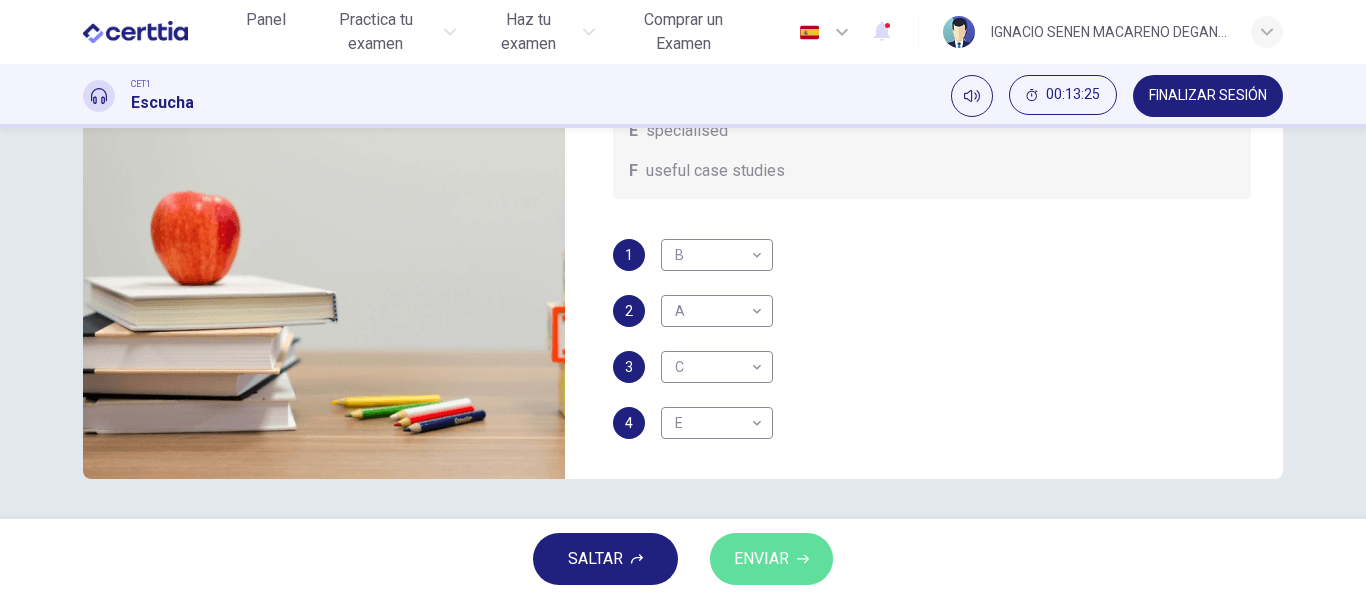 click on "ENVIAR" at bounding box center (771, 559) 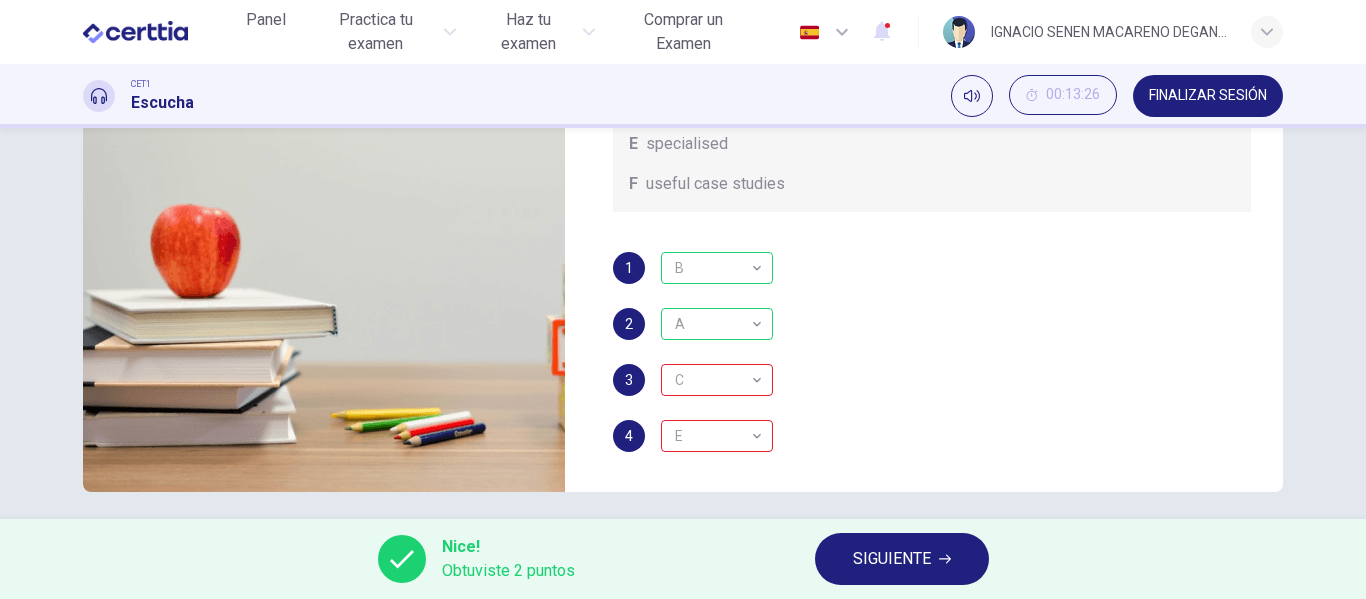 scroll, scrollTop: 384, scrollLeft: 0, axis: vertical 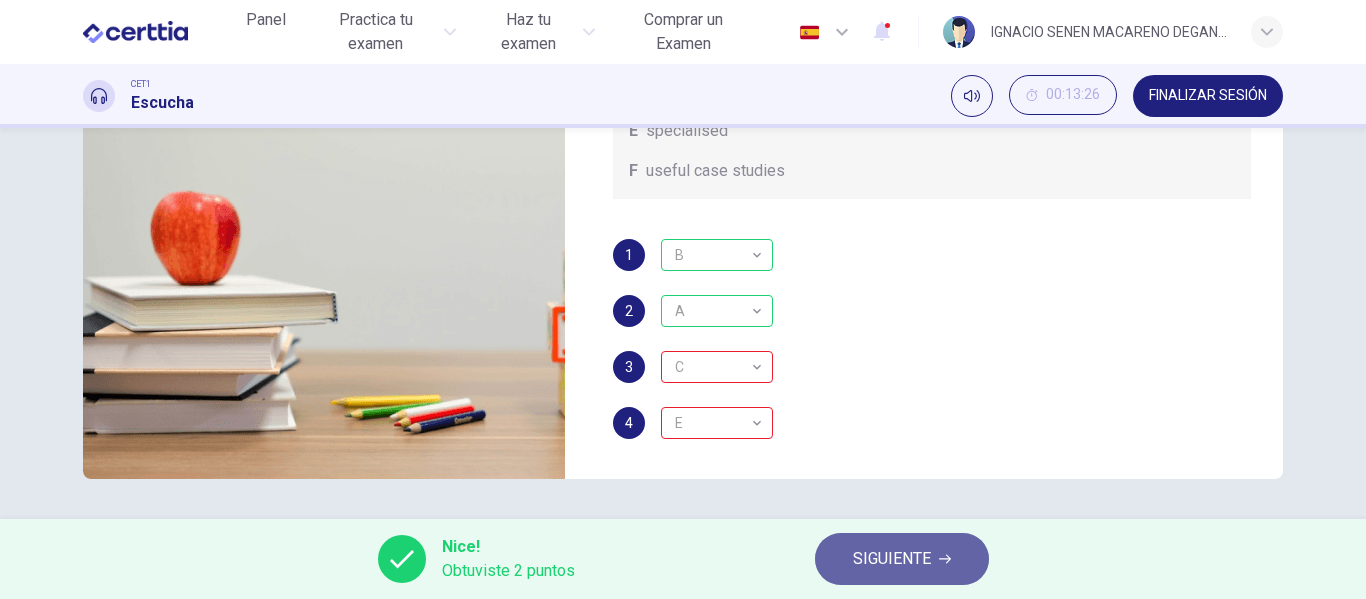 click on "SIGUIENTE" at bounding box center (892, 559) 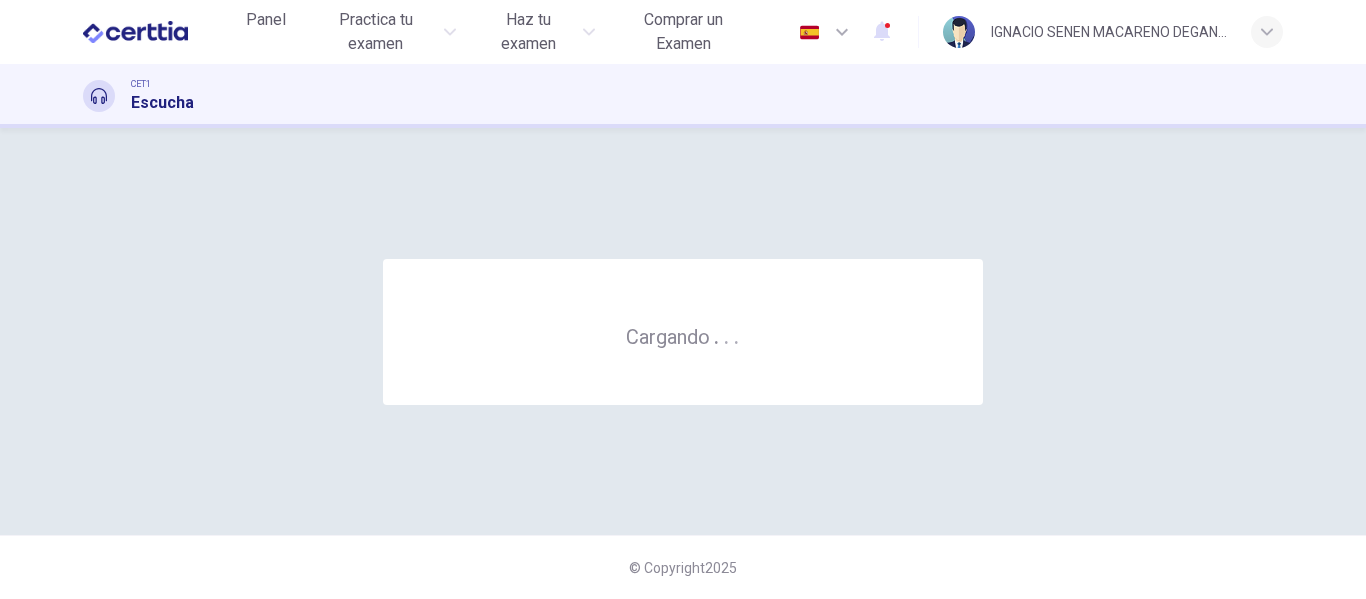 scroll, scrollTop: 0, scrollLeft: 0, axis: both 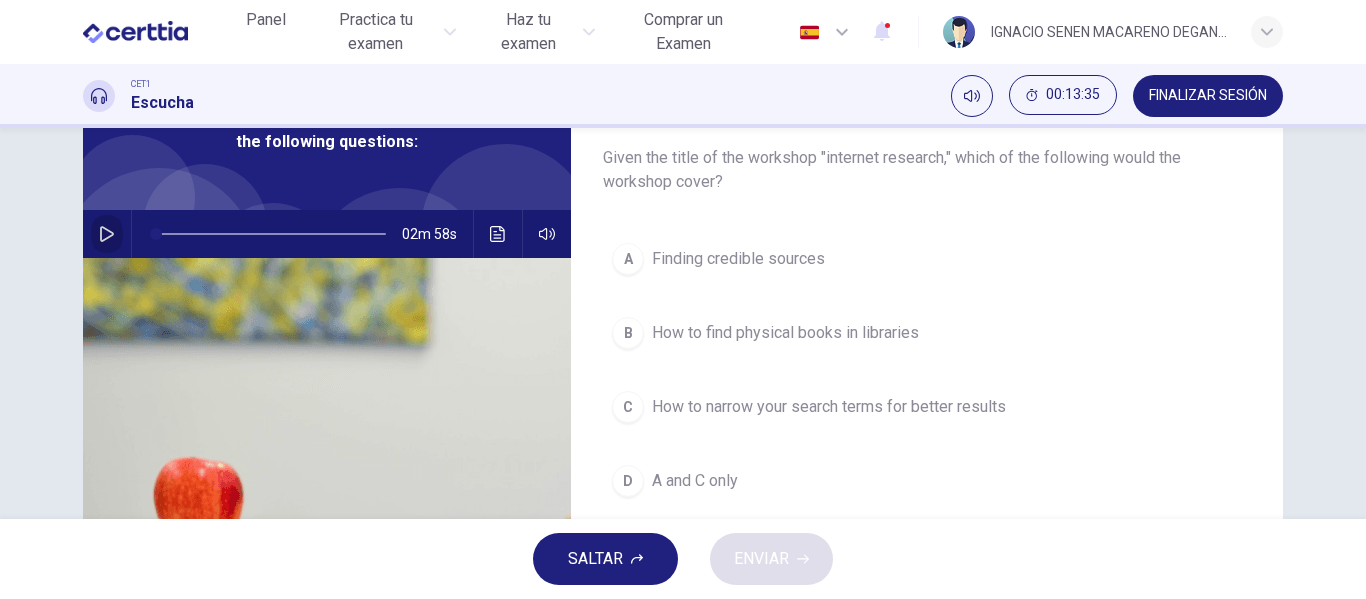 click at bounding box center [107, 234] 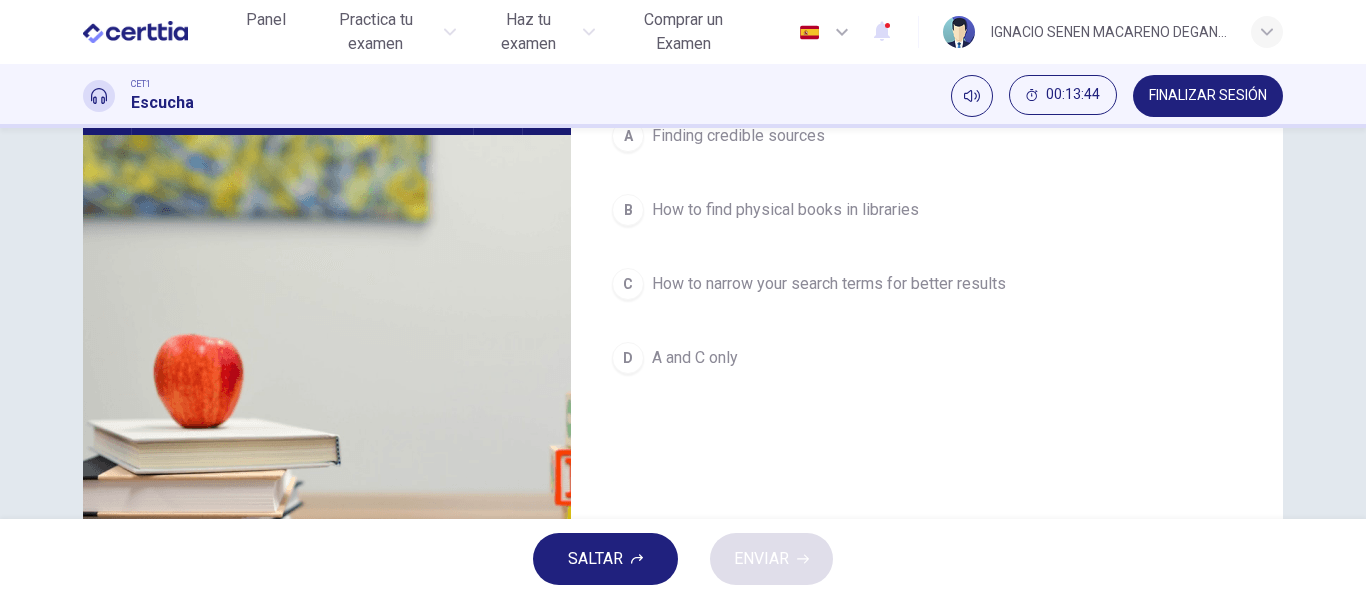 scroll, scrollTop: 245, scrollLeft: 0, axis: vertical 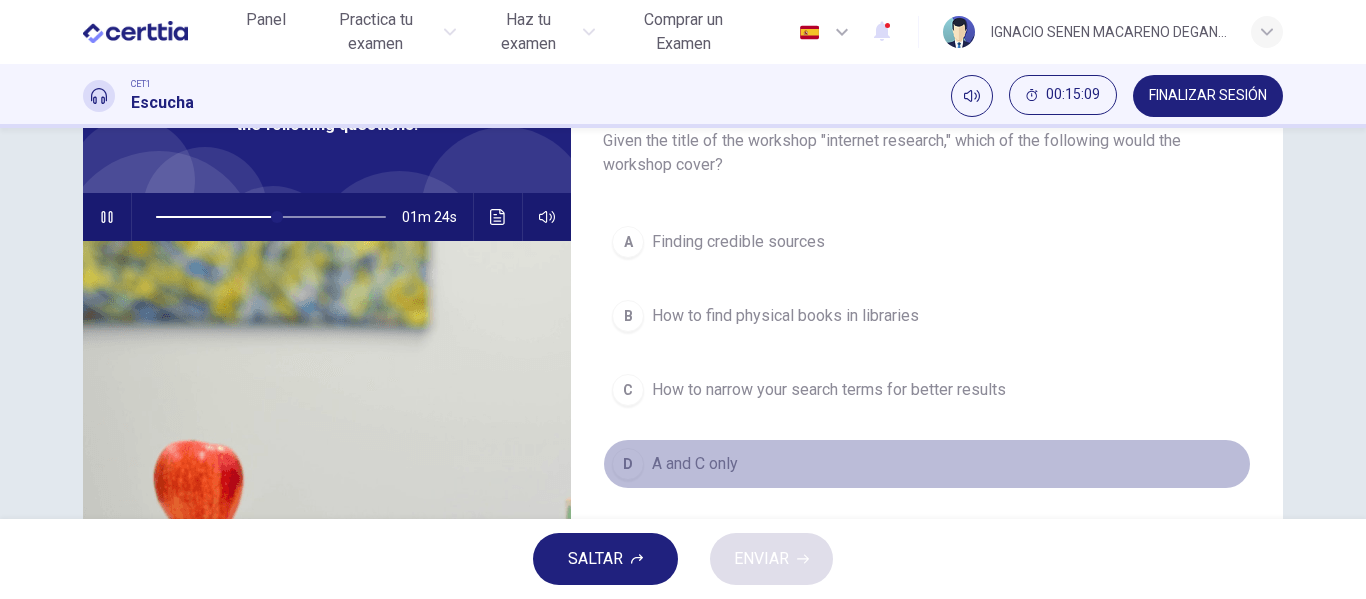 click on "A and C only" at bounding box center [695, 464] 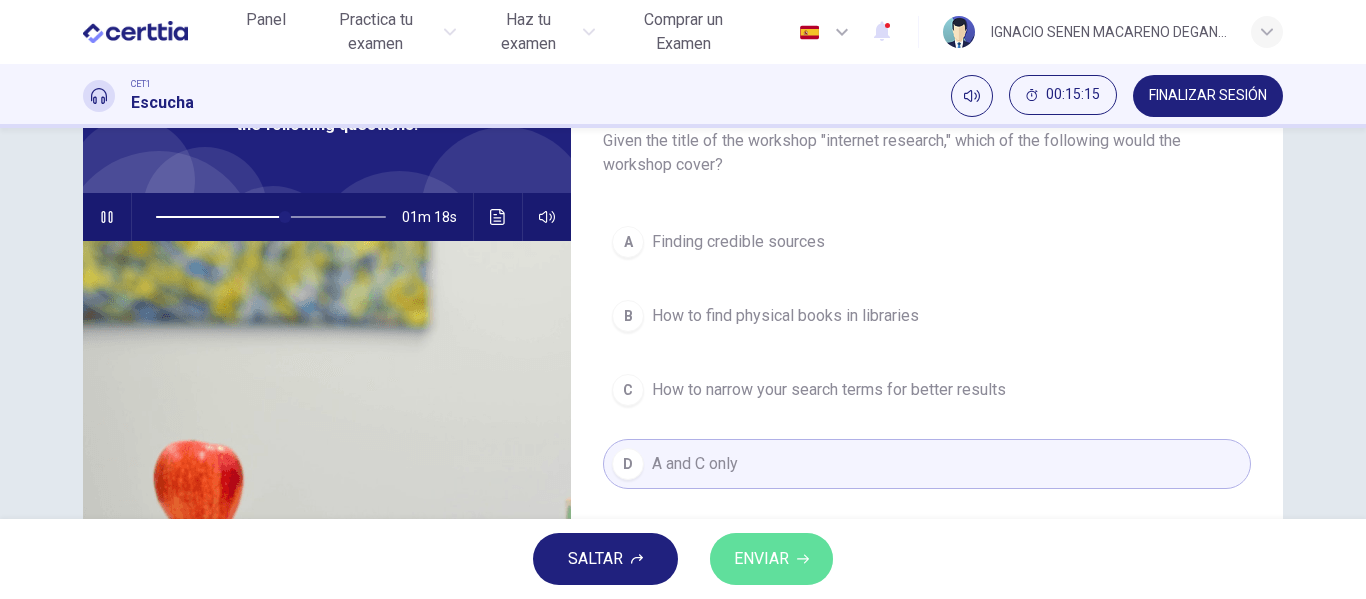 click on "ENVIAR" at bounding box center (771, 559) 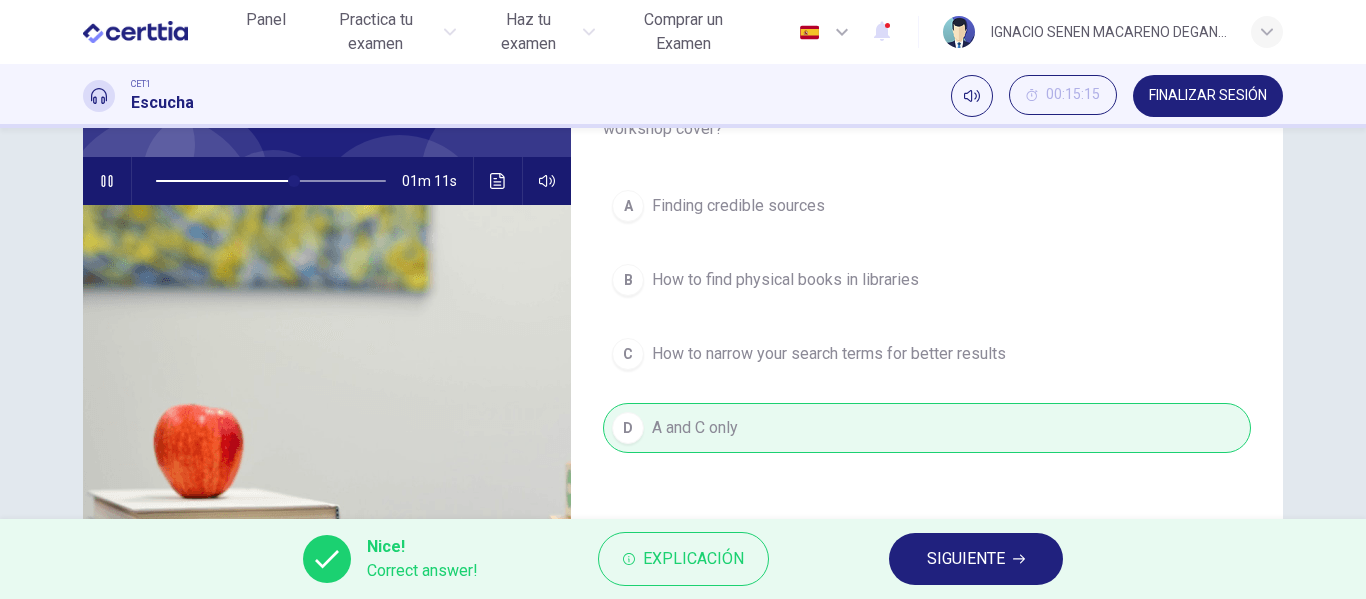 scroll, scrollTop: 152, scrollLeft: 0, axis: vertical 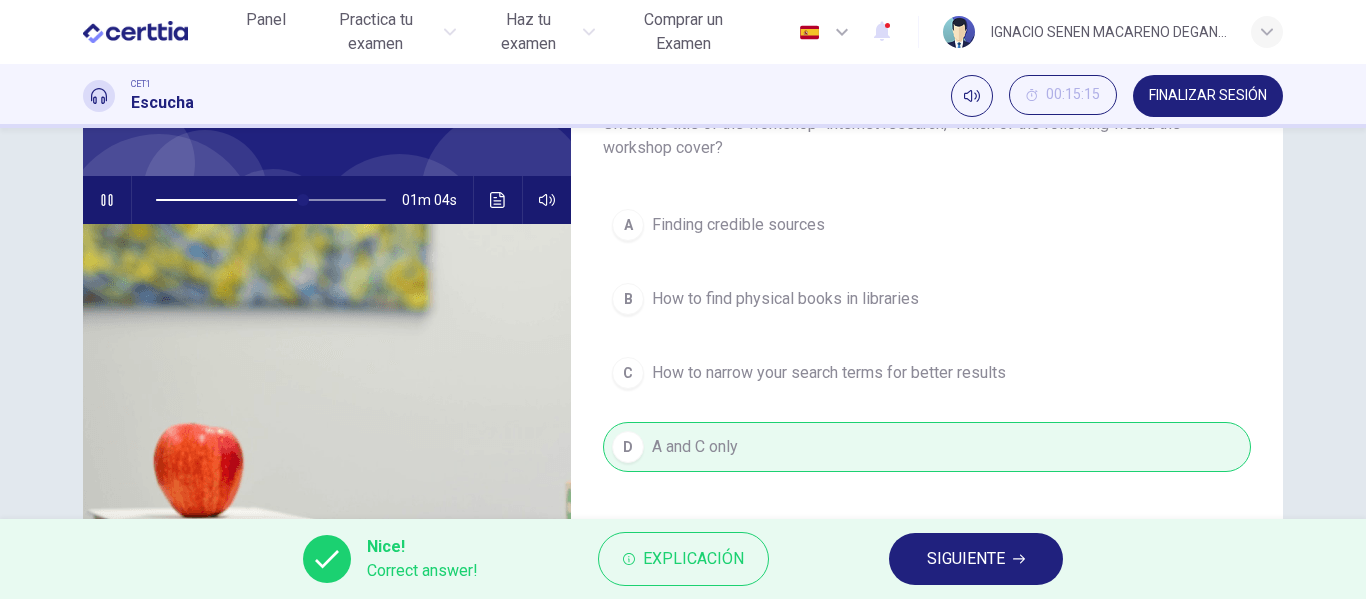click on "A Finding credible sources B How to find physical books in libraries C How to narrow your search terms for better results D A and C only" at bounding box center [927, 356] 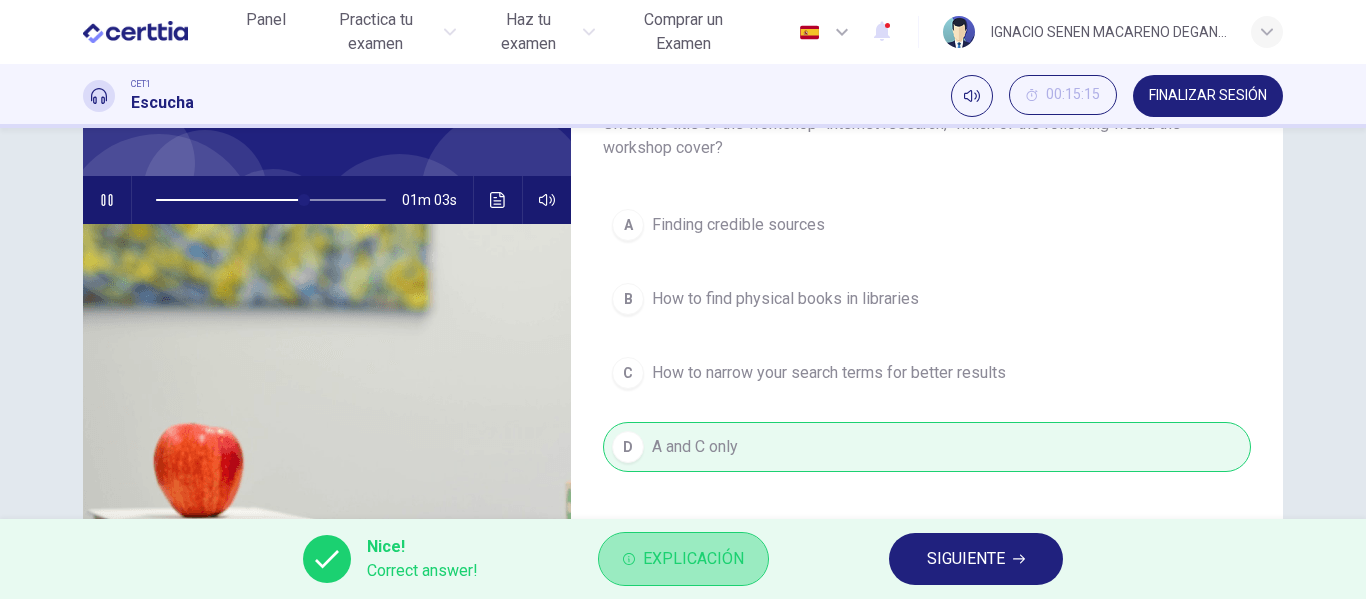 click on "Explicación" at bounding box center [693, 559] 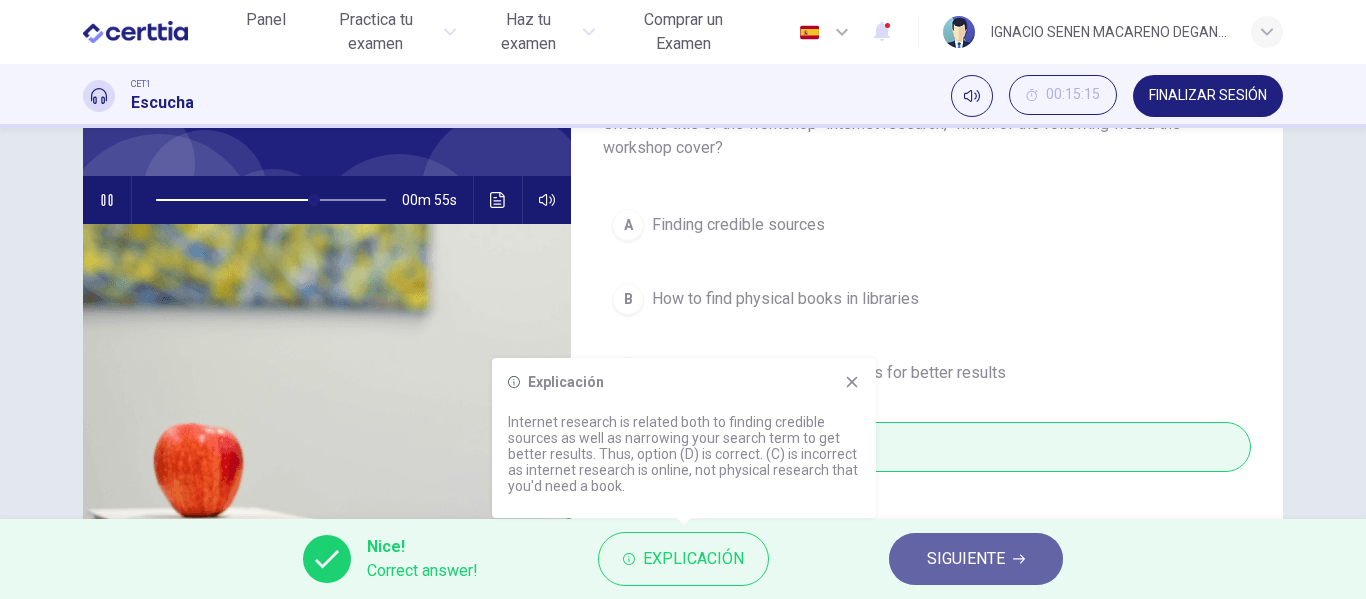 click on "SIGUIENTE" at bounding box center [966, 559] 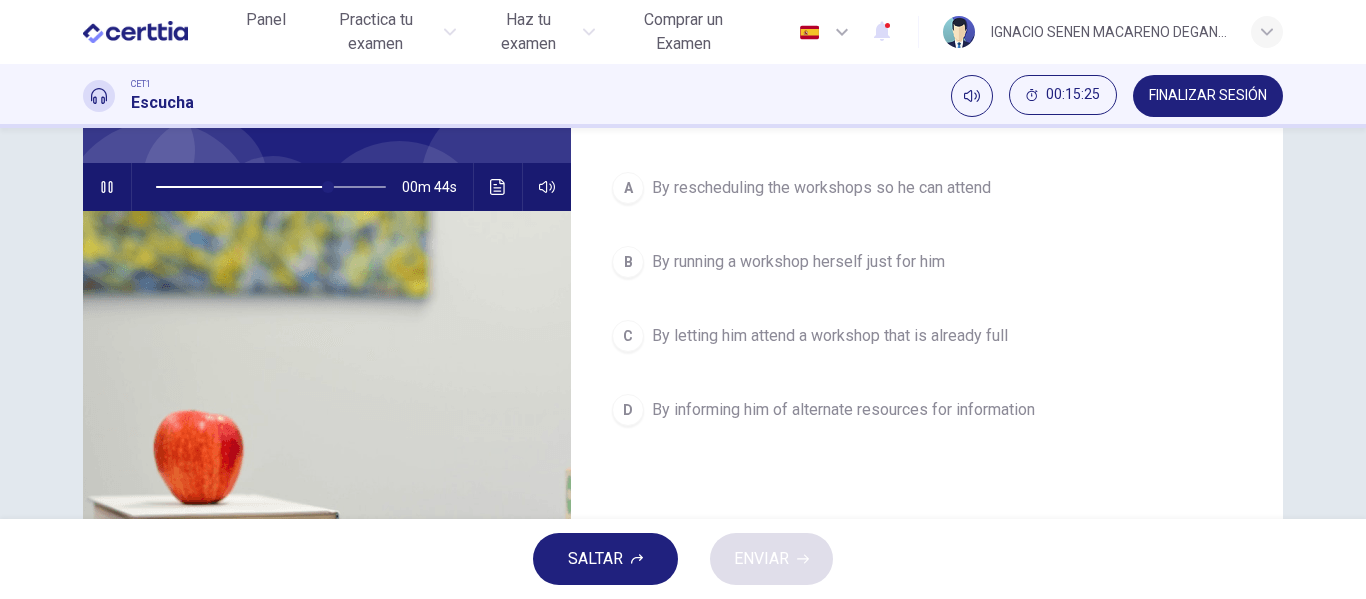 scroll, scrollTop: 167, scrollLeft: 0, axis: vertical 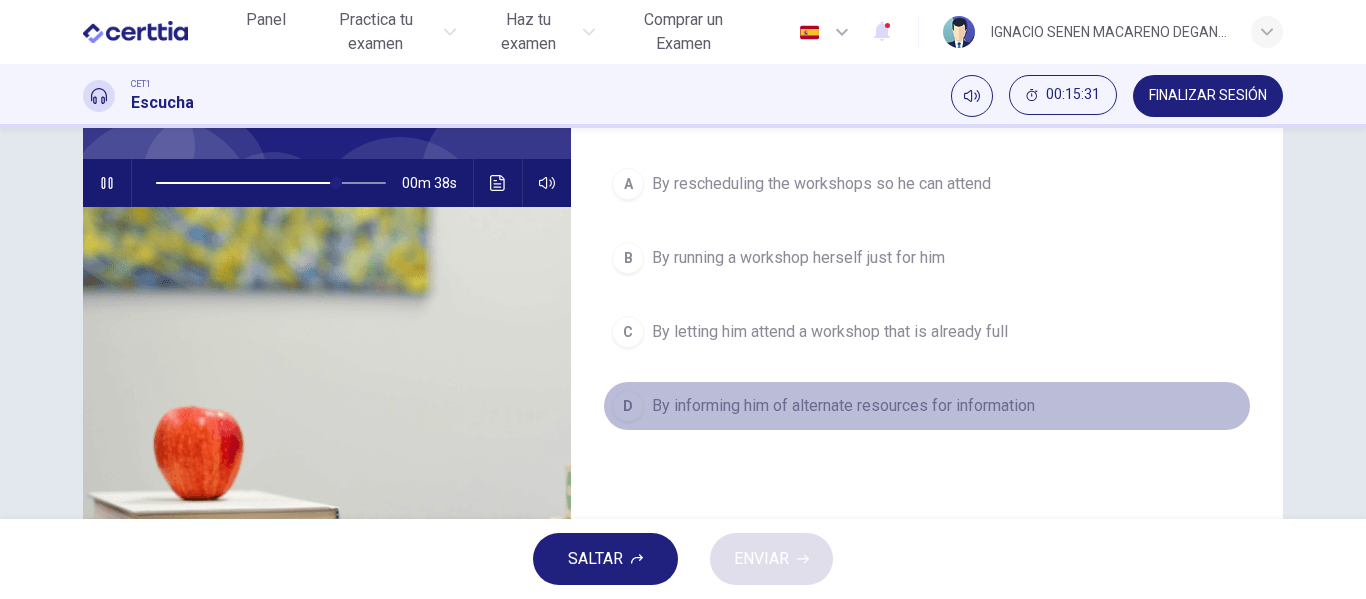 click on "By informing him of alternate resources for information" at bounding box center [843, 406] 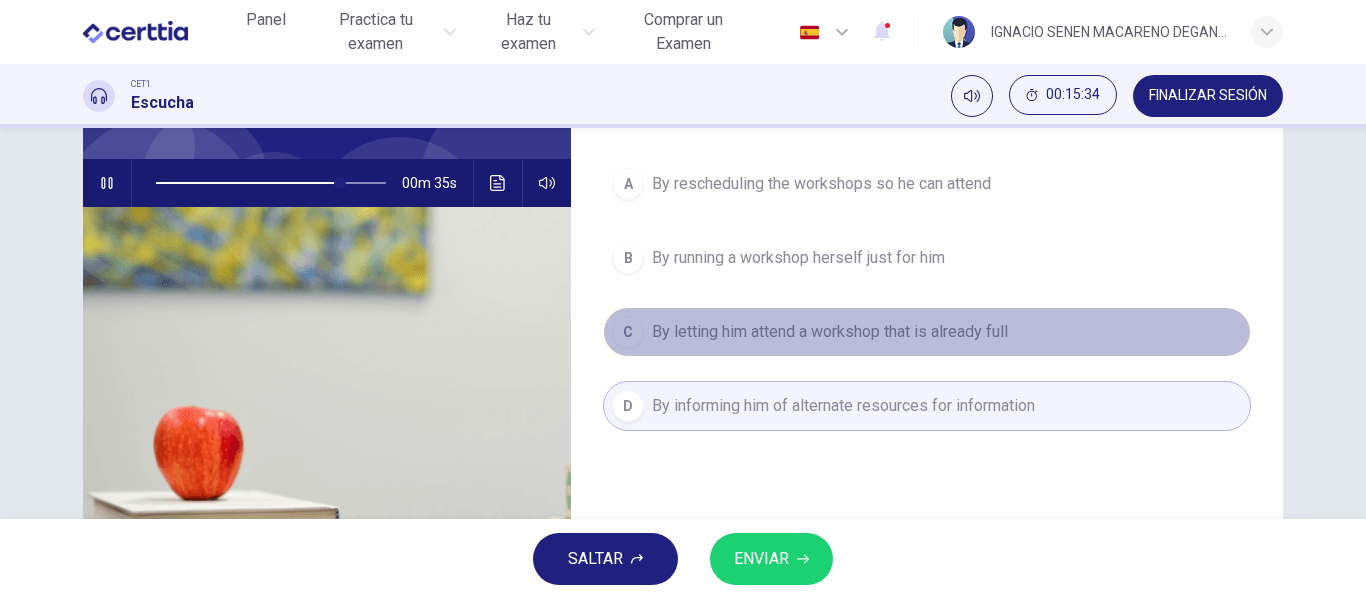 click on "By letting him attend a workshop that is already full" at bounding box center (830, 332) 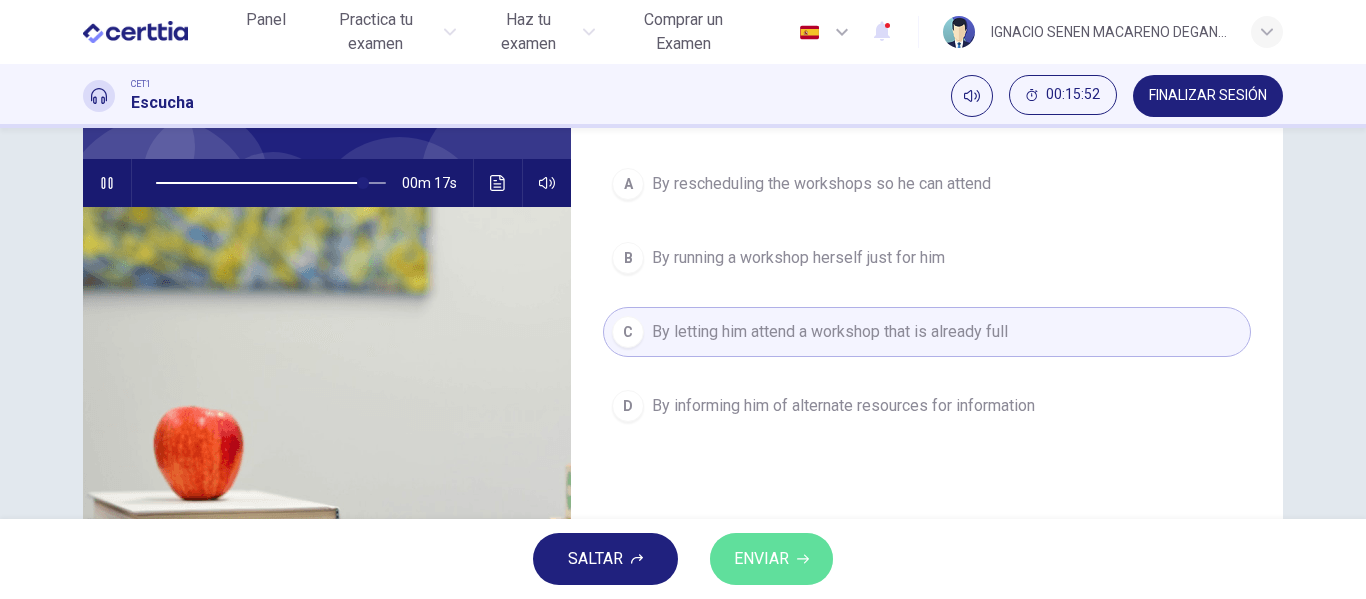 click on "ENVIAR" at bounding box center [761, 559] 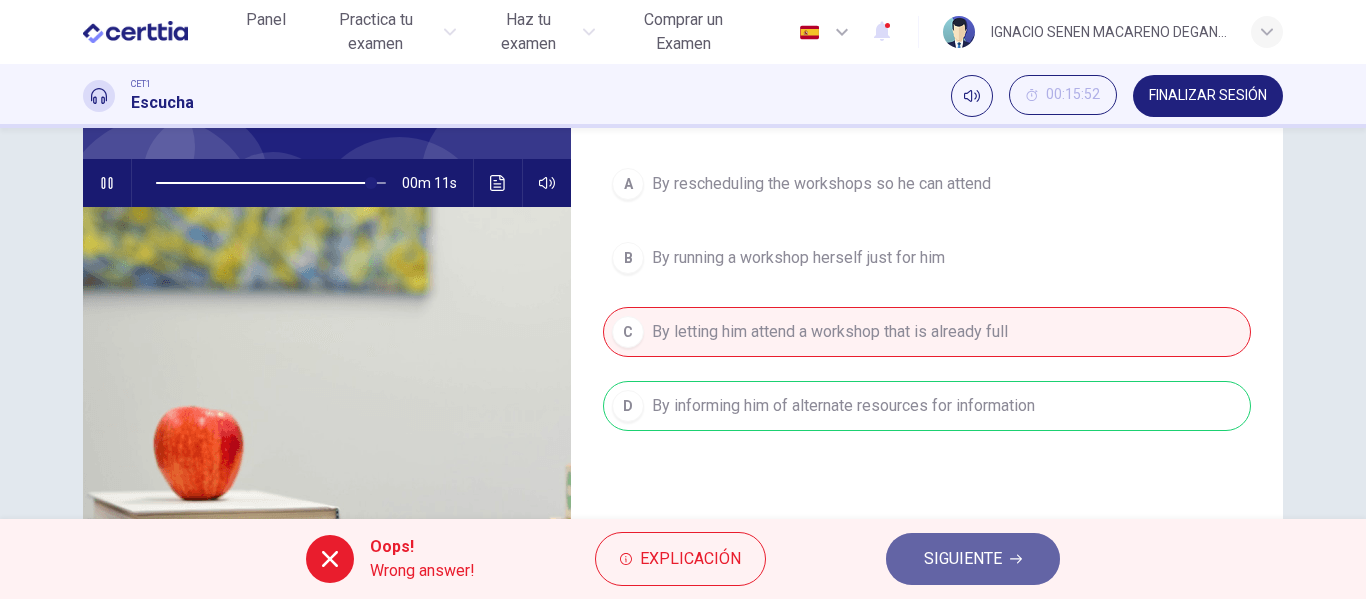 click on "SIGUIENTE" at bounding box center [973, 559] 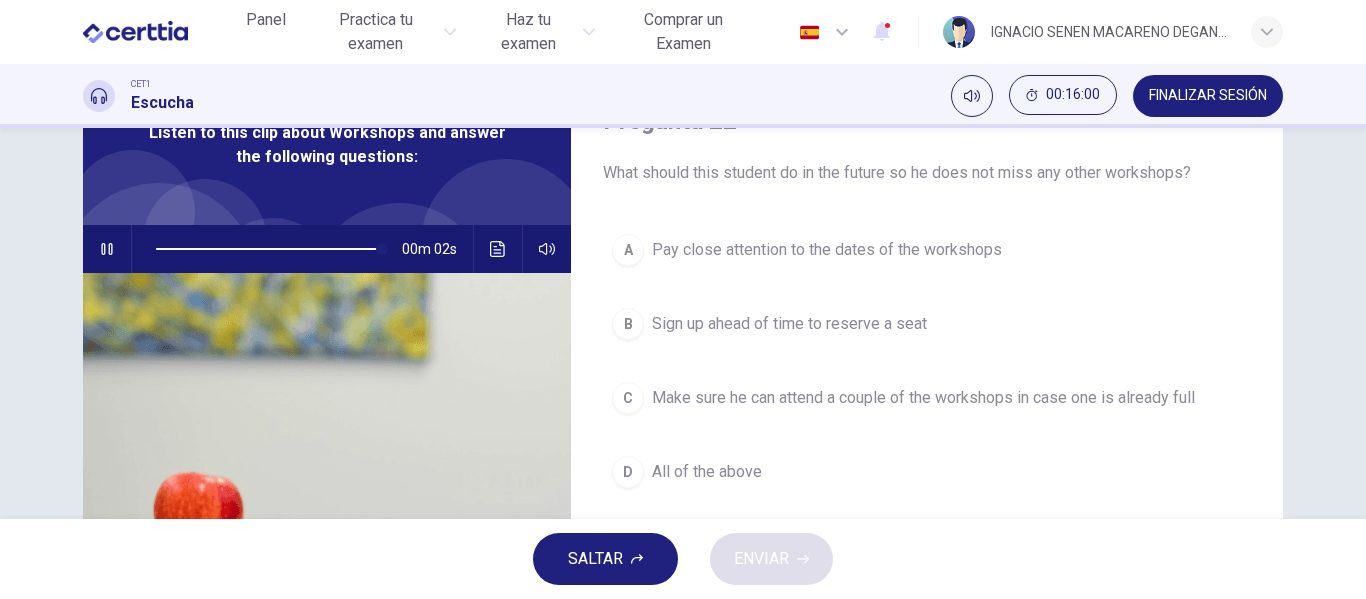 scroll, scrollTop: 105, scrollLeft: 0, axis: vertical 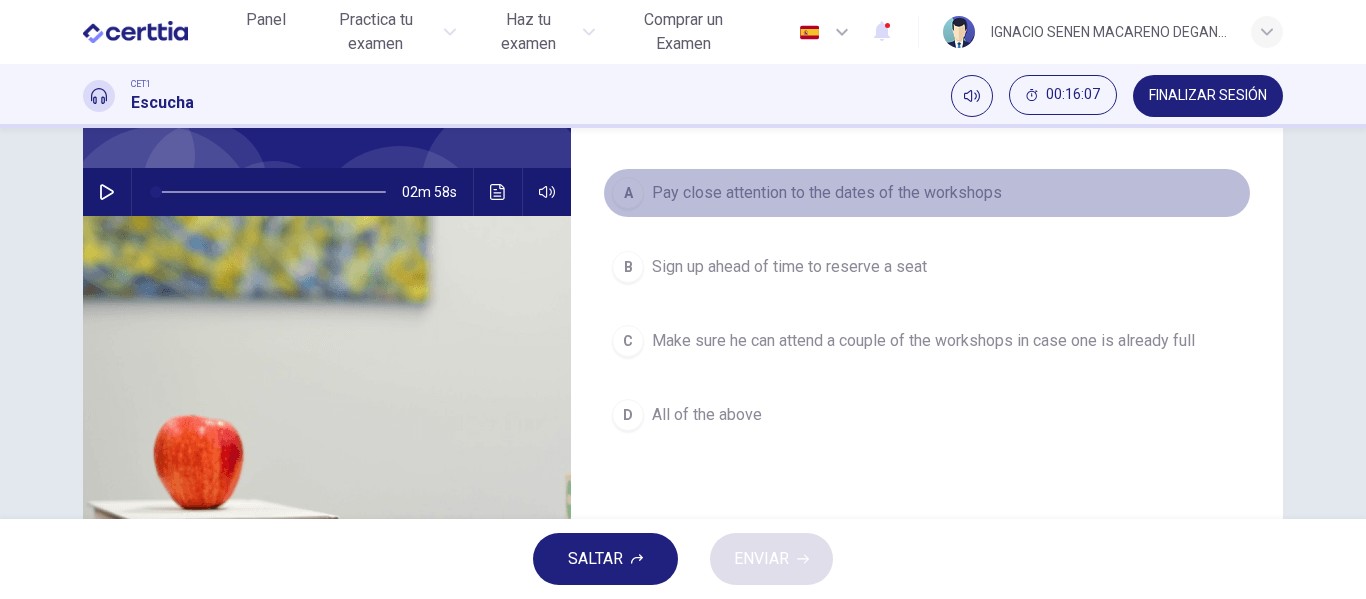 click on "Pay close attention to the dates of the workshops" at bounding box center [827, 193] 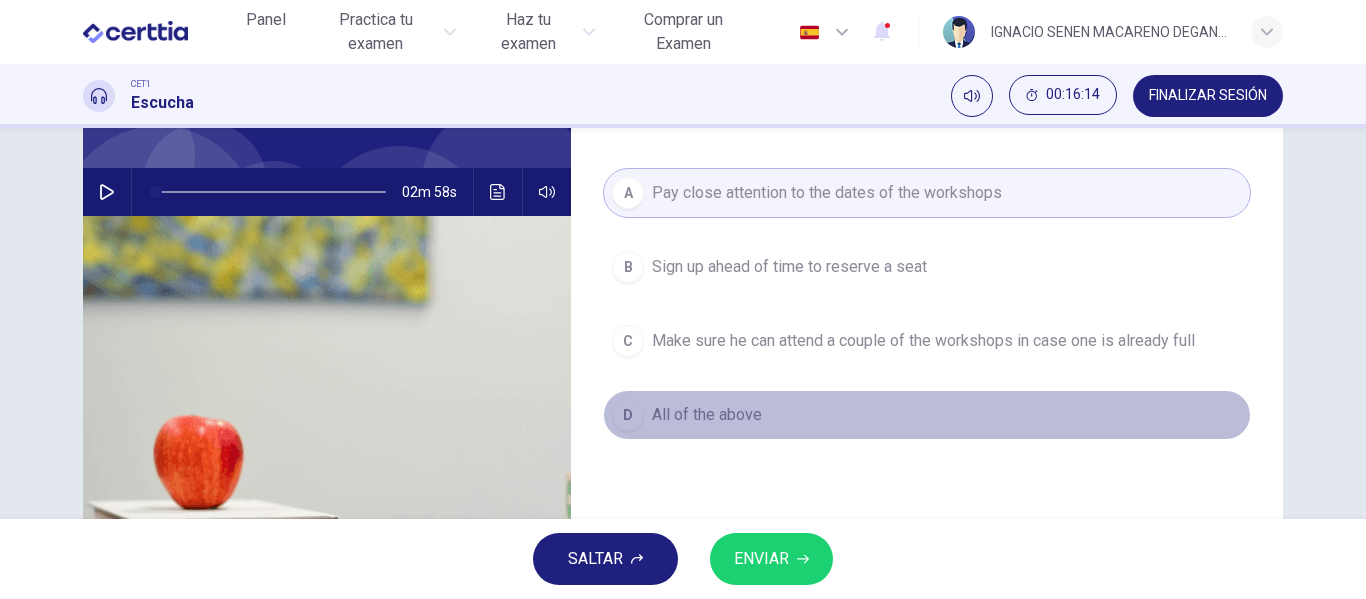 click on "All of the above" at bounding box center [707, 415] 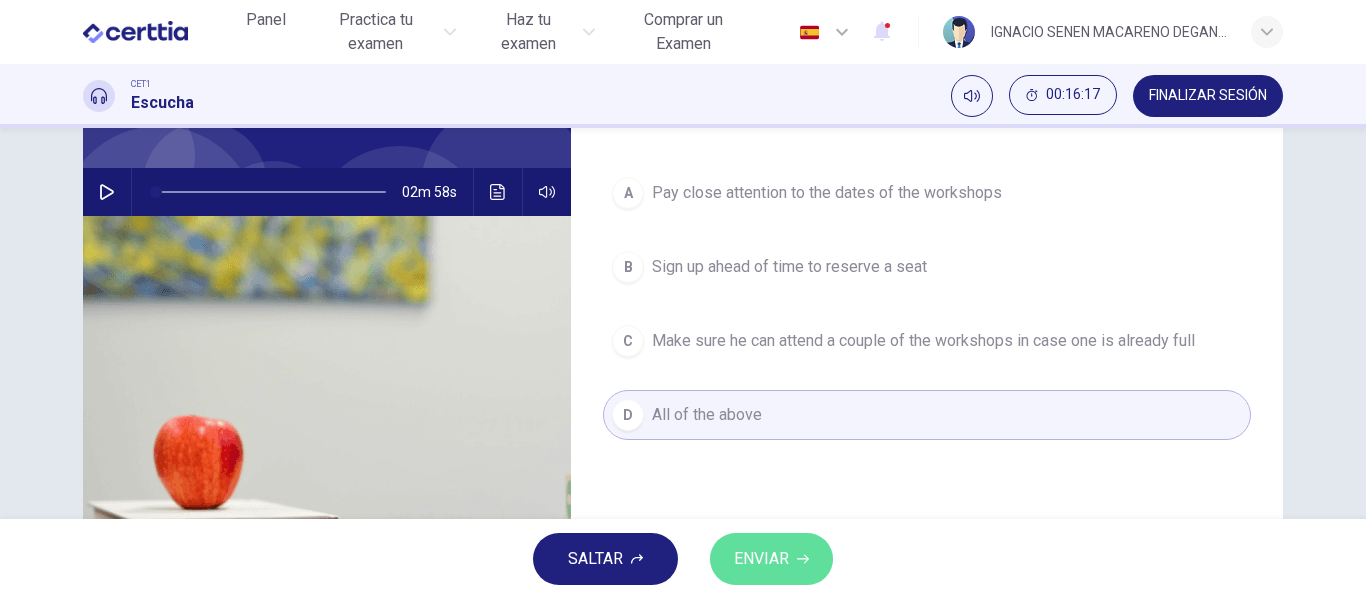 click on "ENVIAR" at bounding box center (761, 559) 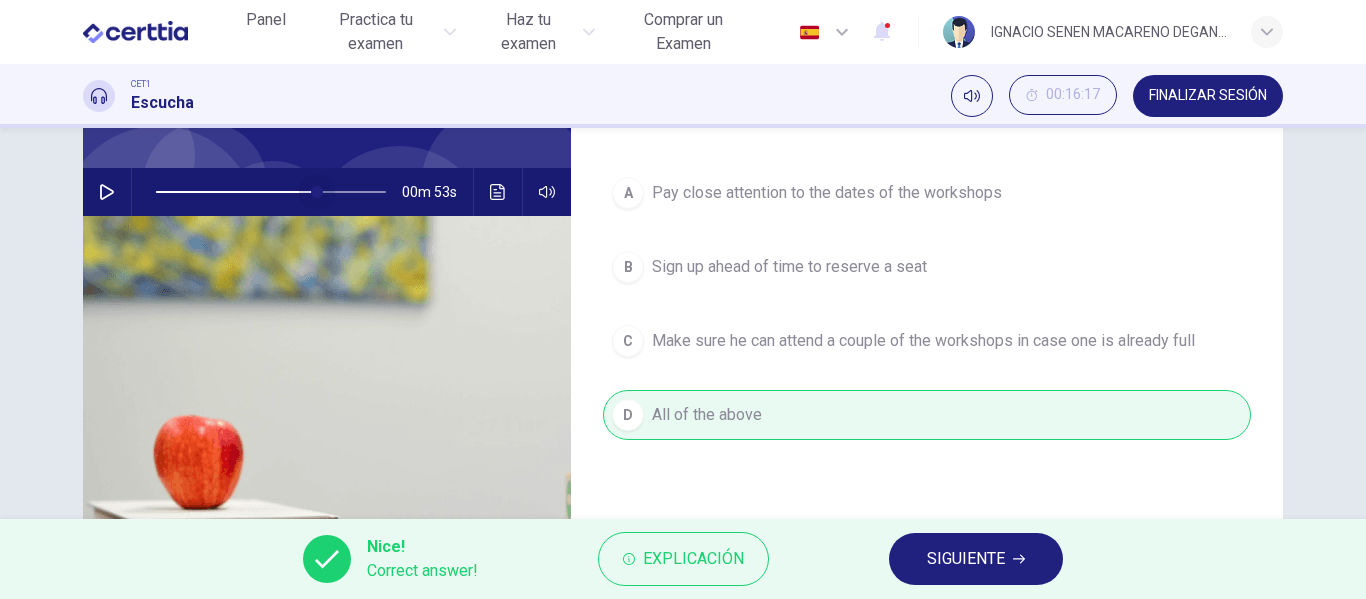 click at bounding box center [271, 192] 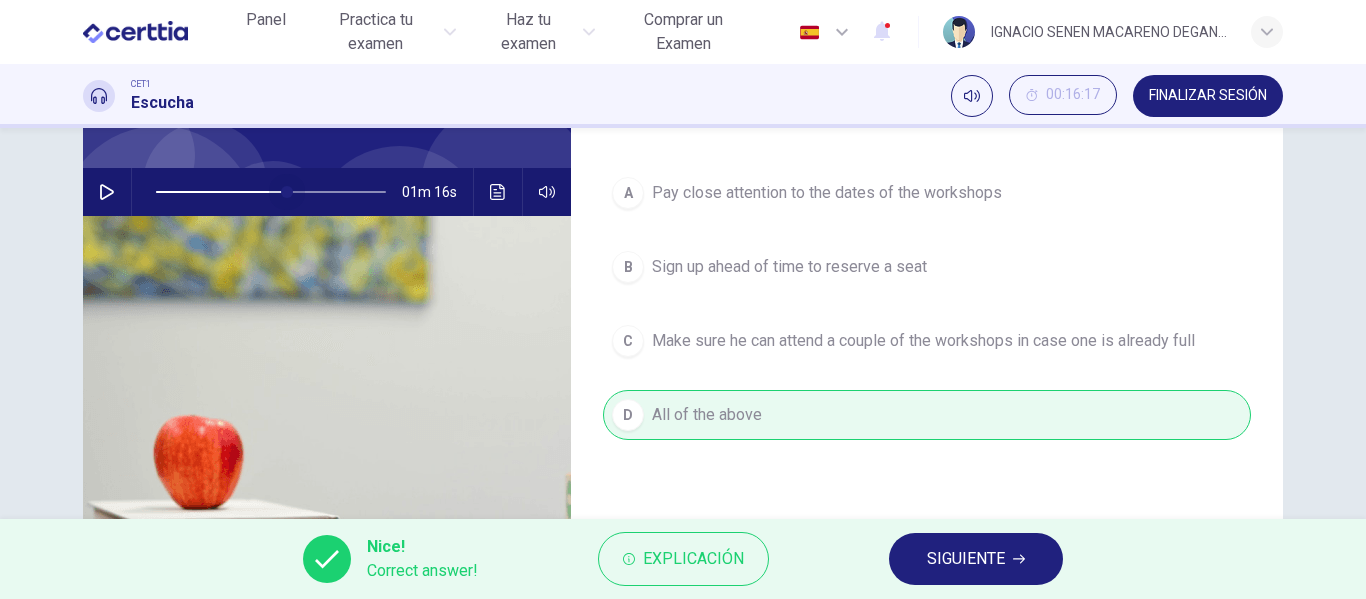 click at bounding box center [271, 192] 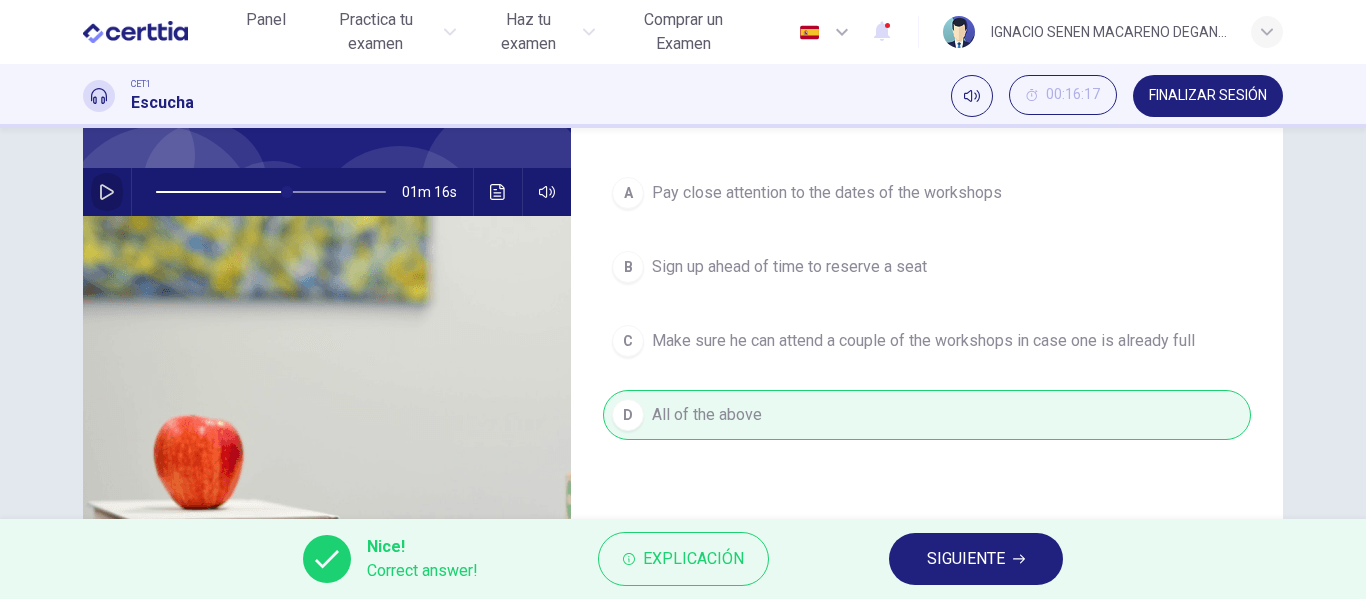 click at bounding box center [107, 192] 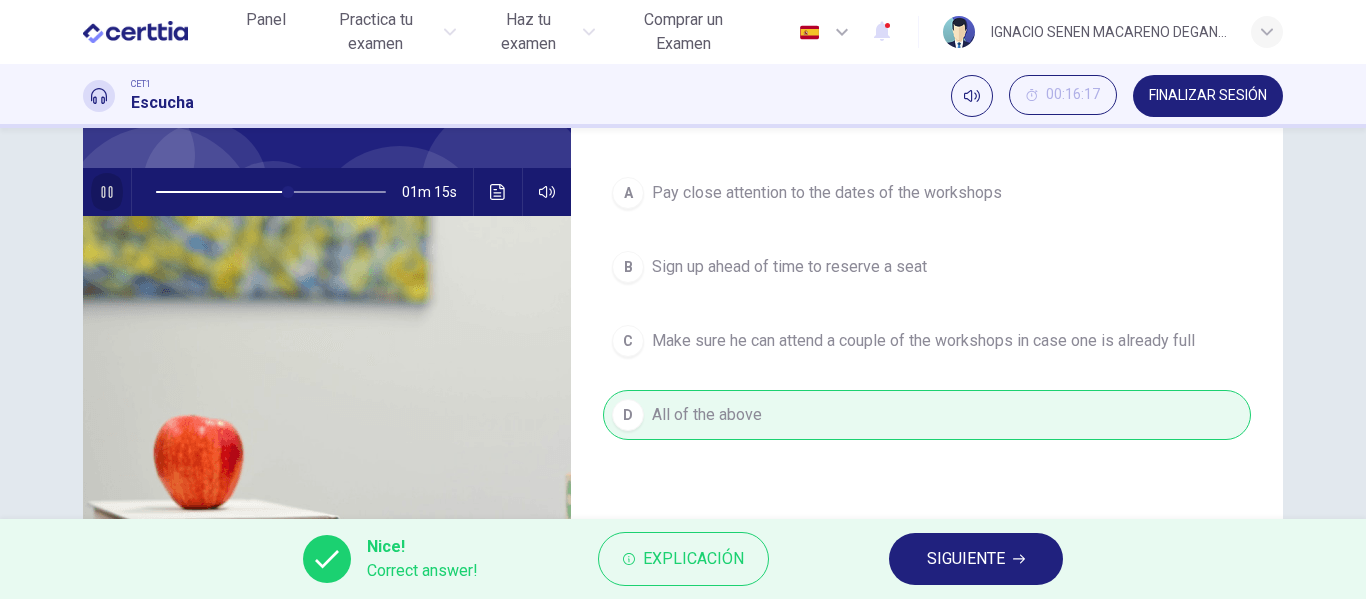 click at bounding box center [107, 192] 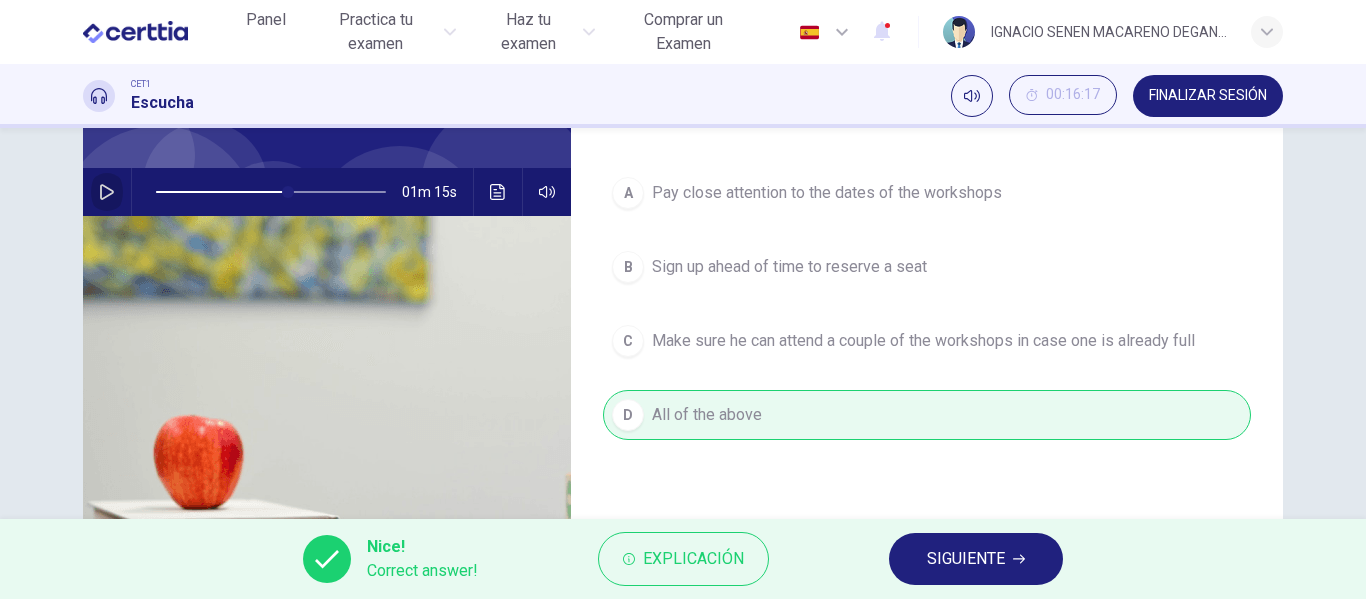 click at bounding box center (107, 192) 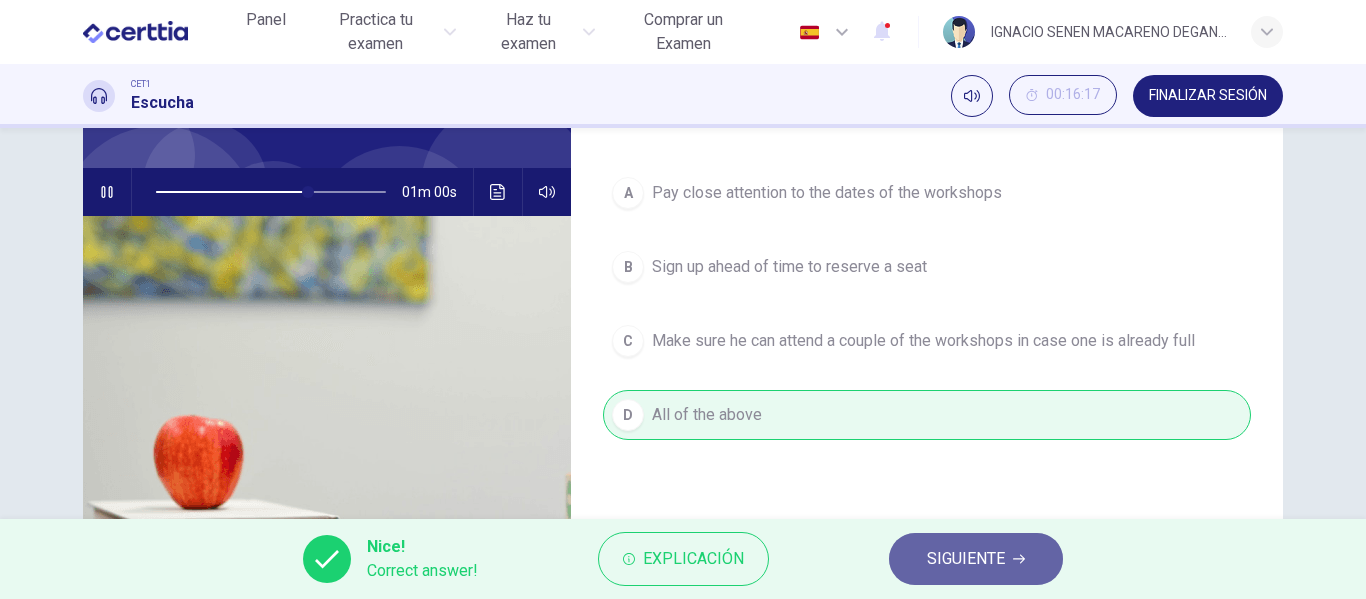 type on "**" 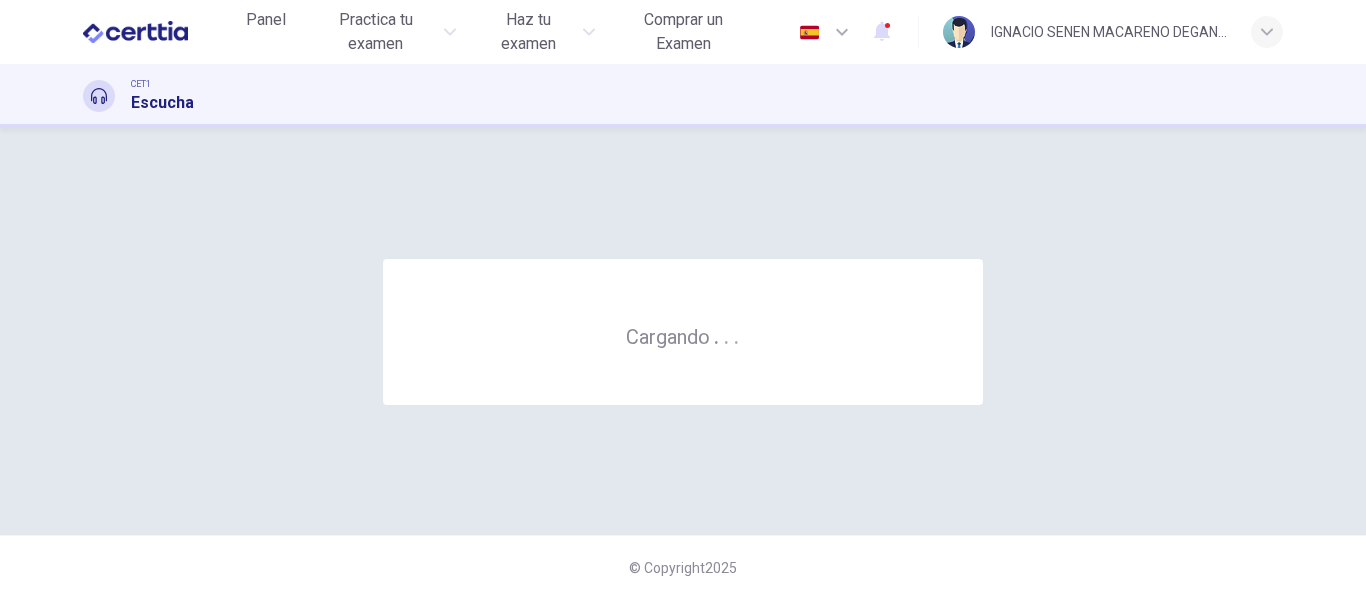 scroll, scrollTop: 0, scrollLeft: 0, axis: both 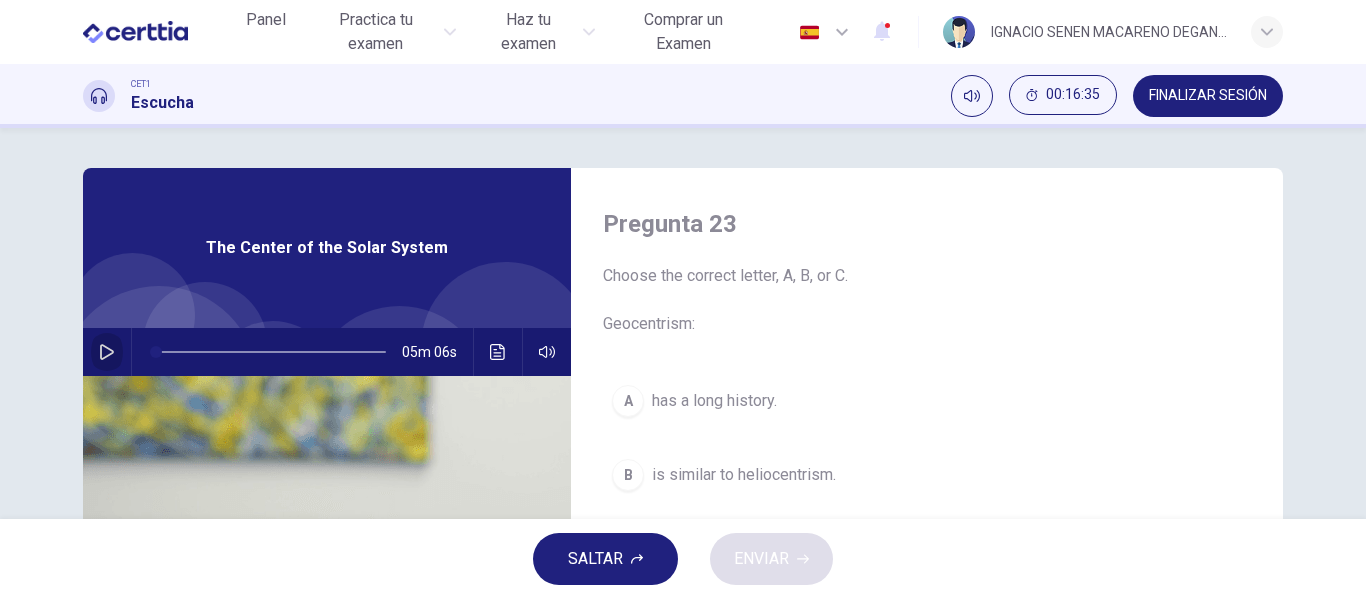 click 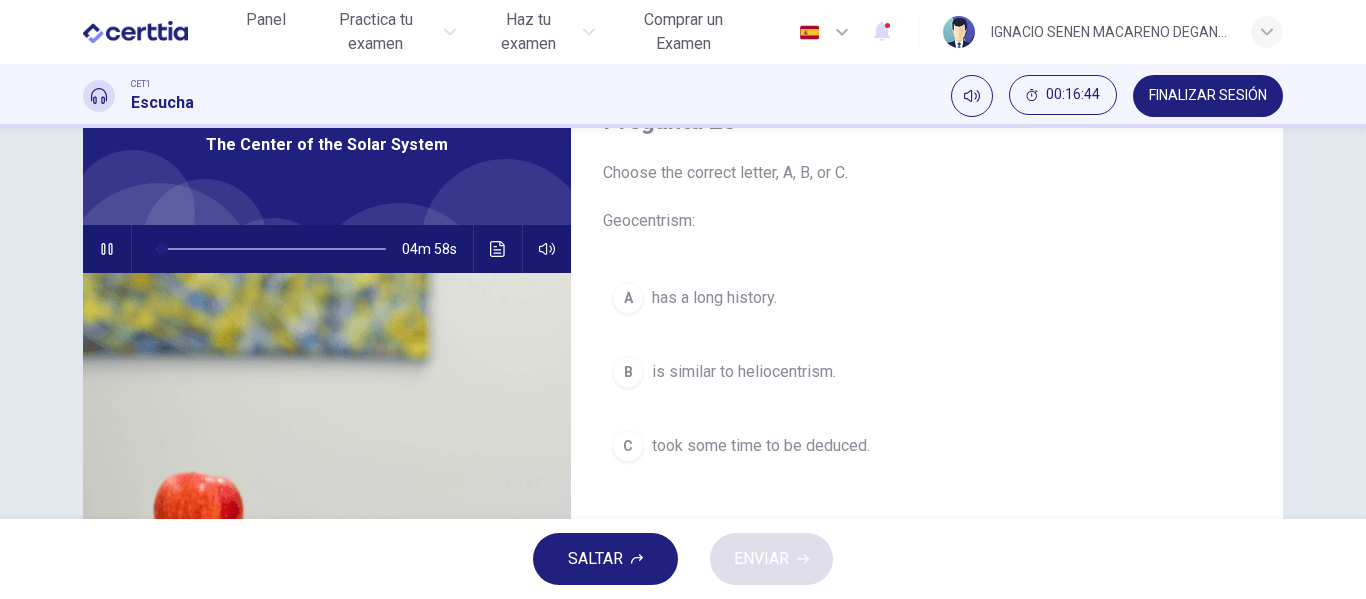 scroll, scrollTop: 127, scrollLeft: 0, axis: vertical 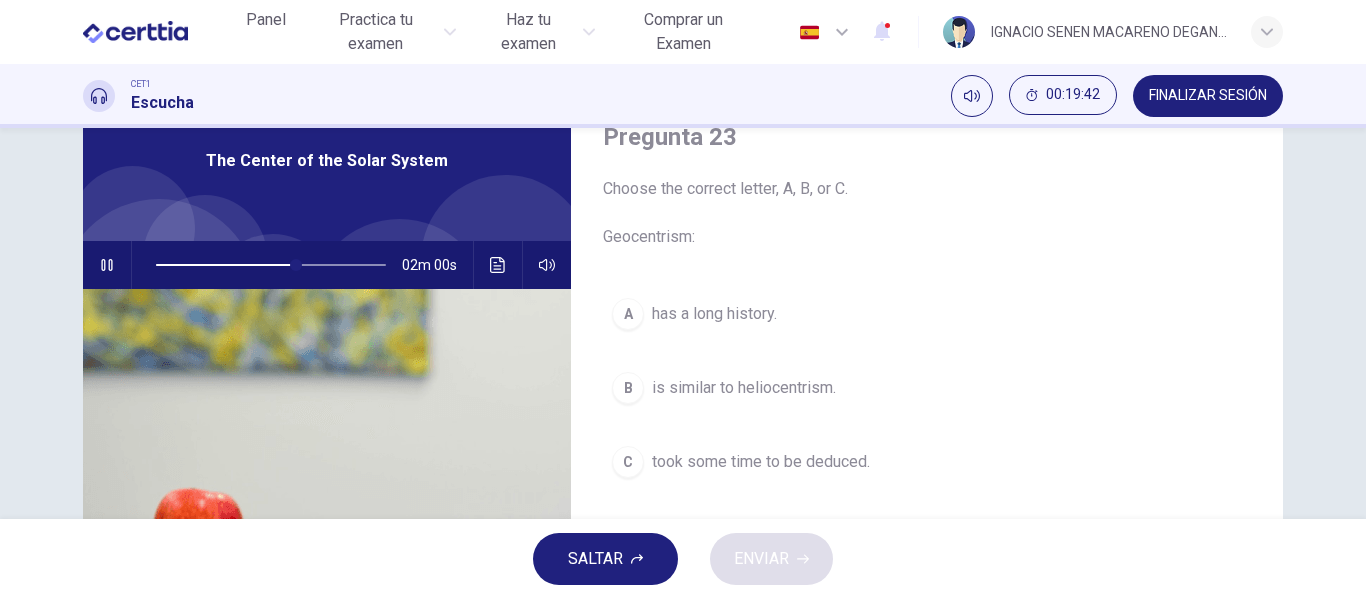 click at bounding box center (271, 265) 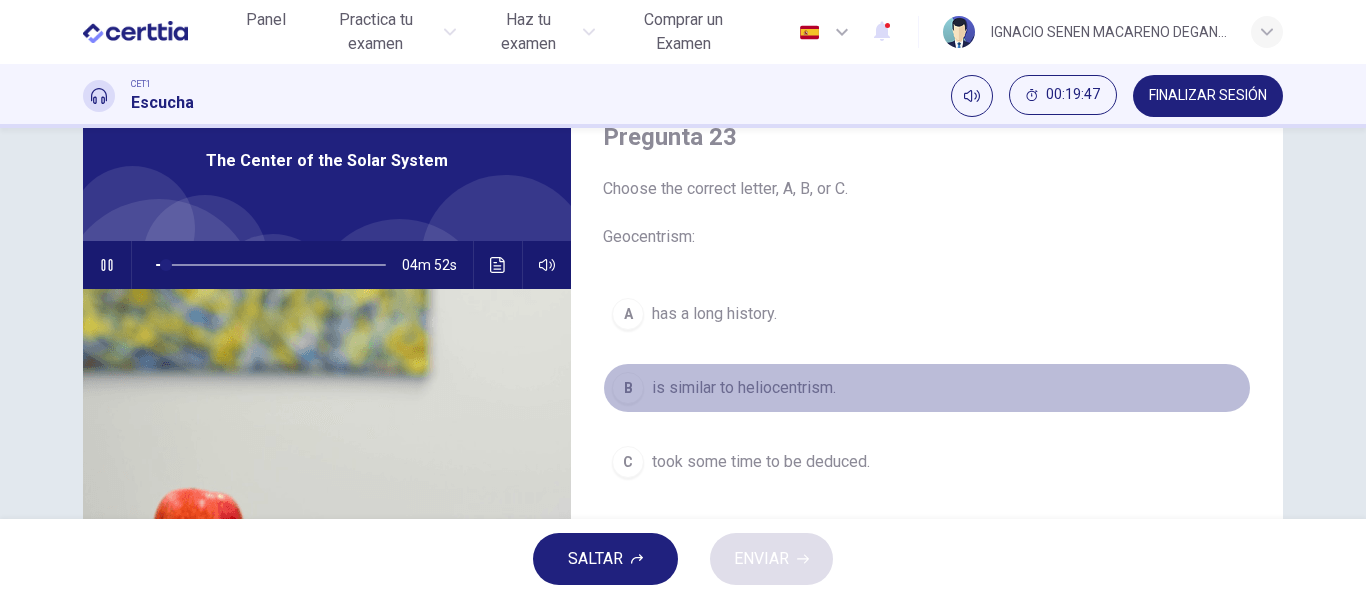 click on "is similar to heliocentrism." at bounding box center (744, 388) 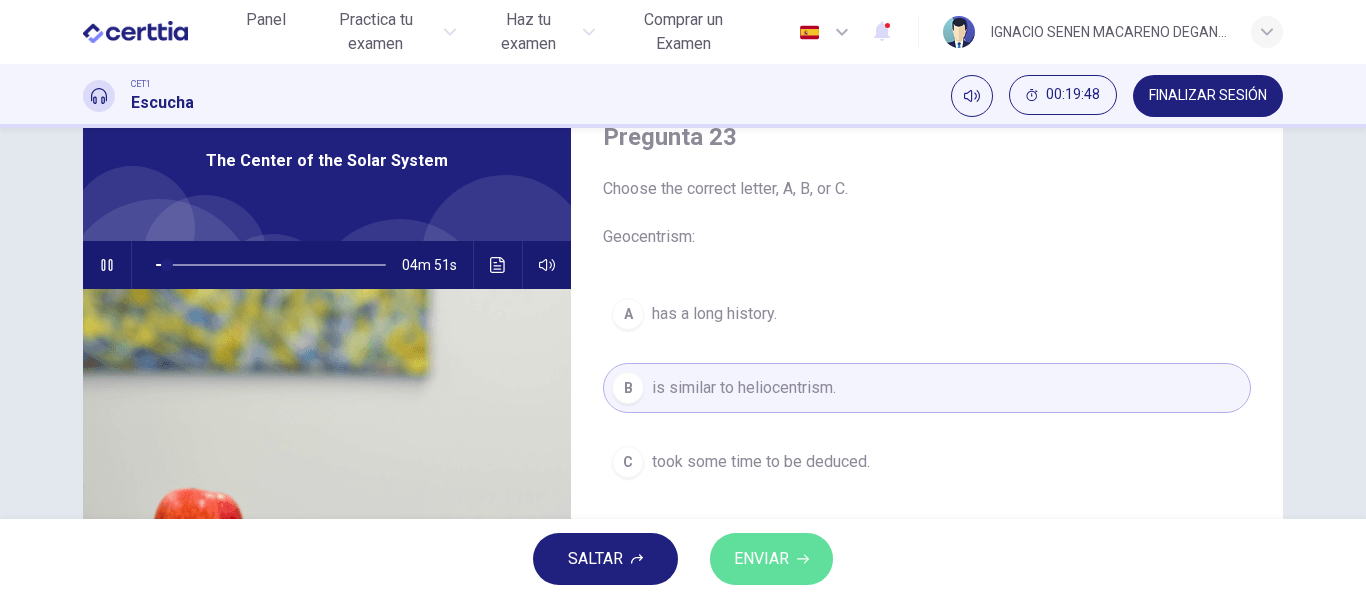 click on "ENVIAR" at bounding box center (761, 559) 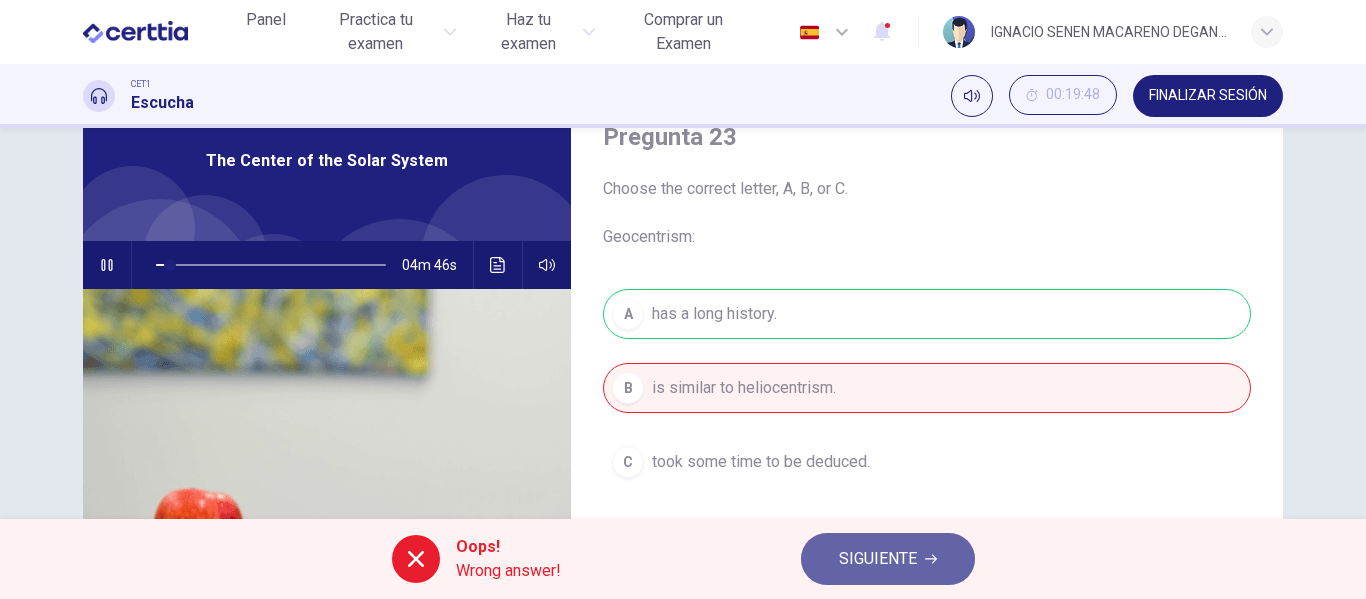 click on "SIGUIENTE" at bounding box center [878, 559] 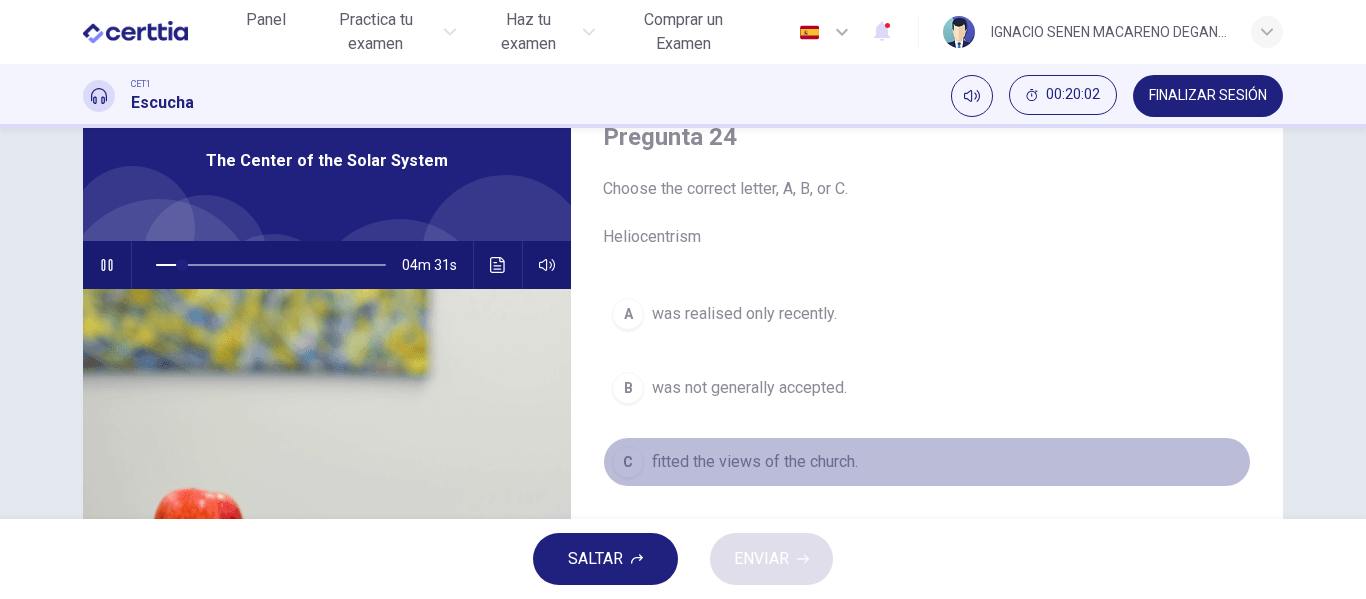click on "fitted the views of the church." at bounding box center [755, 462] 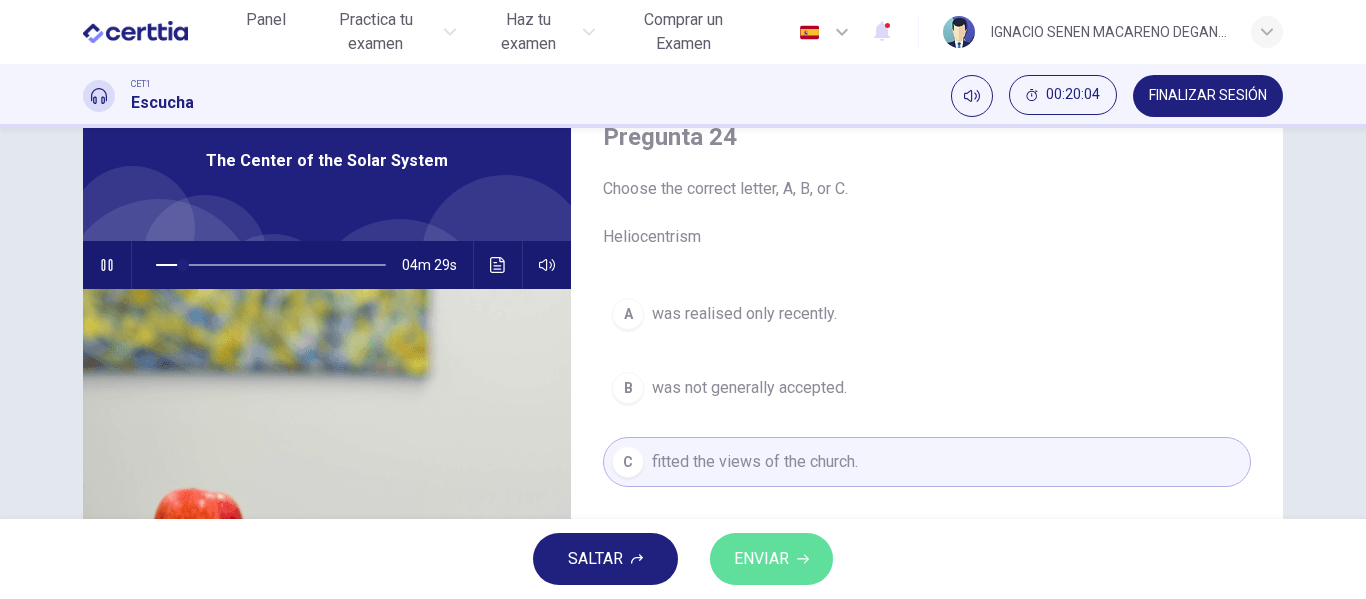 click on "ENVIAR" at bounding box center (761, 559) 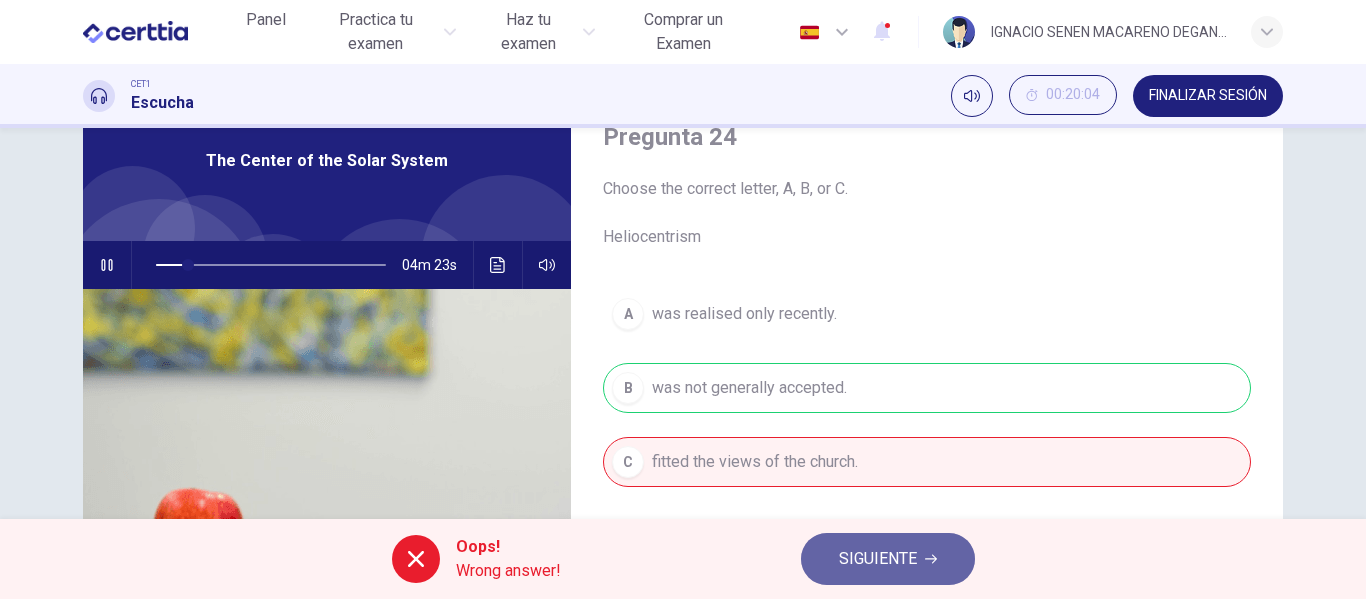 click on "SIGUIENTE" at bounding box center (878, 559) 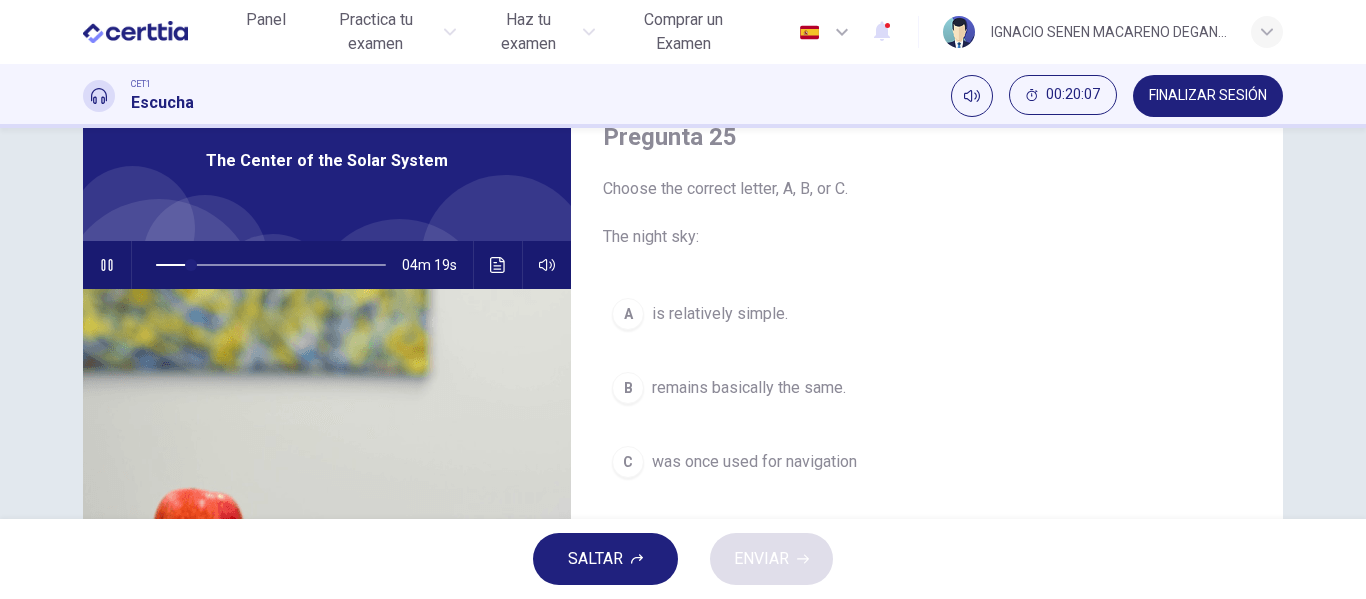 scroll, scrollTop: 0, scrollLeft: 0, axis: both 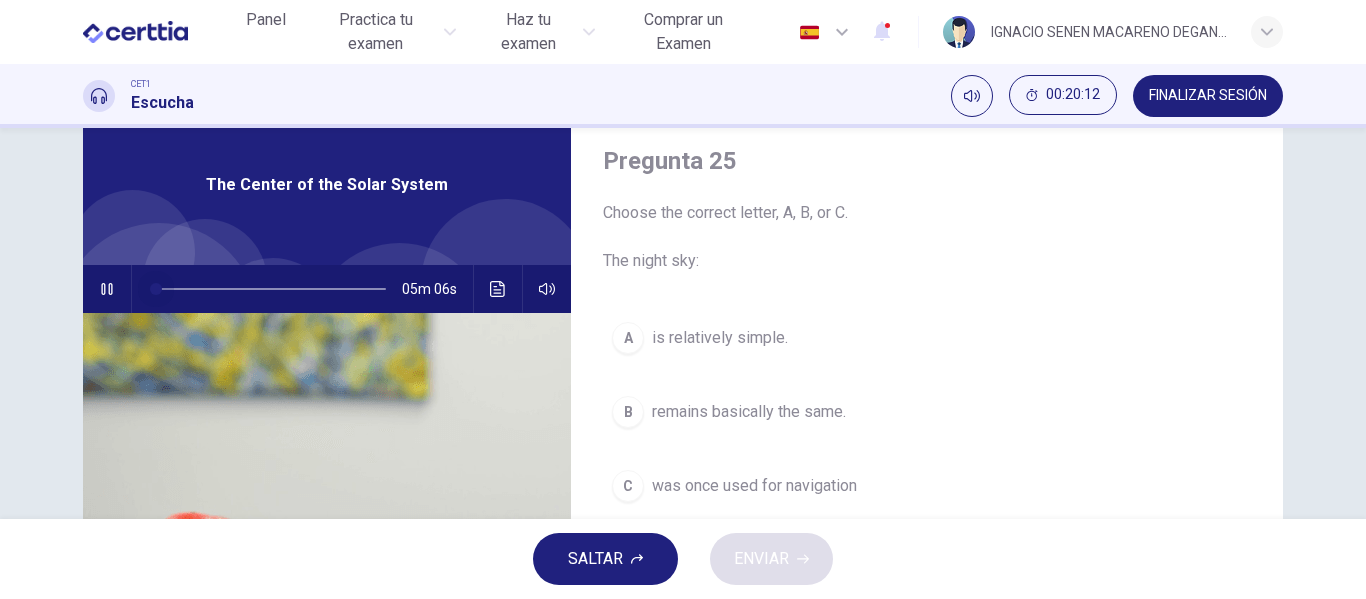drag, startPoint x: 190, startPoint y: 287, endPoint x: 131, endPoint y: 278, distance: 59.682495 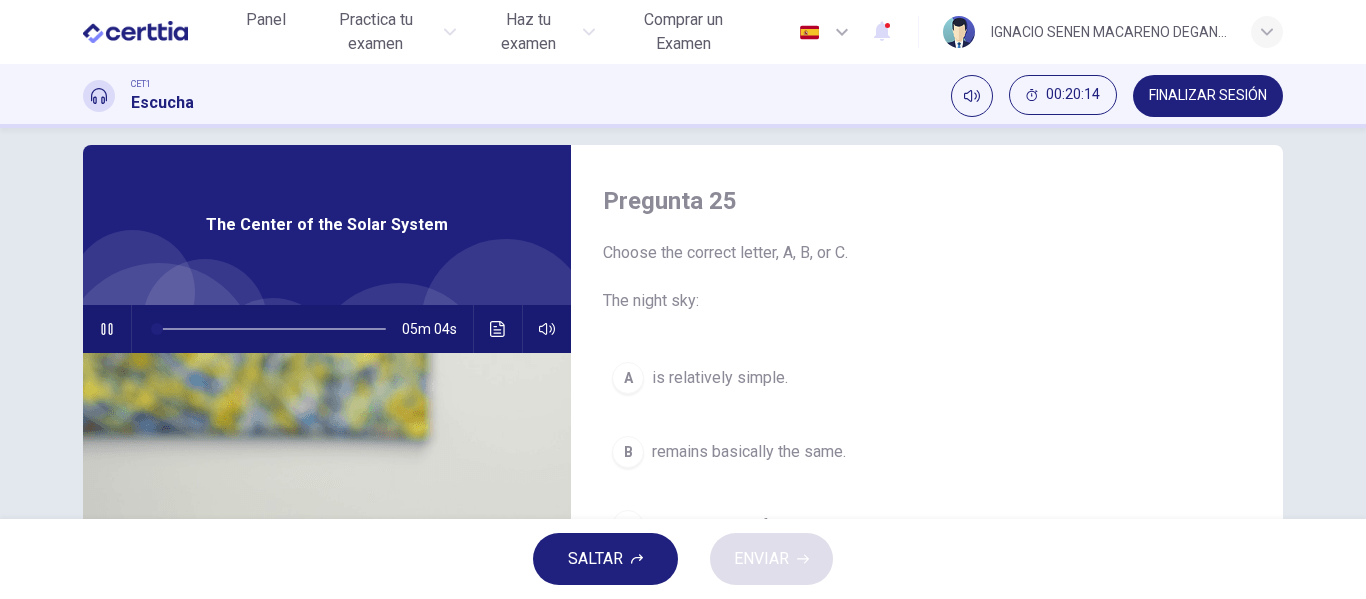 scroll, scrollTop: 0, scrollLeft: 0, axis: both 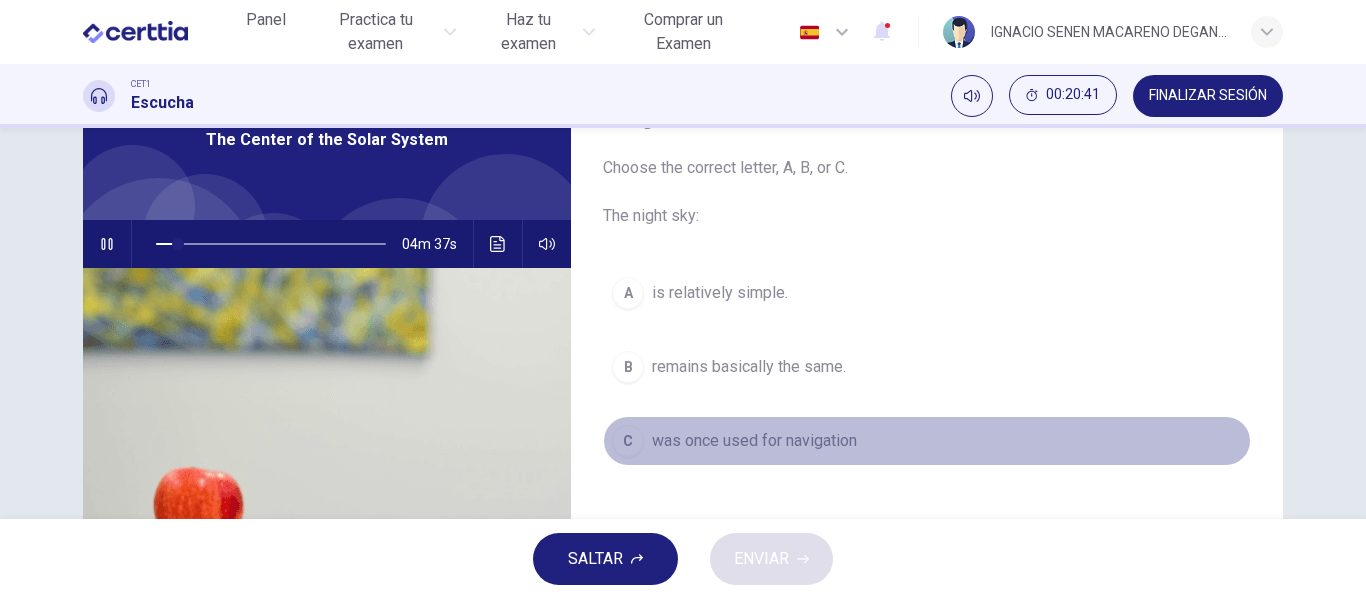 click on "was once used for navigation" at bounding box center [754, 441] 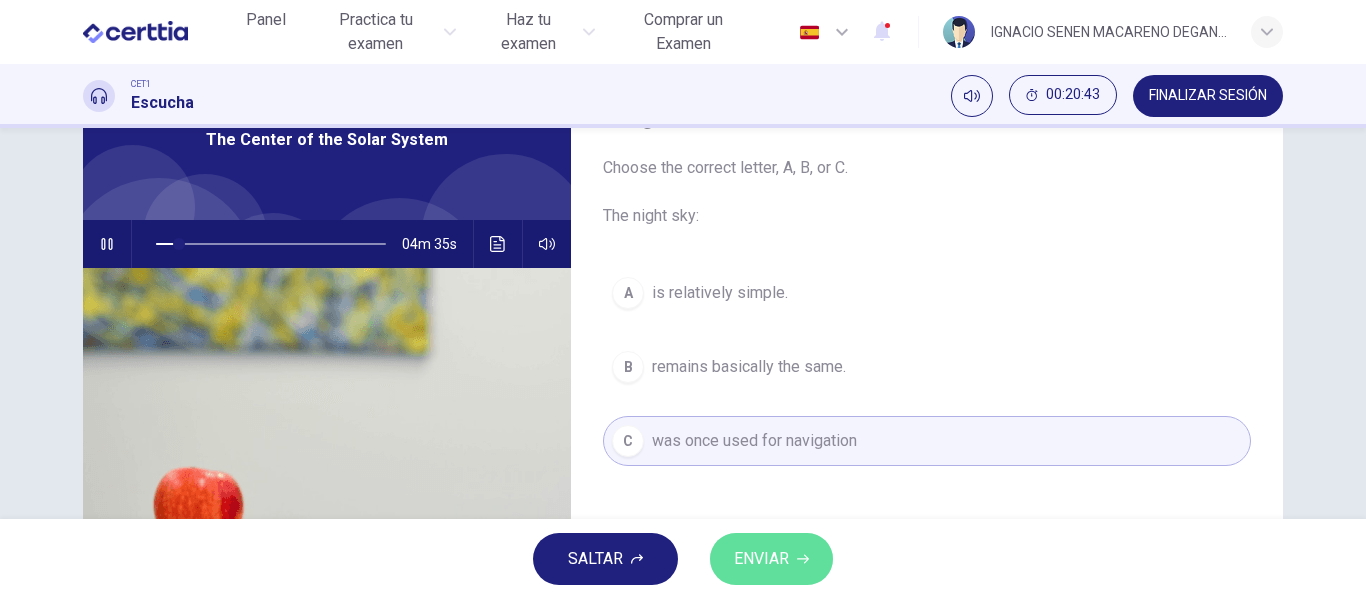 click on "ENVIAR" at bounding box center (761, 559) 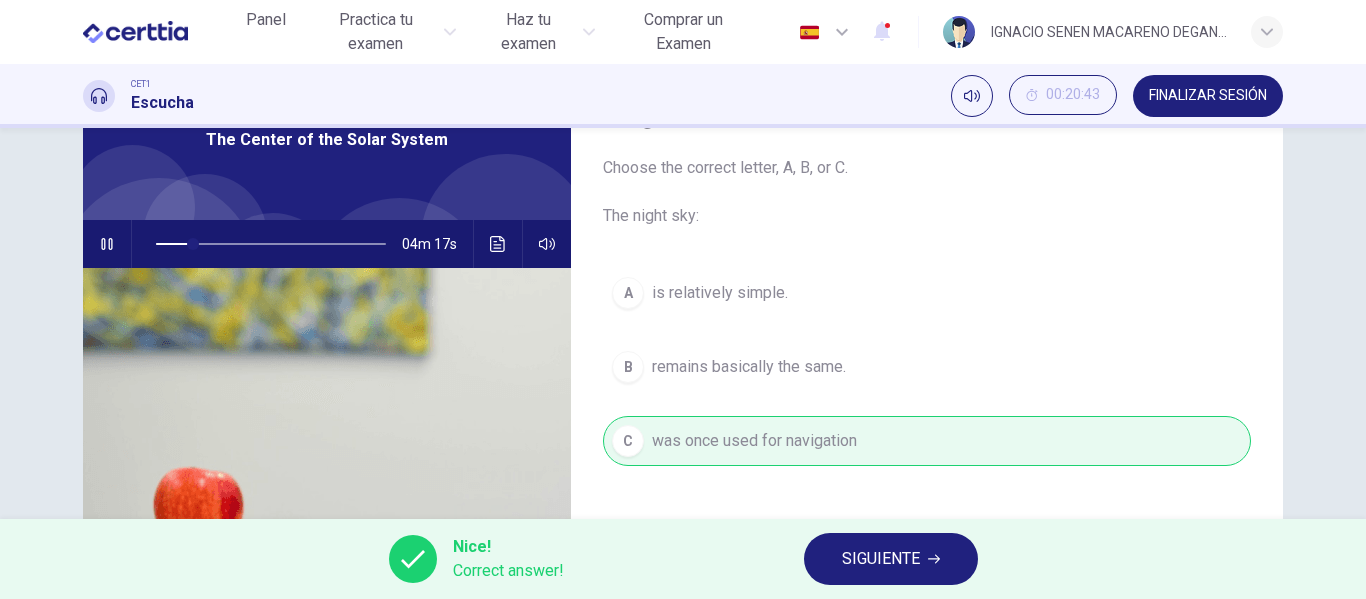type on "**" 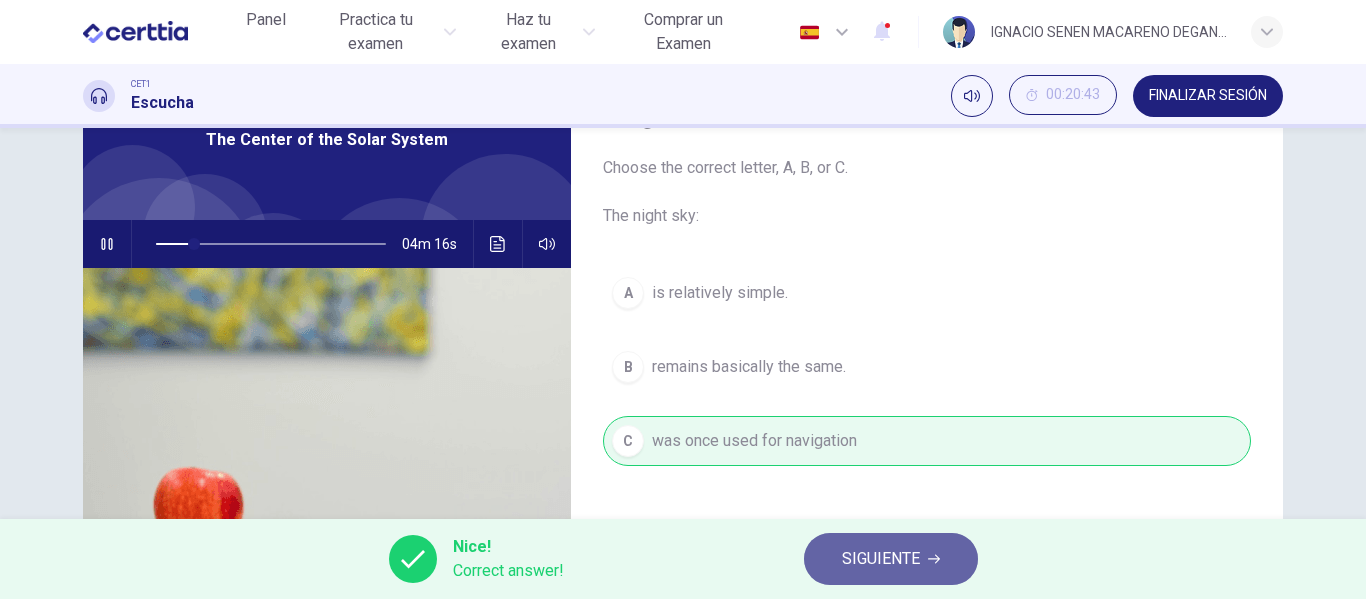 click on "SIGUIENTE" at bounding box center [881, 559] 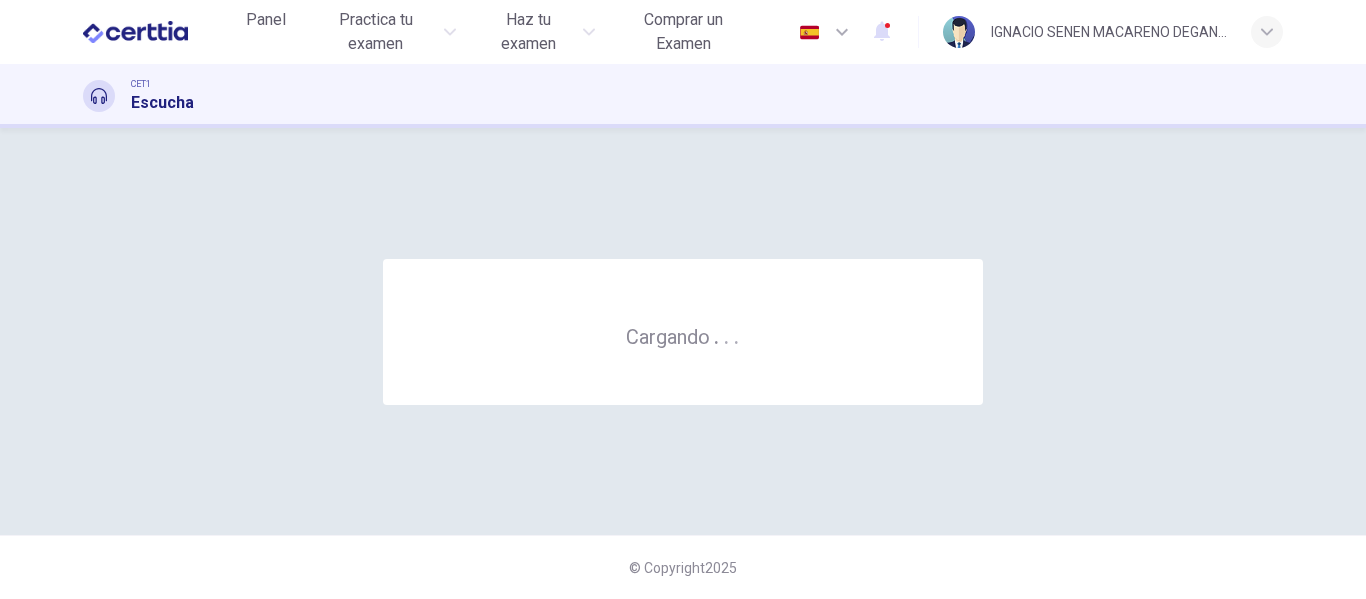 scroll, scrollTop: 0, scrollLeft: 0, axis: both 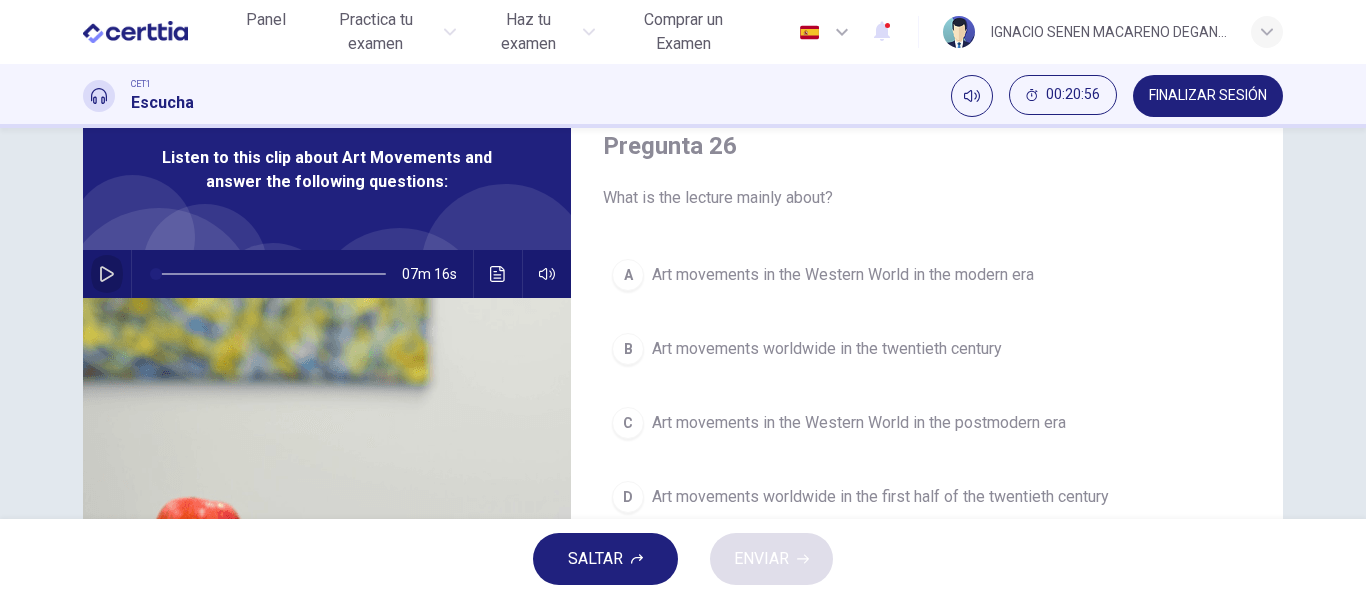 click 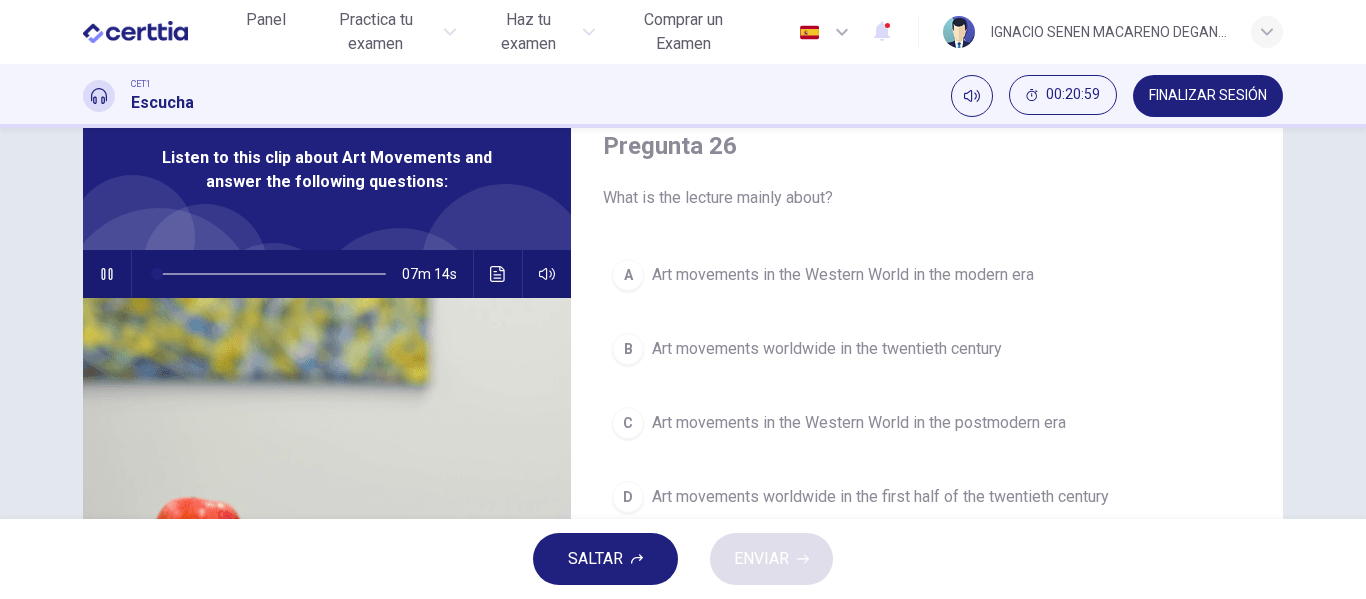 scroll, scrollTop: 74, scrollLeft: 0, axis: vertical 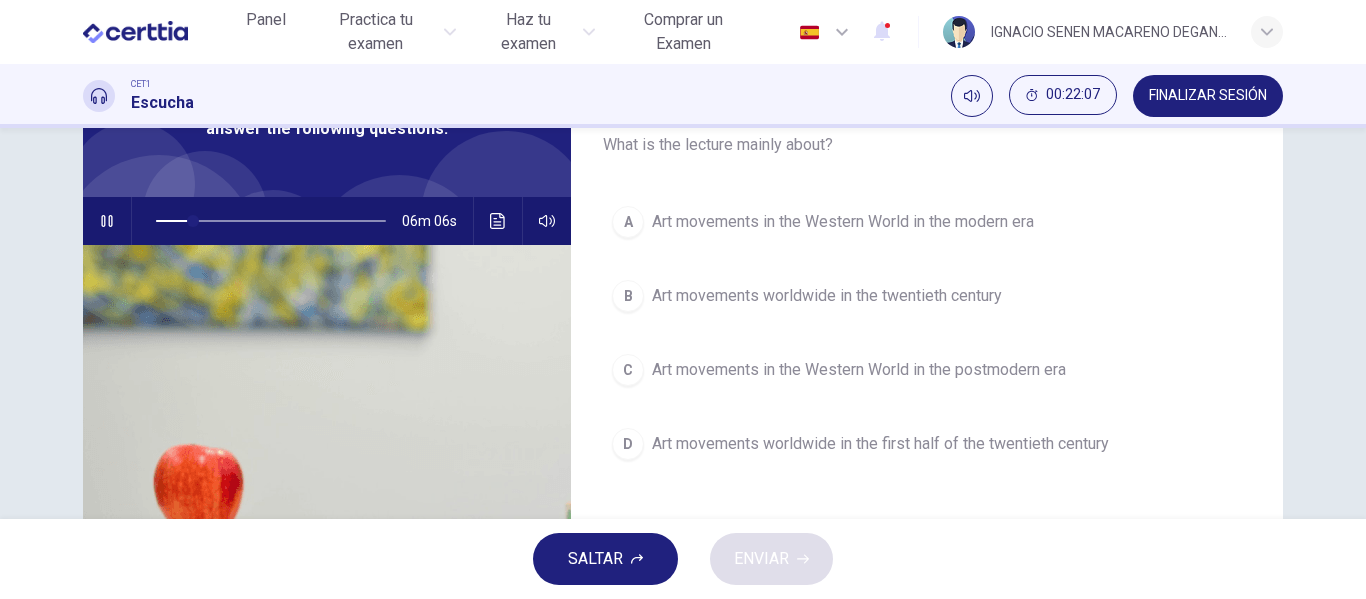 click on "Art movements worldwide in the first half of the twentieth century" at bounding box center (880, 444) 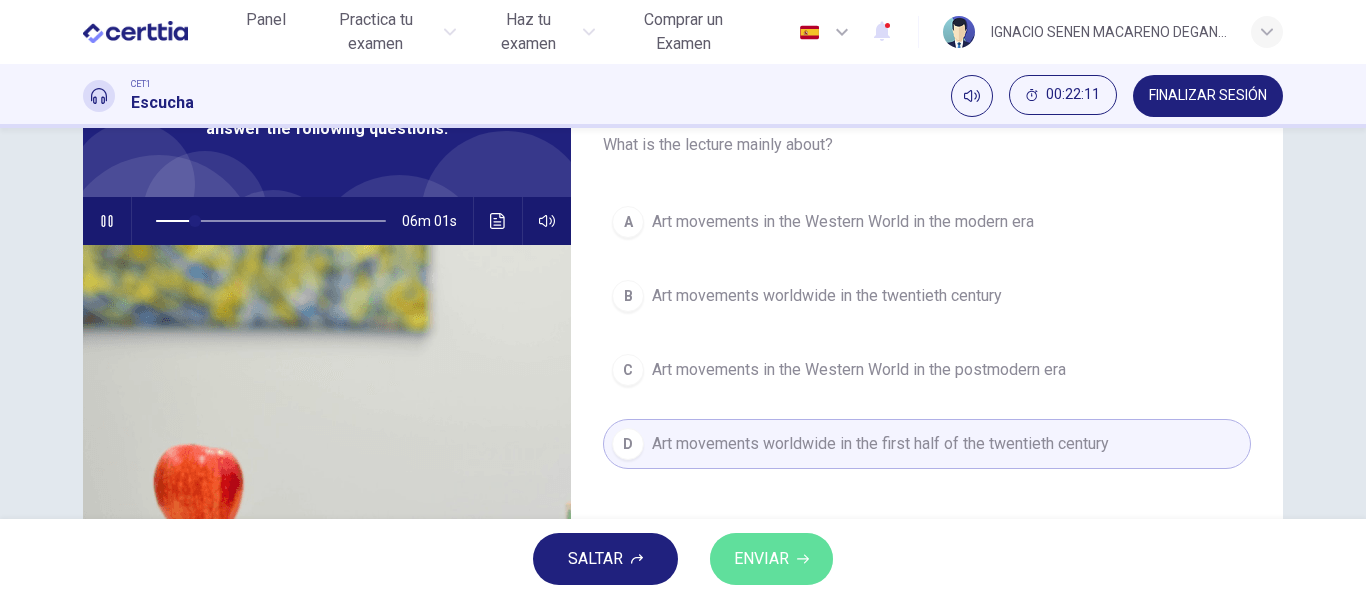 click on "ENVIAR" at bounding box center [761, 559] 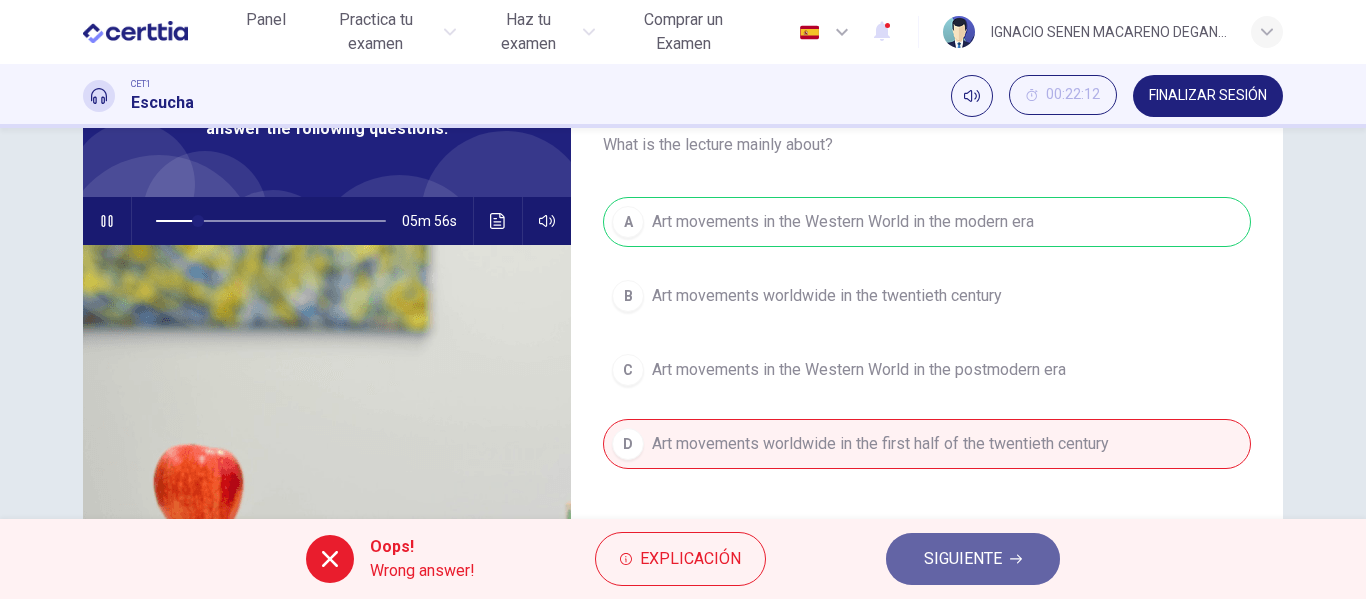 click on "SIGUIENTE" at bounding box center (963, 559) 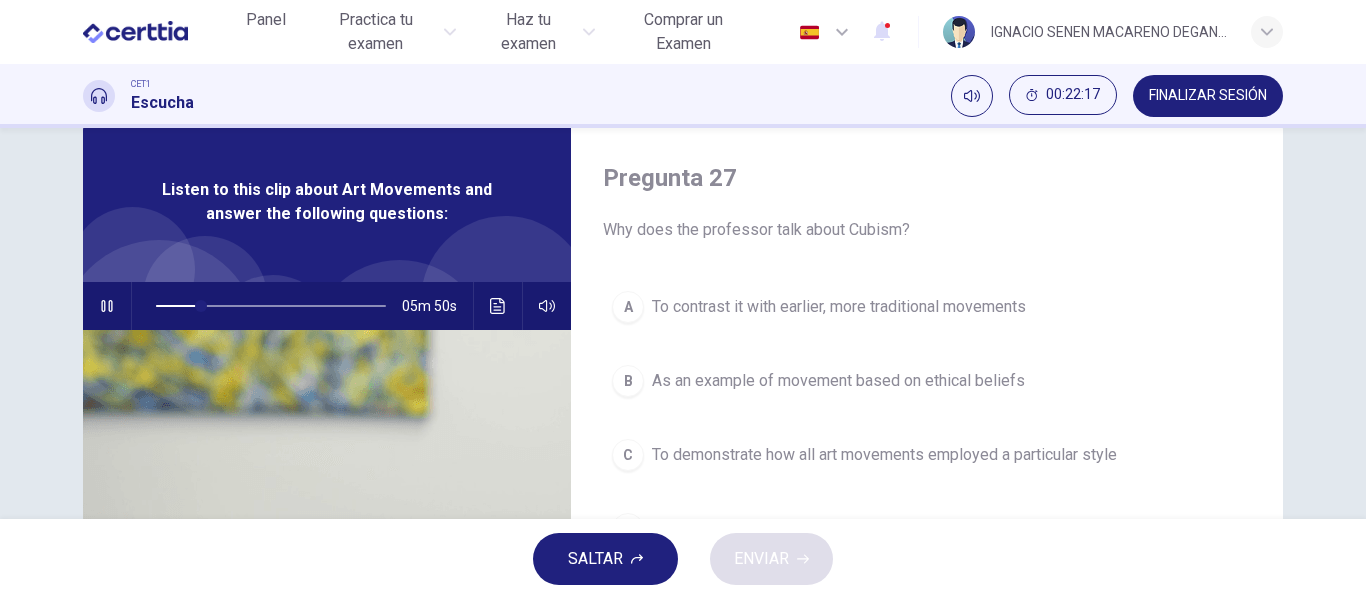 scroll, scrollTop: 49, scrollLeft: 0, axis: vertical 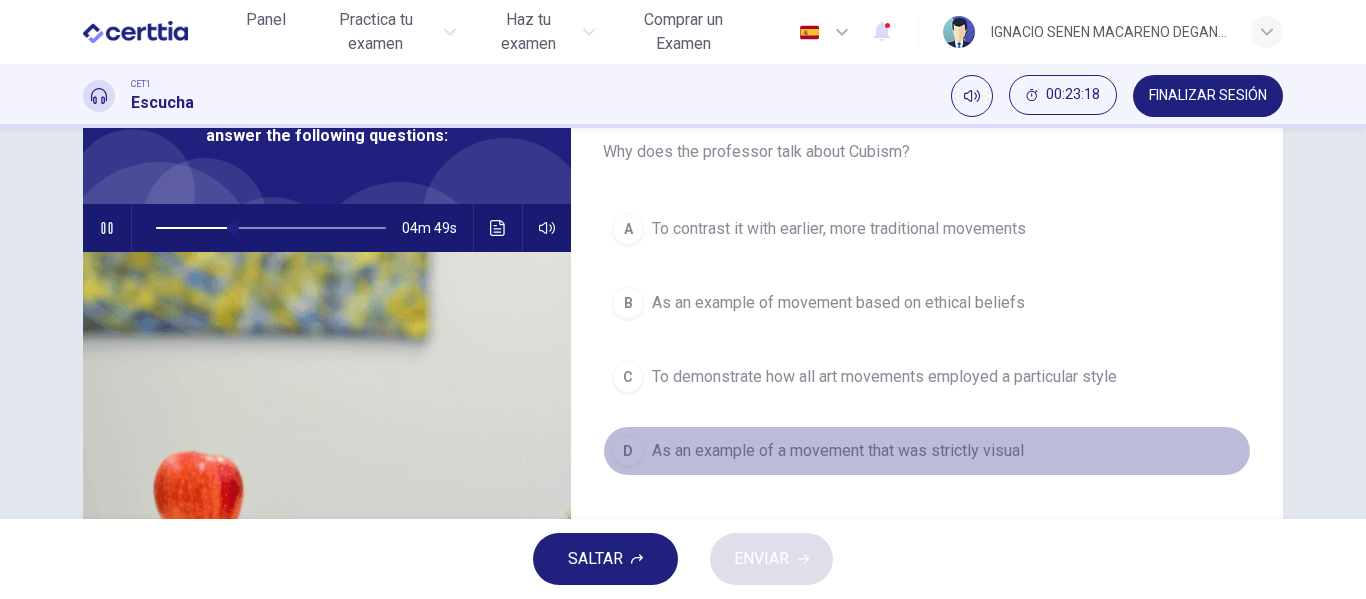 click on "D As an example of a movement that was strictly visual" at bounding box center [927, 451] 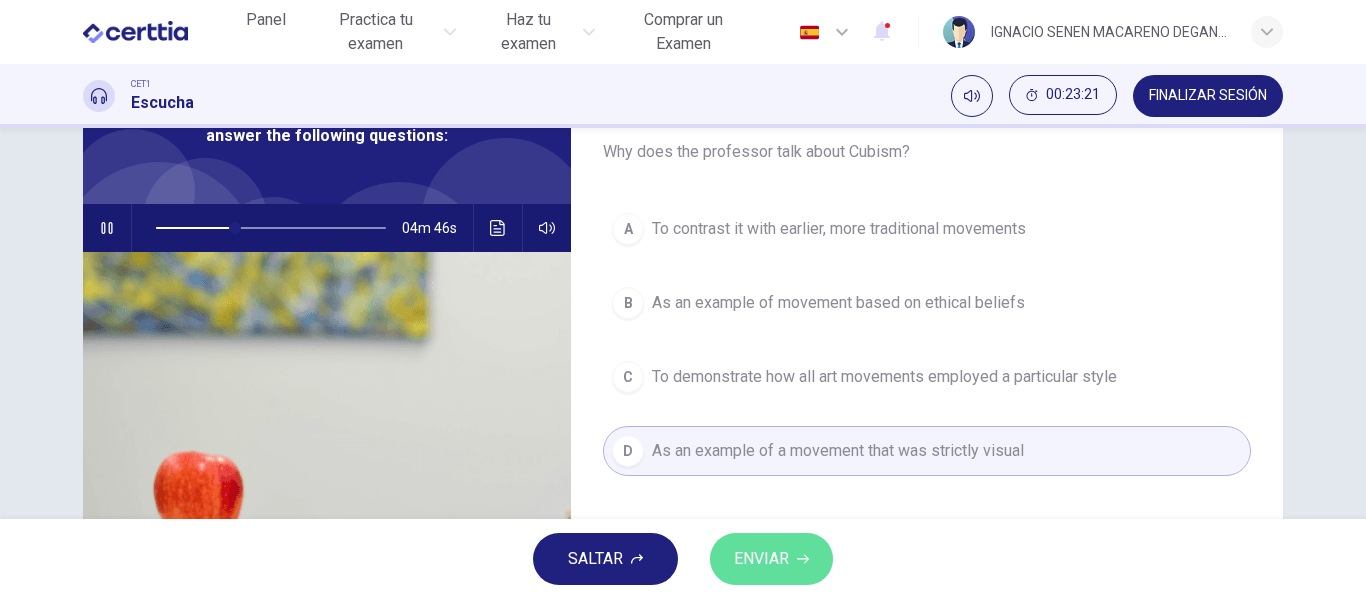 click on "ENVIAR" at bounding box center [761, 559] 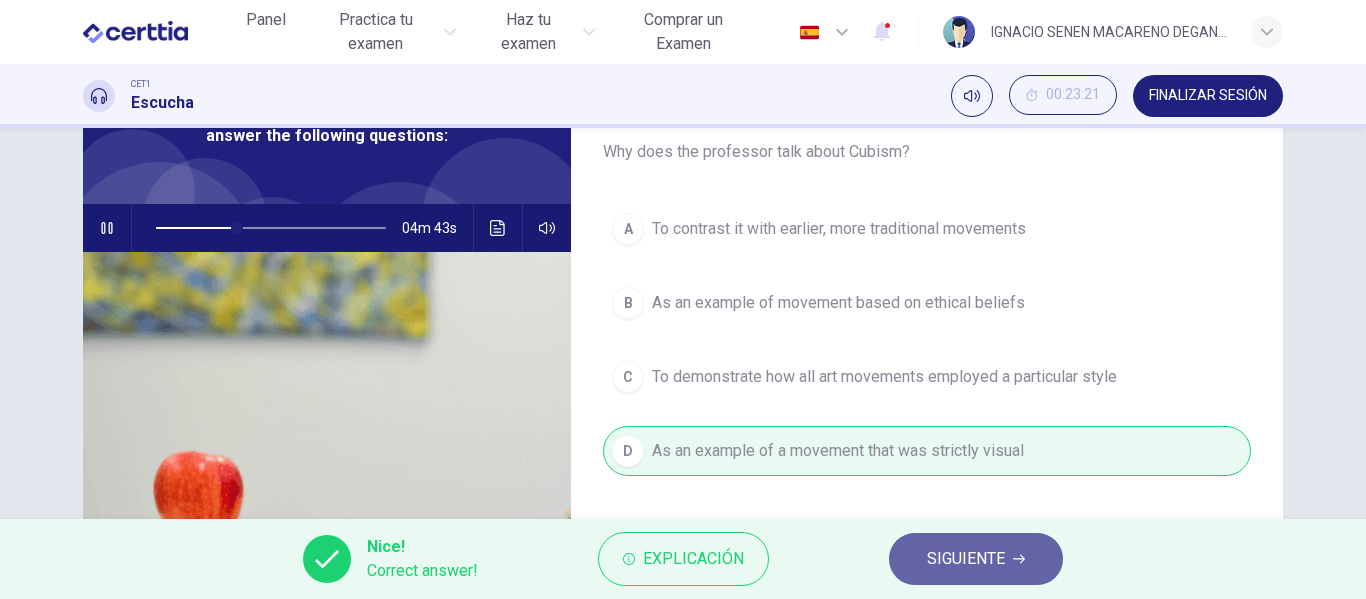 click on "SIGUIENTE" at bounding box center [966, 559] 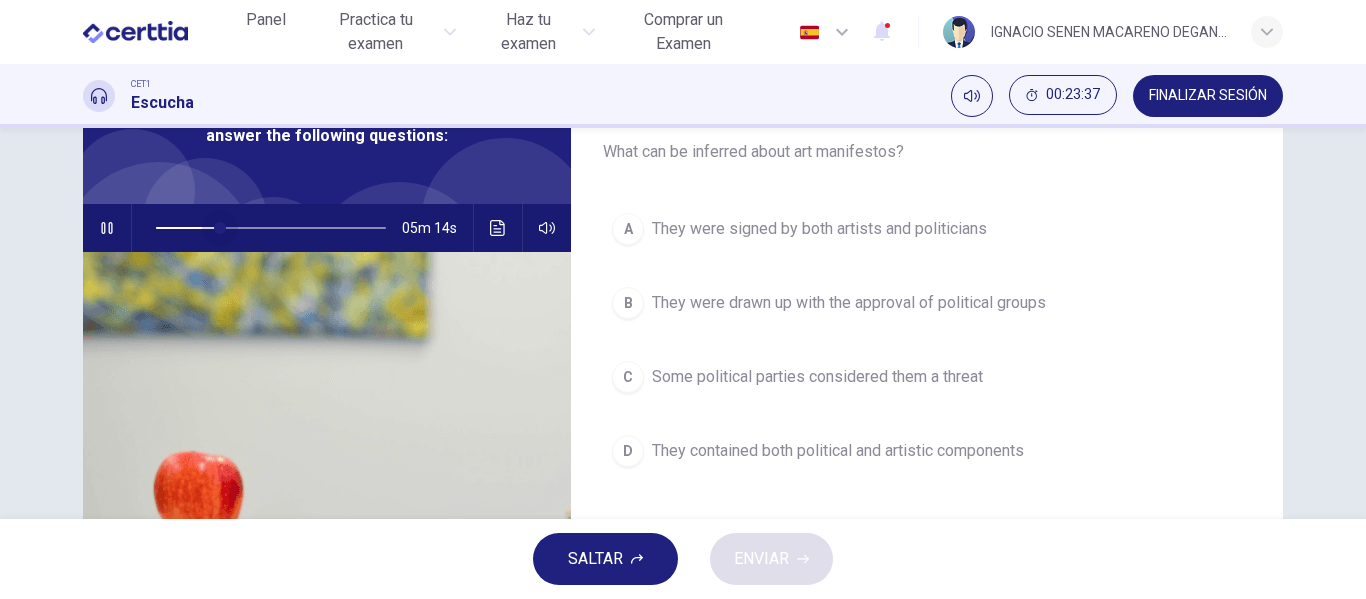 click at bounding box center (271, 228) 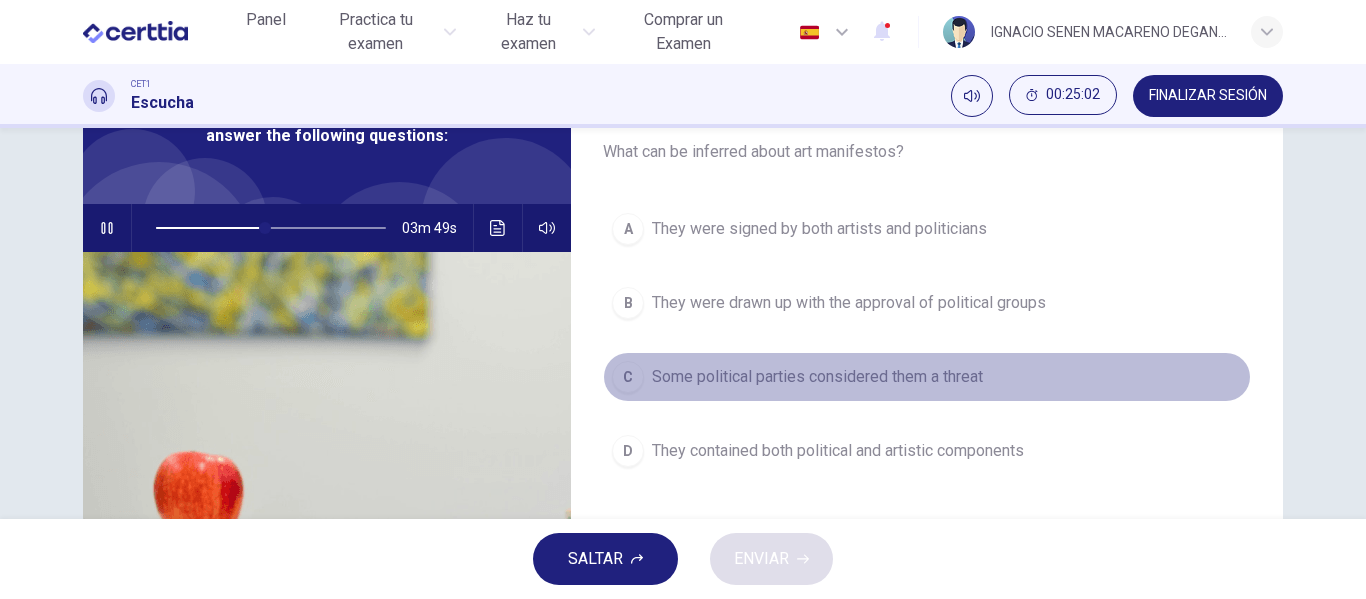 click on "Some political parties considered them a threat" at bounding box center (817, 377) 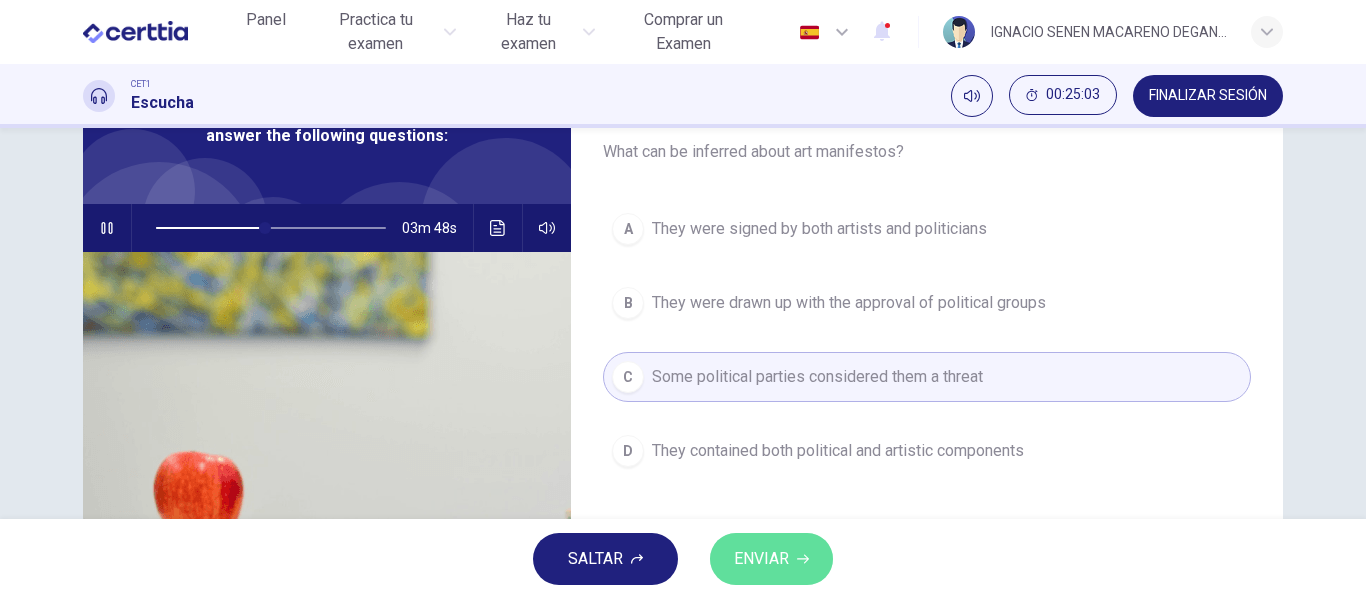 click on "ENVIAR" at bounding box center (761, 559) 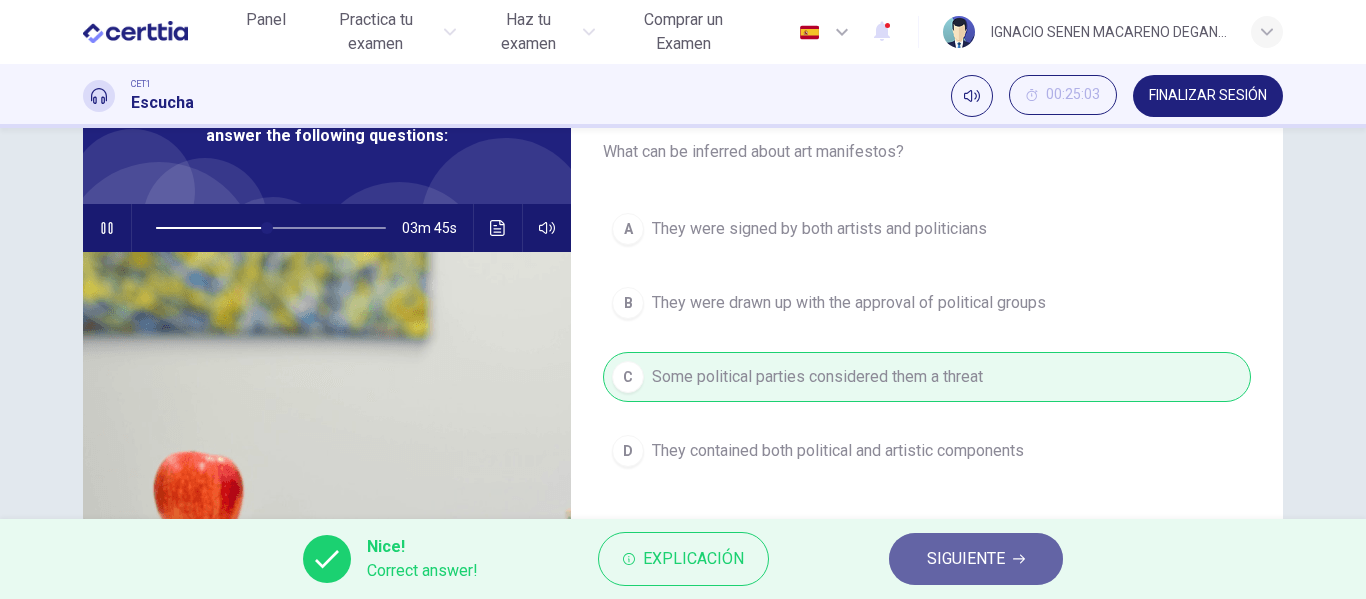 click on "SIGUIENTE" at bounding box center (976, 559) 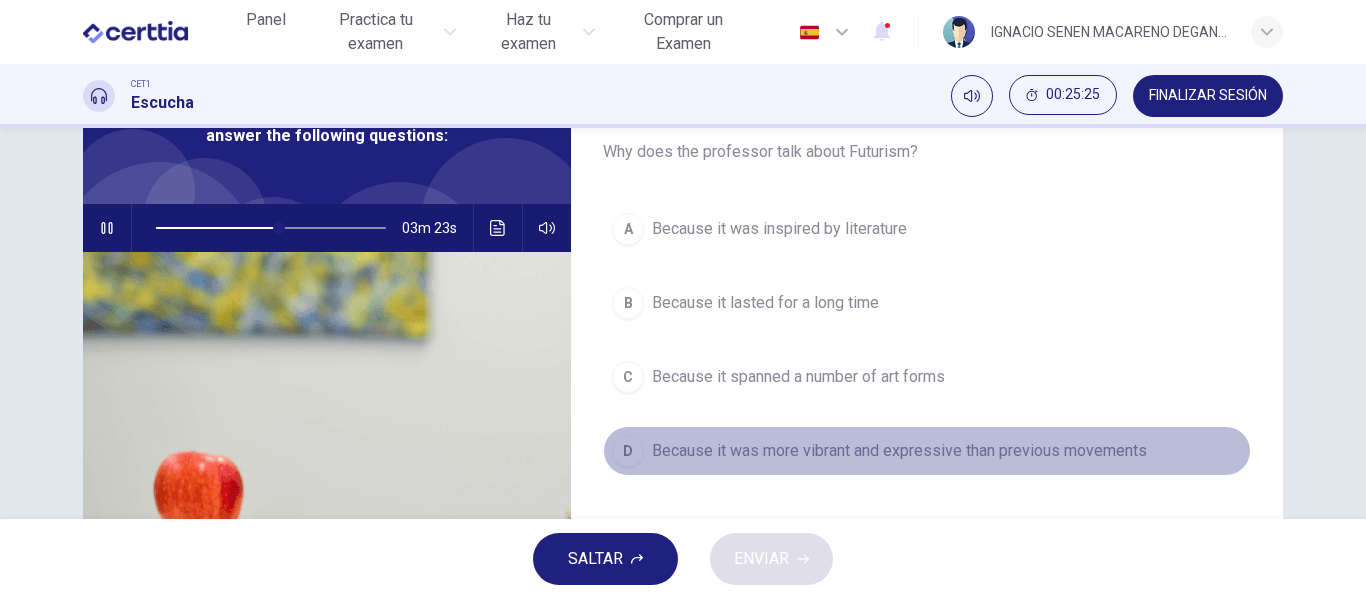 click on "Because it was more vibrant and expressive than previous movements" at bounding box center [899, 451] 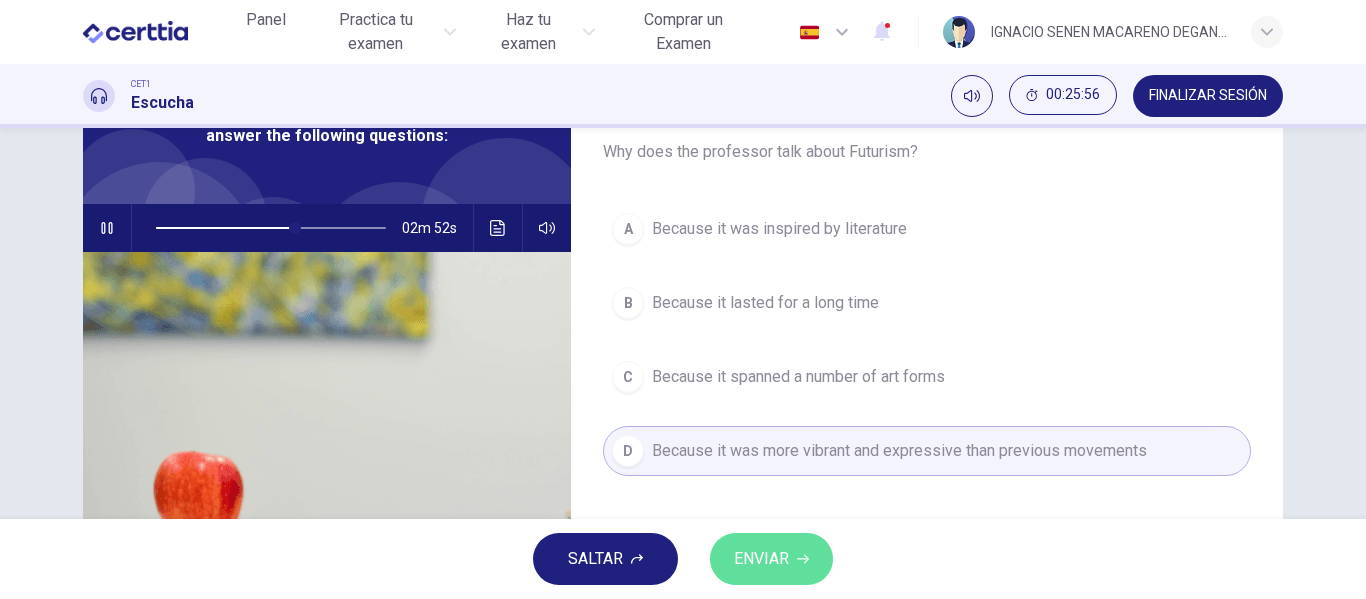 click on "ENVIAR" at bounding box center [771, 559] 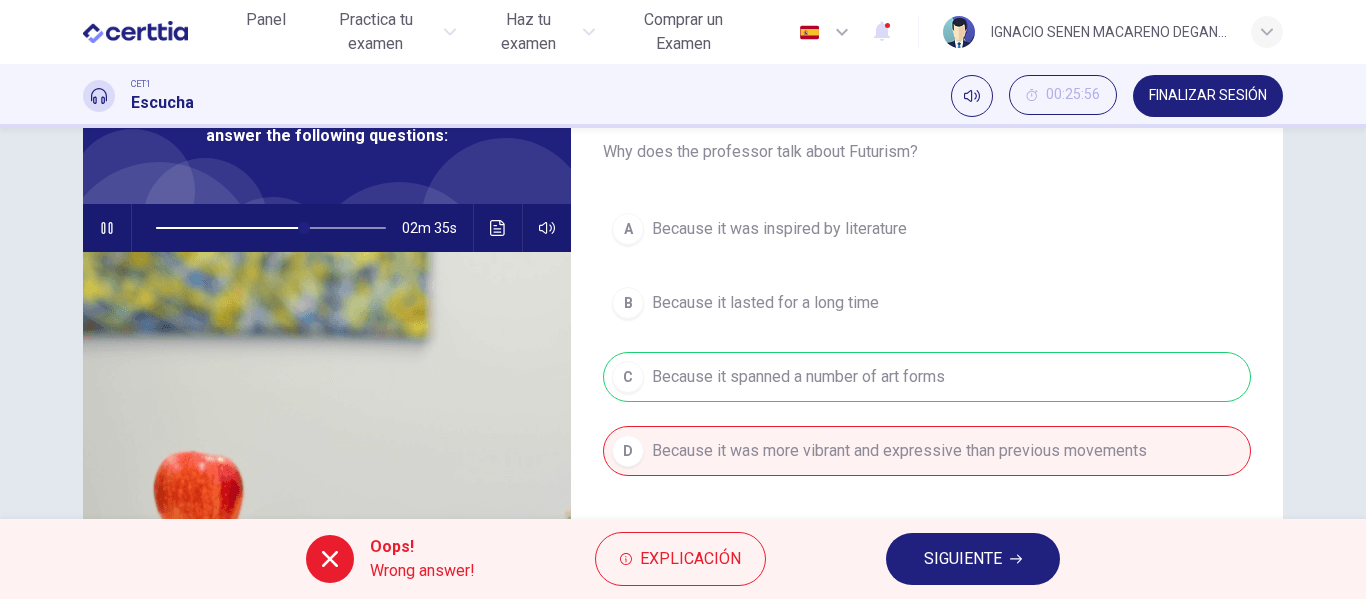type on "**" 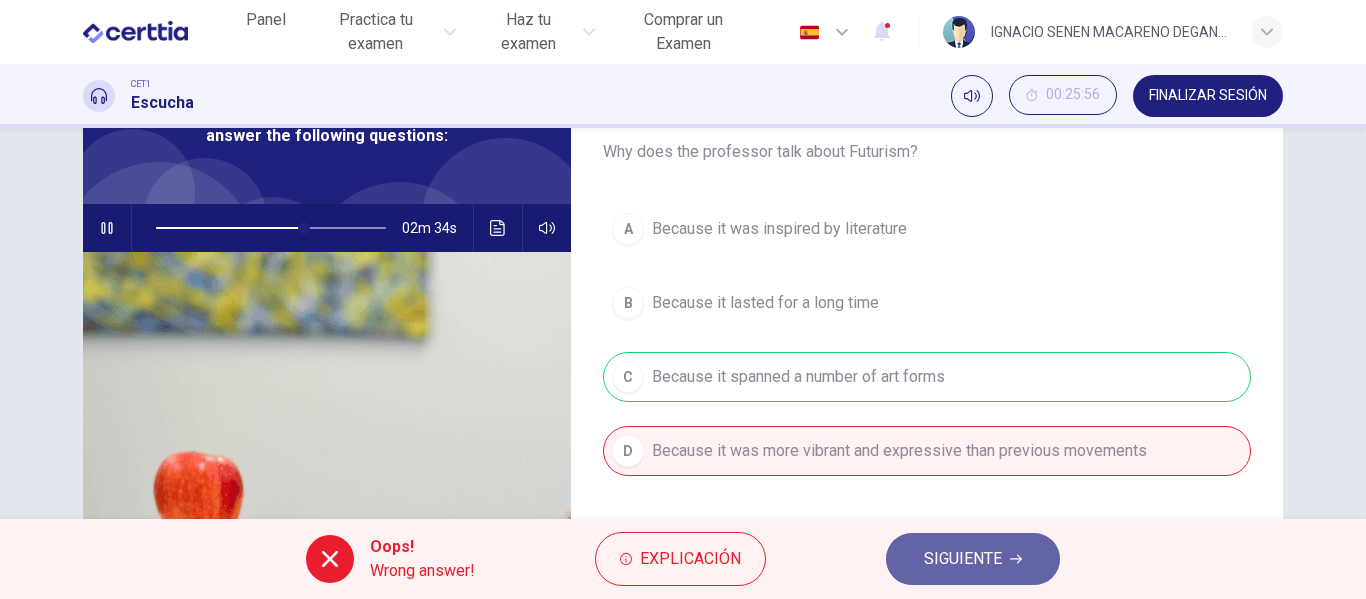 click on "SIGUIENTE" at bounding box center (963, 559) 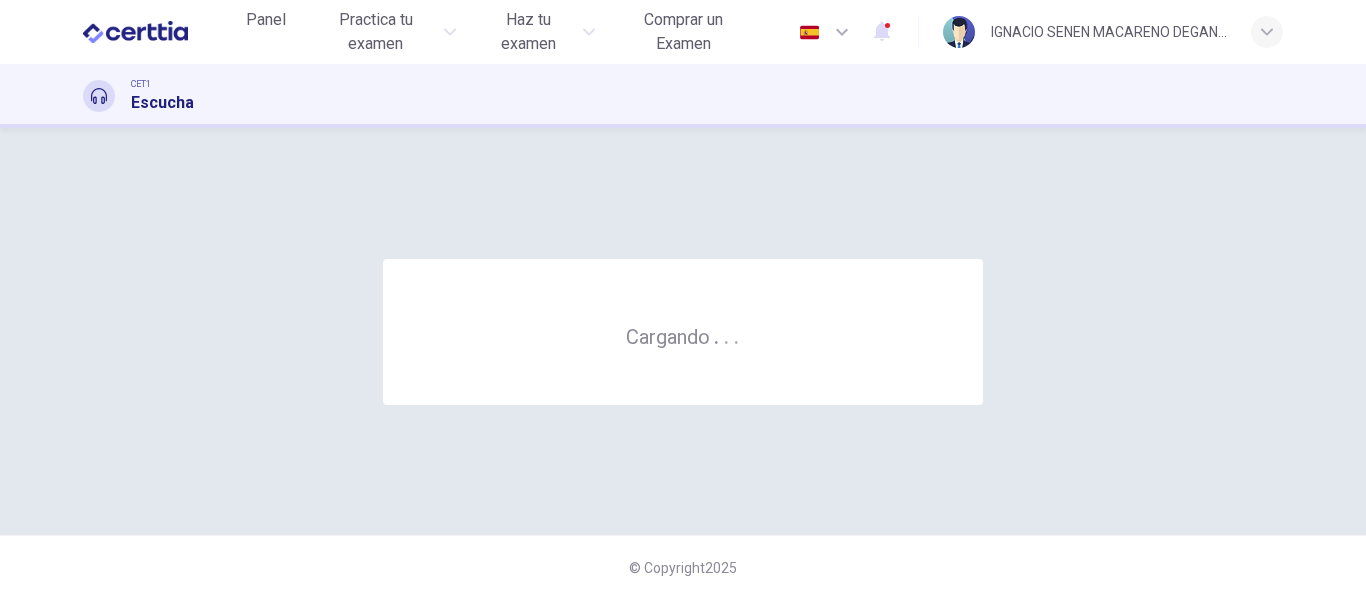 scroll, scrollTop: 0, scrollLeft: 0, axis: both 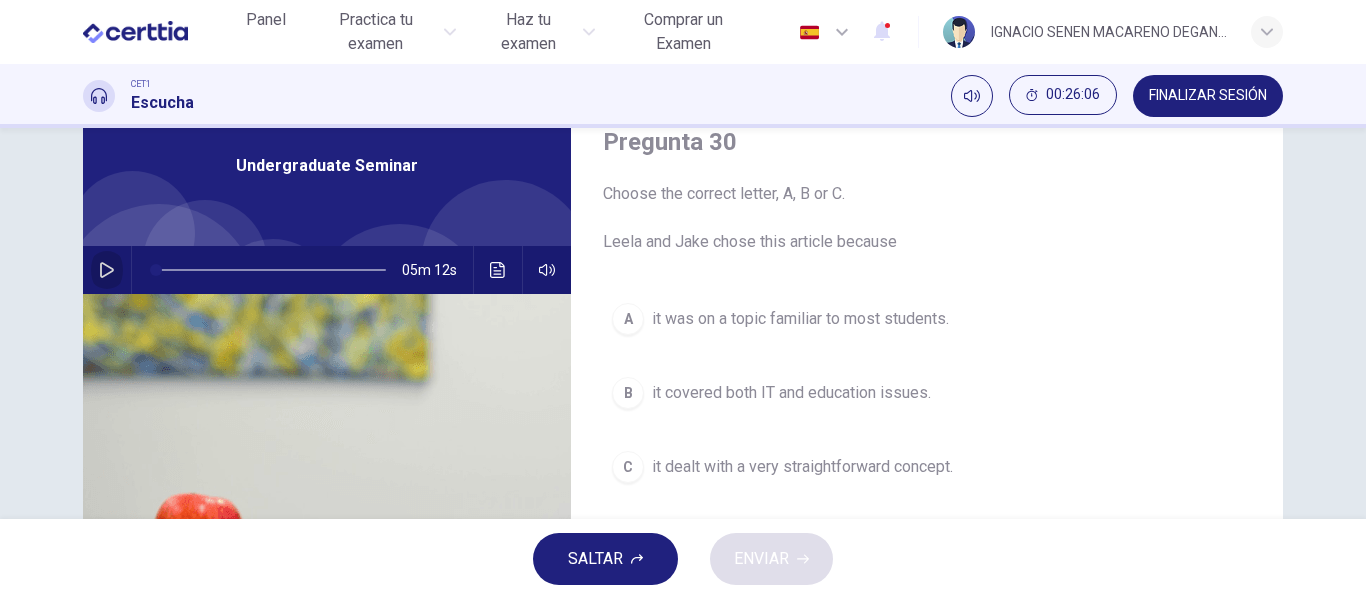 click at bounding box center [107, 270] 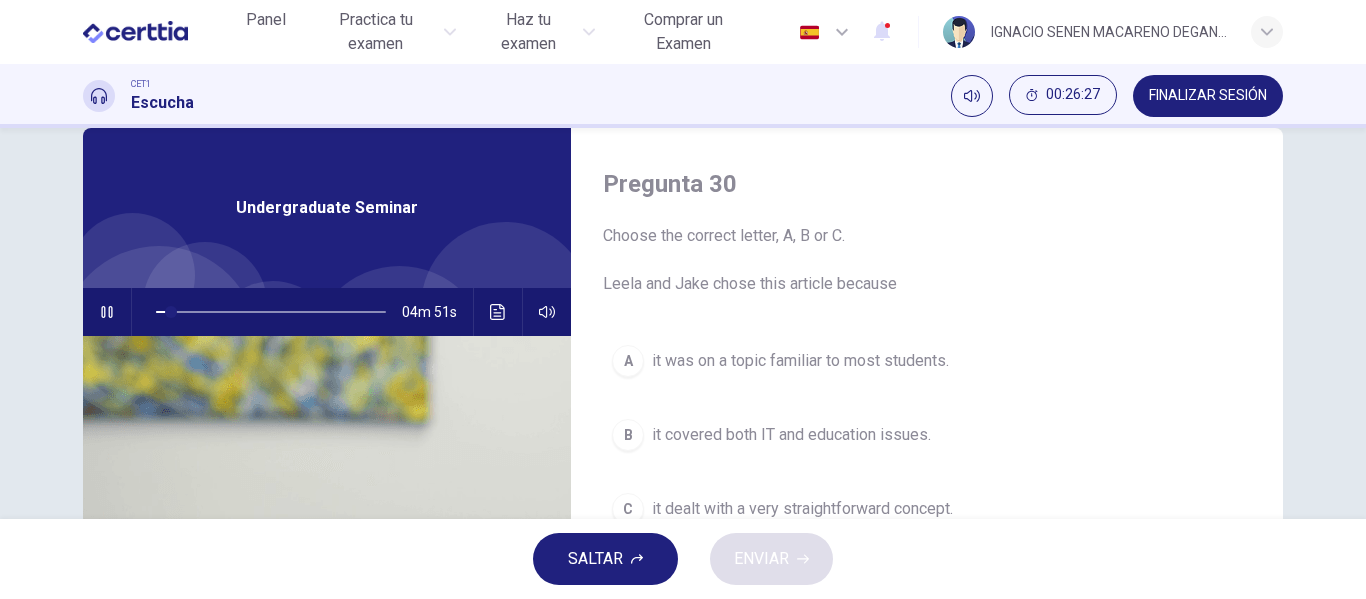 scroll, scrollTop: 38, scrollLeft: 0, axis: vertical 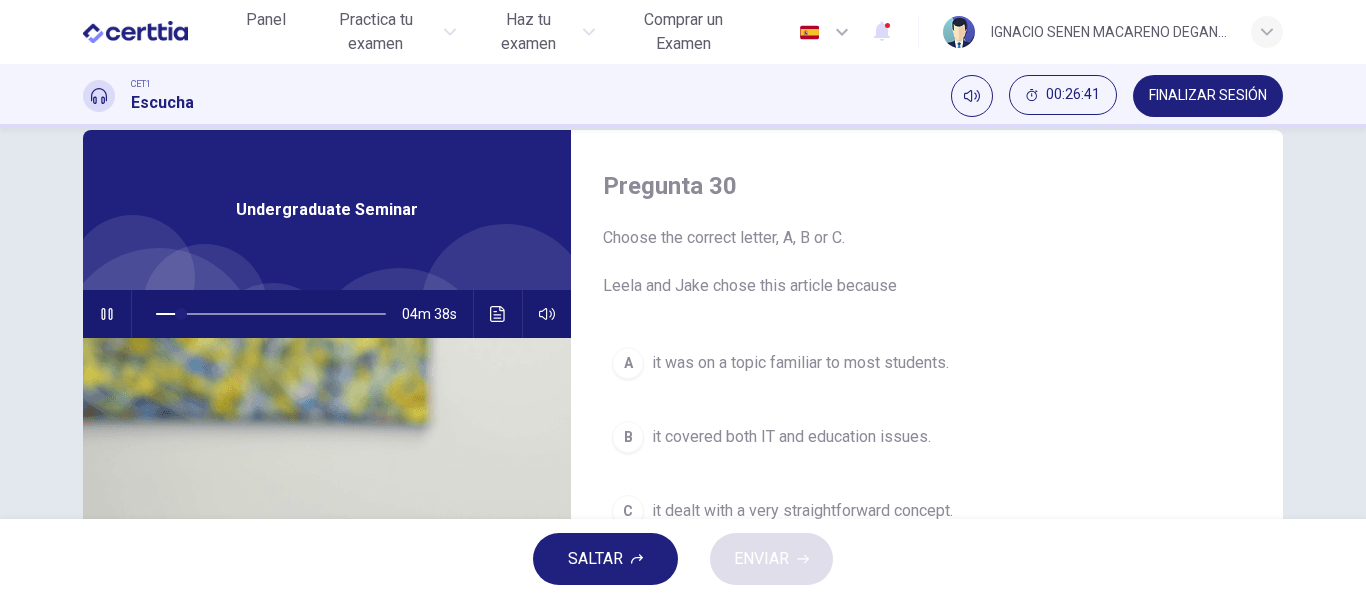 drag, startPoint x: 1346, startPoint y: 221, endPoint x: 1354, endPoint y: 228, distance: 10.630146 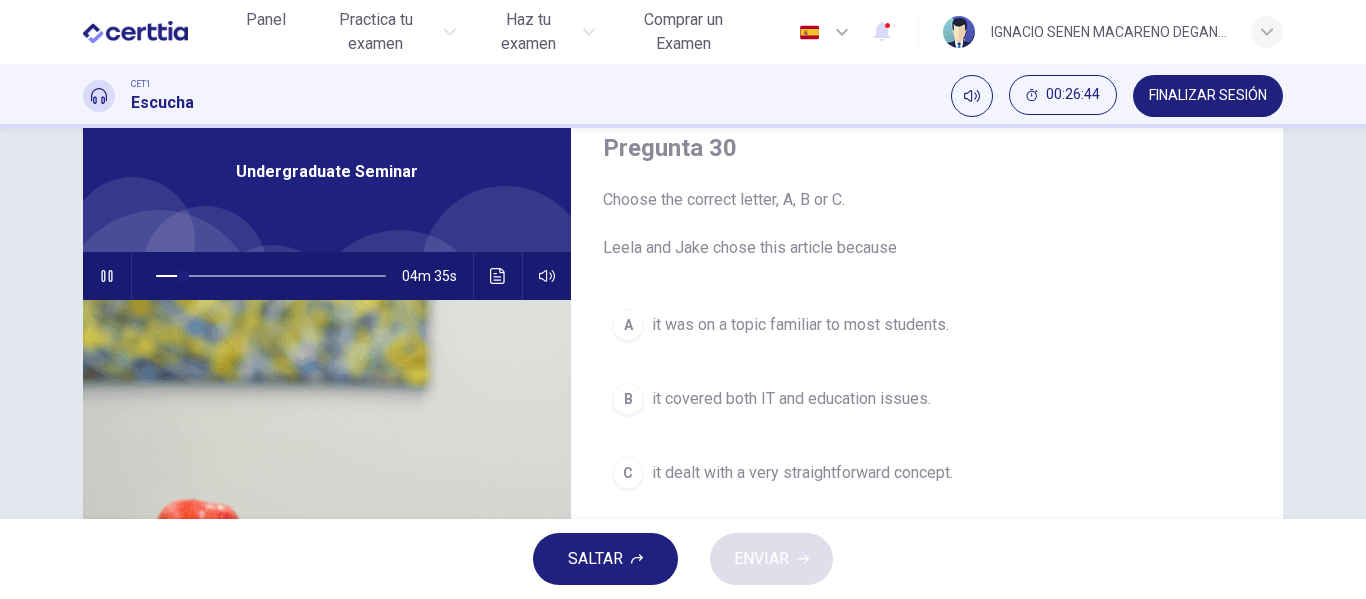 scroll, scrollTop: 74, scrollLeft: 0, axis: vertical 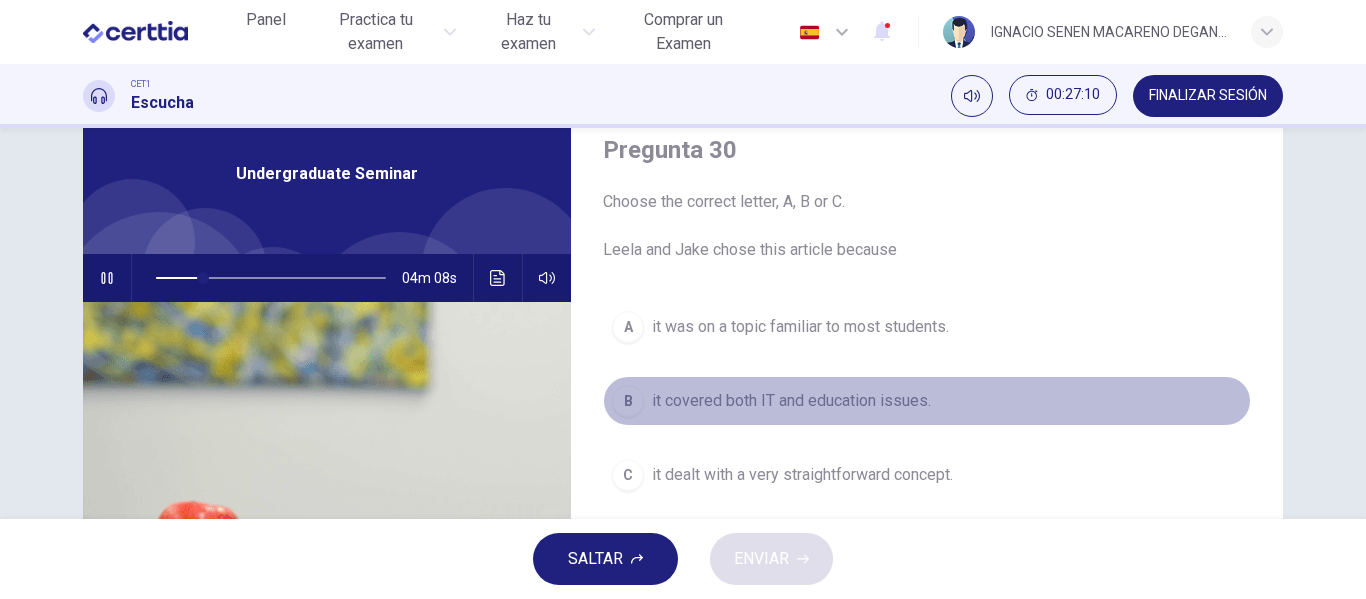 click on "it covered both IT and education issues." at bounding box center (791, 401) 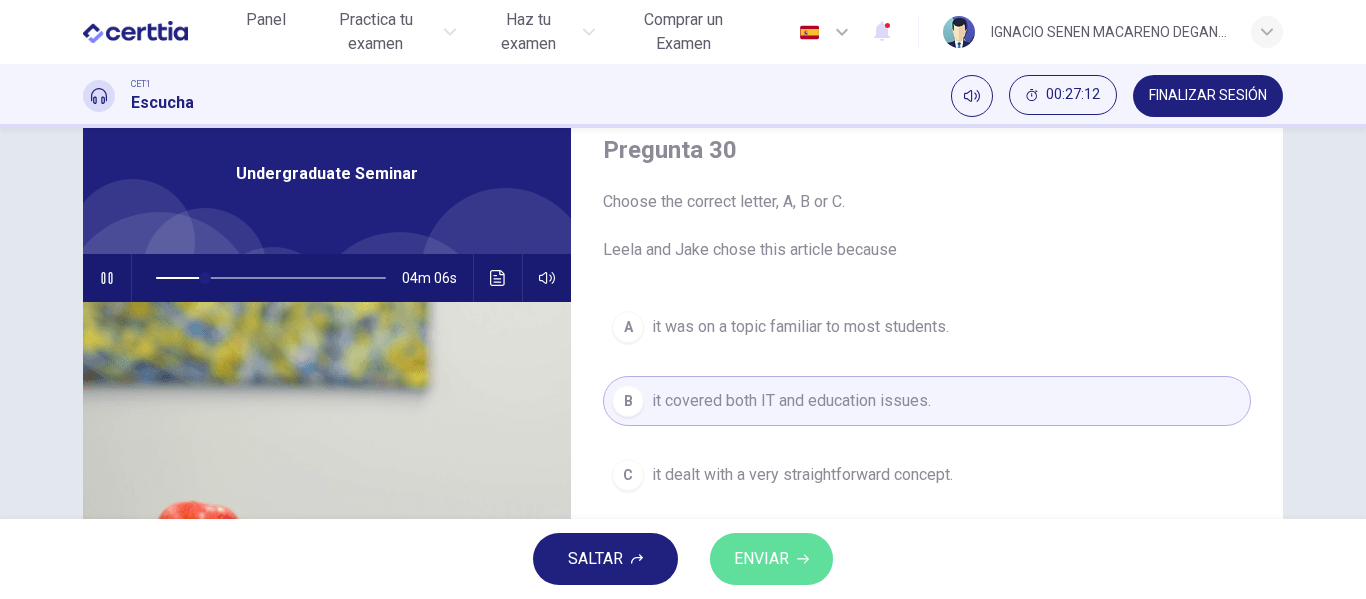 click on "ENVIAR" at bounding box center [761, 559] 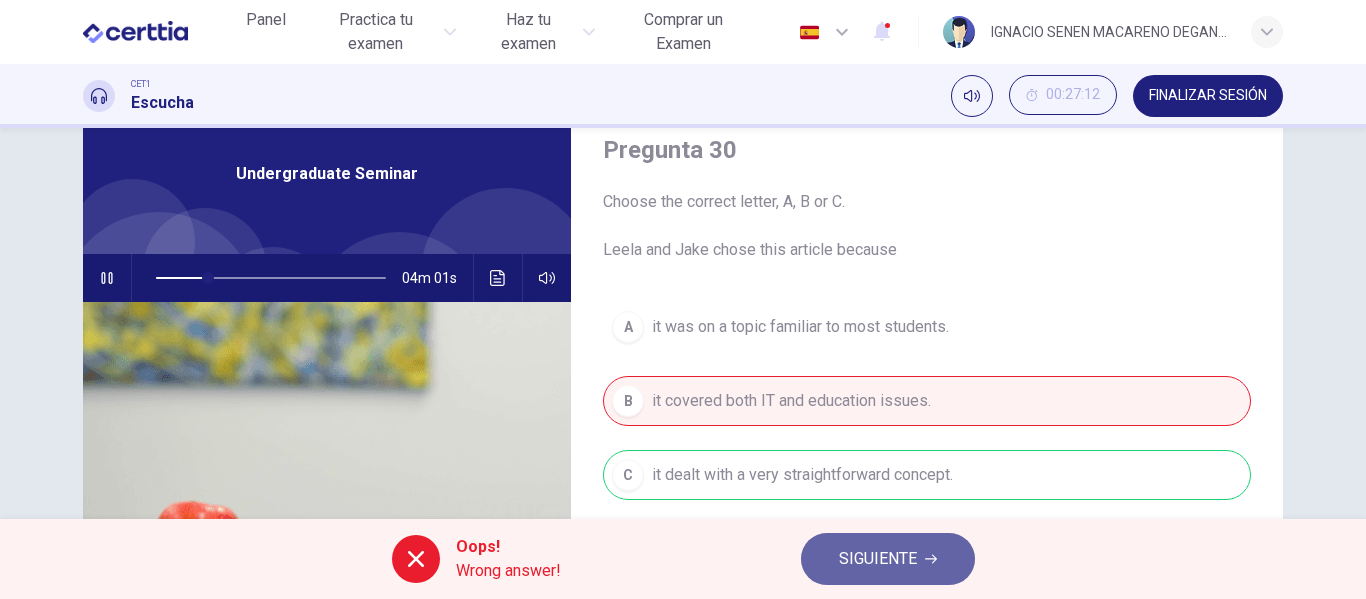 click on "SIGUIENTE" at bounding box center [878, 559] 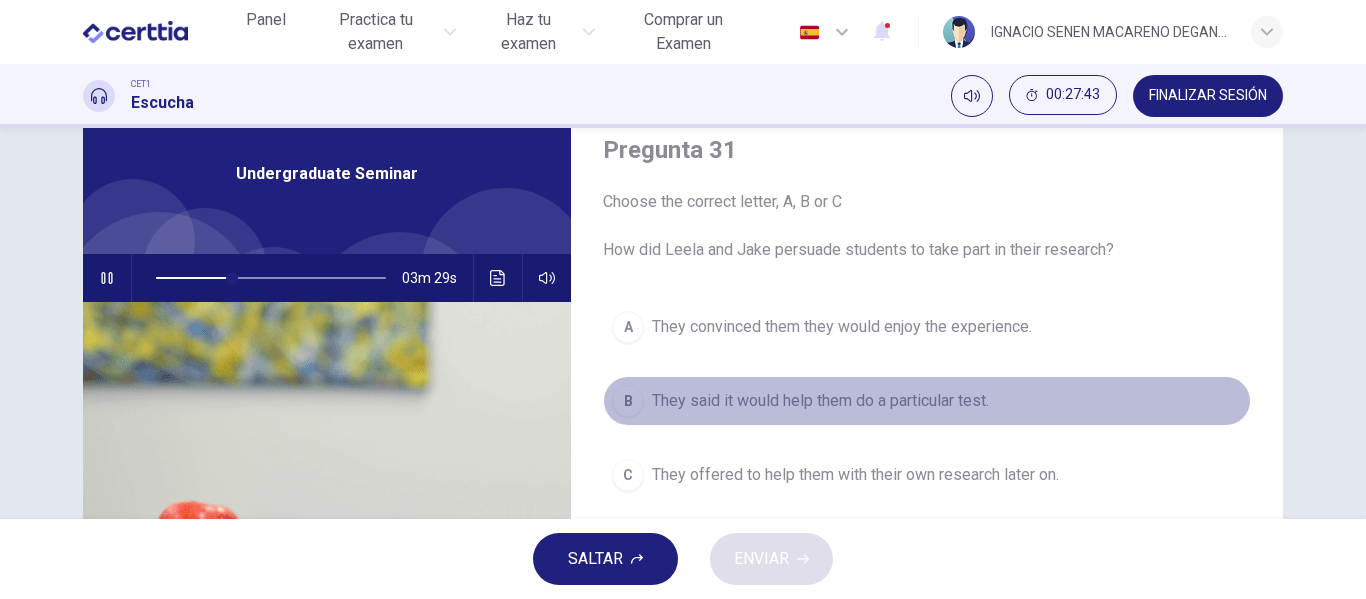 click on "They said it would help them do a particular test." at bounding box center [820, 401] 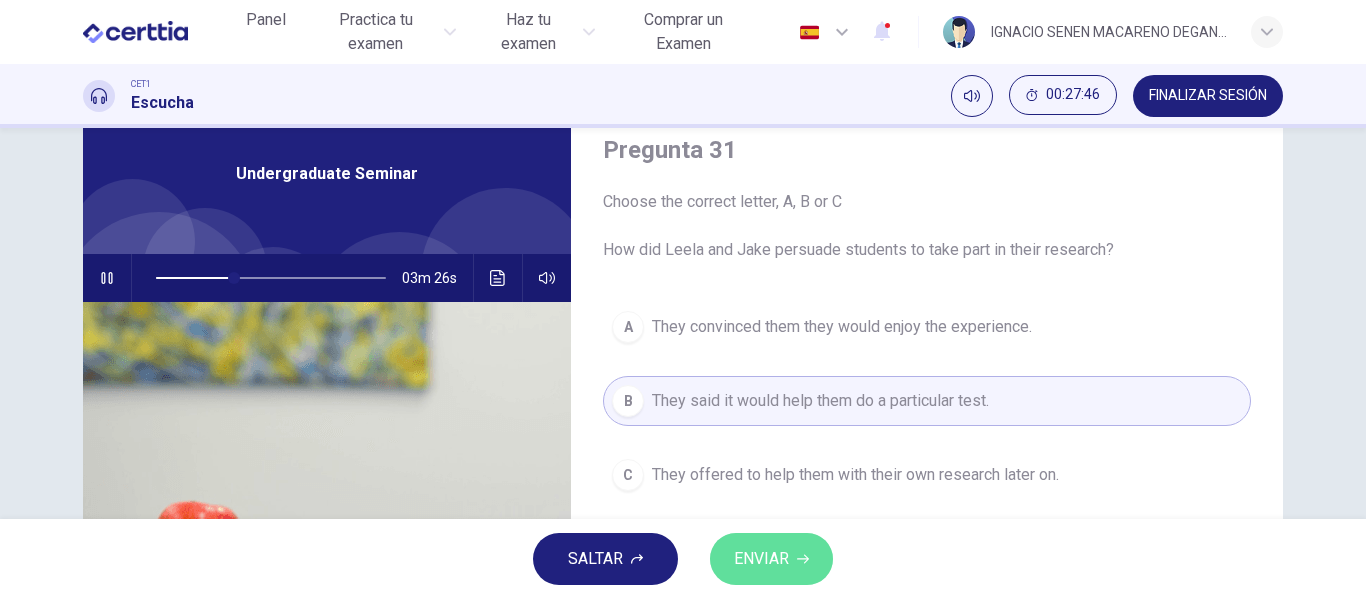 click on "ENVIAR" at bounding box center (761, 559) 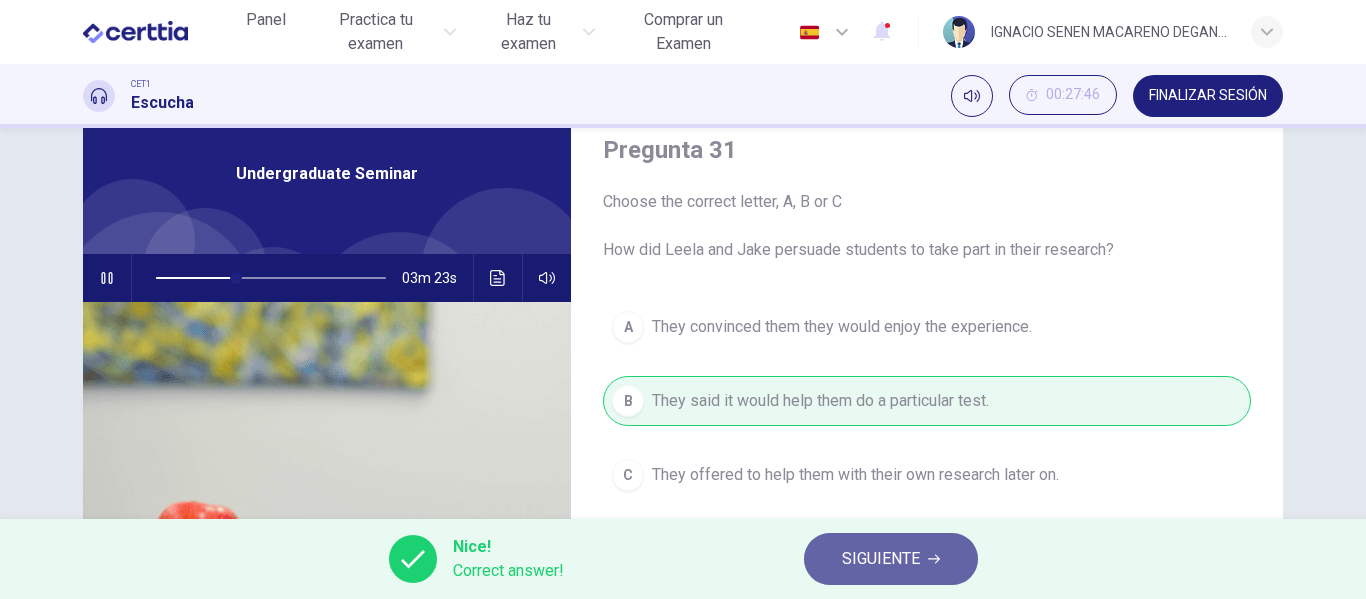 click on "SIGUIENTE" at bounding box center [881, 559] 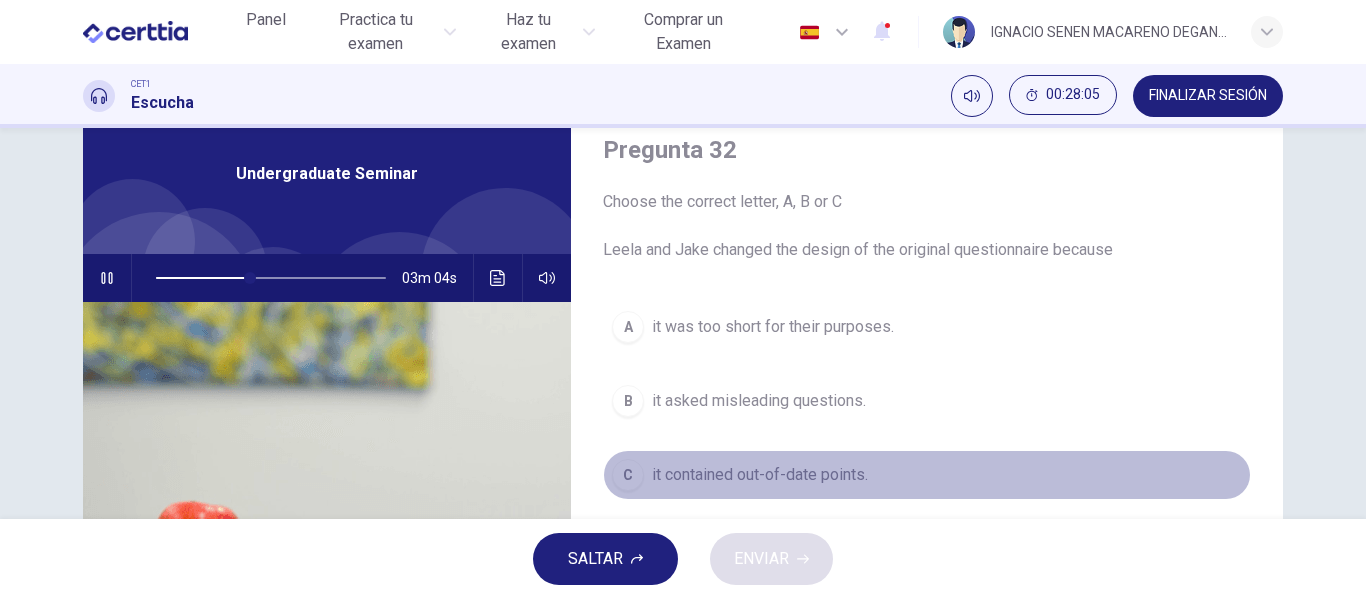 click on "it contained out-of-date points." at bounding box center [760, 475] 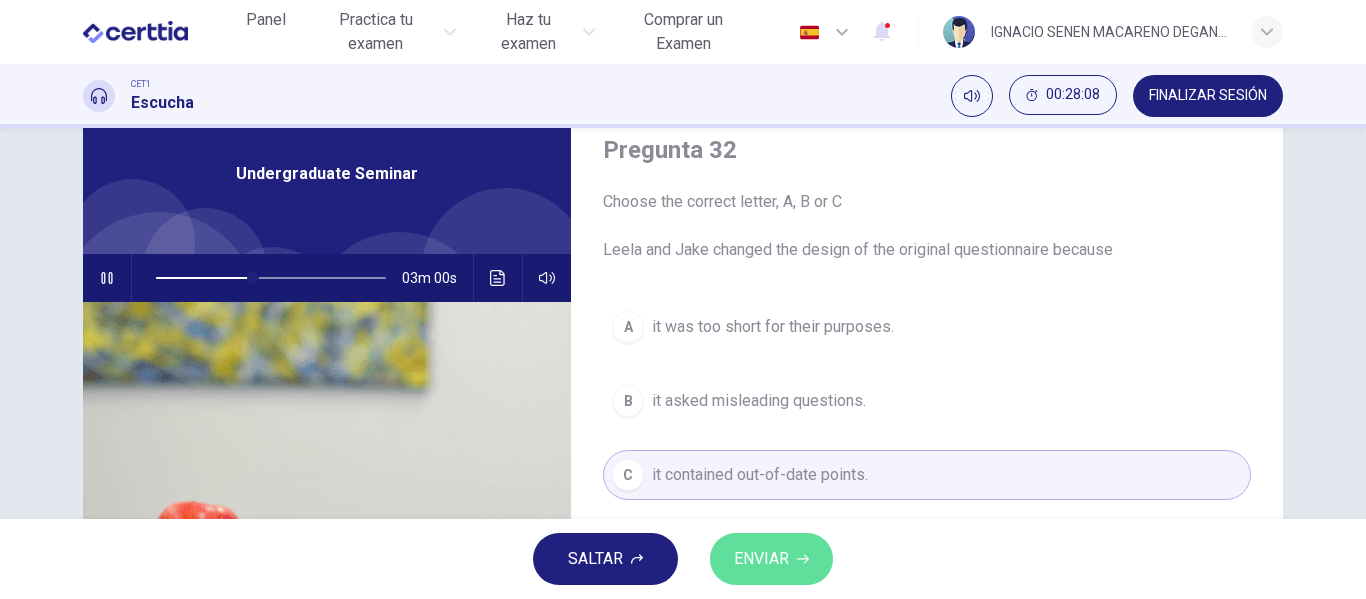 click on "ENVIAR" at bounding box center (761, 559) 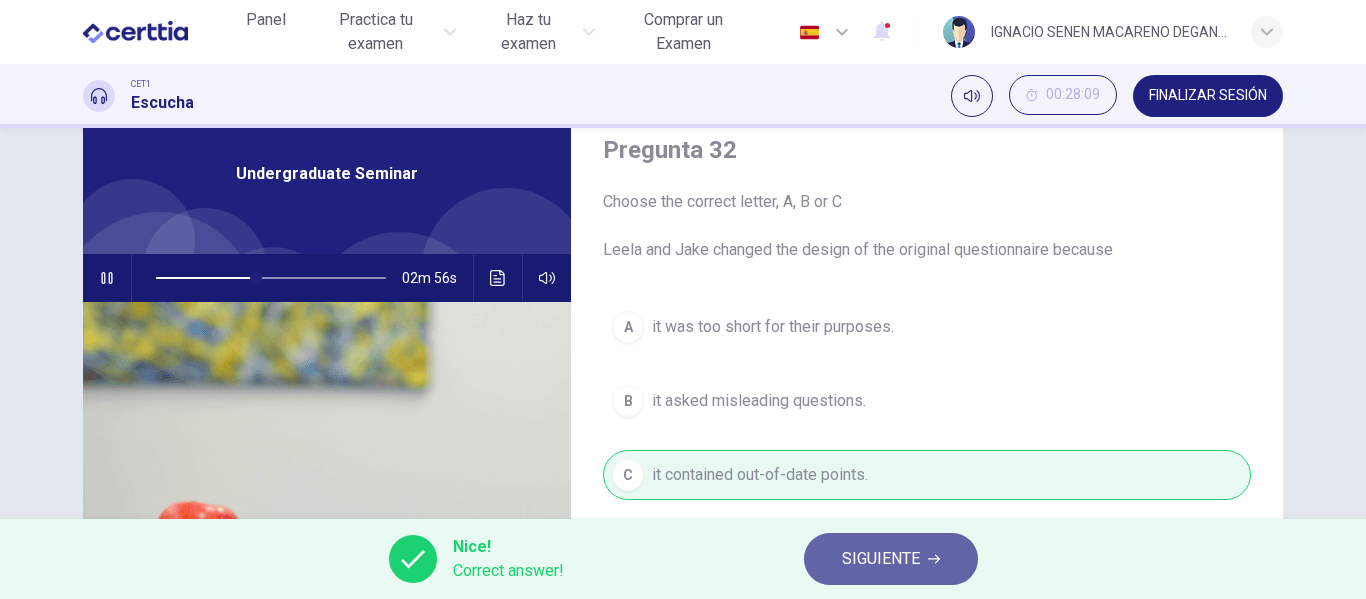 click on "SIGUIENTE" at bounding box center (881, 559) 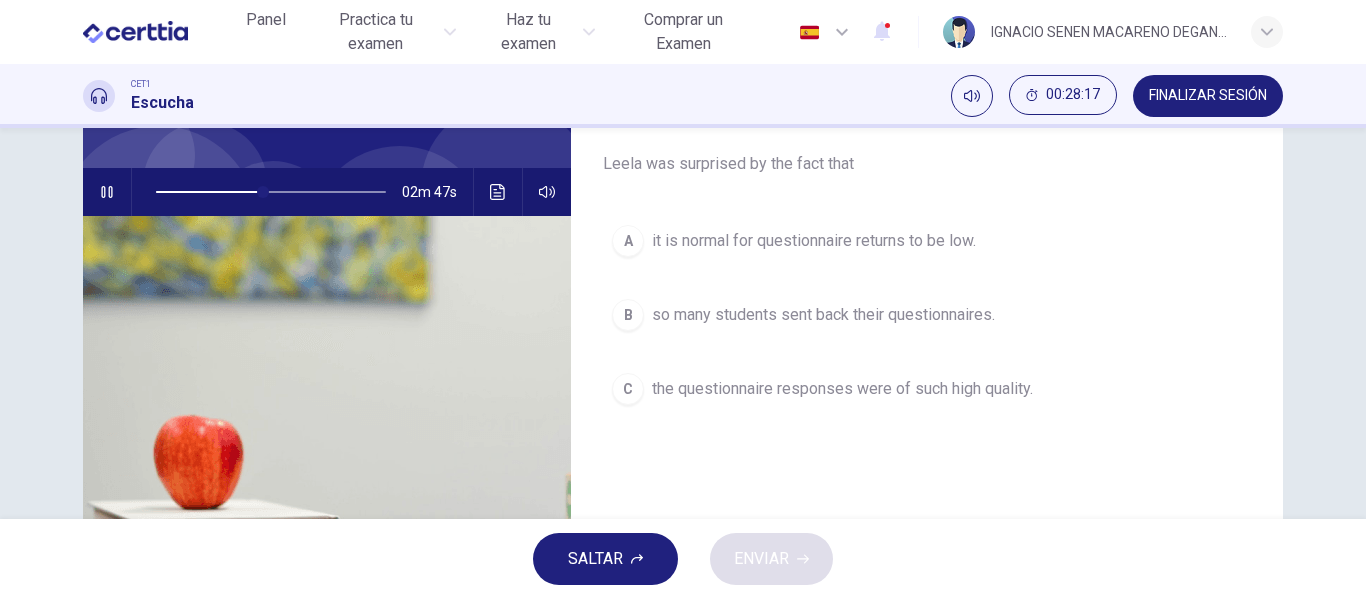 scroll, scrollTop: 158, scrollLeft: 0, axis: vertical 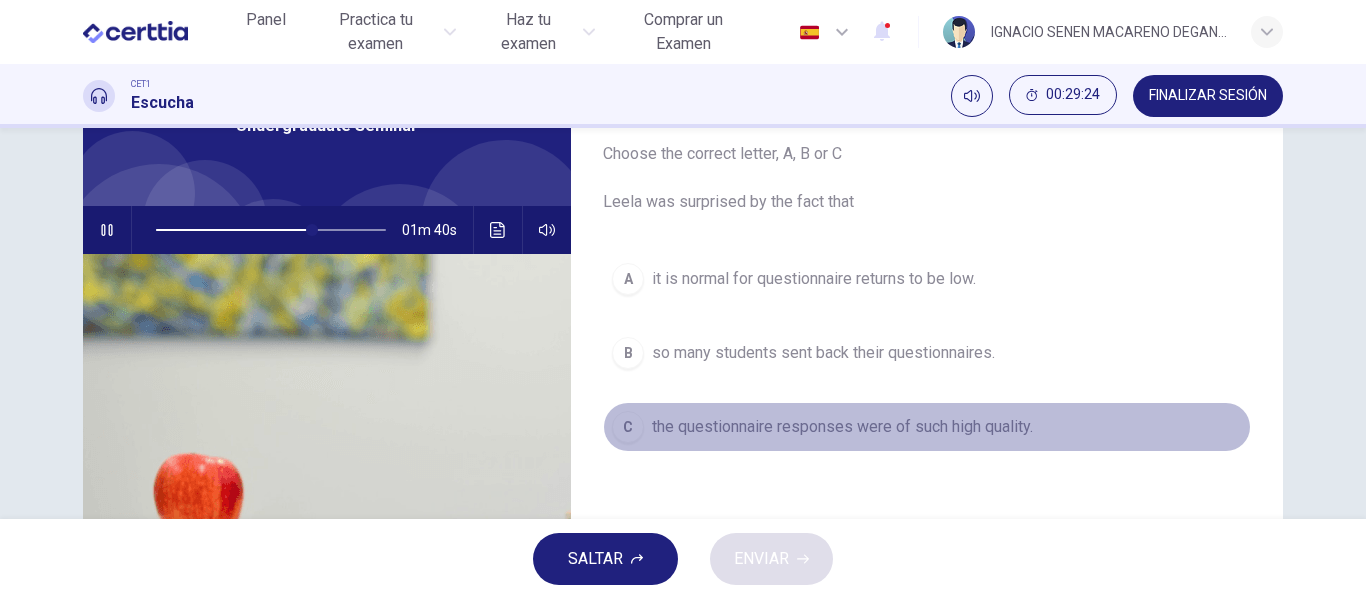 click on "the questionnaire responses were of such high quality." at bounding box center [842, 427] 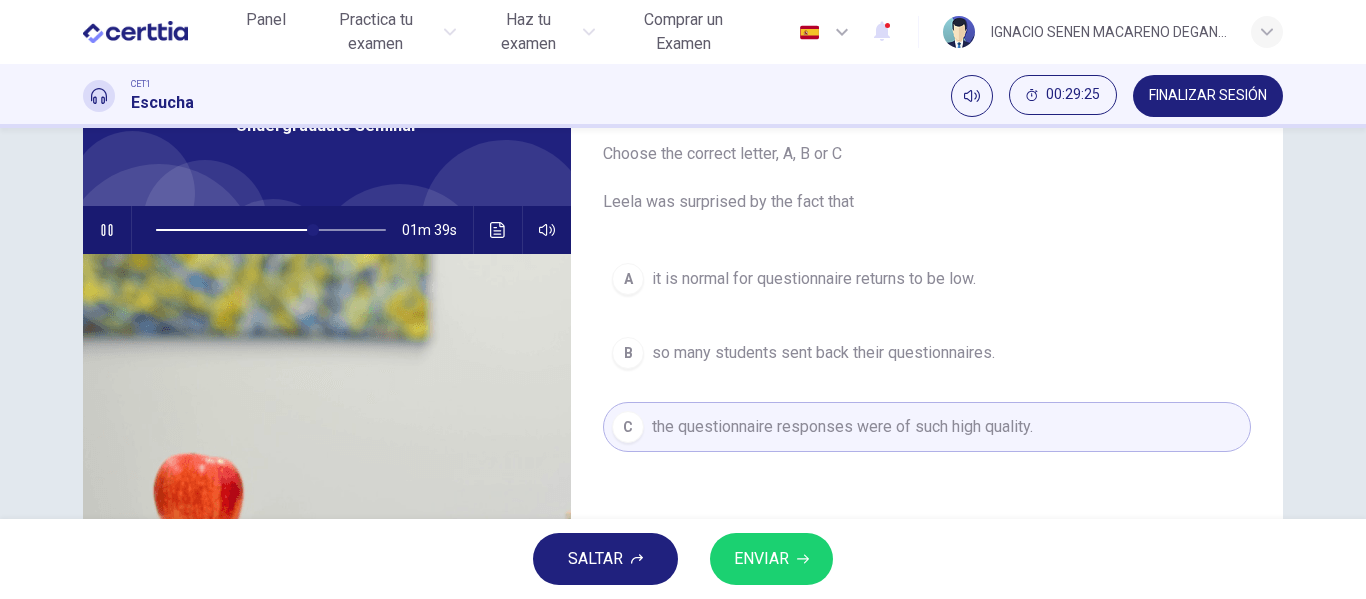 click on "so many students sent back their questionnaires." at bounding box center [823, 353] 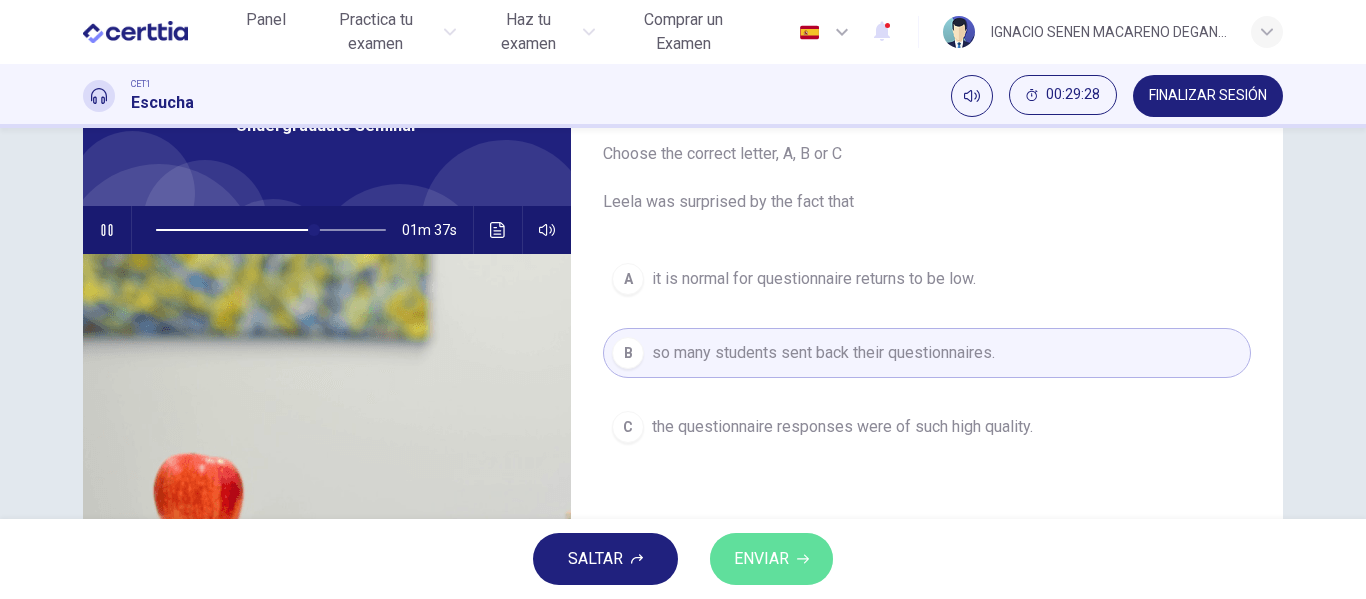 click on "ENVIAR" at bounding box center (761, 559) 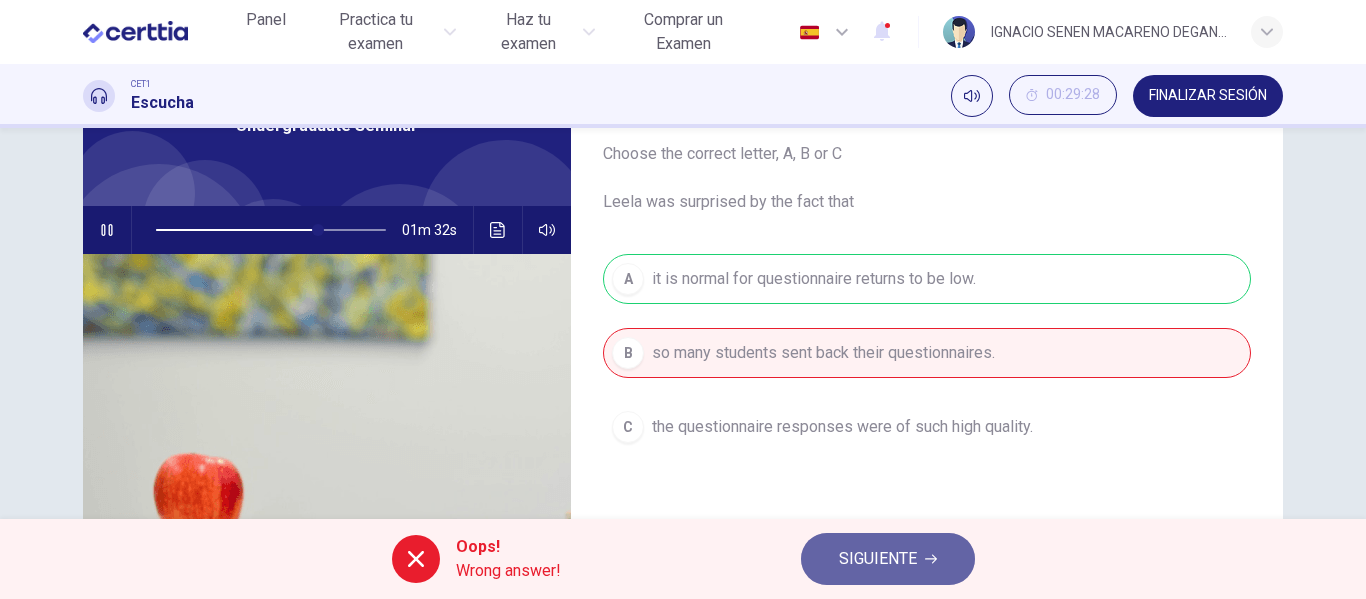 click on "SIGUIENTE" at bounding box center (878, 559) 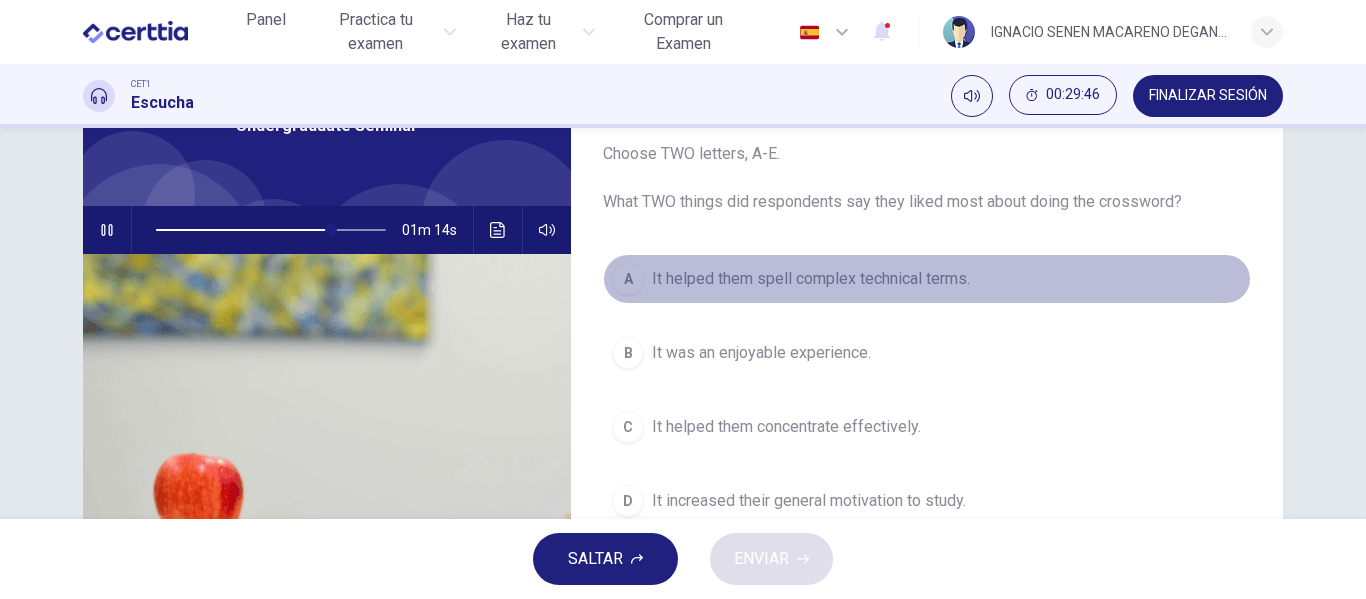 click on "It helped them spell complex technical terms." at bounding box center [811, 279] 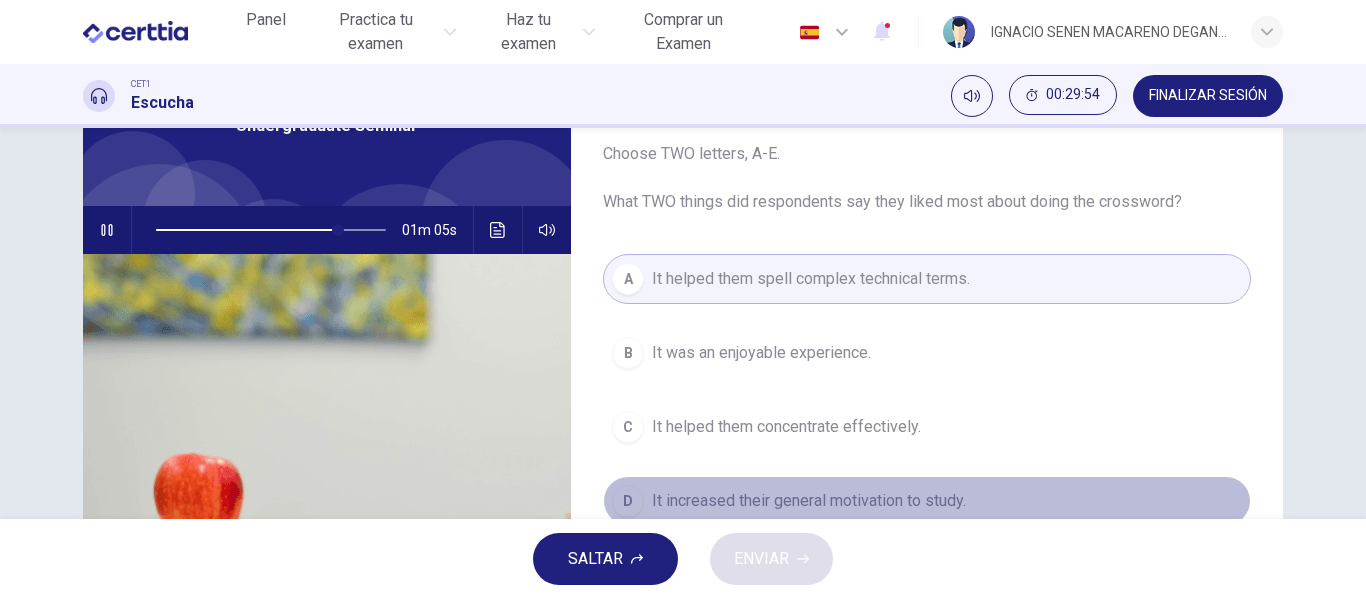 click on "It increased their general motivation to study." at bounding box center [809, 501] 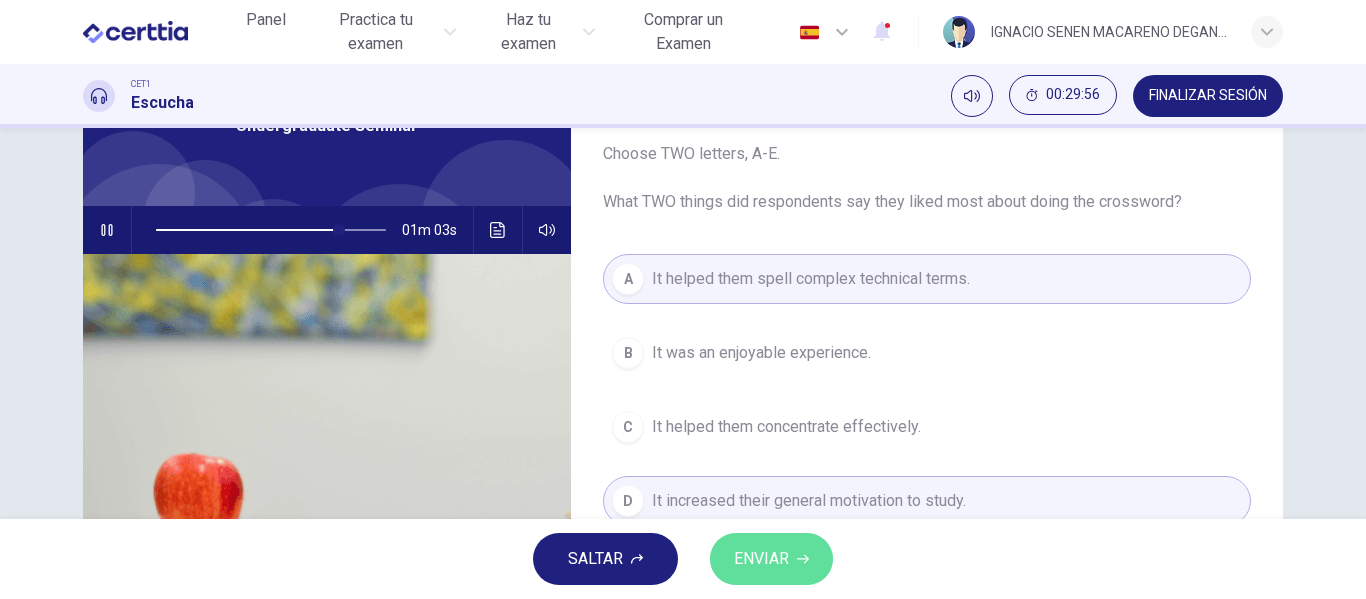 click on "ENVIAR" at bounding box center [761, 559] 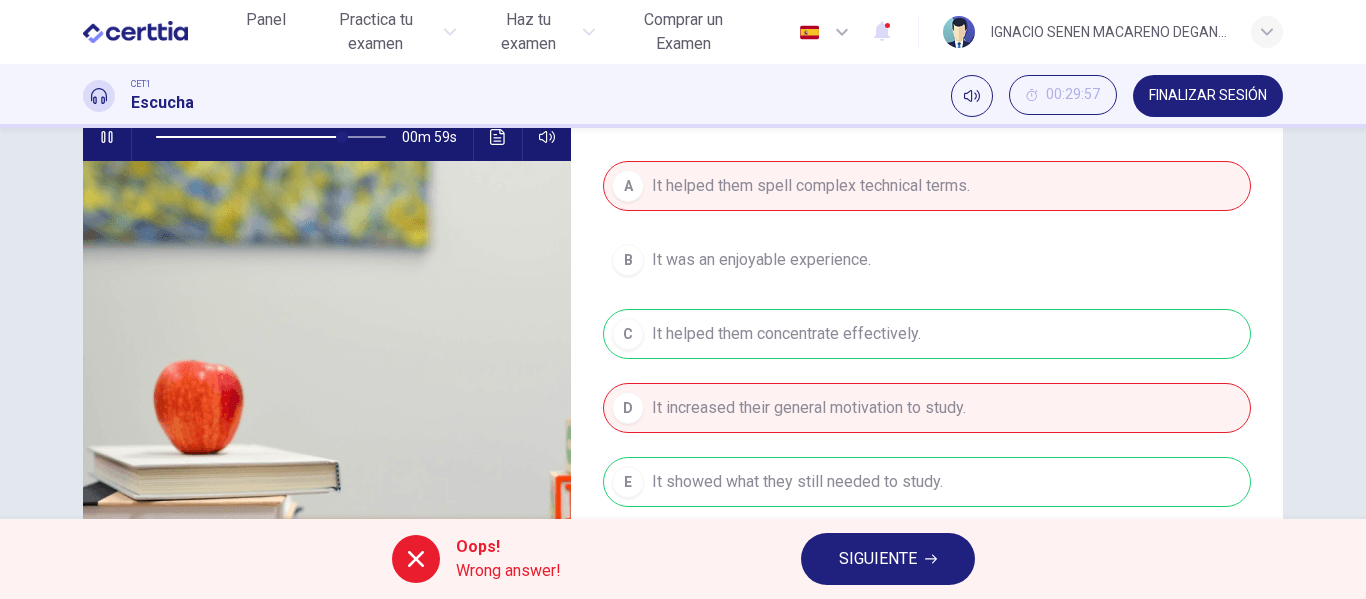 scroll, scrollTop: 232, scrollLeft: 0, axis: vertical 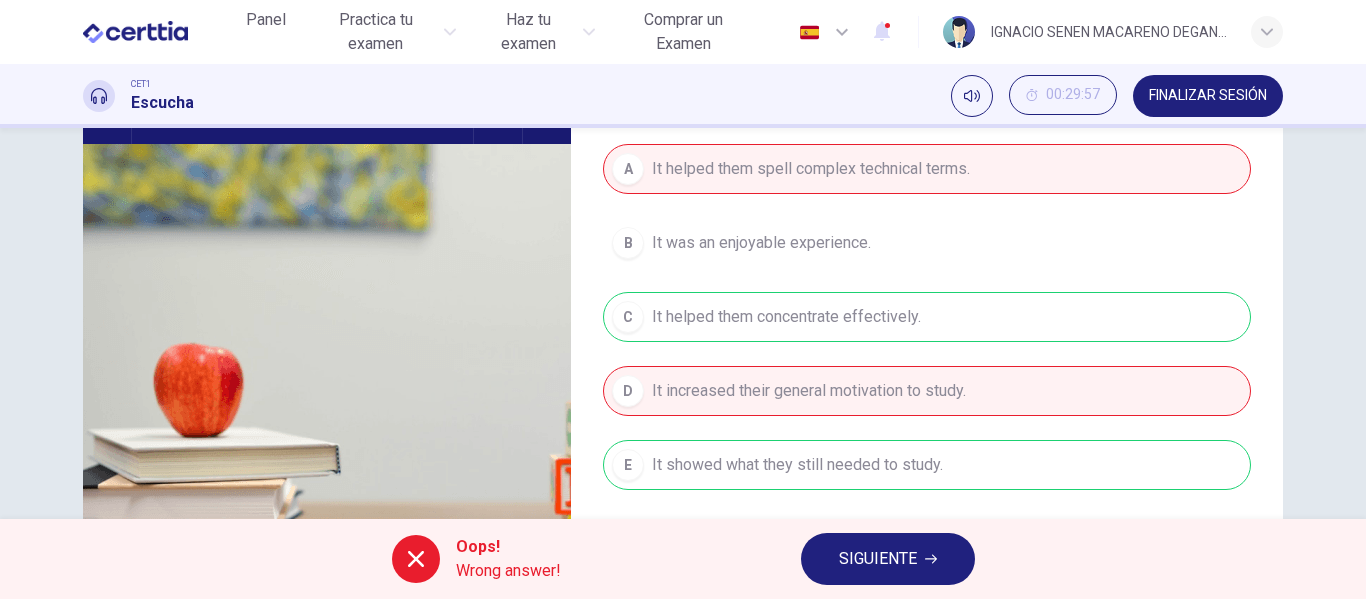 click on "SIGUIENTE" at bounding box center (878, 559) 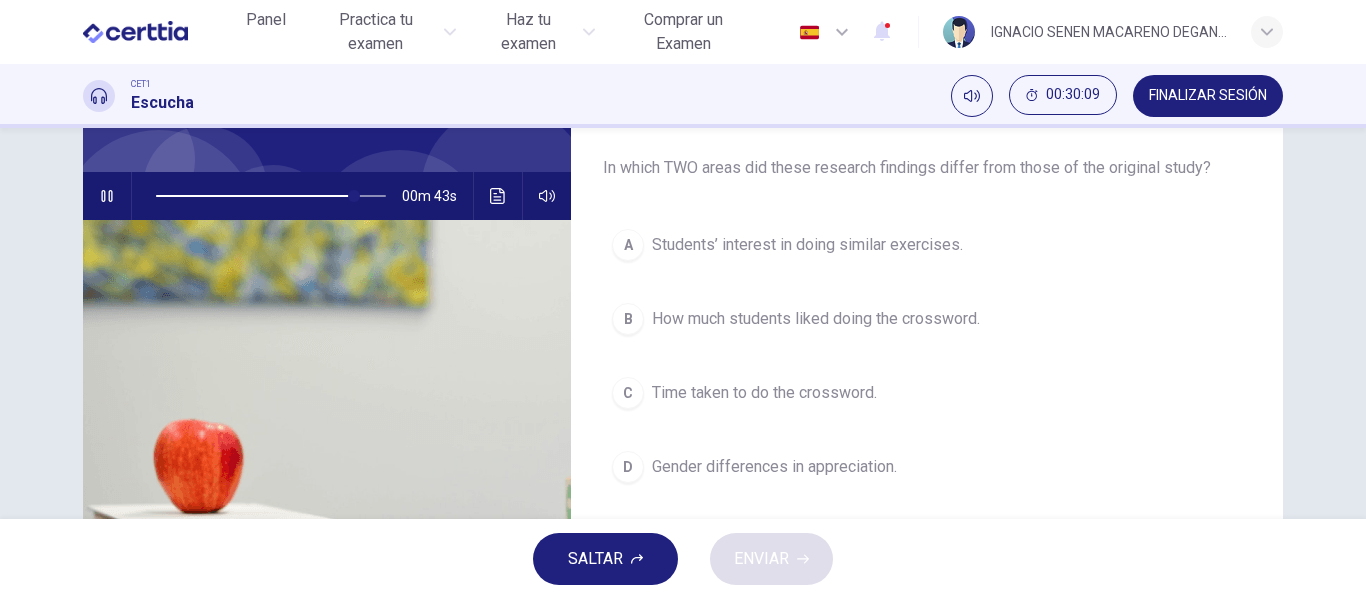 scroll, scrollTop: 158, scrollLeft: 0, axis: vertical 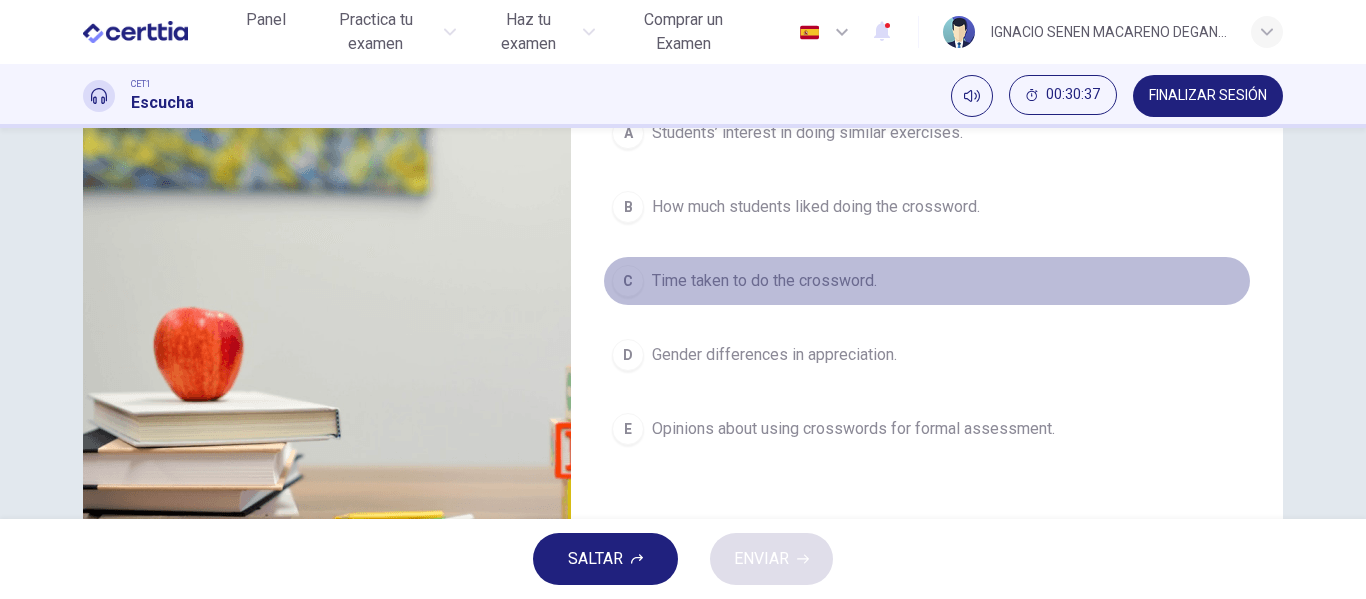 click on "Time taken to do the crossword." at bounding box center (764, 281) 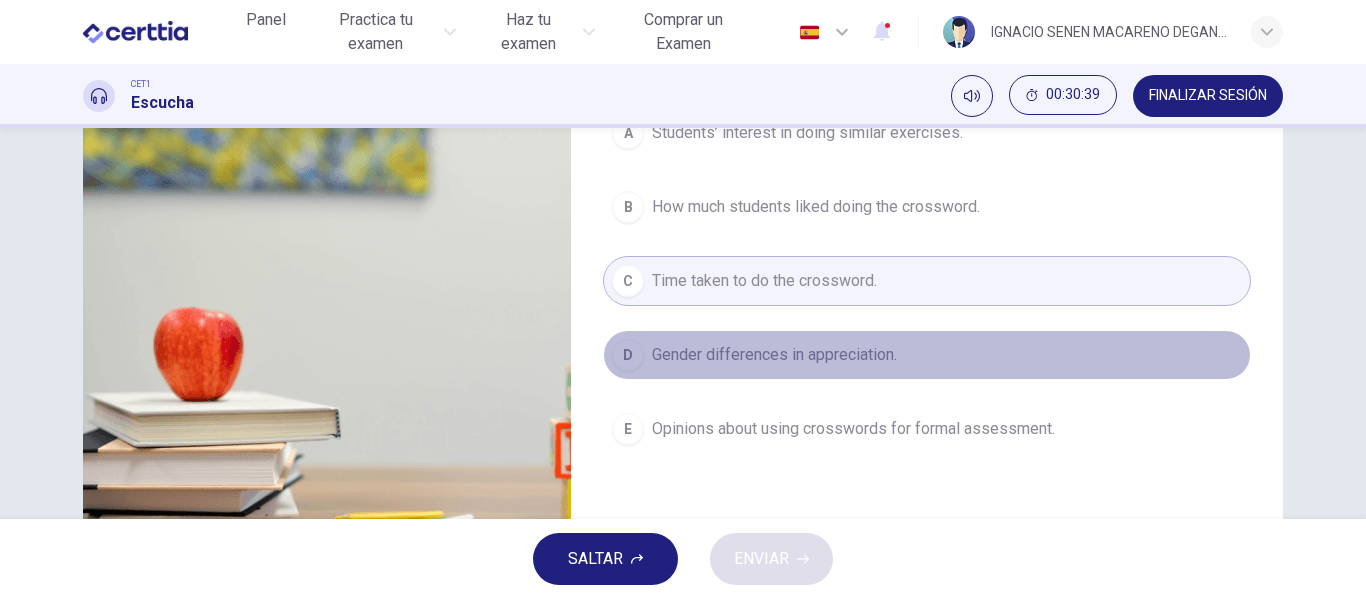 click on "Gender differences in appreciation." at bounding box center [774, 355] 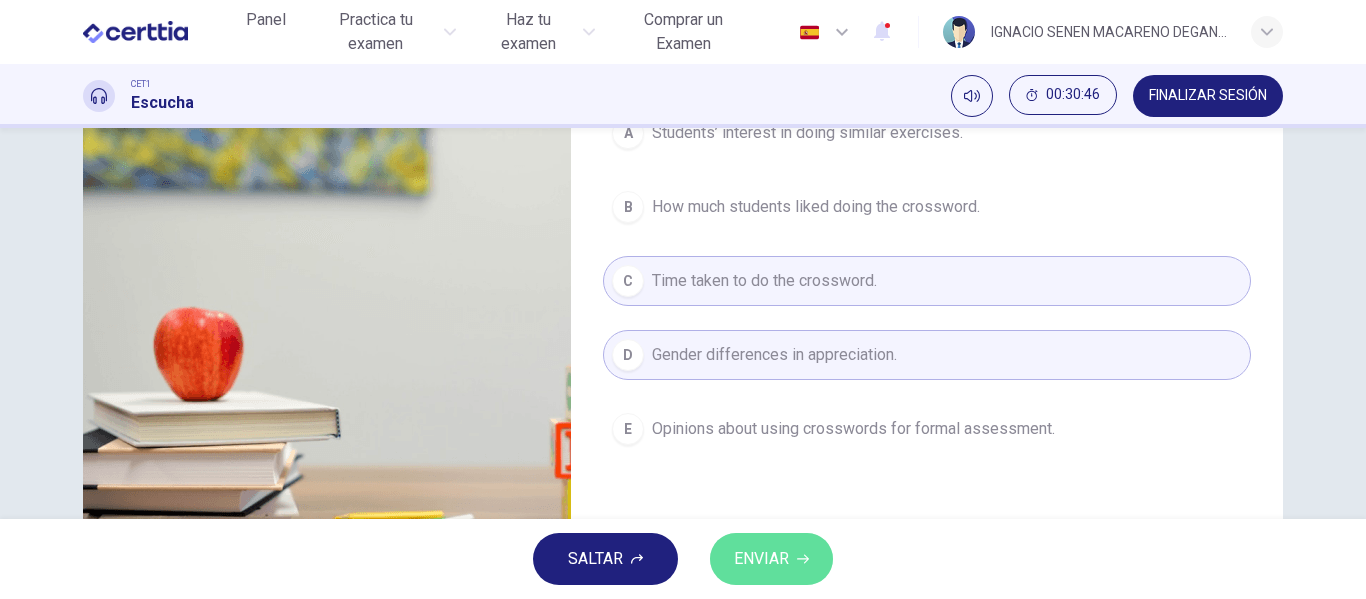 click on "ENVIAR" at bounding box center (771, 559) 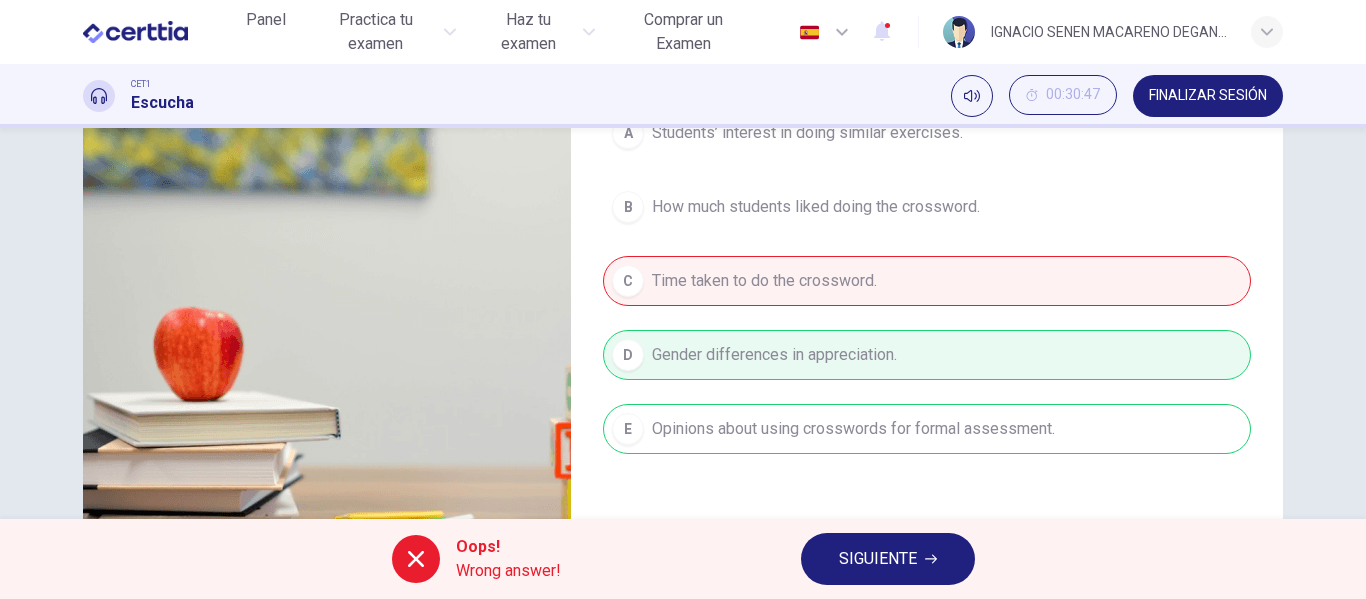 type on "*" 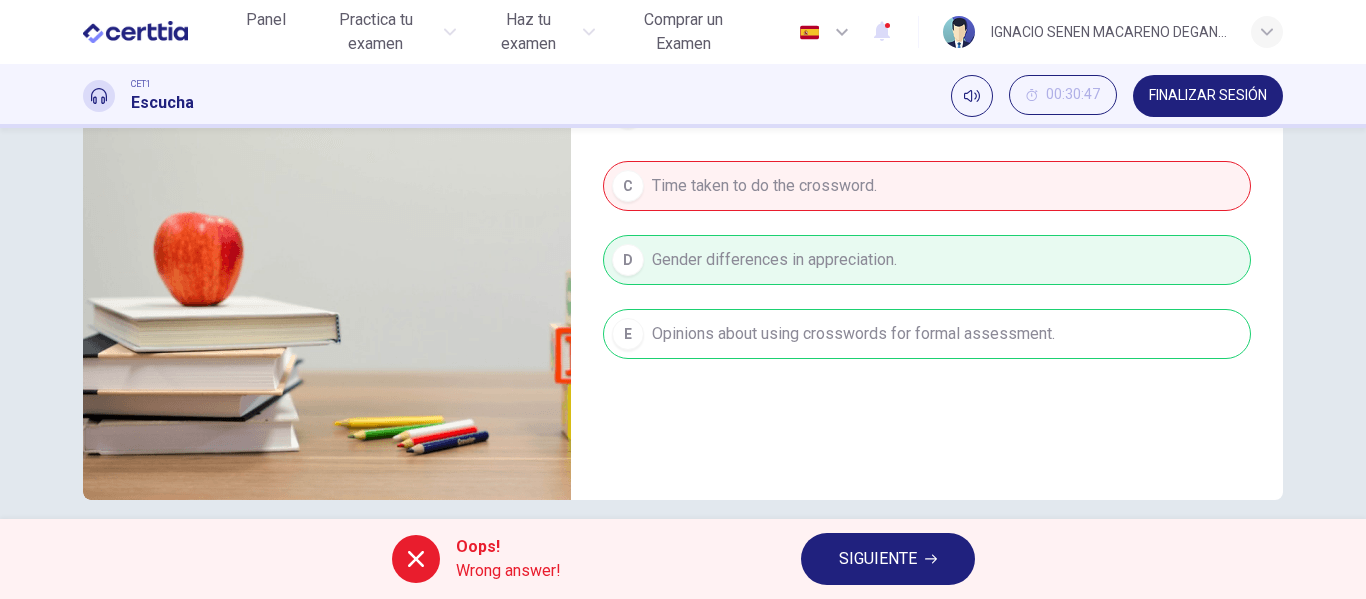 scroll, scrollTop: 384, scrollLeft: 0, axis: vertical 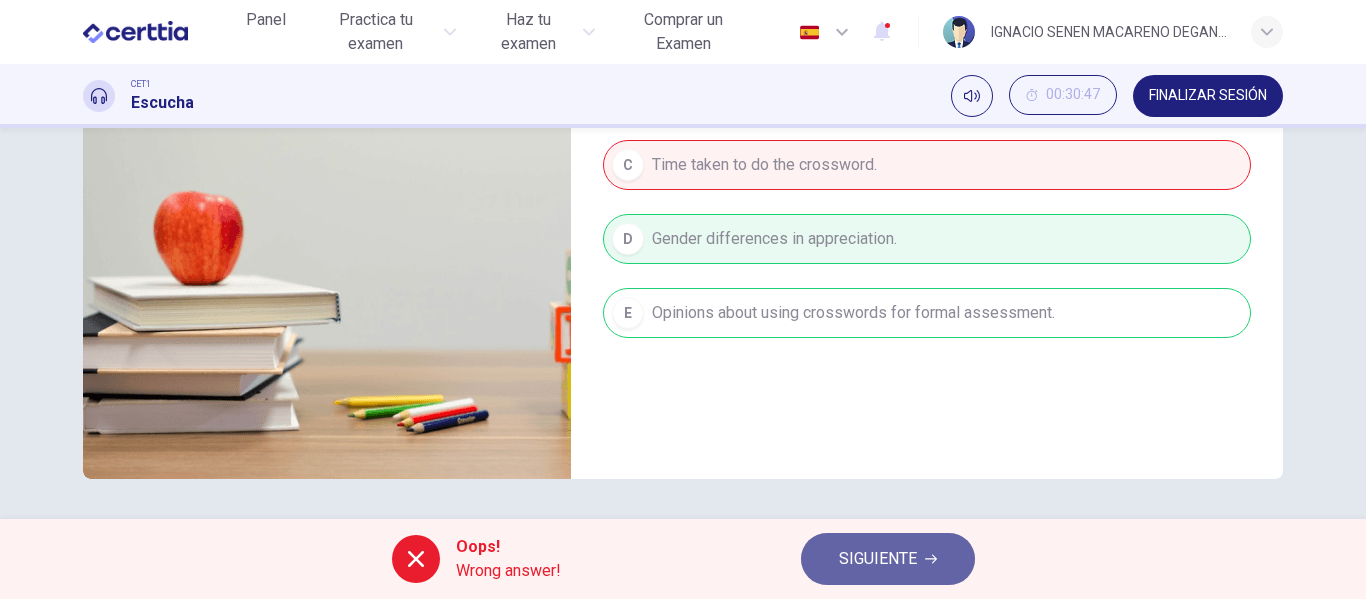 click on "SIGUIENTE" at bounding box center (878, 559) 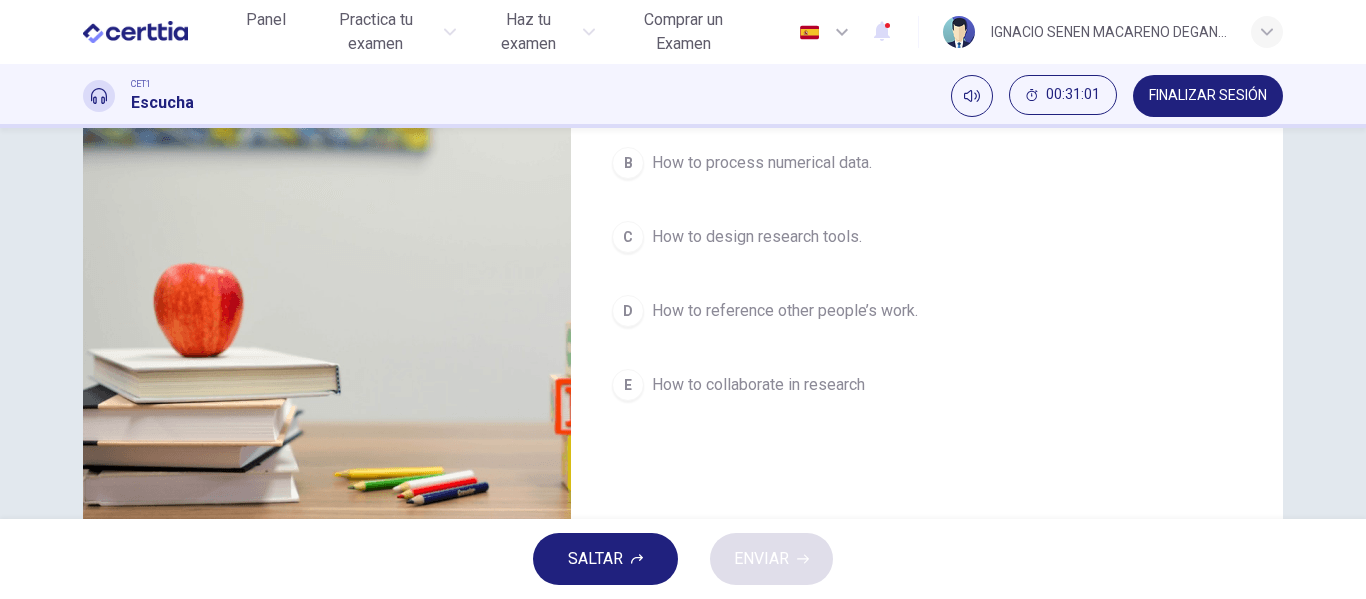 scroll, scrollTop: 314, scrollLeft: 0, axis: vertical 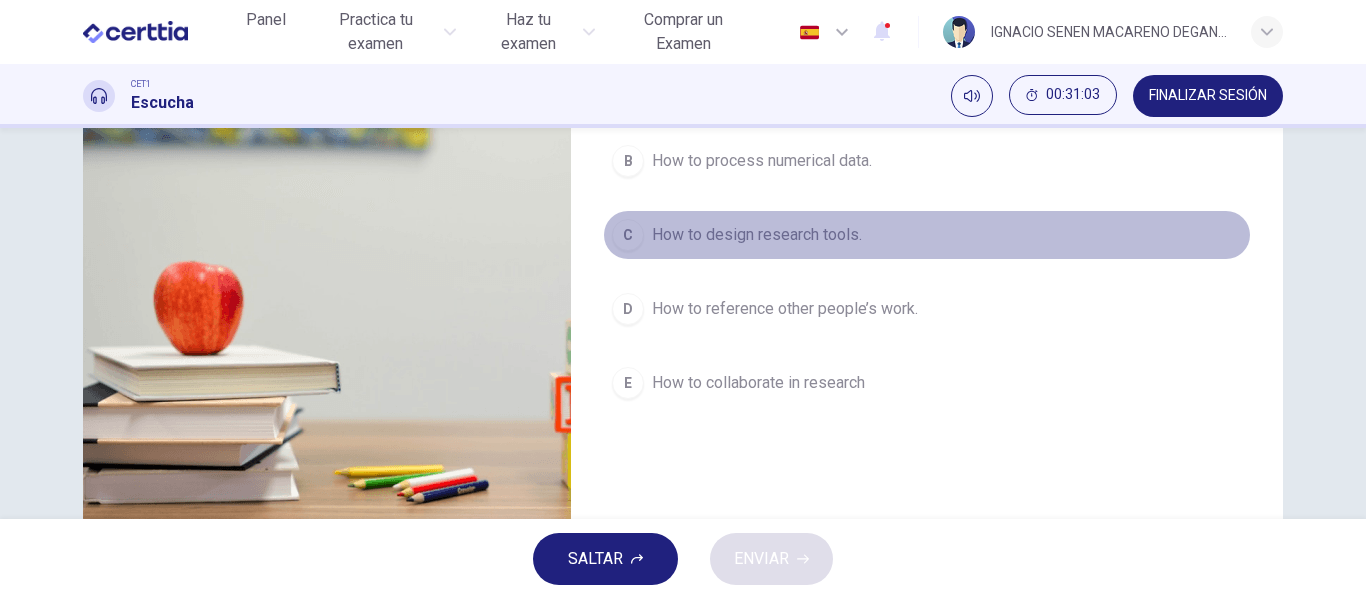 click on "How to design research tools." at bounding box center (757, 235) 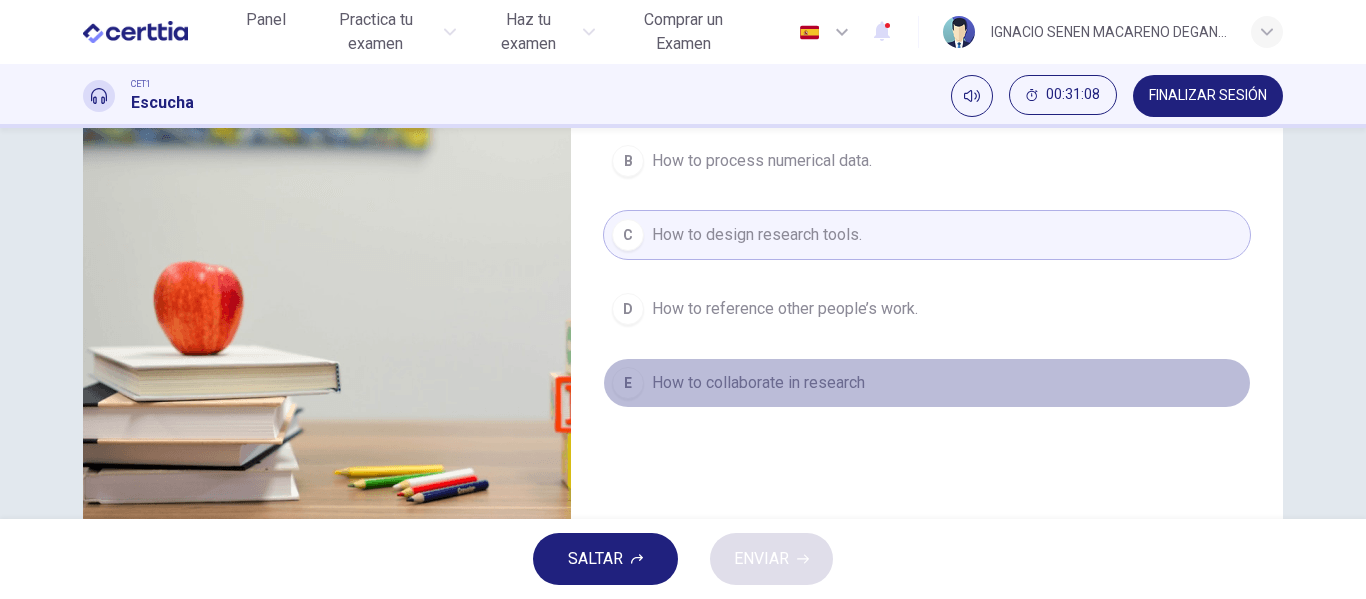 click on "How to collaborate in research" at bounding box center [758, 383] 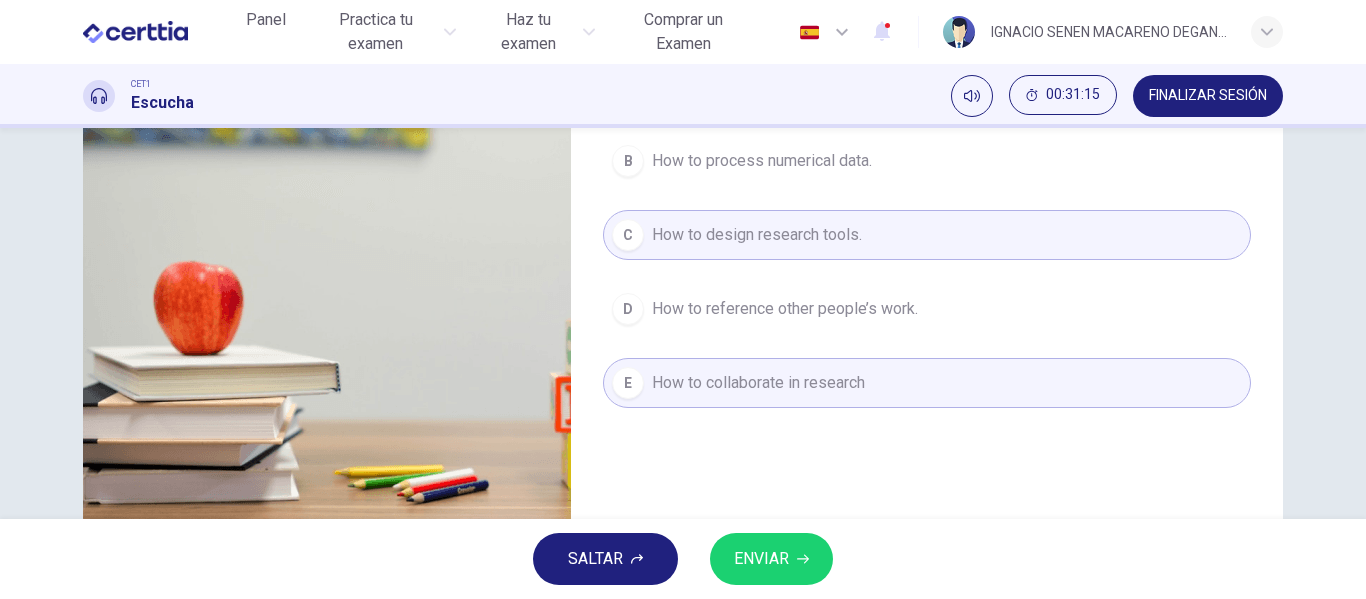 click on "ENVIAR" at bounding box center [761, 559] 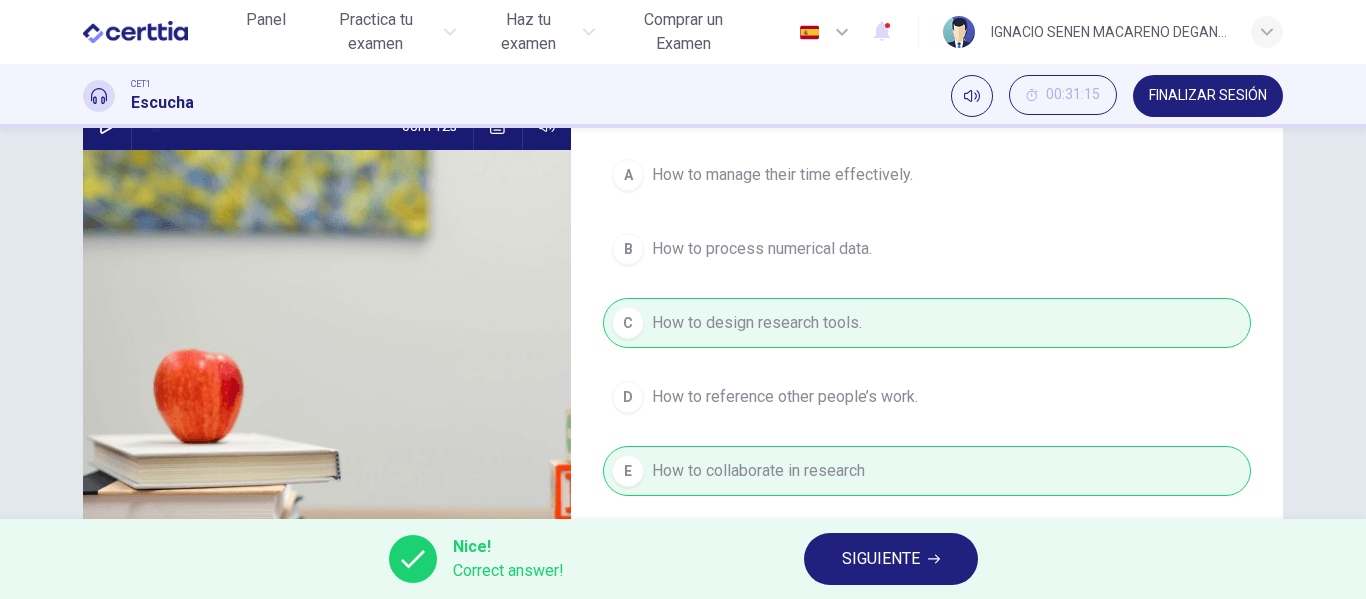 scroll, scrollTop: 323, scrollLeft: 0, axis: vertical 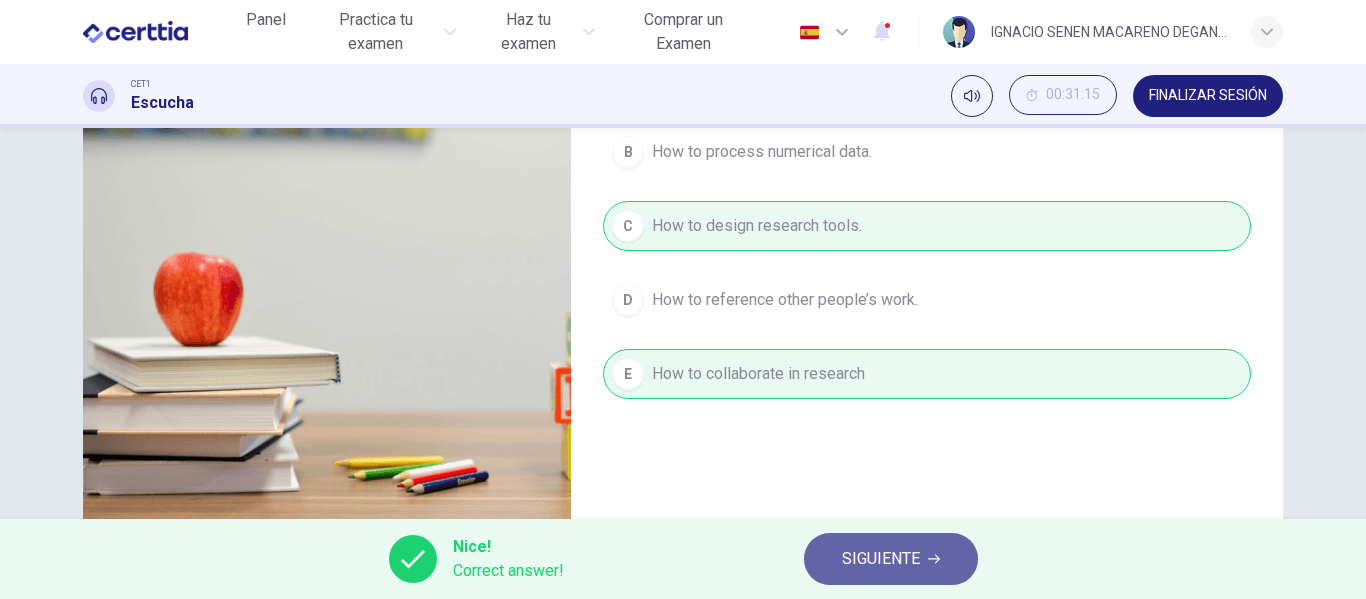 click on "SIGUIENTE" at bounding box center [881, 559] 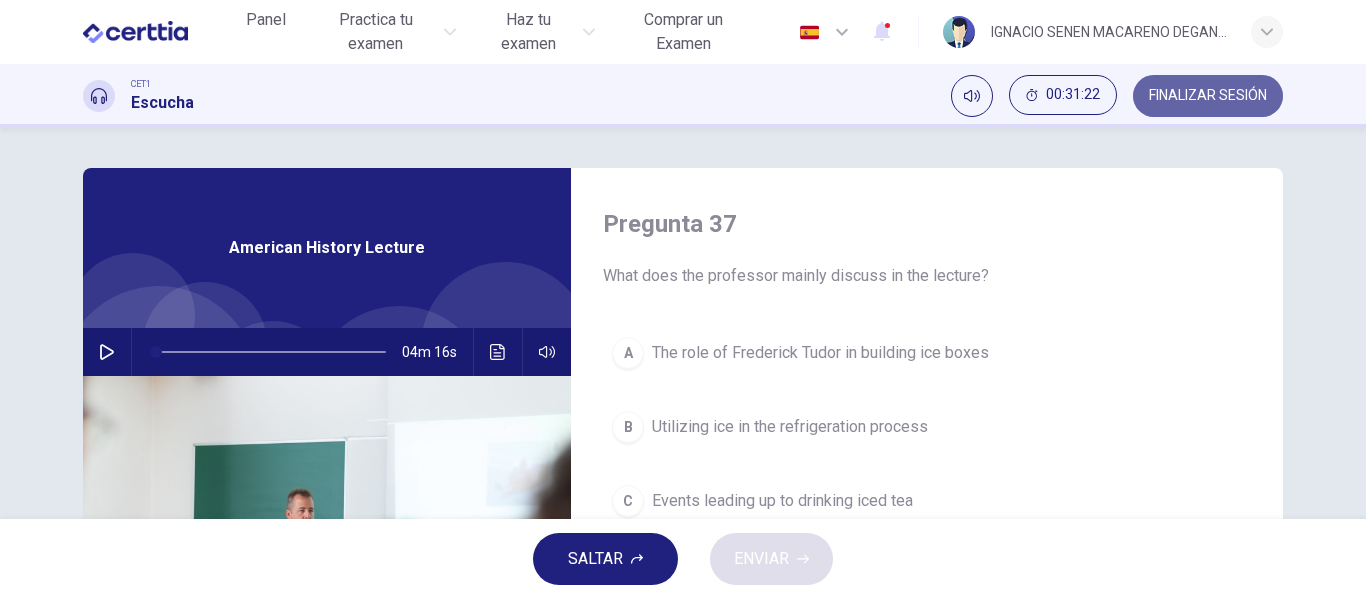 click on "FINALIZAR SESIÓN" at bounding box center (1208, 96) 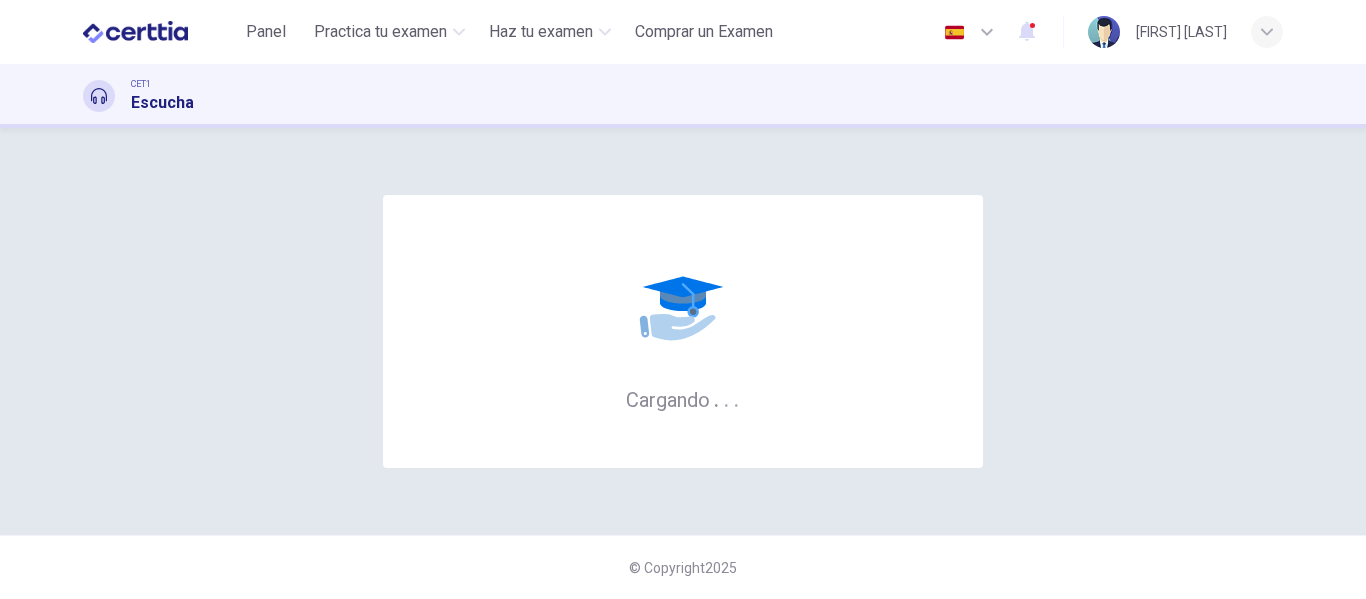 scroll, scrollTop: 0, scrollLeft: 0, axis: both 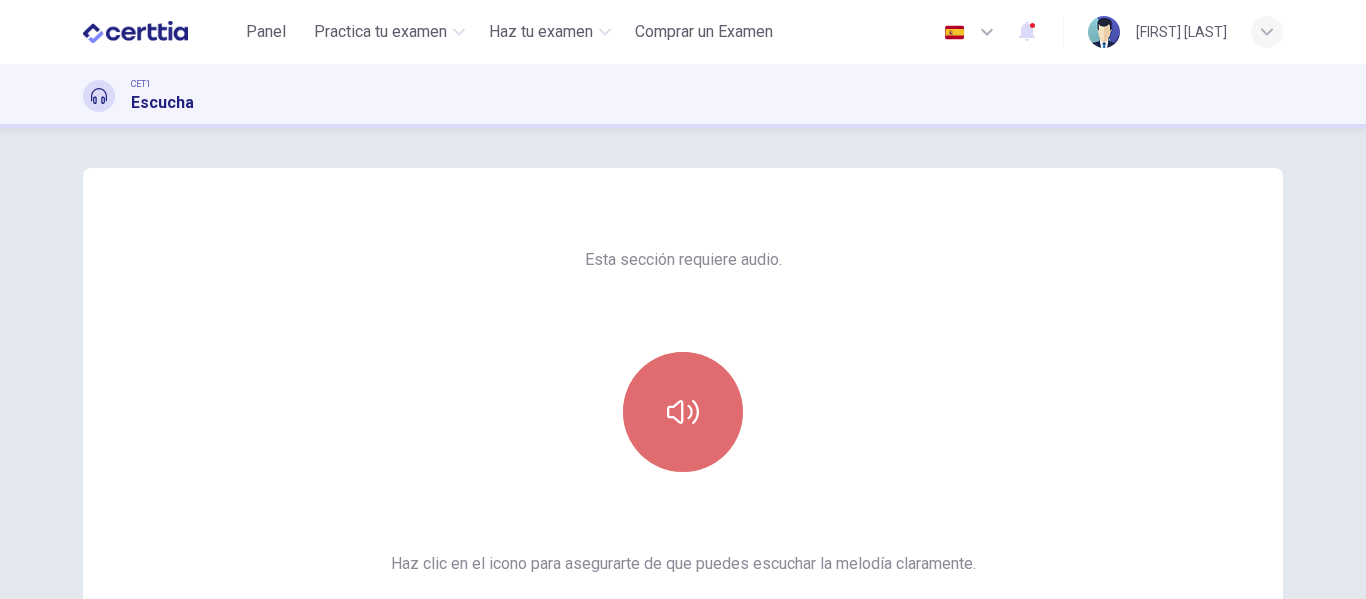 click at bounding box center [683, 412] 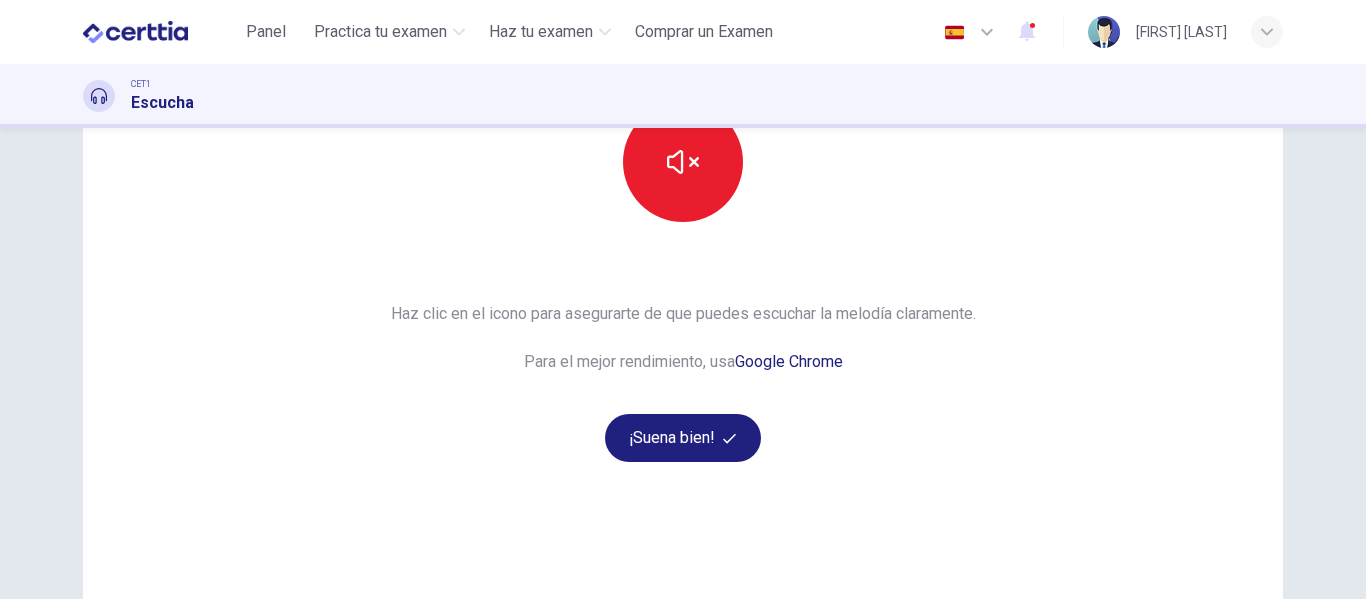 scroll, scrollTop: 272, scrollLeft: 0, axis: vertical 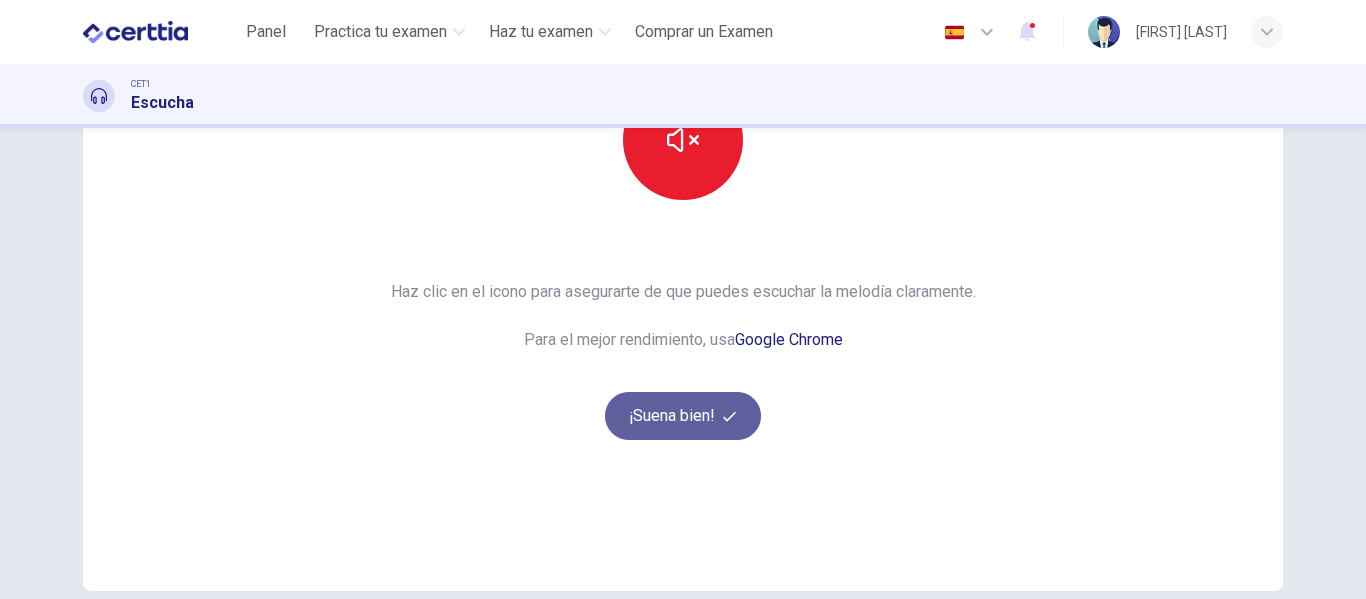 click on "¡Suena bien!" at bounding box center [683, 416] 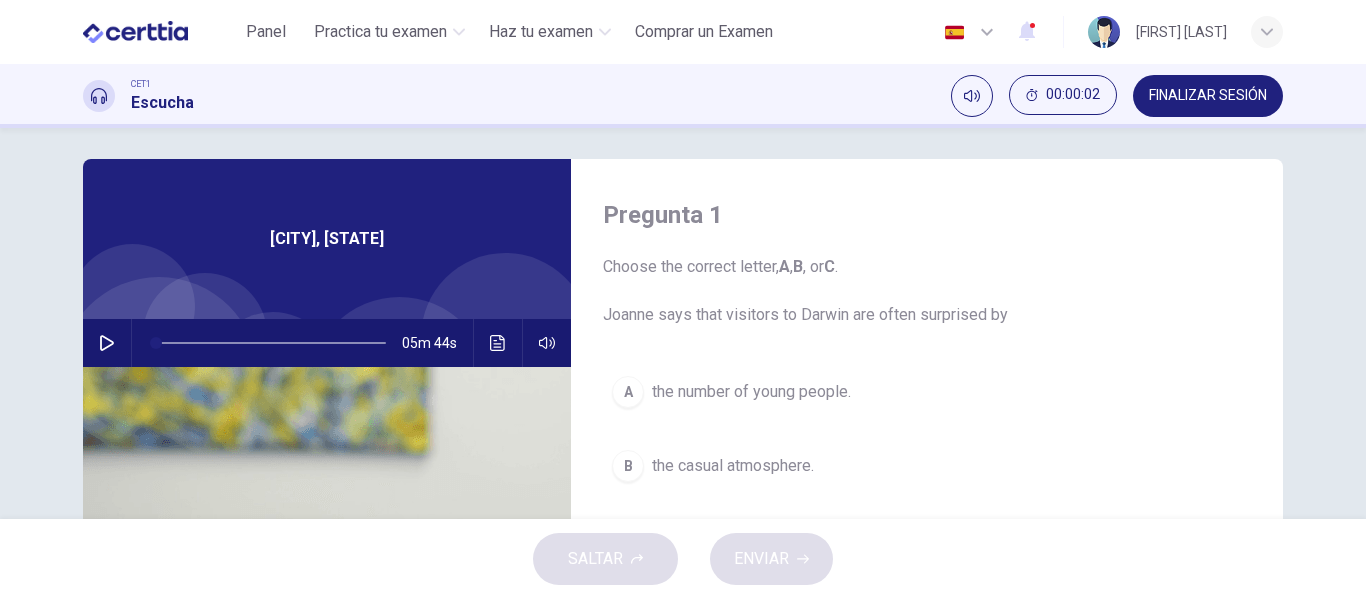 scroll, scrollTop: 0, scrollLeft: 0, axis: both 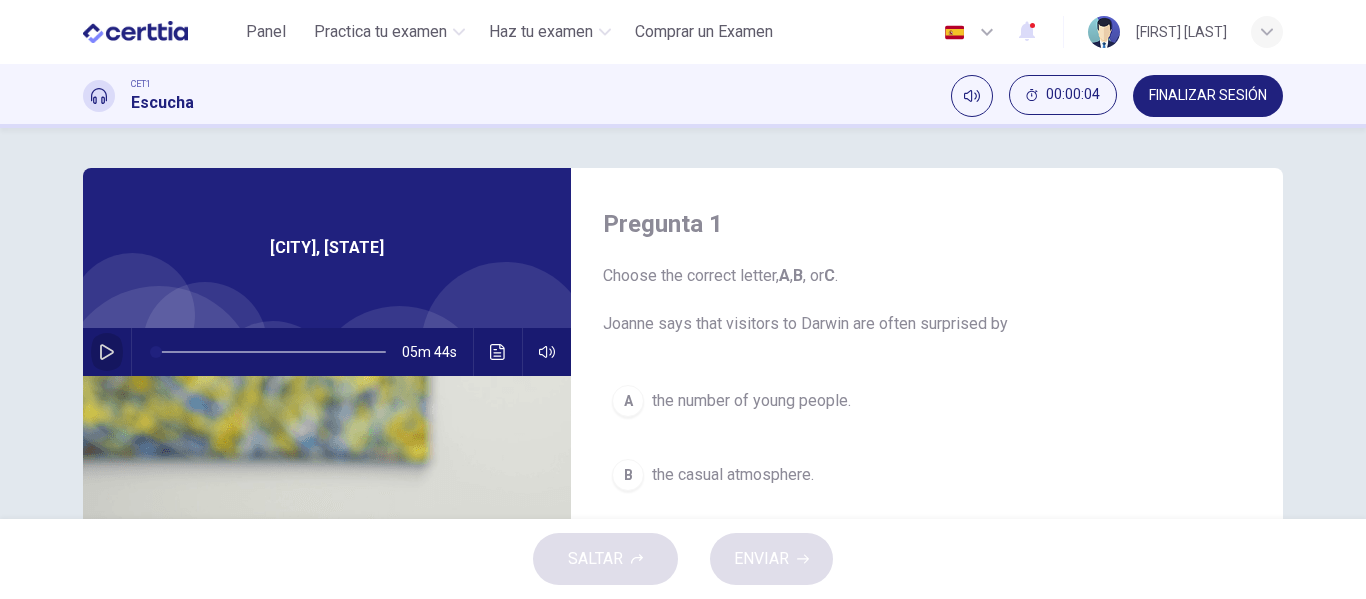 click 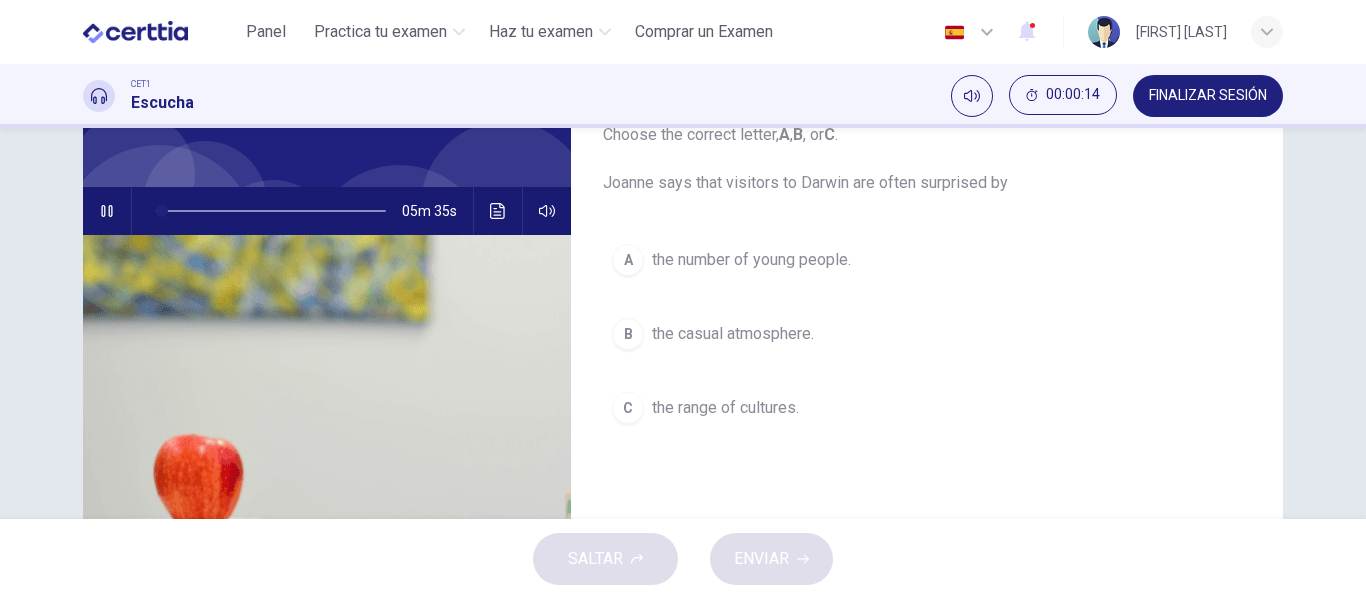 scroll, scrollTop: 139, scrollLeft: 0, axis: vertical 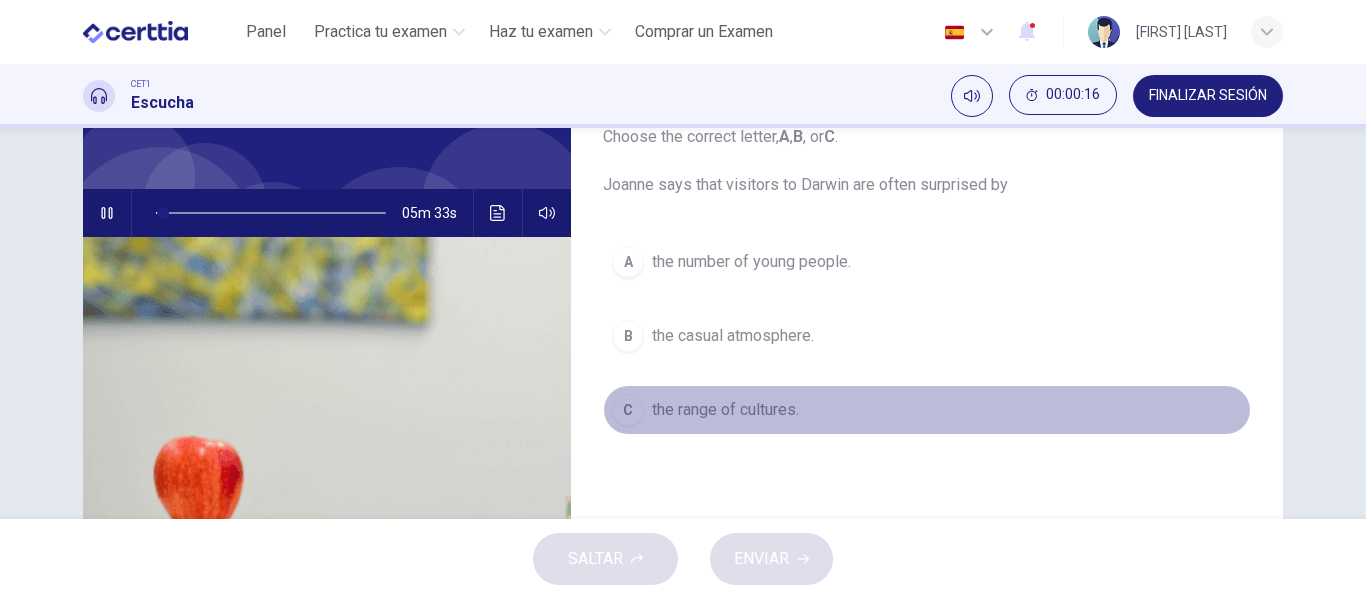 click on "the range of cultures." at bounding box center (725, 410) 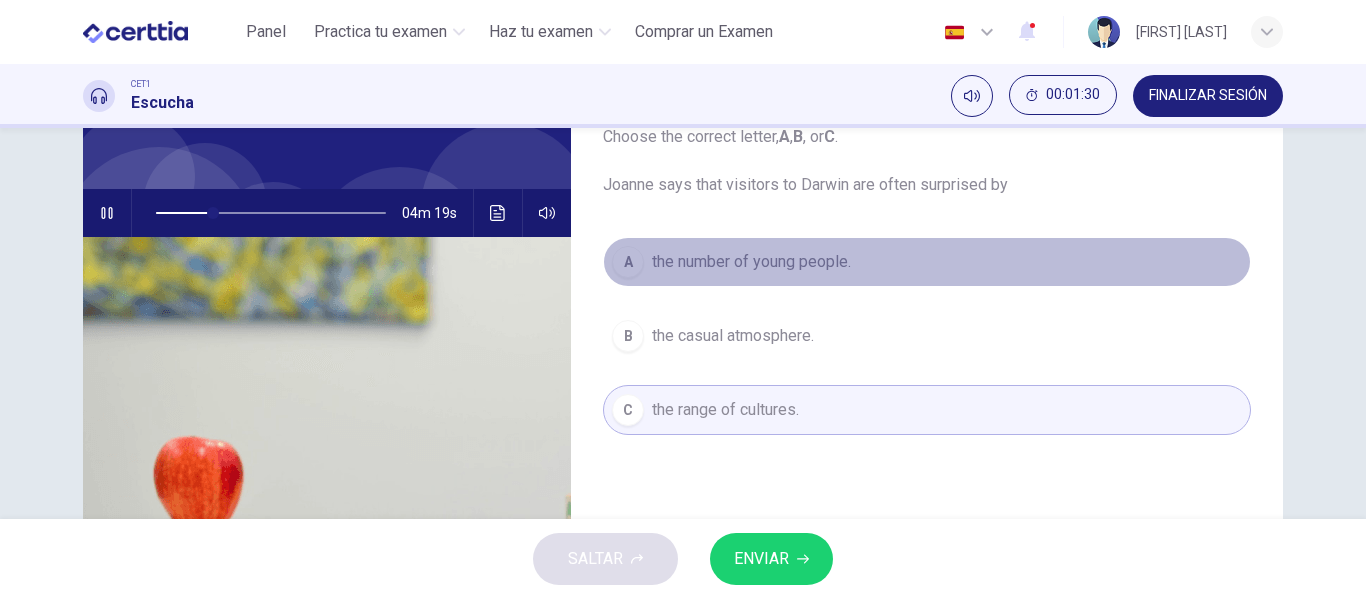 click on "the number of young people." at bounding box center [751, 262] 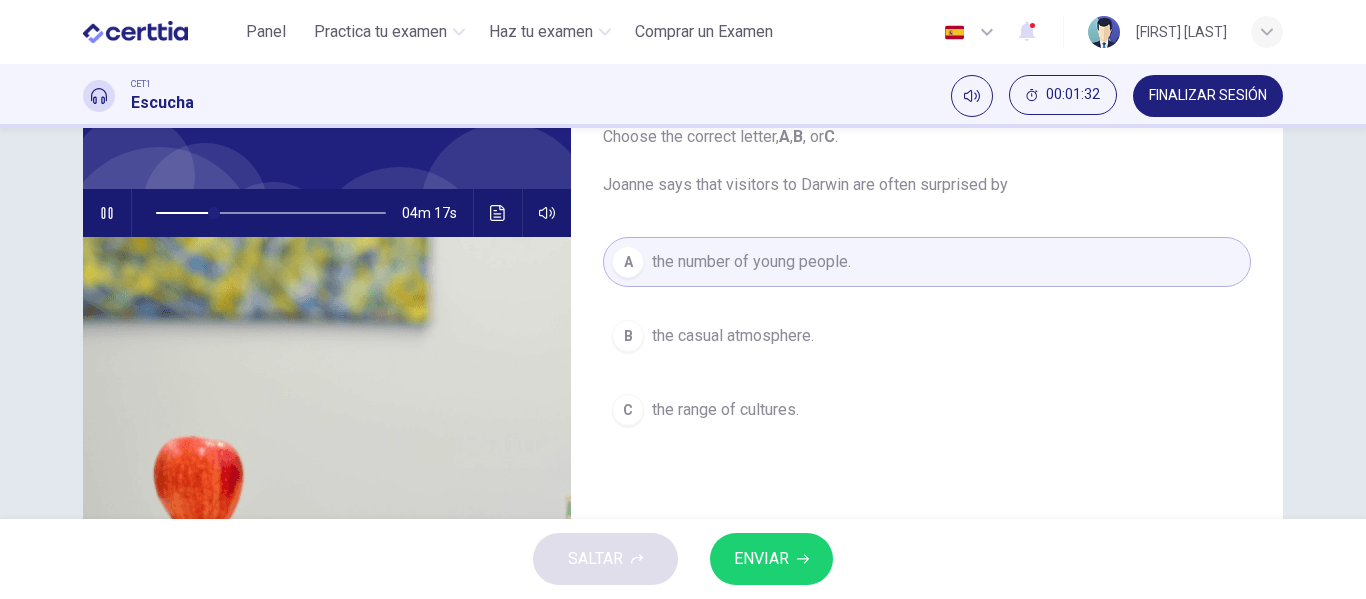 click on "ENVIAR" at bounding box center (761, 559) 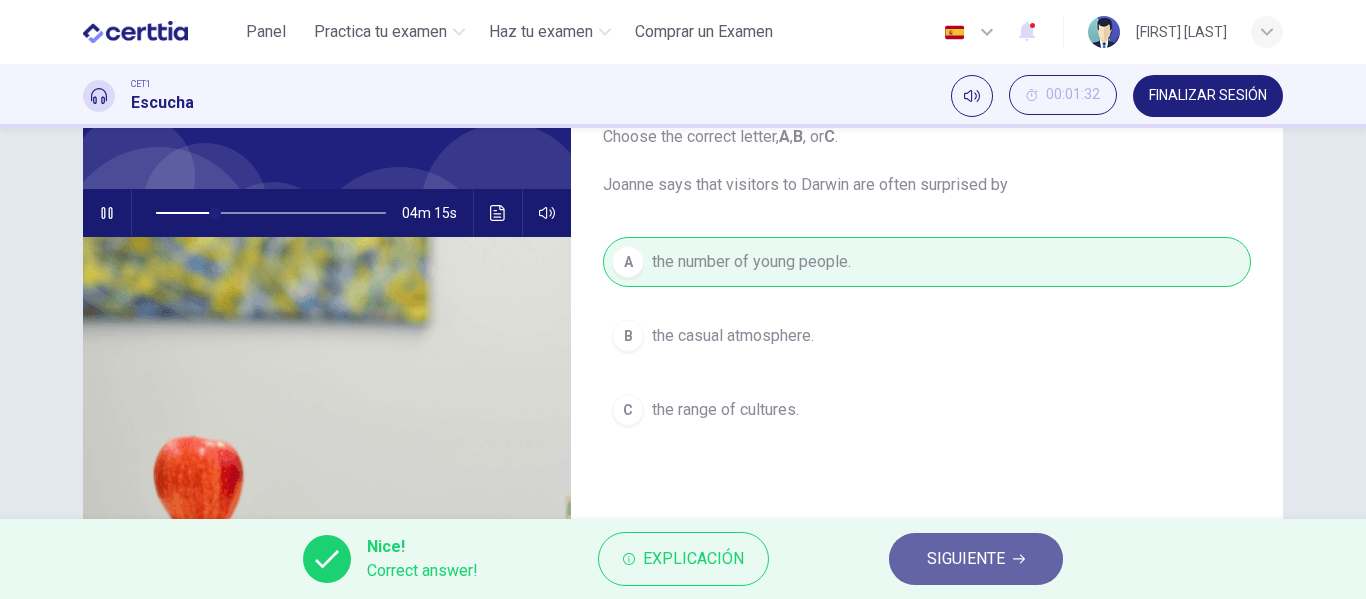 click on "SIGUIENTE" at bounding box center (966, 559) 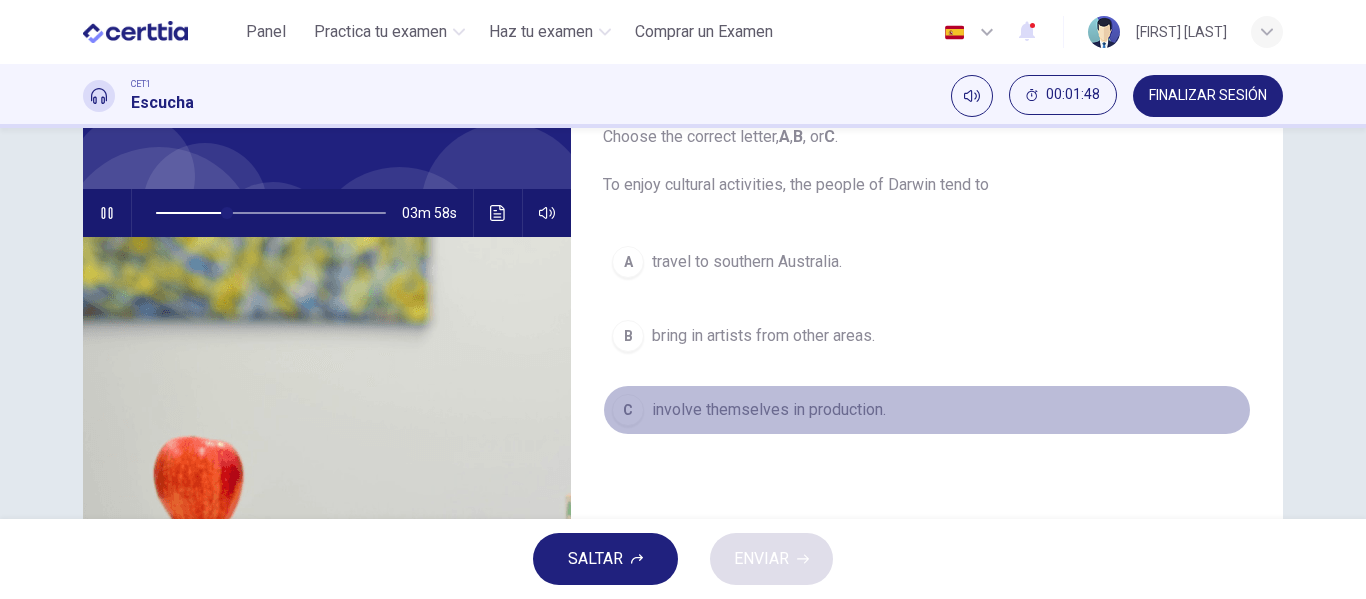 click on "involve themselves in production." at bounding box center (769, 410) 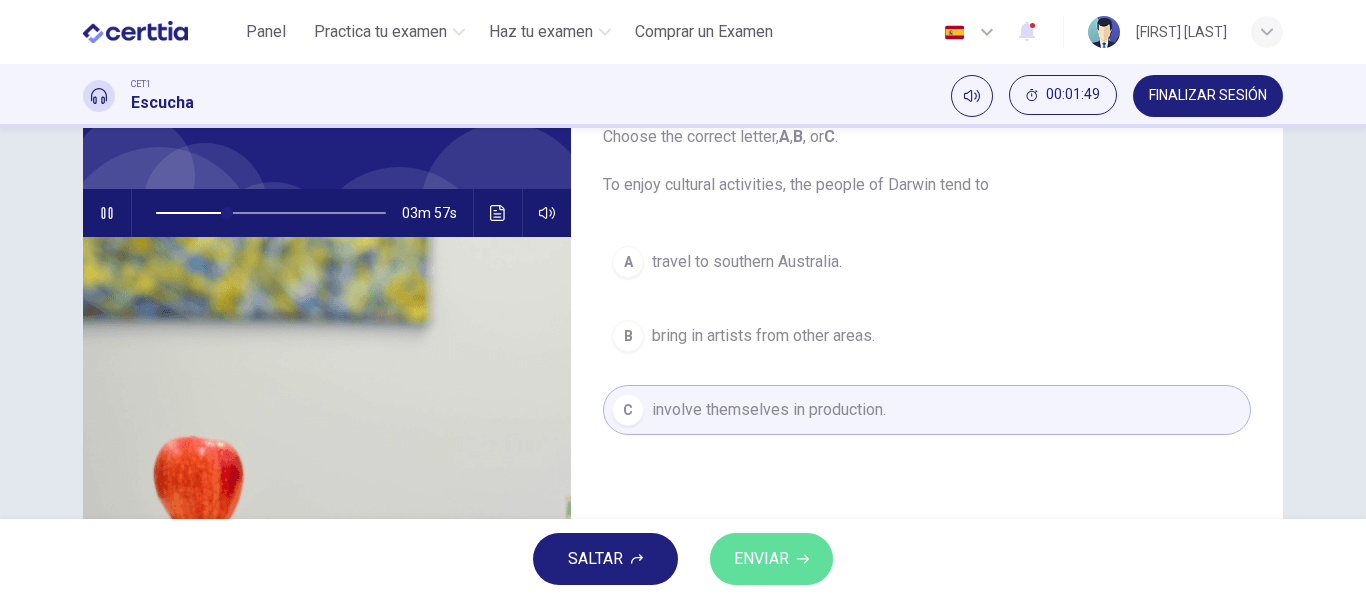 click on "ENVIAR" at bounding box center (761, 559) 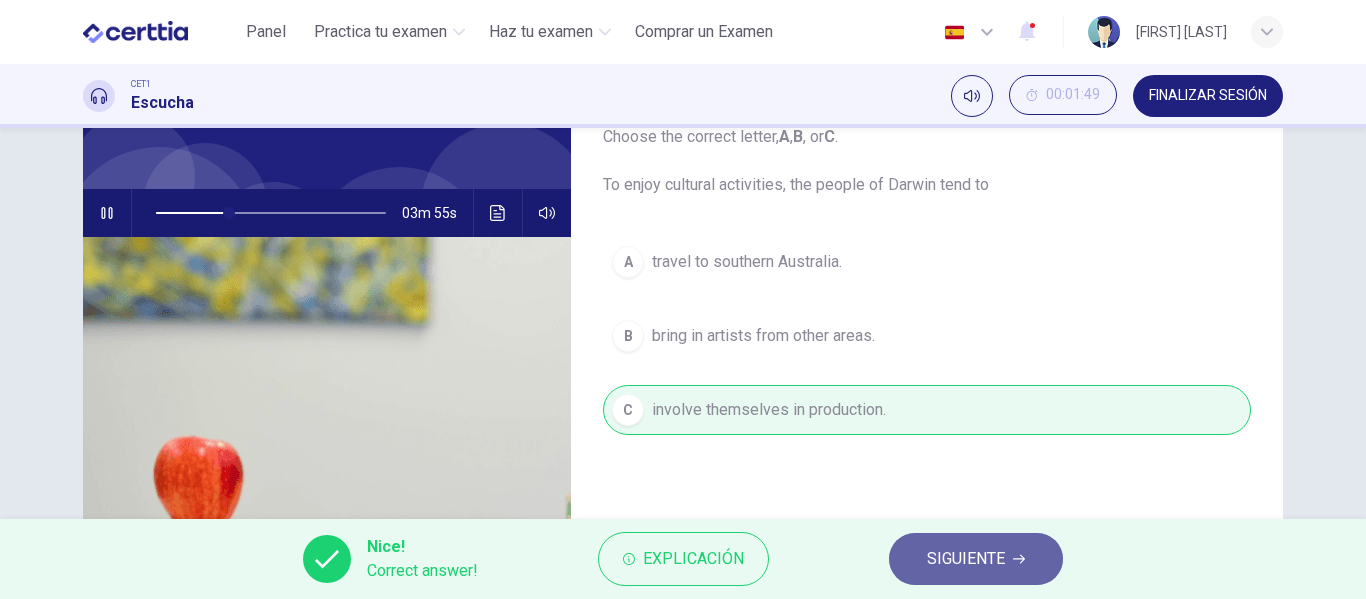 click on "SIGUIENTE" at bounding box center [966, 559] 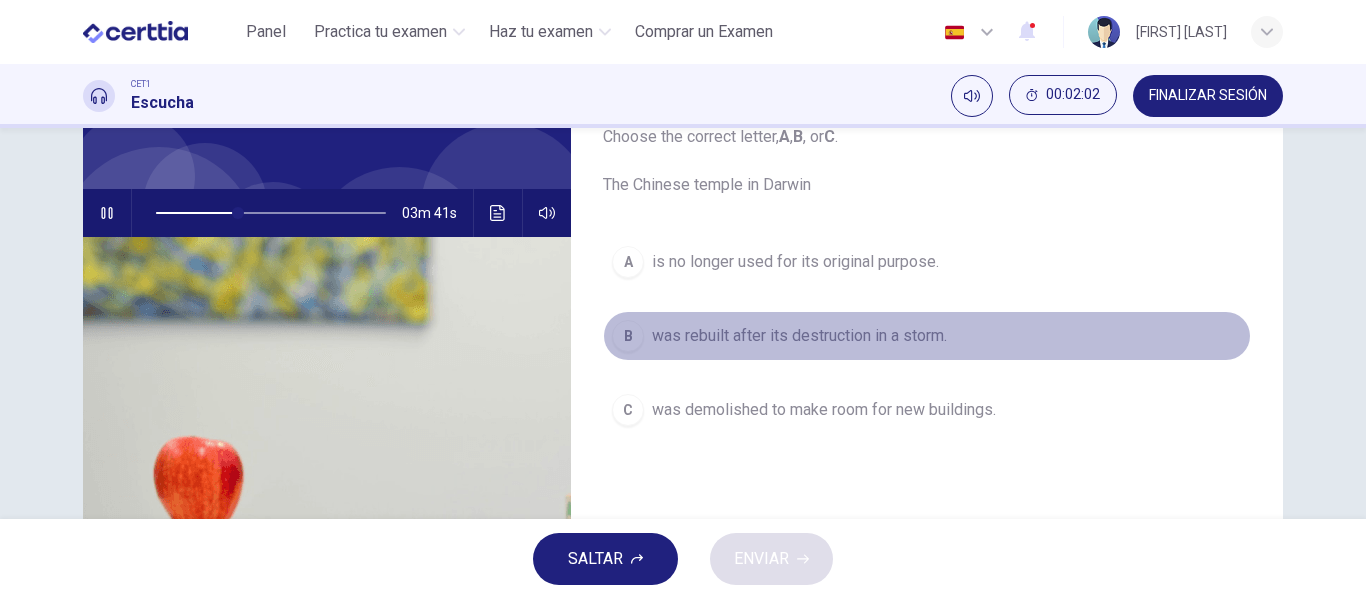click on "was rebuilt after its destruction in a storm." at bounding box center [799, 336] 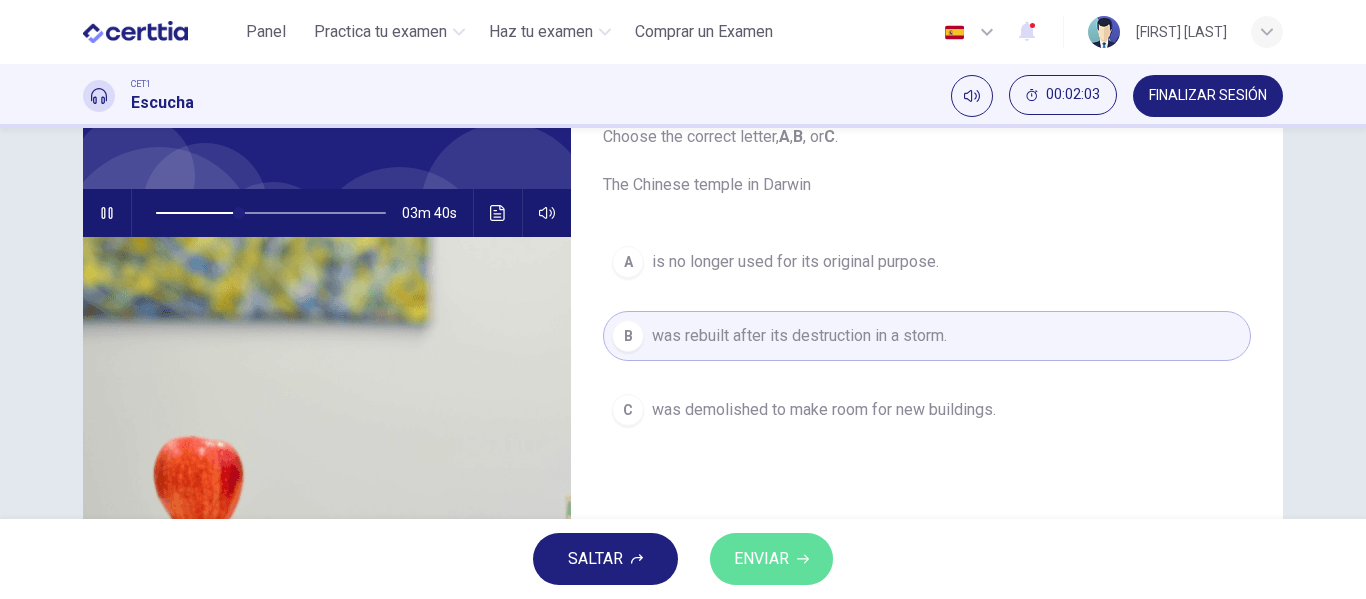 click on "ENVIAR" at bounding box center (761, 559) 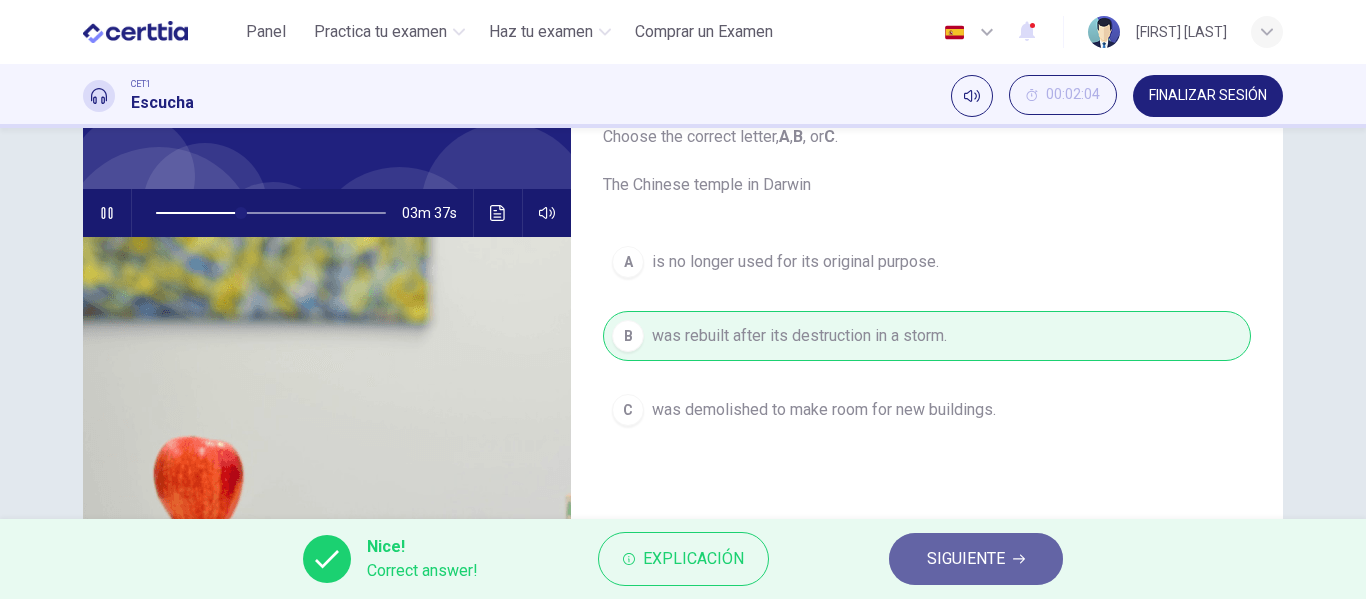 click on "SIGUIENTE" at bounding box center (966, 559) 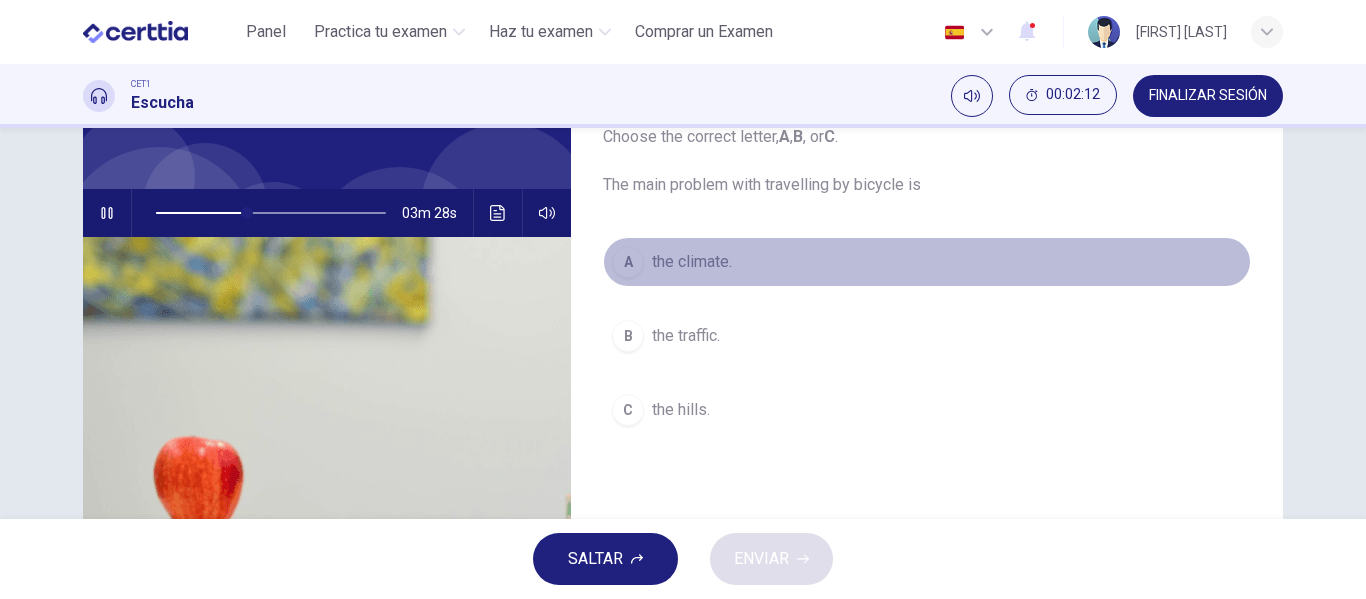 click on "the climate." at bounding box center [692, 262] 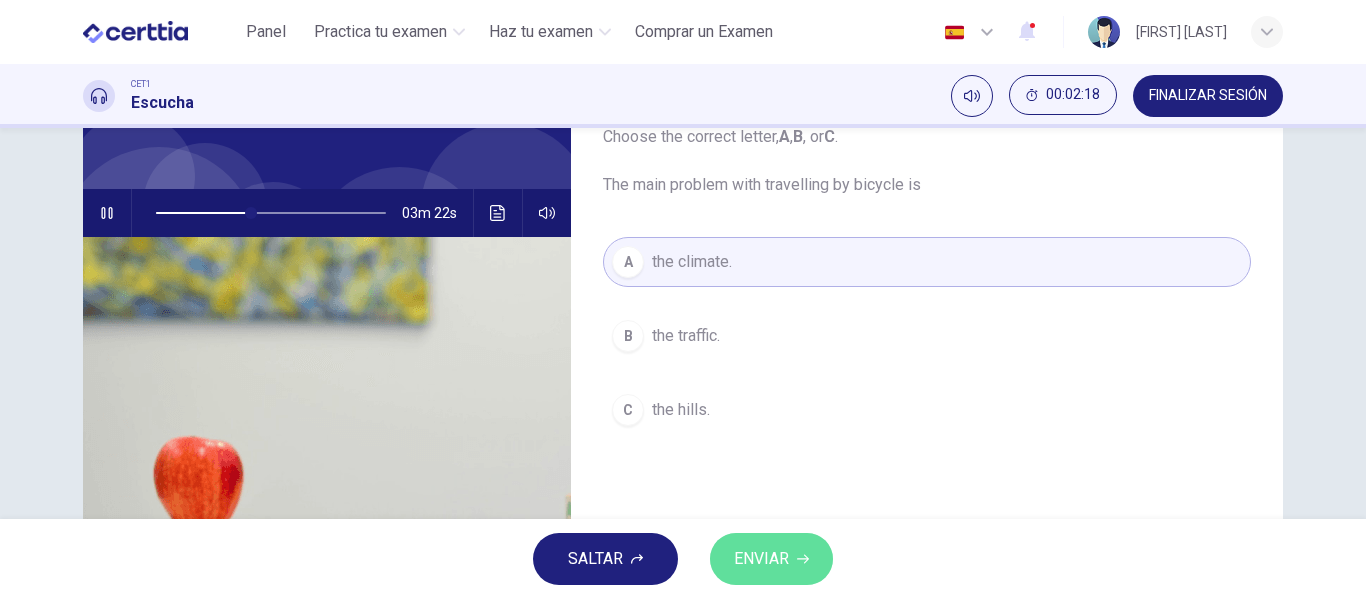 click on "ENVIAR" at bounding box center (761, 559) 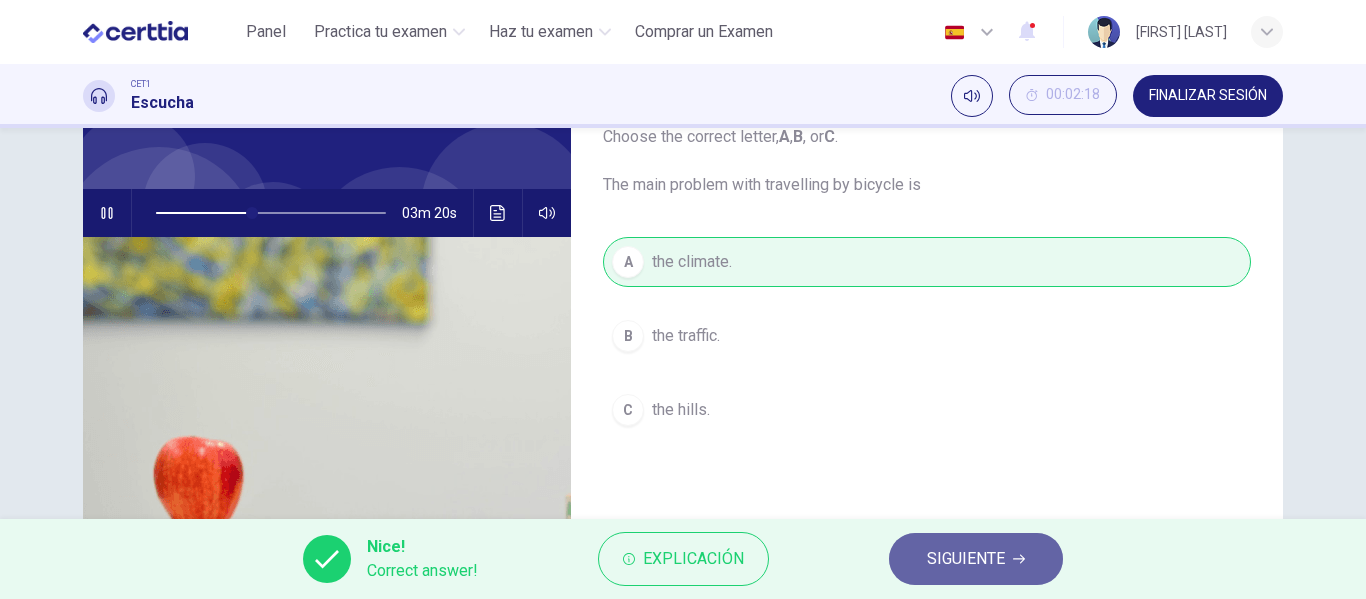 click on "SIGUIENTE" at bounding box center [966, 559] 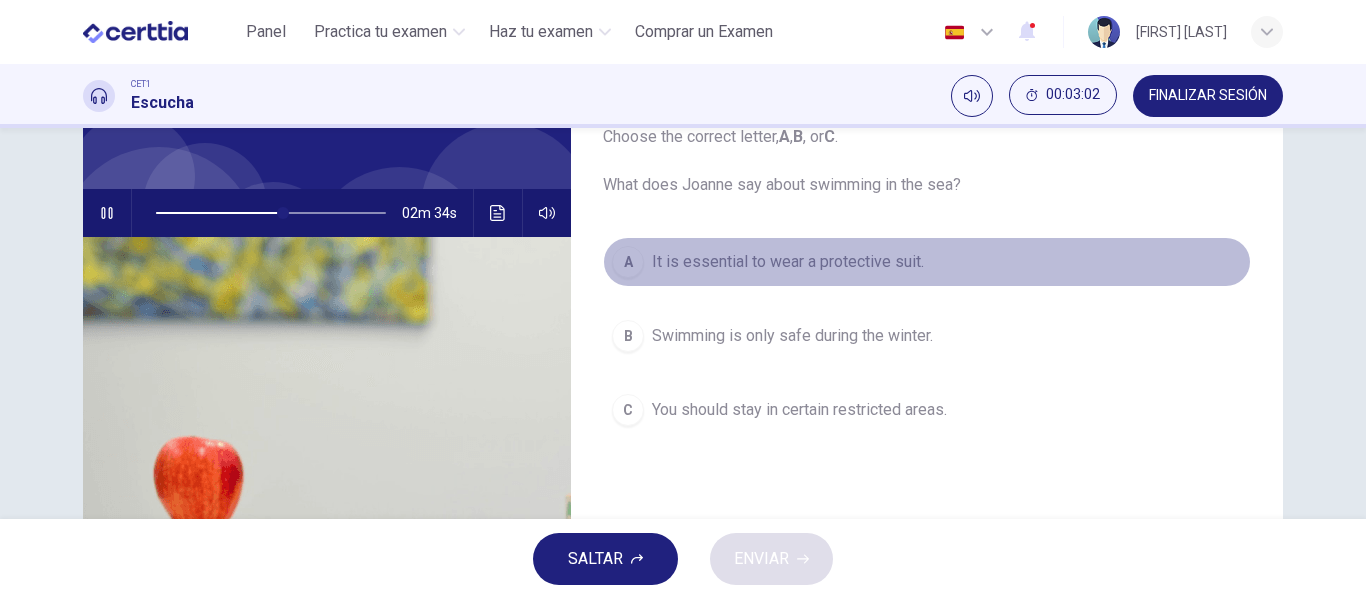 click on "It is essential to wear a protective suit." at bounding box center [788, 262] 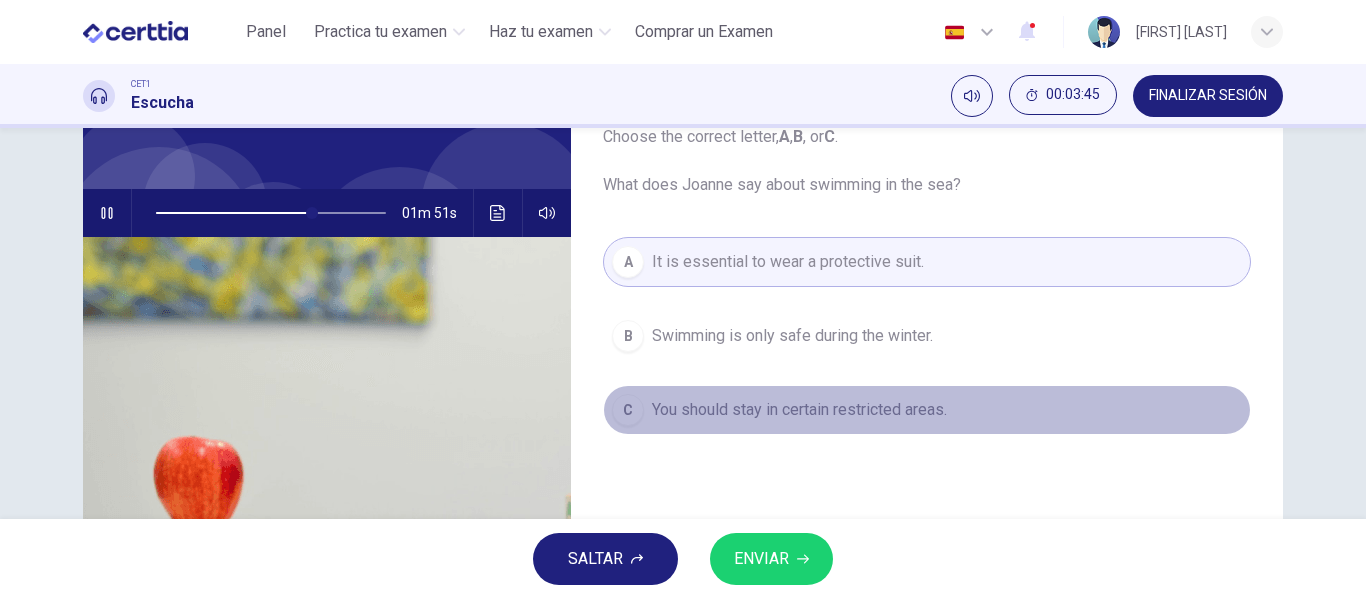 click on "You should stay in certain restricted areas." at bounding box center (799, 410) 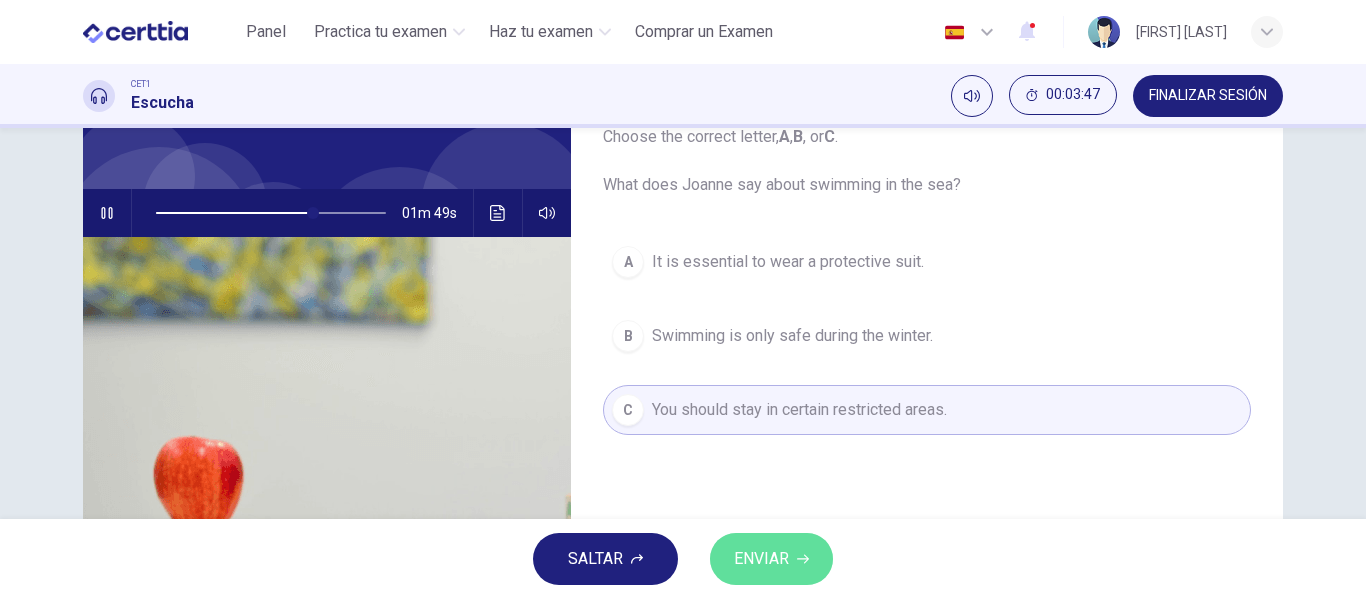 click on "ENVIAR" at bounding box center [761, 559] 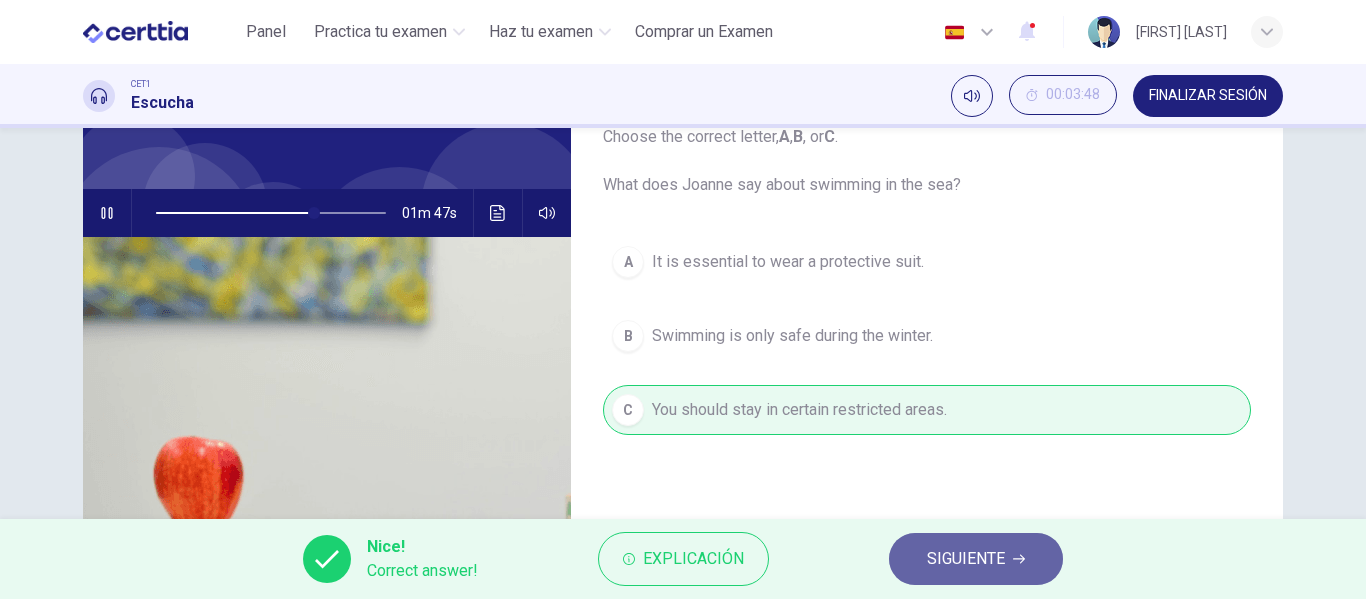 click on "SIGUIENTE" at bounding box center [966, 559] 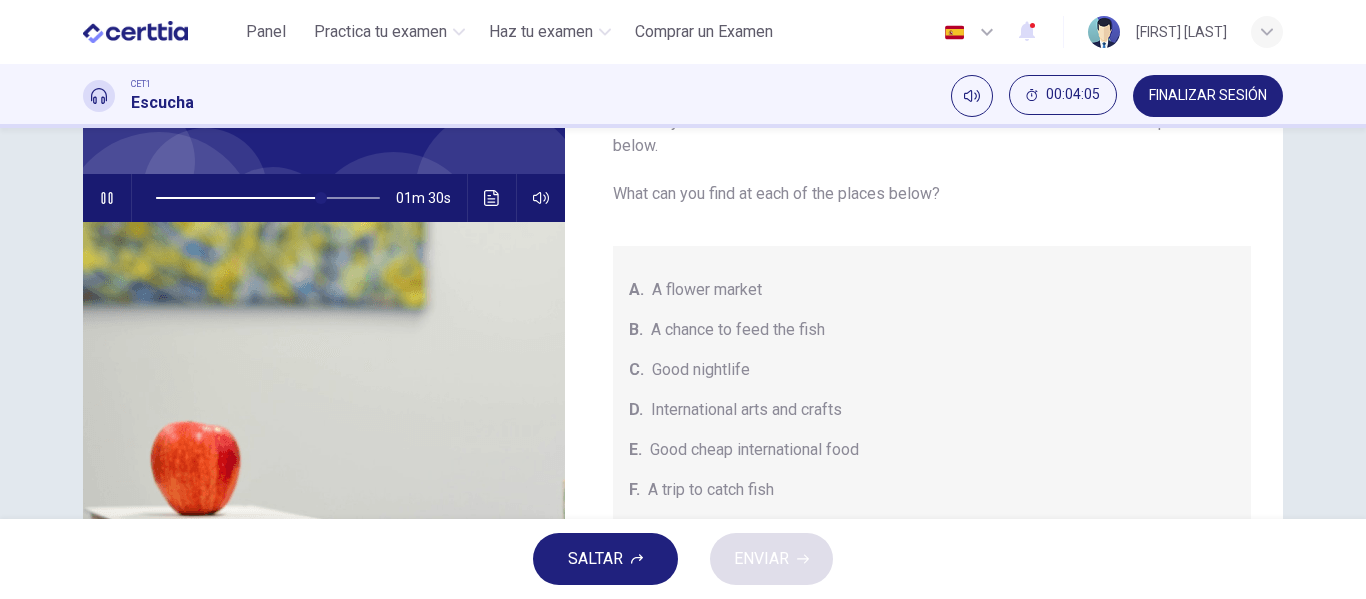 scroll, scrollTop: 27, scrollLeft: 0, axis: vertical 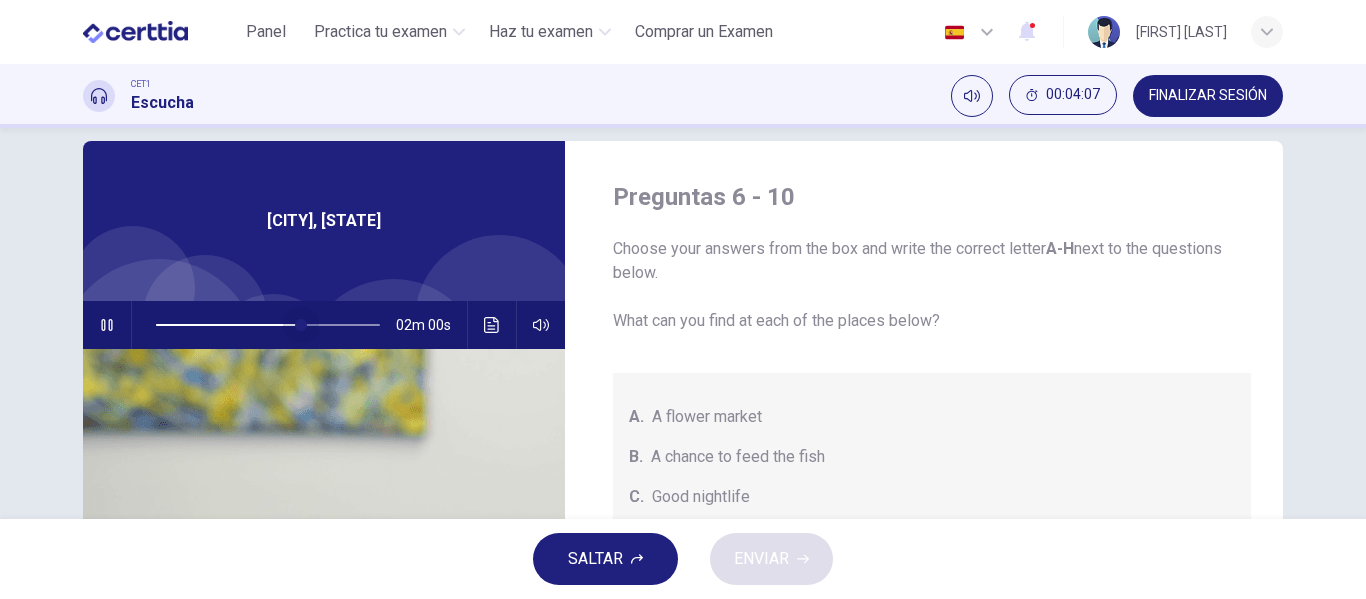 click at bounding box center [268, 325] 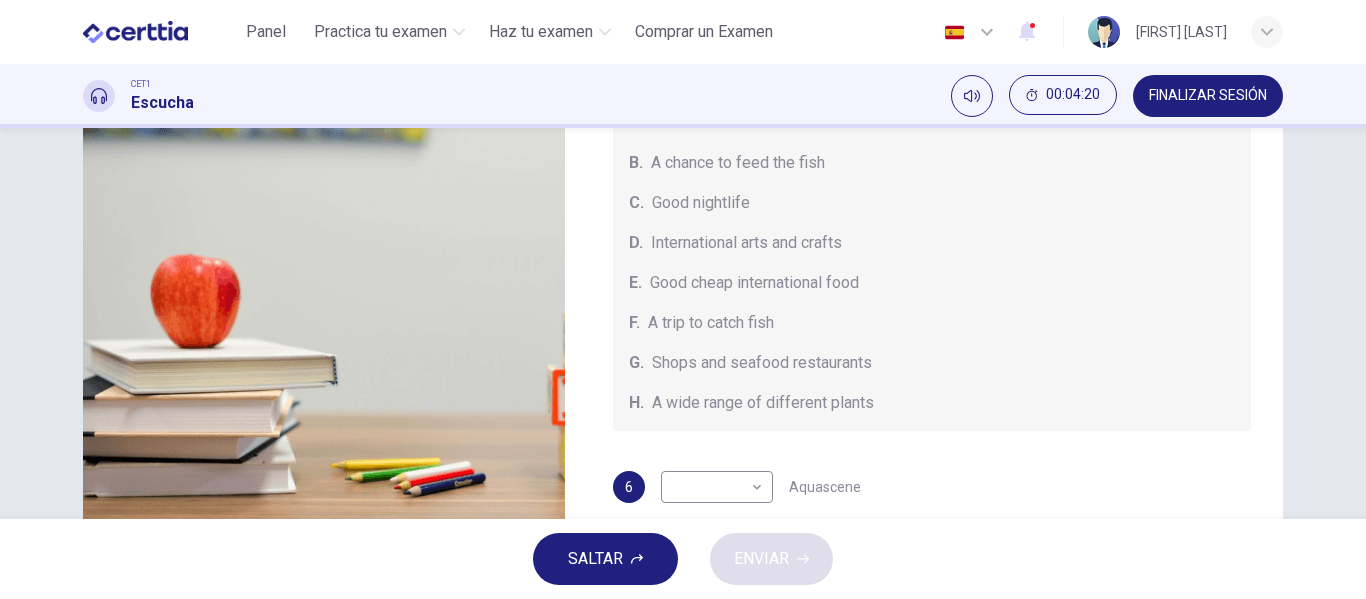 scroll, scrollTop: 338, scrollLeft: 0, axis: vertical 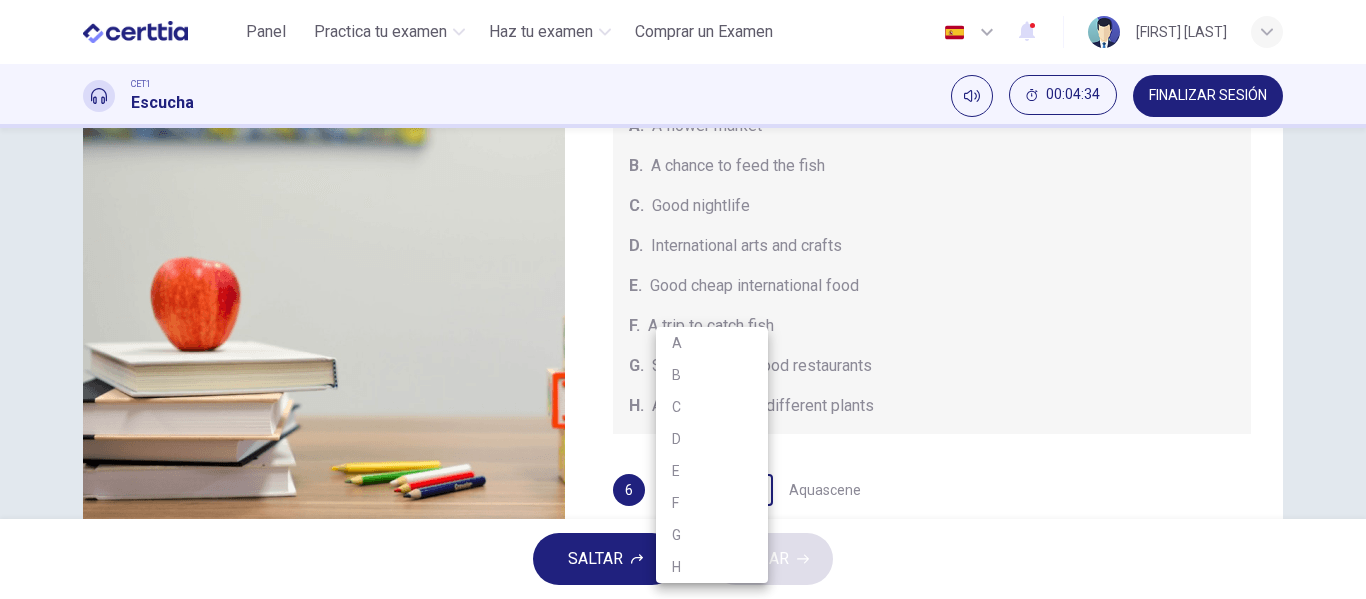 click on "Este sitio utiliza cookies, como se explica en nuestra  Política de Privacidad . Si acepta el uso de cookies, haga clic en el botón Aceptar y continúe navegando por nuestro sitio.   Política de Privacidad Aceptar Panel Practica tu examen Haz tu examen Comprar un Examen Español ** ​ IGNACIO SENEN MACARENO DEGANTE CET1 Escucha 00:04:34 FINALIZAR SESIÓN Preguntas 6 - 10 Choose your answers from the box and write the correct letter  A-H  next to the questions below.
What can you find at each of the places below? A. A flower market B. A chance to feed the fish C. Good nightlife D. International arts and crafts E. Good cheap international food F. A trip to catch fish G. Shops and seafood restaurants H. A wide range of different plants 6 ​ ​ Aquascene 7 ​ ​ Smith Street Mall 8 ​ ​ Cullen Bay Marina 9 ​ ​ Fannie Bay 10 ​ ​ Mitchell Street Darwin, Australia 01m 34s SALTAR ENVIAR Certtia | Plataforma de certificación de Inglés por Internet SEP Panel Practica tu examen Haz tu examen   1 A" at bounding box center [683, 299] 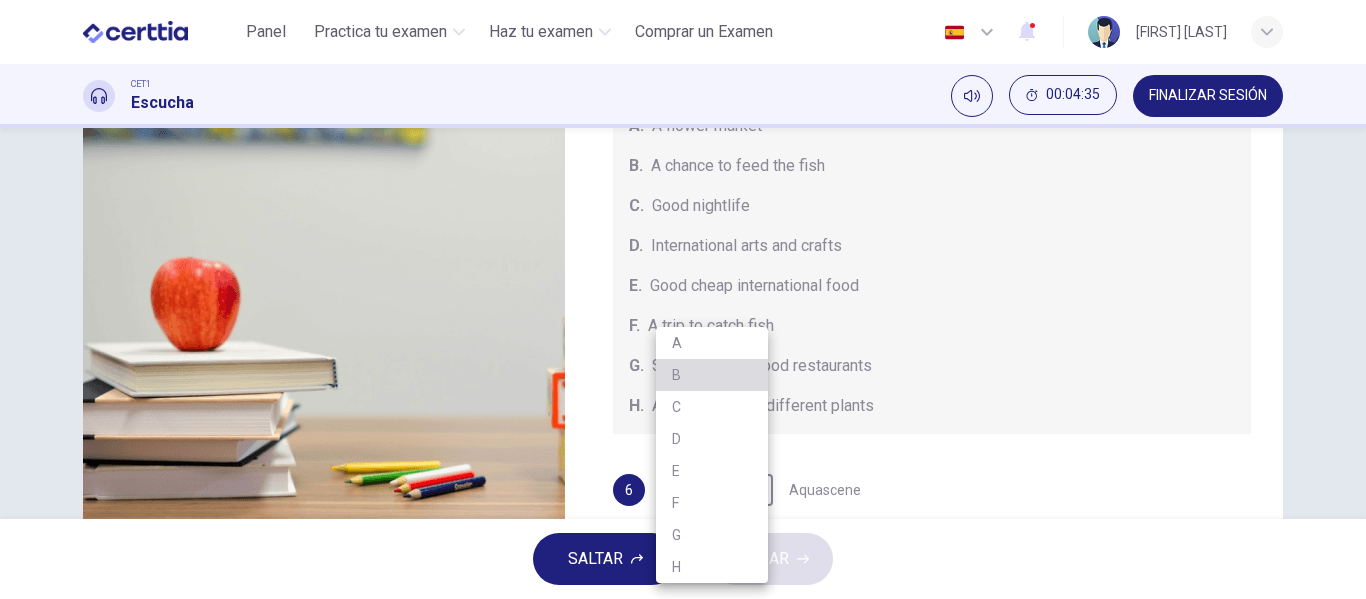 click on "B" at bounding box center [712, 375] 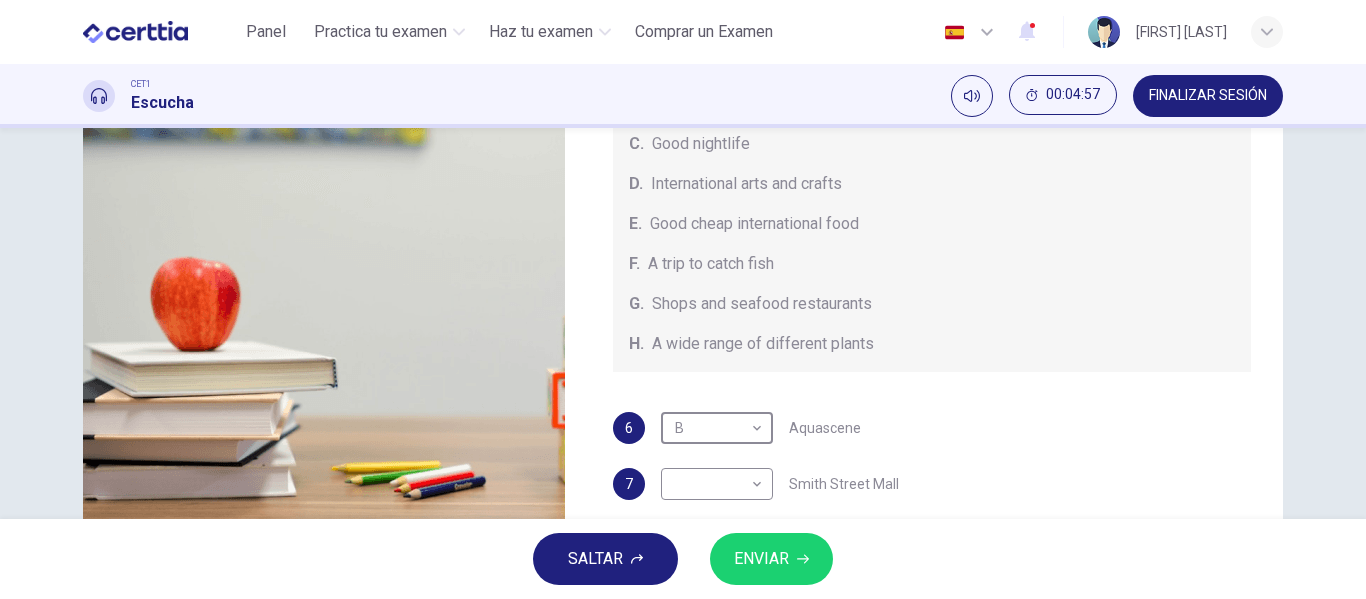 scroll, scrollTop: 60, scrollLeft: 0, axis: vertical 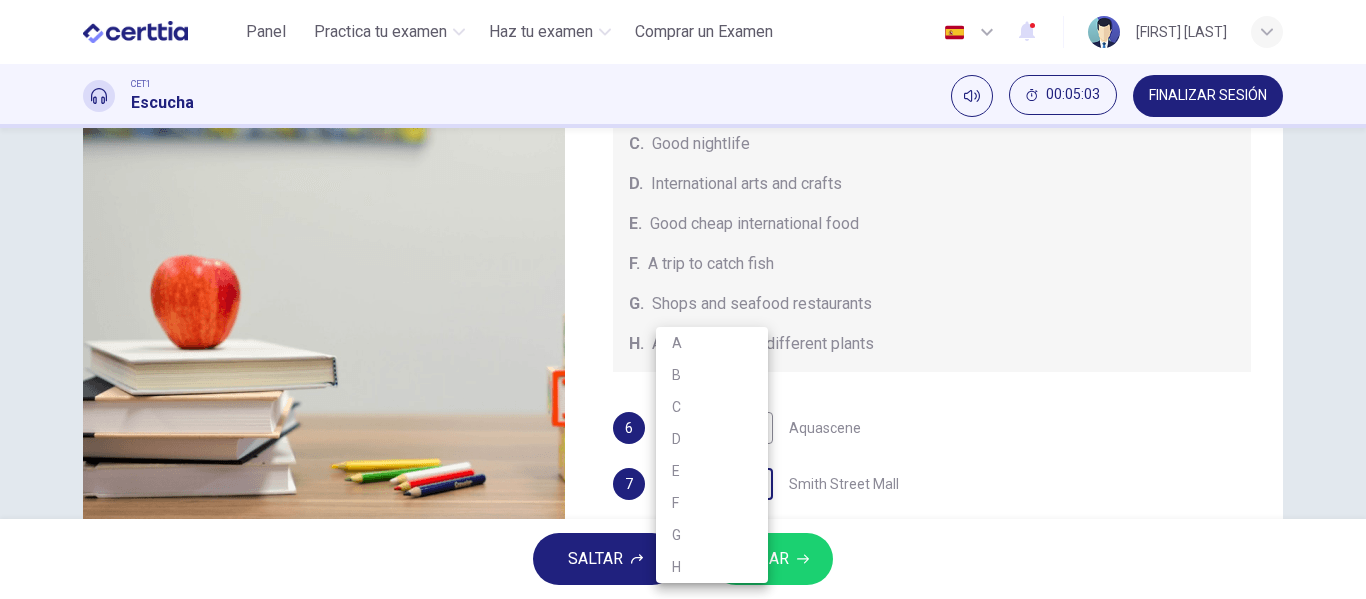 click on "Este sitio utiliza cookies, como se explica en nuestra  Política de Privacidad . Si acepta el uso de cookies, haga clic en el botón Aceptar y continúe navegando por nuestro sitio.   Política de Privacidad Aceptar Panel Practica tu examen Haz tu examen Comprar un Examen Español ** ​ IGNACIO SENEN MACARENO DEGANTE CET1 Escucha 00:05:03 FINALIZAR SESIÓN Preguntas 6 - 10 Choose your answers from the box and write the correct letter  A-H  next to the questions below.
What can you find at each of the places below? A. A flower market B. A chance to feed the fish C. Good nightlife D. International arts and crafts E. Good cheap international food F. A trip to catch fish G. Shops and seafood restaurants H. A wide range of different plants 6 B * ​ Aquascene 7 ​ ​ Smith Street Mall 8 ​ ​ Cullen Bay Marina 9 ​ ​ Fannie Bay 10 ​ ​ Mitchell Street Darwin, Australia 01m 05s SALTAR ENVIAR Certtia | Plataforma de certificación de Inglés por Internet SEP Panel Practica tu examen Haz tu examen   1 A" at bounding box center (683, 299) 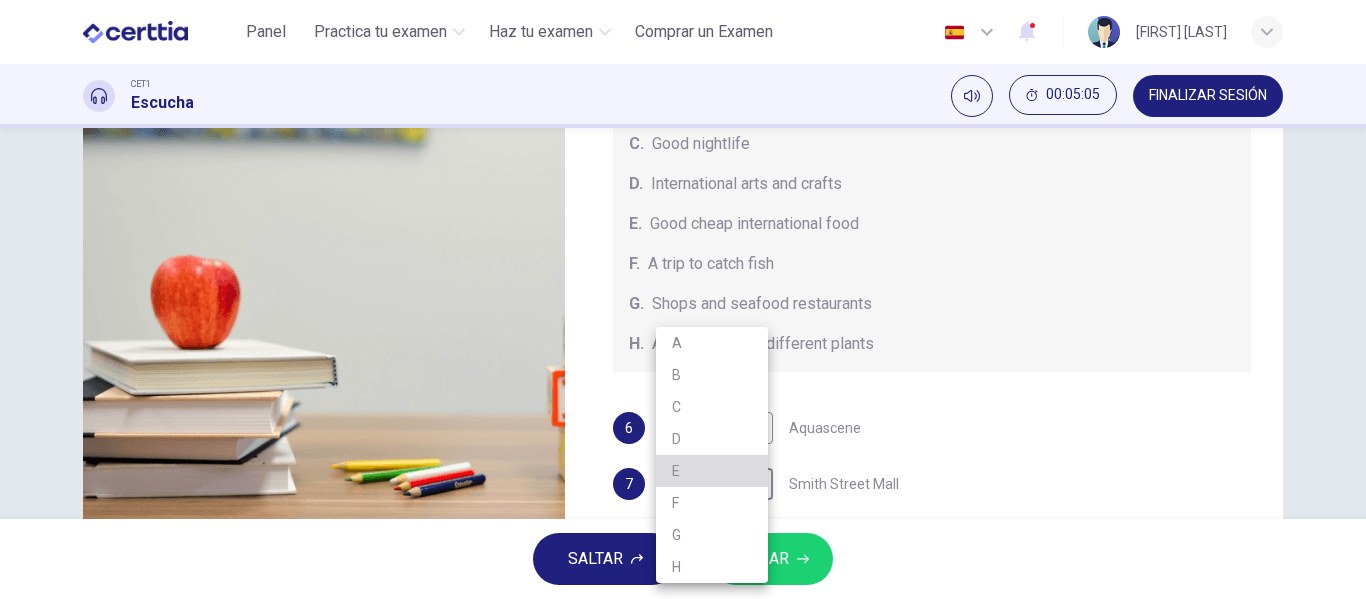 click on "E" at bounding box center [712, 471] 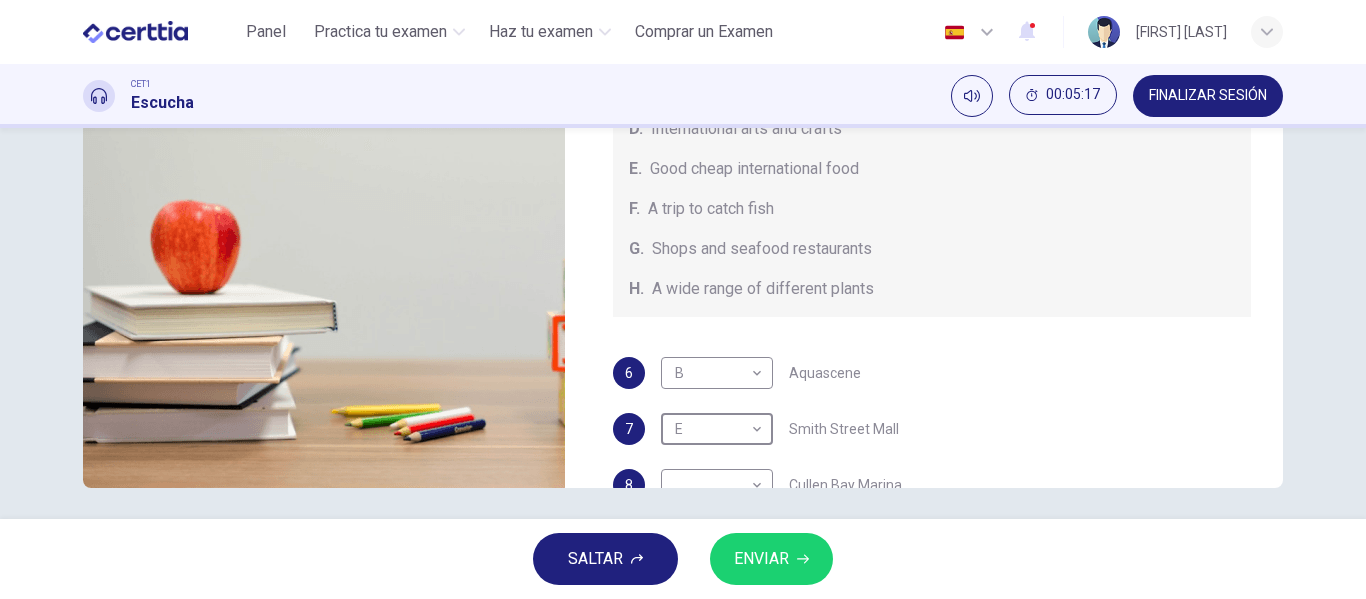 scroll, scrollTop: 384, scrollLeft: 0, axis: vertical 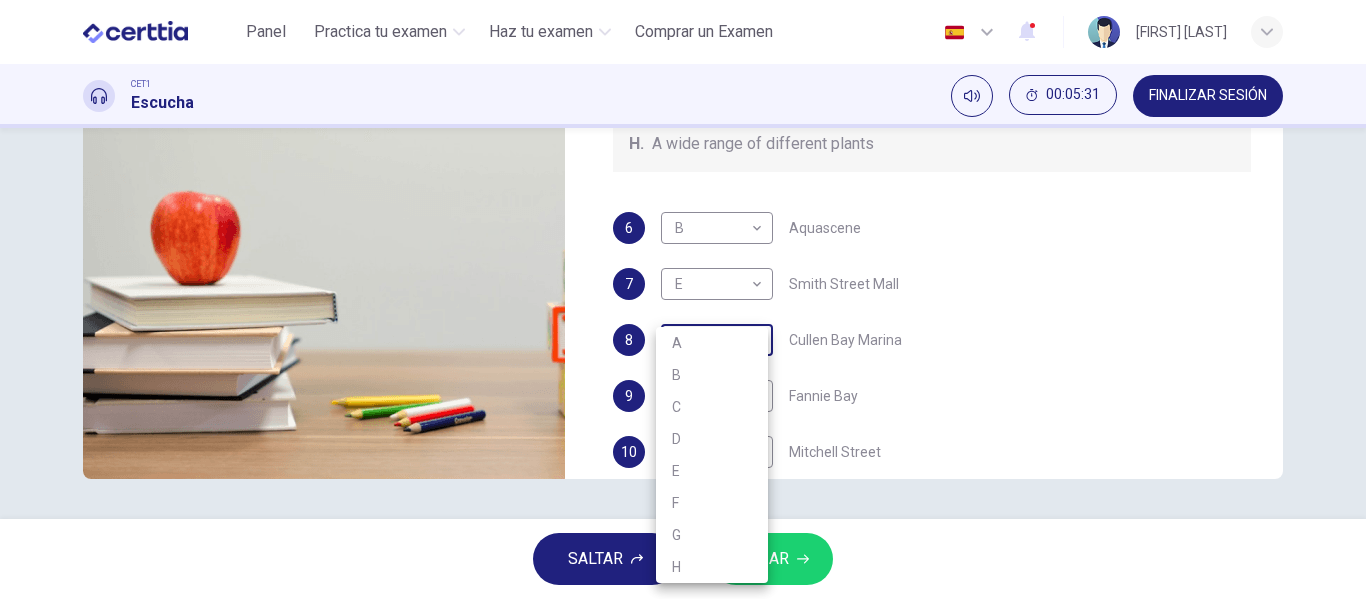 click on "Este sitio utiliza cookies, como se explica en nuestra  Política de Privacidad . Si acepta el uso de cookies, haga clic en el botón Aceptar y continúe navegando por nuestro sitio.   Política de Privacidad Aceptar Panel Practica tu examen Haz tu examen Comprar un Examen Español ** ​ IGNACIO SENEN MACARENO DEGANTE CET1 Escucha 00:05:31 FINALIZAR SESIÓN Preguntas 6 - 10 Choose your answers from the box and write the correct letter  A-H  next to the questions below.
What can you find at each of the places below? A. A flower market B. A chance to feed the fish C. Good nightlife D. International arts and crafts E. Good cheap international food F. A trip to catch fish G. Shops and seafood restaurants H. A wide range of different plants 6 B * ​ Aquascene 7 E * ​ Smith Street Mall 8 ​ ​ Cullen Bay Marina 9 ​ ​ Fannie Bay 10 ​ ​ Mitchell Street Darwin, Australia 00m 37s SALTAR ENVIAR Certtia | Plataforma de certificación de Inglés por Internet SEP Panel Practica tu examen Haz tu examen   1 A" at bounding box center (683, 299) 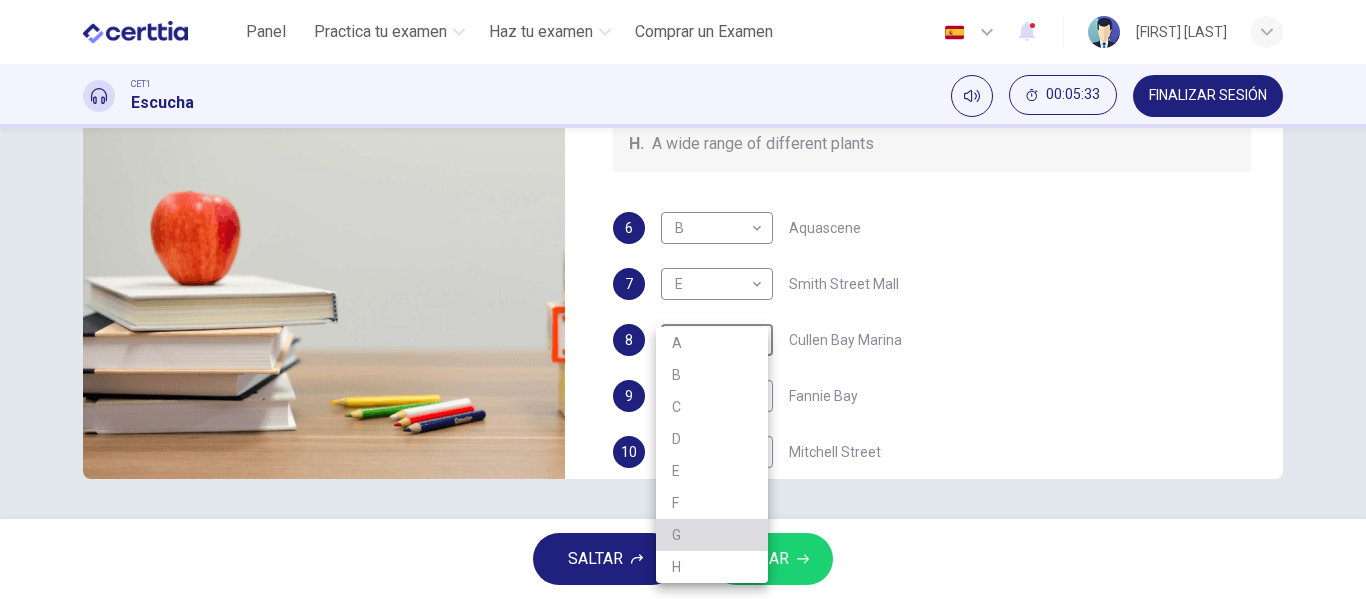 click on "G" at bounding box center (712, 535) 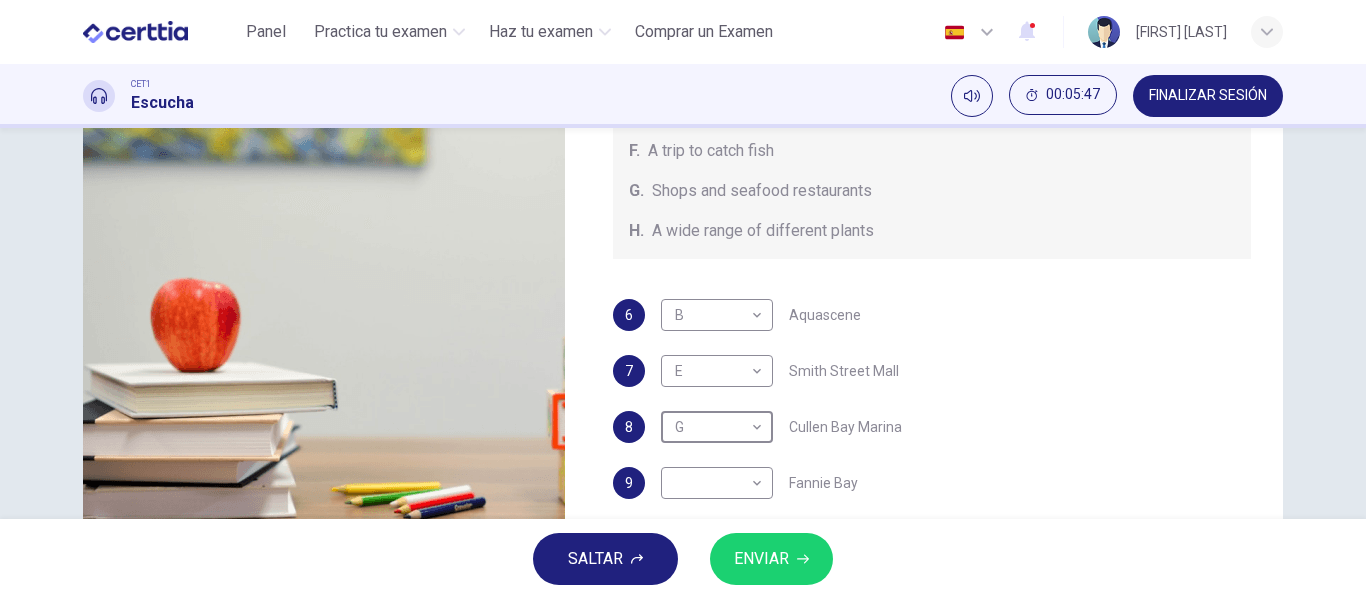 scroll, scrollTop: 384, scrollLeft: 0, axis: vertical 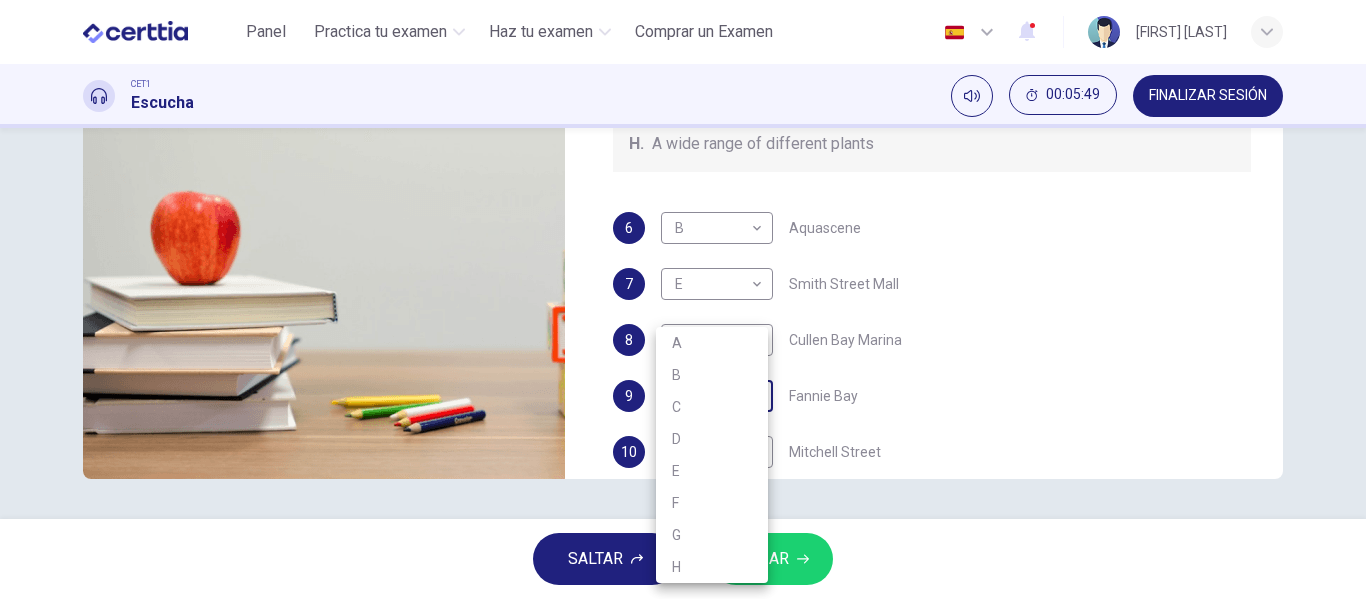 click on "Este sitio utiliza cookies, como se explica en nuestra  Política de Privacidad . Si acepta el uso de cookies, haga clic en el botón Aceptar y continúe navegando por nuestro sitio.   Política de Privacidad Aceptar Panel Practica tu examen Haz tu examen Comprar un Examen Español ** ​ IGNACIO SENEN MACARENO DEGANTE CET1 Escucha 00:05:49 FINALIZAR SESIÓN Preguntas 6 - 10 Choose your answers from the box and write the correct letter  A-H  next to the questions below.
What can you find at each of the places below? A. A flower market B. A chance to feed the fish C. Good nightlife D. International arts and crafts E. Good cheap international food F. A trip to catch fish G. Shops and seafood restaurants H. A wide range of different plants 6 B * ​ Aquascene 7 E * ​ Smith Street Mall 8 G * ​ Cullen Bay Marina 9 ​ ​ Fannie Bay 10 ​ ​ Mitchell Street Darwin, Australia 00m 19s SALTAR ENVIAR Certtia | Plataforma de certificación de Inglés por Internet SEP Panel Practica tu examen Haz tu examen   1 A" at bounding box center (683, 299) 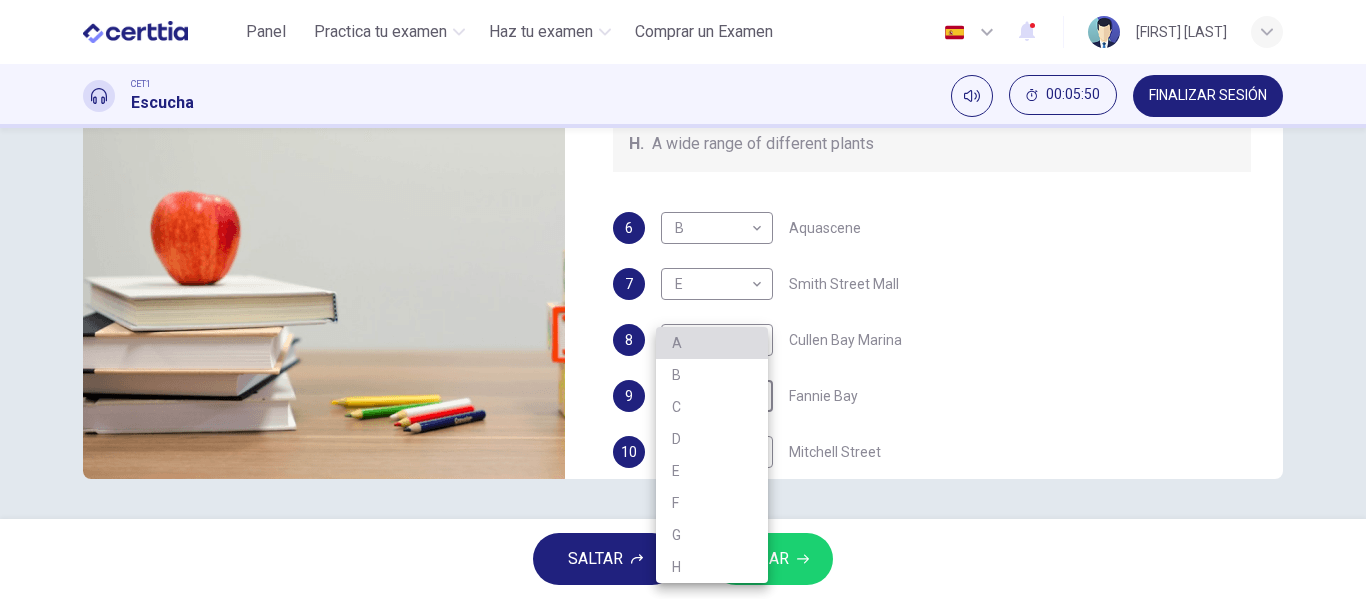 click on "A" at bounding box center [712, 343] 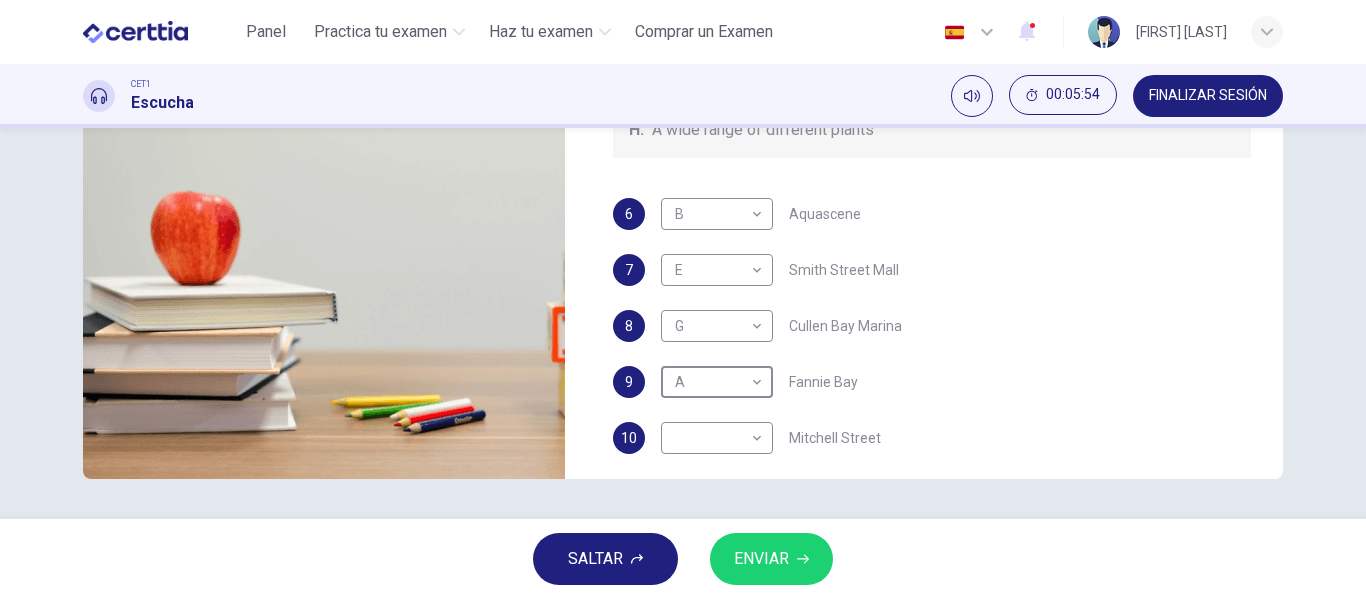 scroll, scrollTop: 225, scrollLeft: 0, axis: vertical 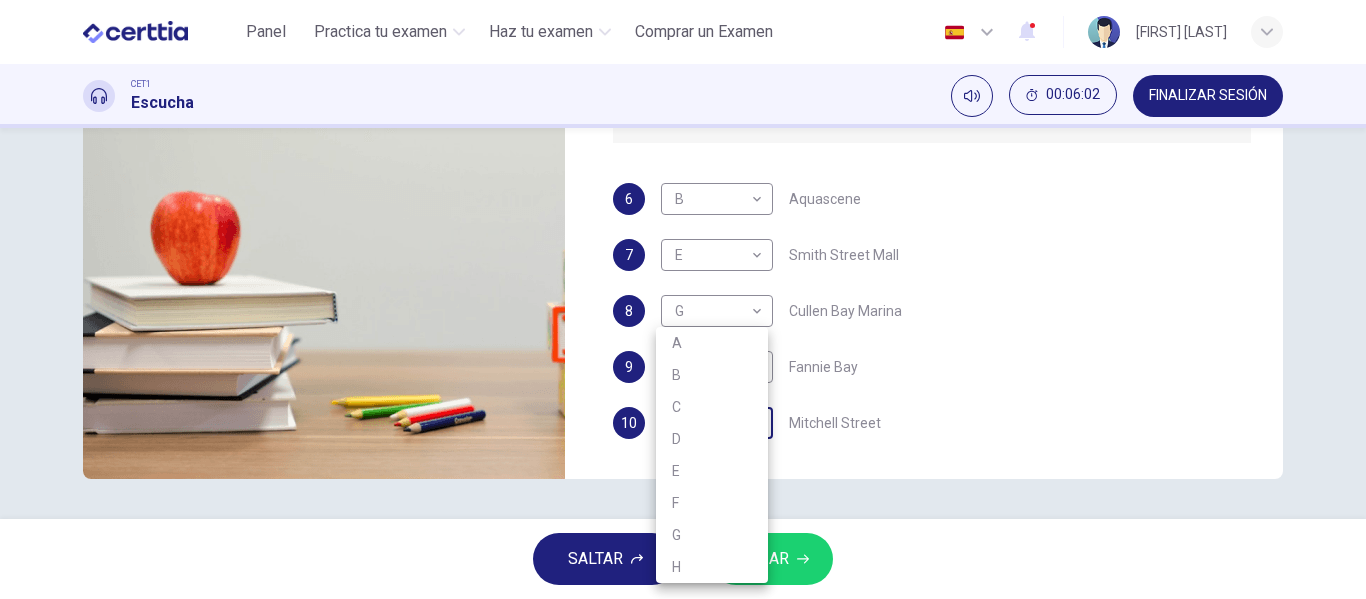click on "Este sitio utiliza cookies, como se explica en nuestra  Política de Privacidad . Si acepta el uso de cookies, haga clic en el botón Aceptar y continúe navegando por nuestro sitio.   Política de Privacidad Aceptar Panel Practica tu examen Haz tu examen Comprar un Examen Español ** ​ IGNACIO SENEN MACARENO DEGANTE CET1 Escucha 00:06:02 FINALIZAR SESIÓN Preguntas 6 - 10 Choose your answers from the box and write the correct letter  A-H  next to the questions below.
What can you find at each of the places below? A. A flower market B. A chance to feed the fish C. Good nightlife D. International arts and crafts E. Good cheap international food F. A trip to catch fish G. Shops and seafood restaurants H. A wide range of different plants 6 B * ​ Aquascene 7 E * ​ Smith Street Mall 8 G * ​ Cullen Bay Marina 9 A * ​ Fannie Bay 10 ​ ​ Mitchell Street Darwin, Australia 00m 05s SALTAR ENVIAR Certtia | Plataforma de certificación de Inglés por Internet SEP Panel Practica tu examen Haz tu examen   1 A" at bounding box center (683, 299) 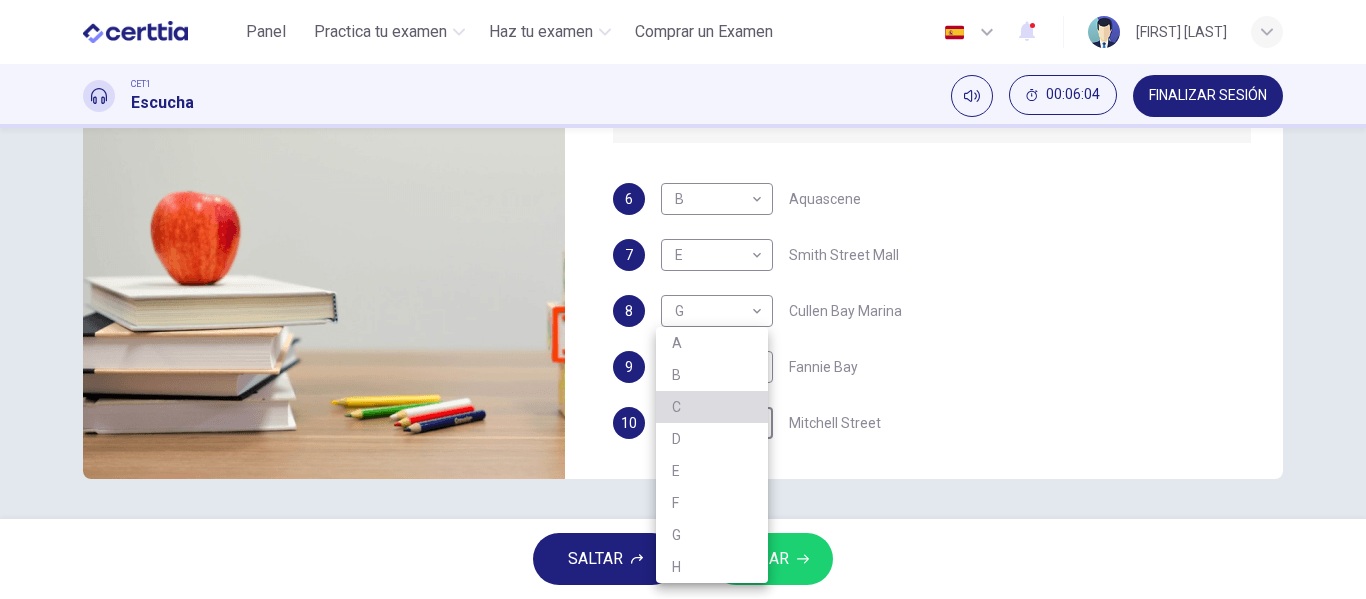click on "C" at bounding box center [712, 407] 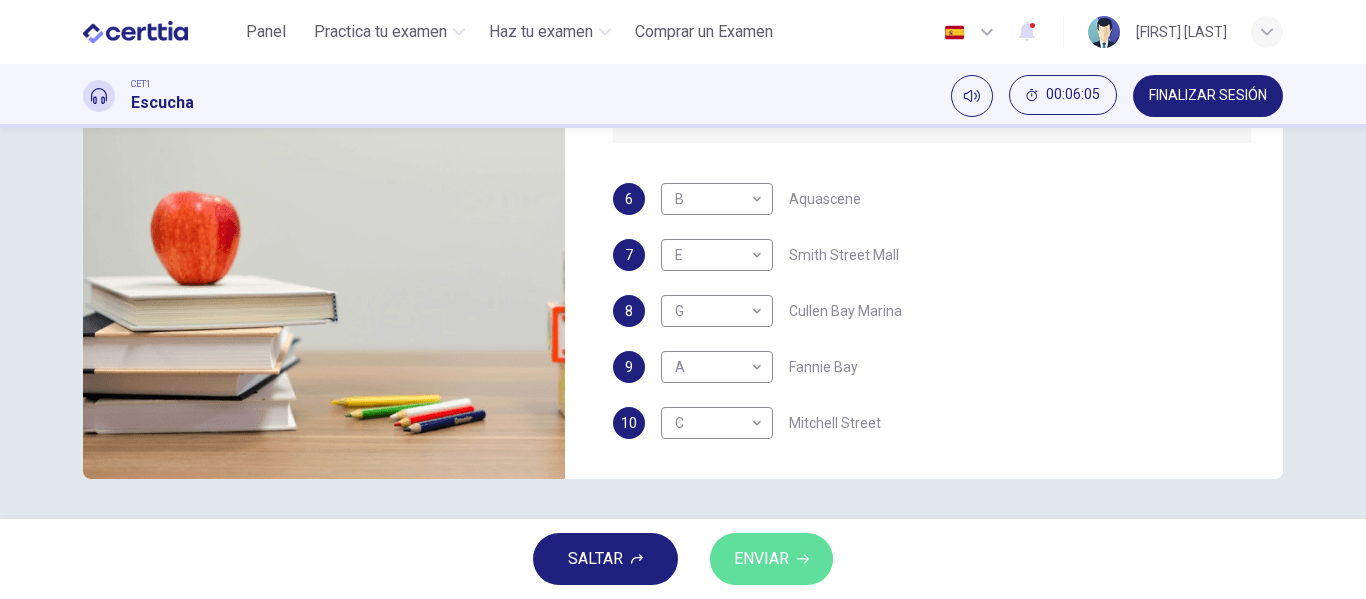 click on "ENVIAR" at bounding box center [771, 559] 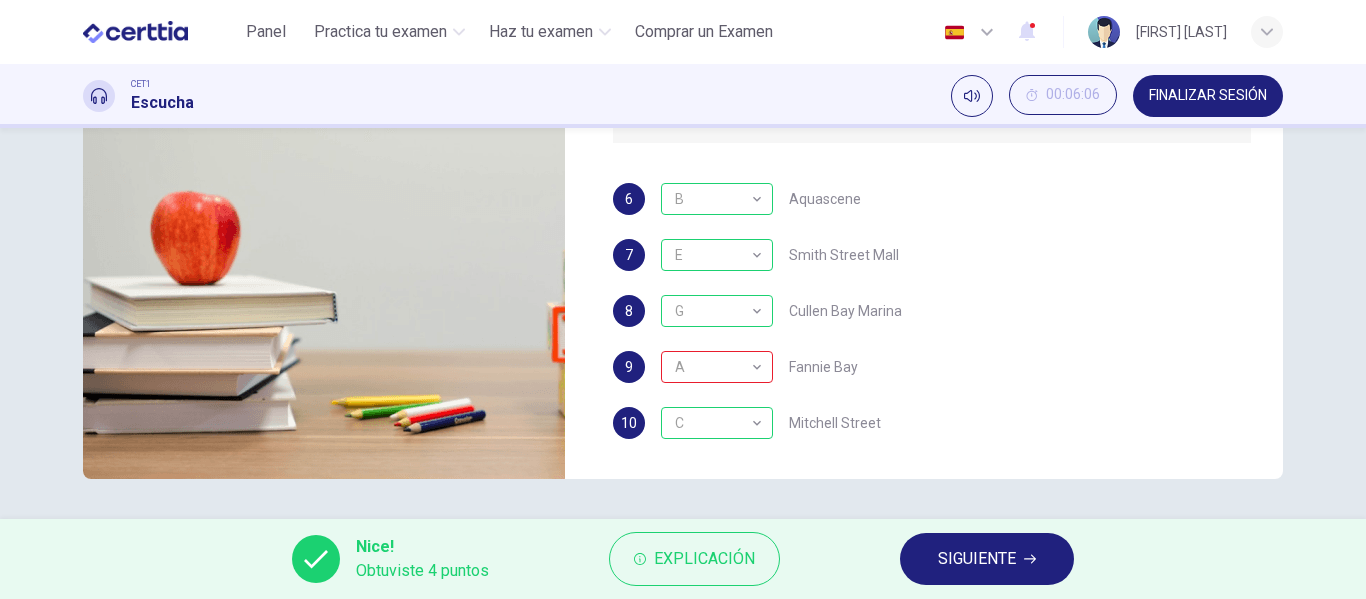 type on "*" 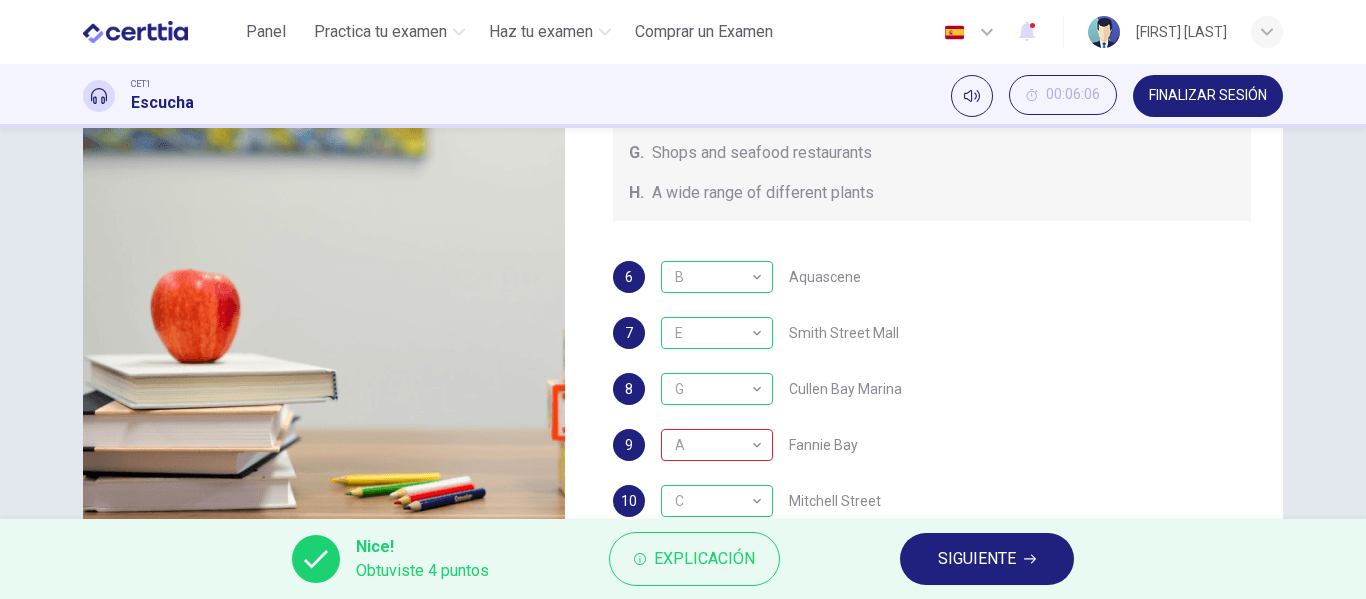 scroll, scrollTop: 384, scrollLeft: 0, axis: vertical 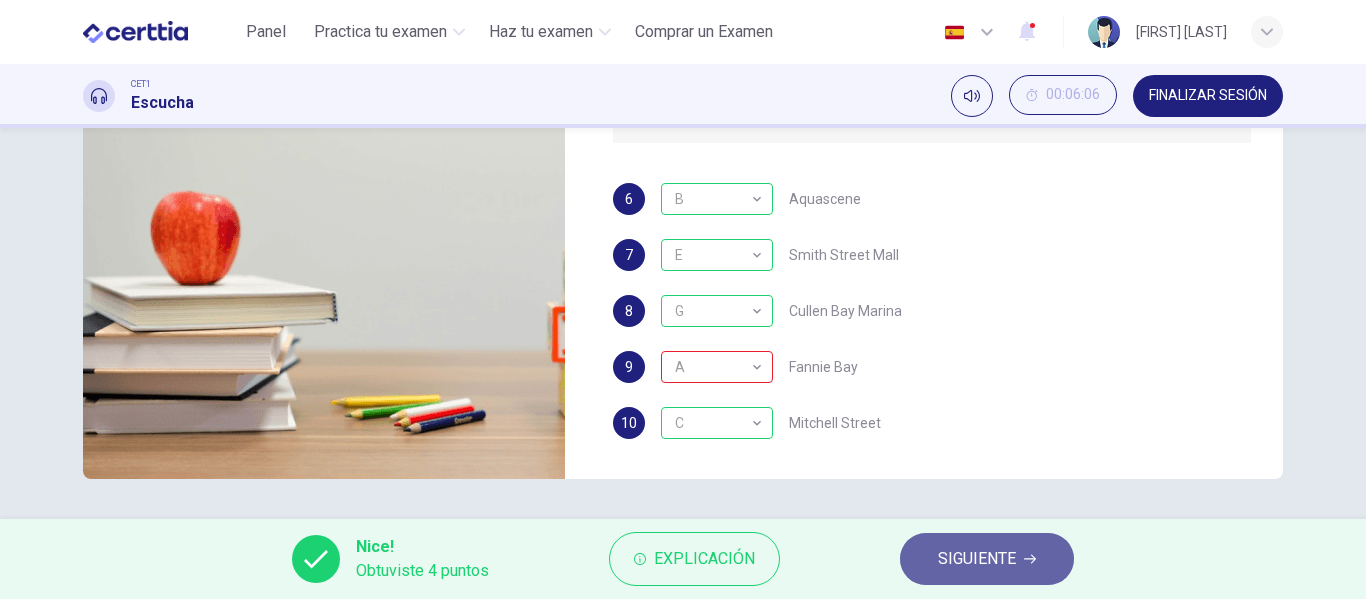 click on "SIGUIENTE" at bounding box center (977, 559) 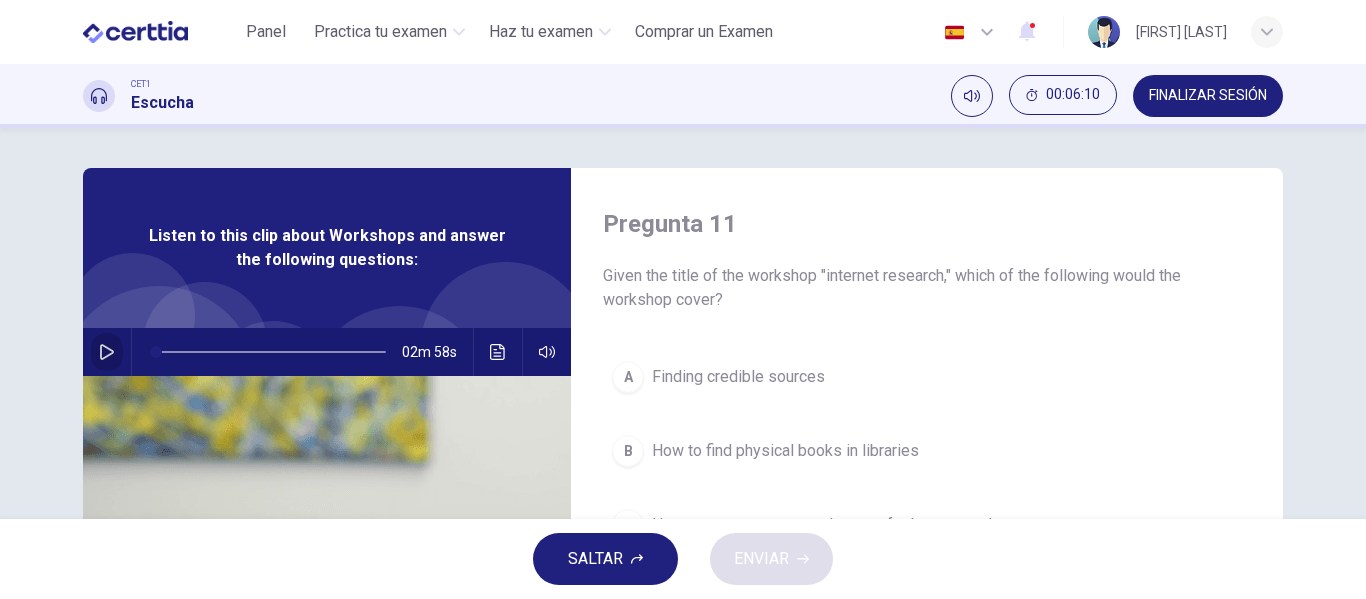 click 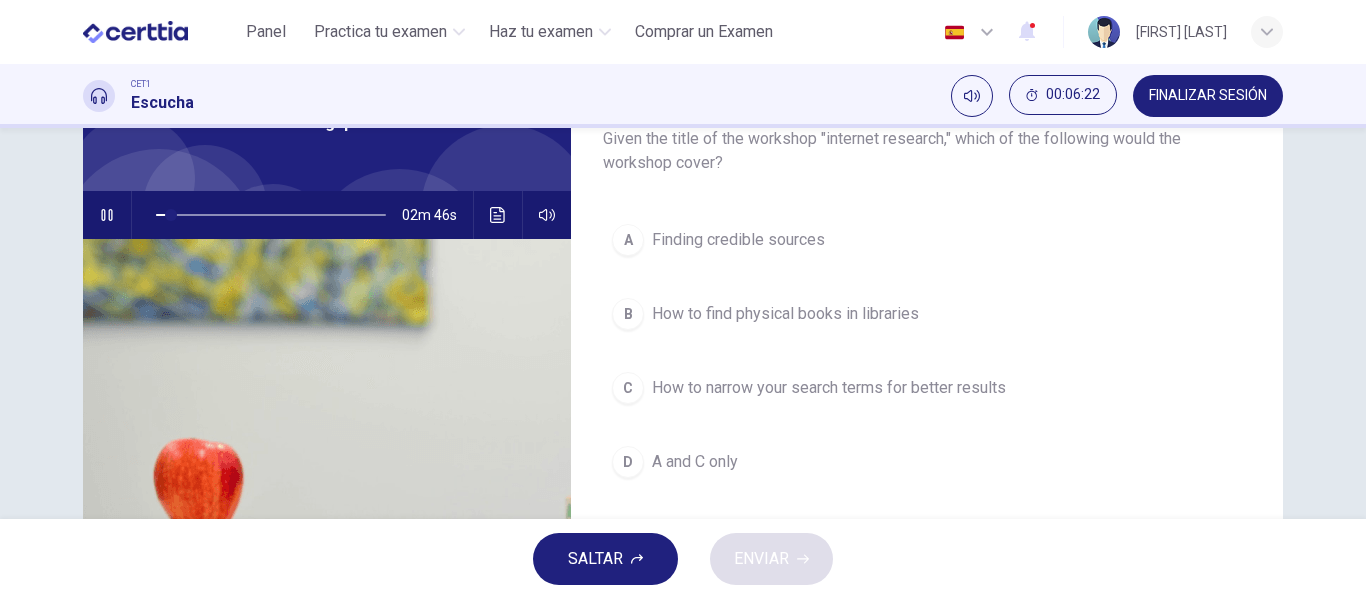 scroll, scrollTop: 135, scrollLeft: 0, axis: vertical 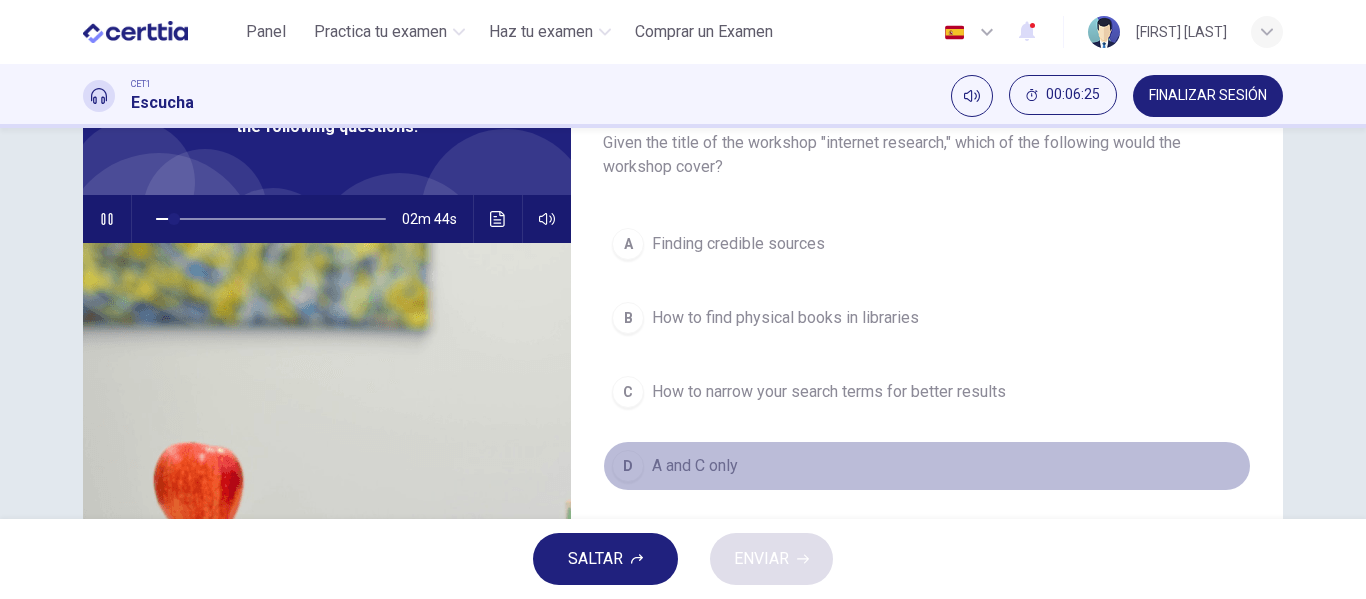 click on "A and C only" at bounding box center (695, 466) 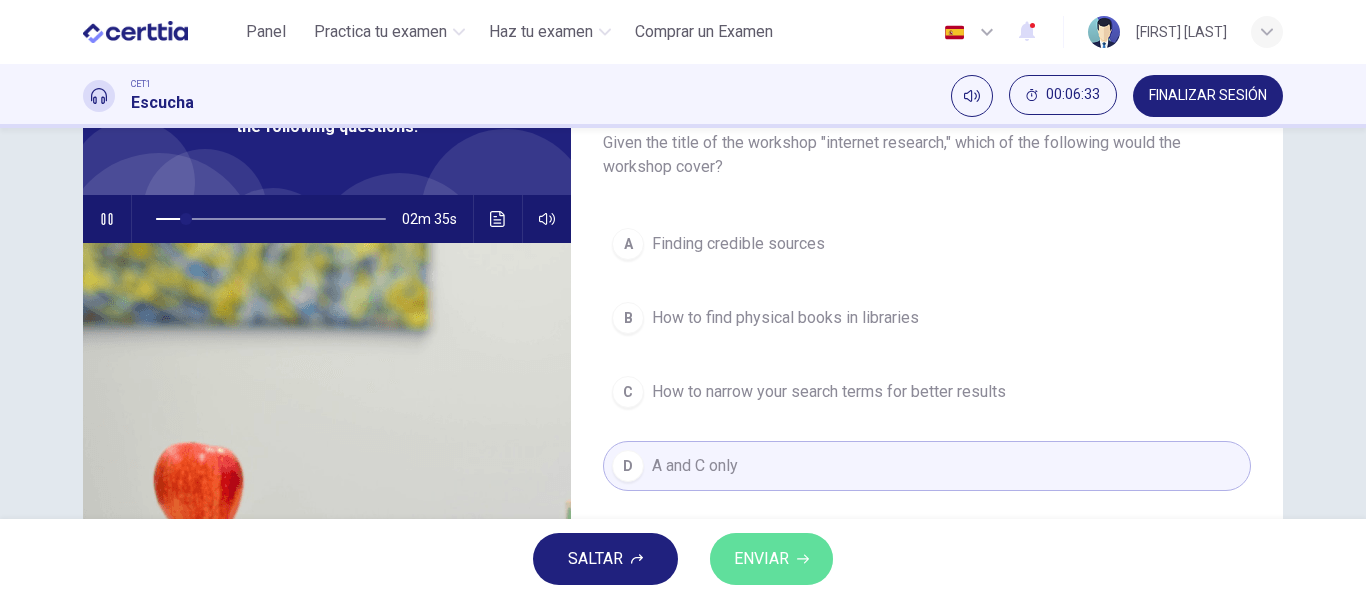 click on "ENVIAR" at bounding box center [761, 559] 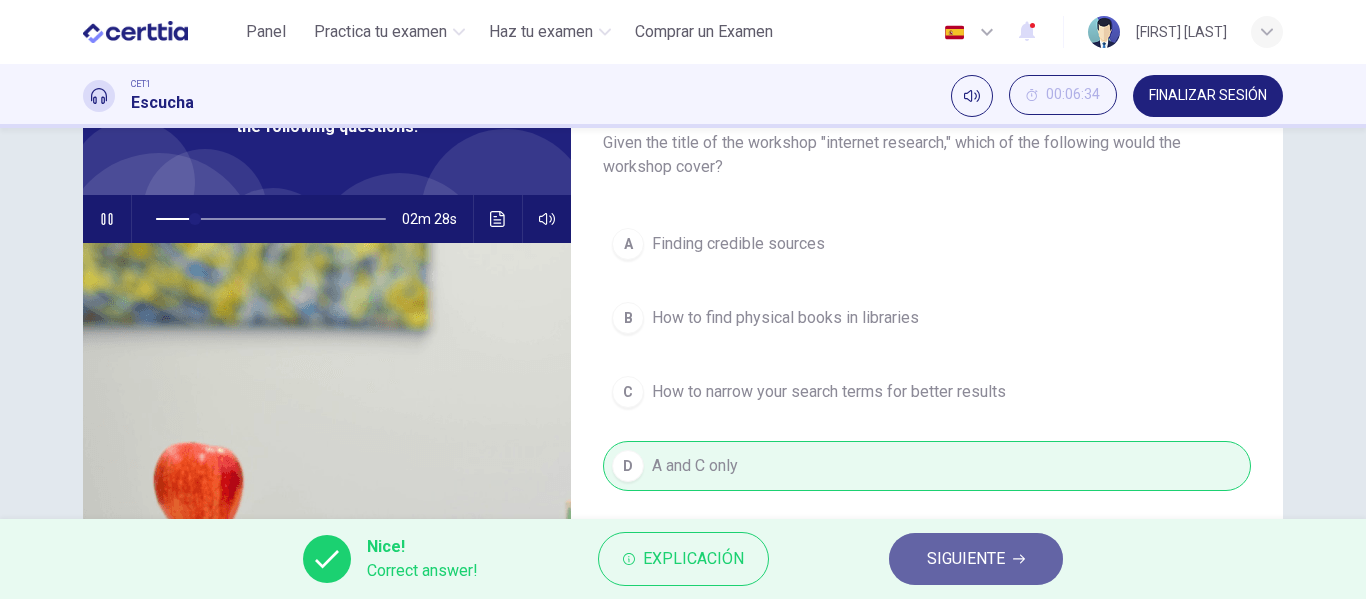 click on "SIGUIENTE" at bounding box center (966, 559) 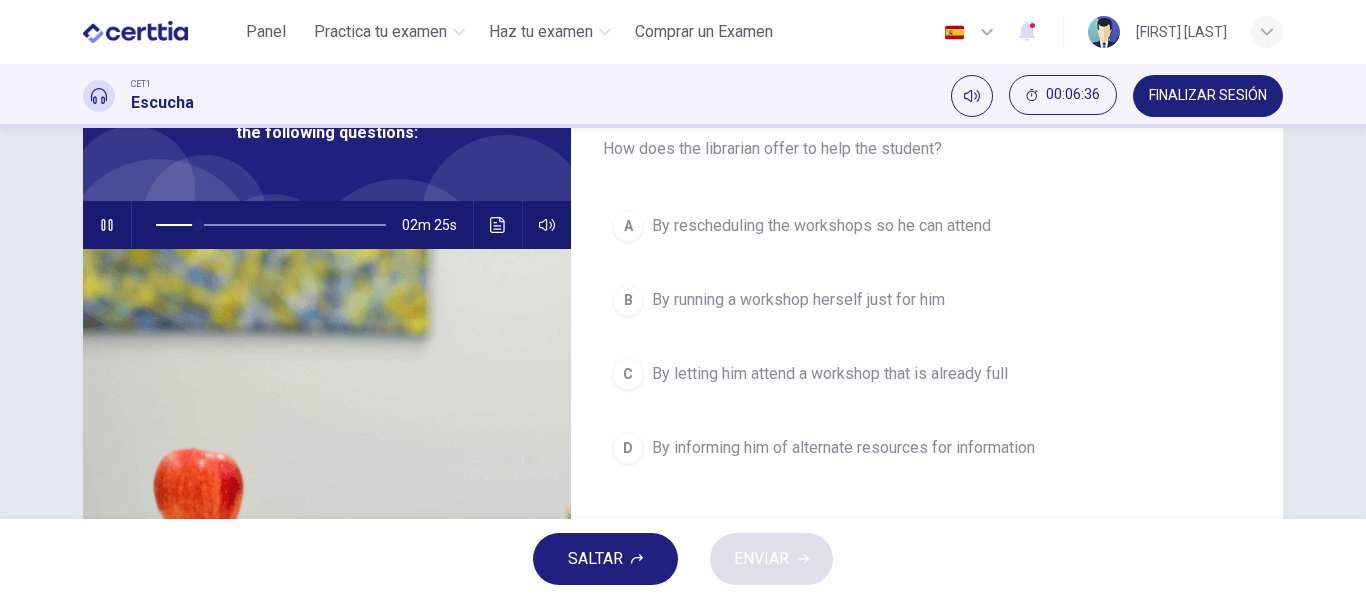 scroll, scrollTop: 124, scrollLeft: 0, axis: vertical 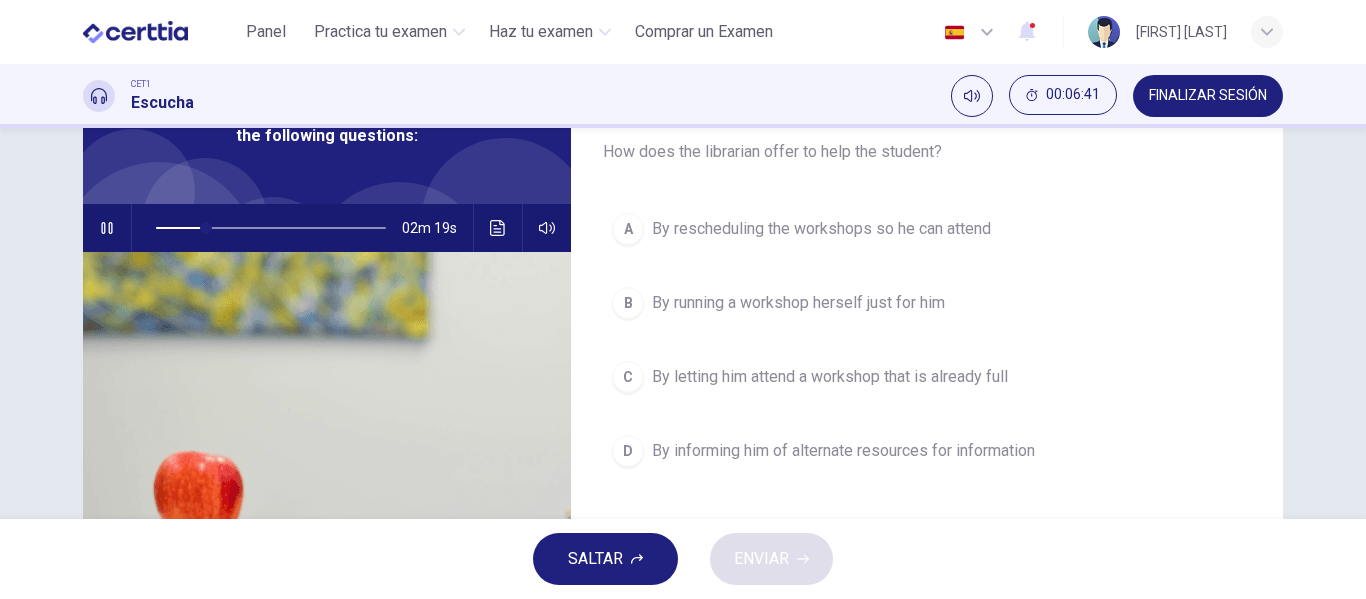 click on "By informing him of alternate resources for information" at bounding box center (843, 451) 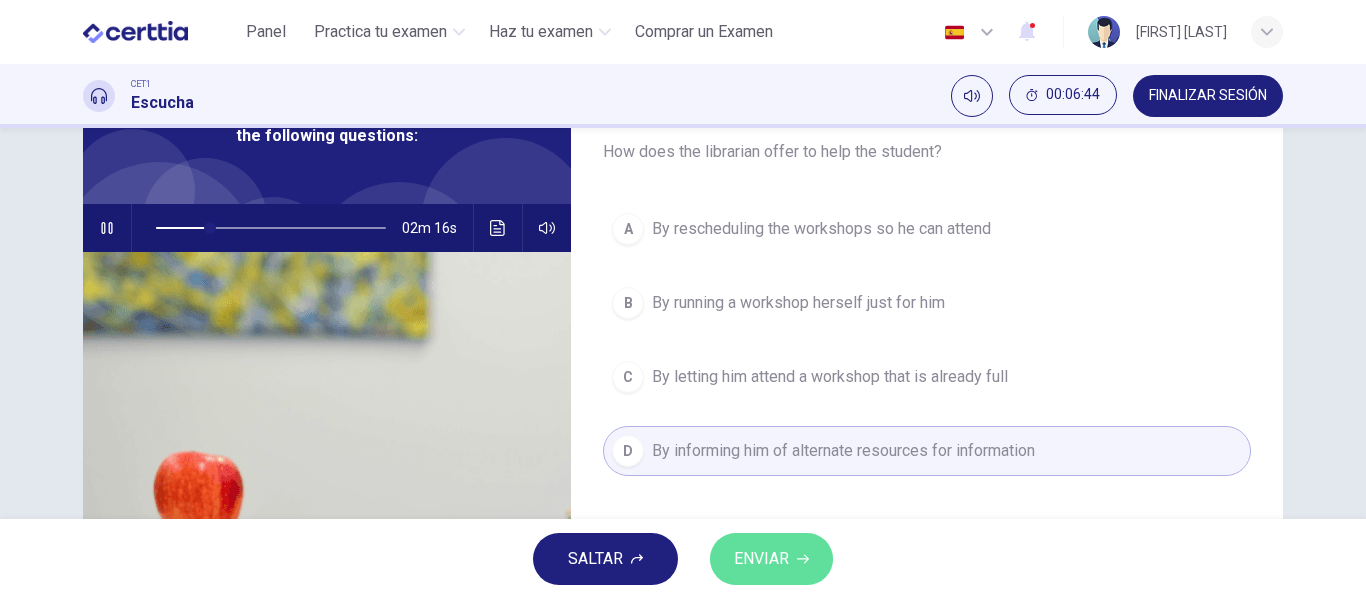 click on "ENVIAR" at bounding box center (761, 559) 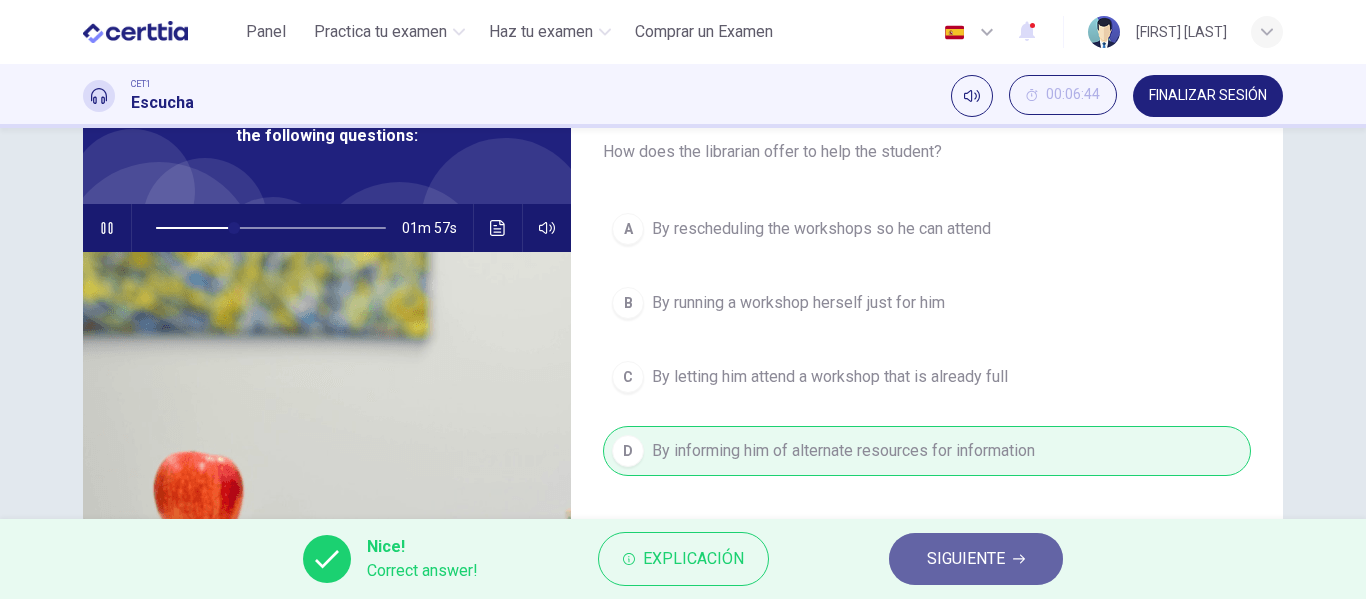 click on "SIGUIENTE" at bounding box center (966, 559) 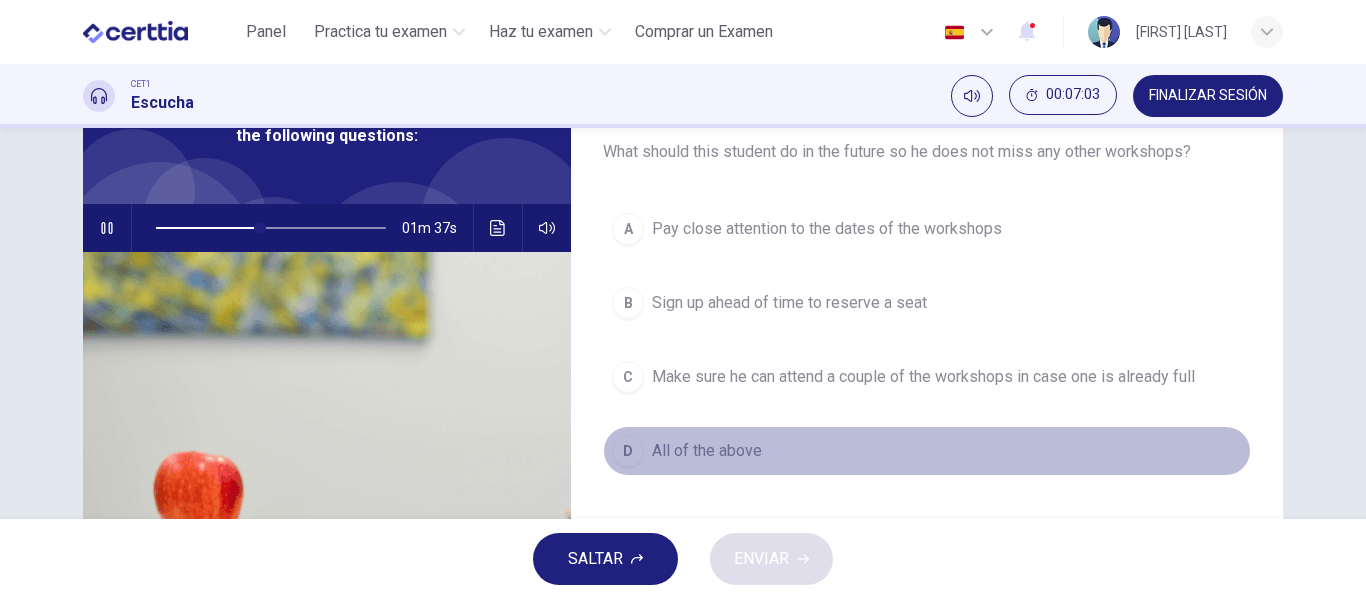 click on "All of the above" at bounding box center [707, 451] 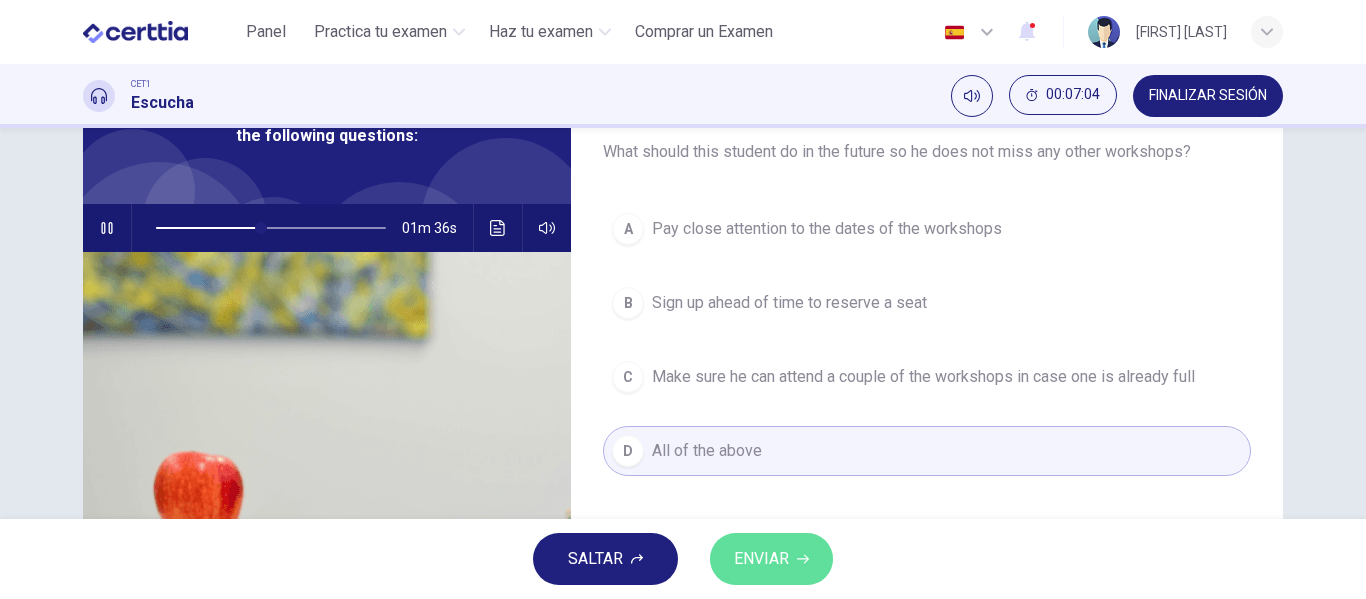 click on "ENVIAR" at bounding box center (761, 559) 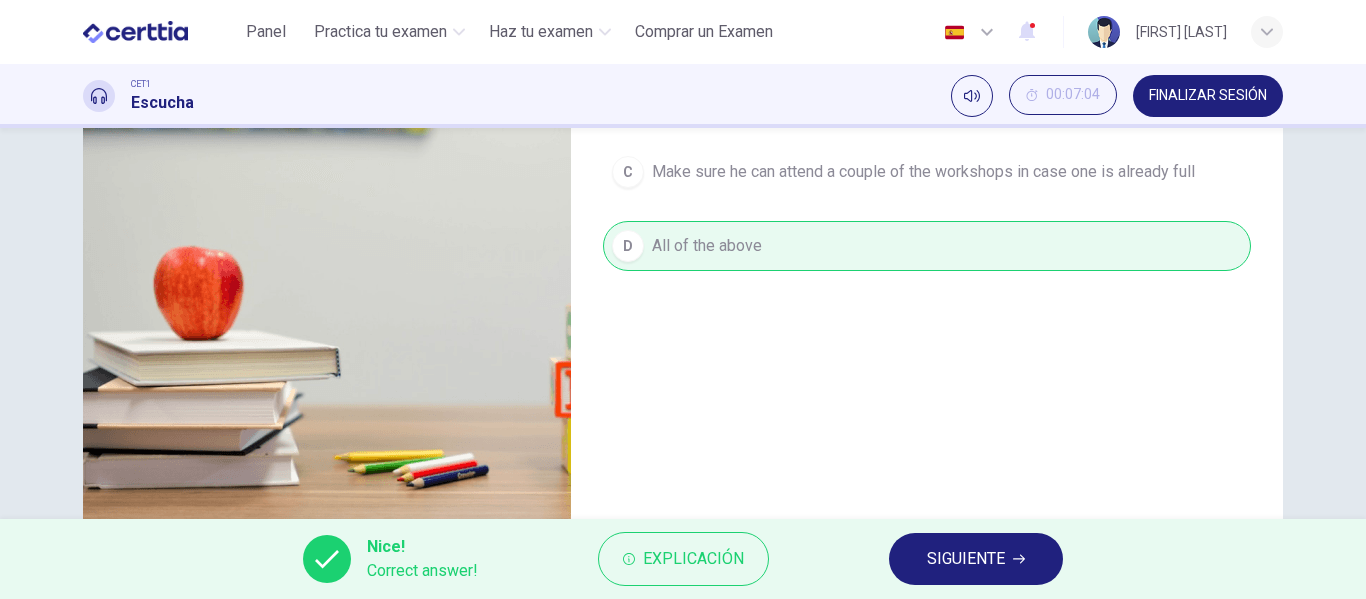 scroll, scrollTop: 384, scrollLeft: 0, axis: vertical 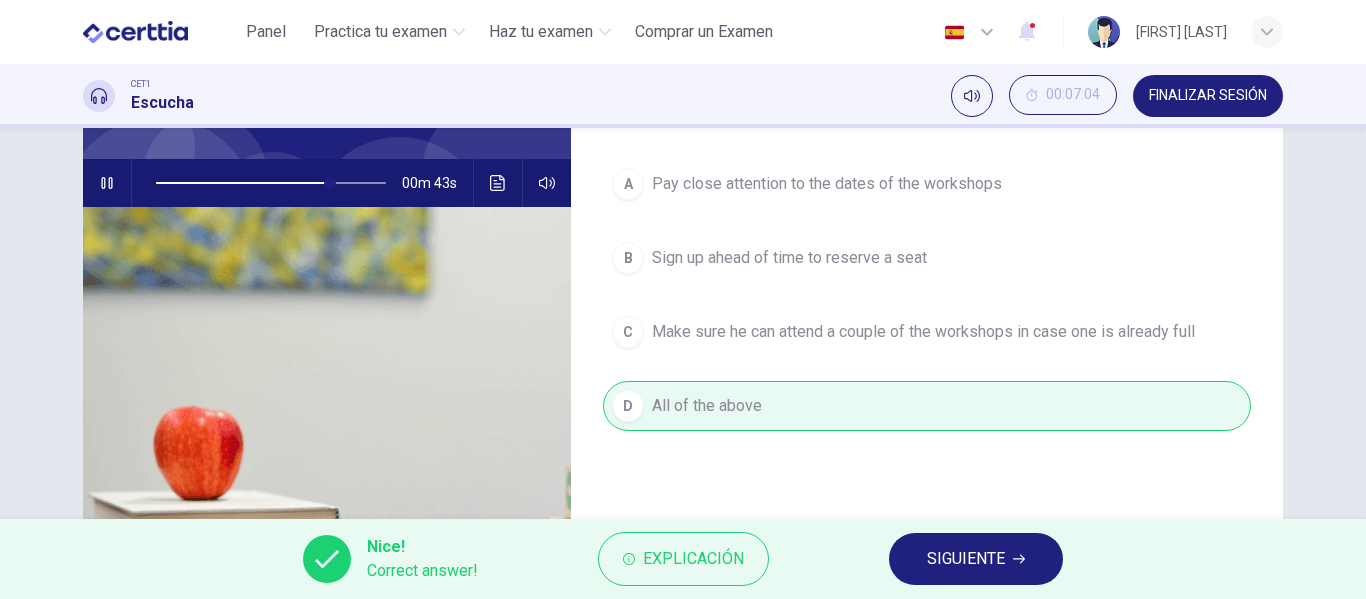 type on "**" 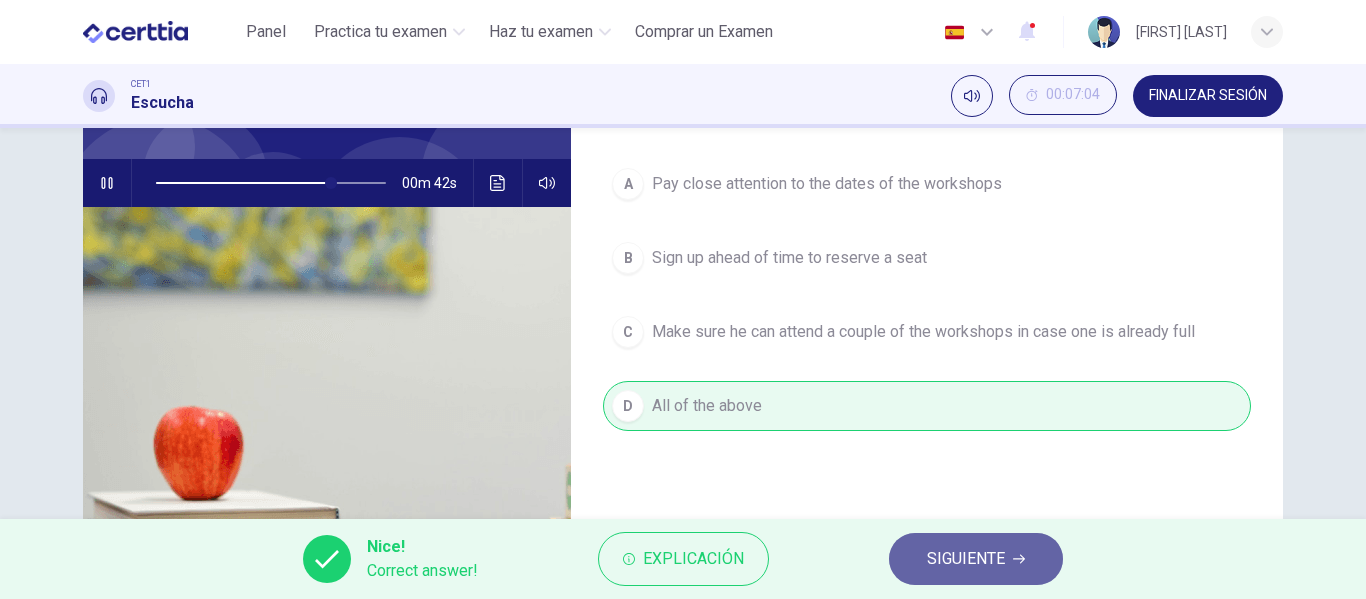 click on "SIGUIENTE" at bounding box center [966, 559] 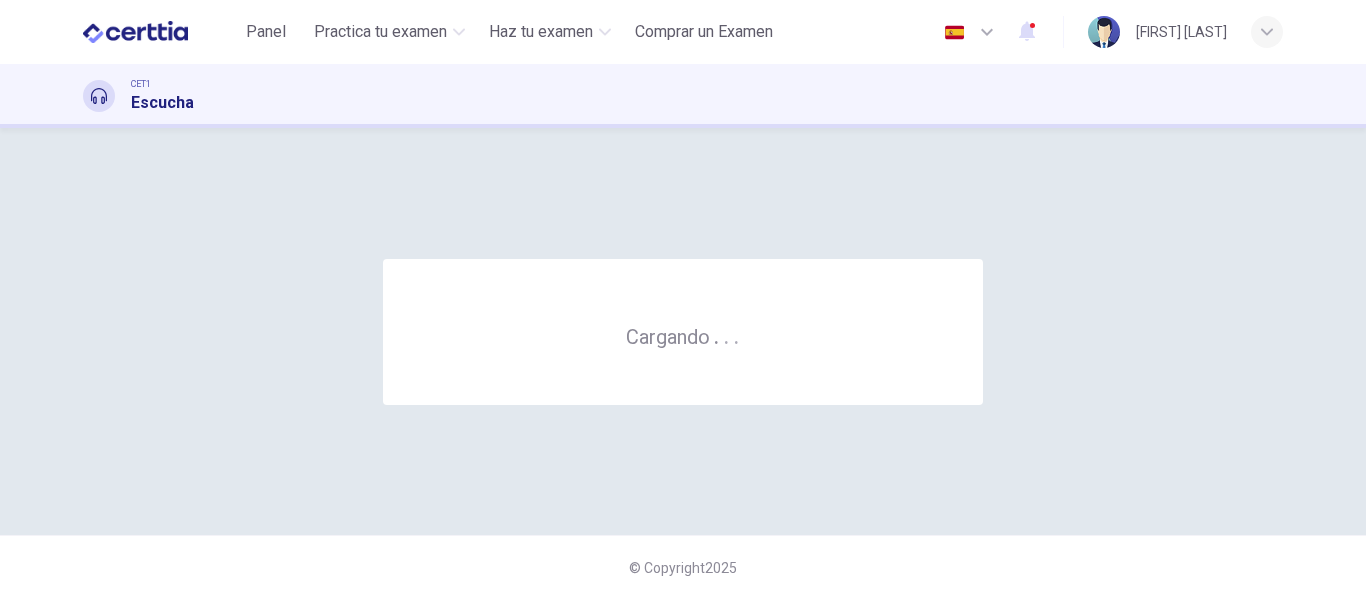 scroll, scrollTop: 0, scrollLeft: 0, axis: both 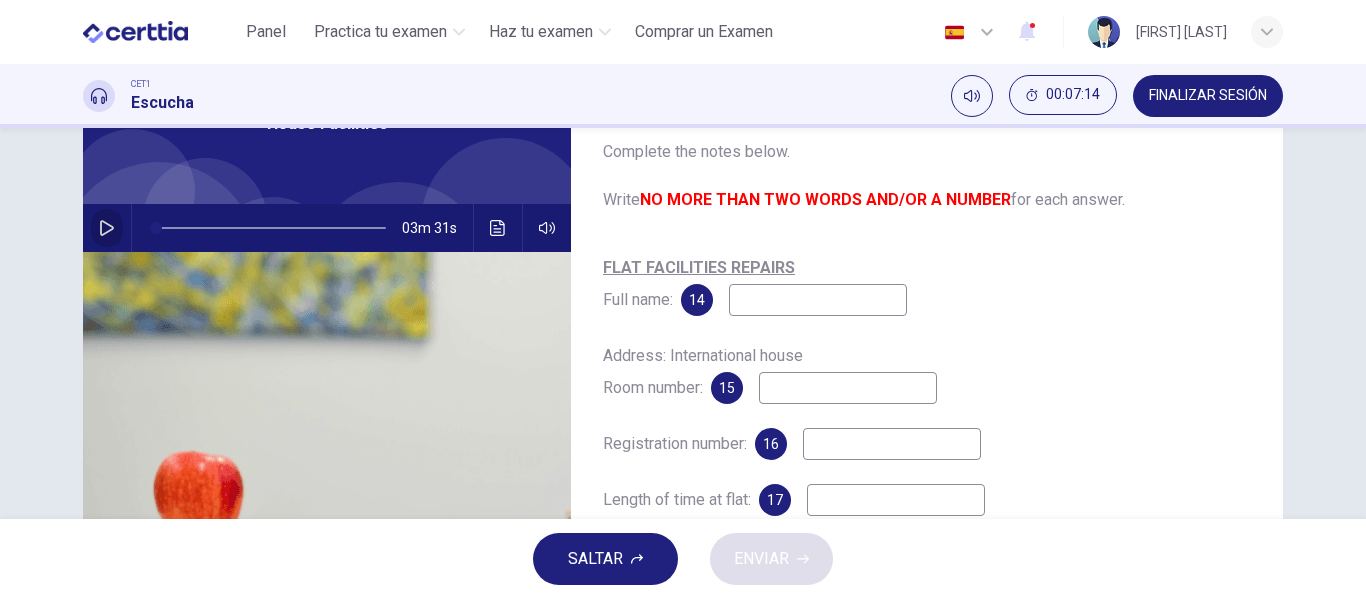 click 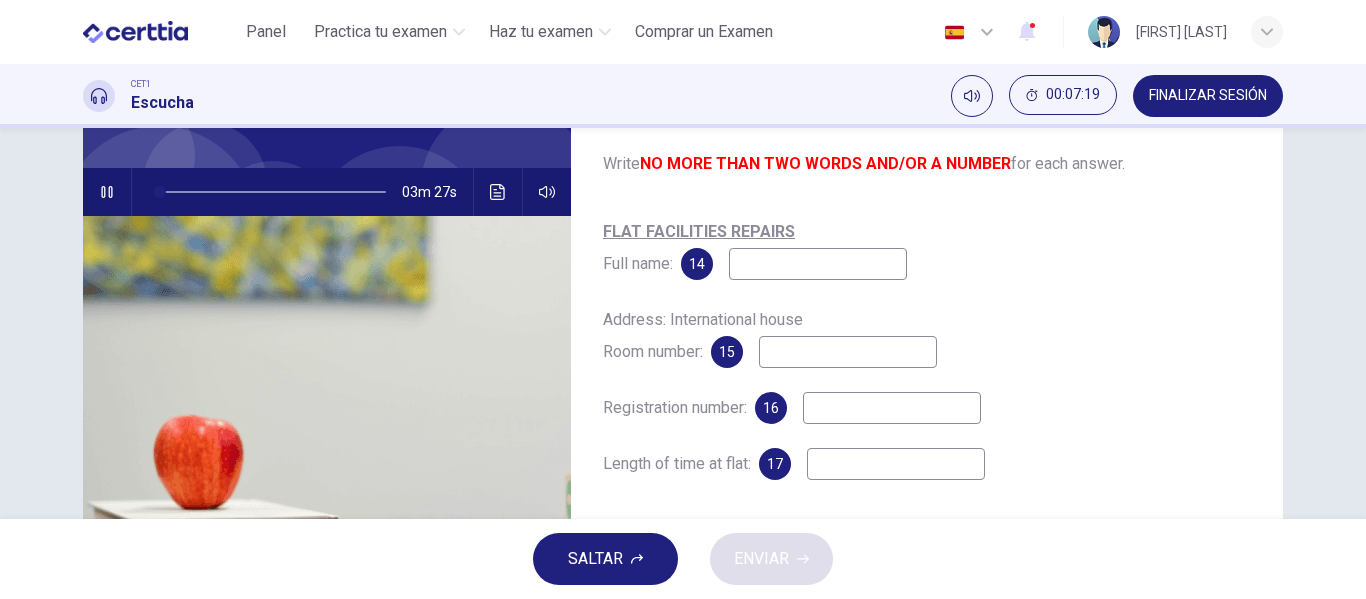 scroll, scrollTop: 198, scrollLeft: 0, axis: vertical 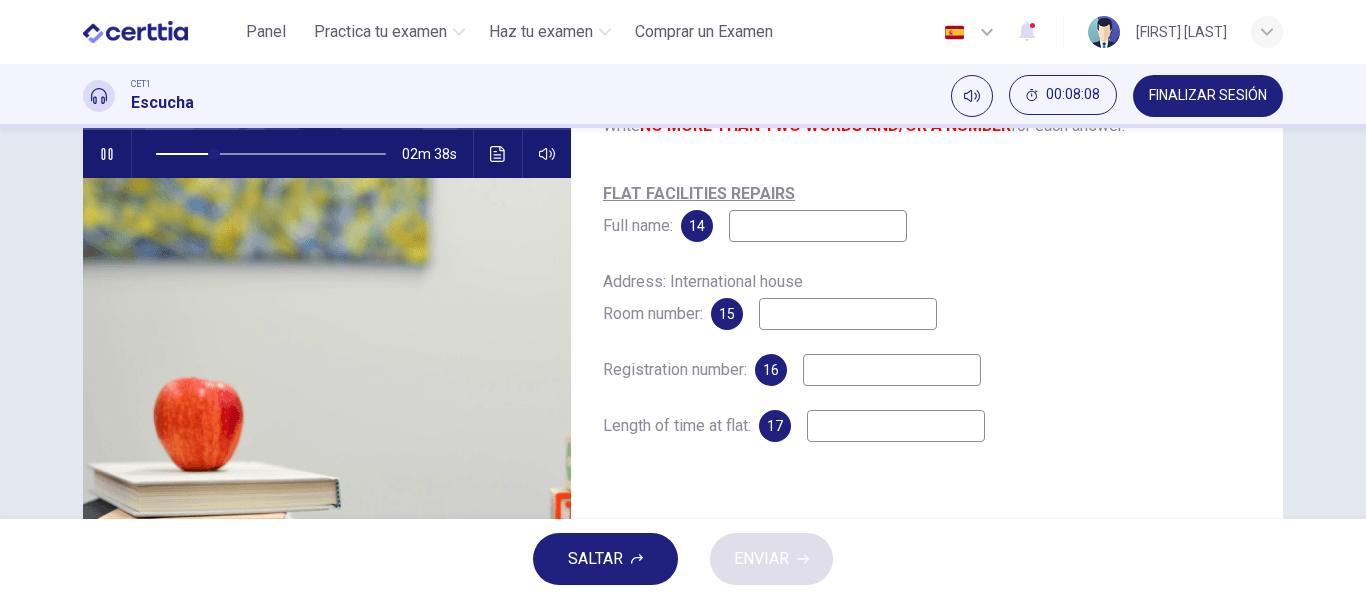 click at bounding box center [271, 154] 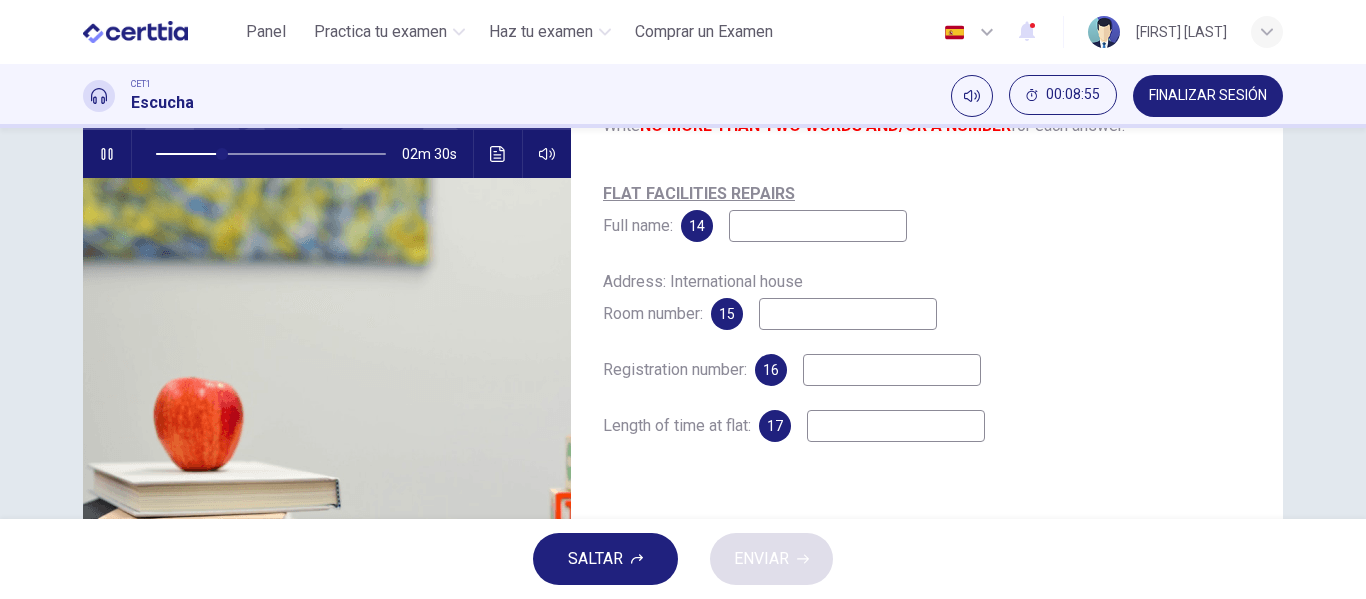 type on "**" 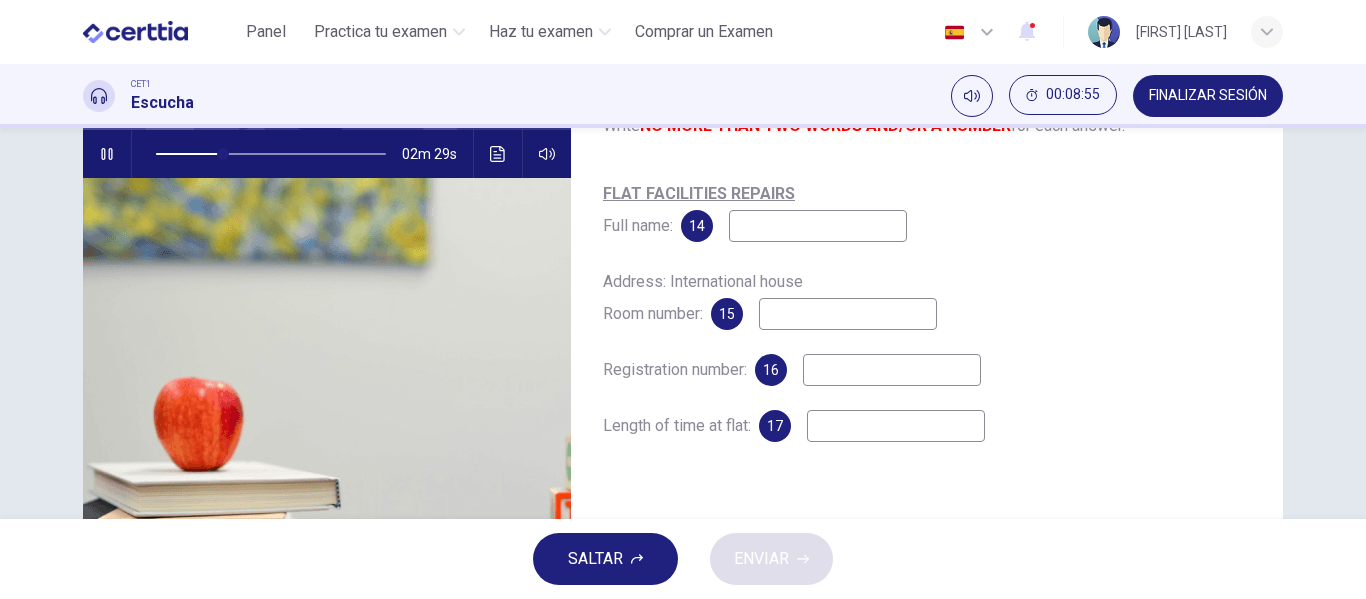 click at bounding box center [892, 370] 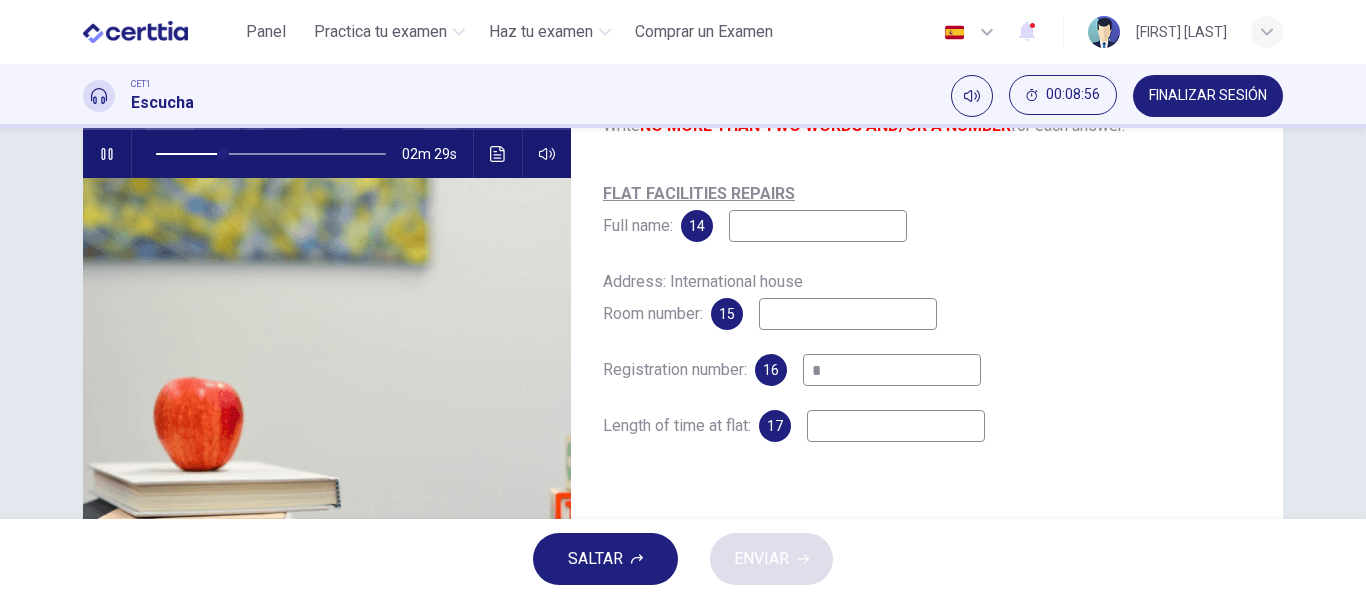 type on "**" 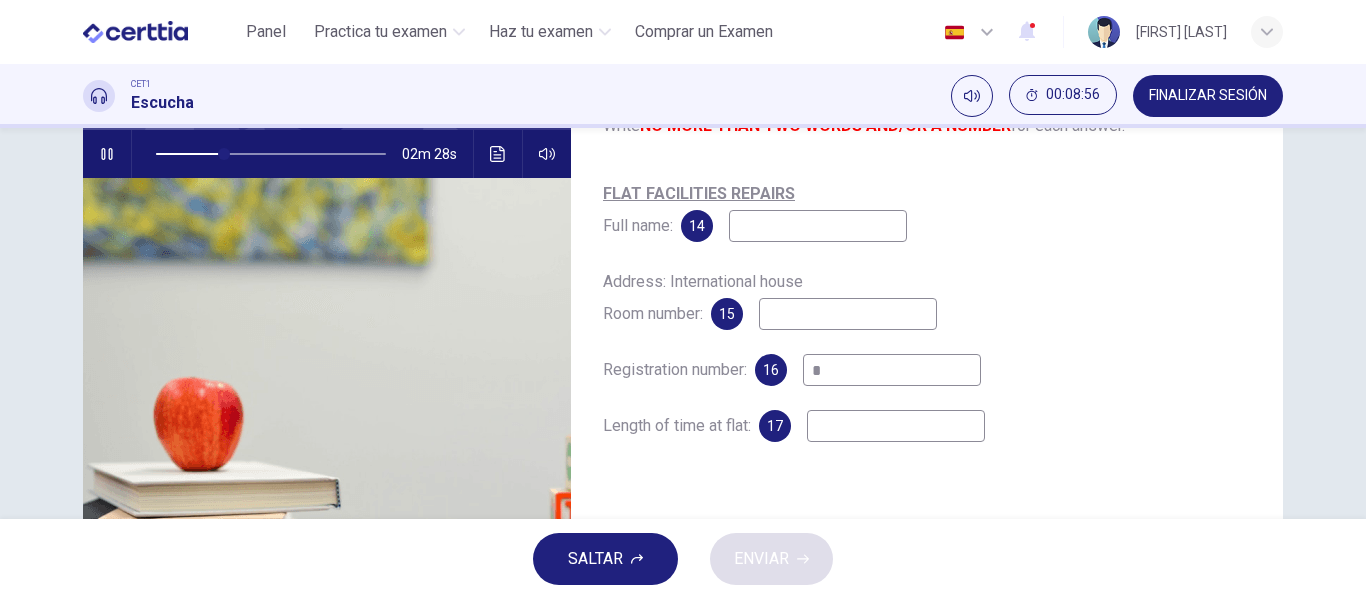 type on "**" 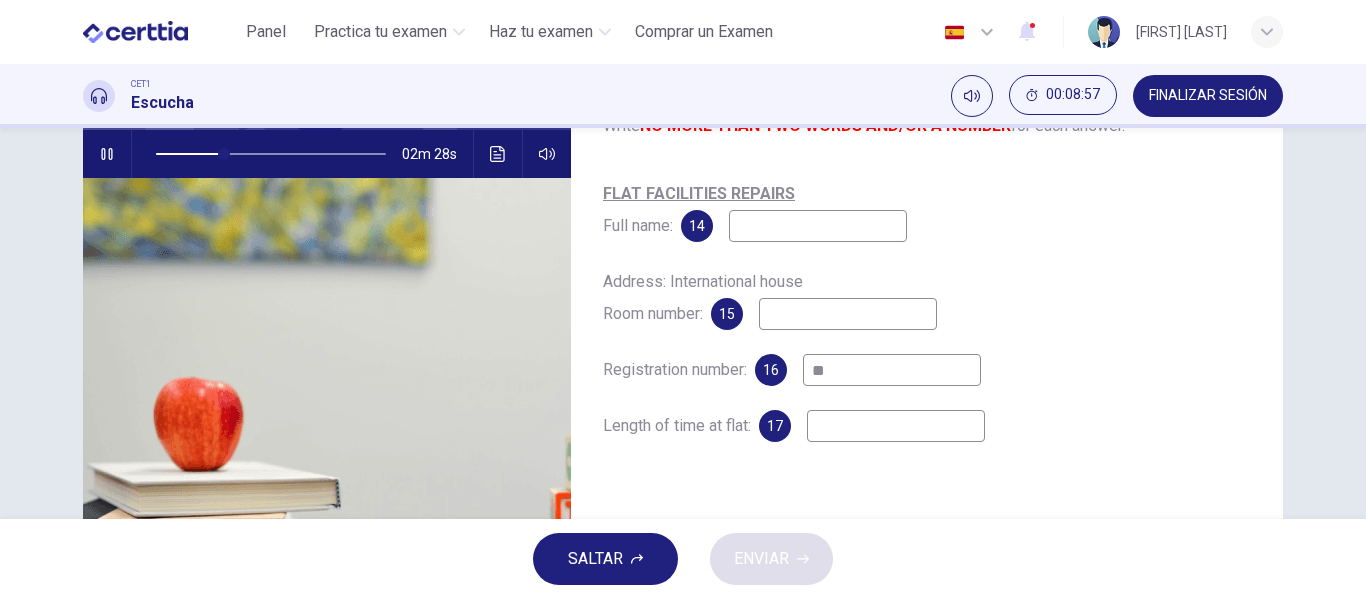 type on "**" 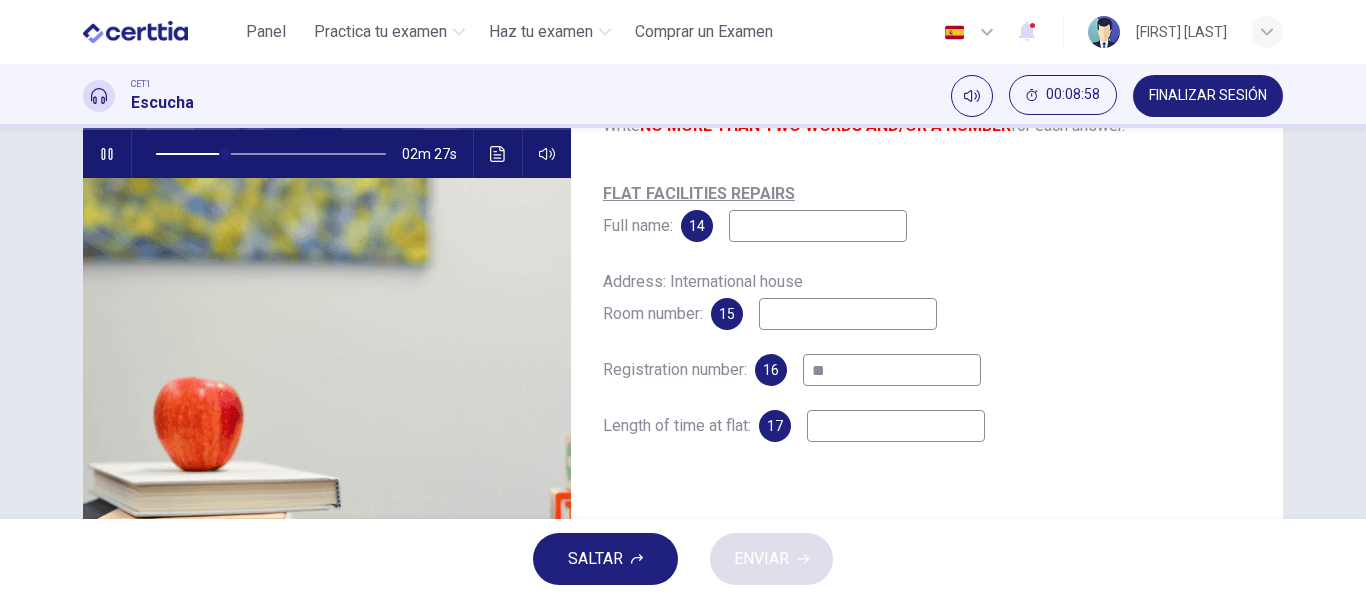 type on "***" 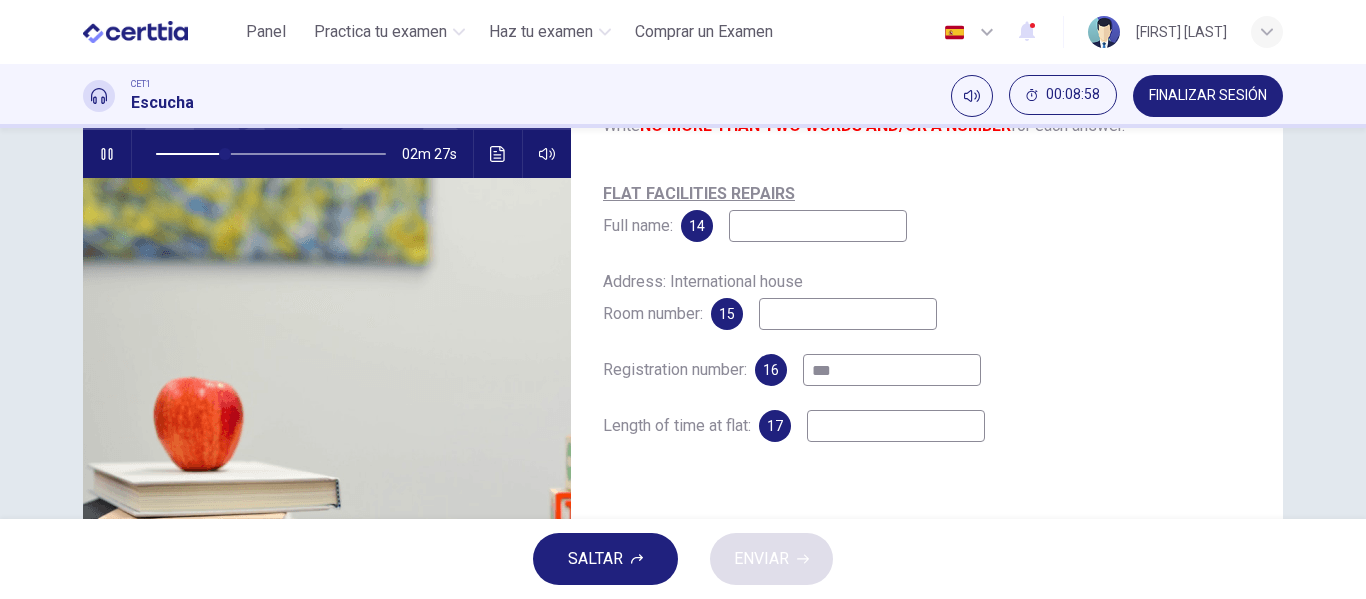 type on "**" 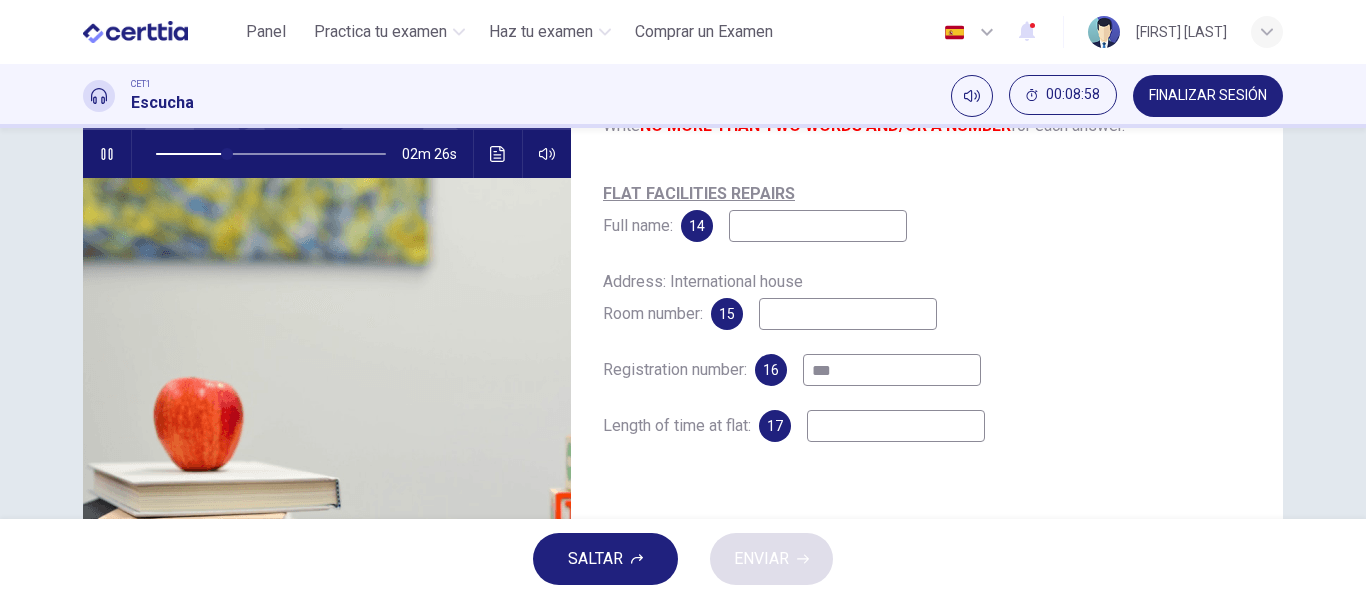 type on "****" 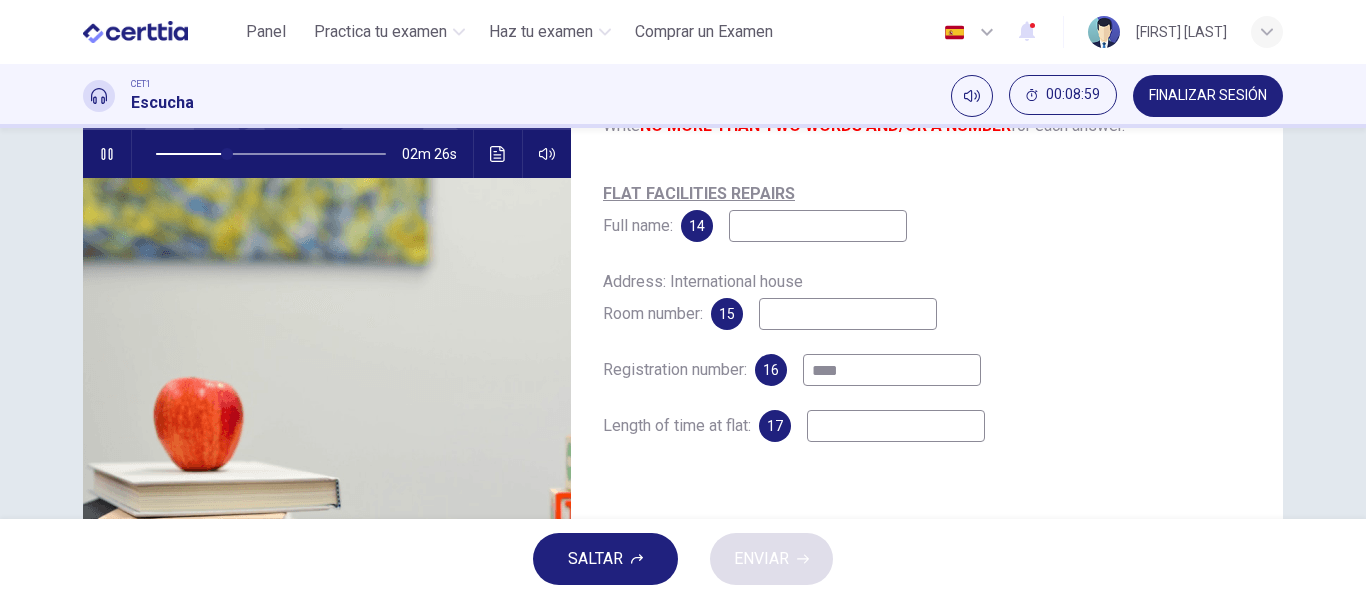 type on "**" 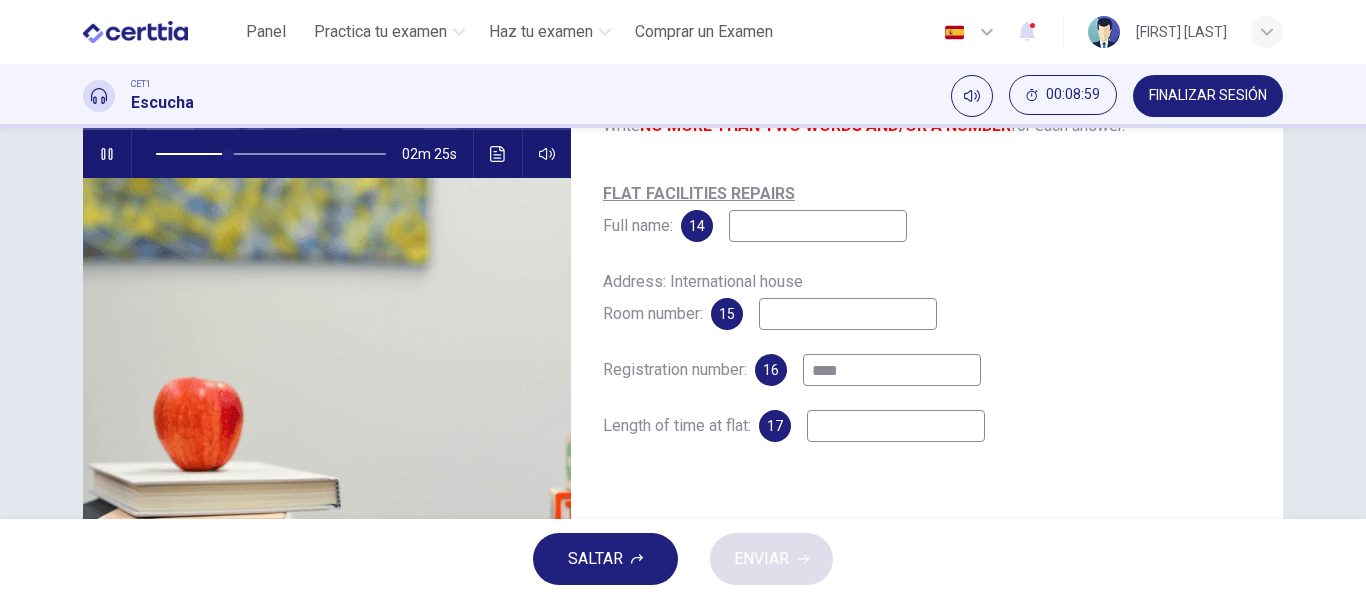 type on "*****" 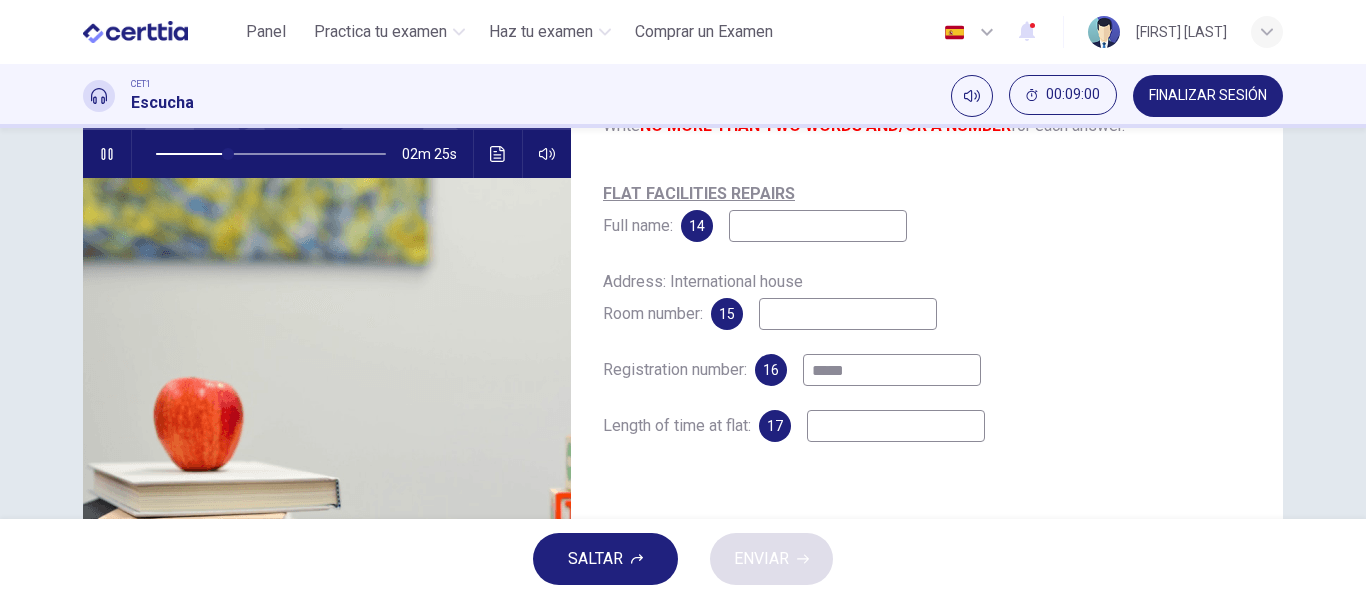 type on "**" 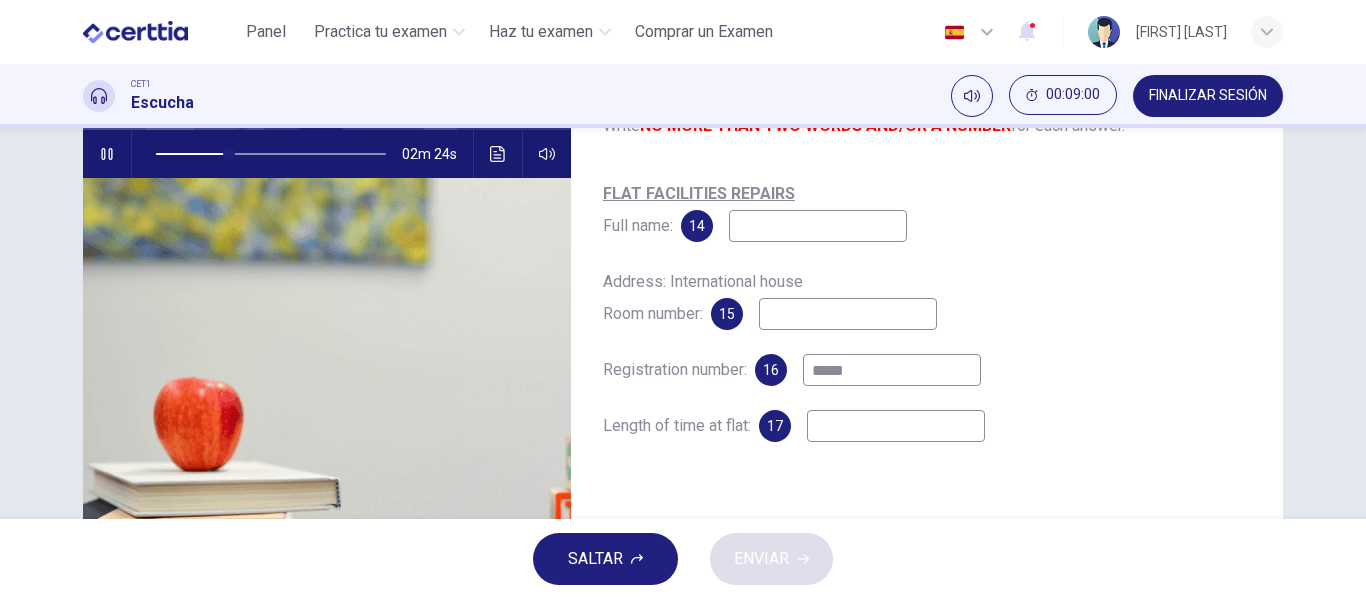 type on "******" 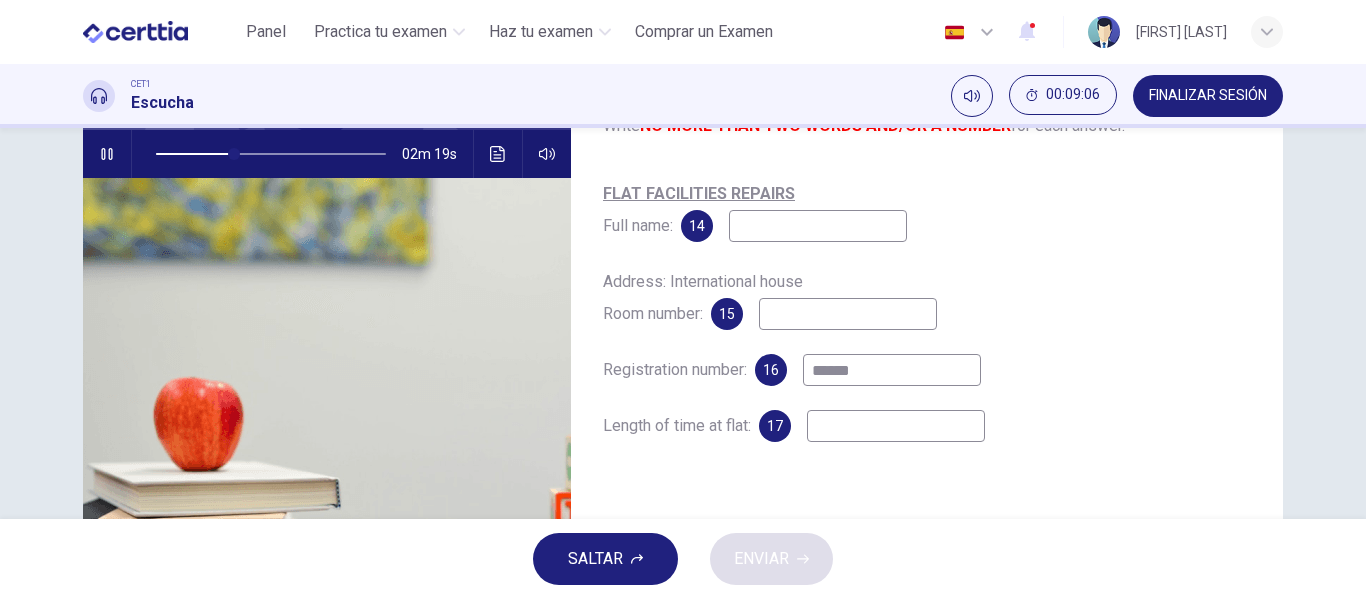 type on "**" 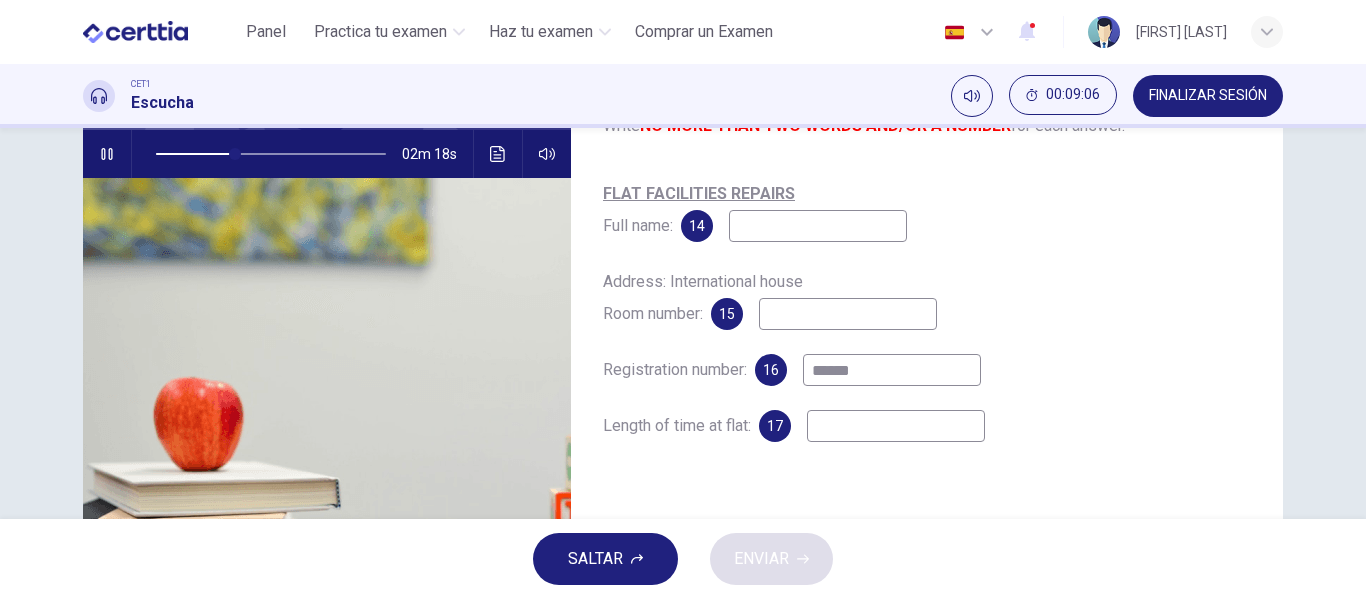 type on "******" 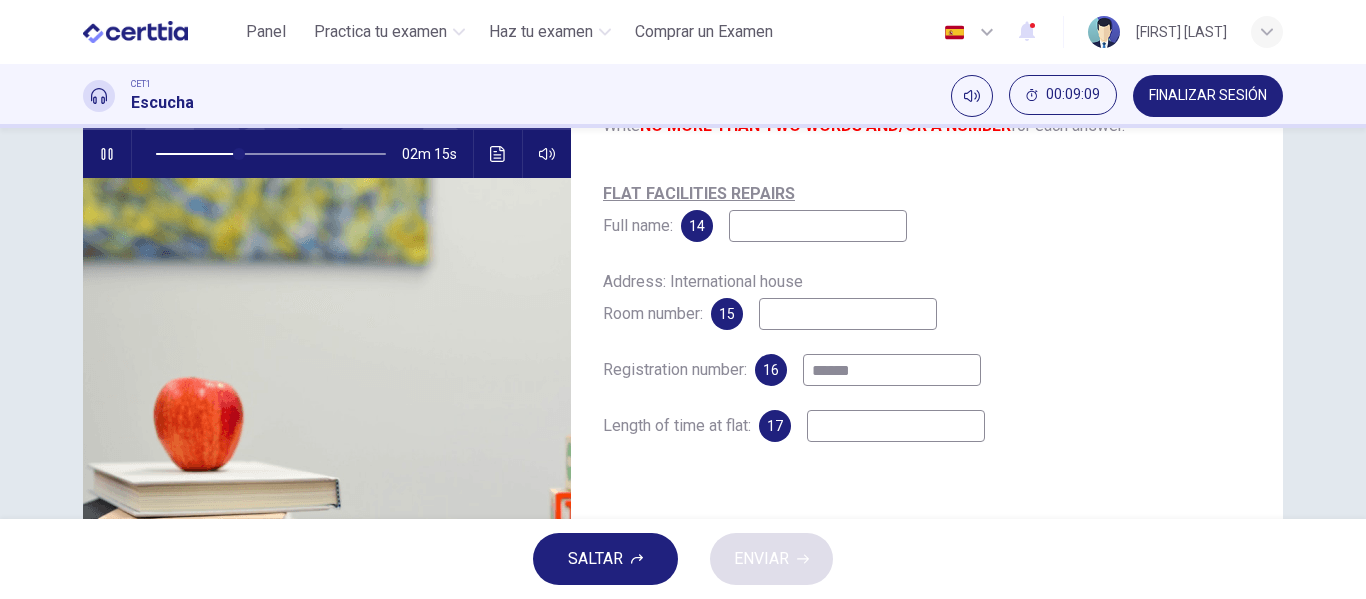click at bounding box center [896, 426] 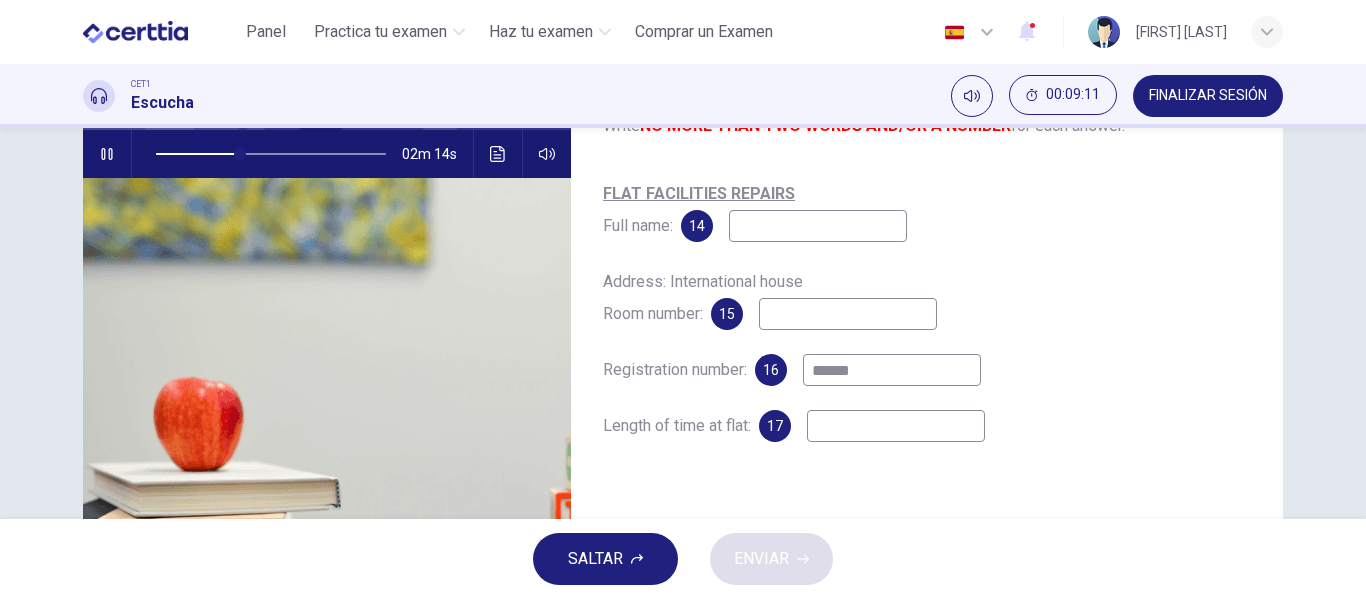 type on "**" 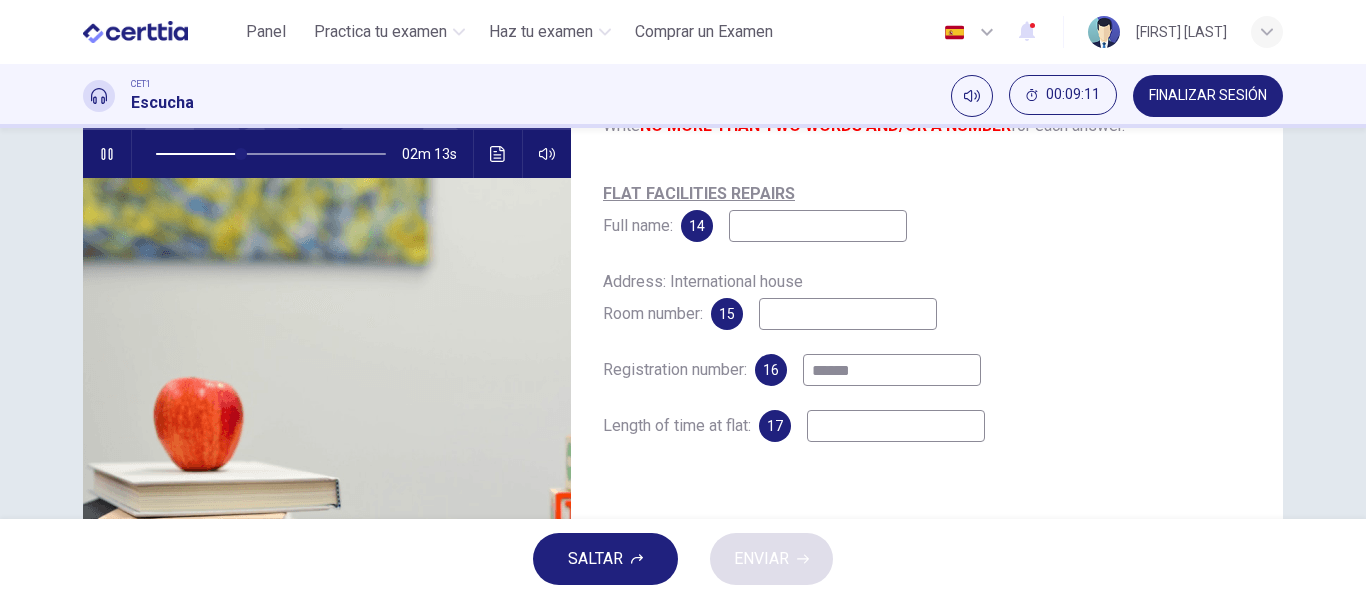 type on "*" 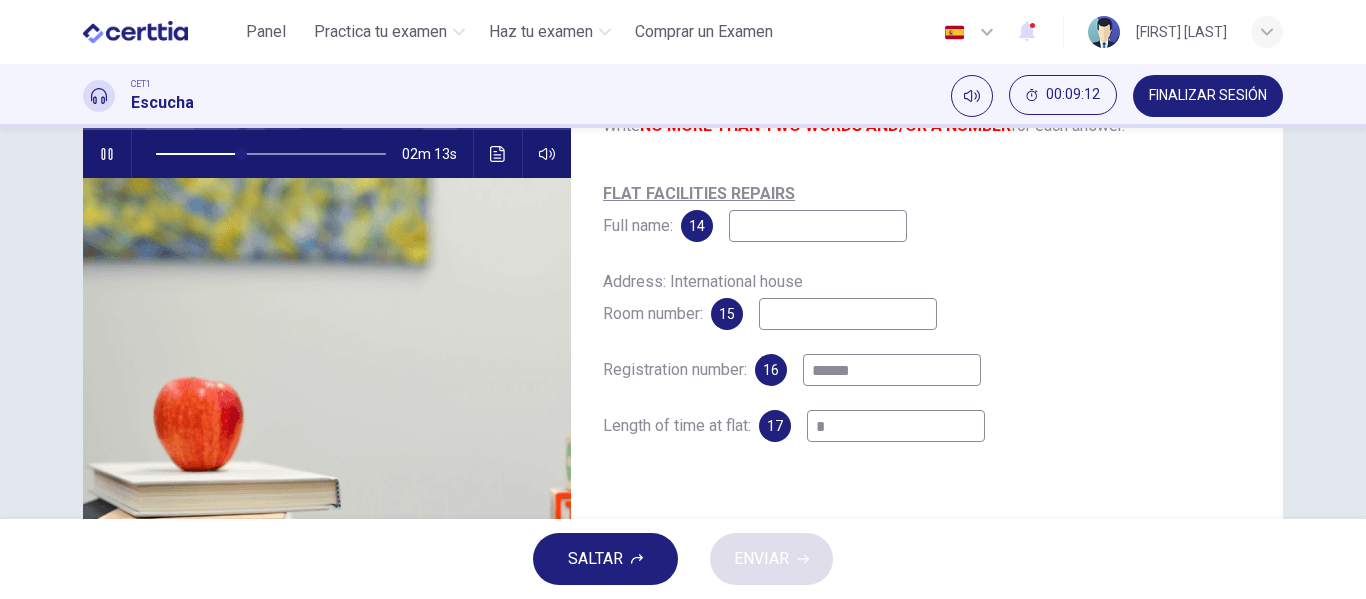 type on "**" 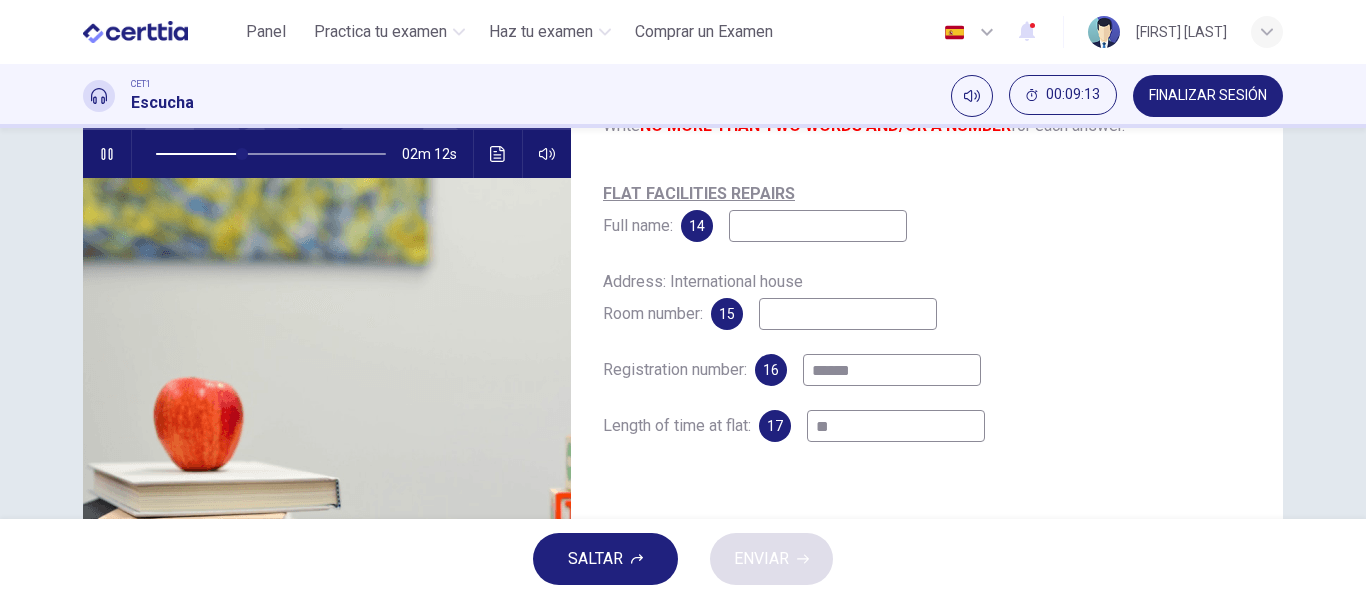 type on "***" 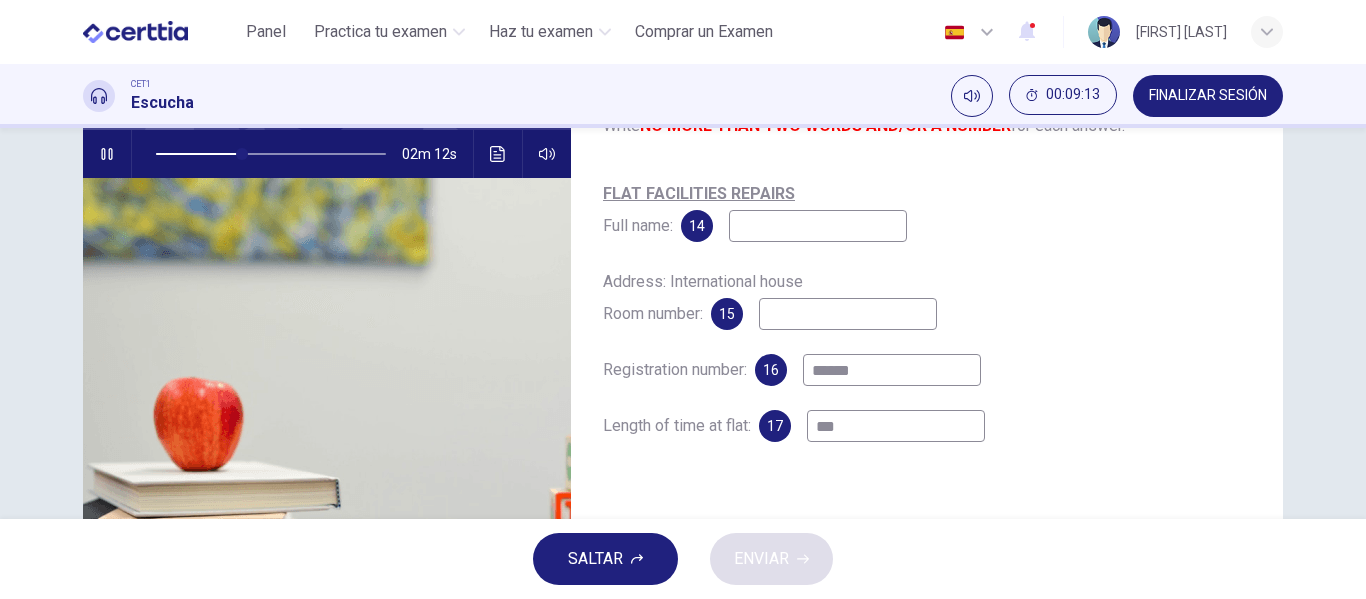 type on "**" 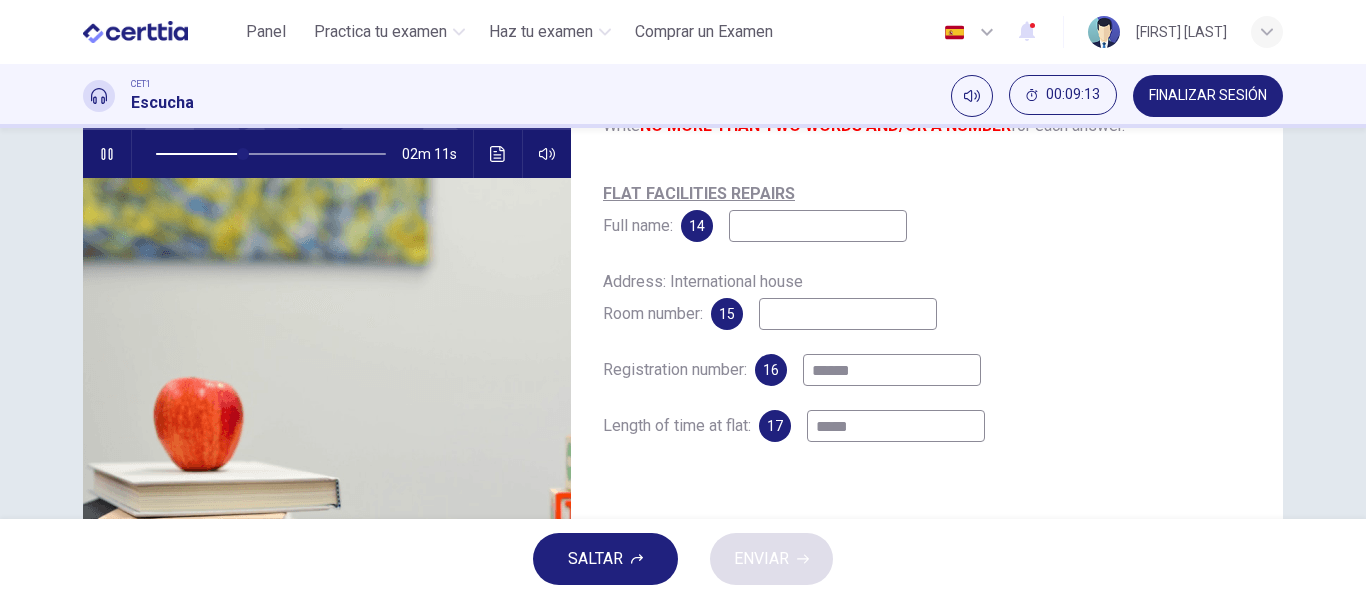 type on "******" 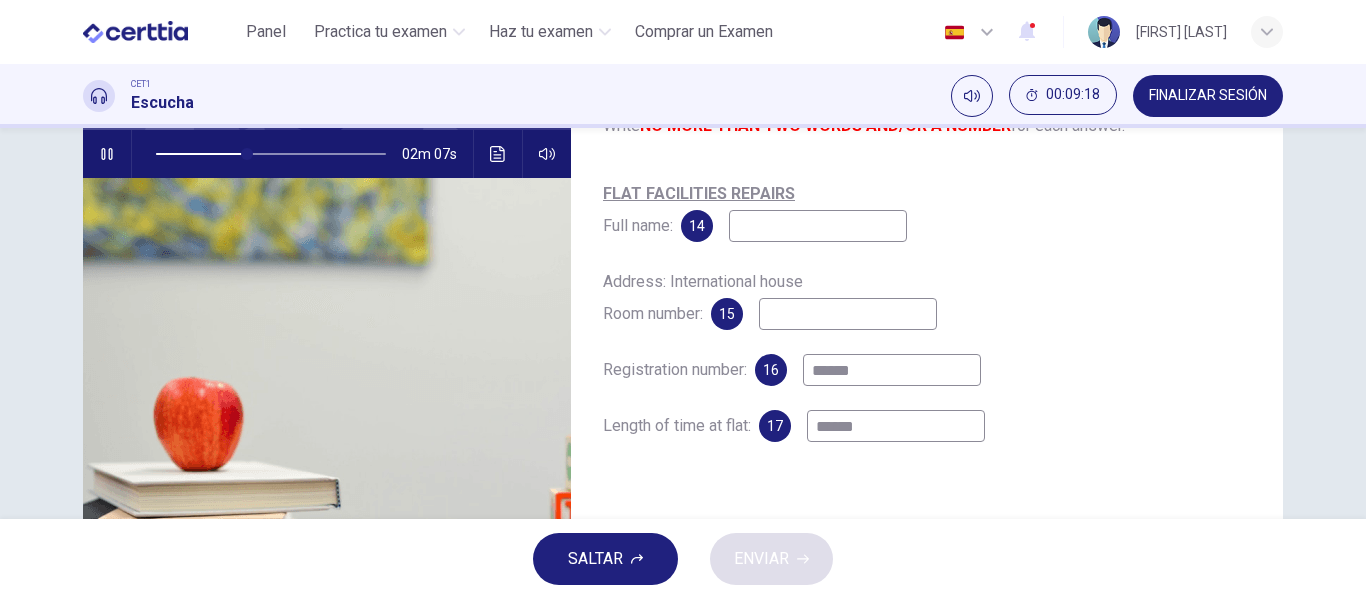 type on "**" 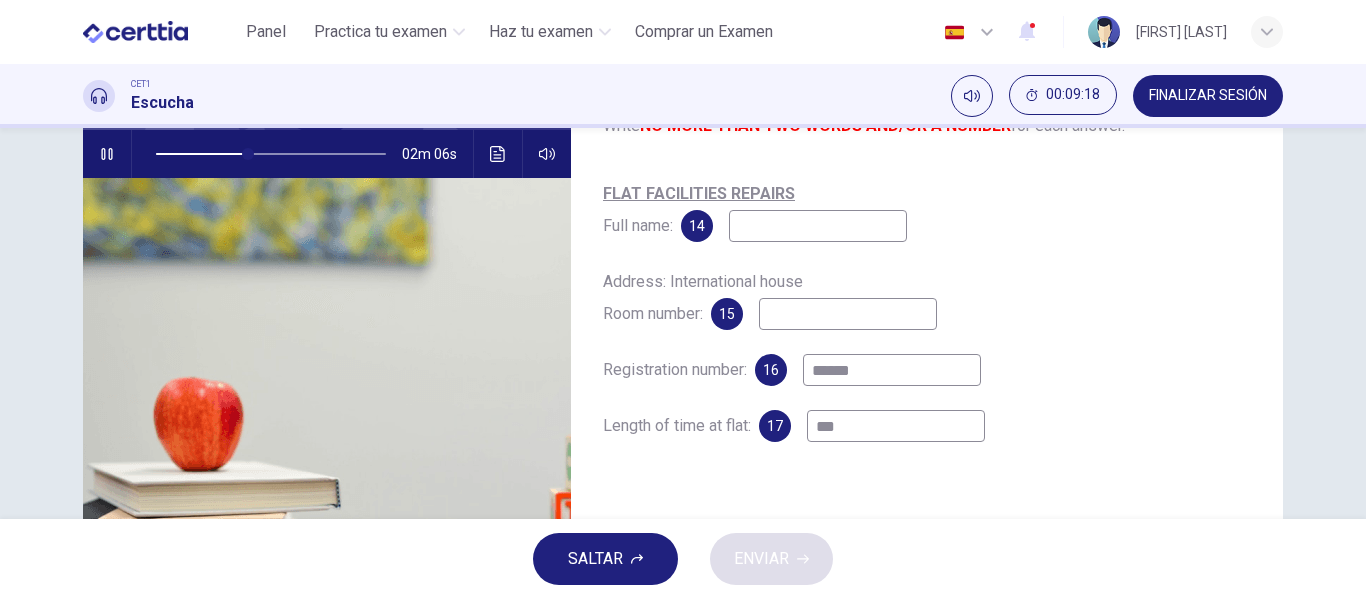type on "*" 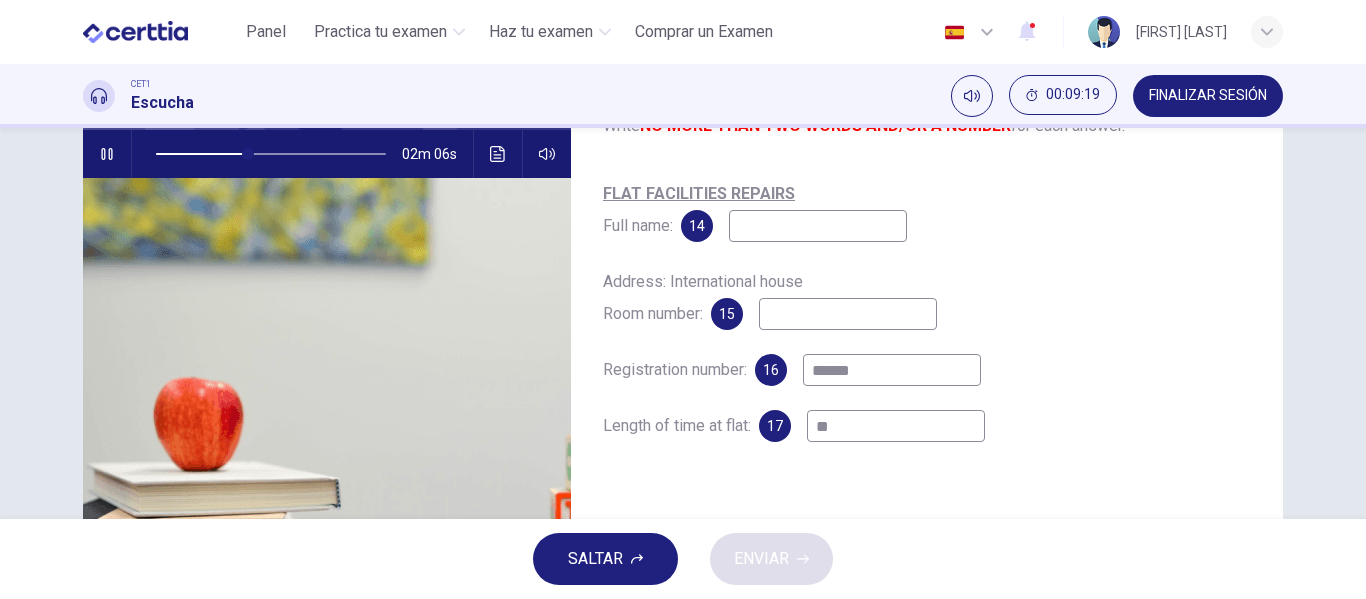 type on "**" 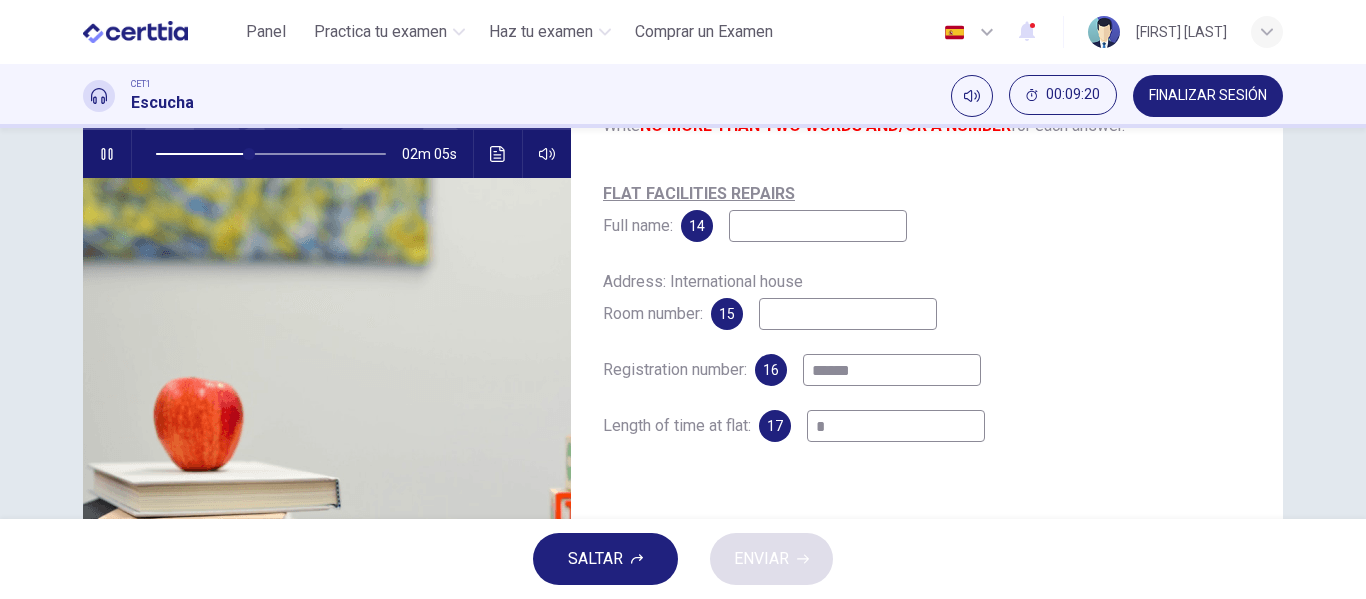 type on "**" 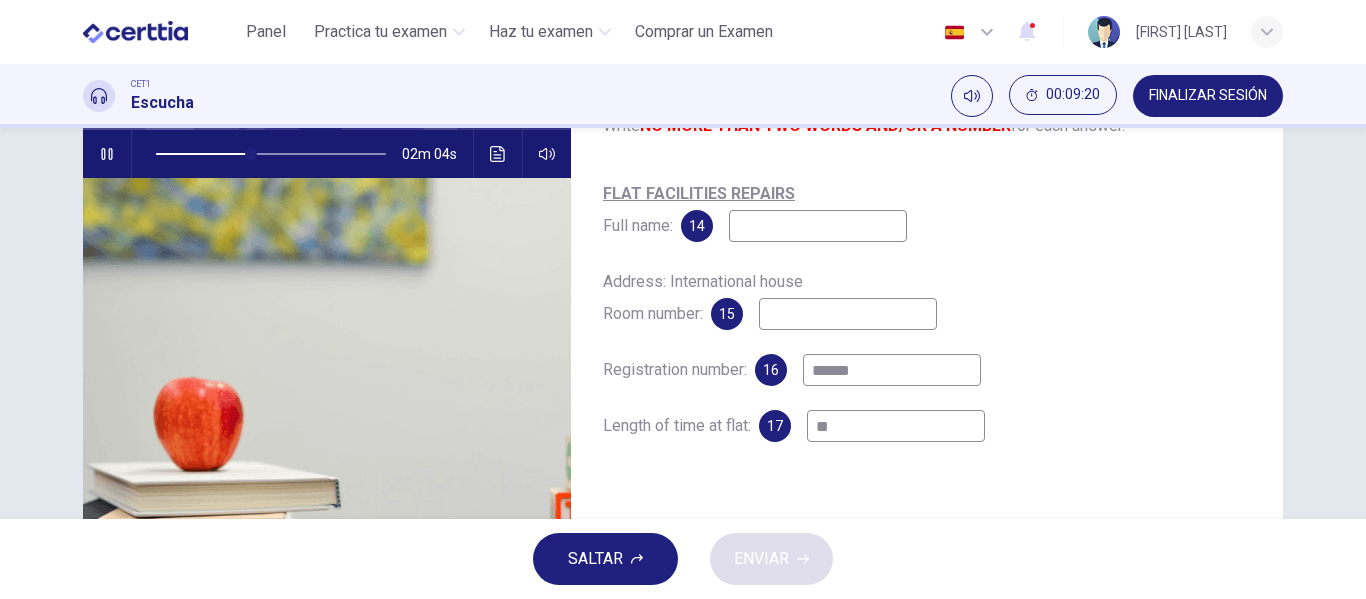 type on "*" 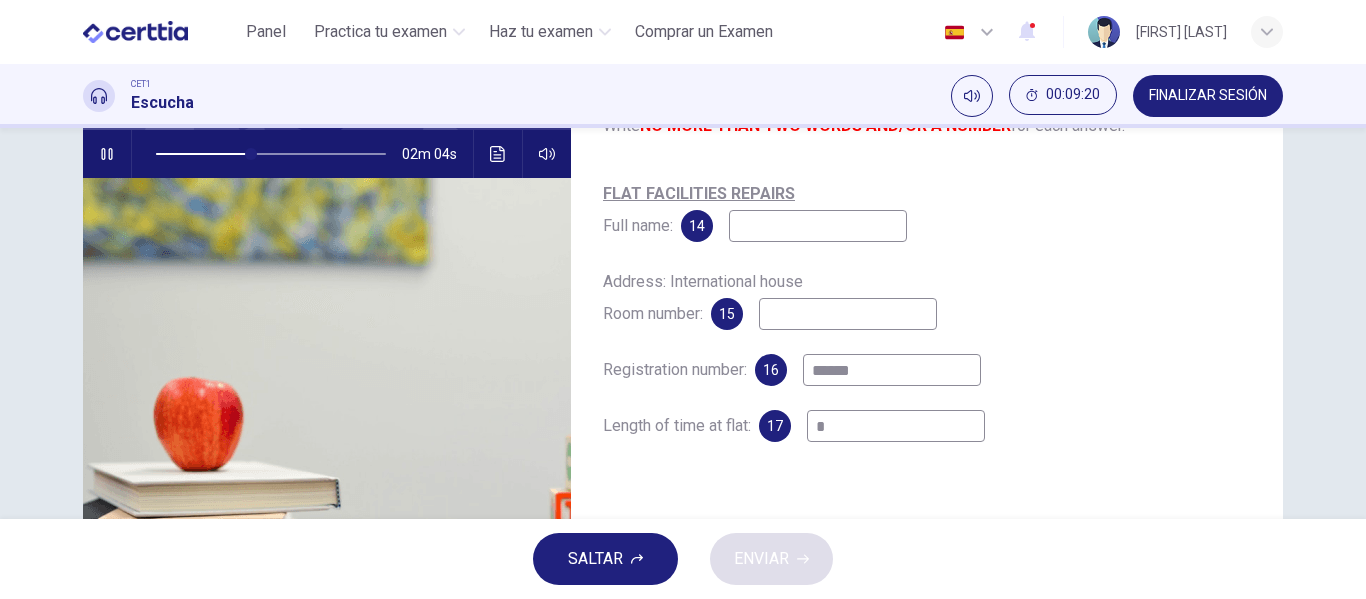 type 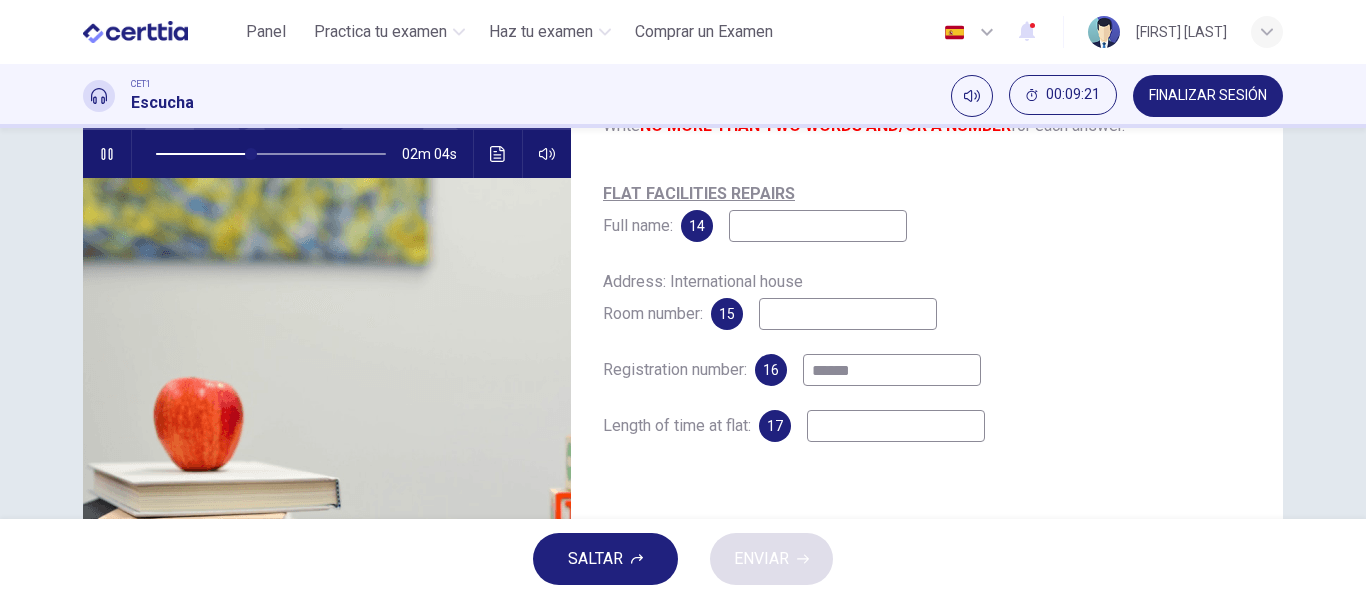 type on "**" 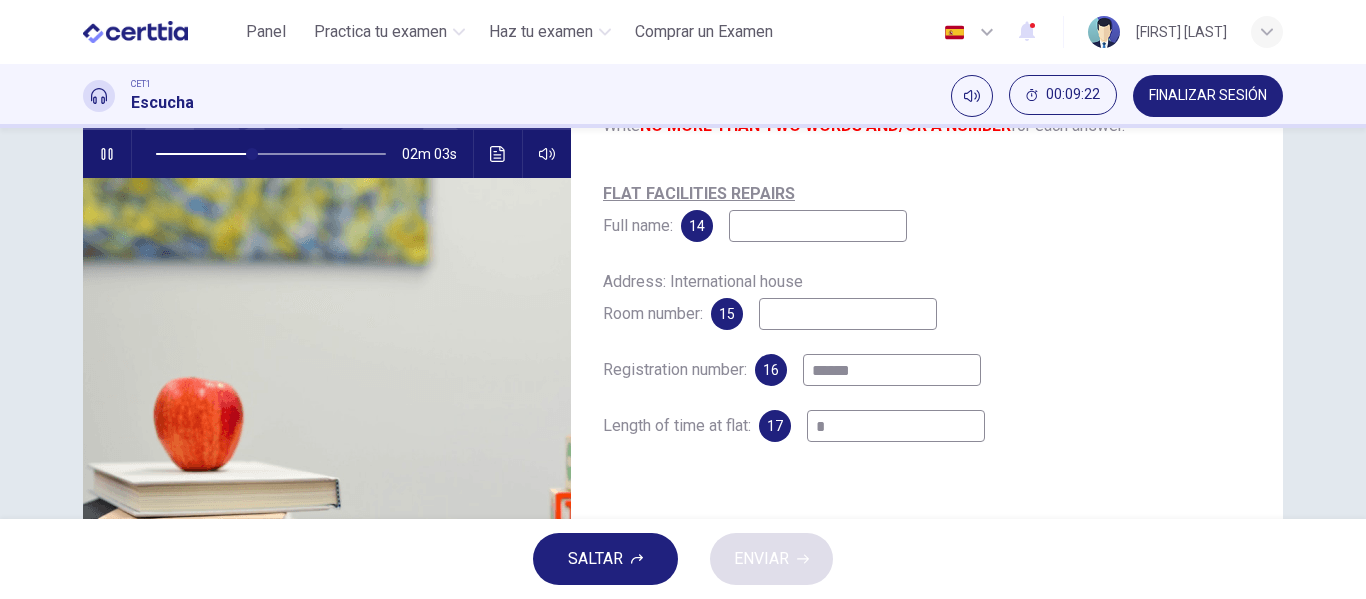 type on "*" 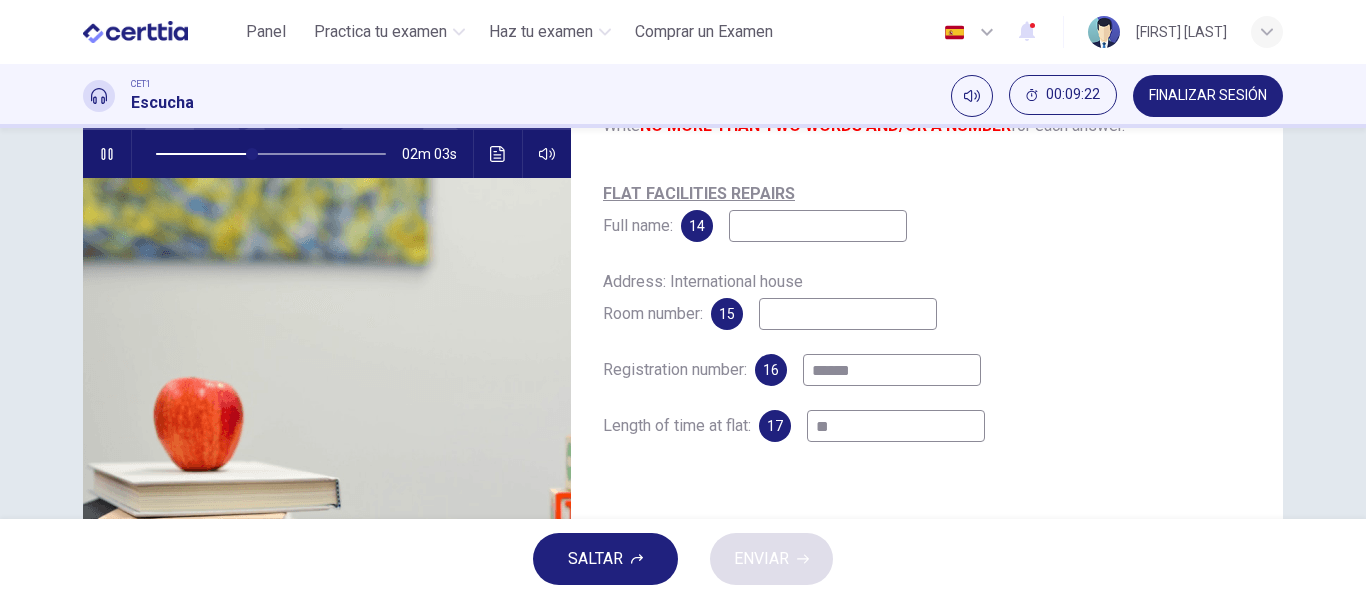 type on "**" 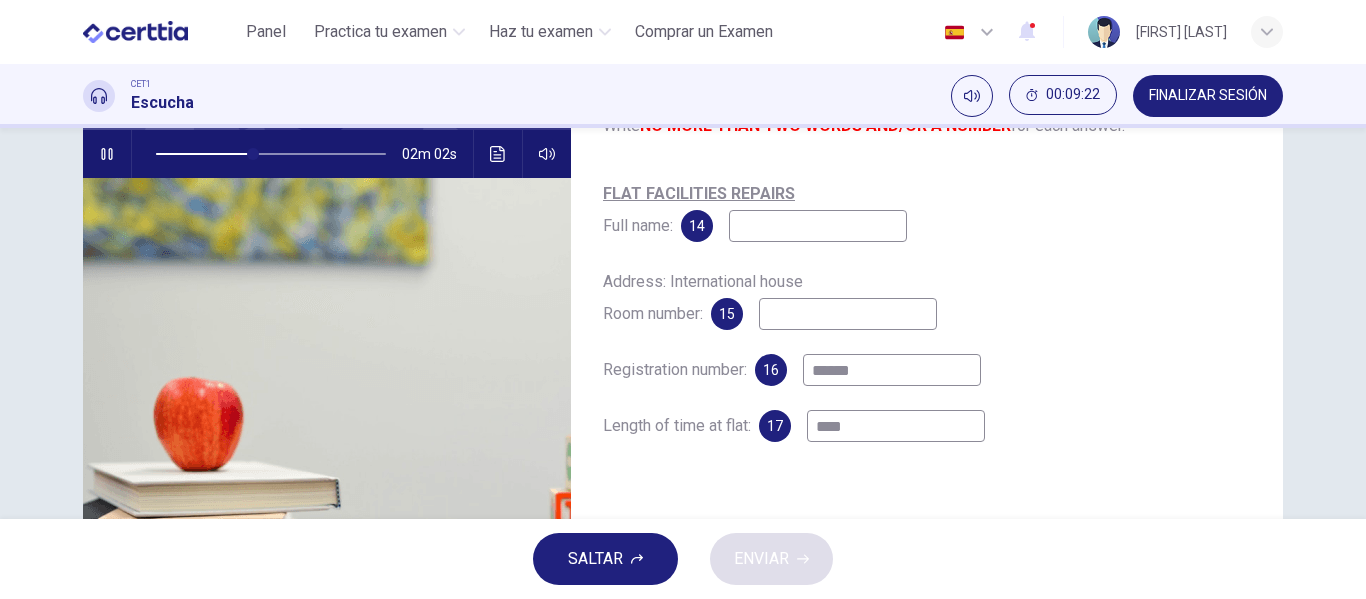 type on "*****" 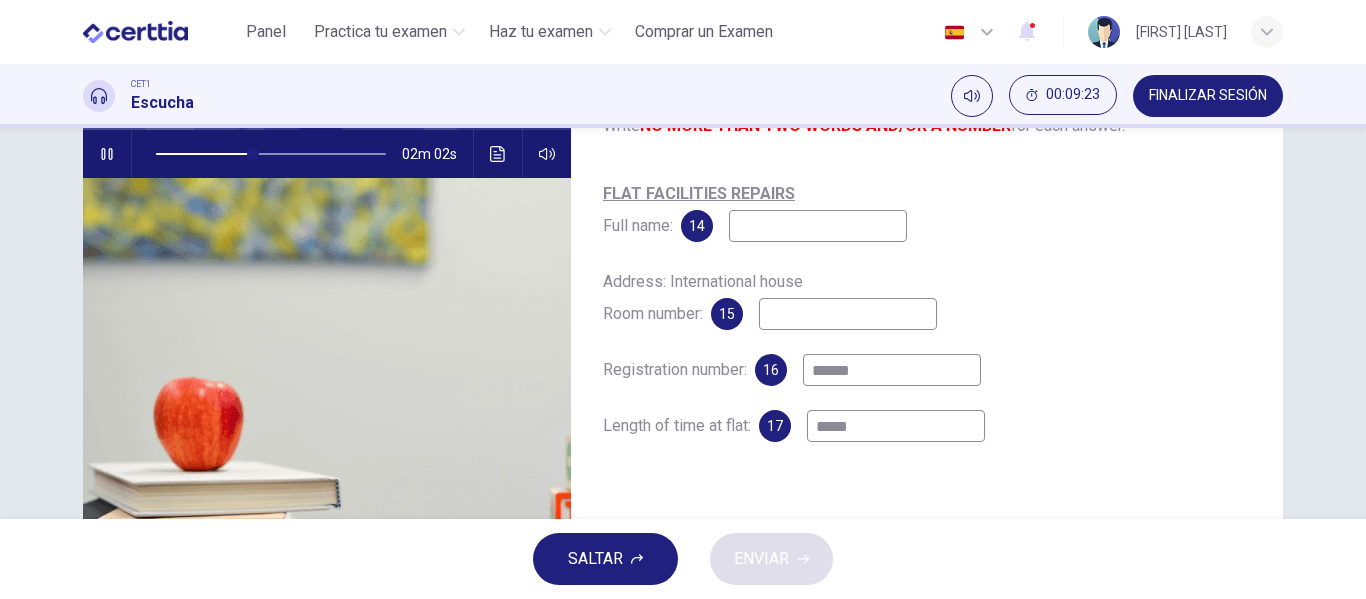 type on "**" 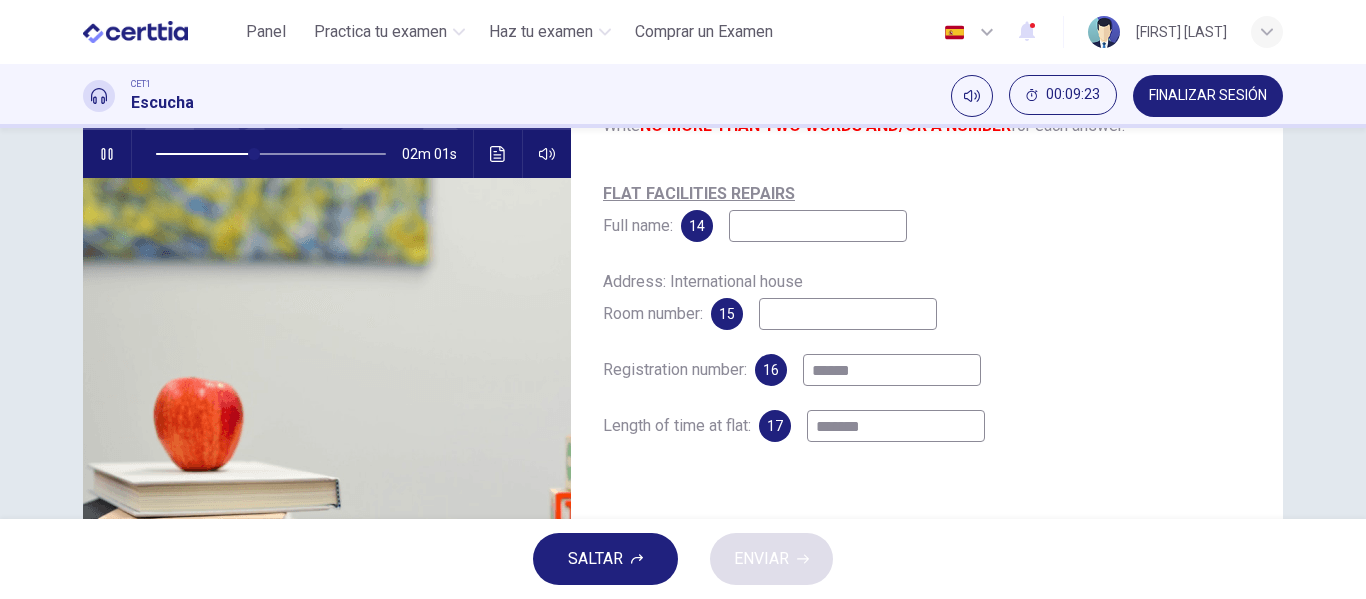 type on "********" 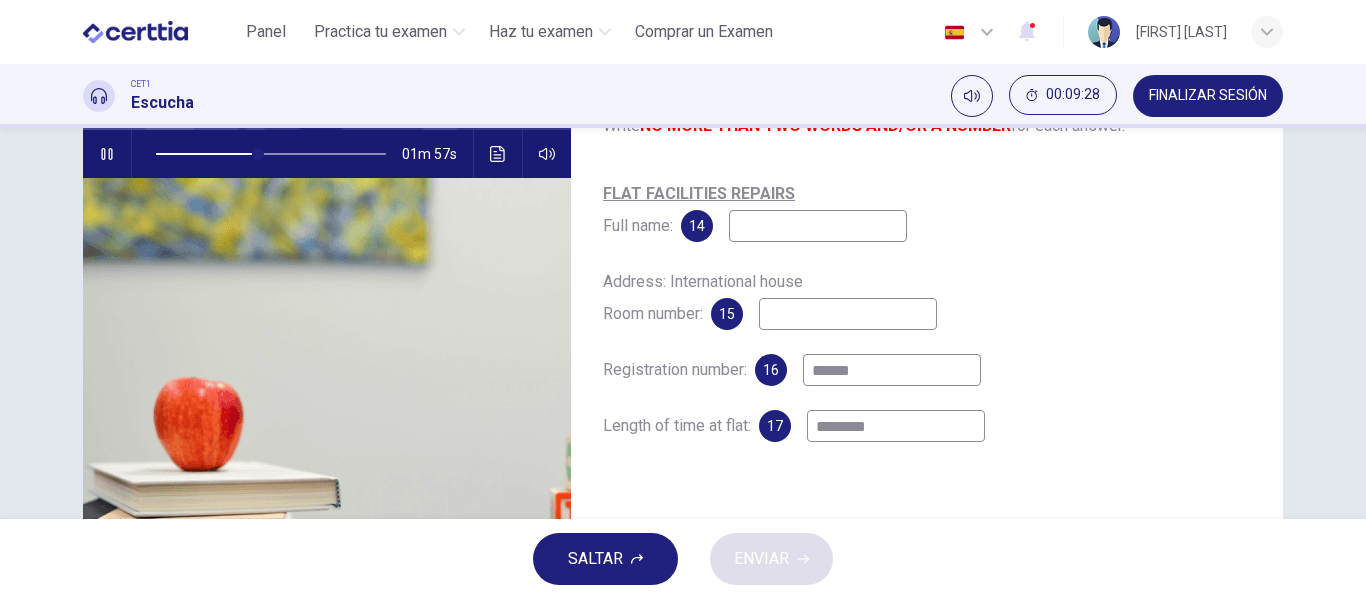 type on "**" 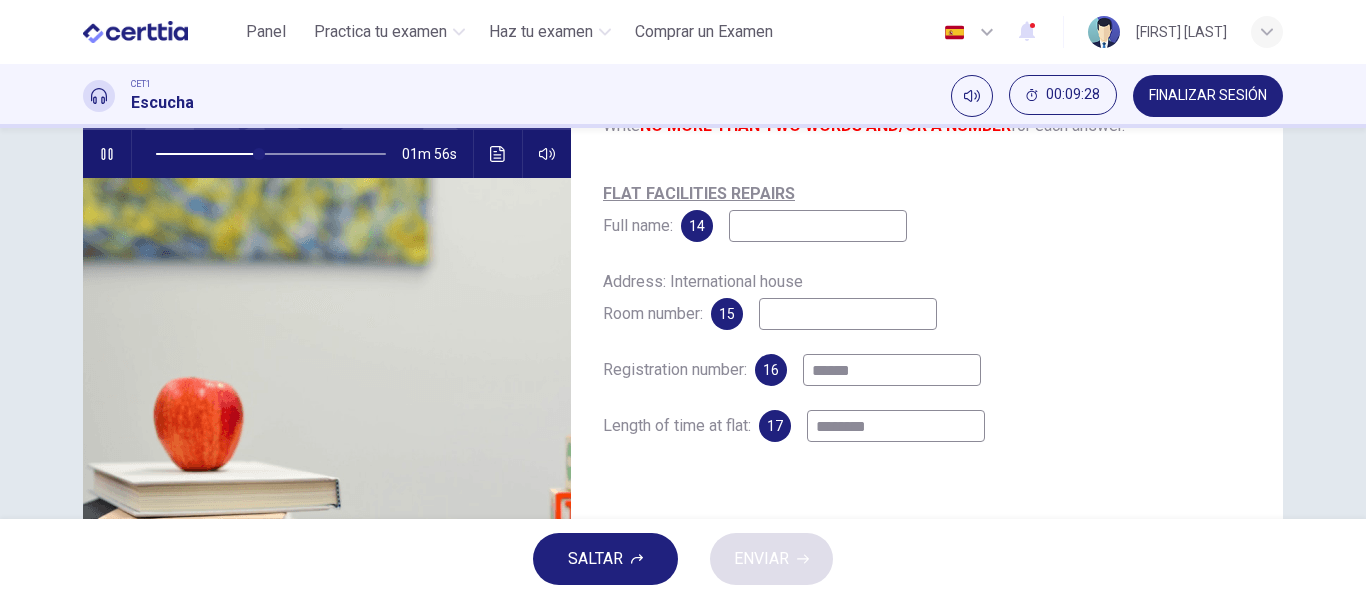 type on "********" 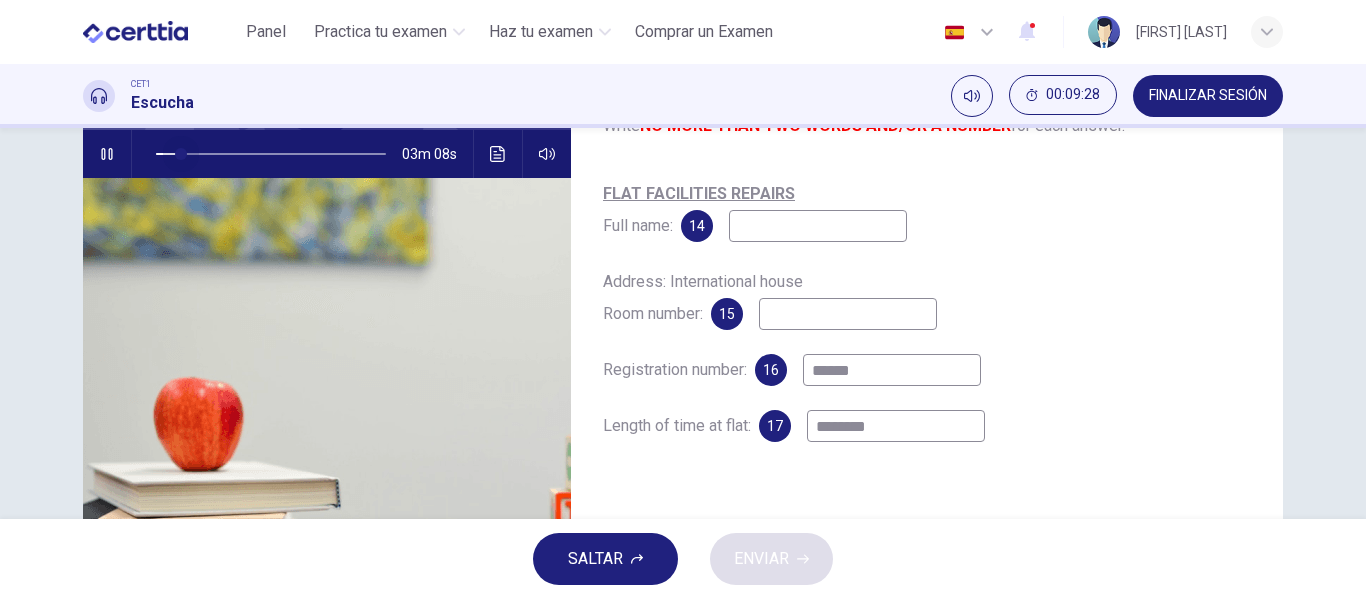 click at bounding box center (271, 154) 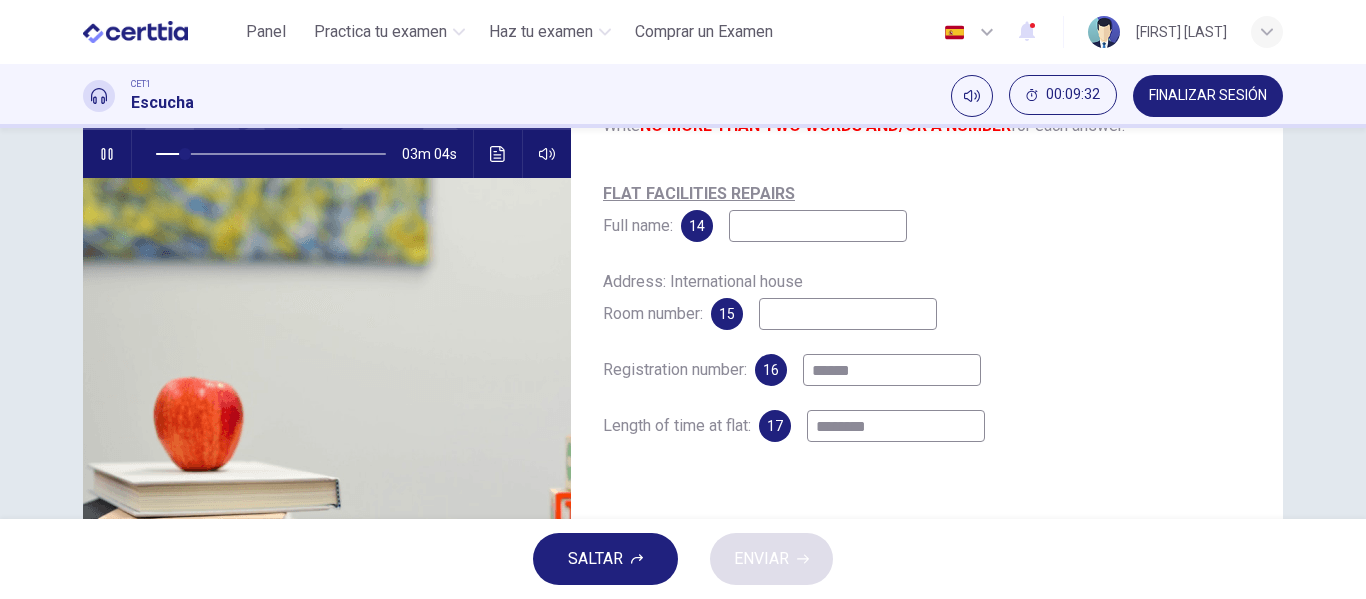 click at bounding box center [818, 226] 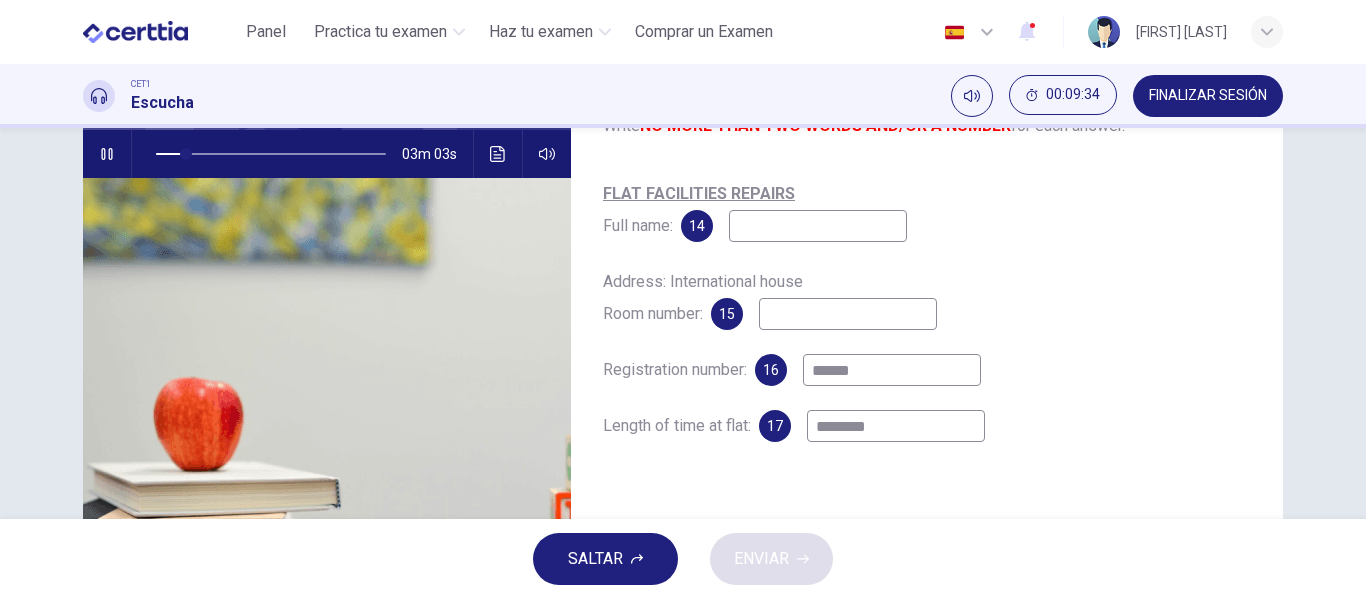type on "**" 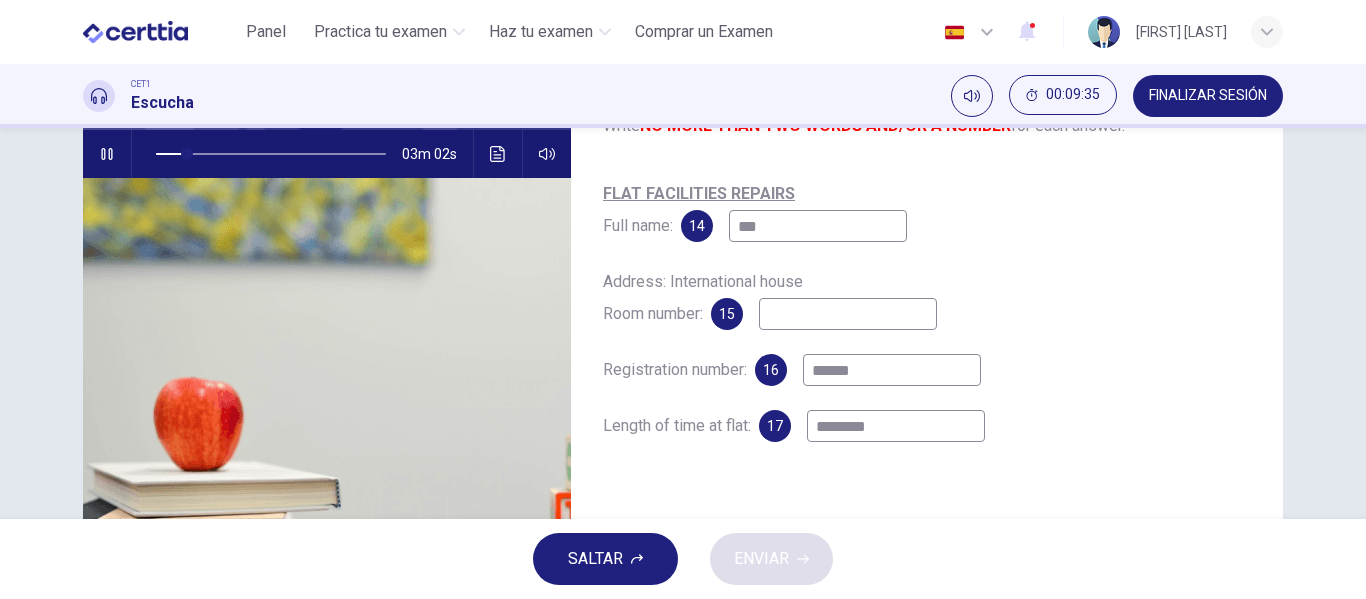 type on "****" 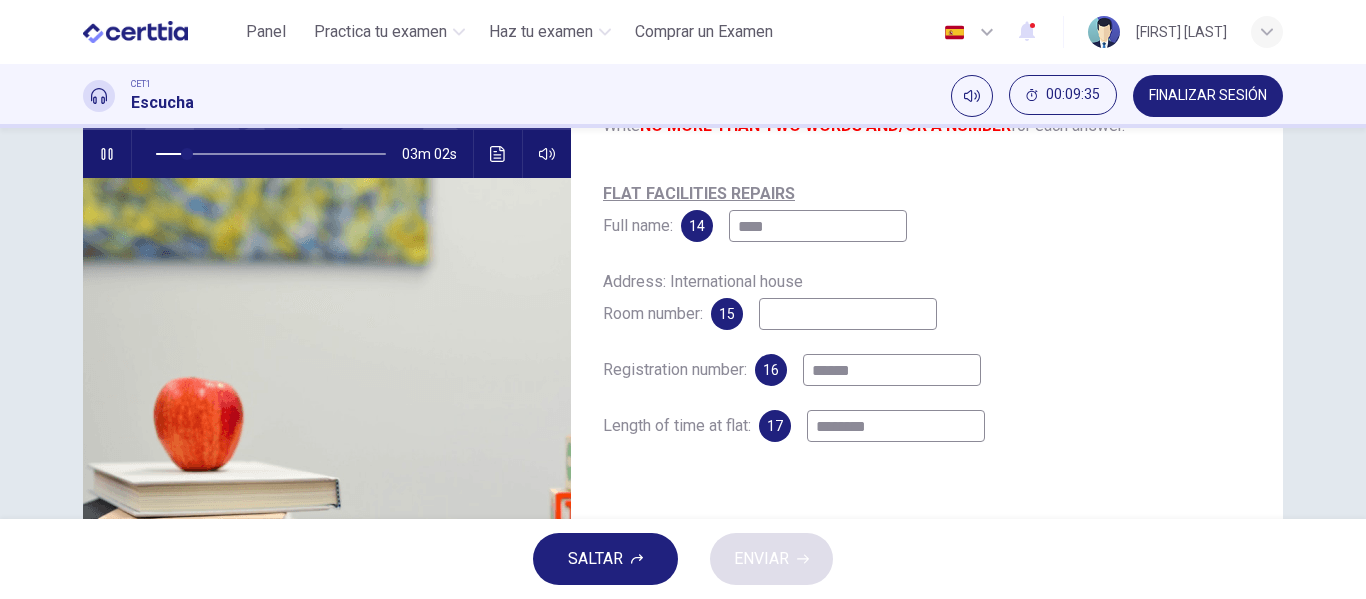 type on "**" 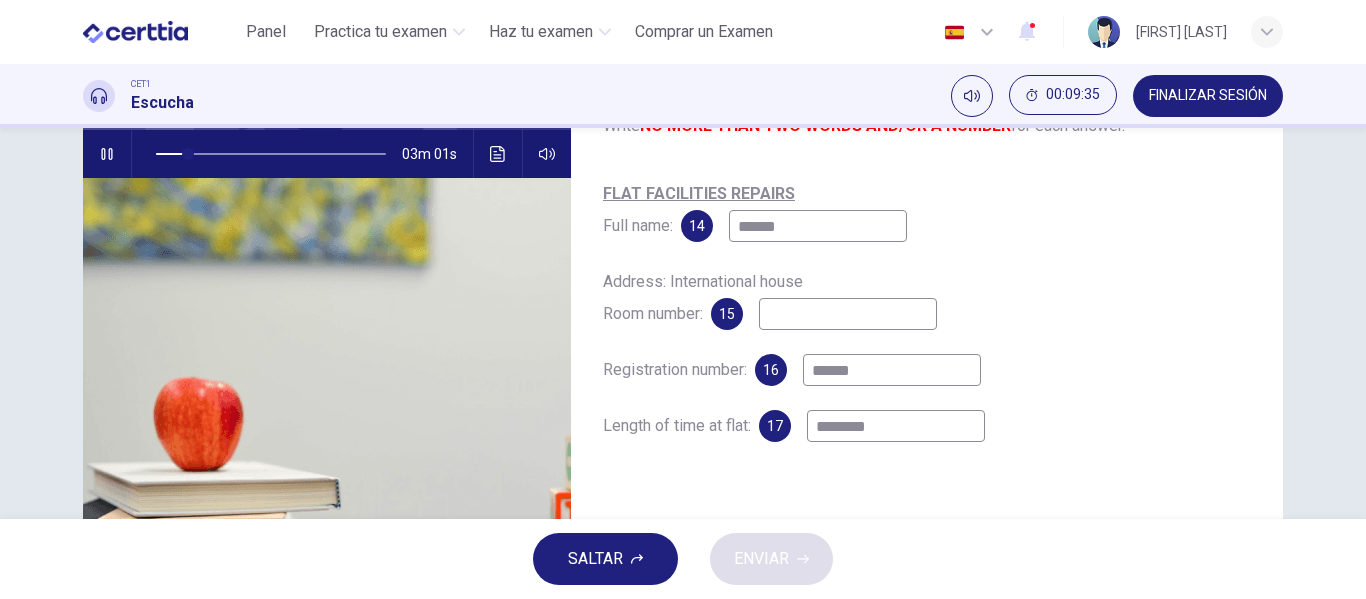 type on "*******" 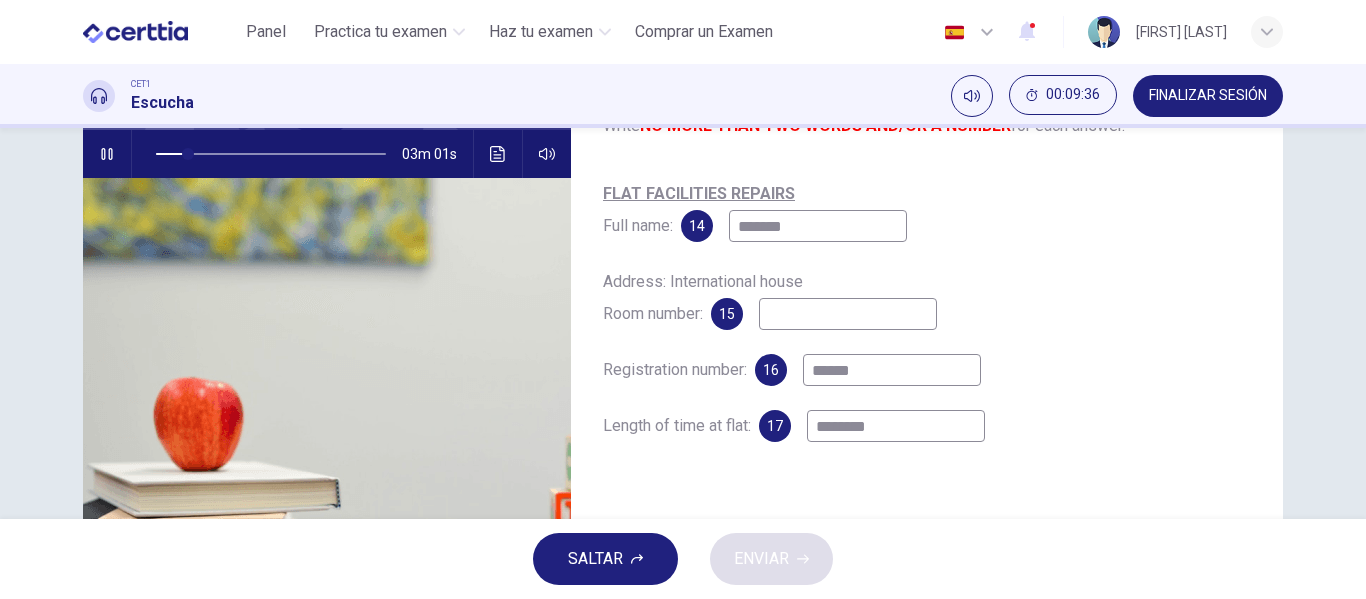 type on "**" 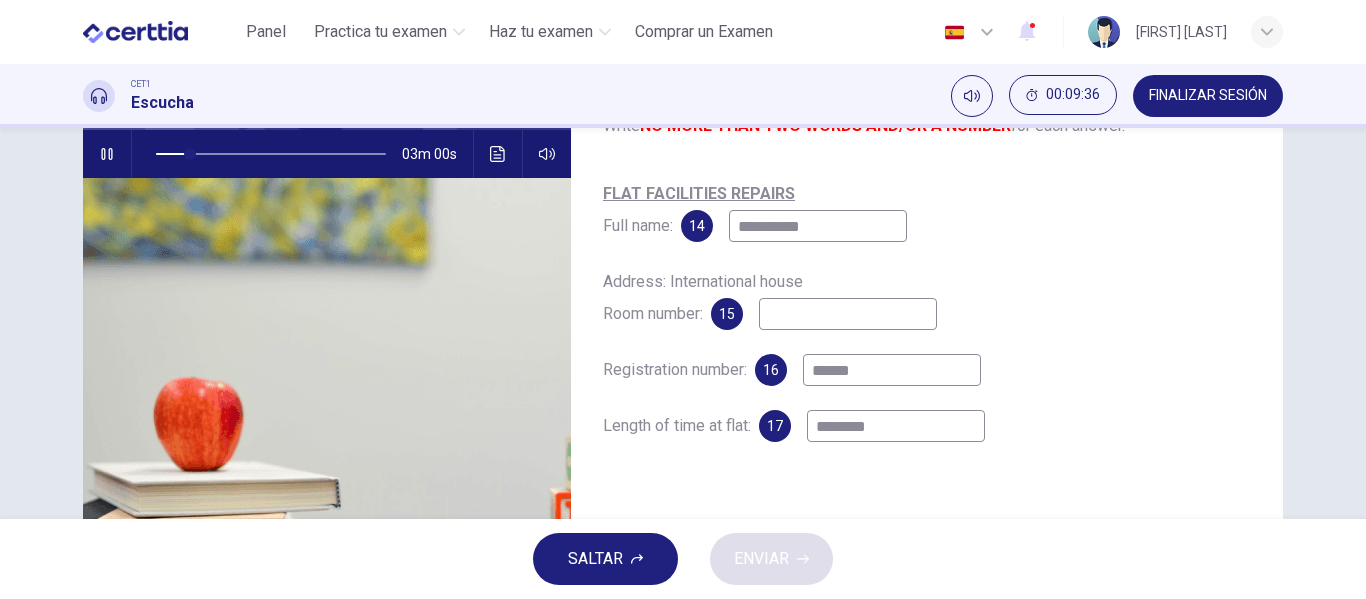 type on "**********" 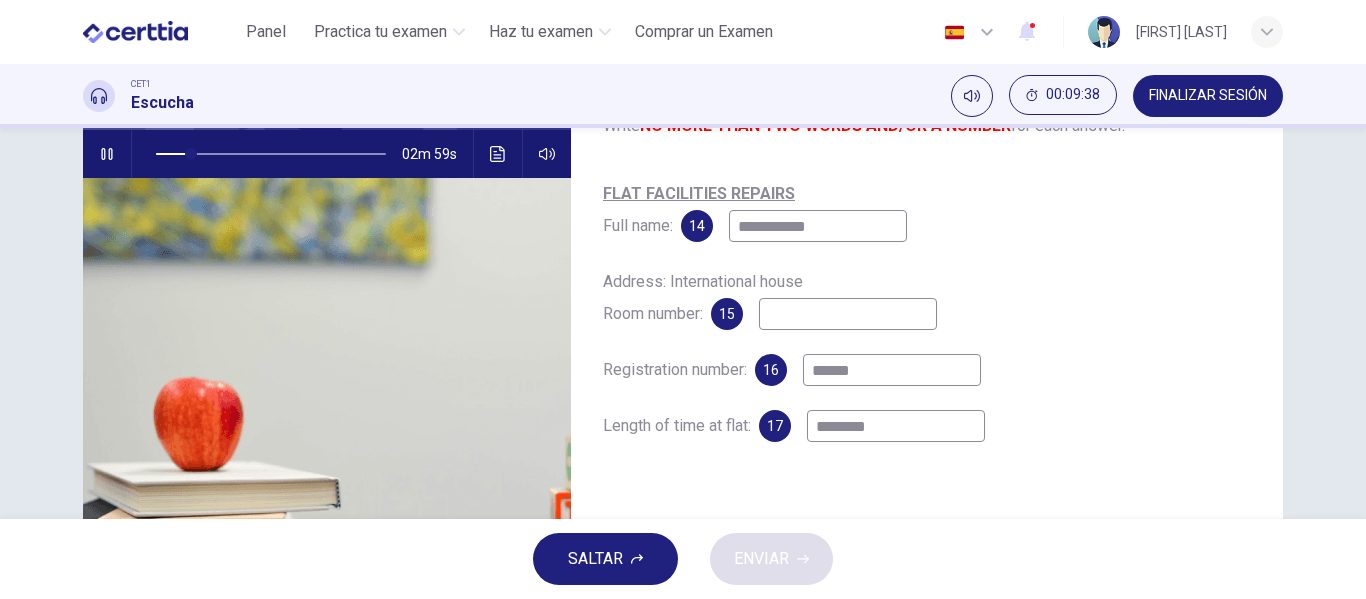 type on "**" 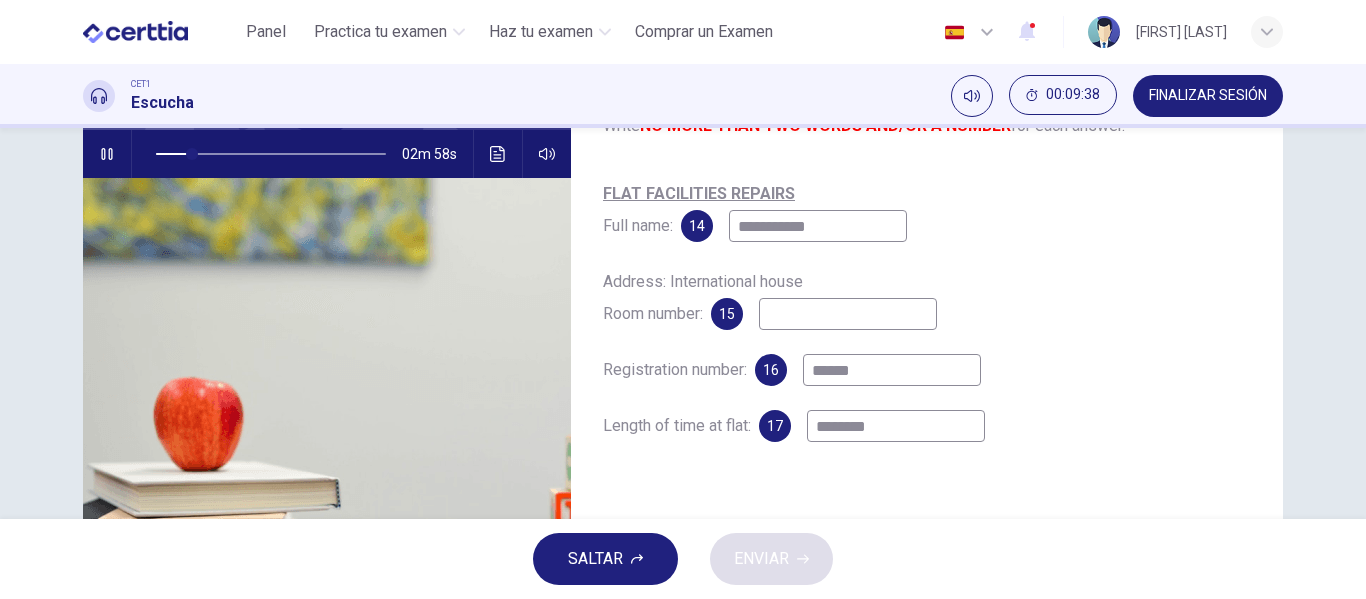type on "**********" 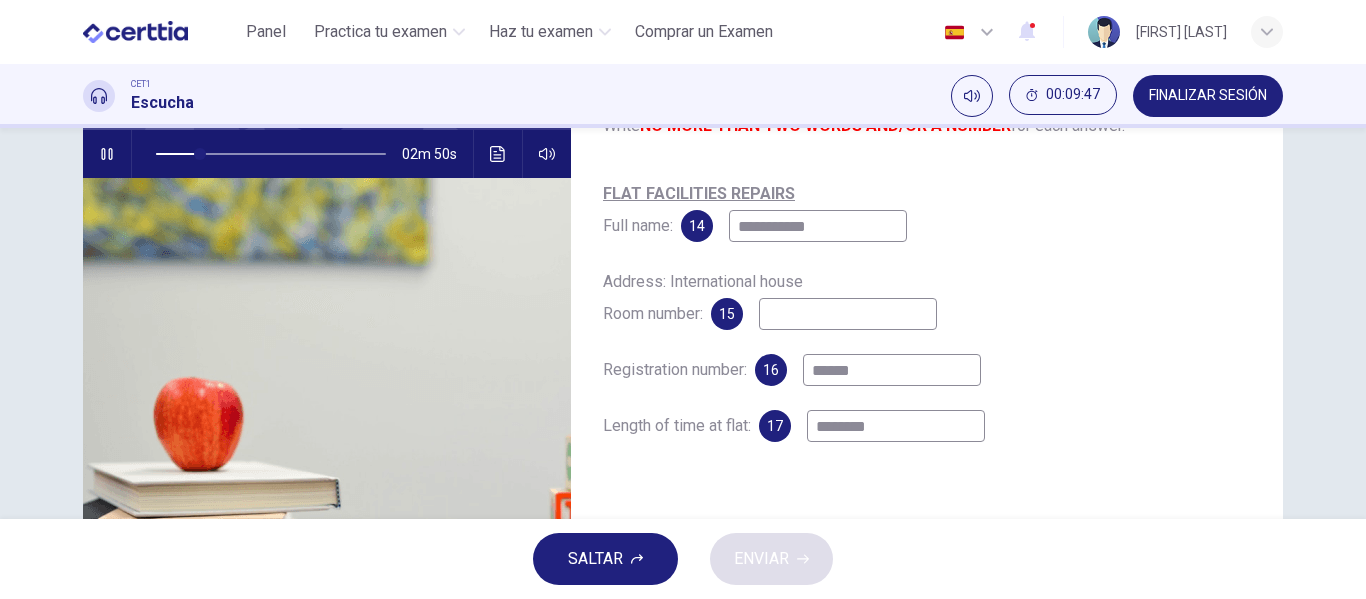 type on "**" 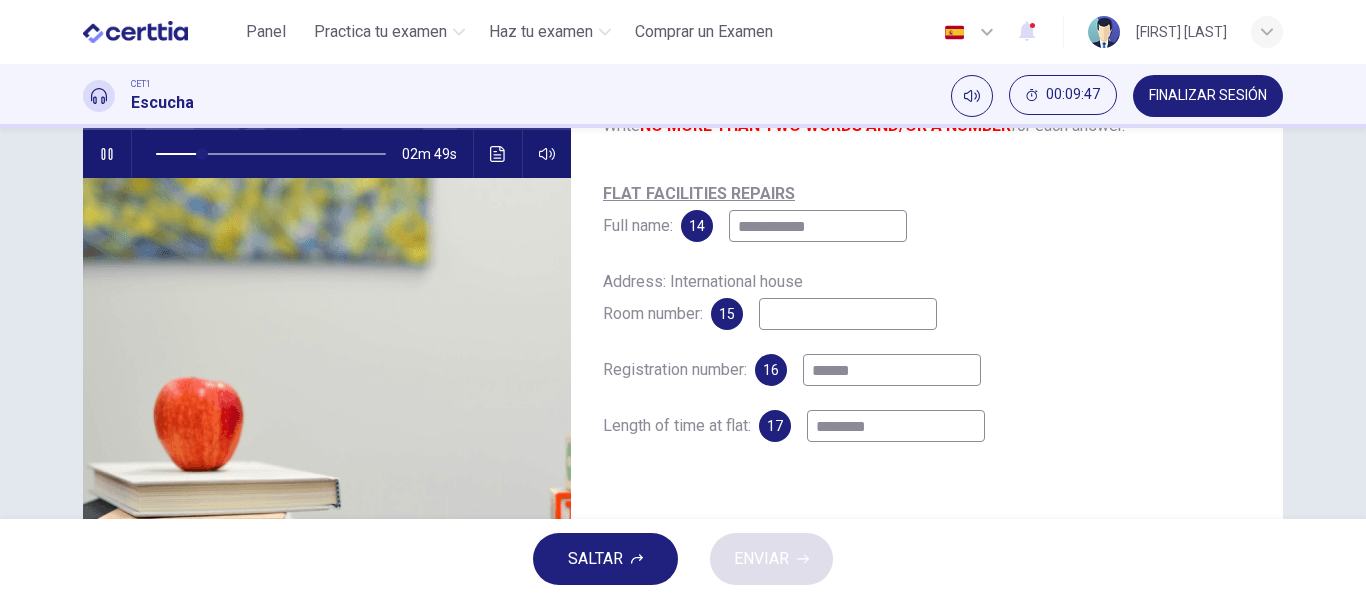 type on "*" 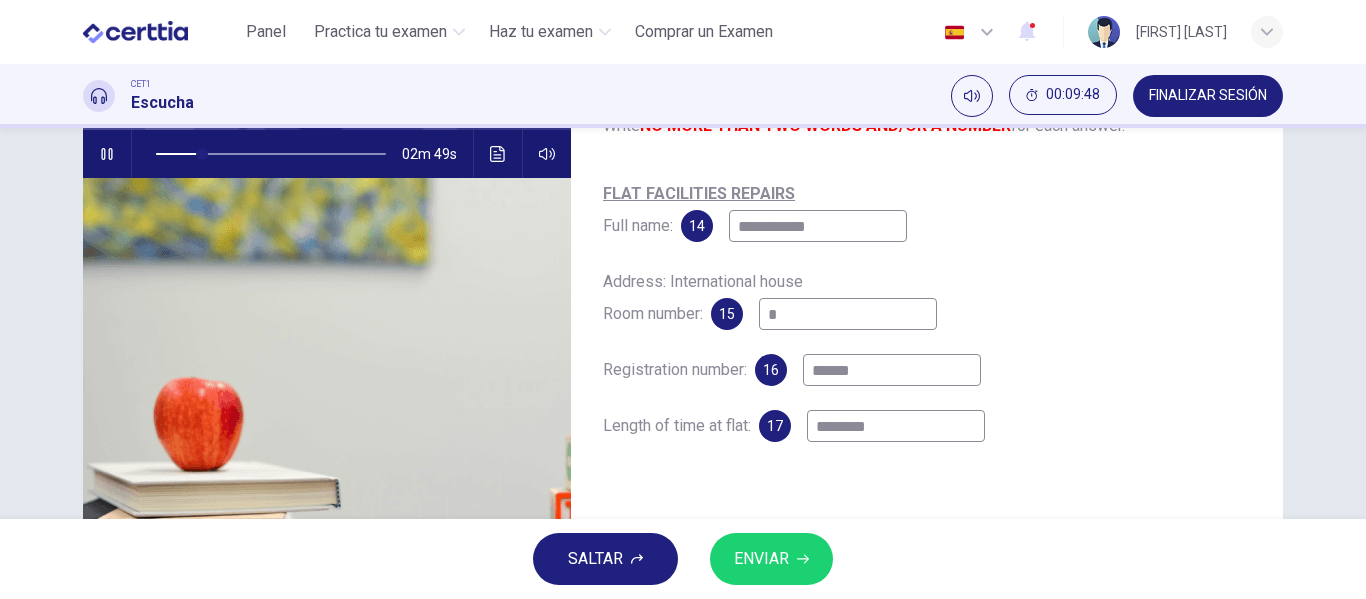 type on "**" 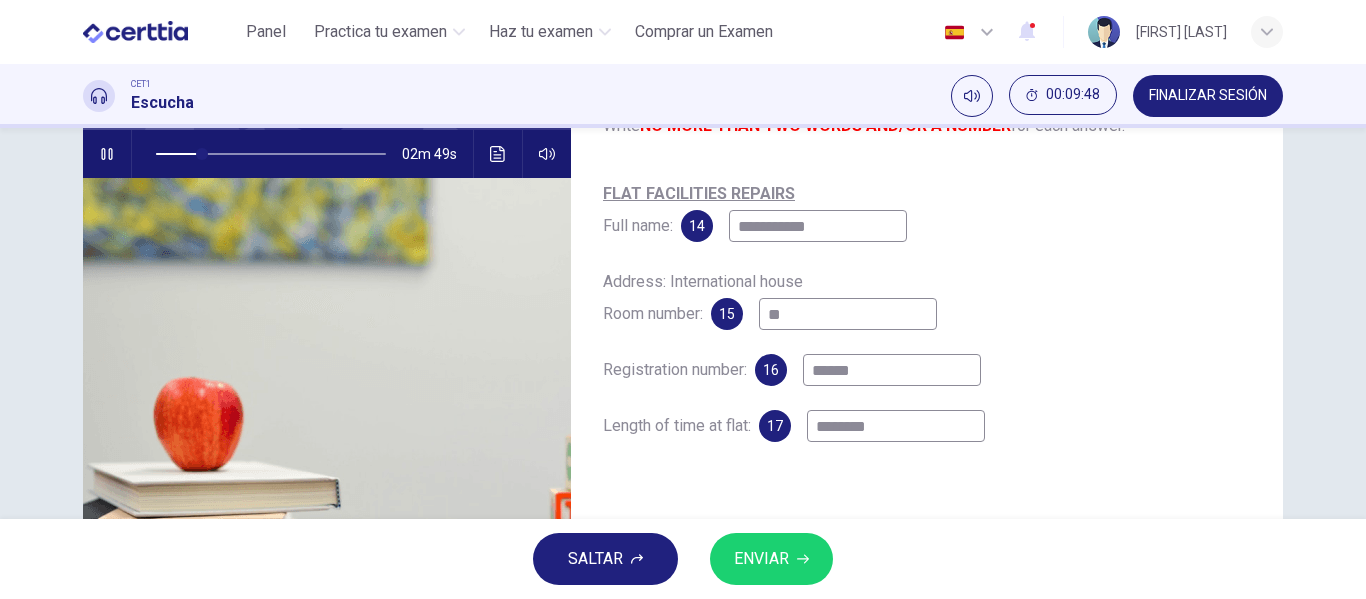 type on "**" 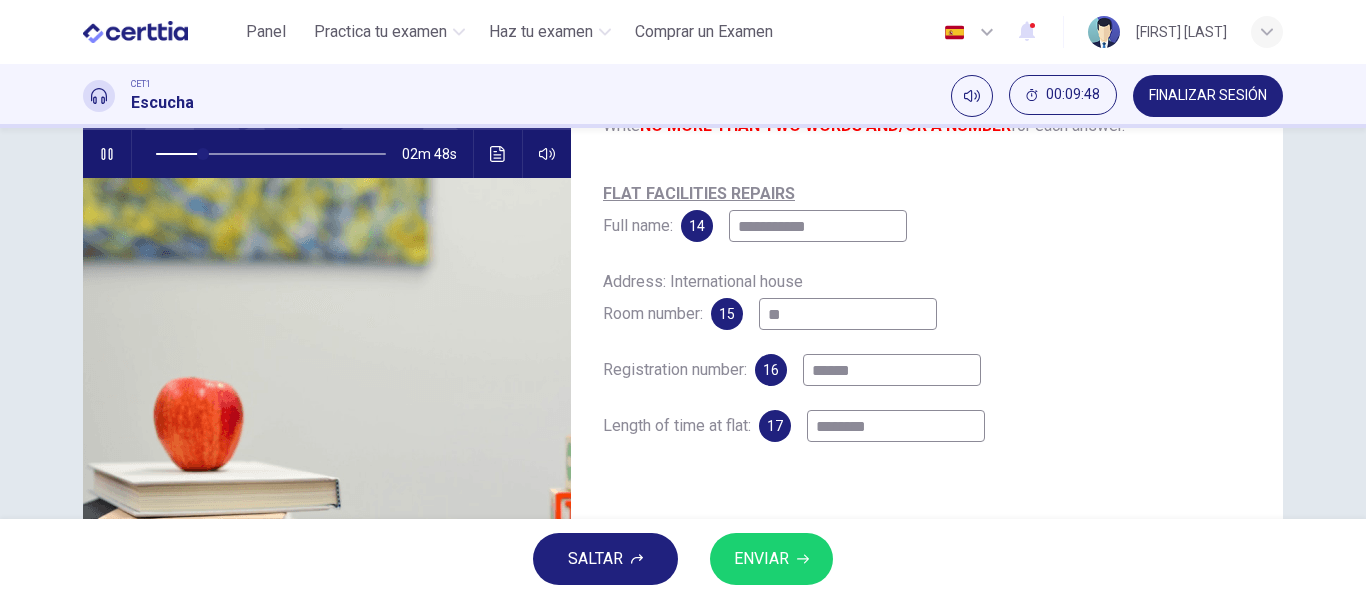 type on "***" 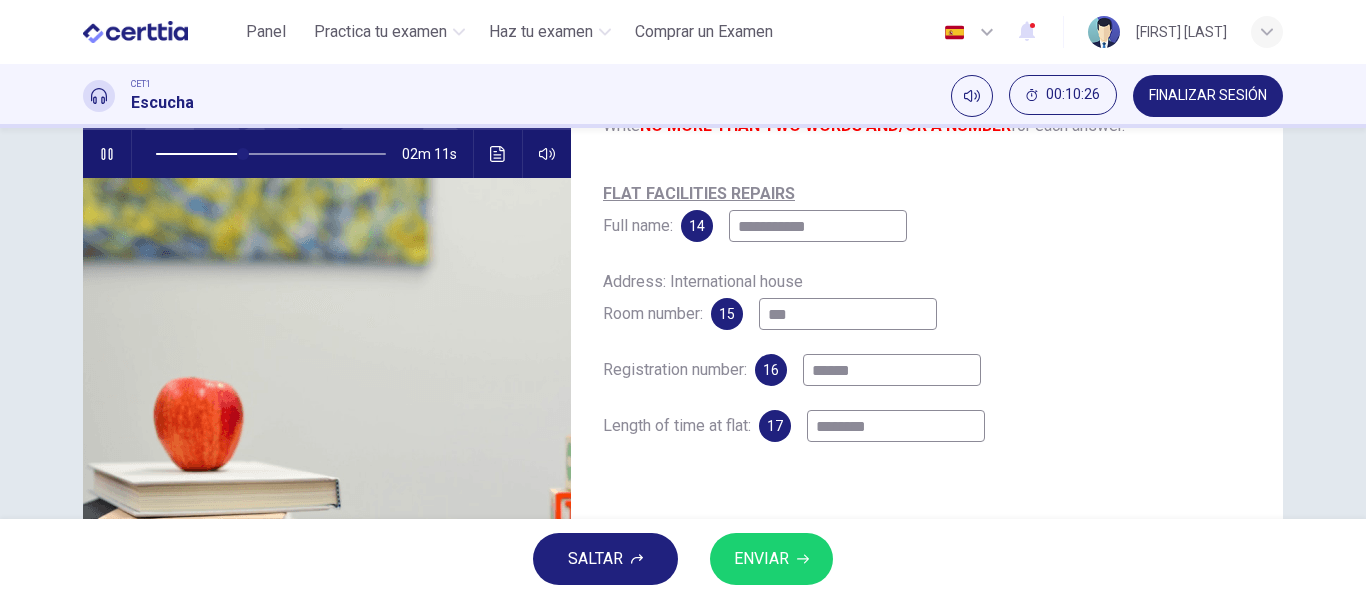 type on "**" 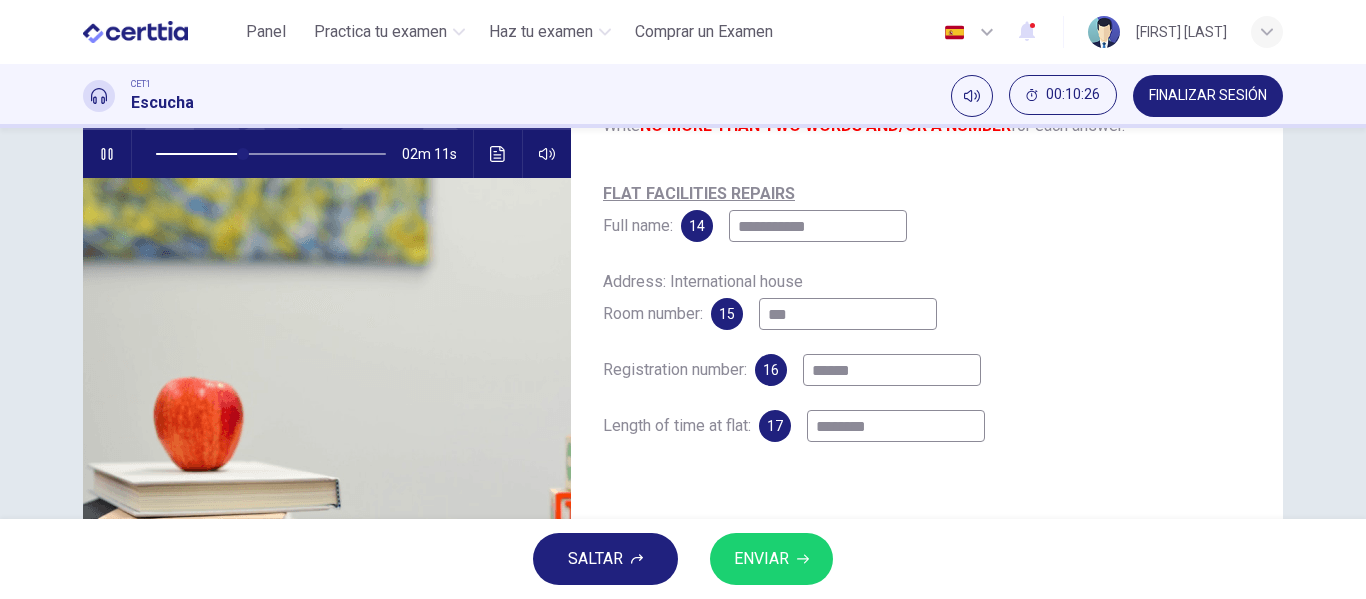 type on "***" 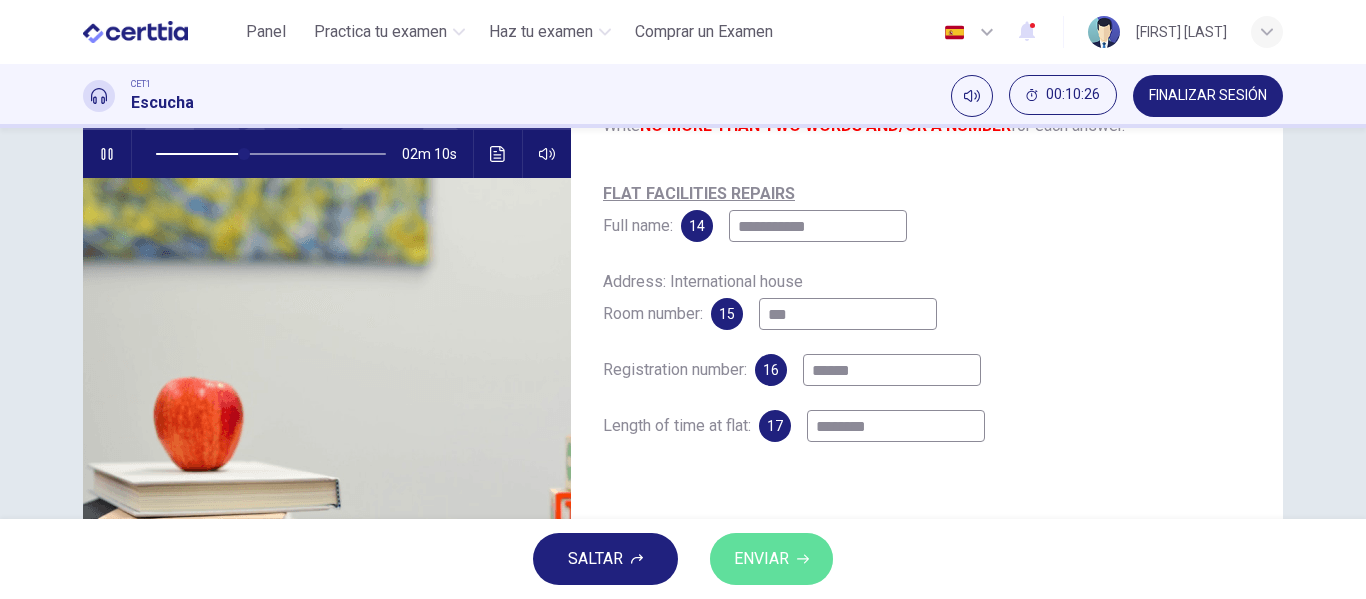 click on "ENVIAR" at bounding box center [761, 559] 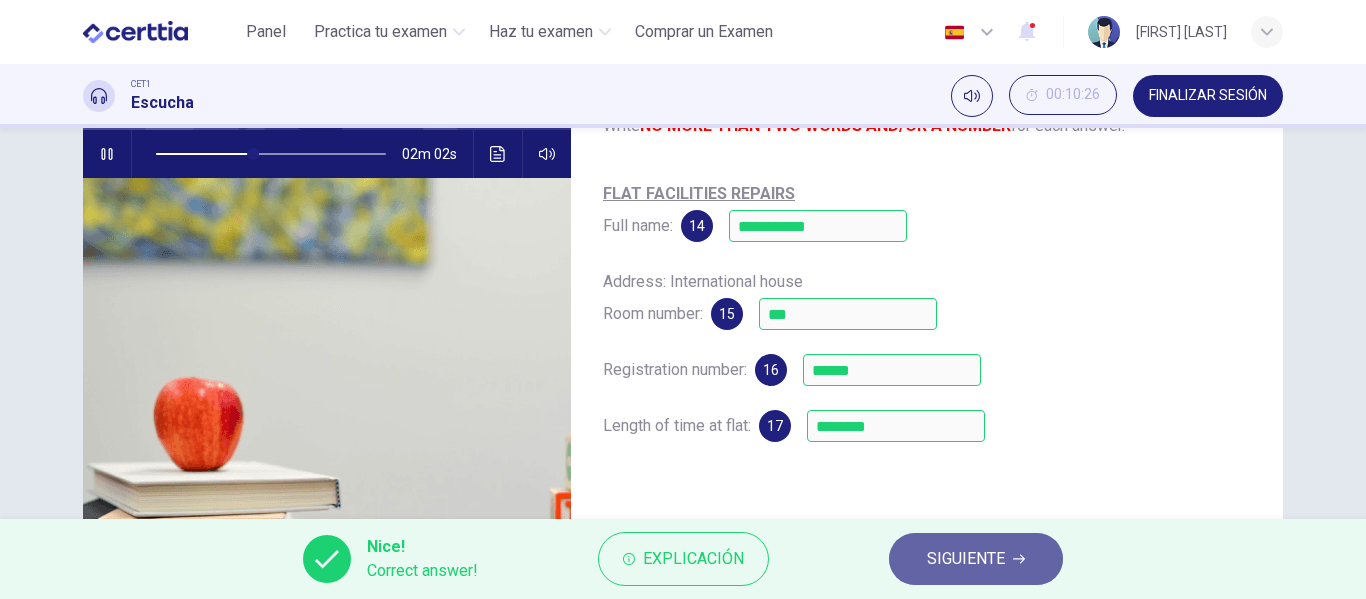 click on "SIGUIENTE" at bounding box center (966, 559) 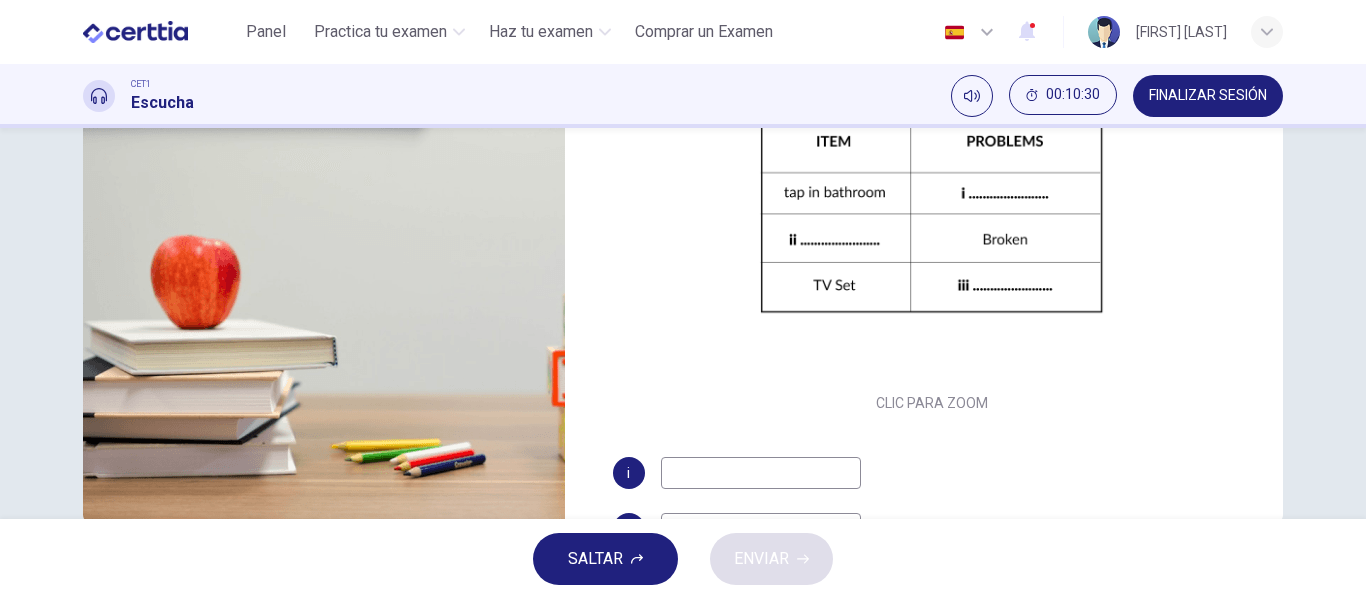 scroll, scrollTop: 384, scrollLeft: 0, axis: vertical 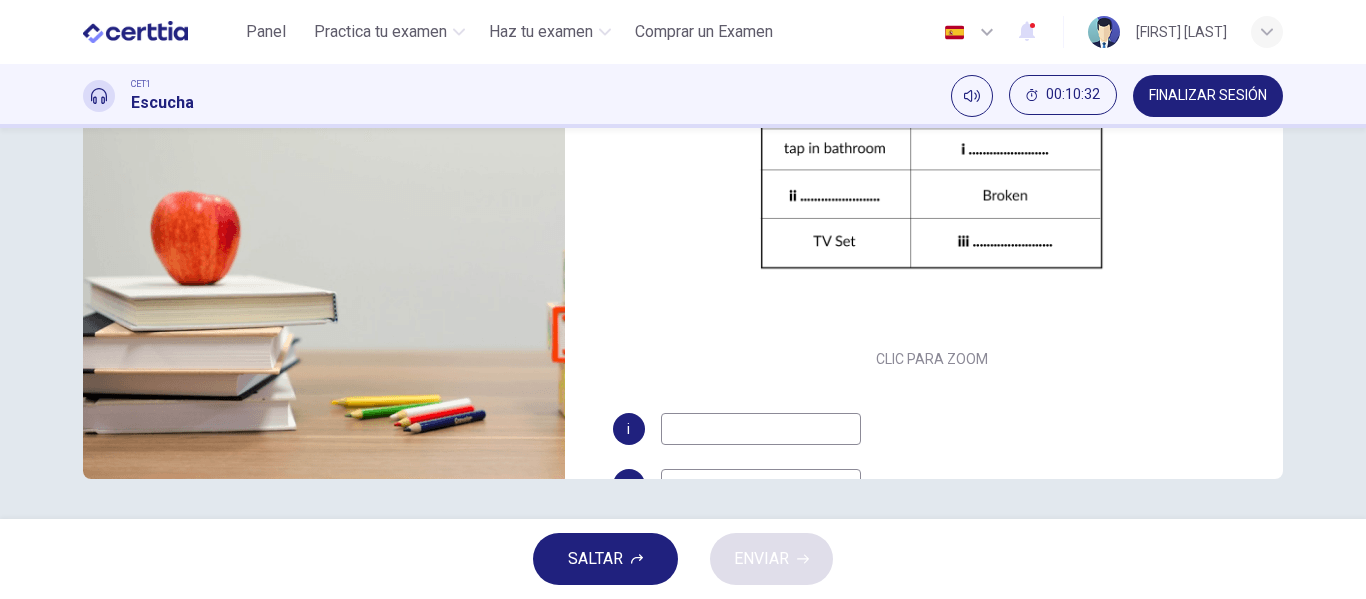 click at bounding box center (761, 429) 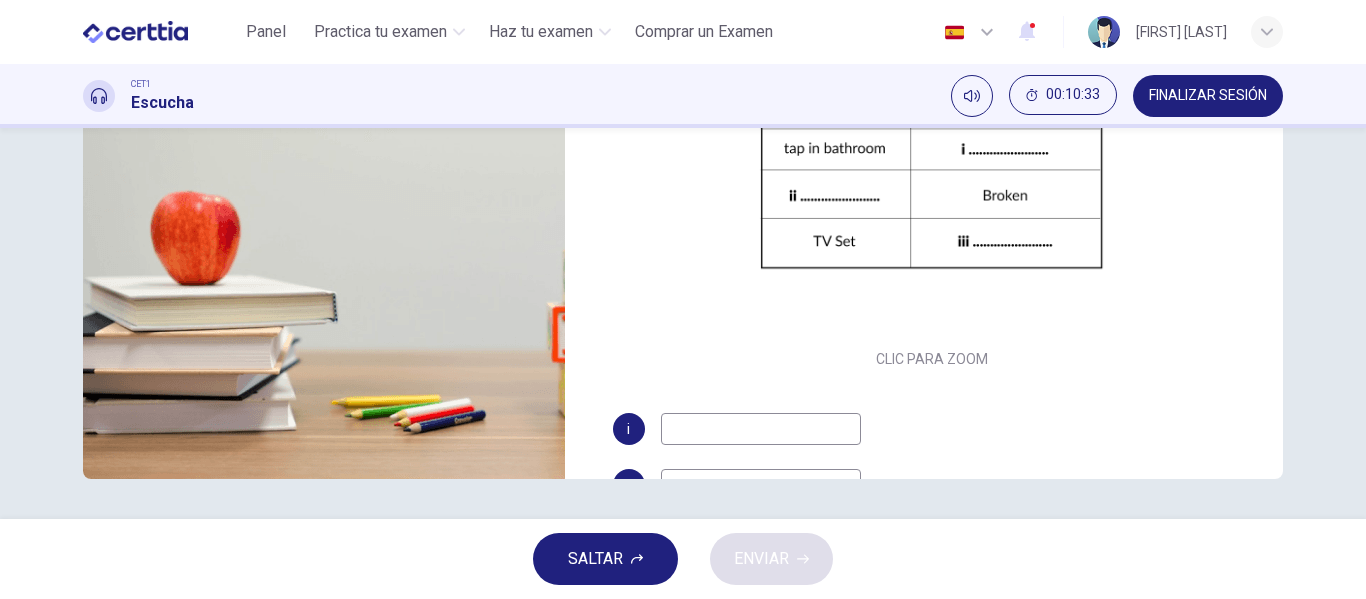 type on "**" 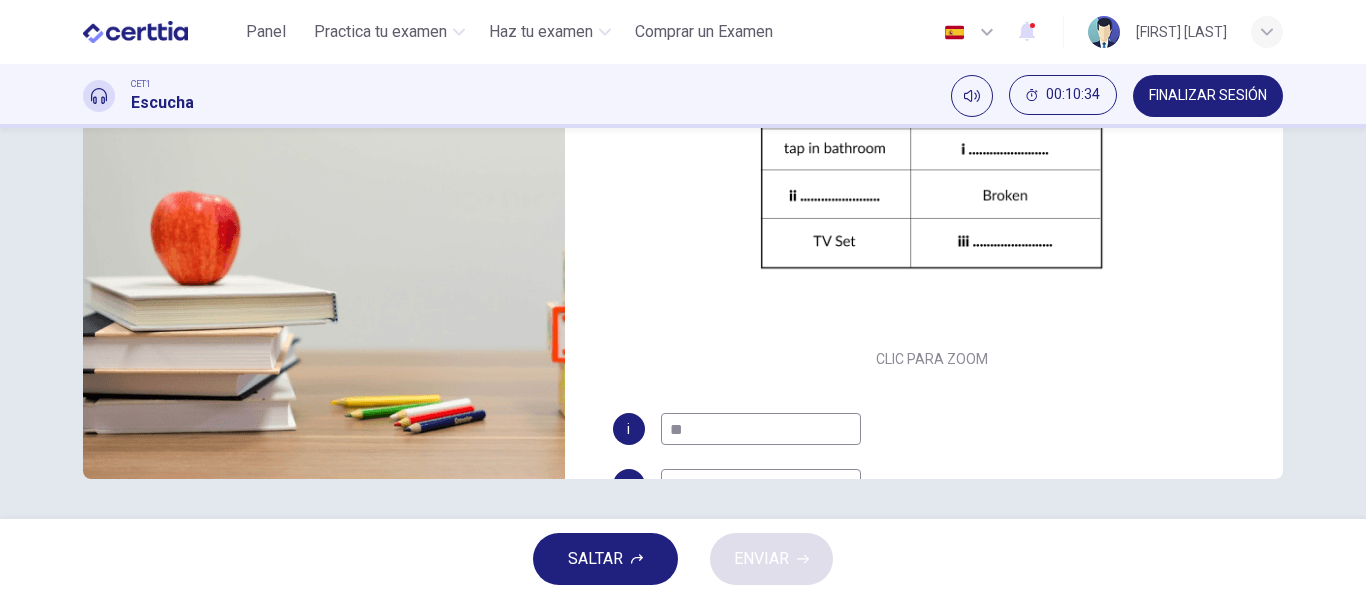 type on "**" 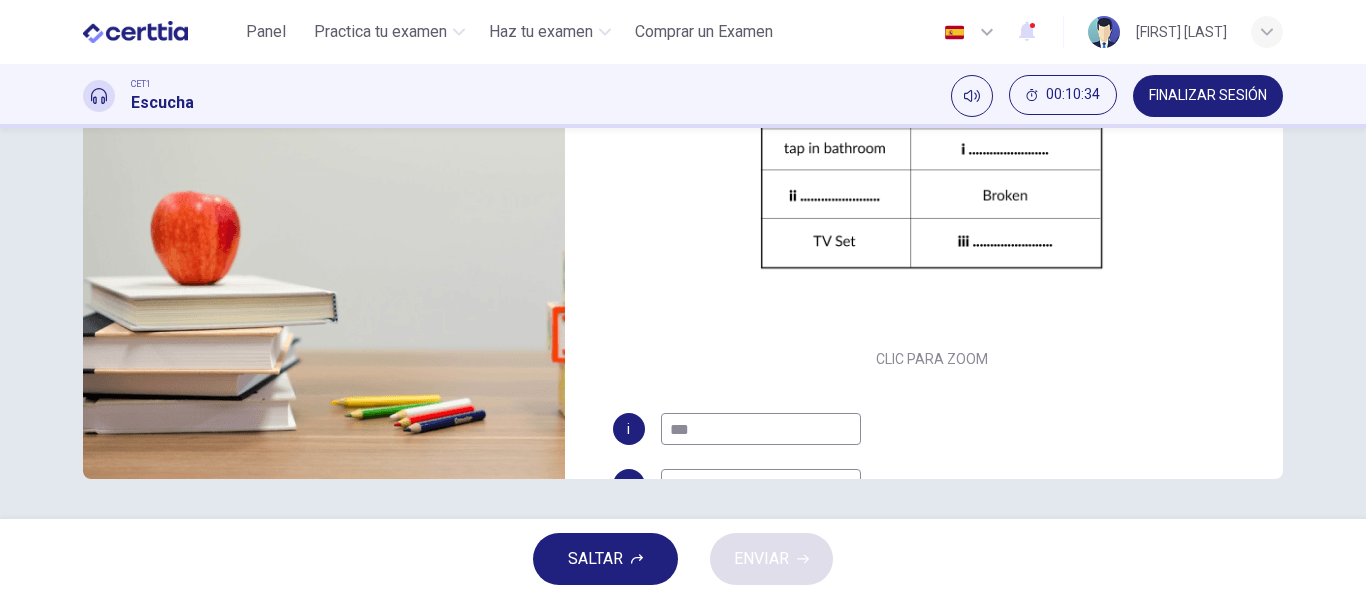 type on "**" 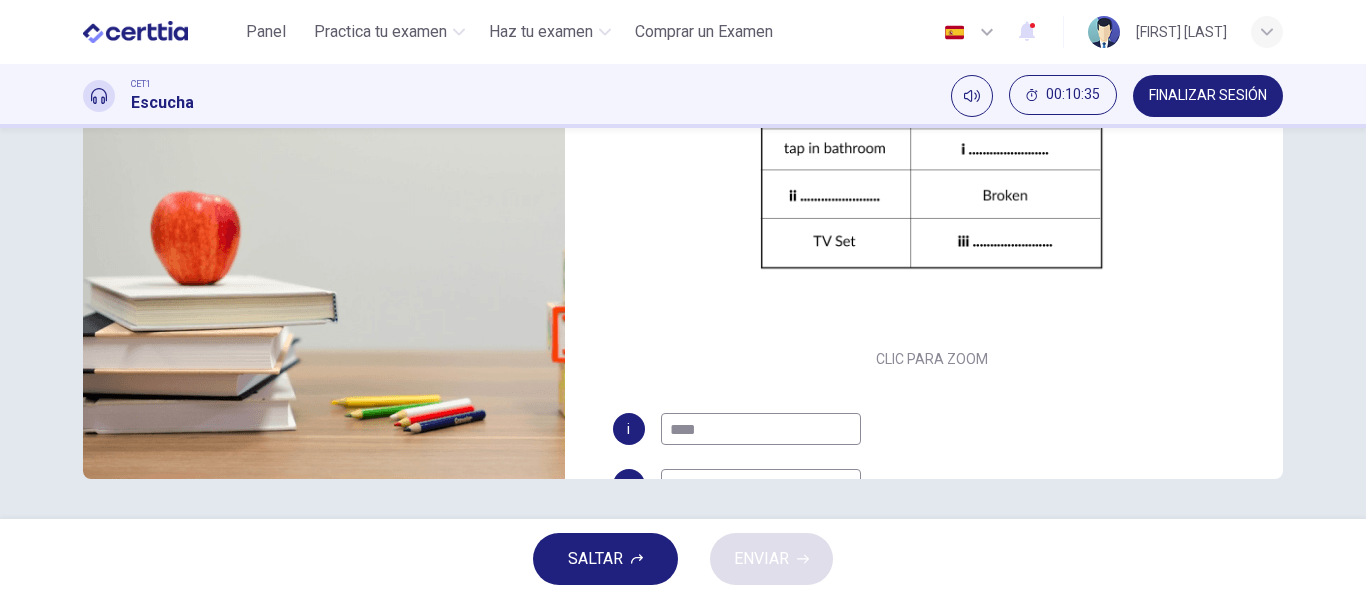 type on "**" 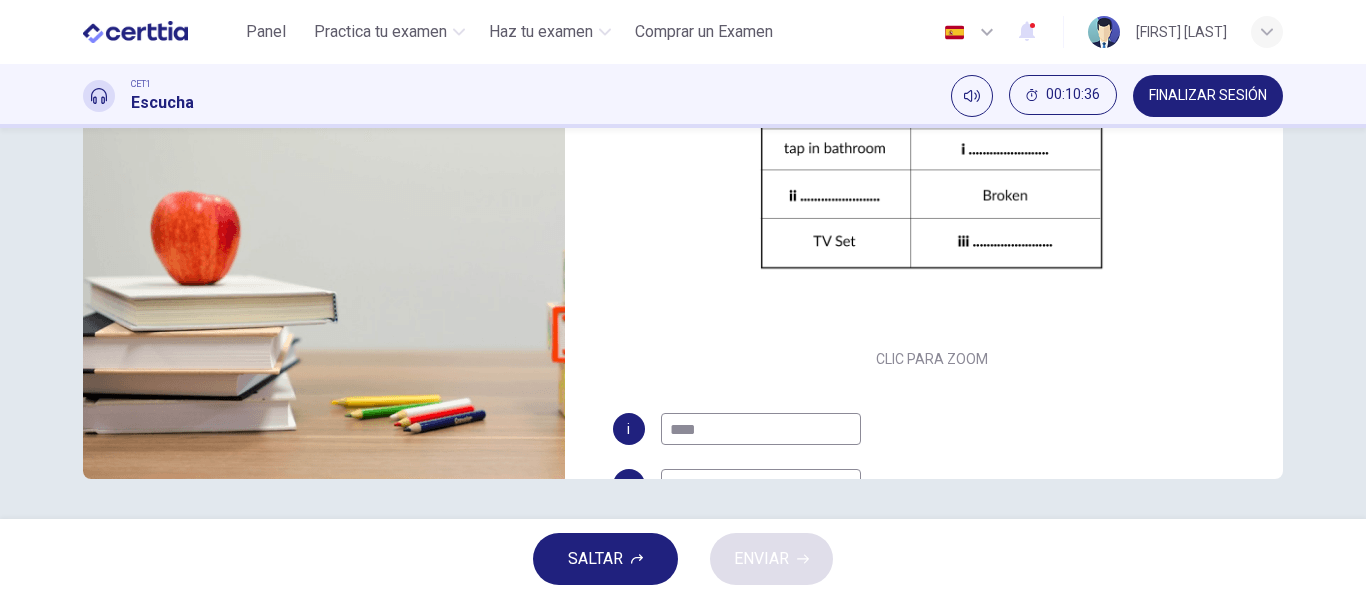 type on "*****" 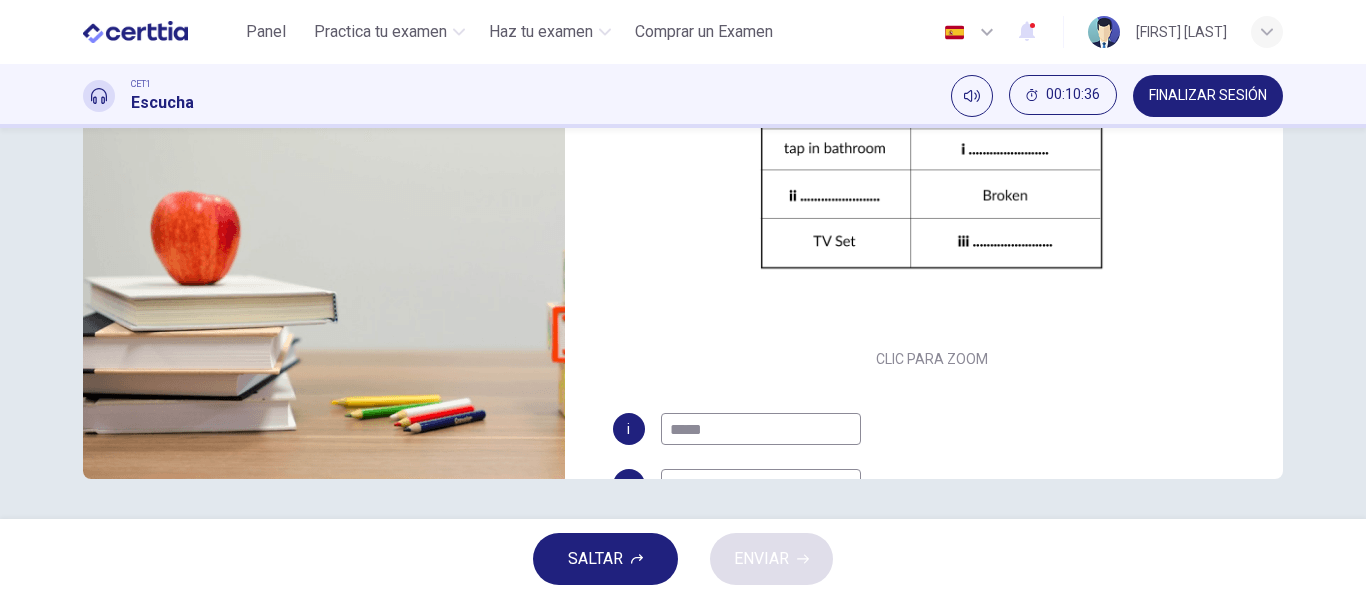 type on "**" 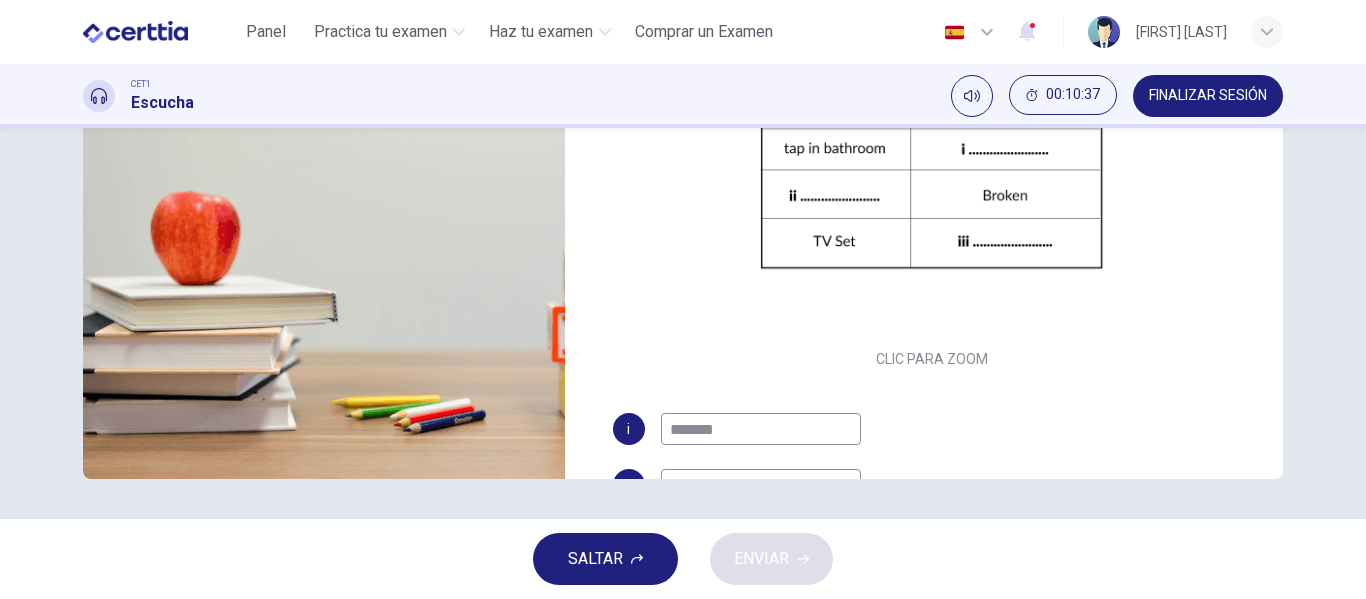 type on "********" 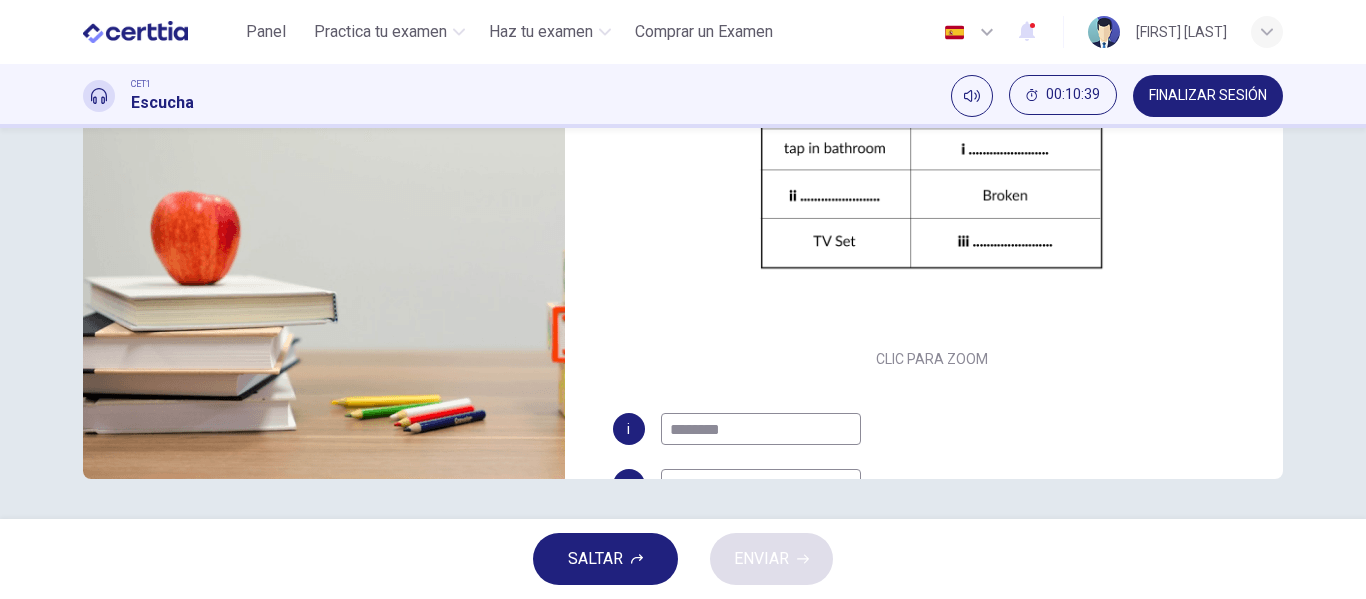type on "**" 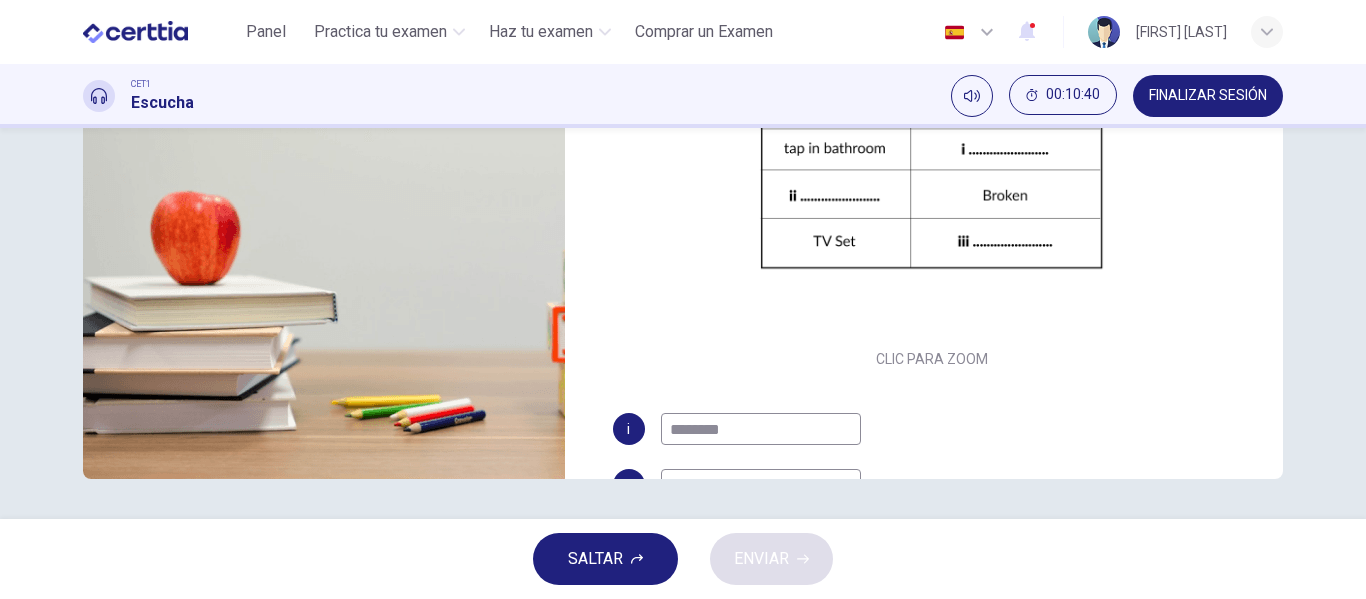 type on "*********" 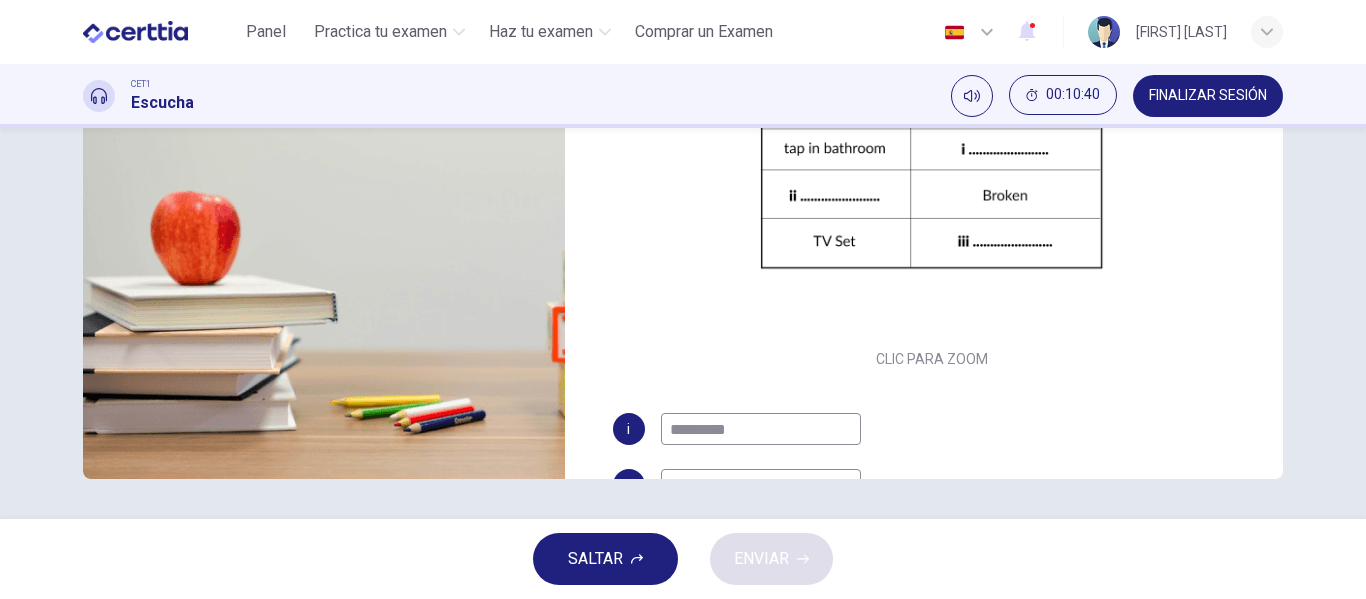 type on "**" 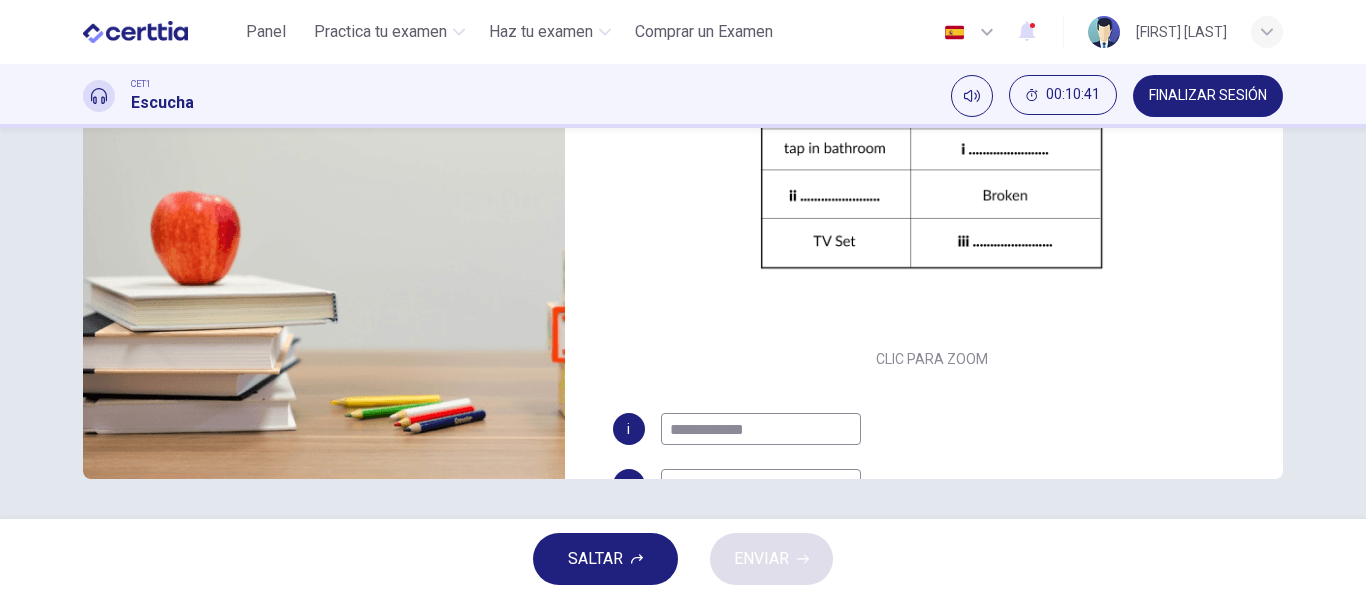 type on "**********" 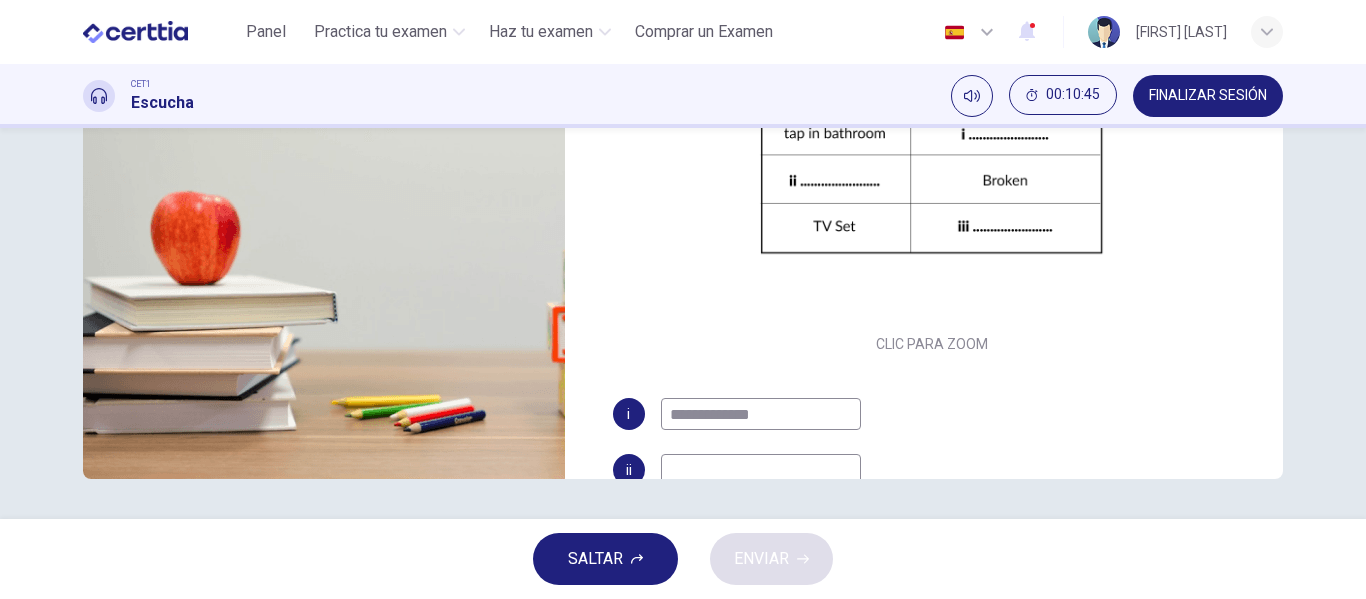 scroll, scrollTop: 0, scrollLeft: 0, axis: both 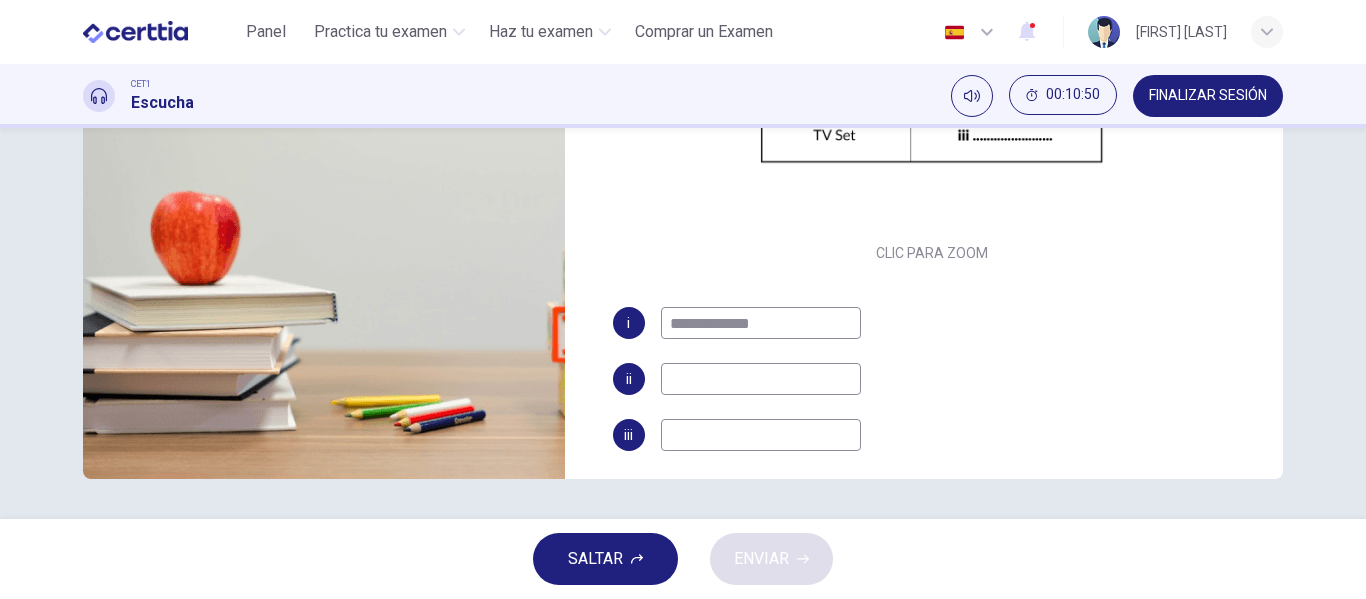 type on "**" 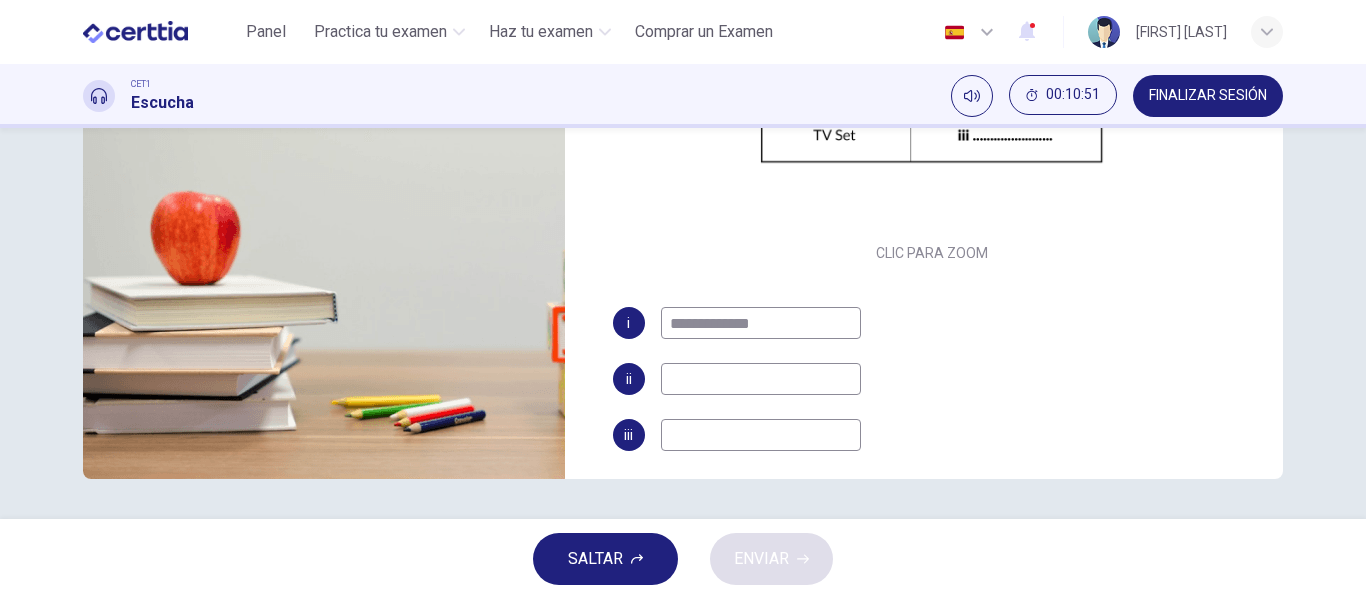 type on "**********" 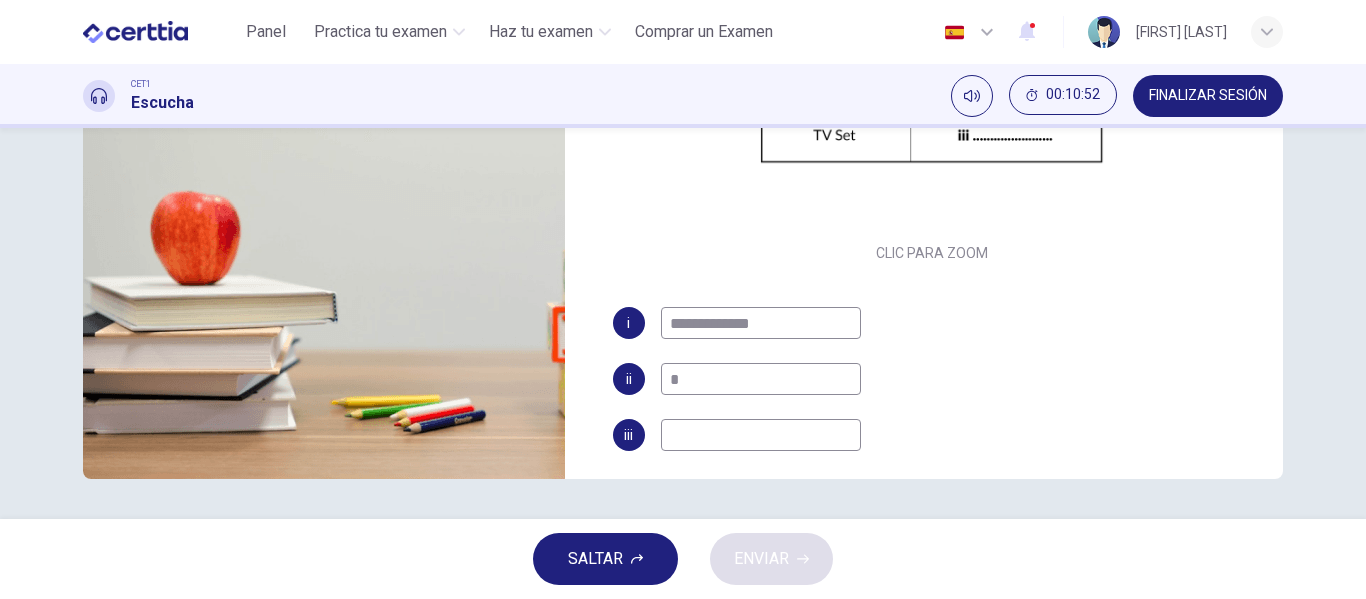 type on "**" 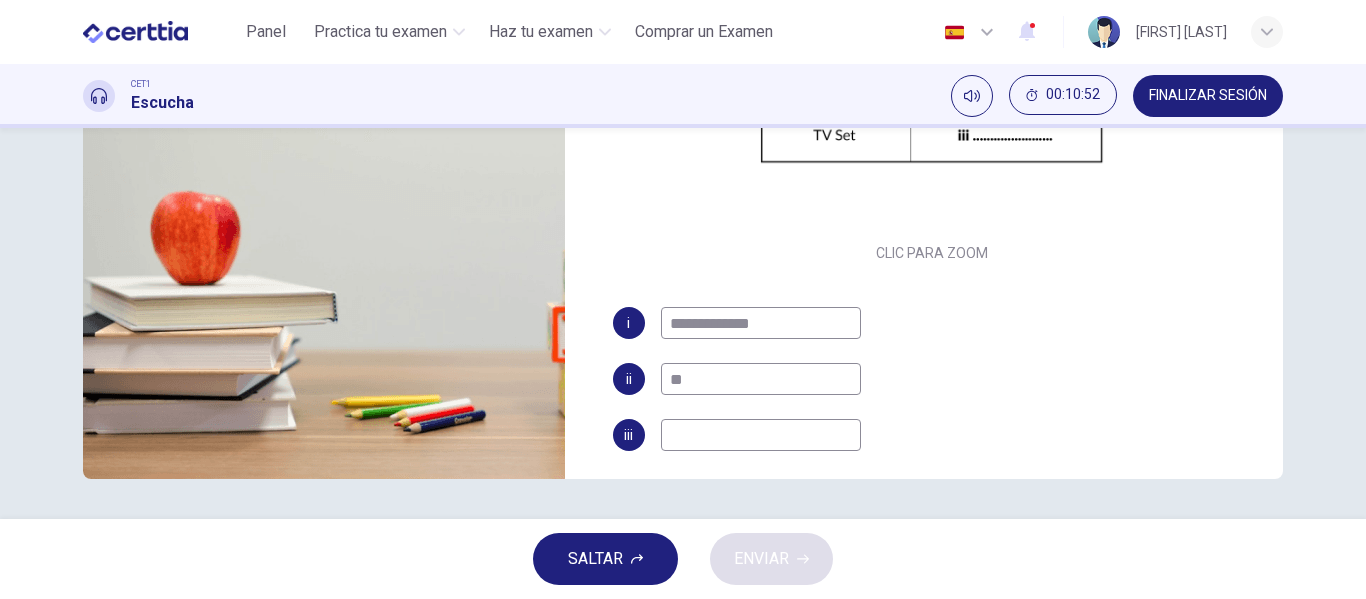 type on "**" 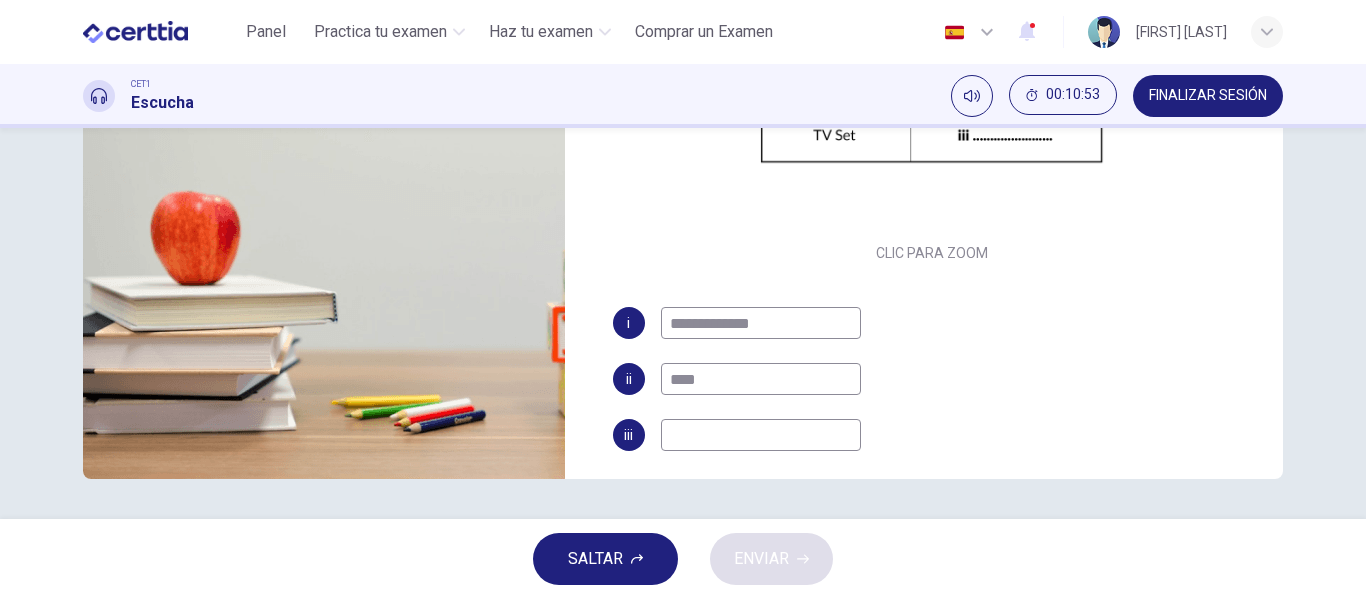 type on "*****" 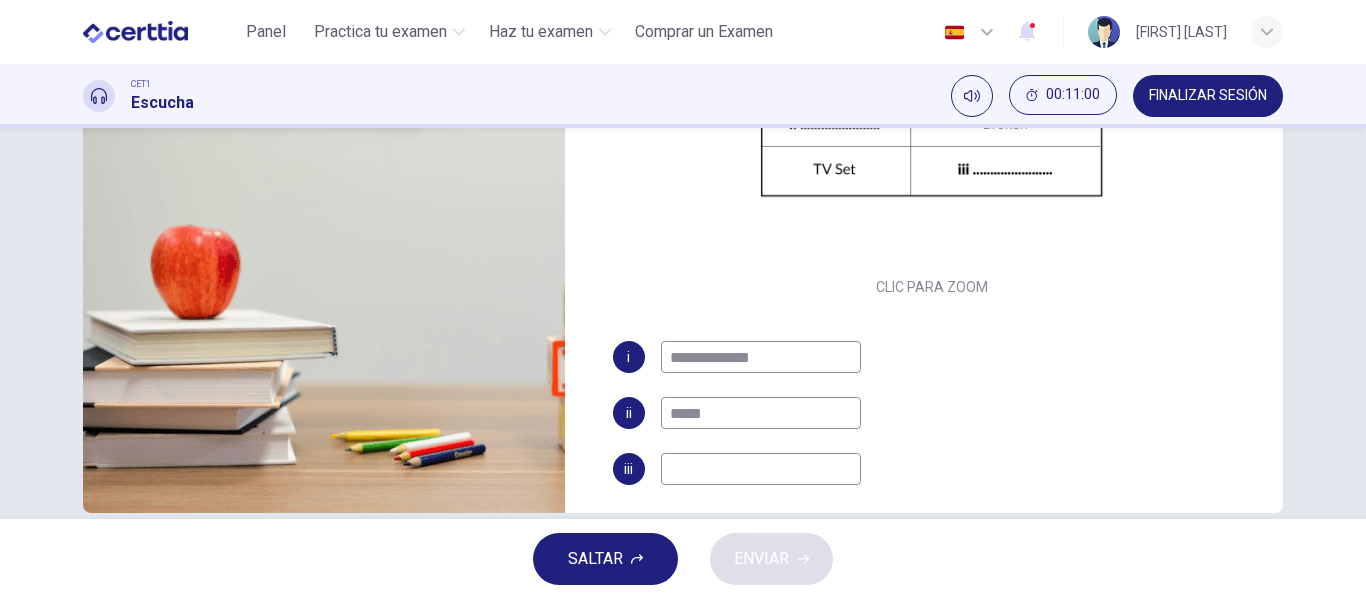 scroll, scrollTop: 384, scrollLeft: 0, axis: vertical 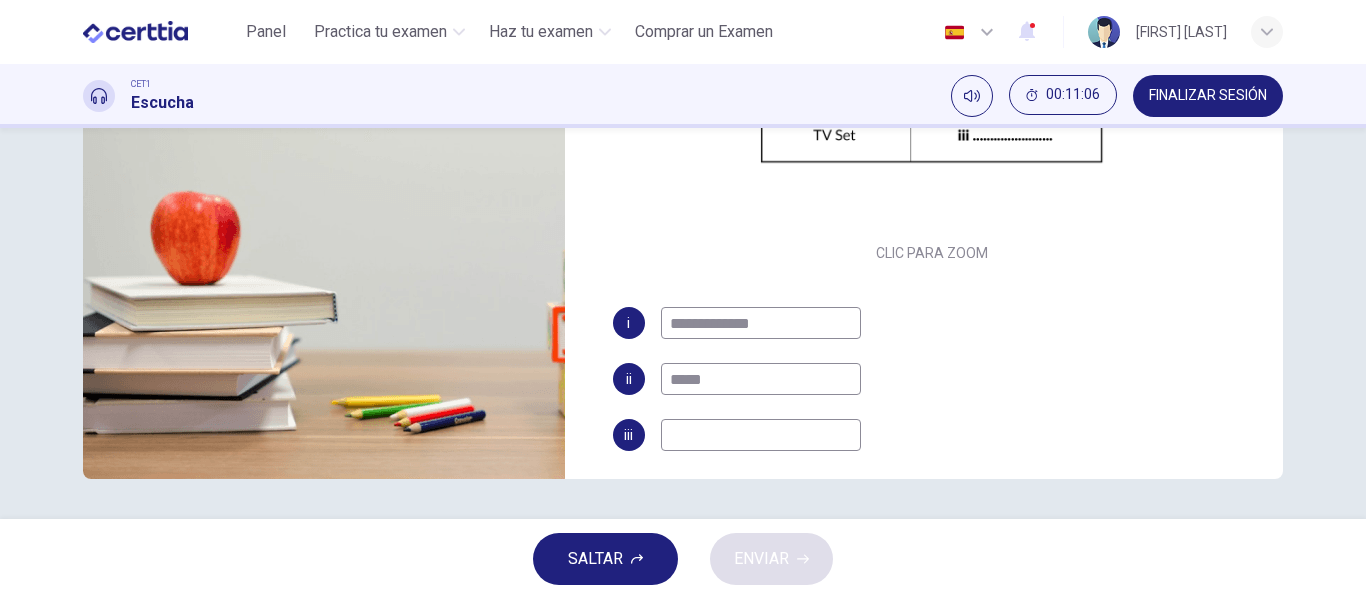 type on "**" 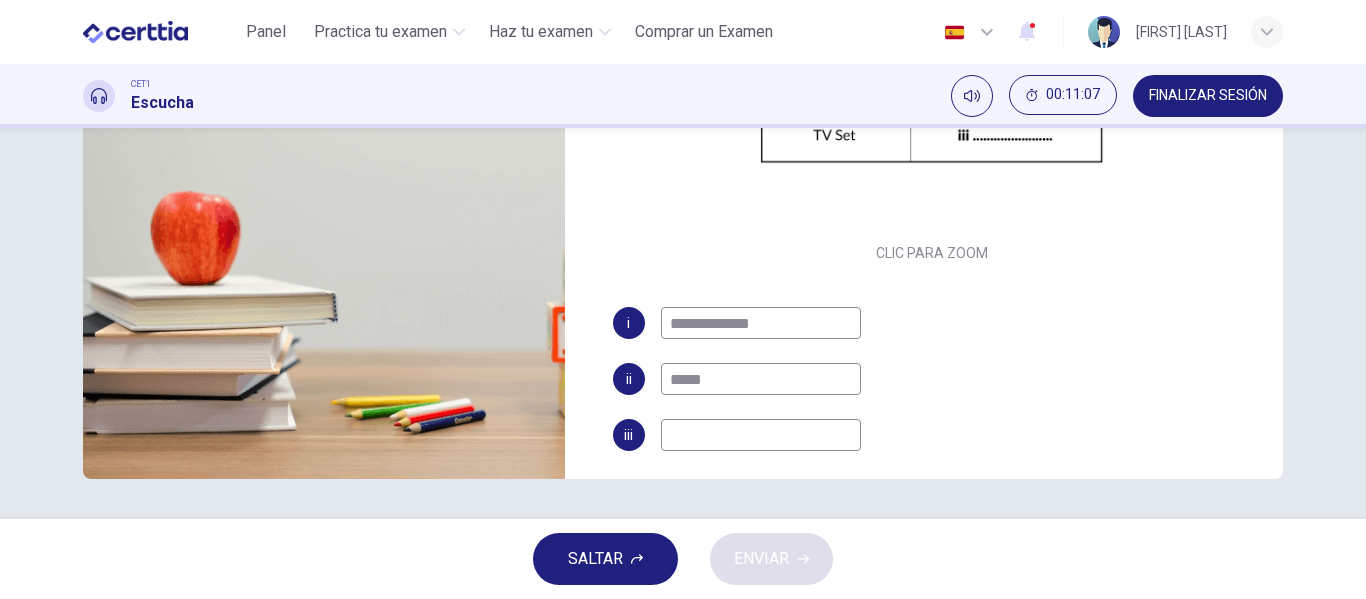 type on "*******" 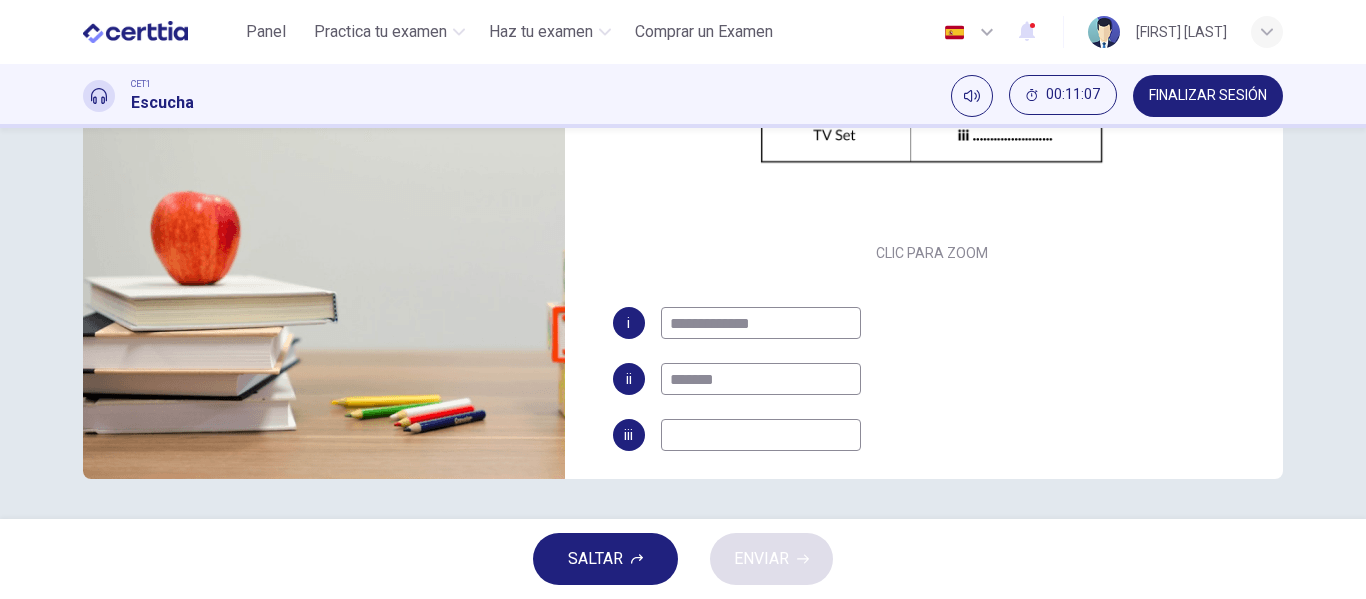 type on "**" 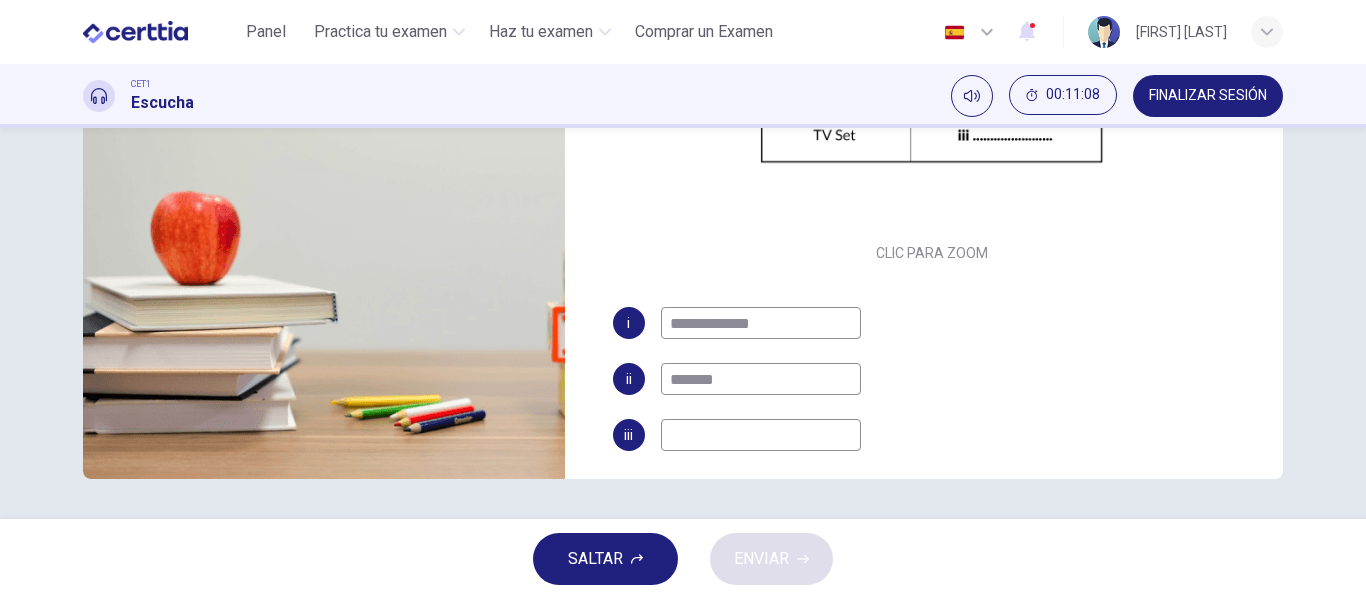 type on "*******" 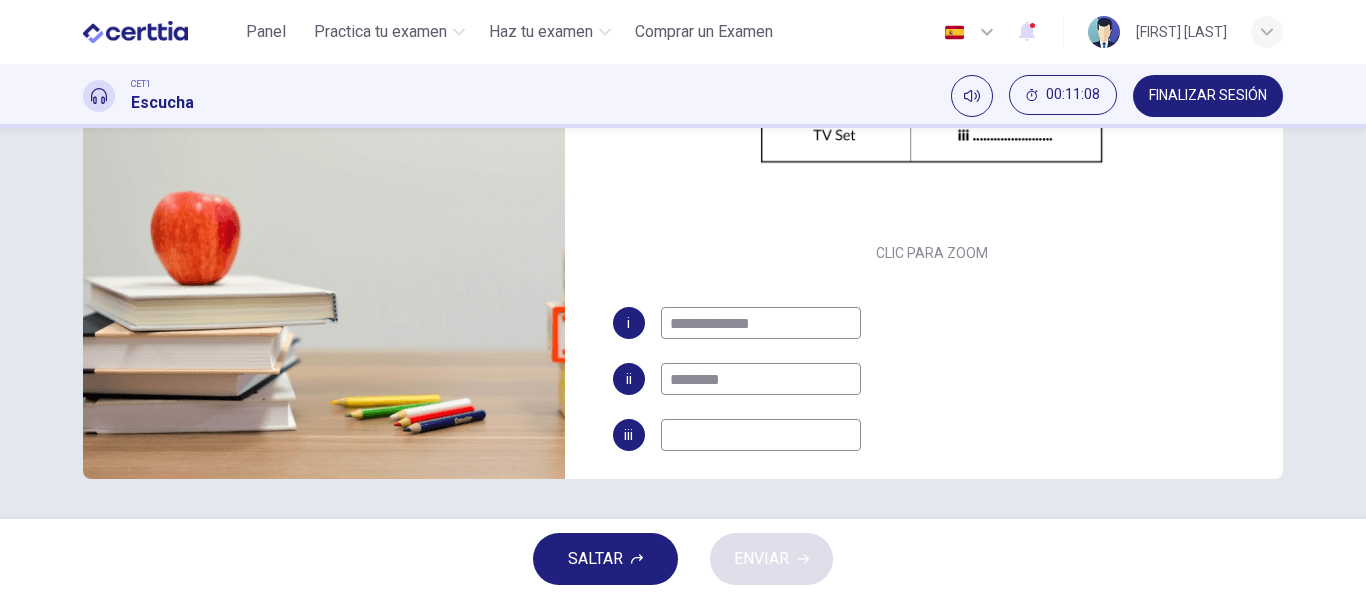 type on "**" 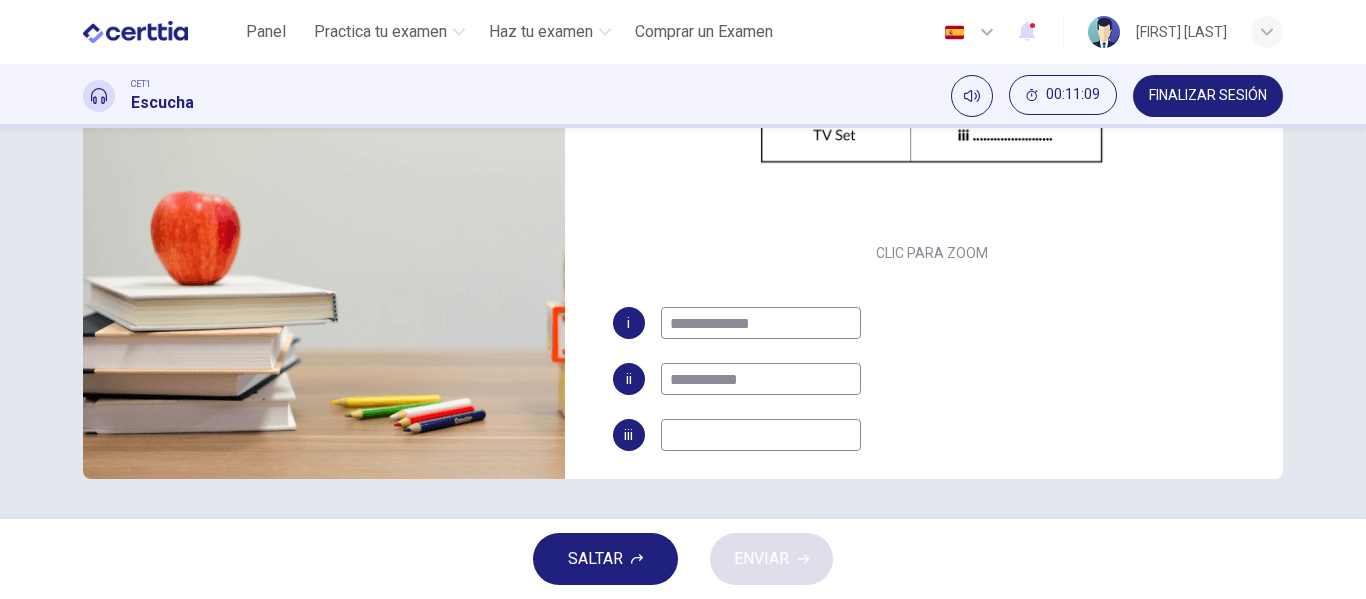 type on "**********" 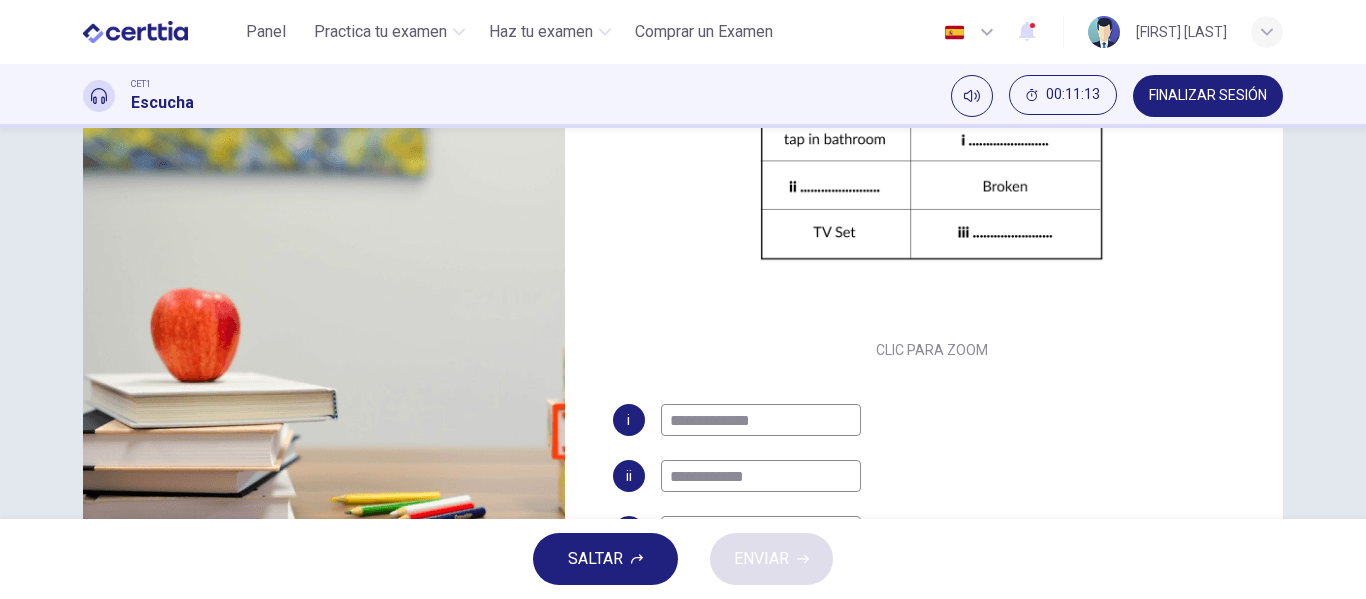scroll, scrollTop: 384, scrollLeft: 0, axis: vertical 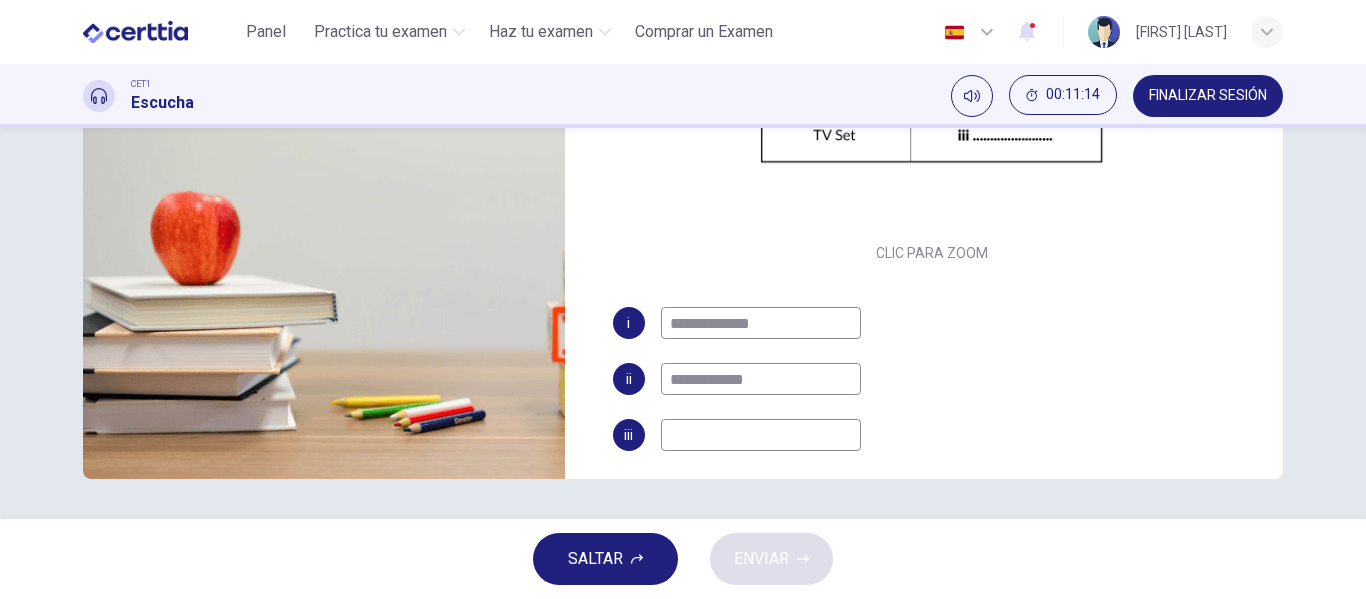 type on "**" 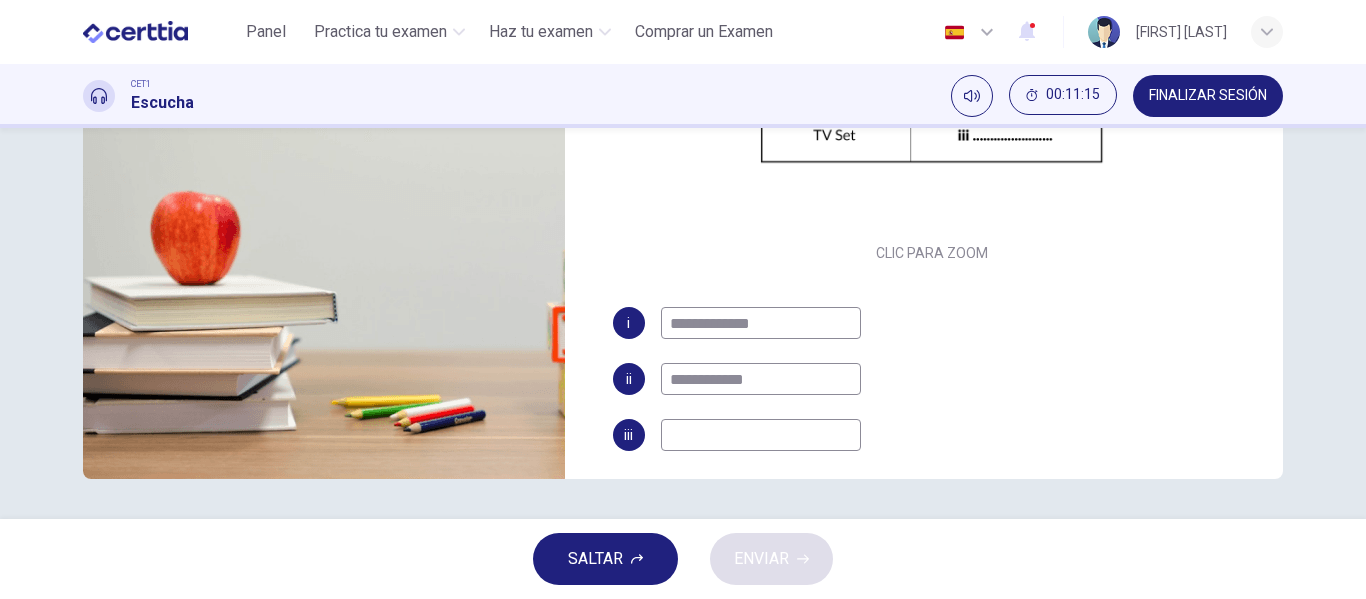 type on "**********" 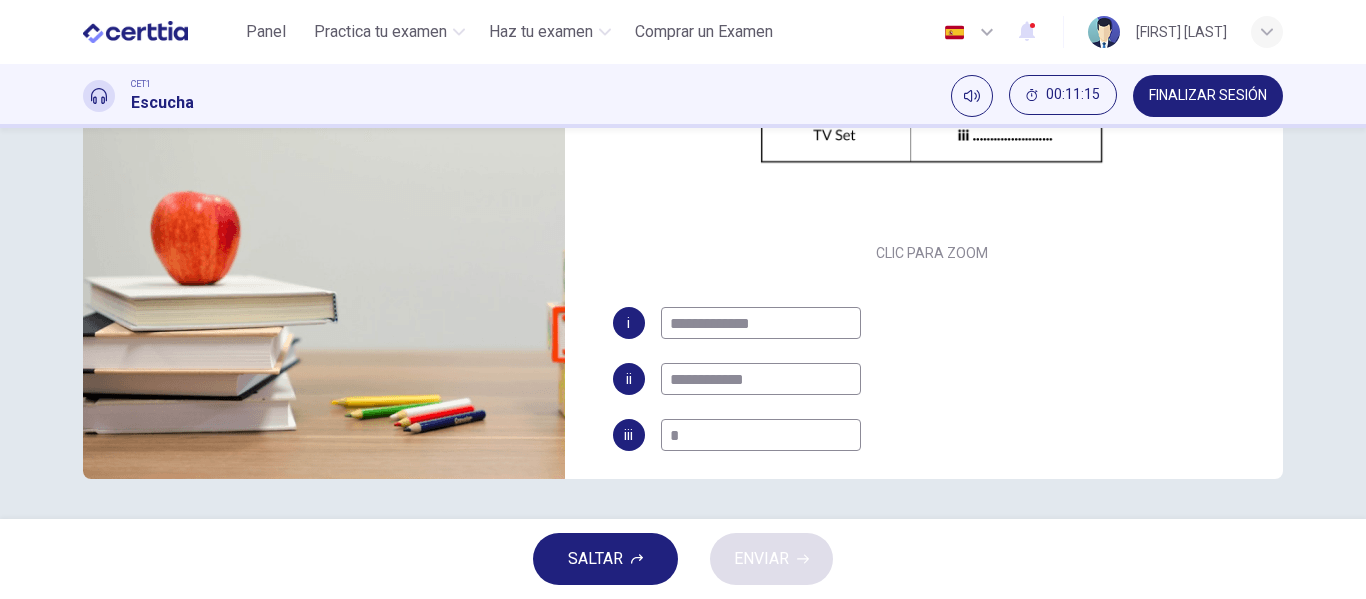 type on "**" 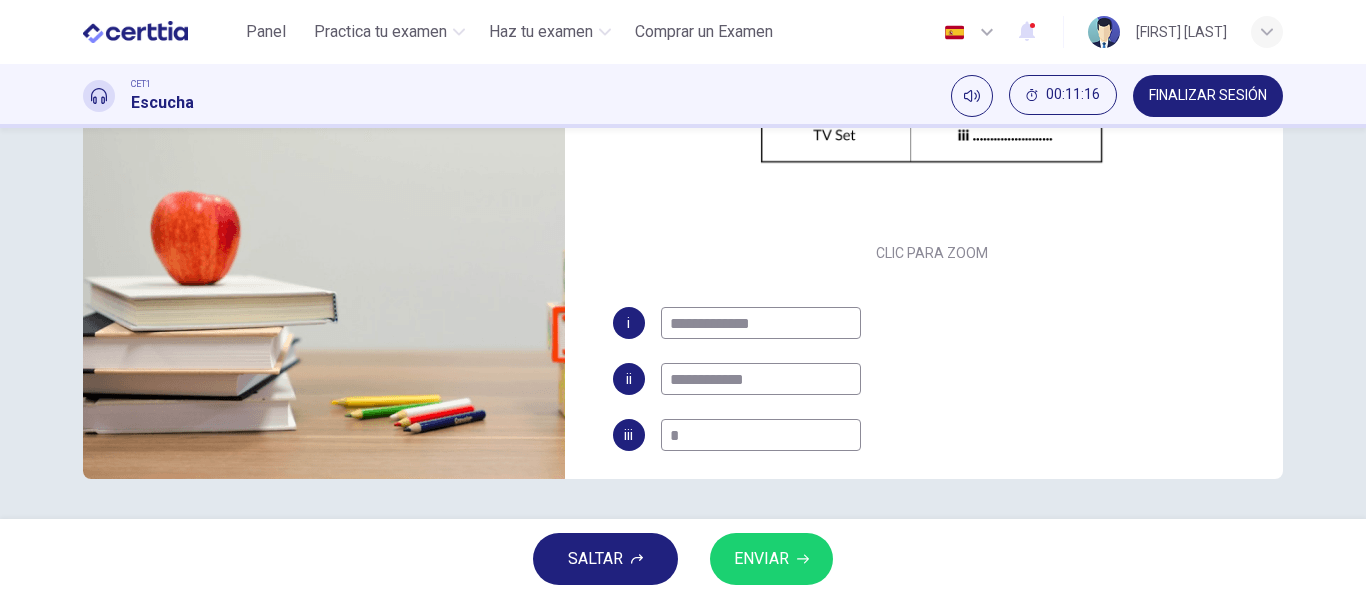 type on "**" 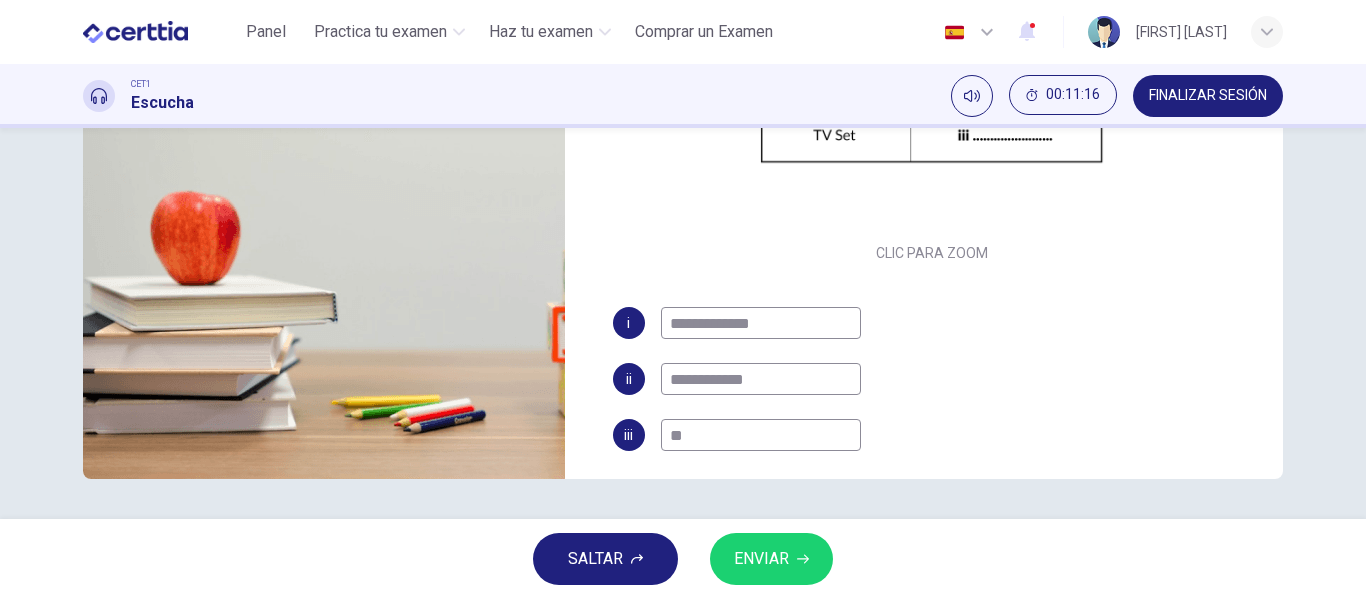 type on "**" 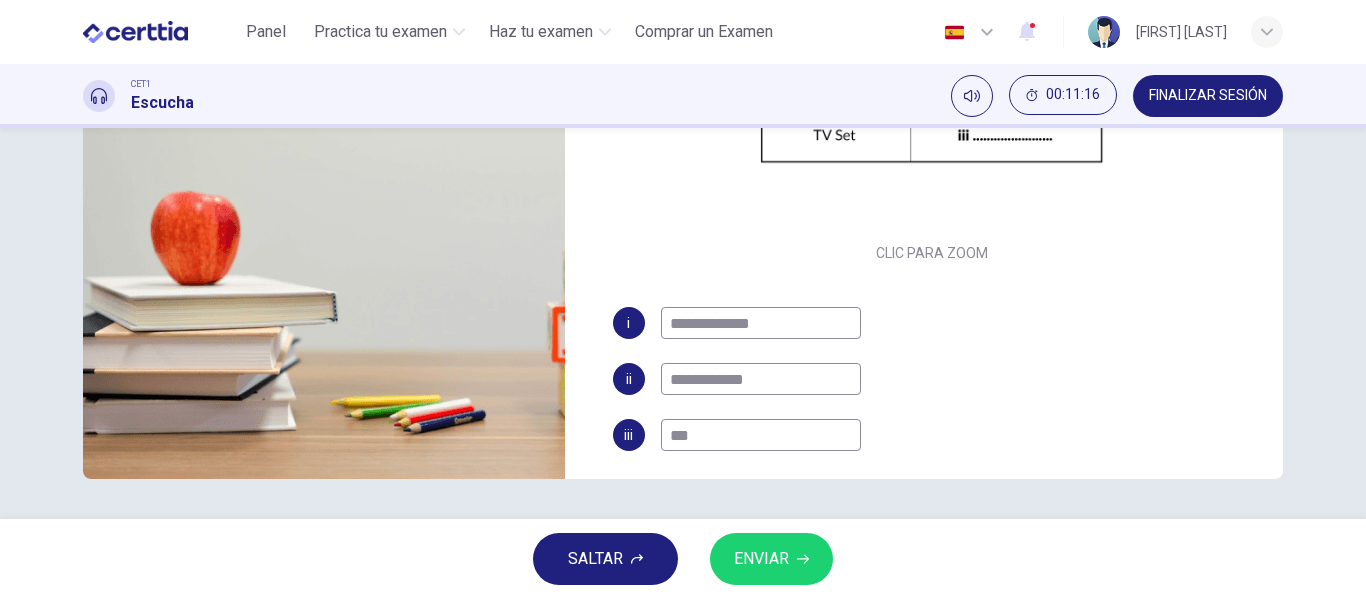 type on "****" 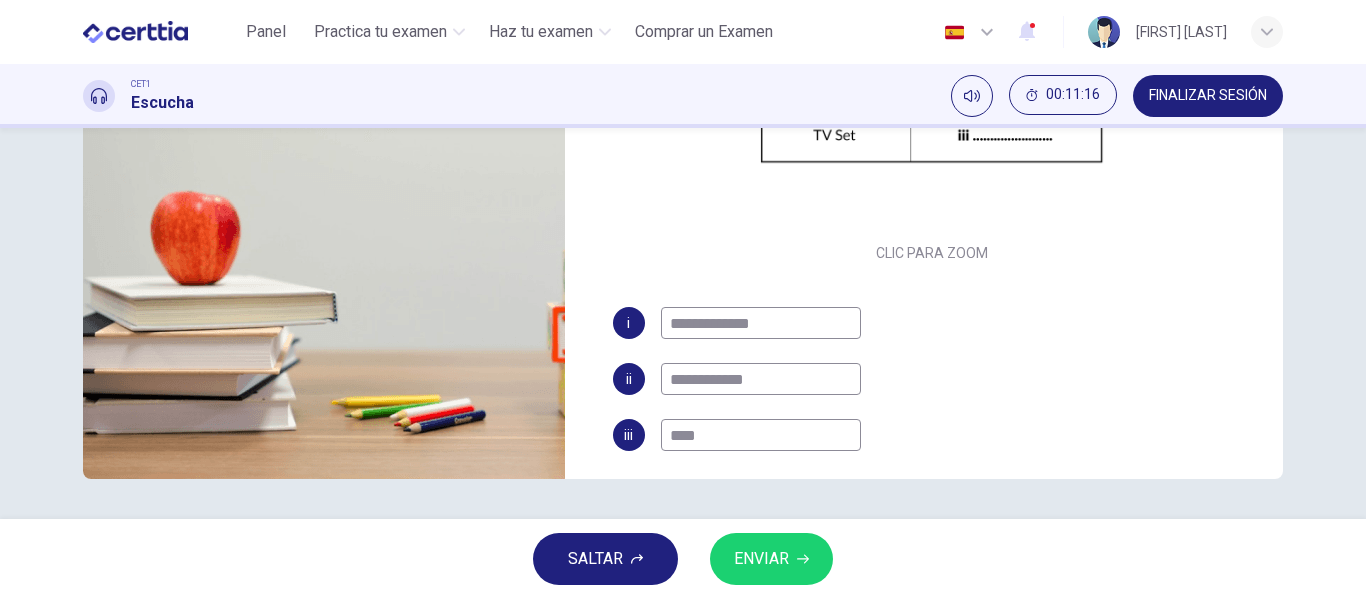 type on "**" 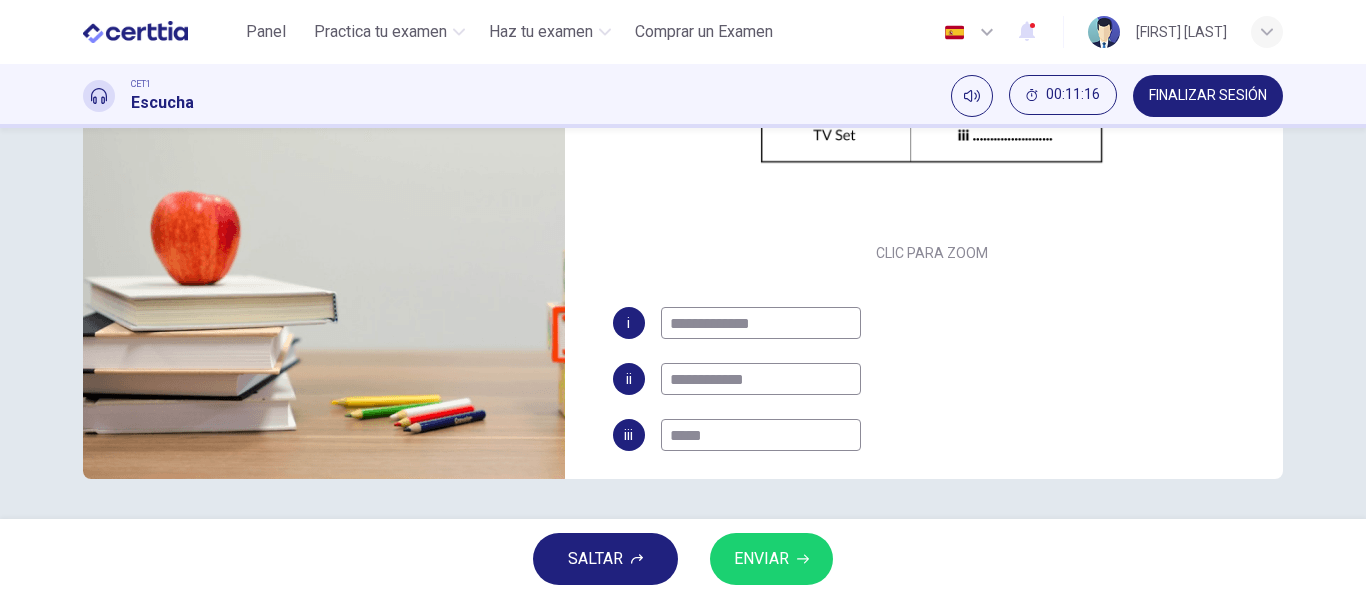 type on "**" 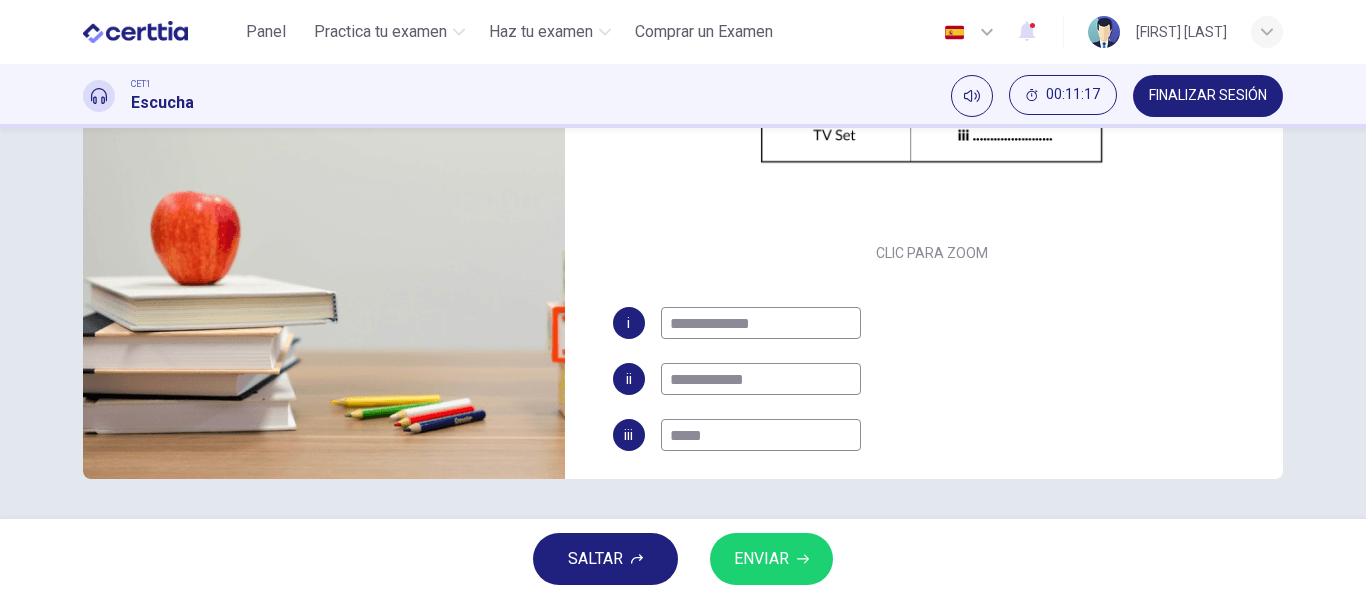 type on "******" 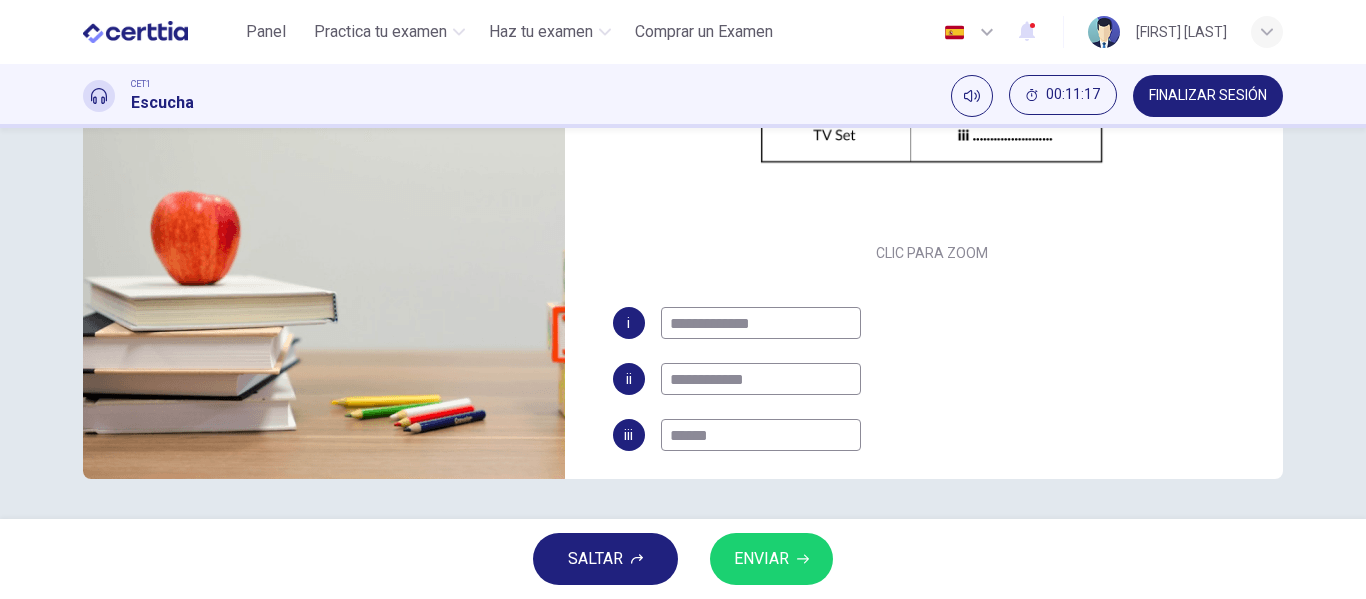 type on "**" 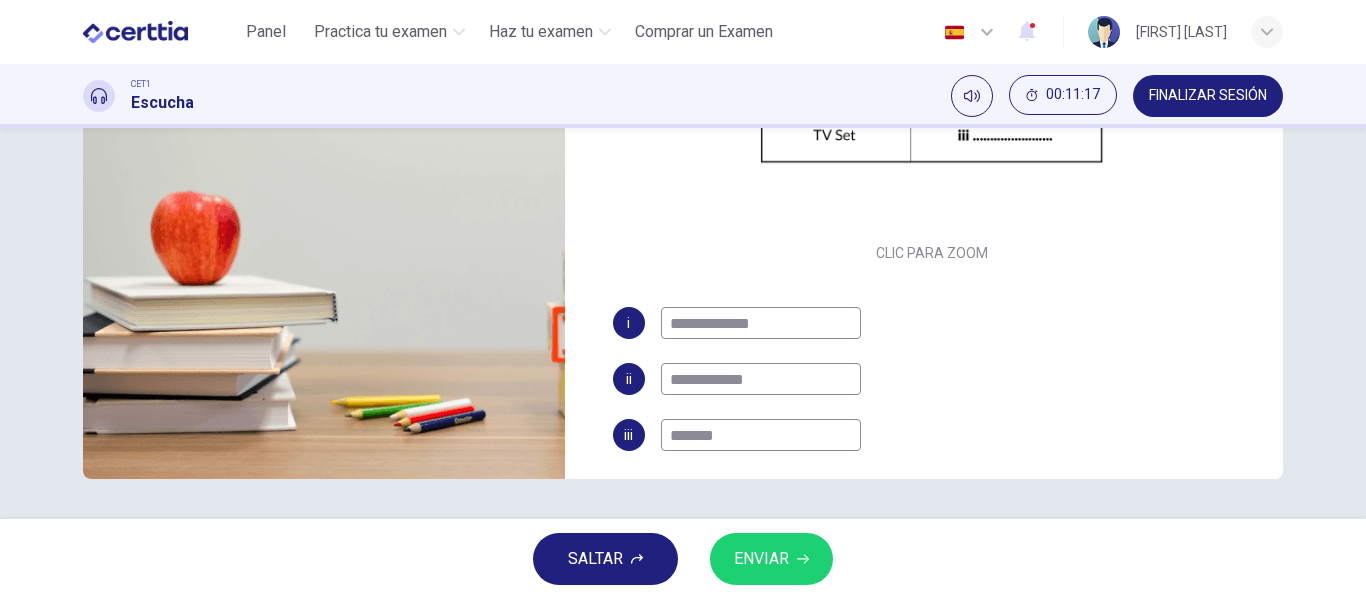 type on "**" 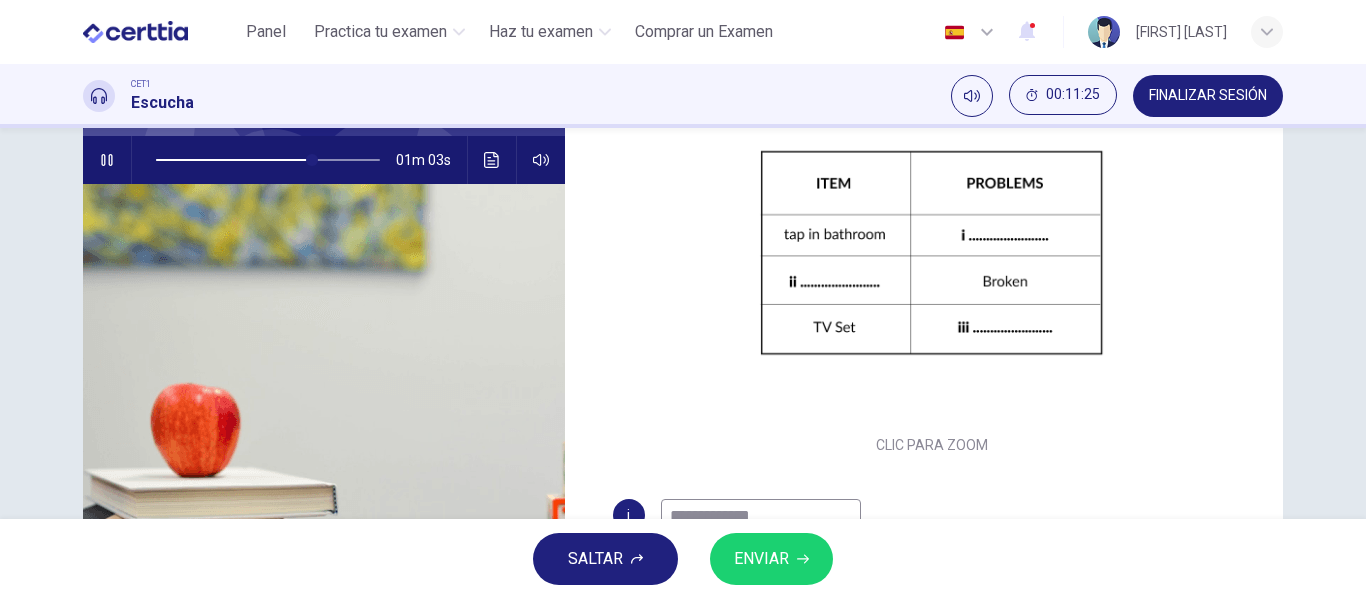 scroll, scrollTop: 384, scrollLeft: 0, axis: vertical 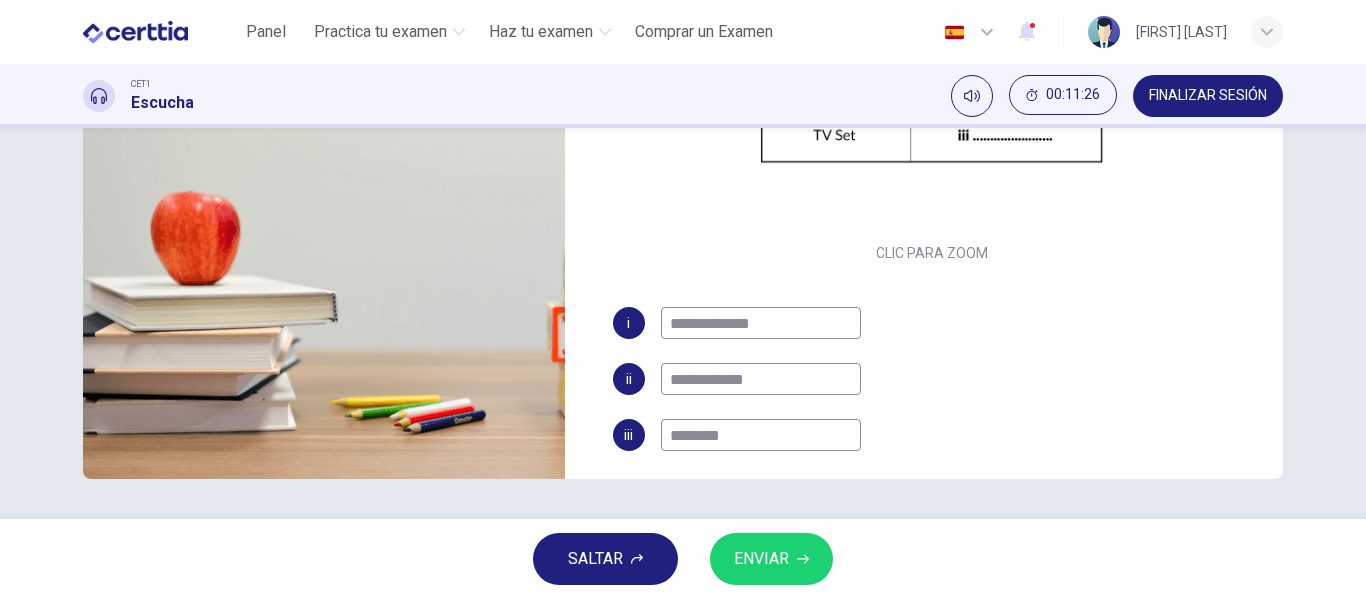 type on "**" 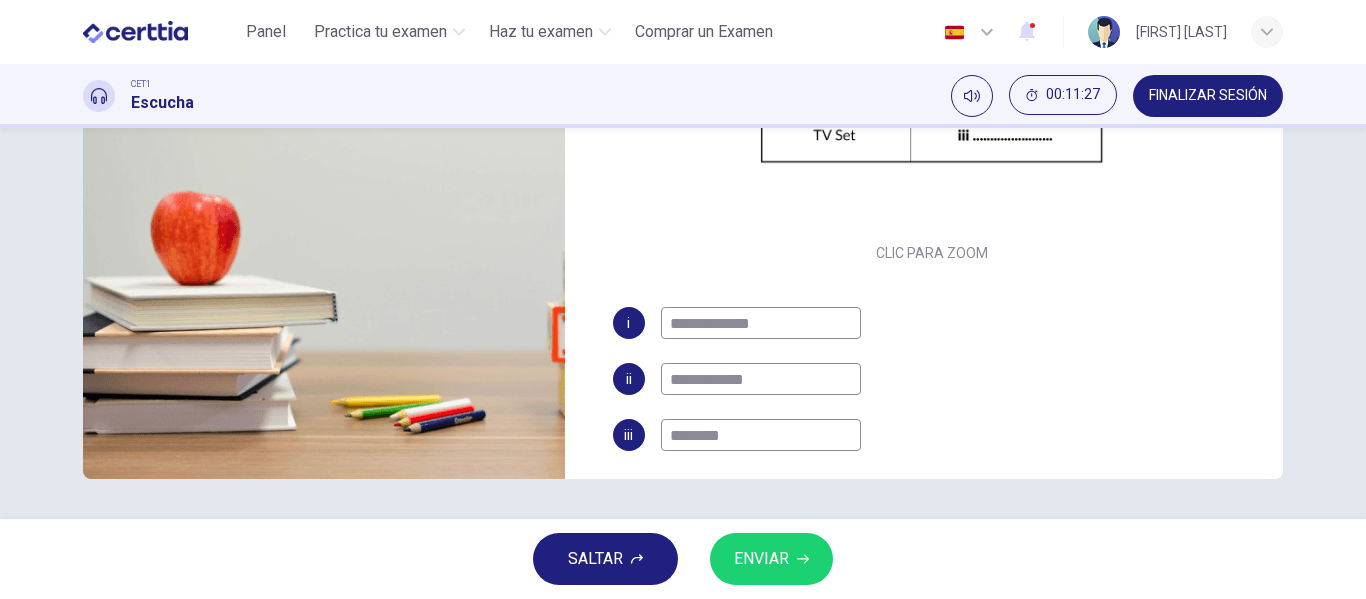 type on "********" 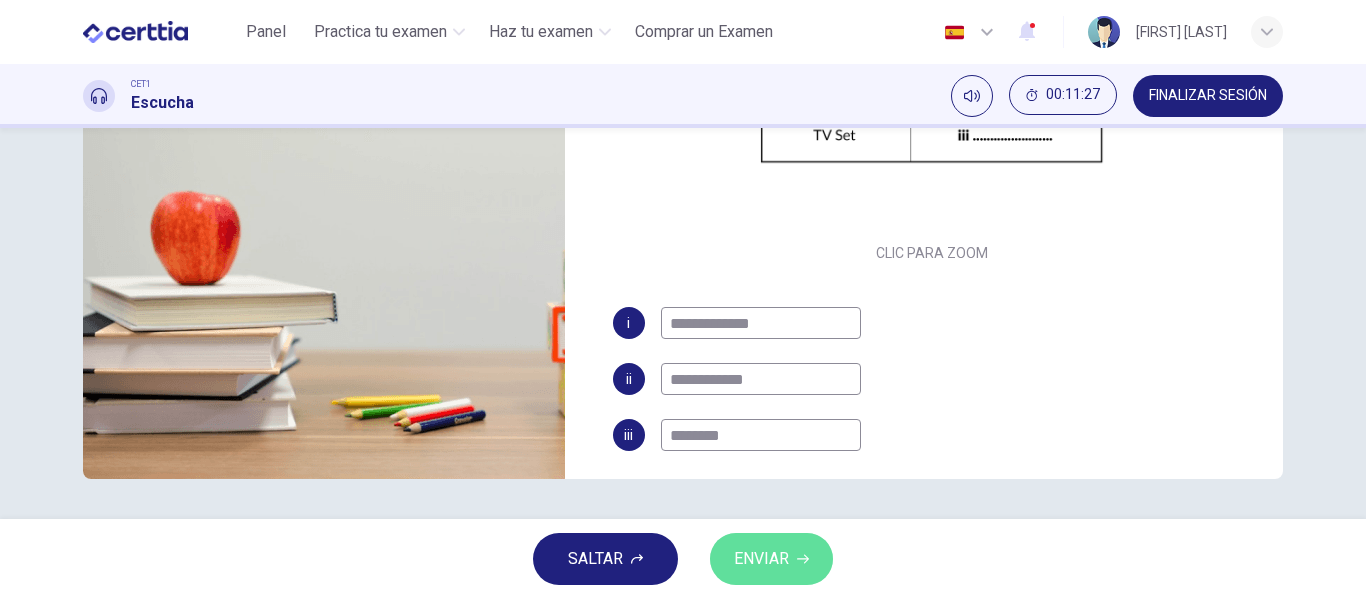 click on "ENVIAR" at bounding box center [761, 559] 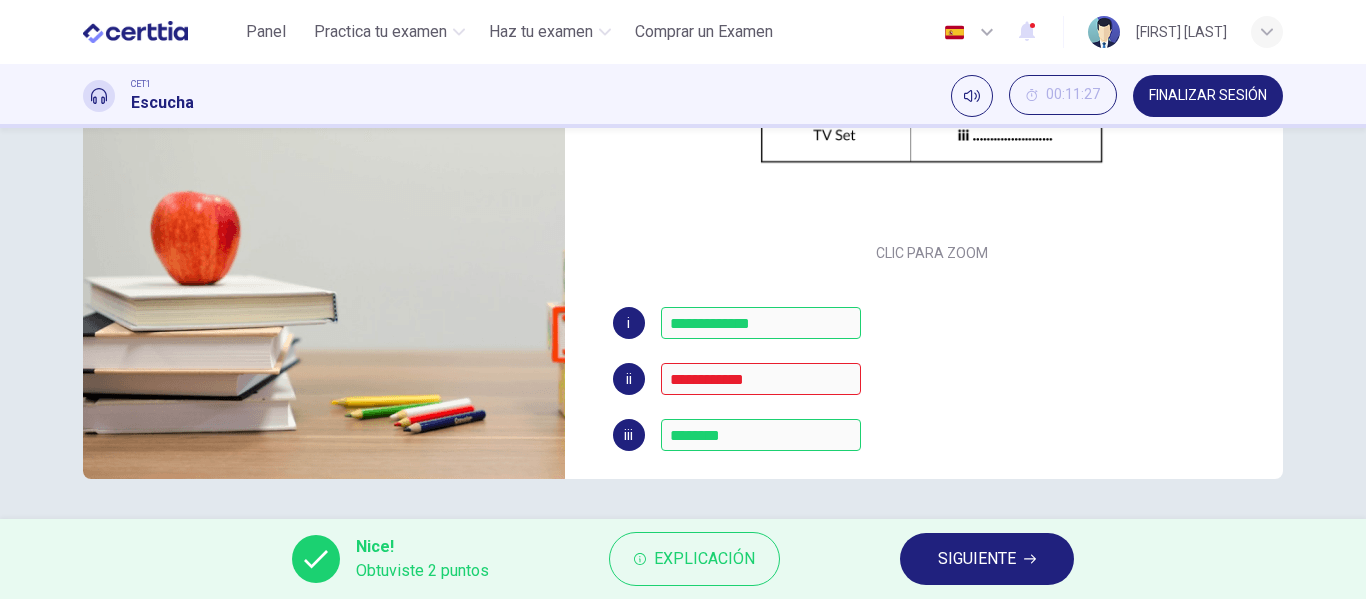 click on "SIGUIENTE" at bounding box center [977, 559] 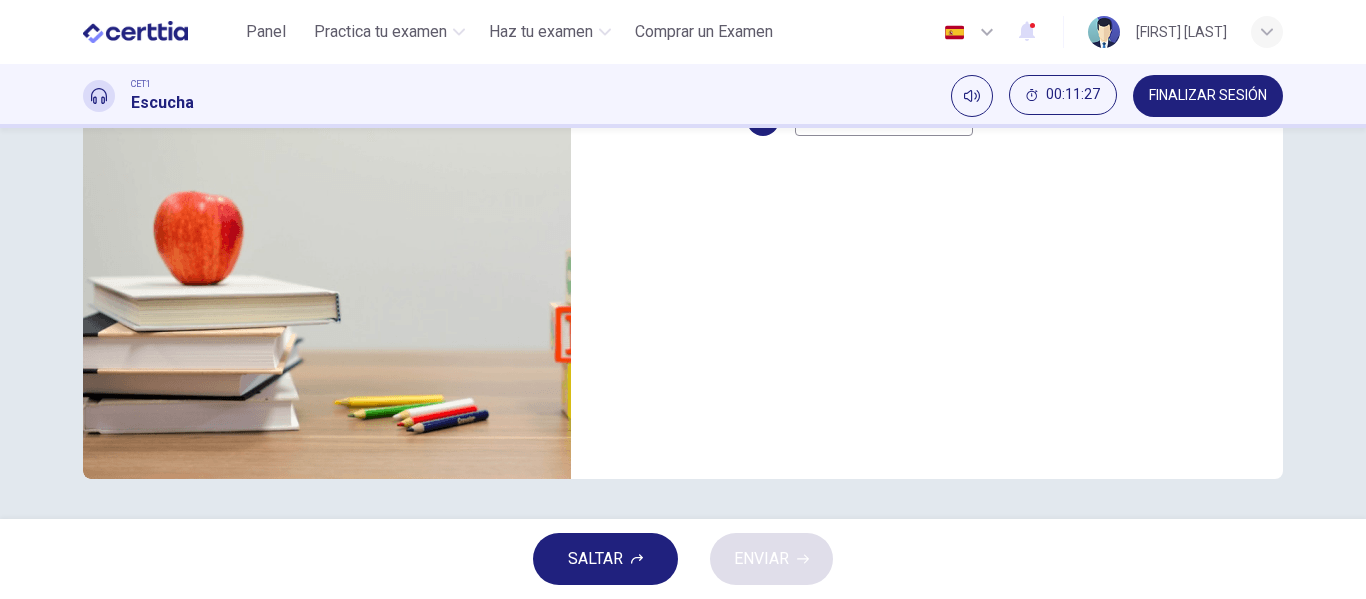 scroll, scrollTop: 0, scrollLeft: 0, axis: both 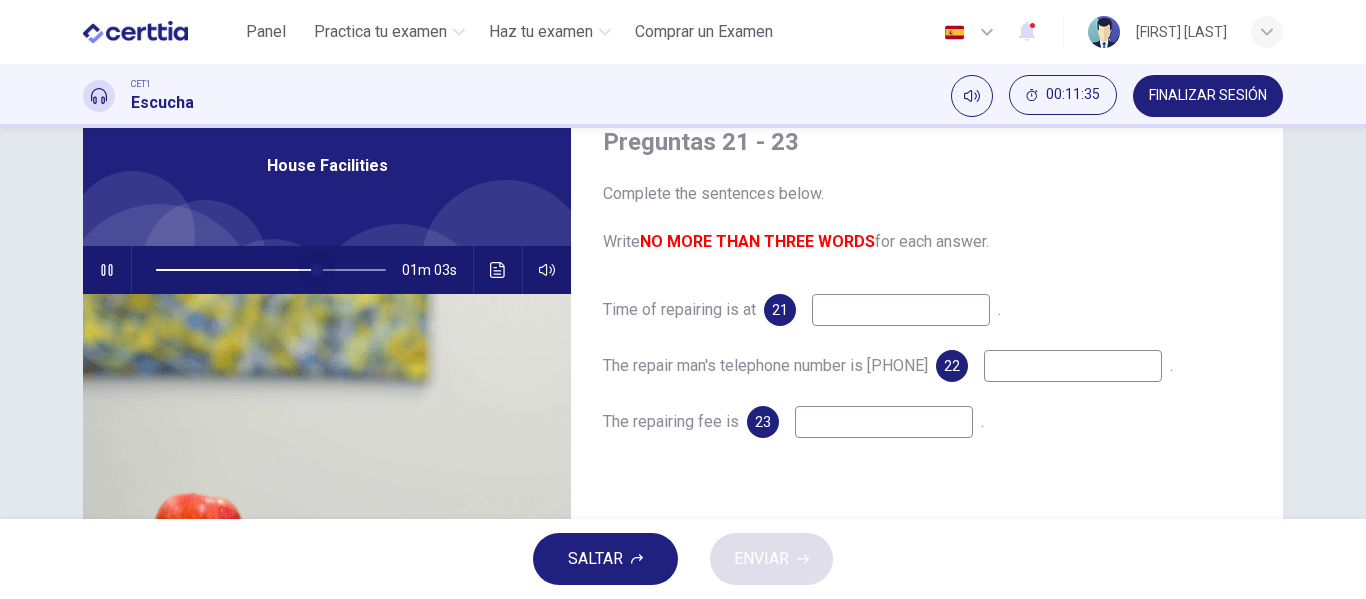 click at bounding box center [271, 270] 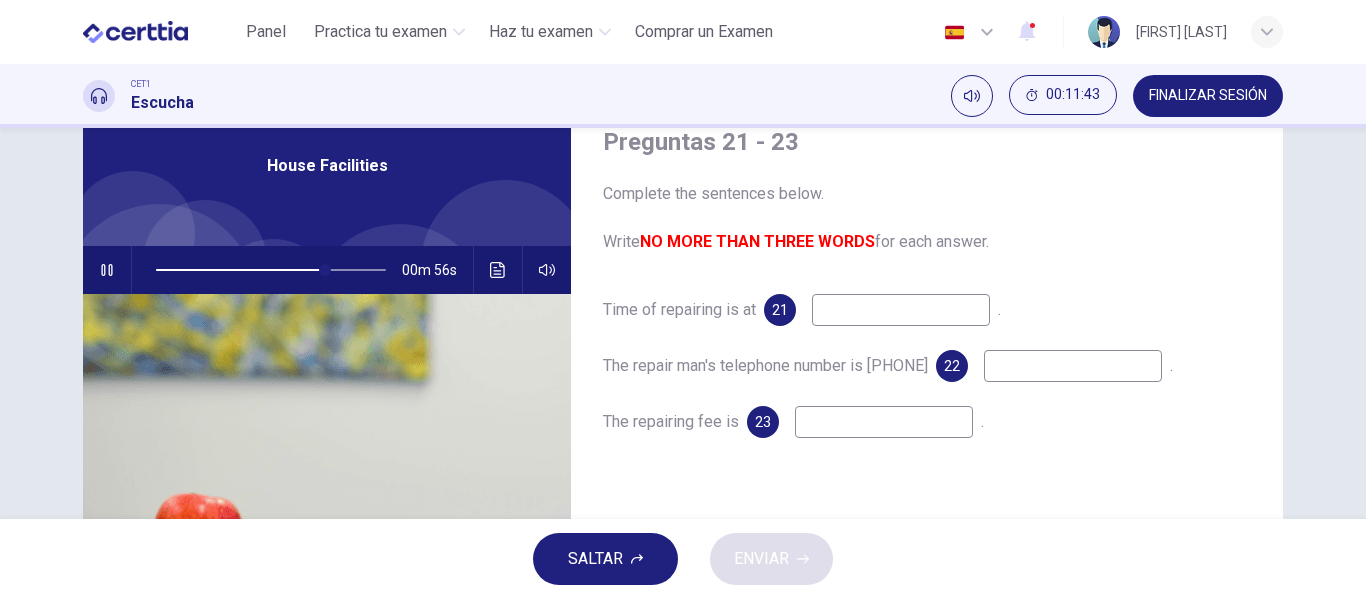 click at bounding box center [901, 310] 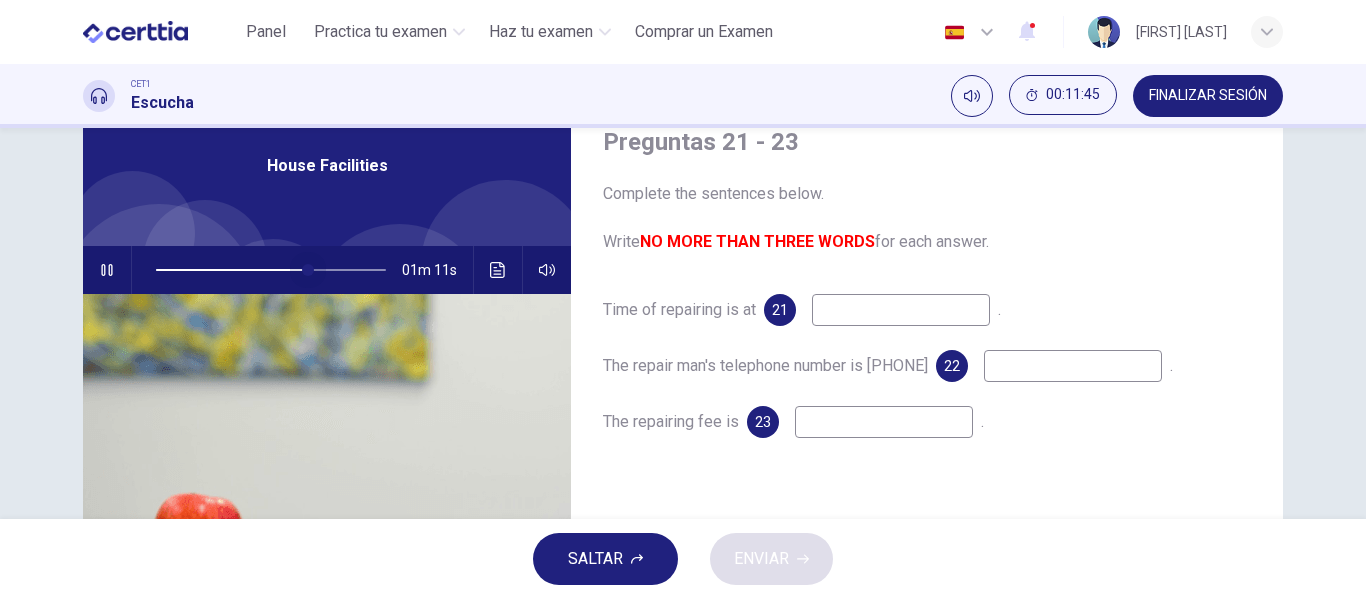 click at bounding box center [308, 270] 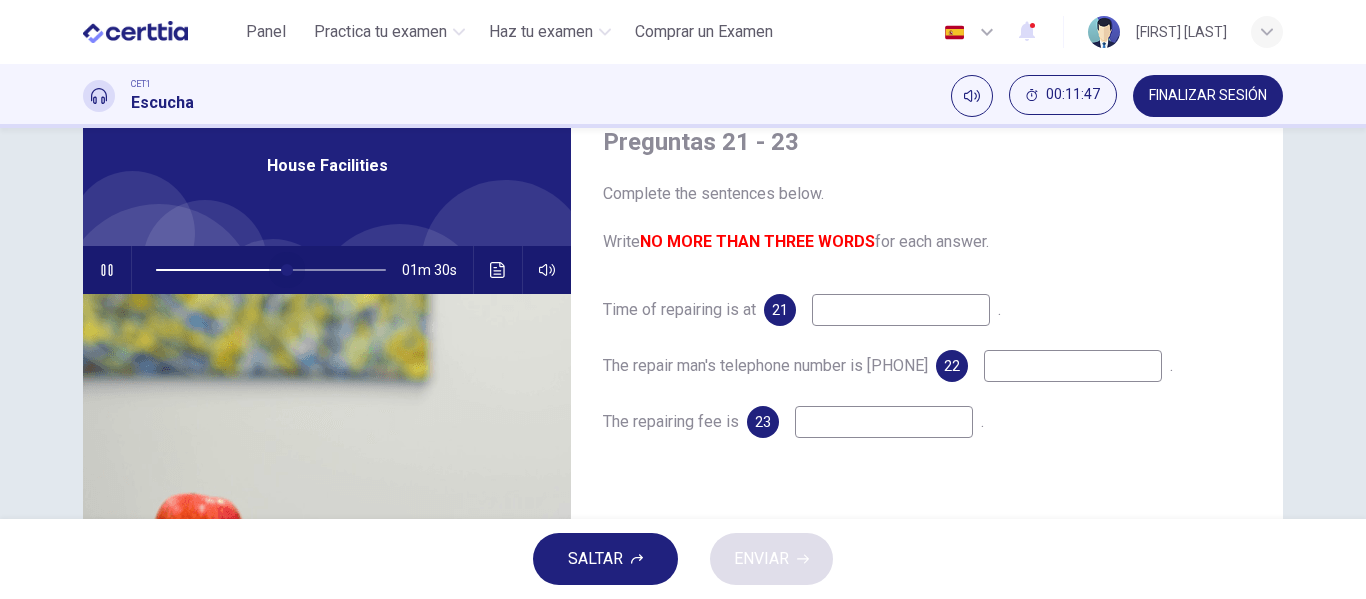 click at bounding box center (287, 270) 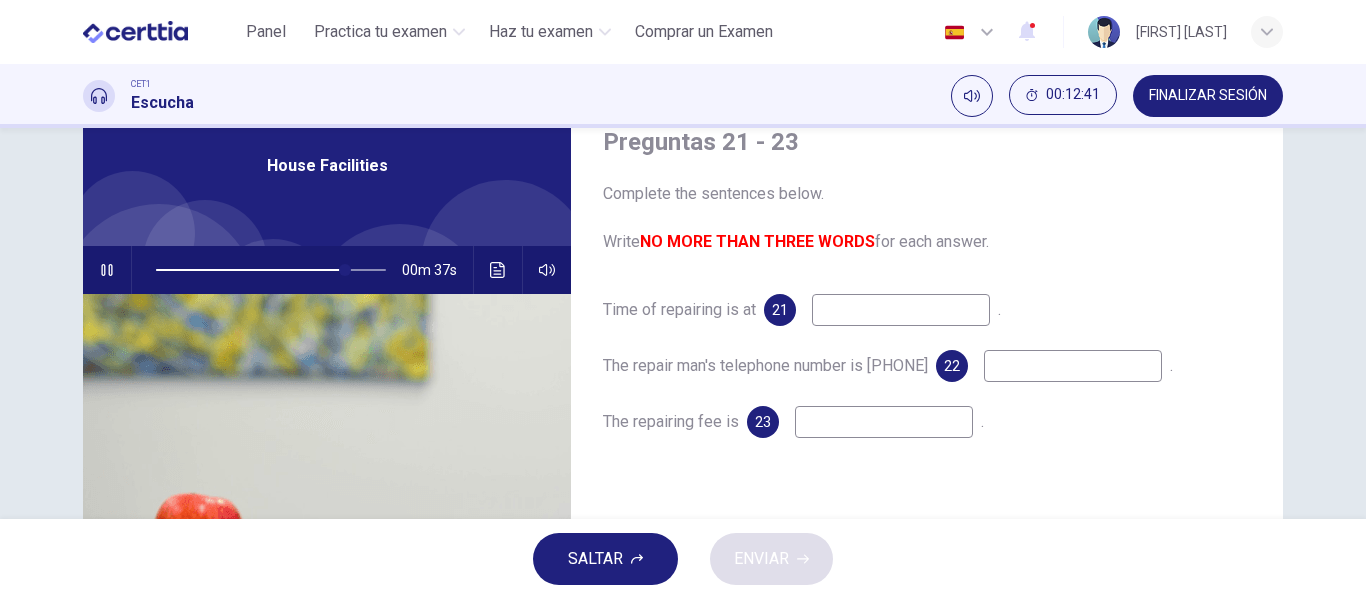 click at bounding box center (901, 310) 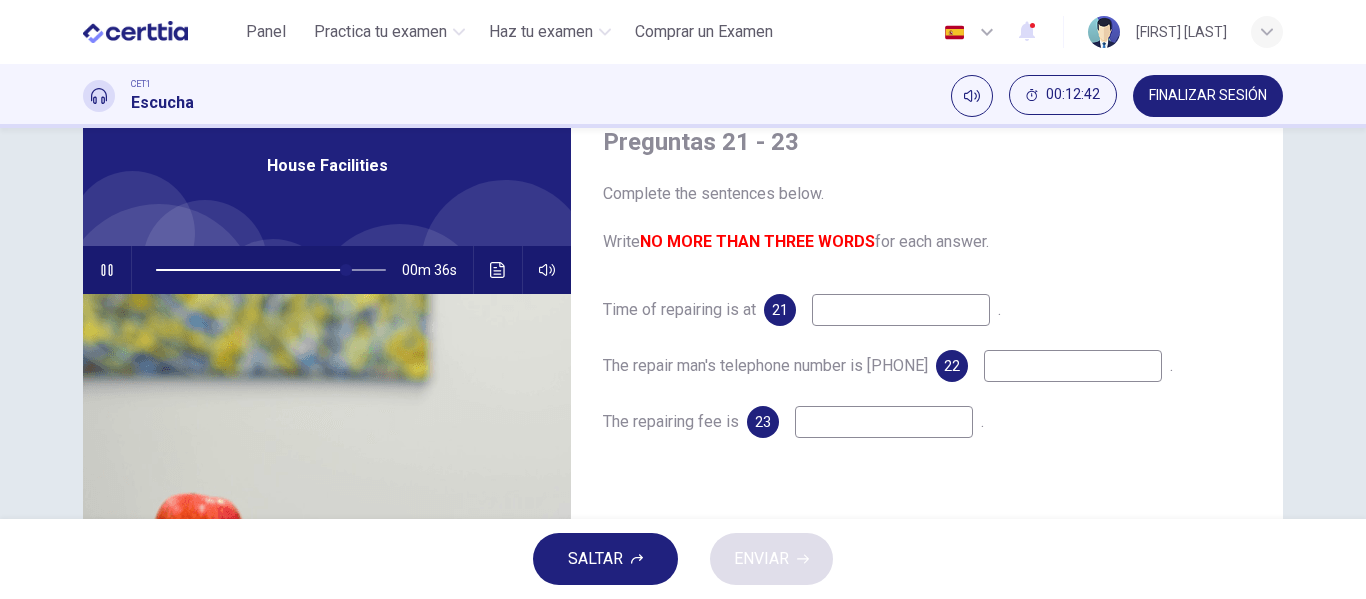 type on "*" 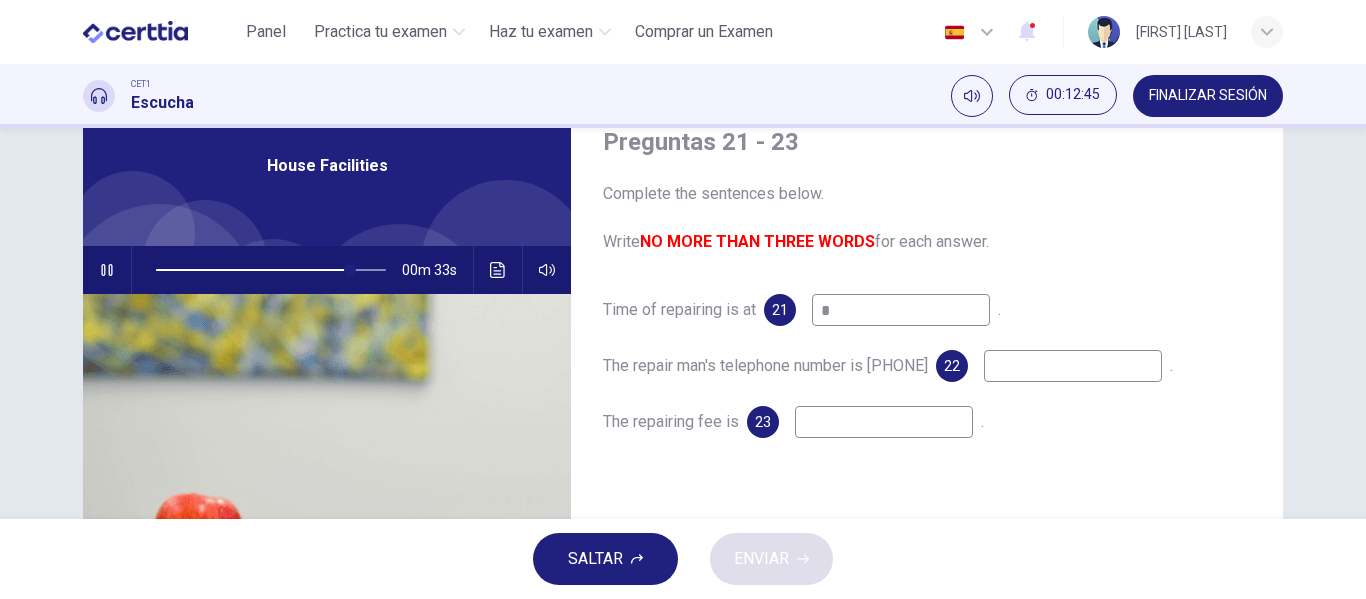 type on "**" 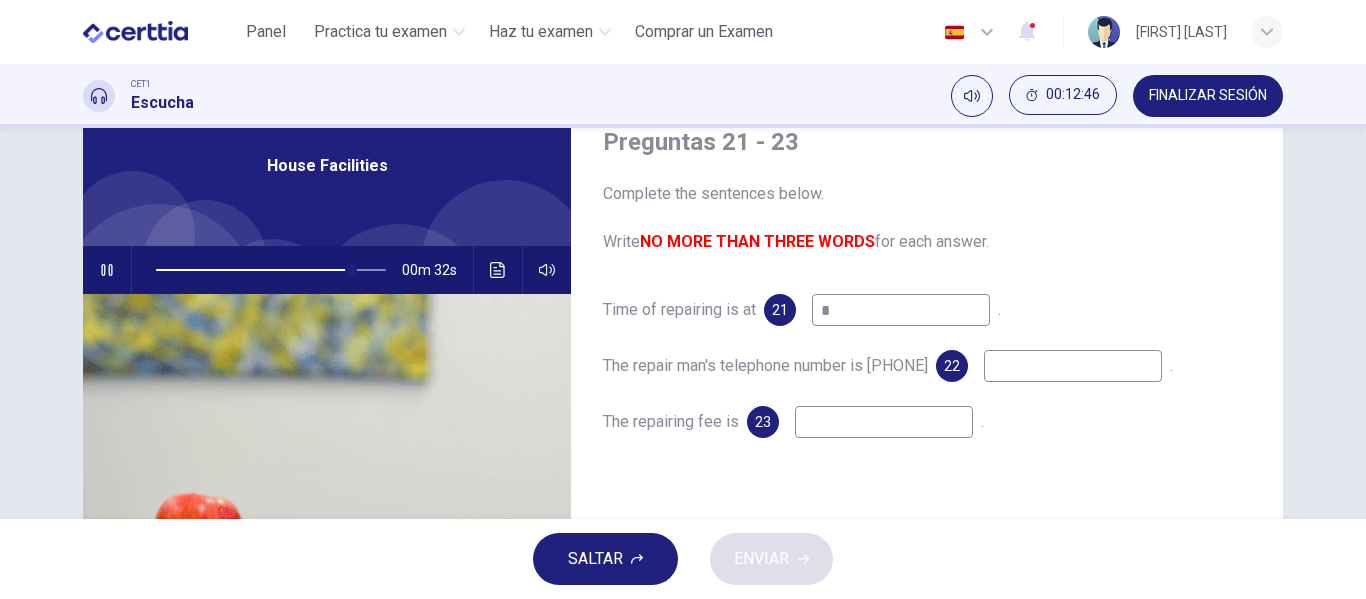 type on "*" 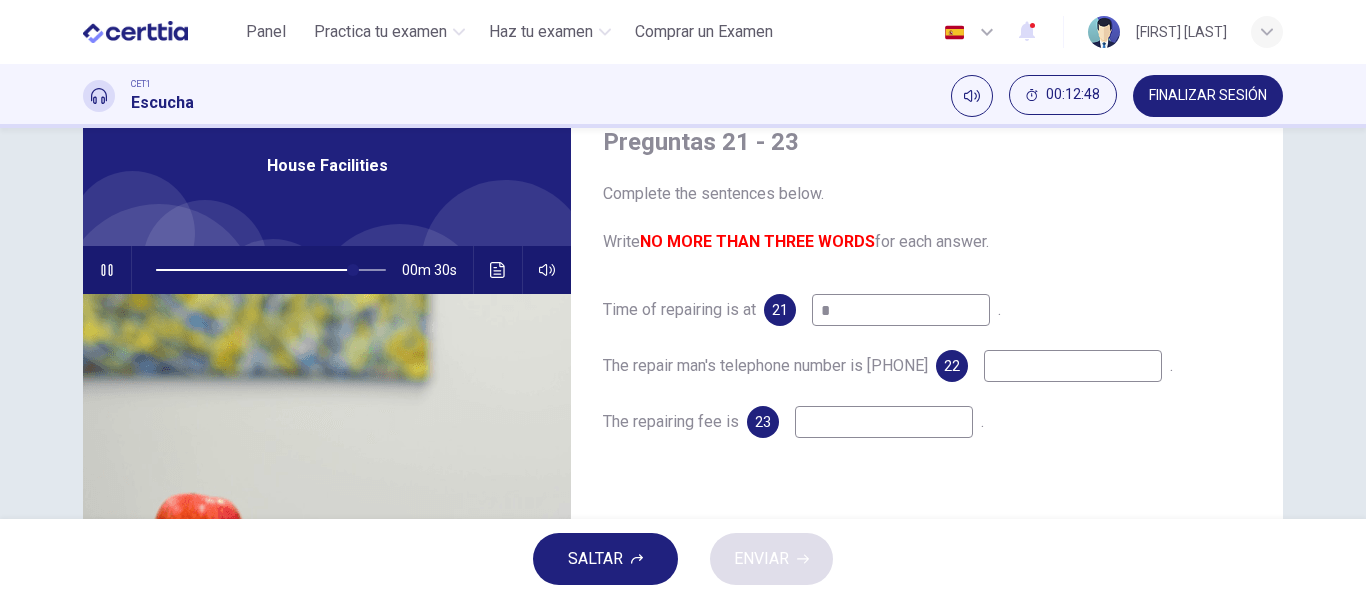 click on "*" at bounding box center [901, 310] 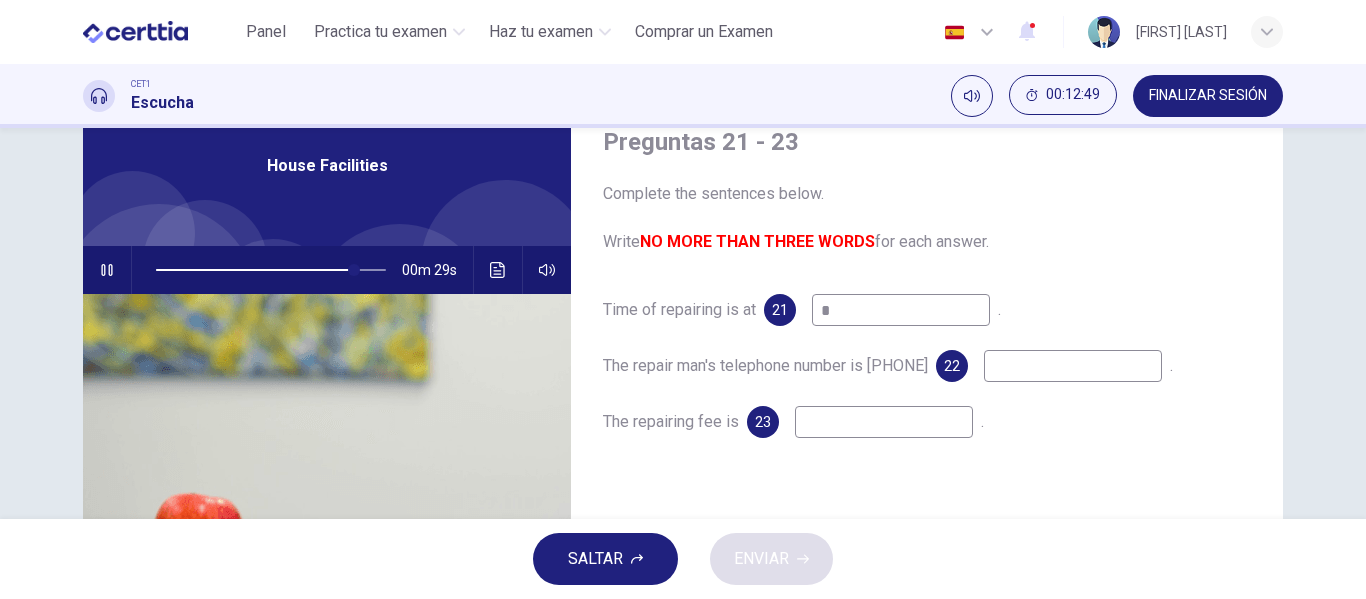 type on "*" 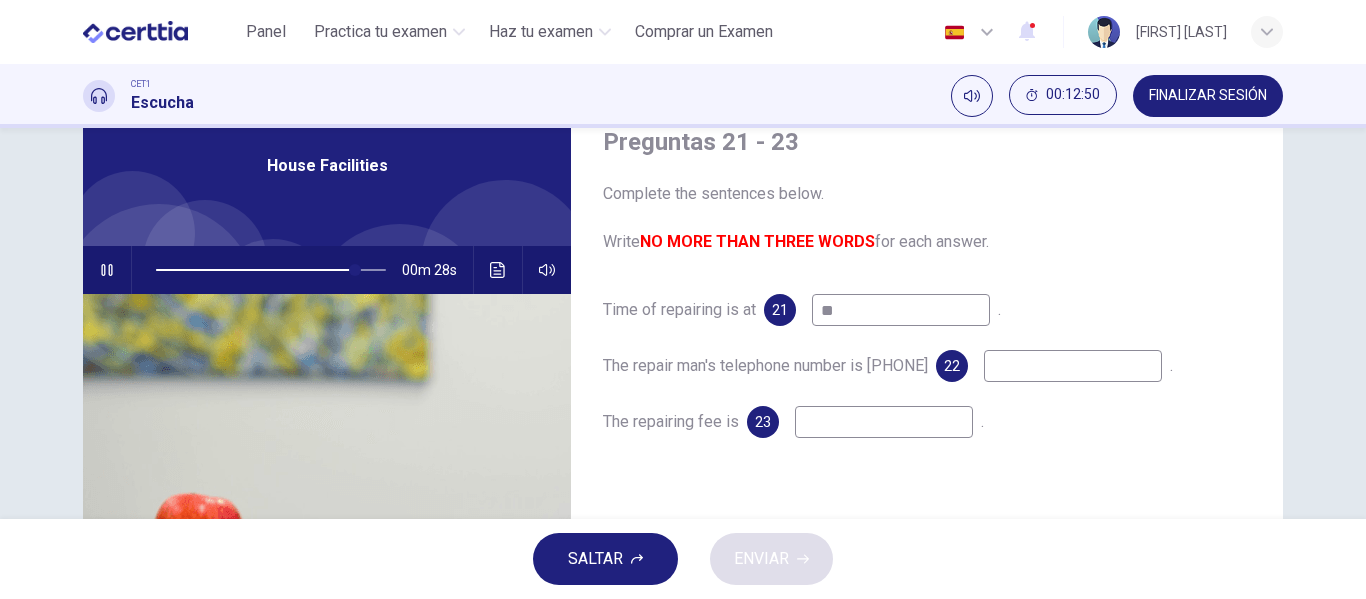 type on "**" 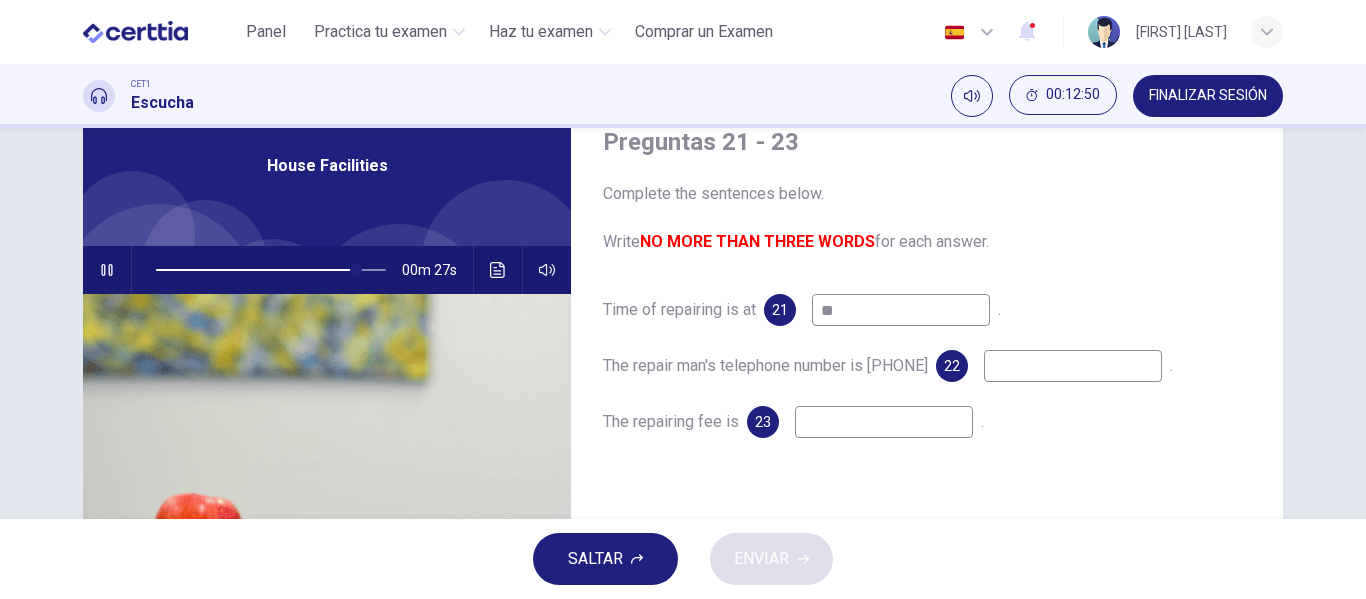 type on "*" 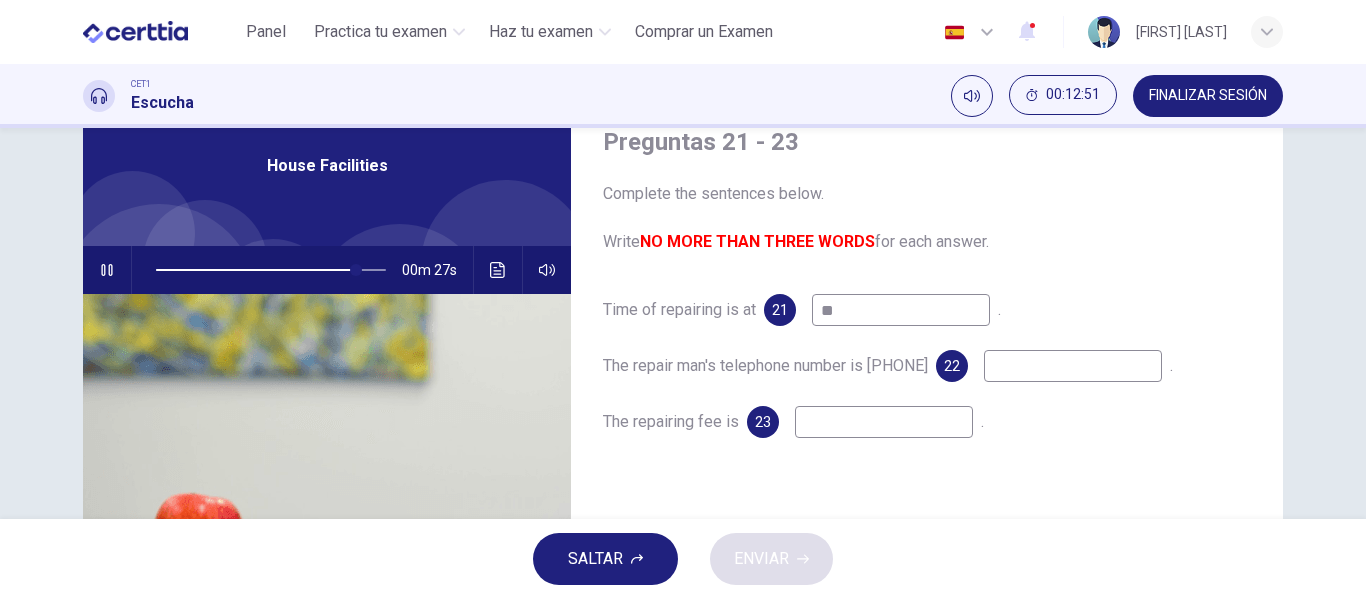 click at bounding box center (1073, 366) 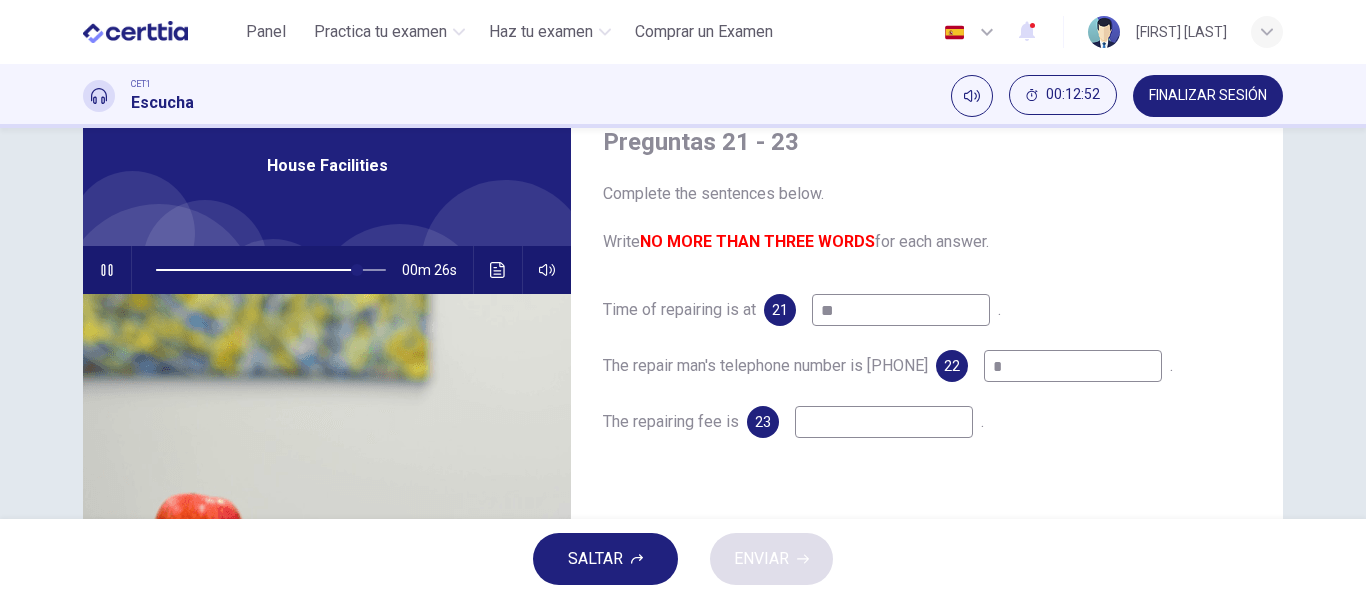 type on "**" 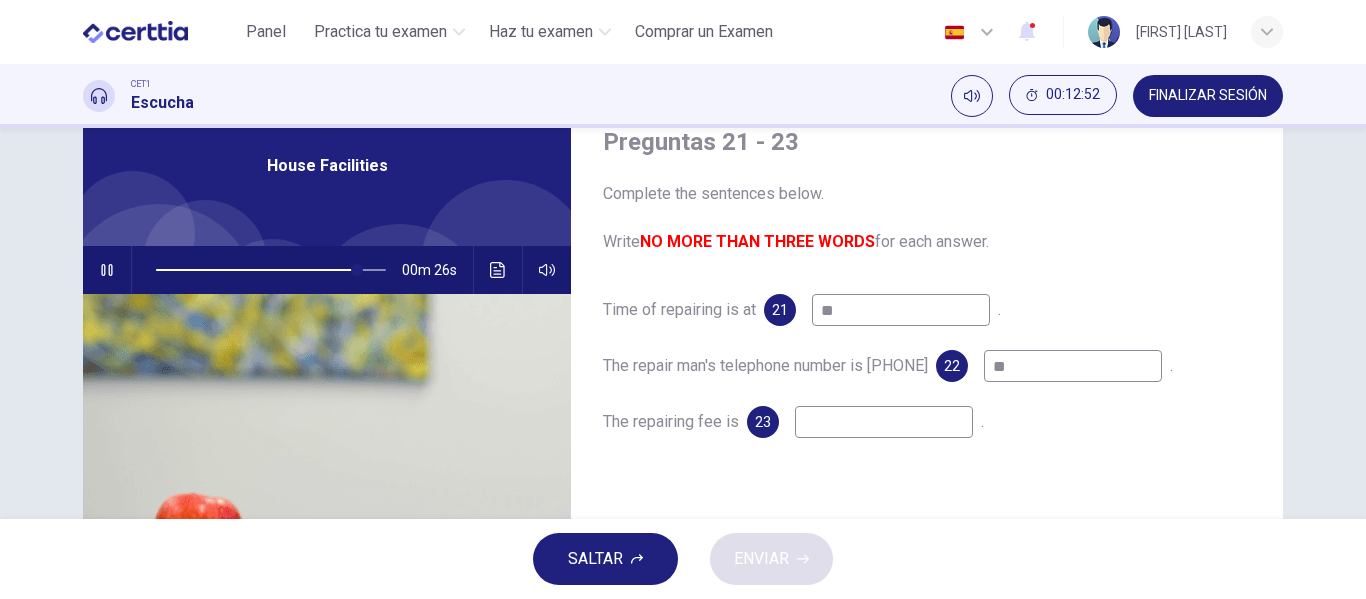 type on "**" 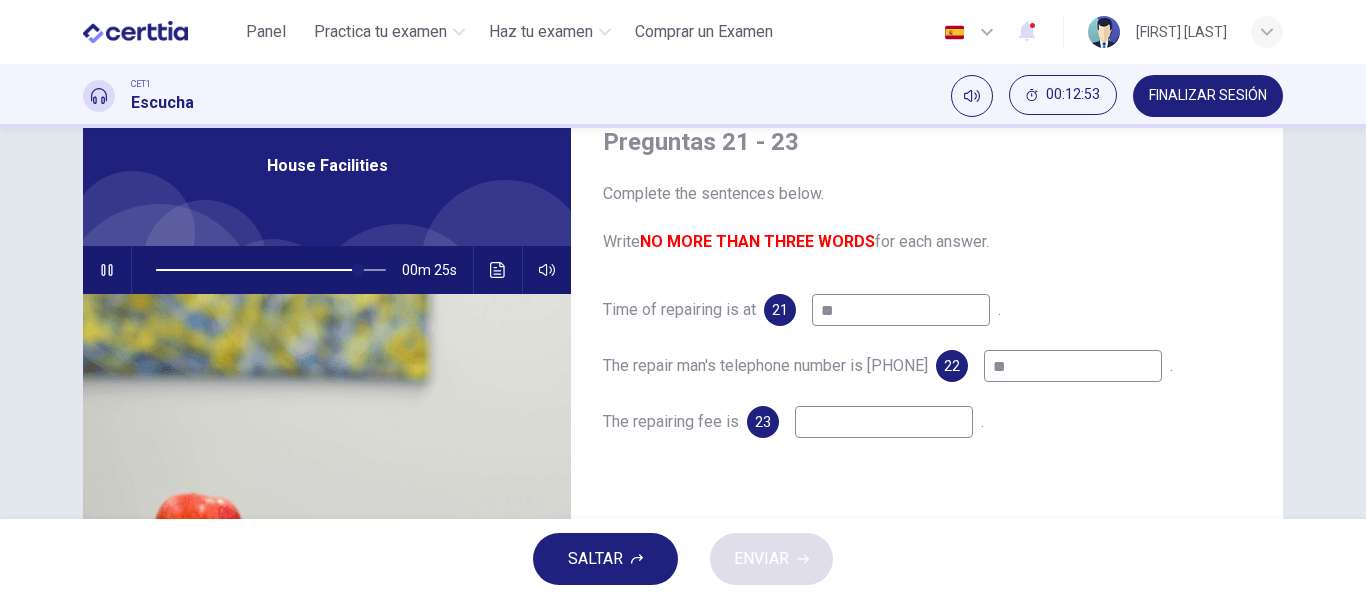 type on "***" 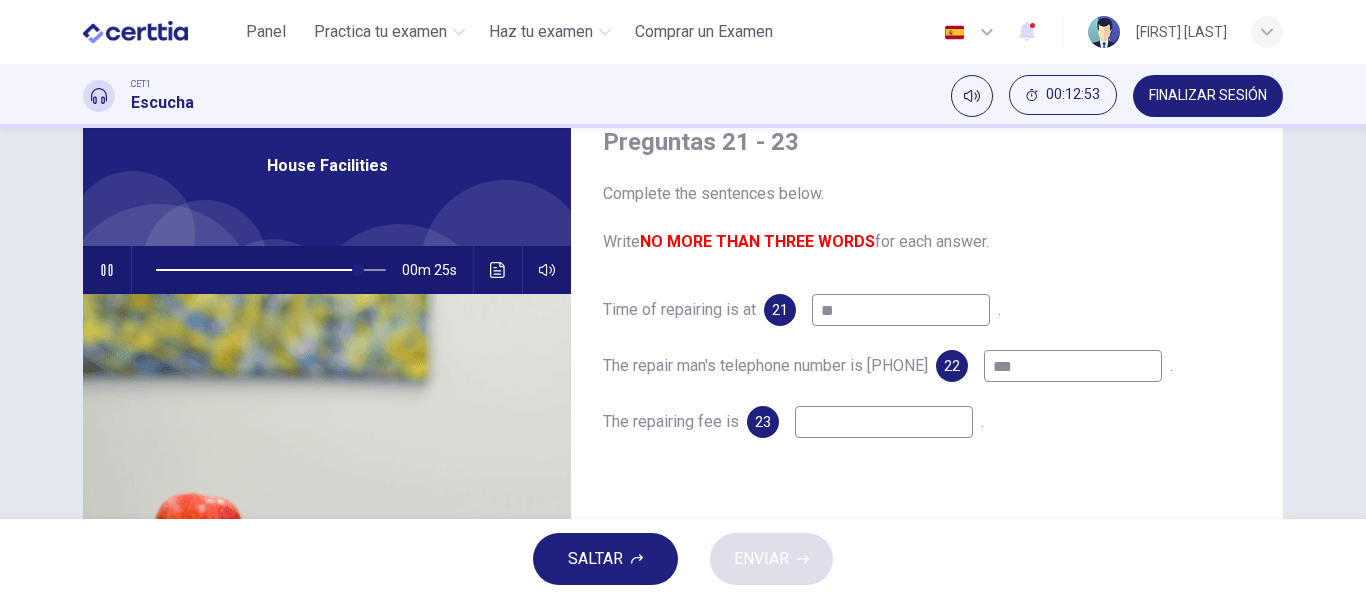 type on "**" 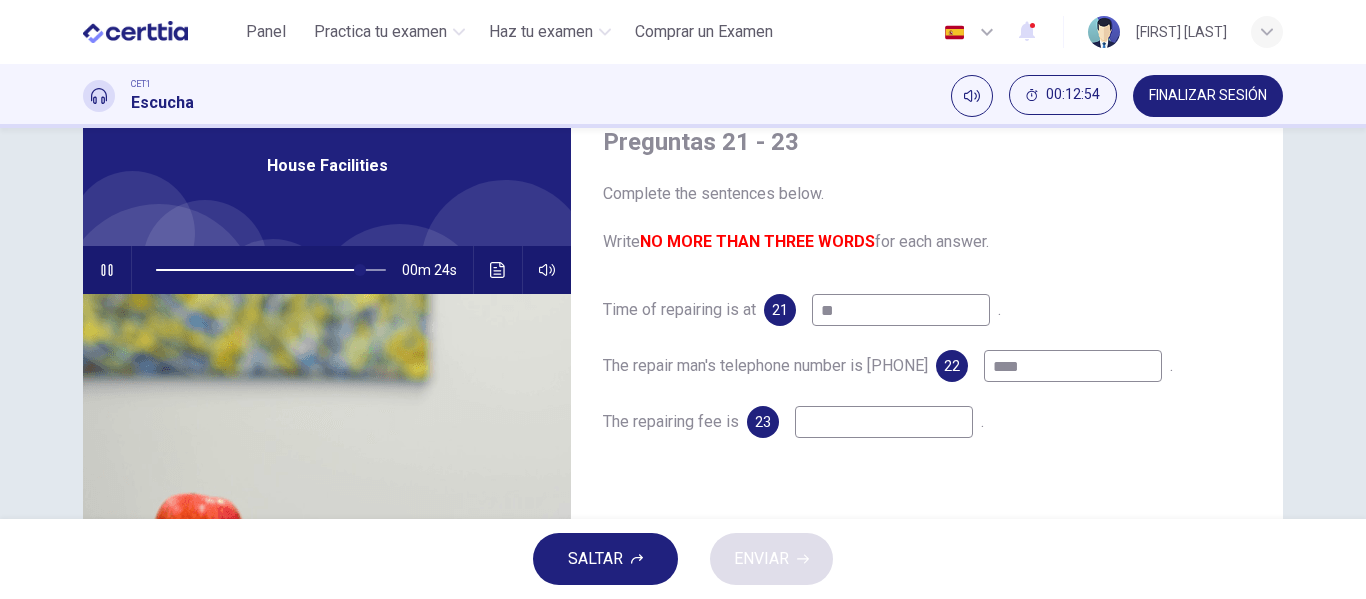 type on "*****" 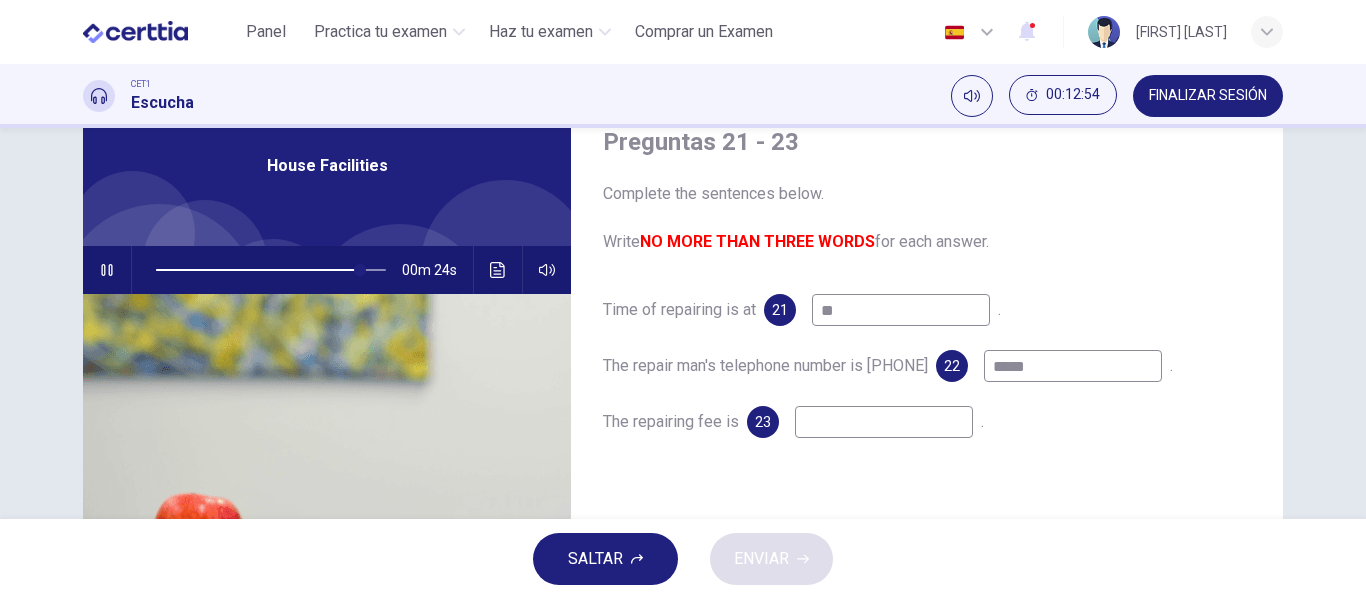 type on "**" 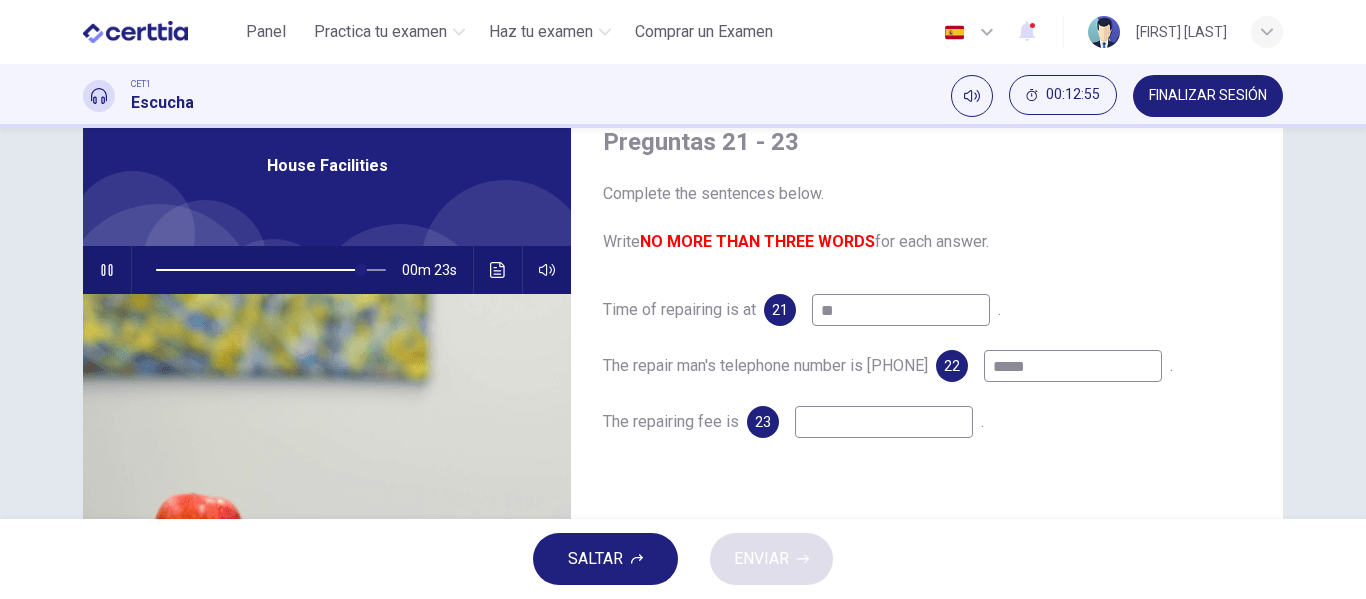 type on "******" 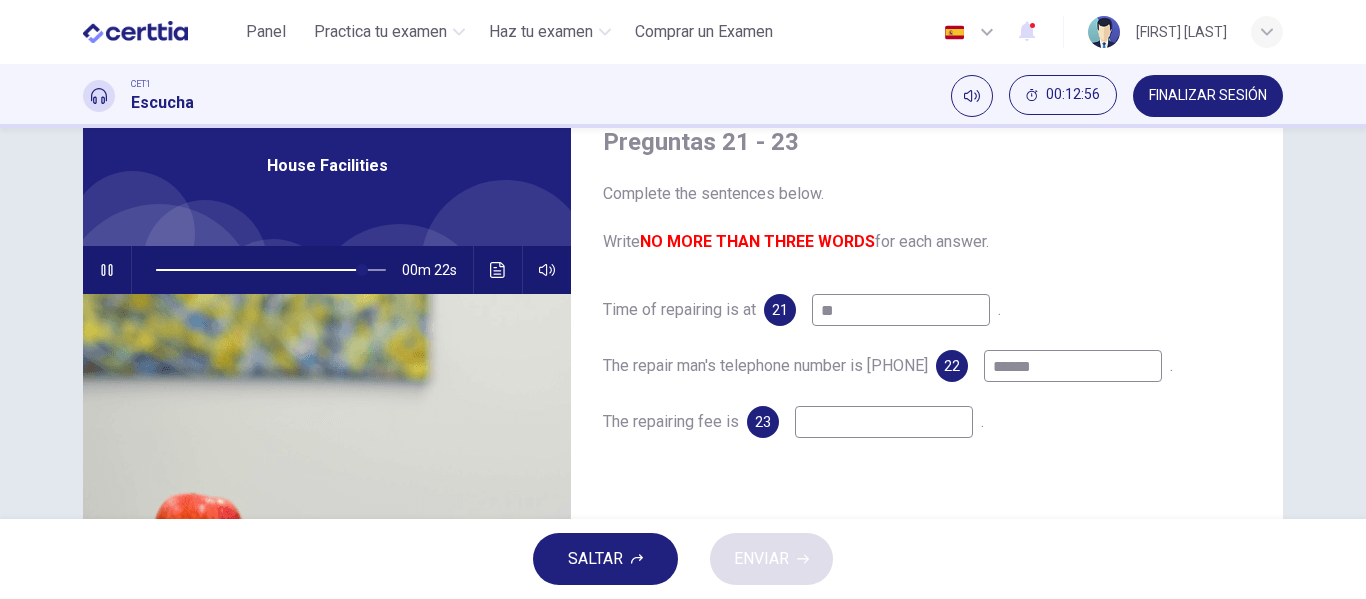 type on "**" 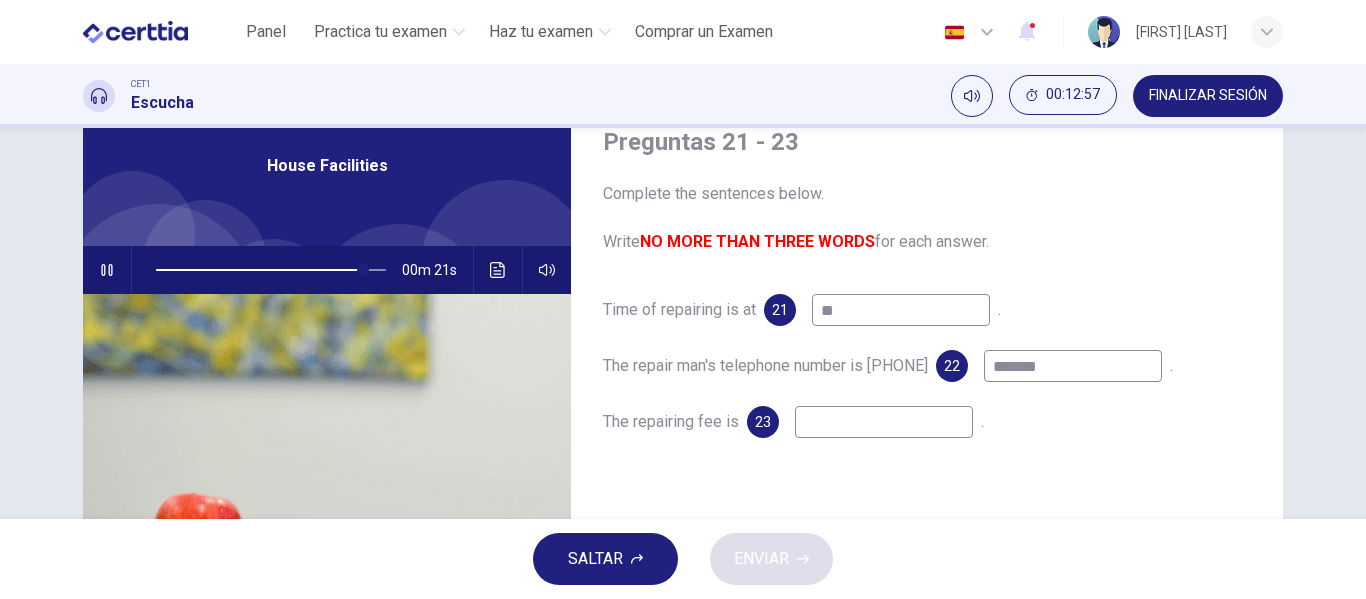 type on "********" 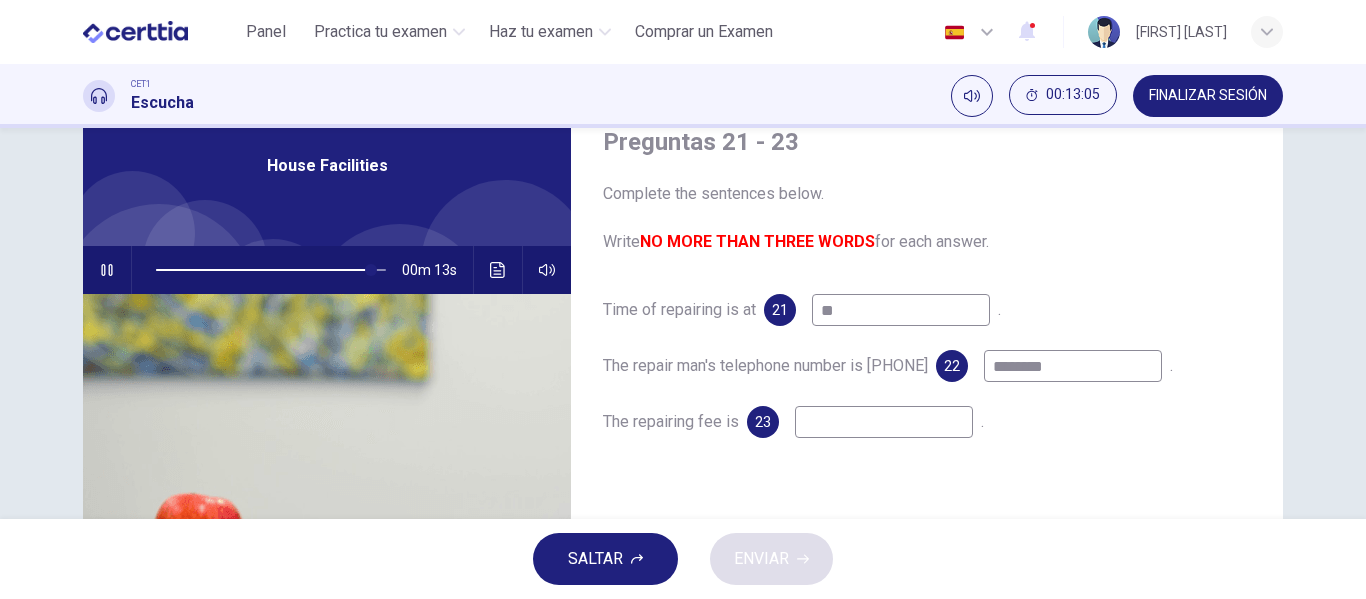 type on "**" 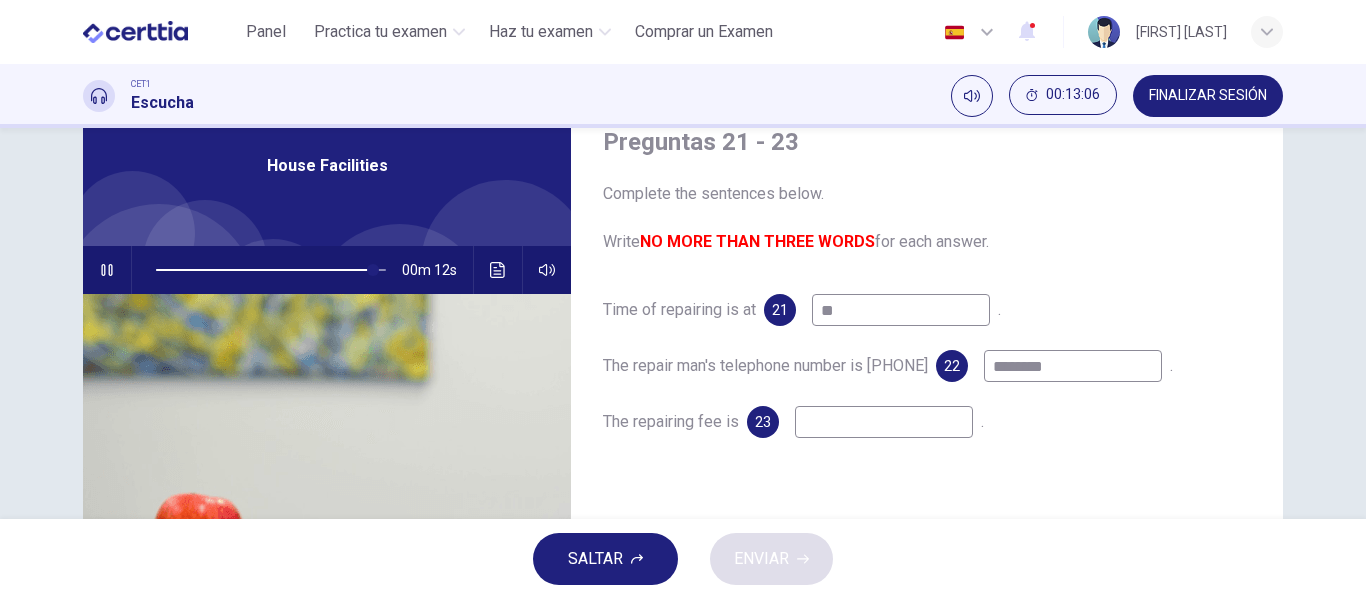 type on "********" 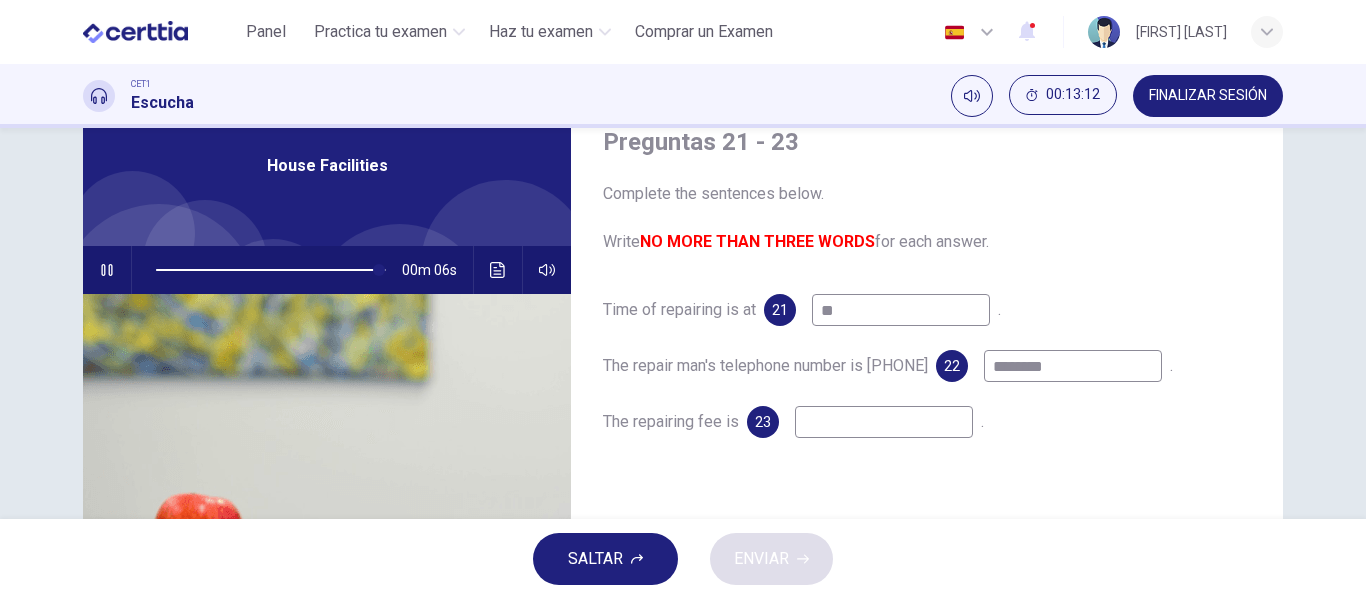 type on "**" 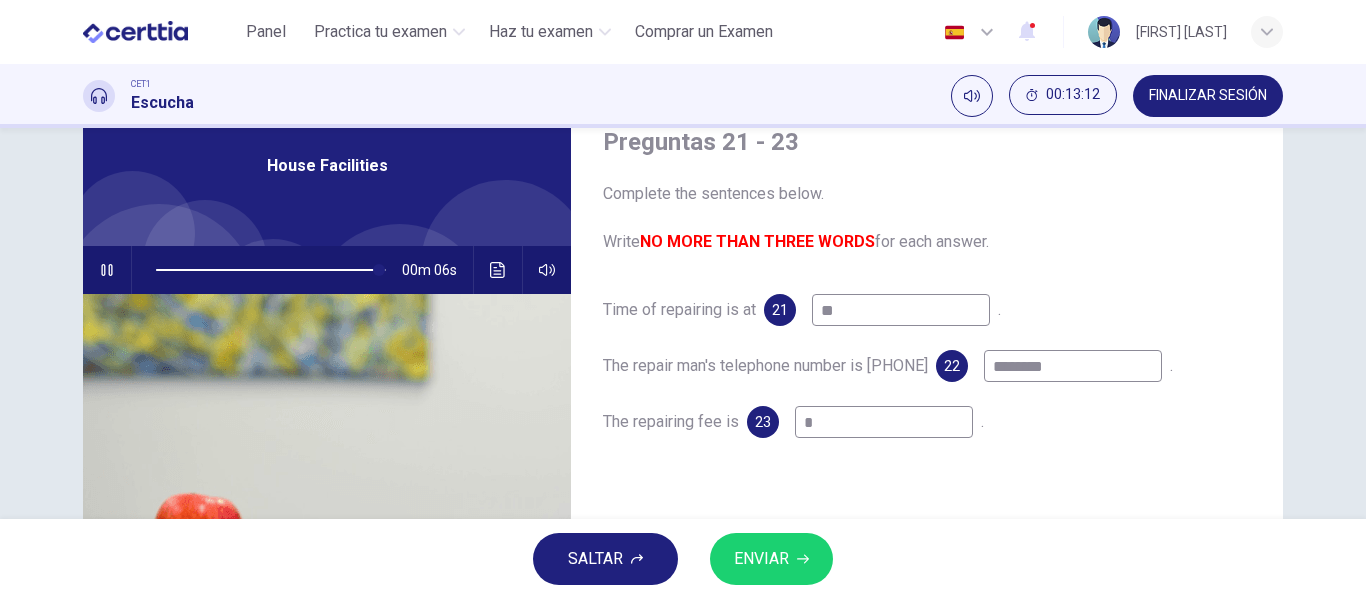 type on "**" 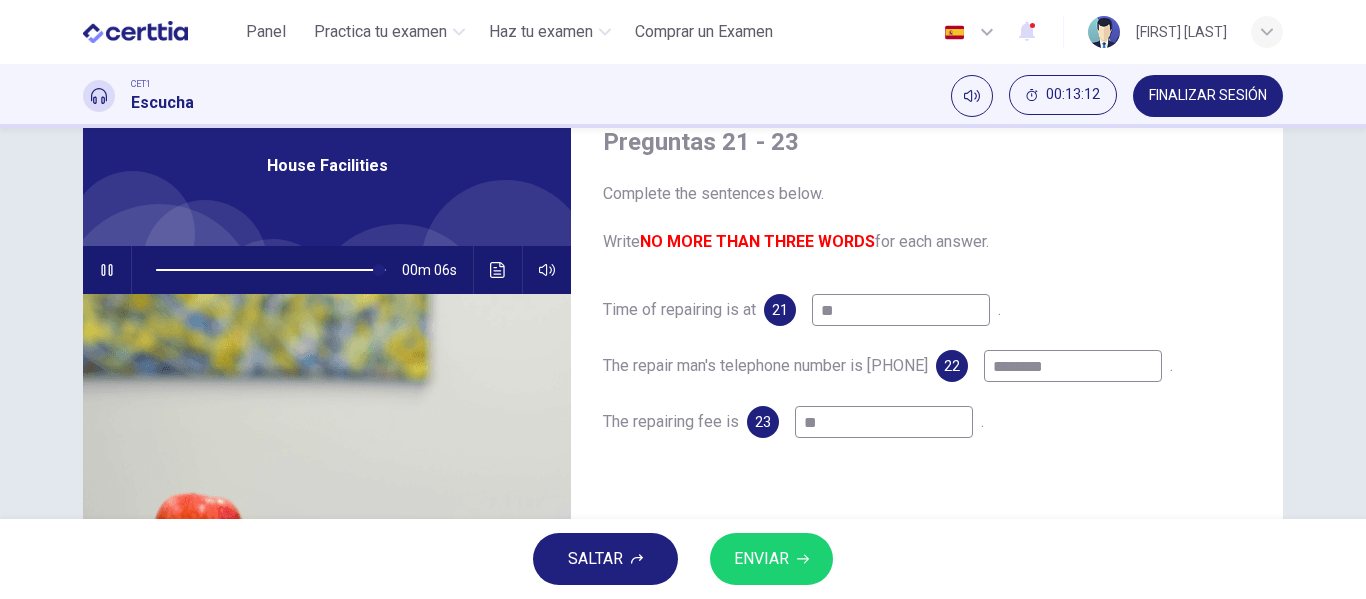 type on "**" 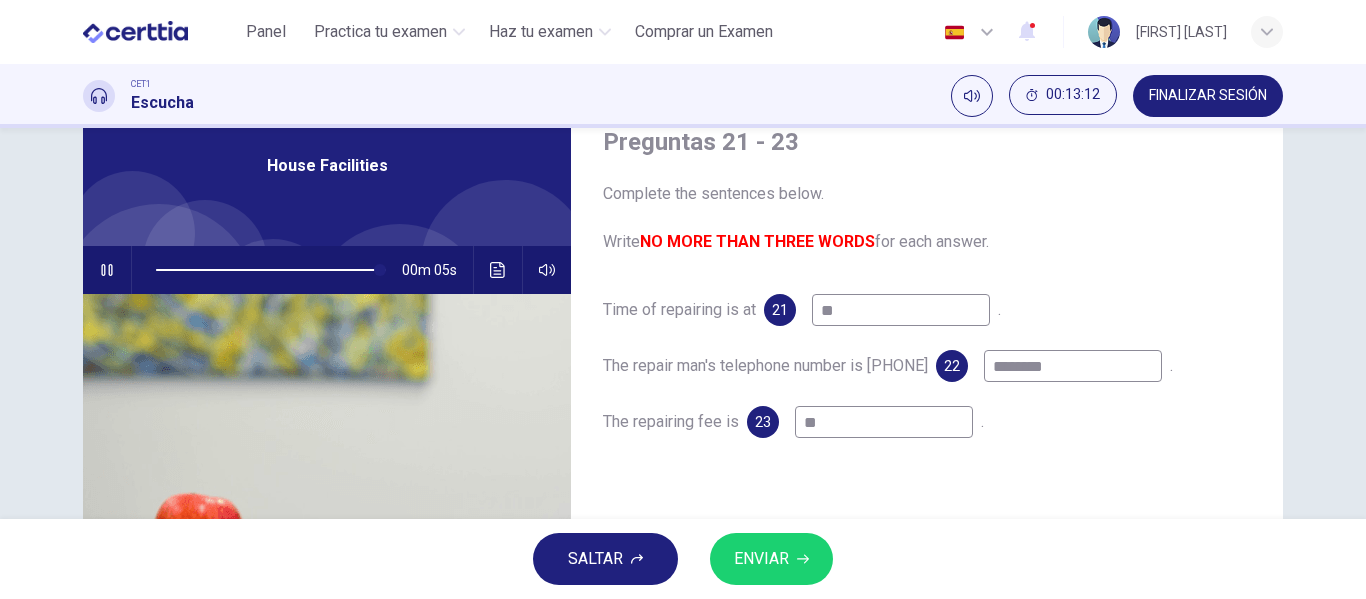 type on "***" 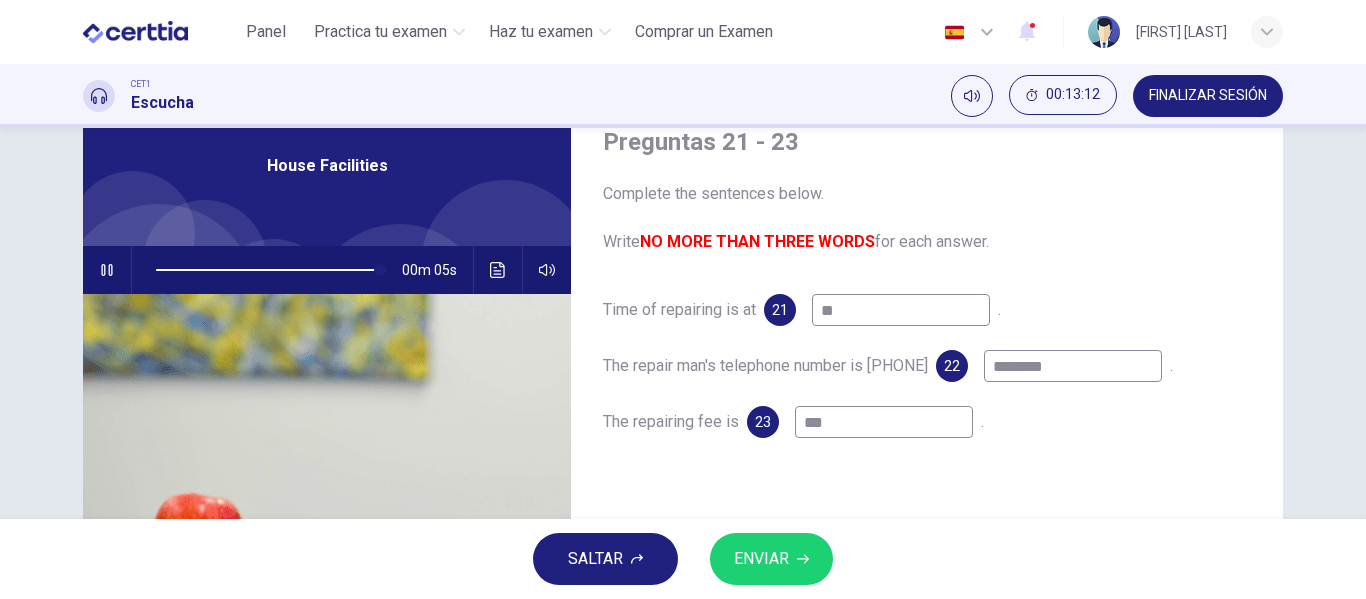 type on "**" 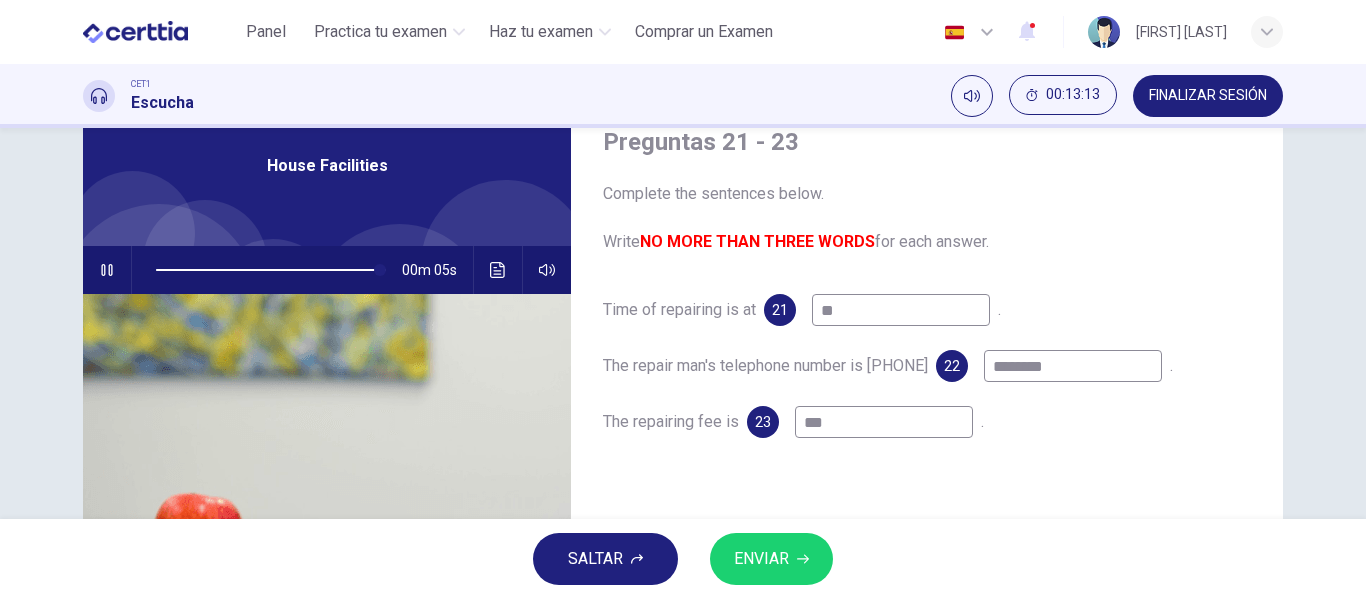 type on "****" 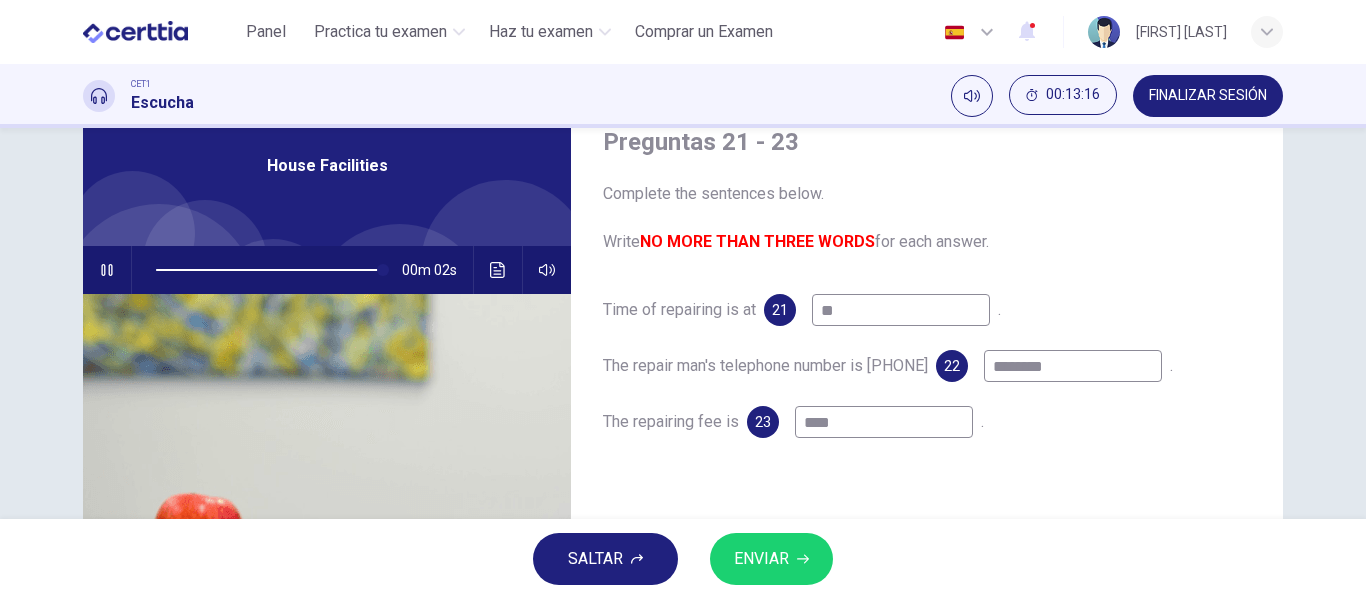 type on "**" 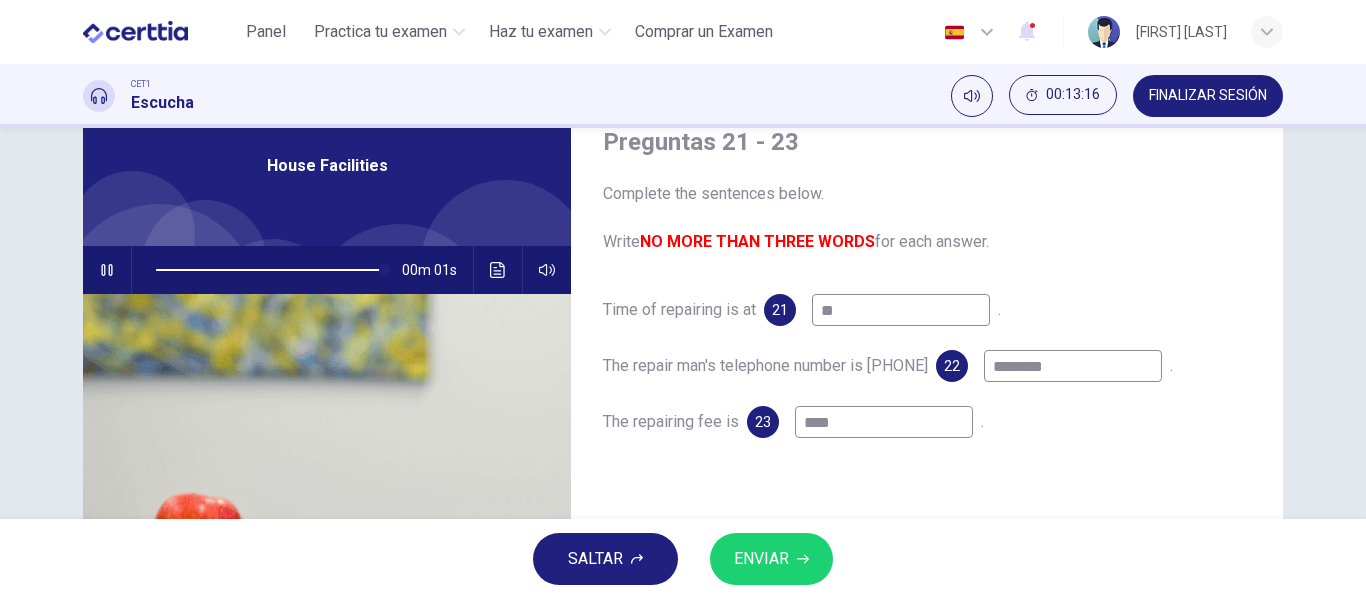 type on "****" 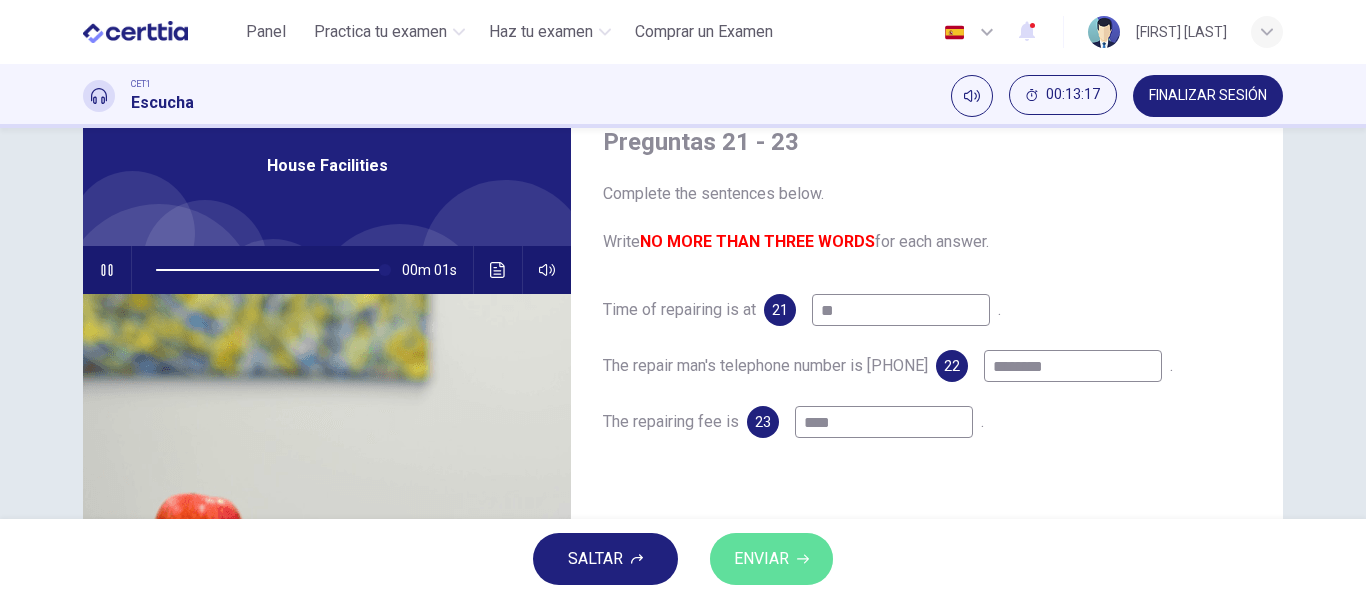 click on "ENVIAR" at bounding box center [771, 559] 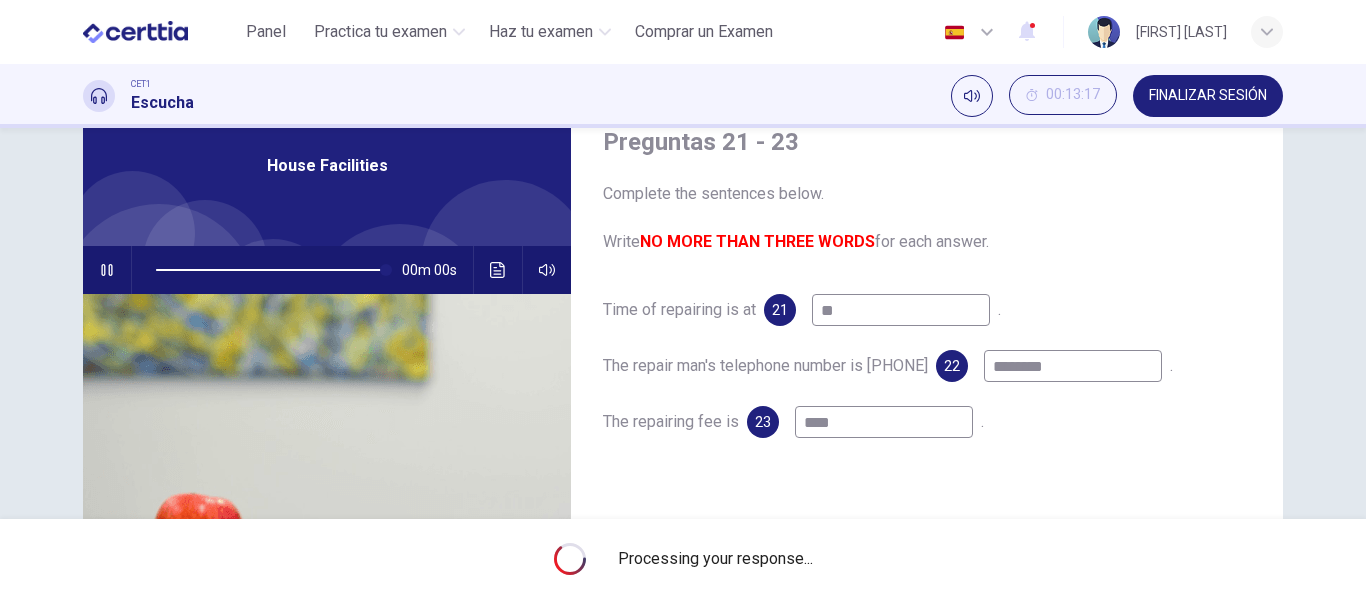 type on "*" 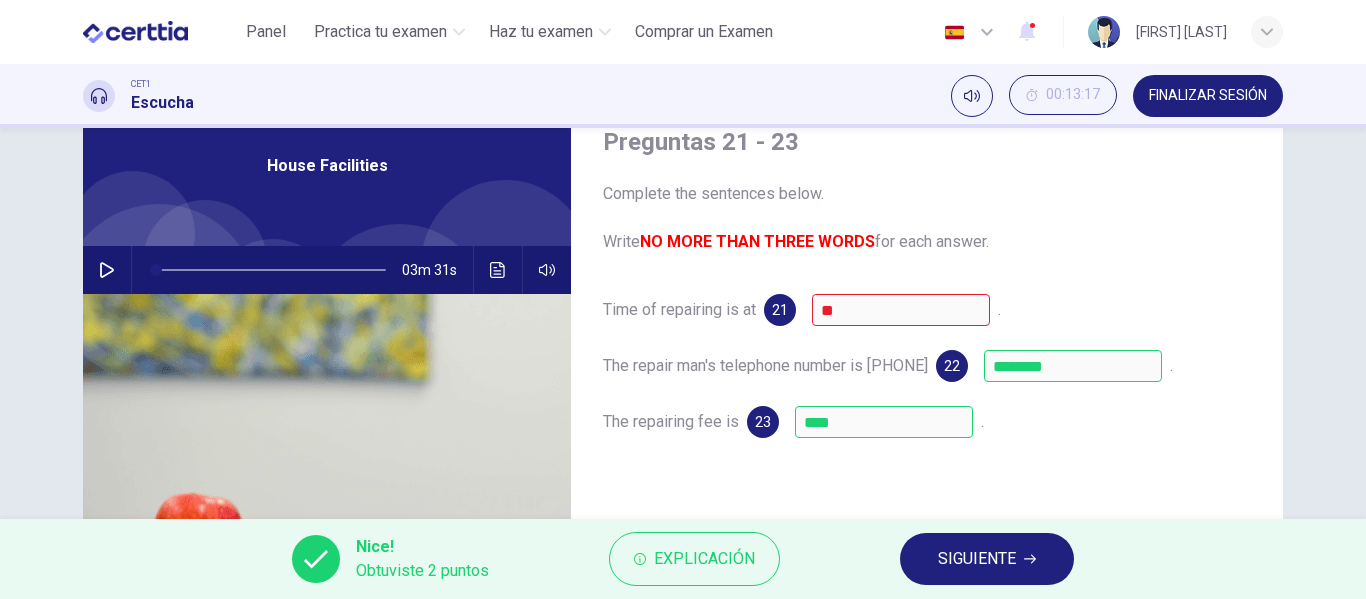 click on "SIGUIENTE" at bounding box center (977, 559) 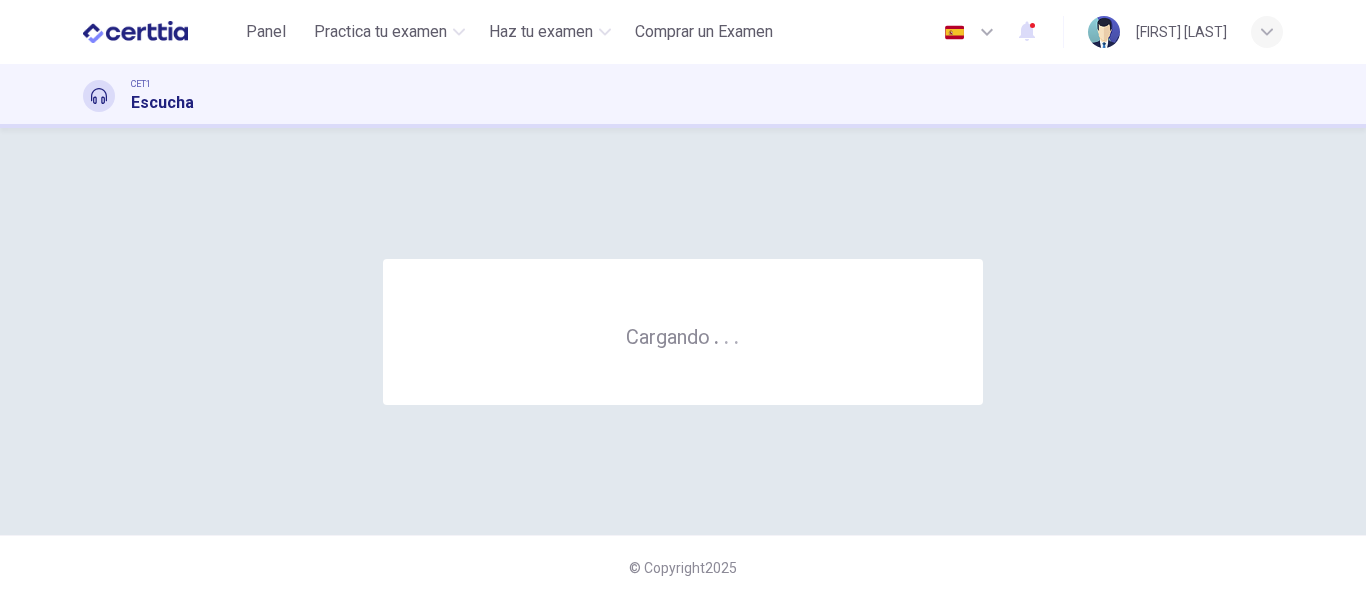 scroll, scrollTop: 0, scrollLeft: 0, axis: both 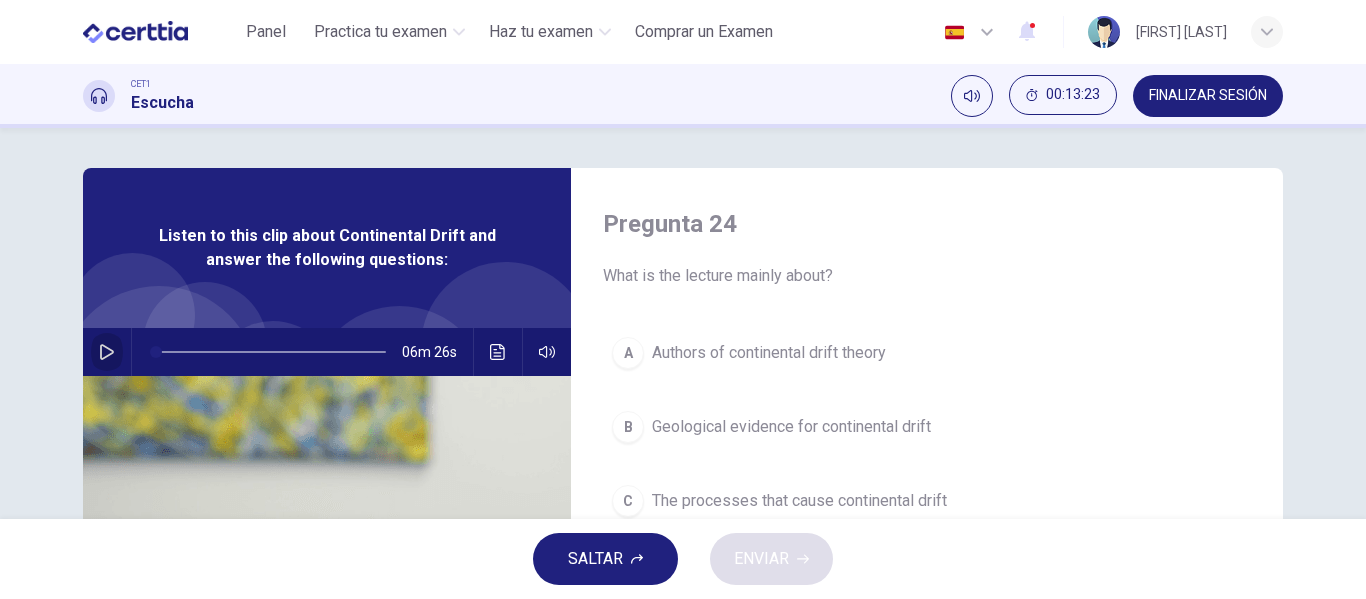 click 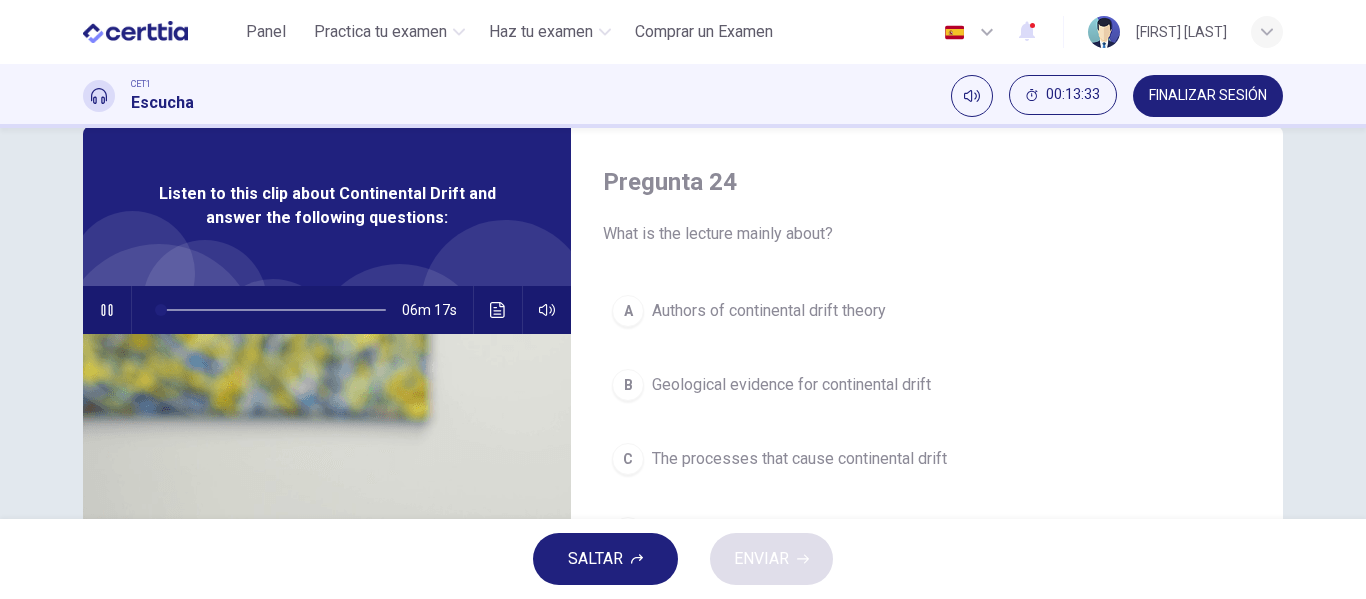scroll, scrollTop: 44, scrollLeft: 0, axis: vertical 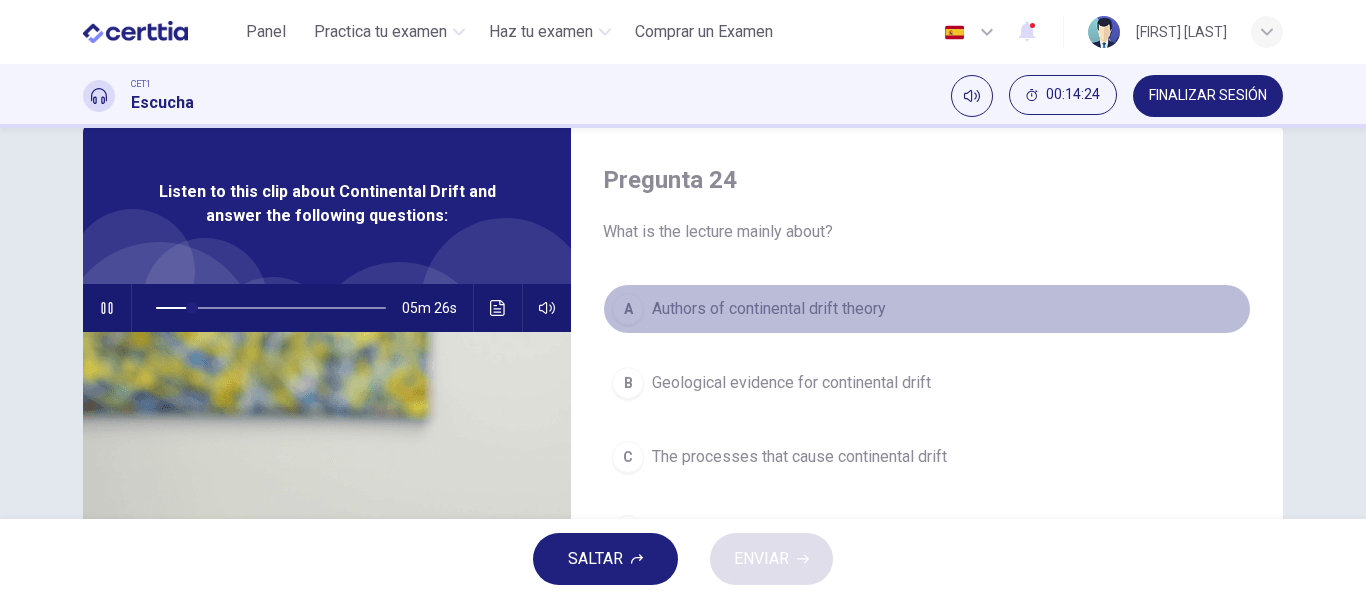 click on "Authors of continental drift theory" at bounding box center (769, 309) 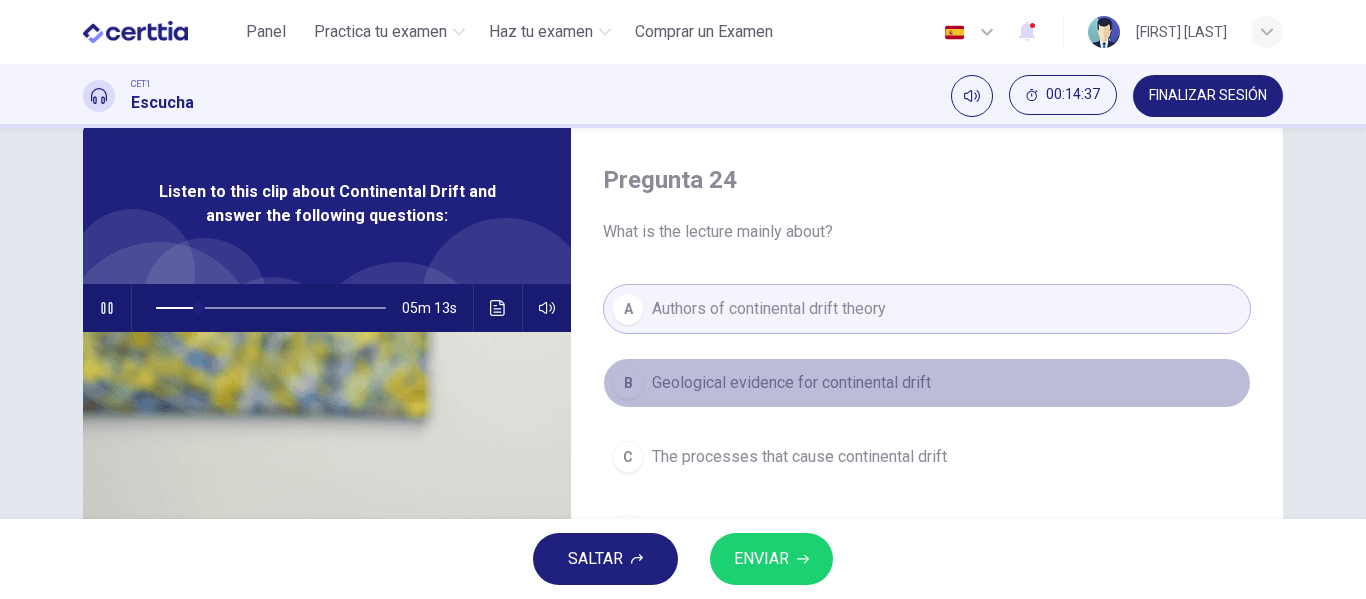 click on "Geological evidence for continental drift" at bounding box center [791, 383] 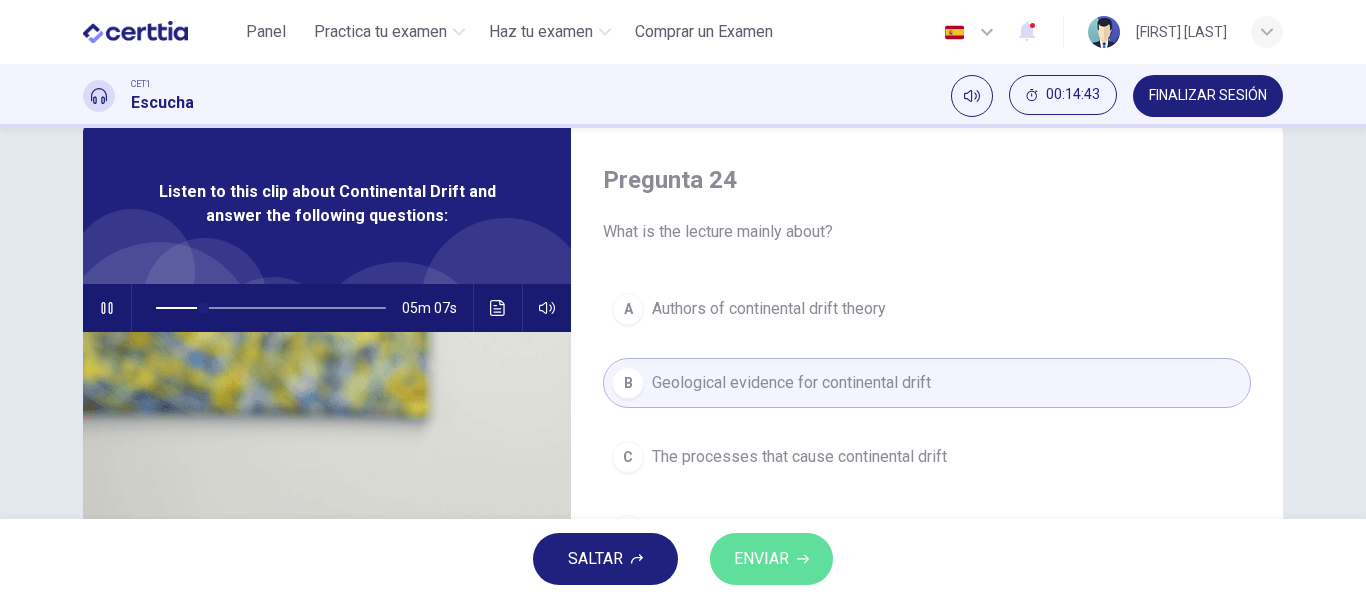 click on "ENVIAR" at bounding box center (761, 559) 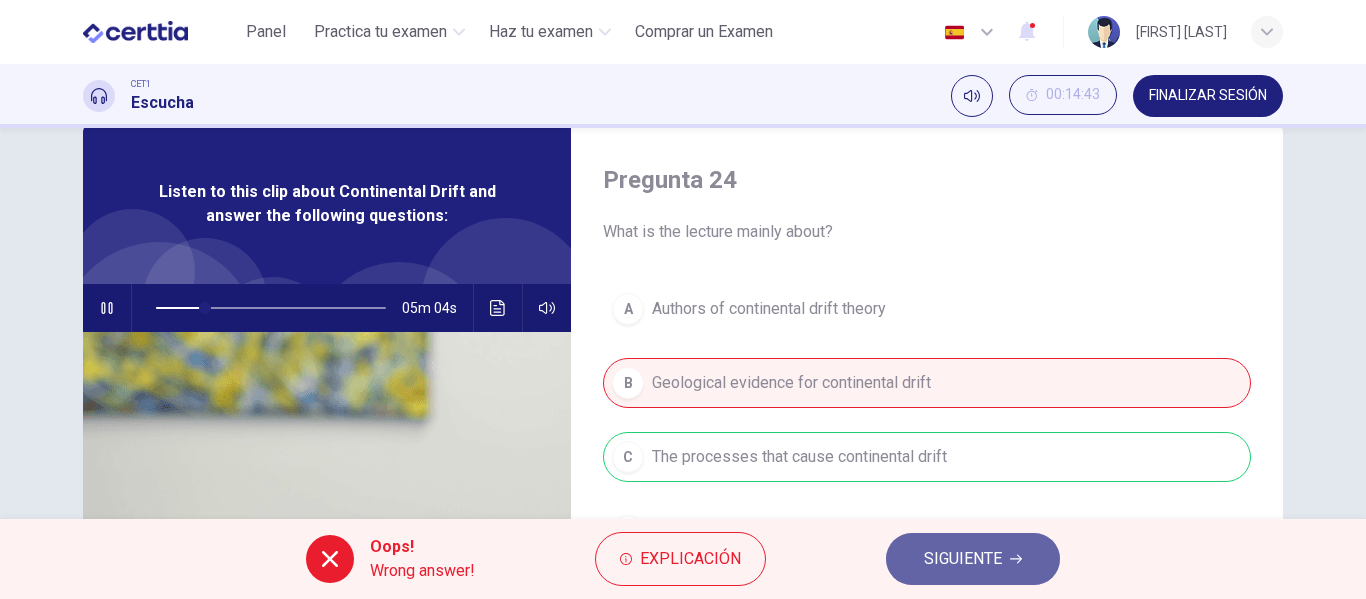 click on "SIGUIENTE" at bounding box center (963, 559) 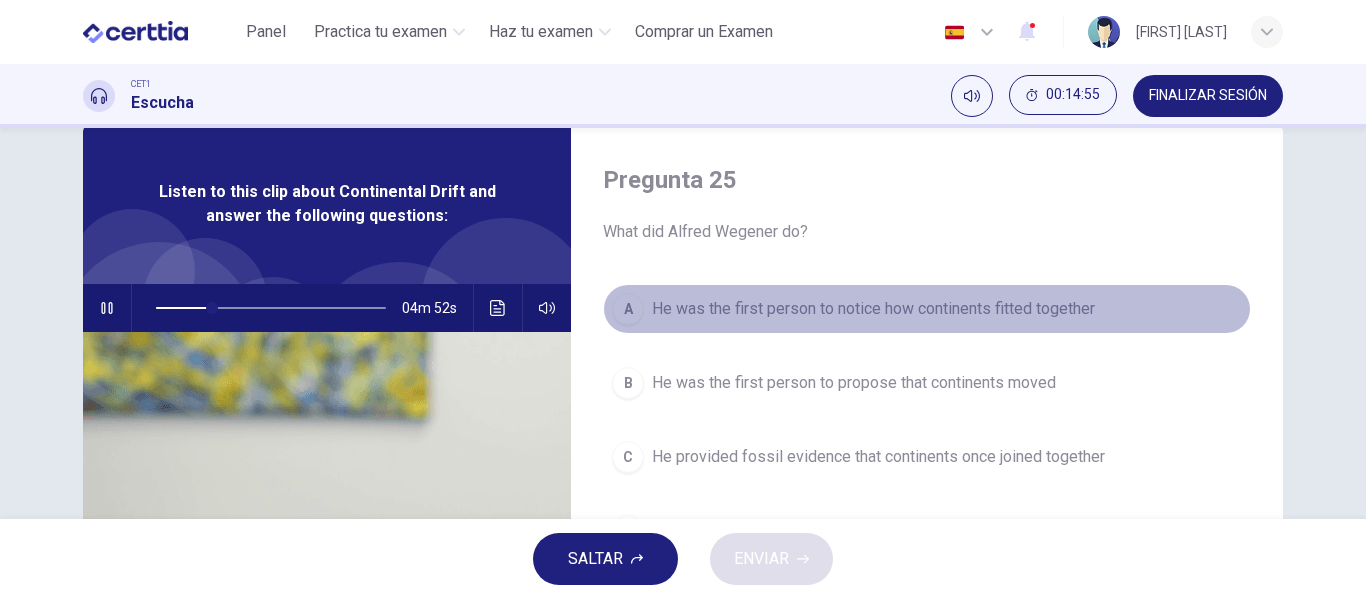 click on "He was the first person to notice how continents fitted together" at bounding box center [873, 309] 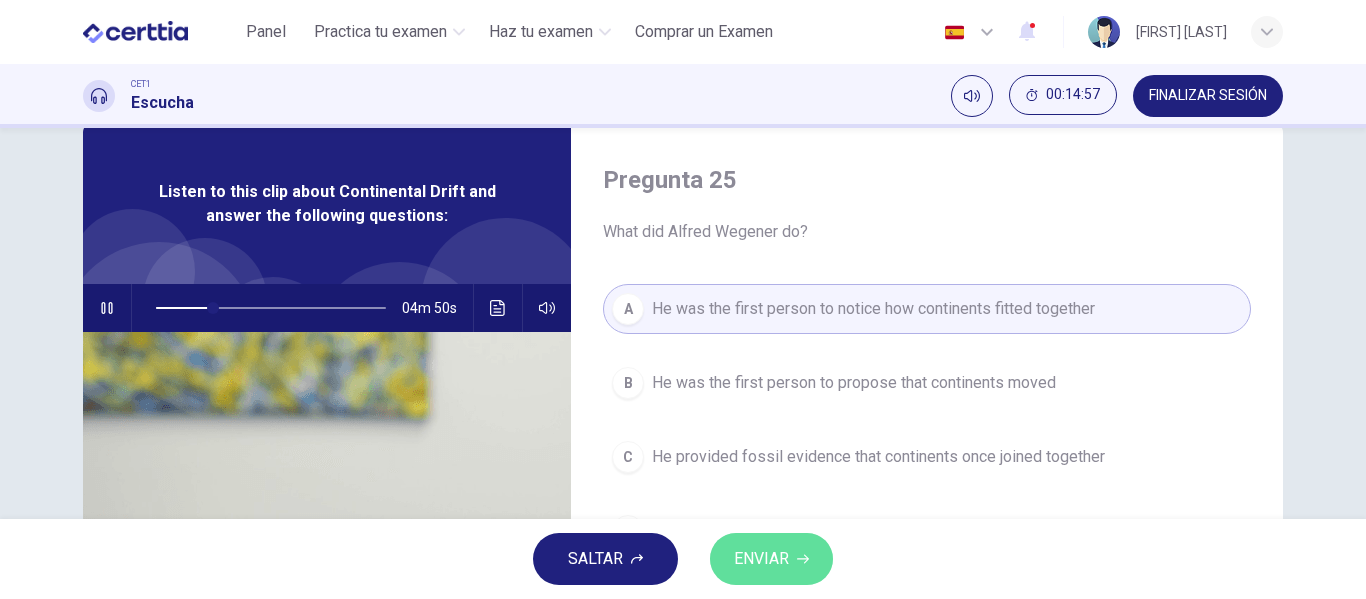 click on "ENVIAR" at bounding box center (771, 559) 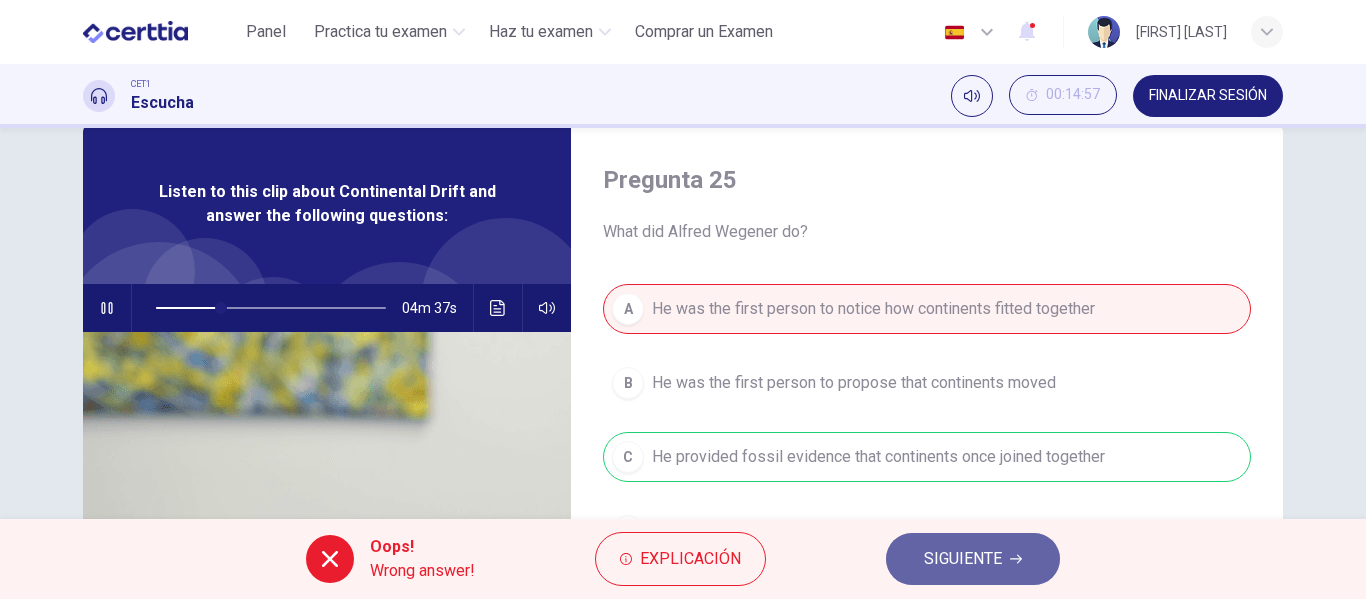 click on "SIGUIENTE" at bounding box center [963, 559] 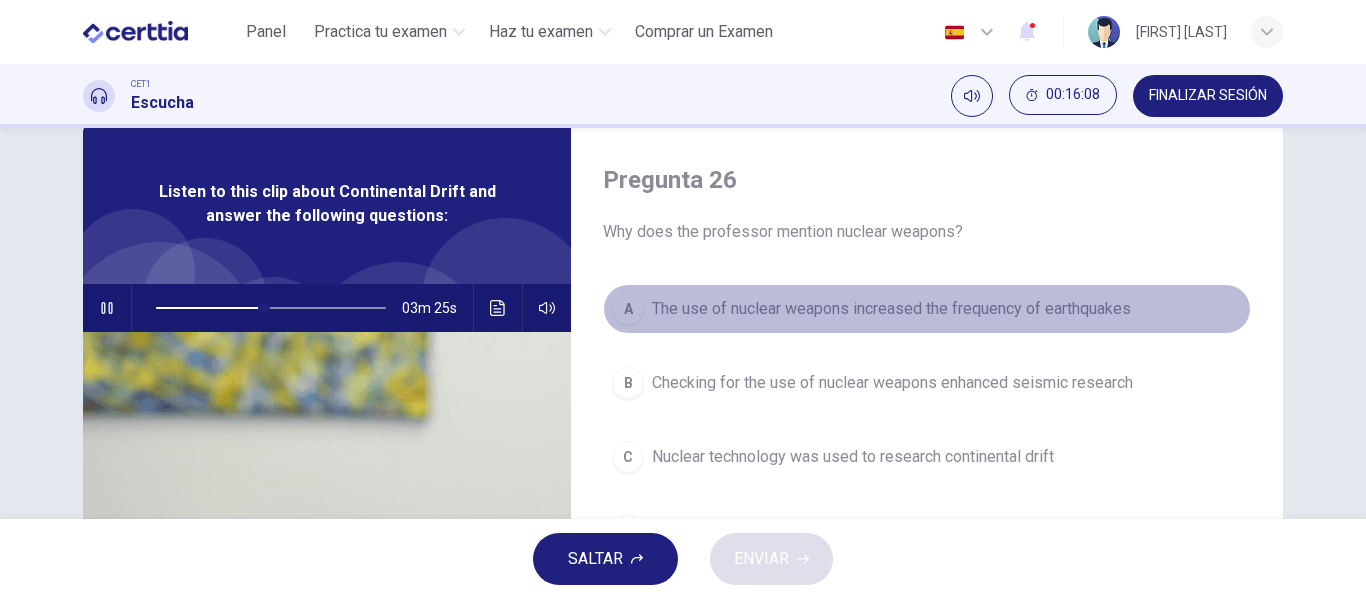 click on "The use of nuclear weapons increased the frequency of earthquakes" at bounding box center [891, 309] 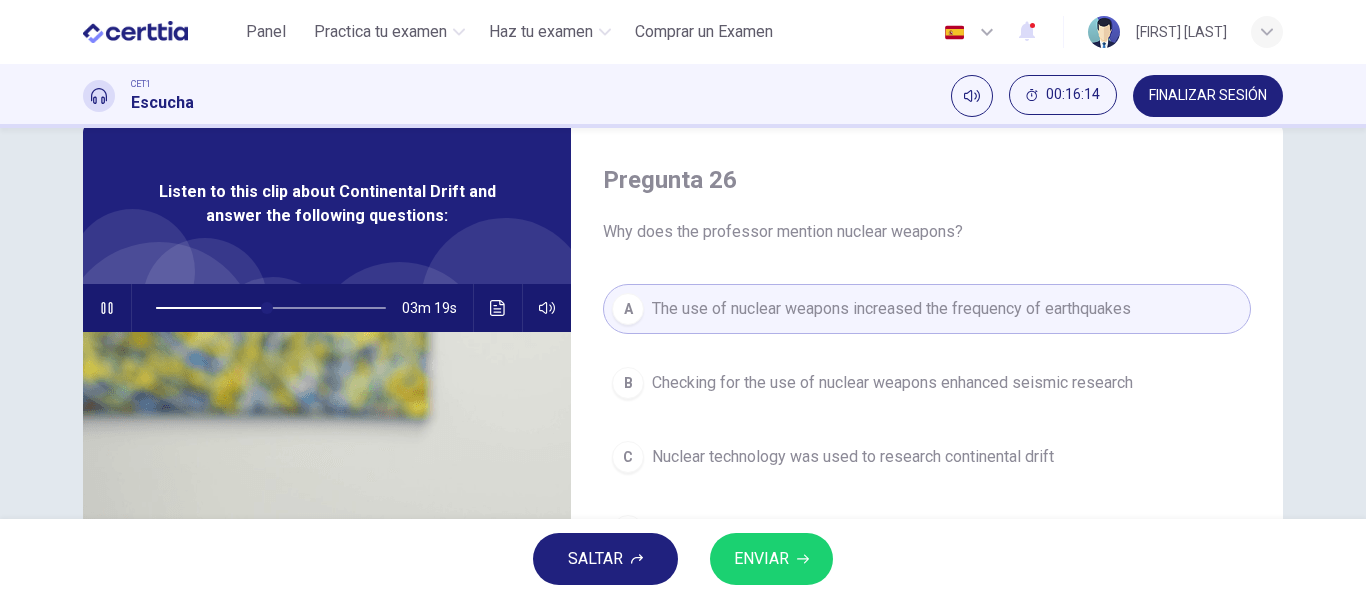 click on "ENVIAR" at bounding box center (761, 559) 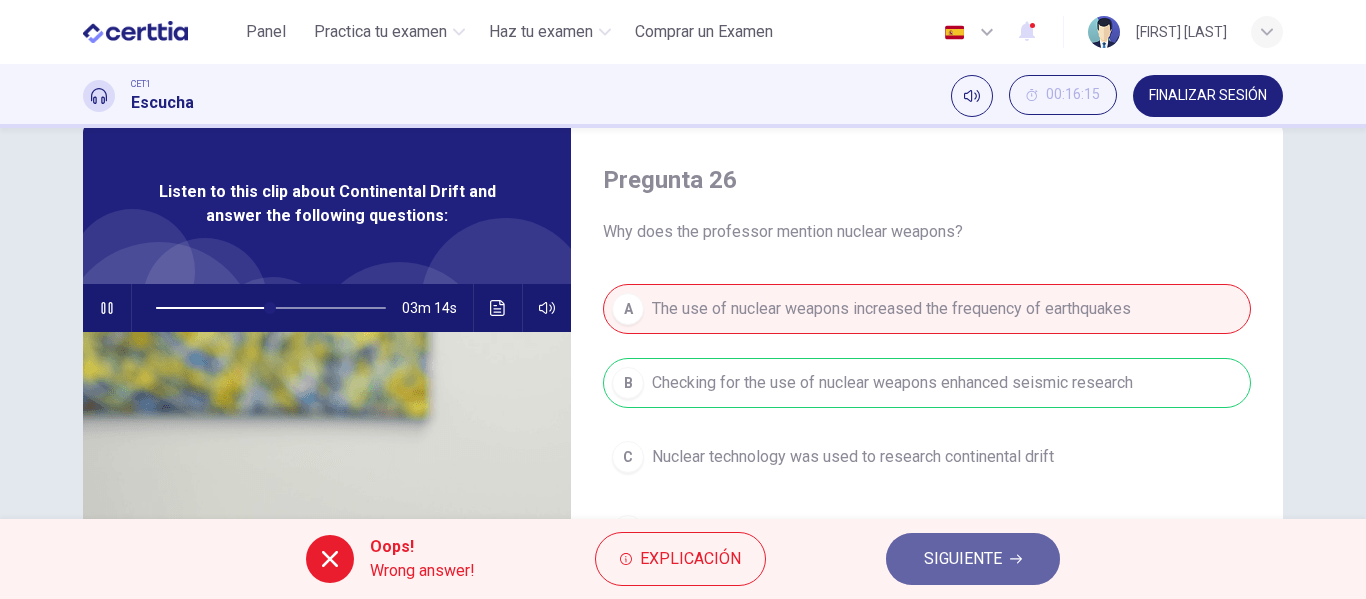 click on "SIGUIENTE" at bounding box center (963, 559) 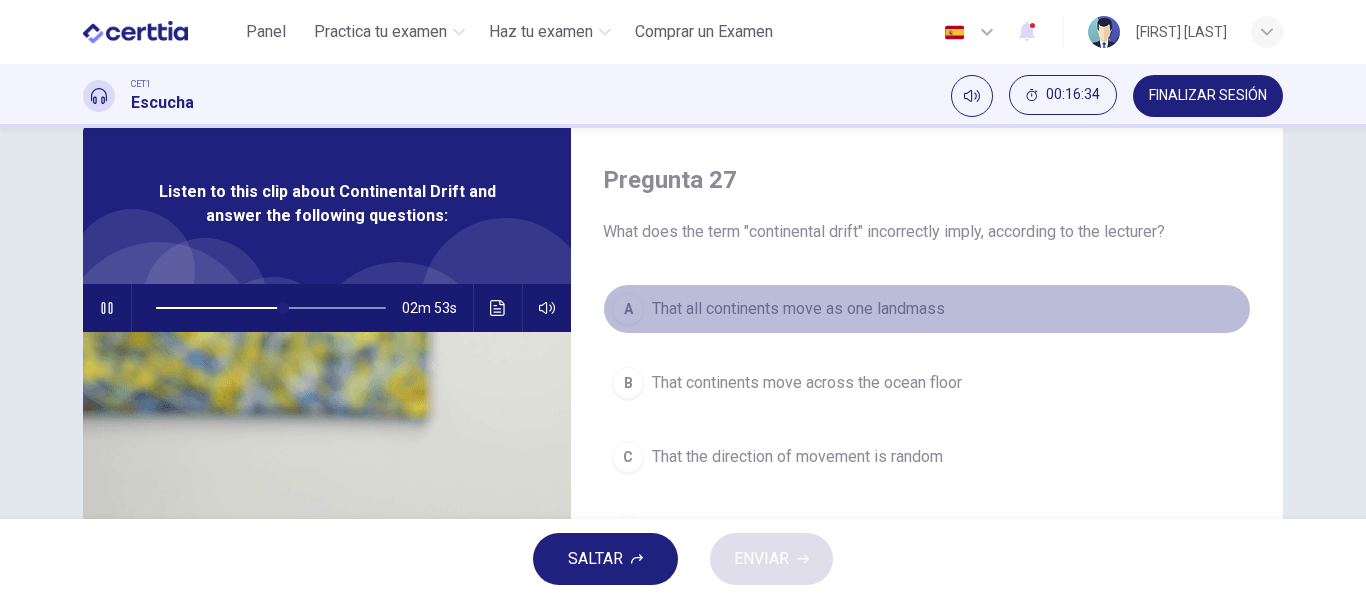 click on "That all continents move as one landmass" at bounding box center [798, 309] 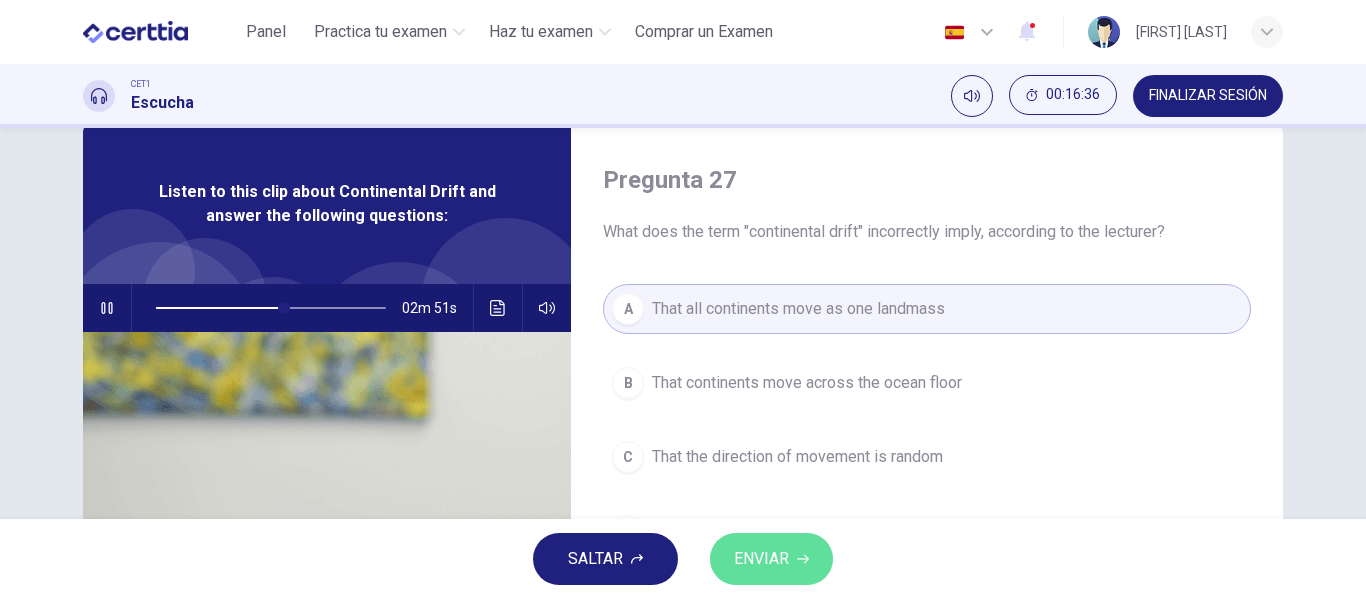 click on "ENVIAR" at bounding box center (761, 559) 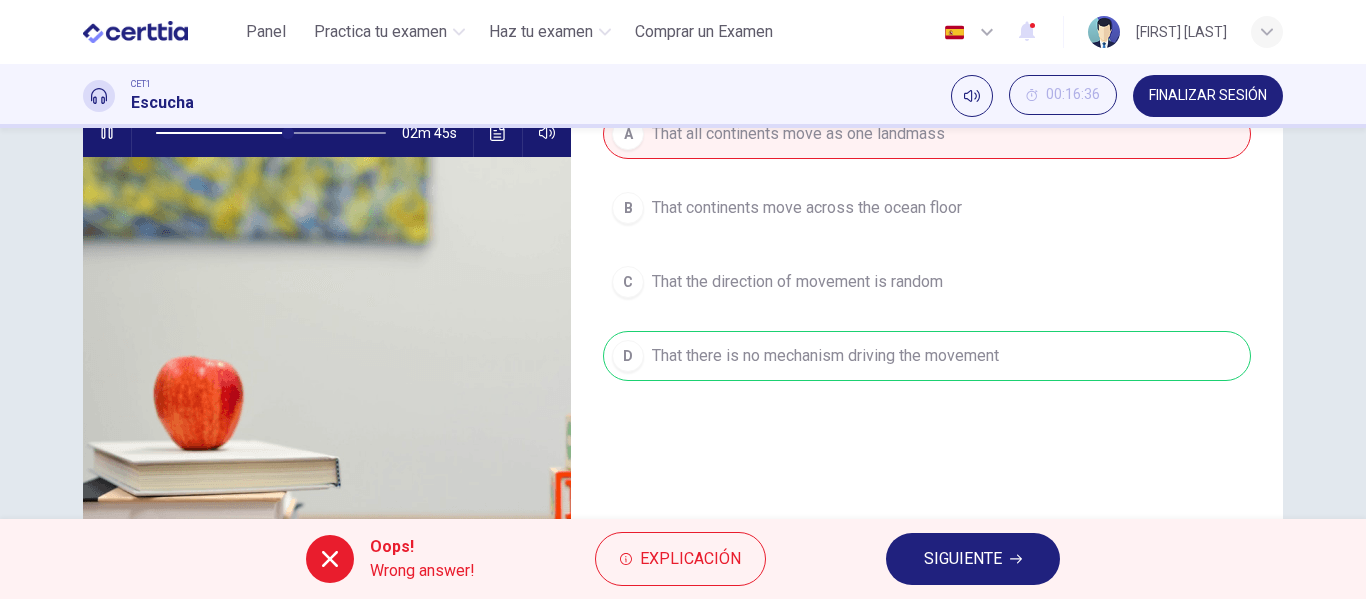 scroll, scrollTop: 255, scrollLeft: 0, axis: vertical 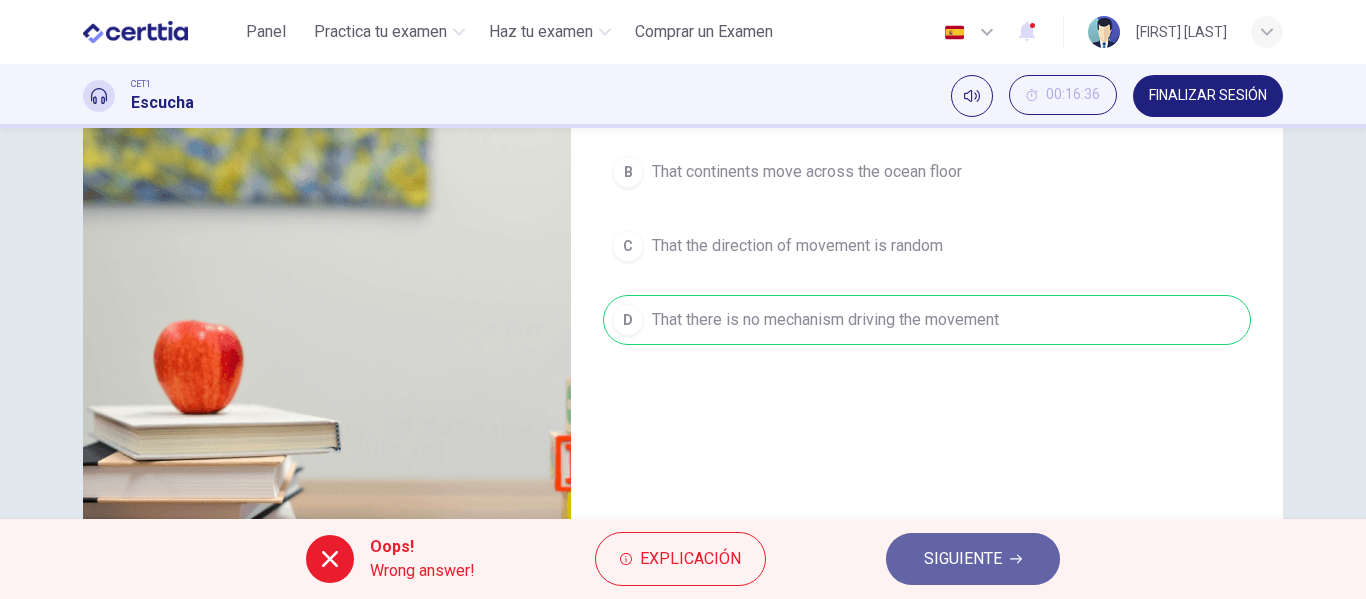 click on "SIGUIENTE" at bounding box center (963, 559) 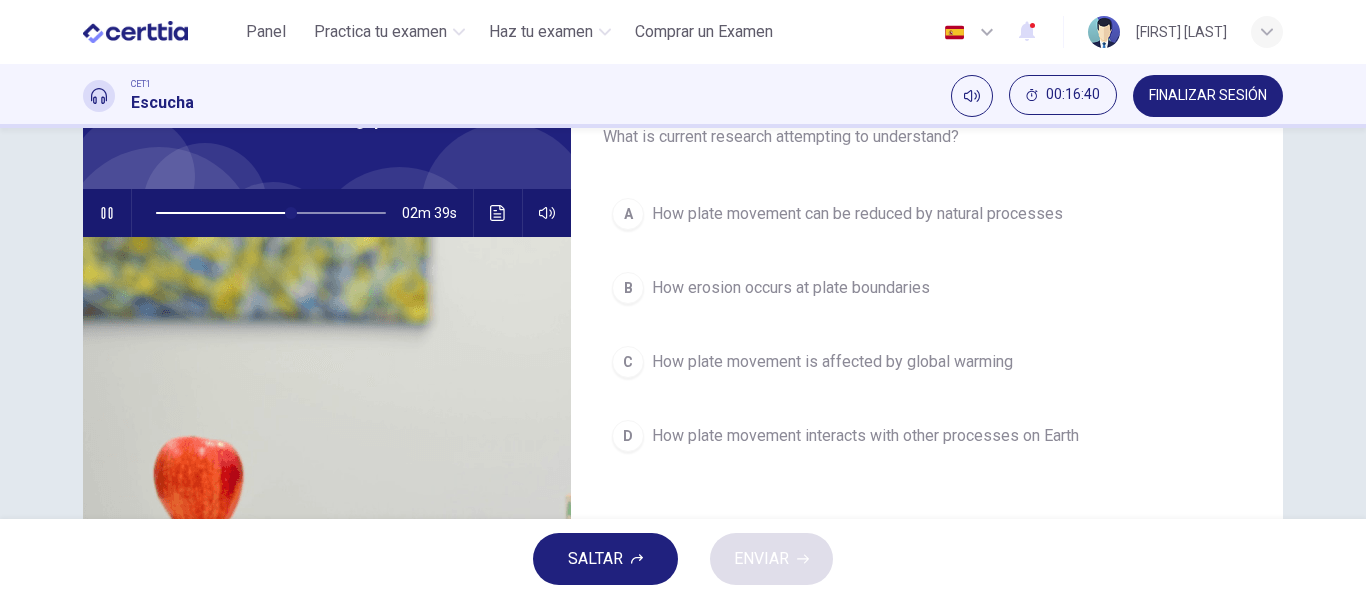scroll, scrollTop: 137, scrollLeft: 0, axis: vertical 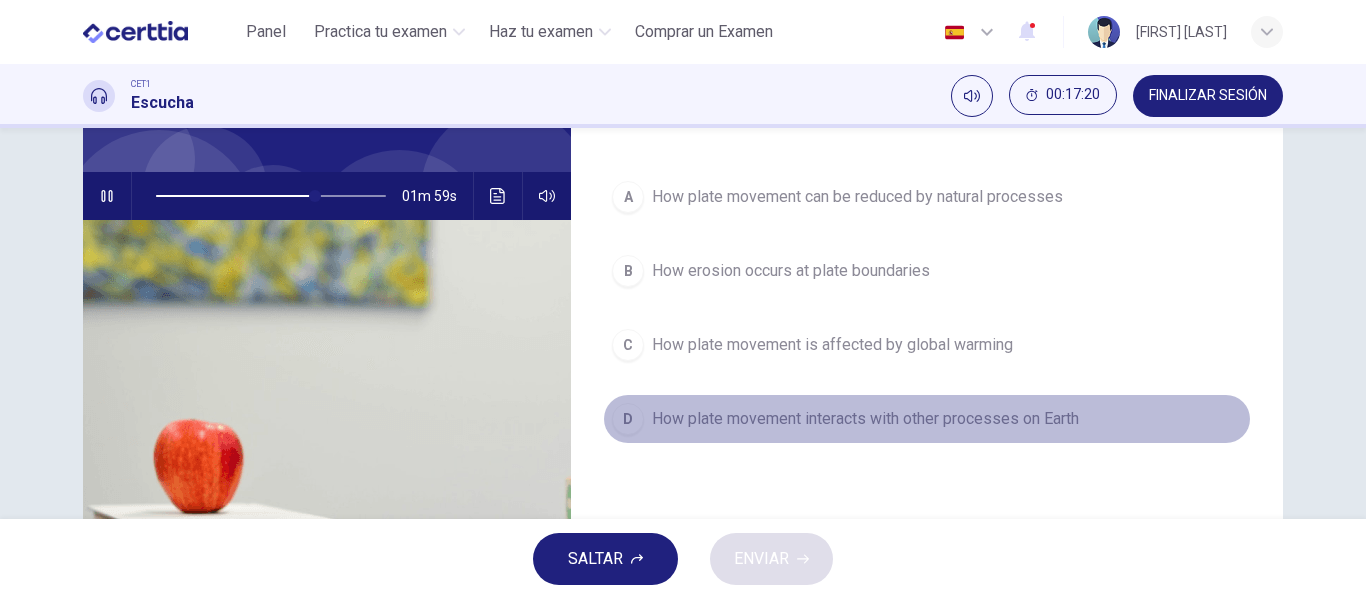 click on "How plate movement interacts with other processes on Earth" at bounding box center (865, 419) 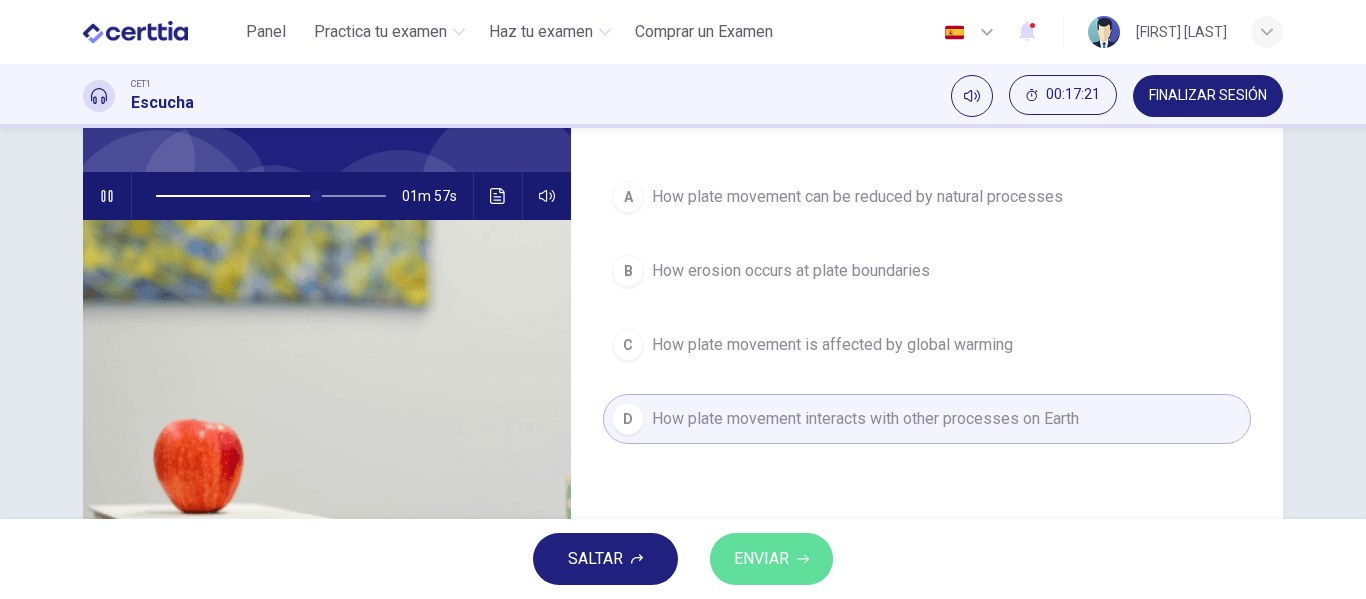 click on "ENVIAR" at bounding box center [761, 559] 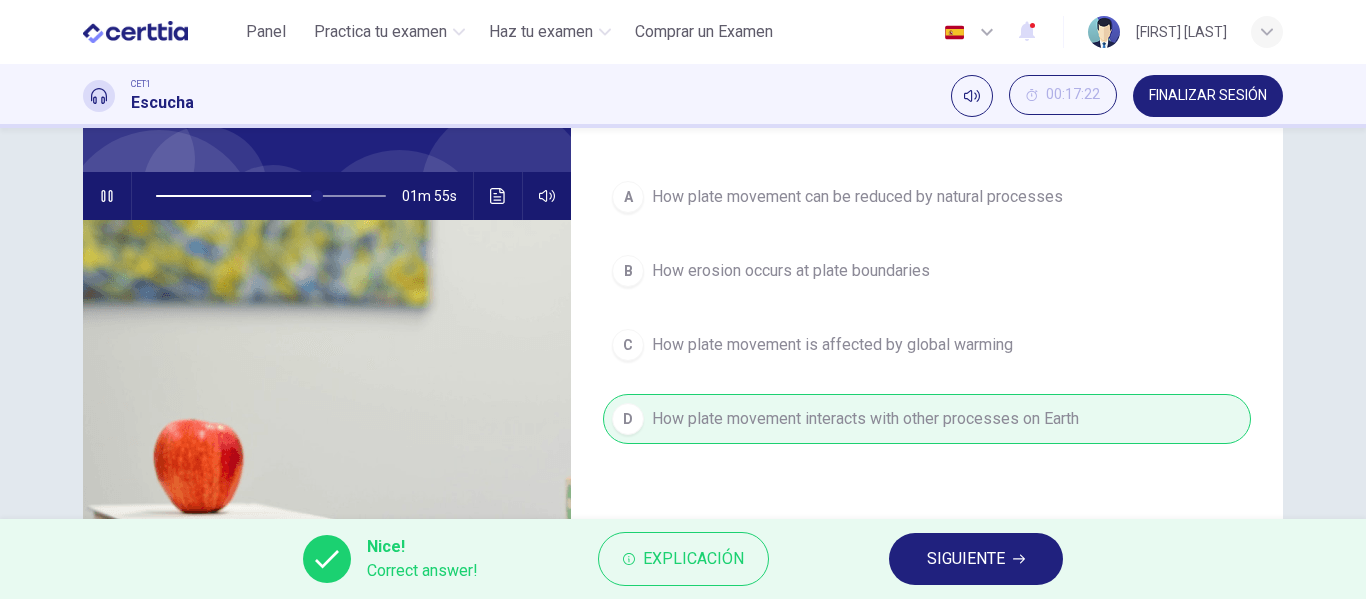 type on "**" 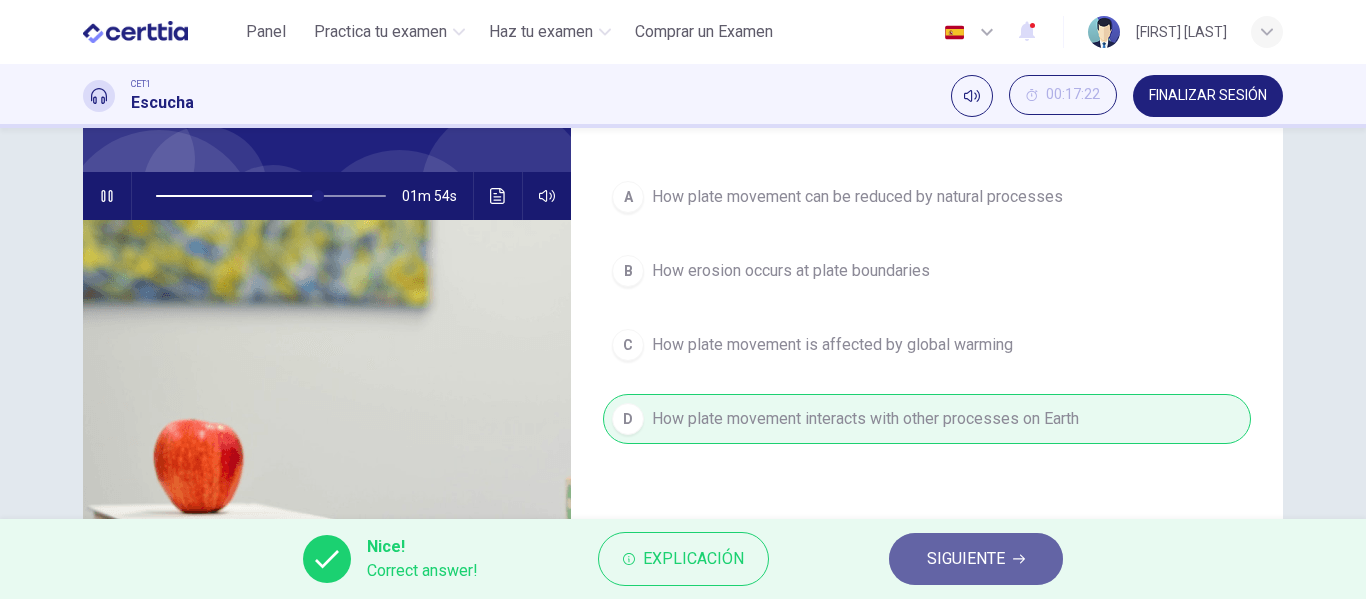 click on "SIGUIENTE" at bounding box center [966, 559] 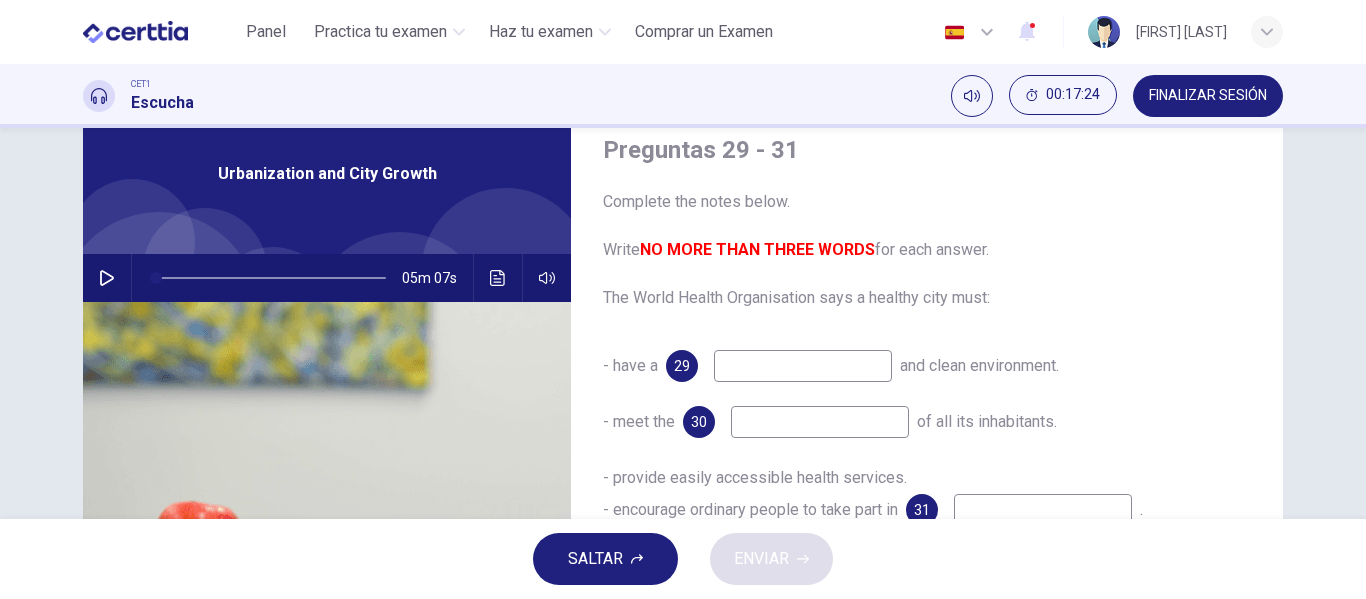 scroll, scrollTop: 76, scrollLeft: 0, axis: vertical 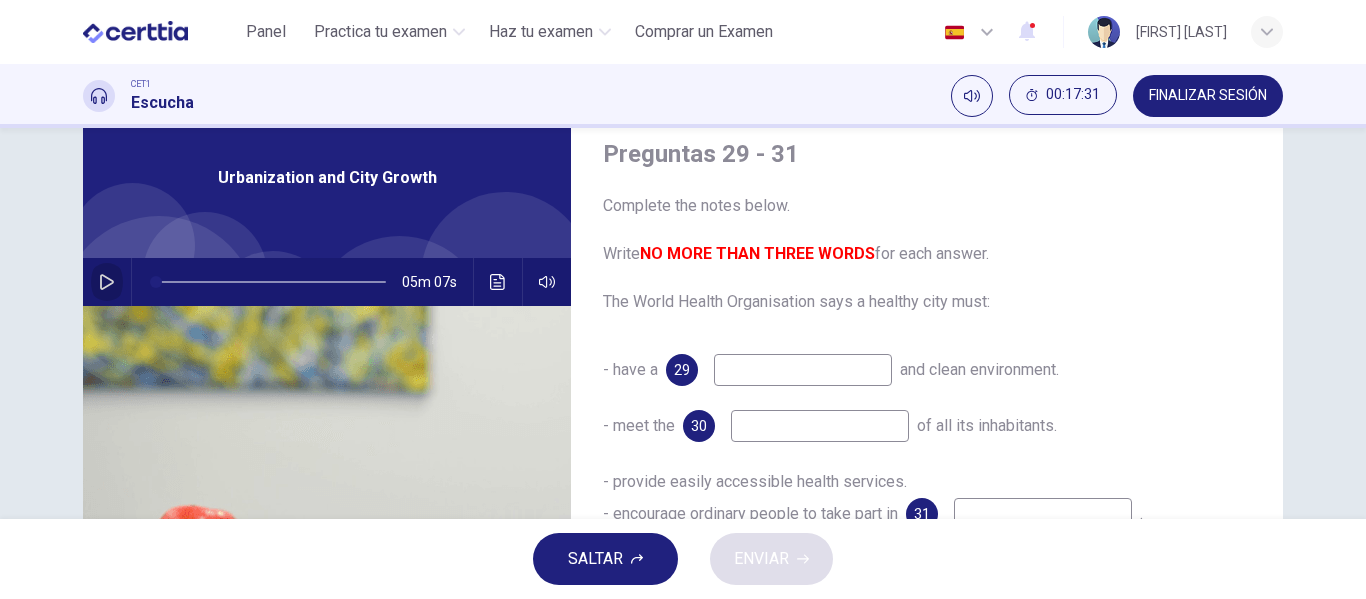 click 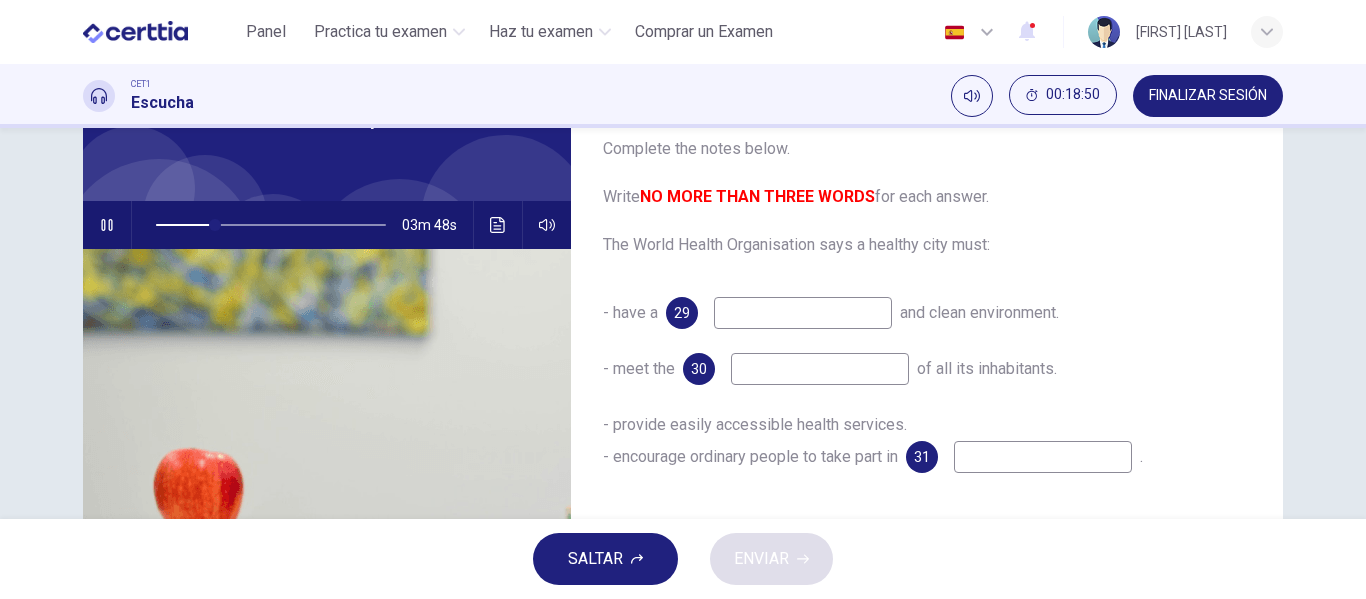 scroll, scrollTop: 141, scrollLeft: 0, axis: vertical 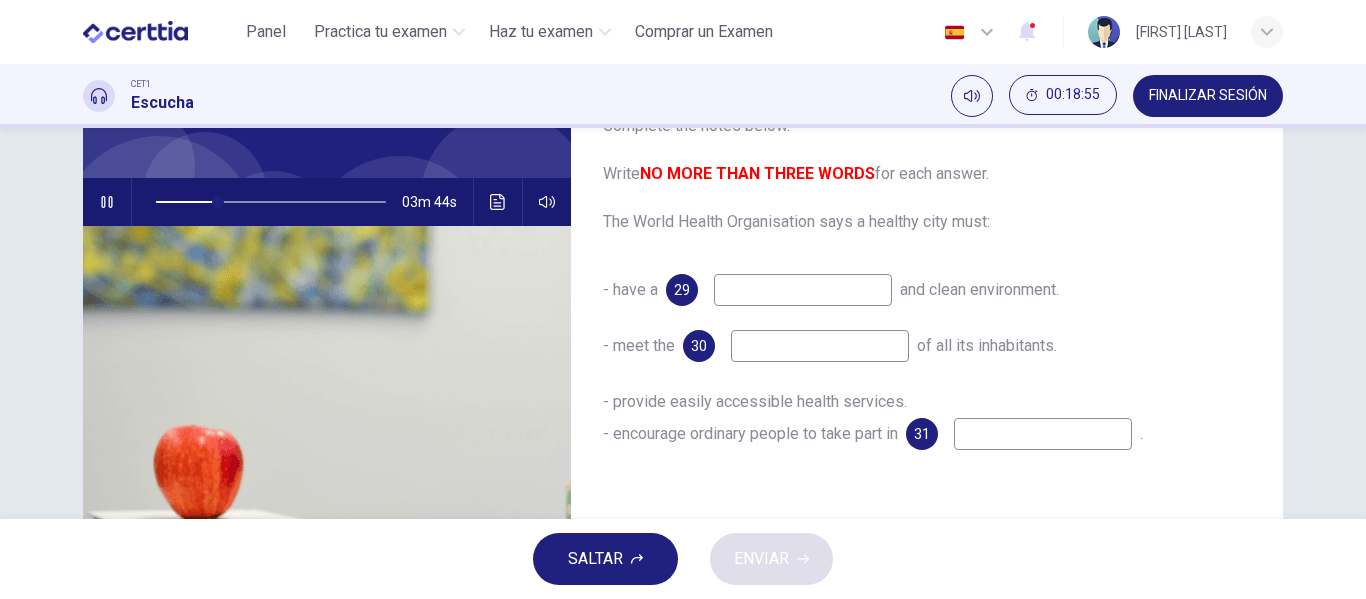 click at bounding box center [820, 346] 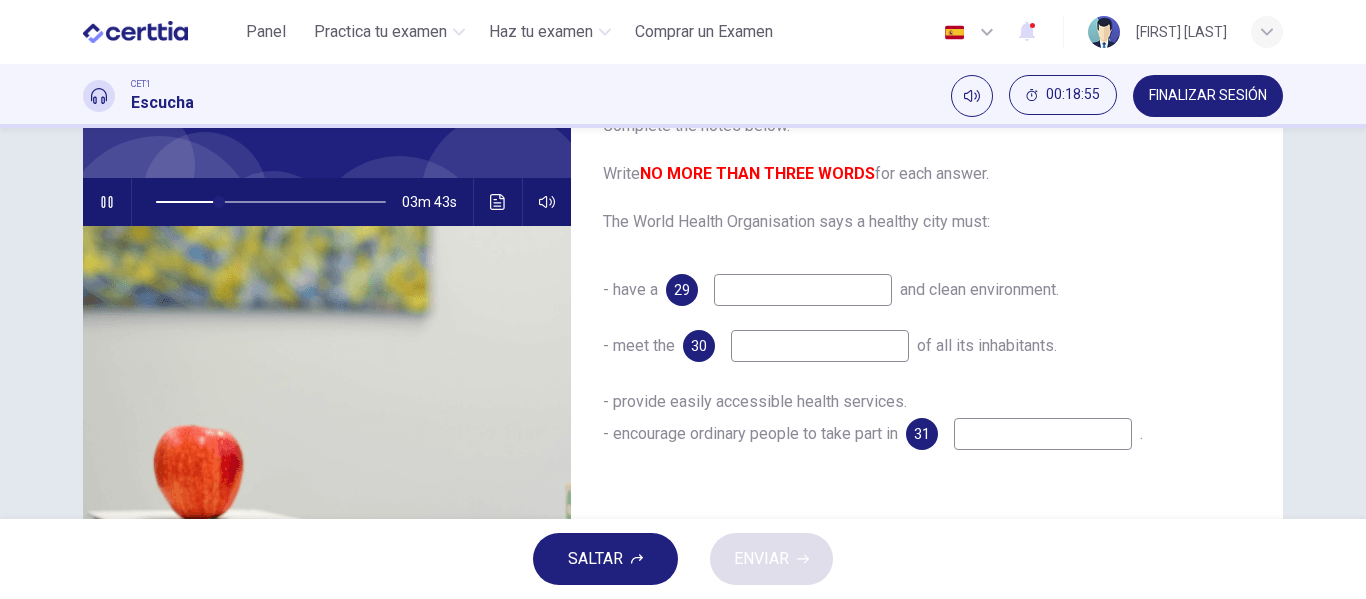 type on "**" 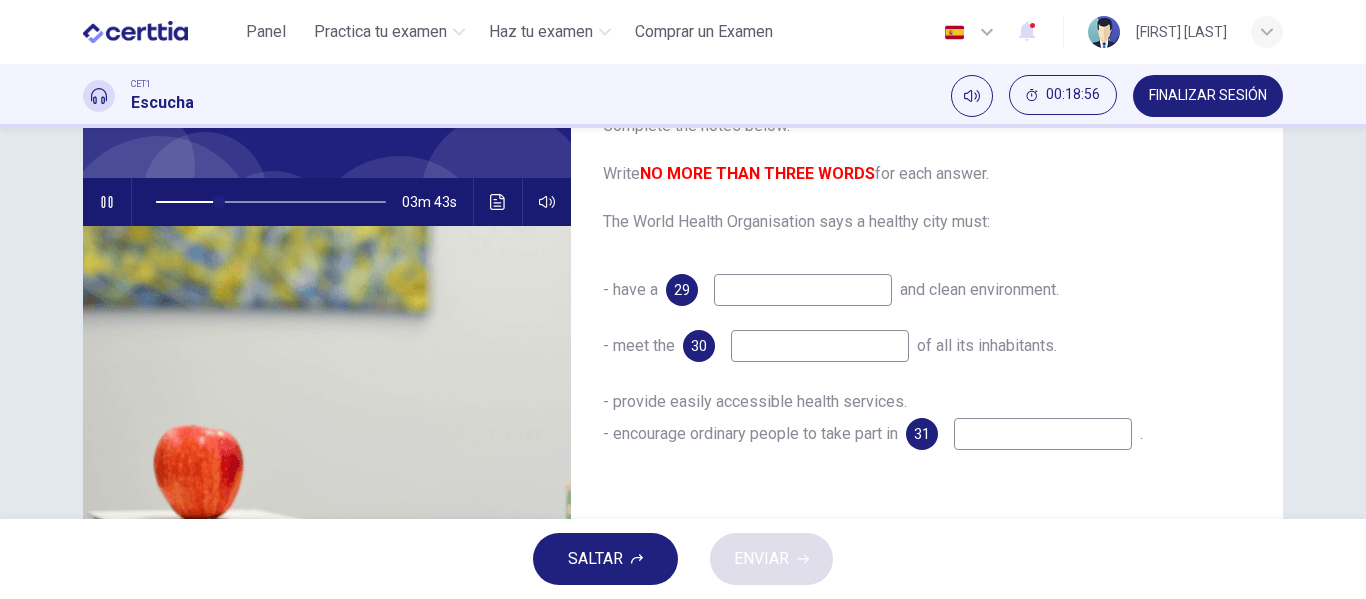 type on "*" 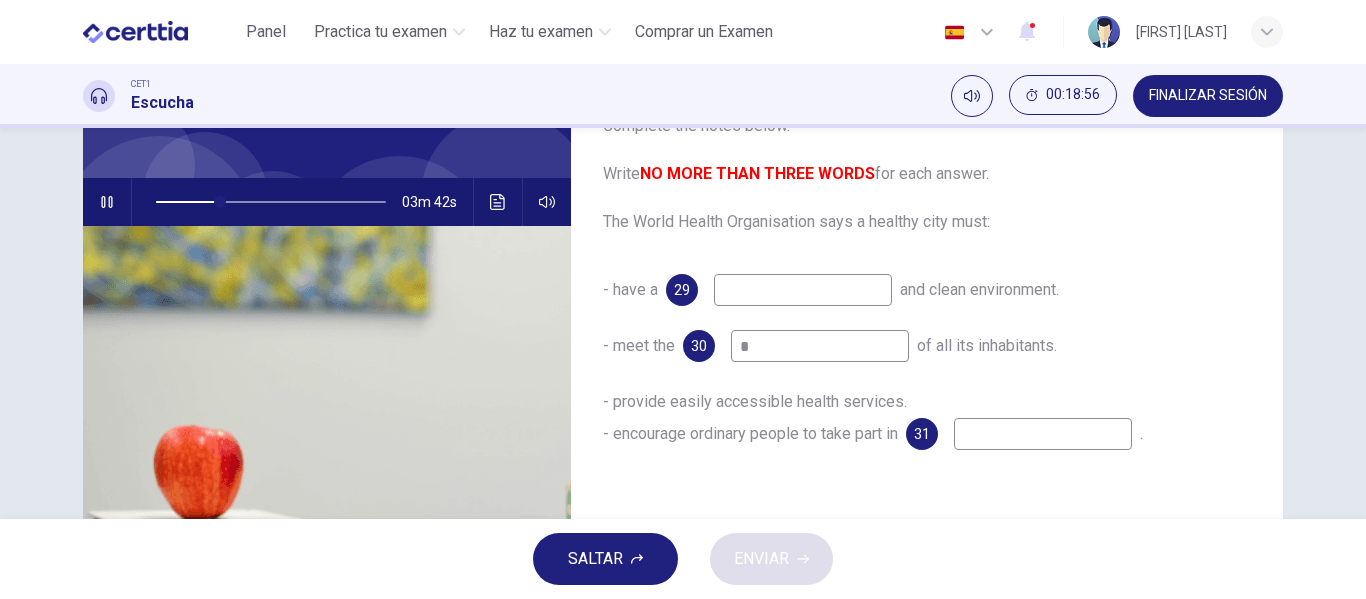 type on "**" 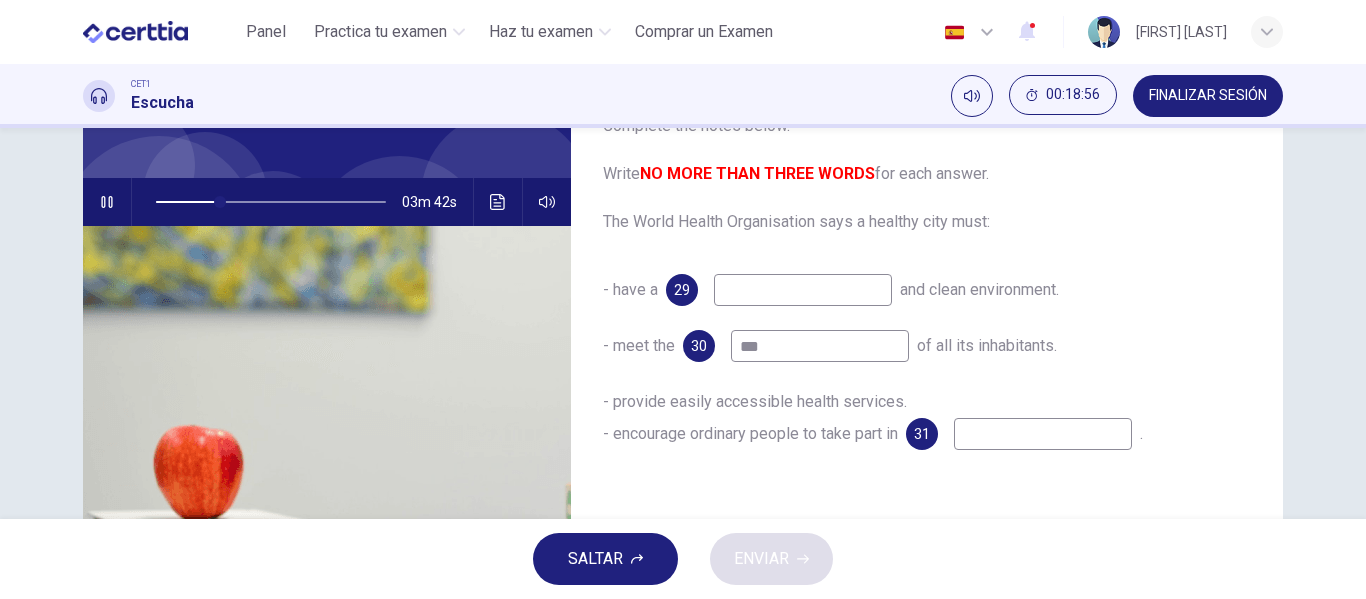 type on "****" 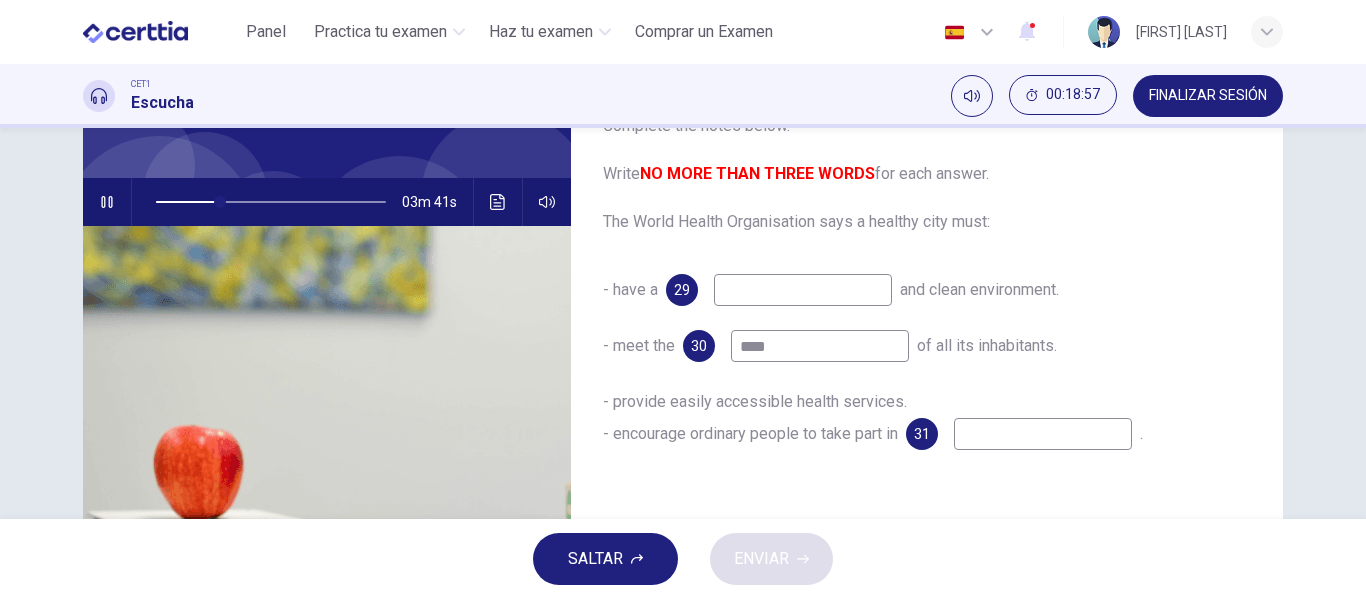 type on "**" 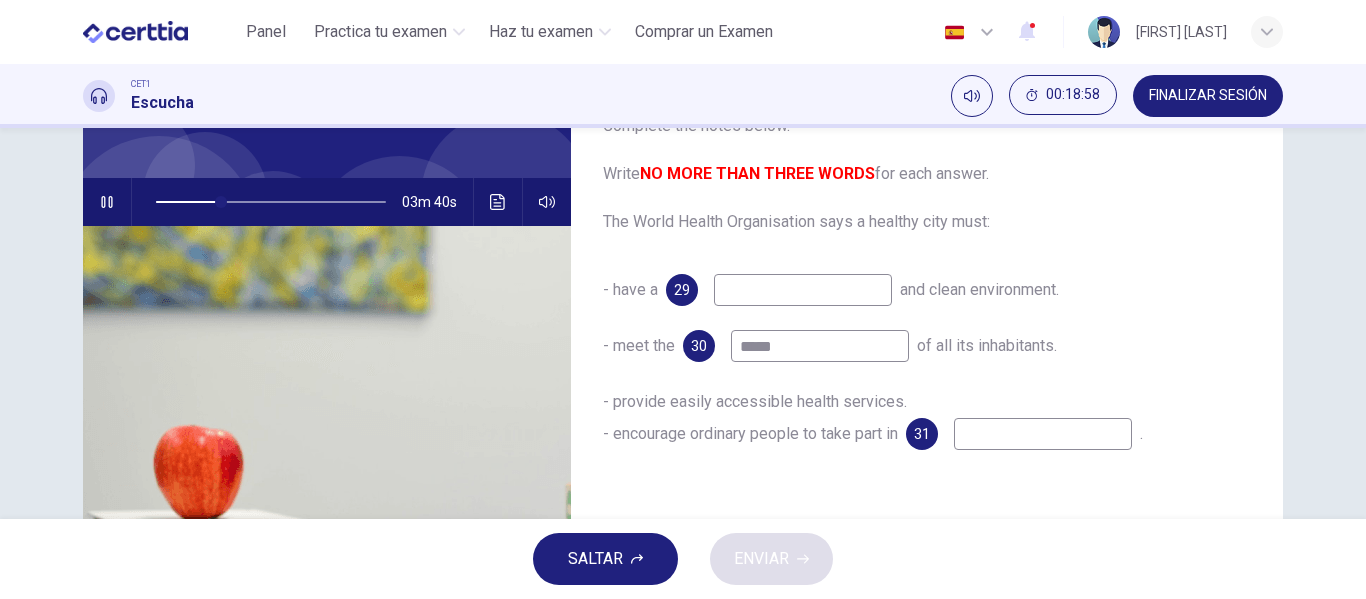 type on "**" 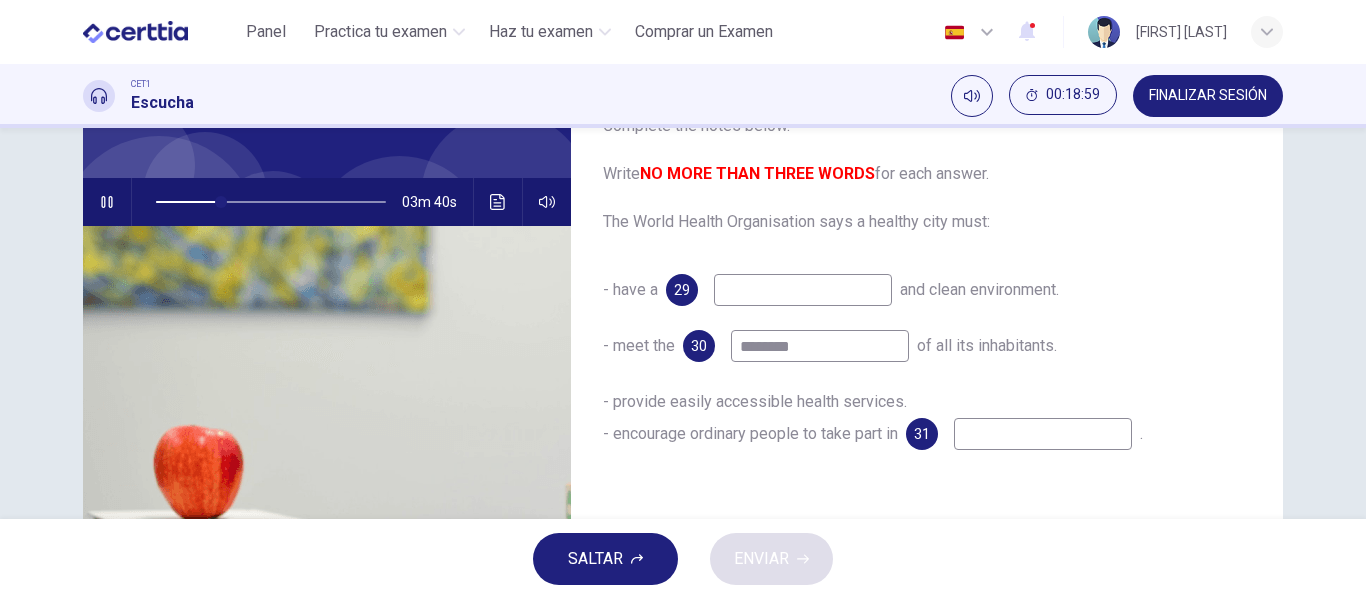 type on "*********" 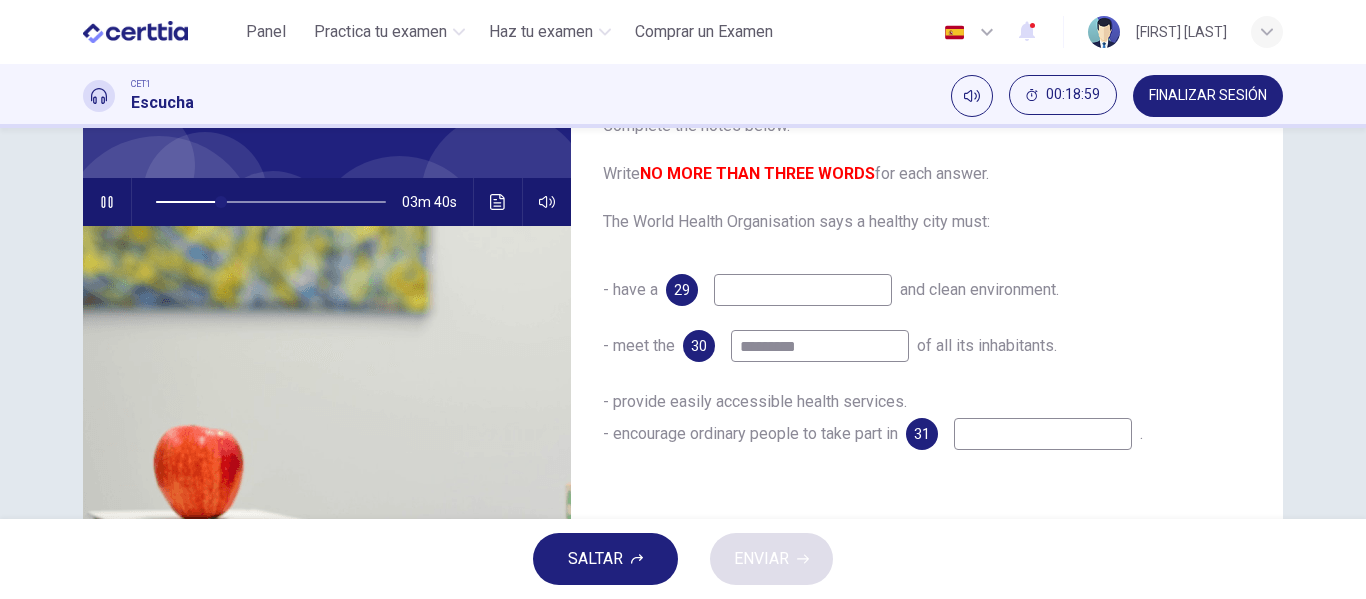 type on "**" 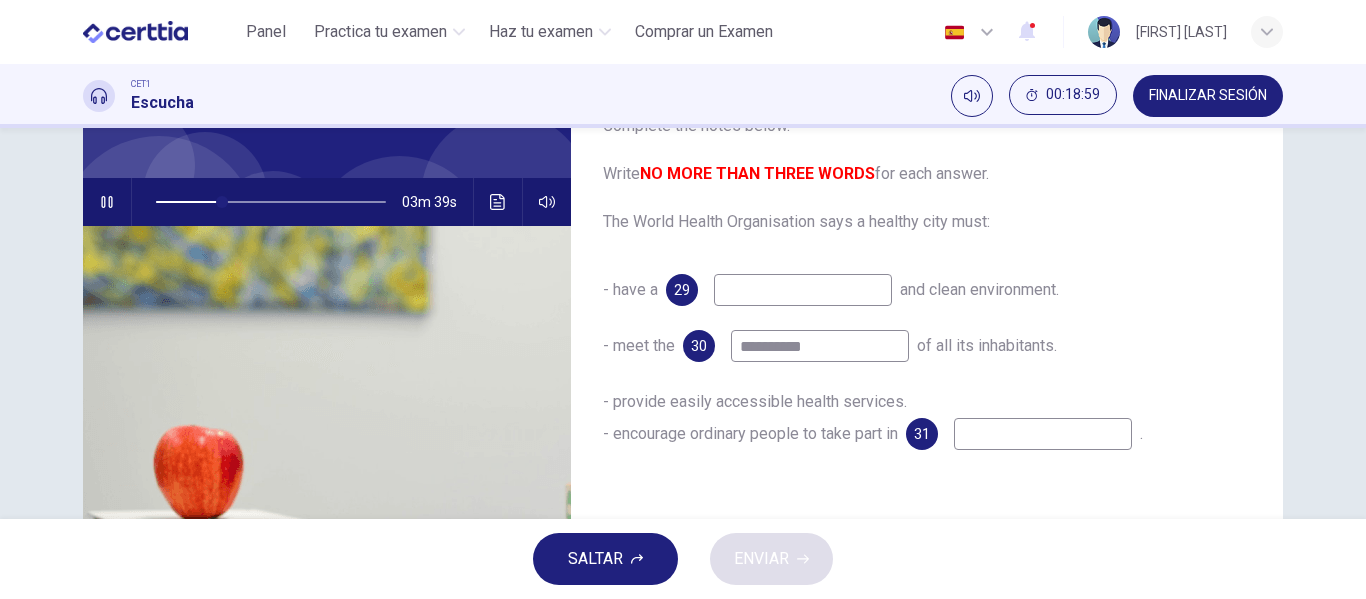 type on "**********" 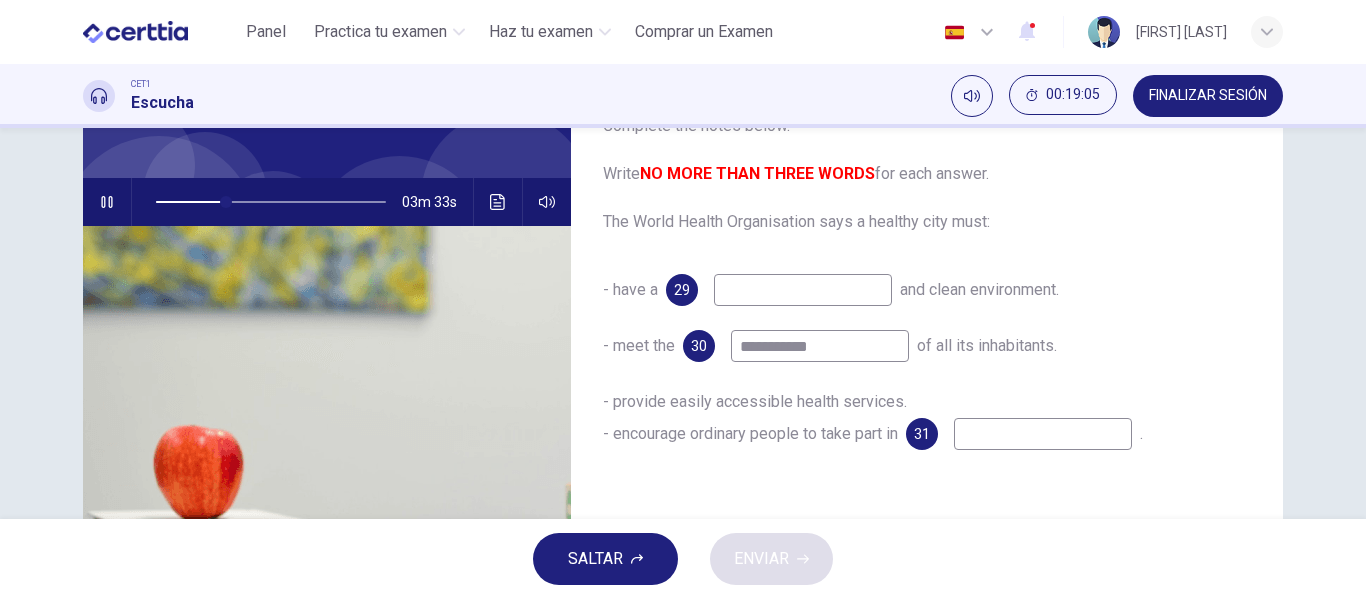 type on "**" 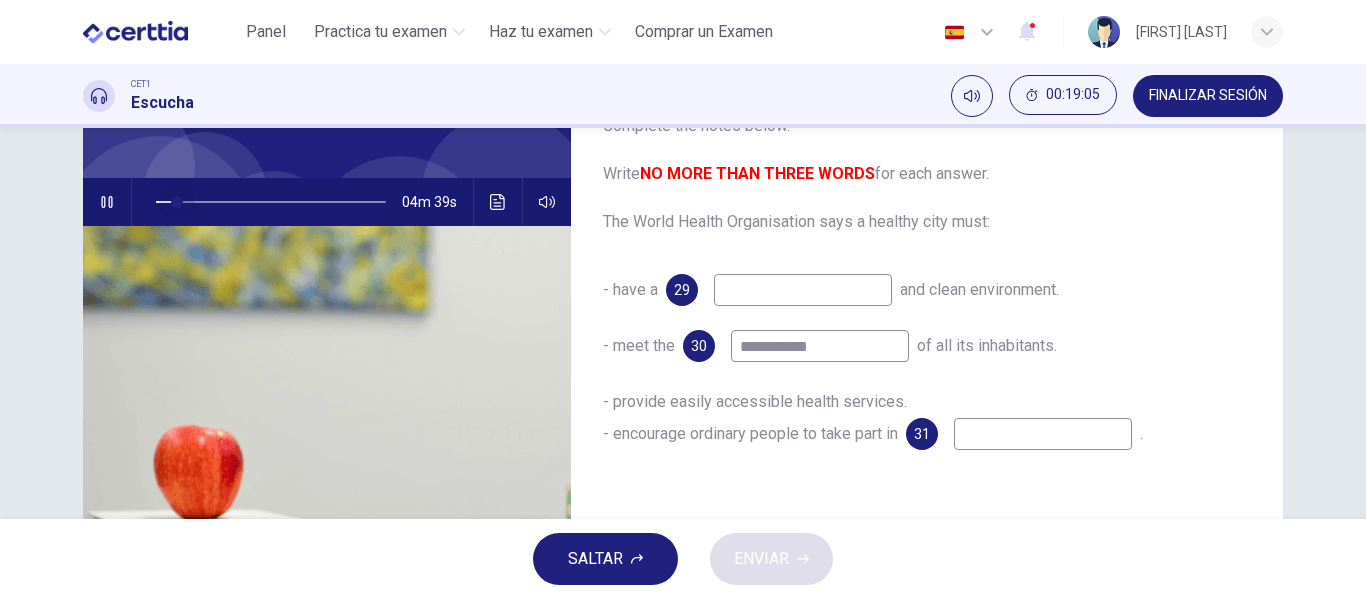 click at bounding box center (271, 202) 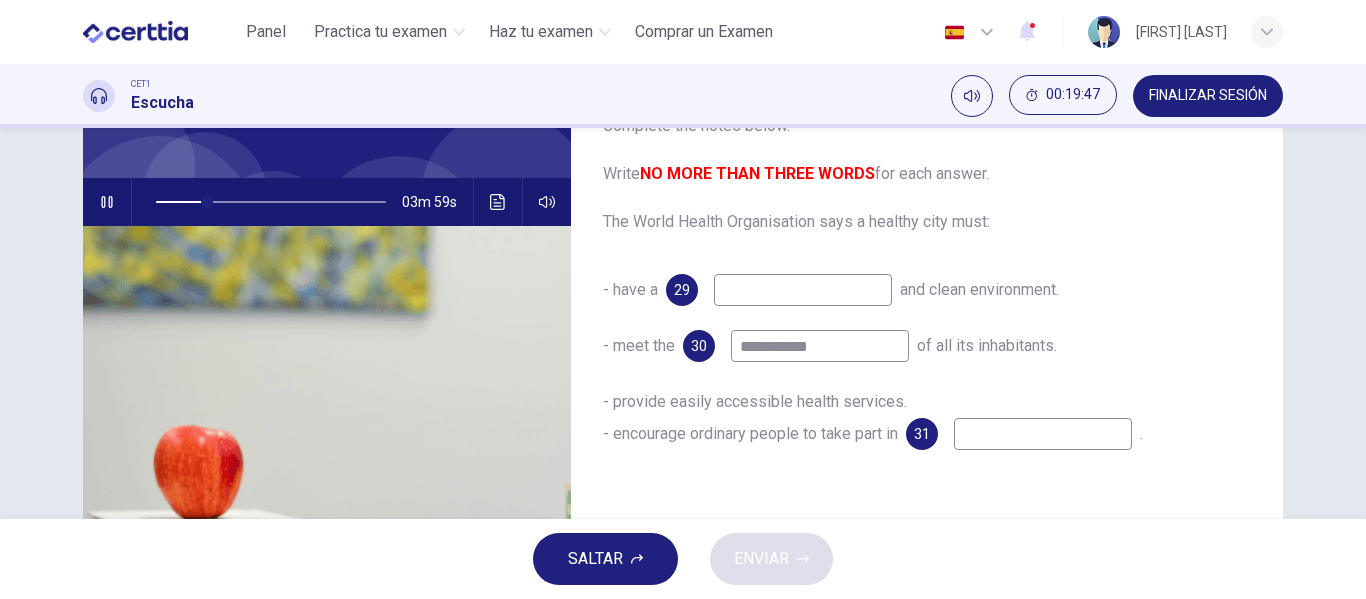 click at bounding box center [803, 290] 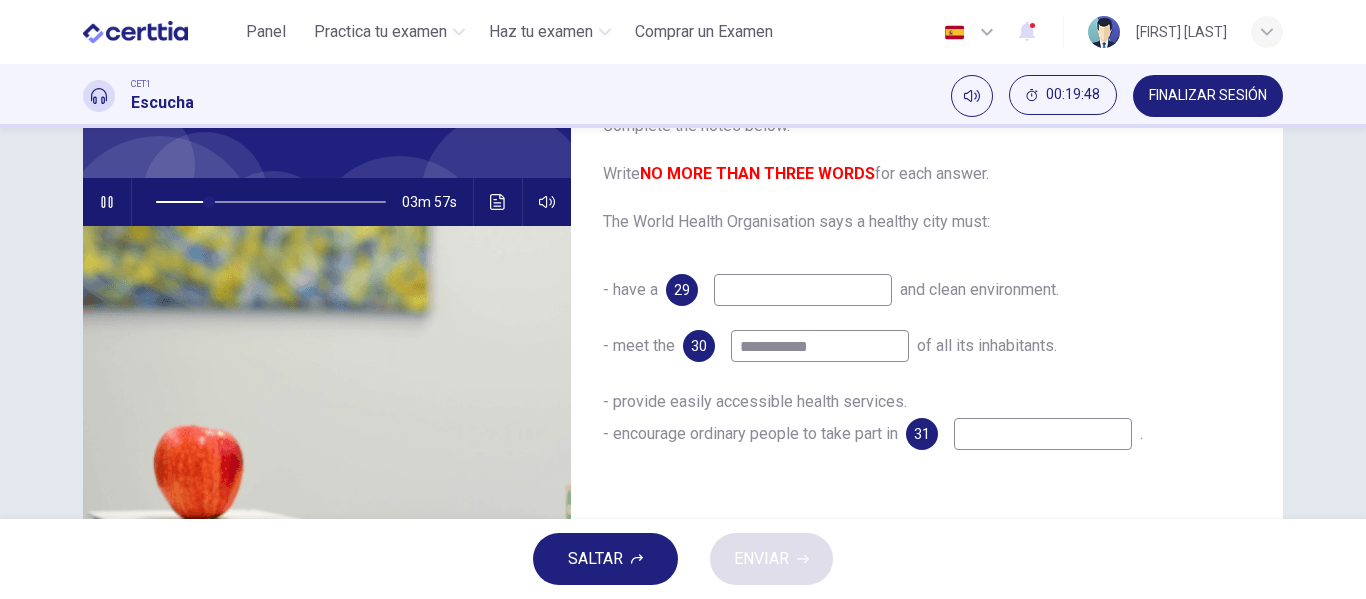 type on "**" 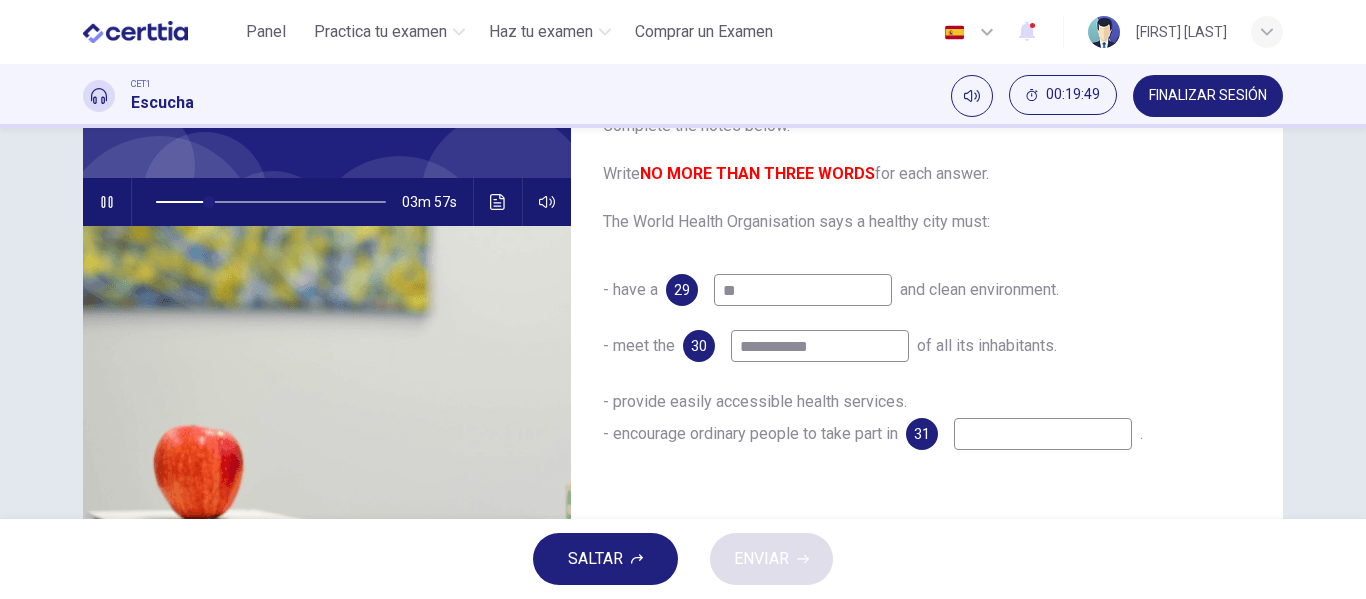 type on "***" 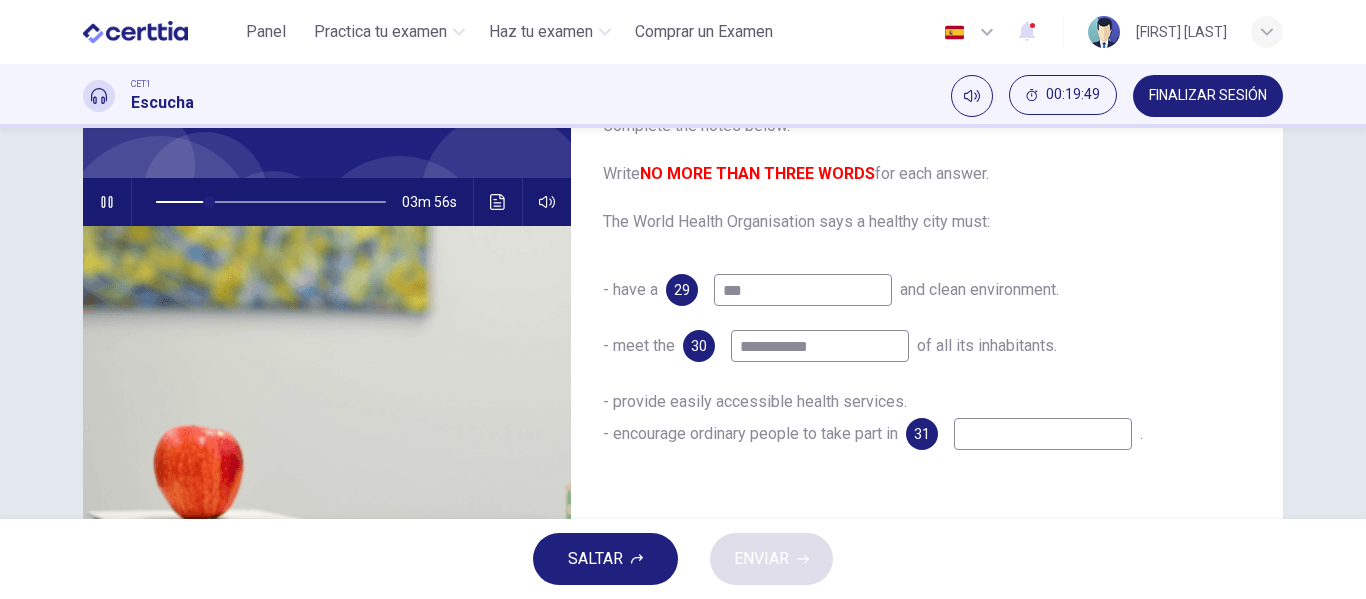 type on "**" 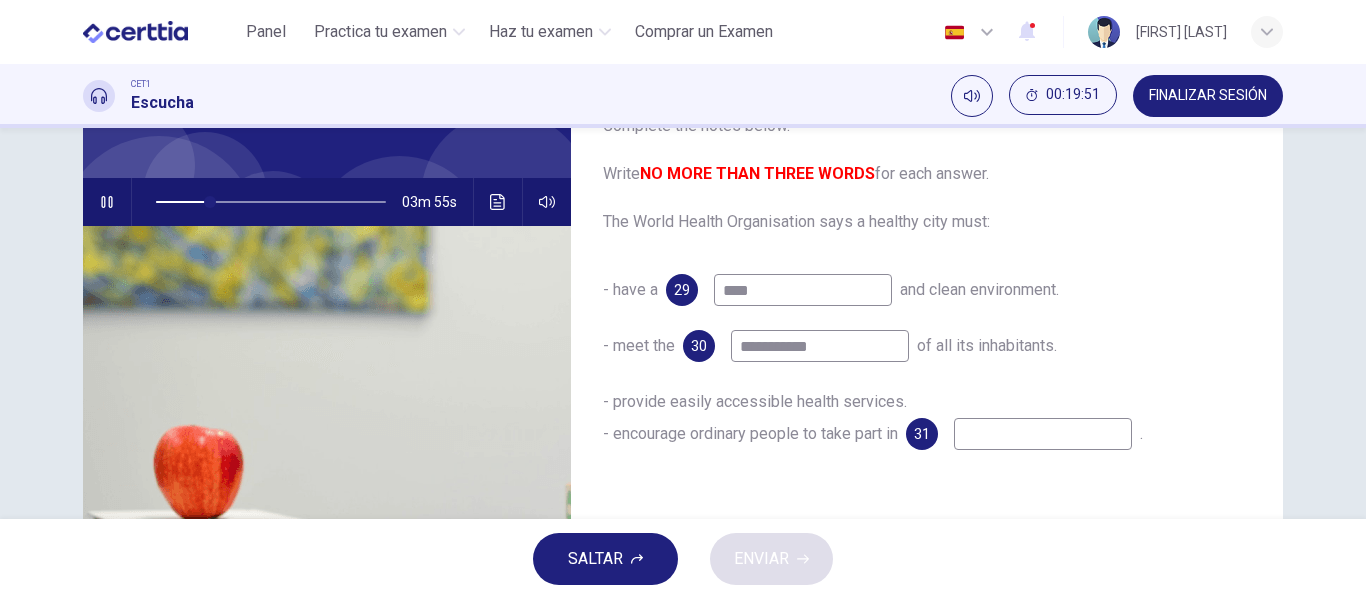 type on "**" 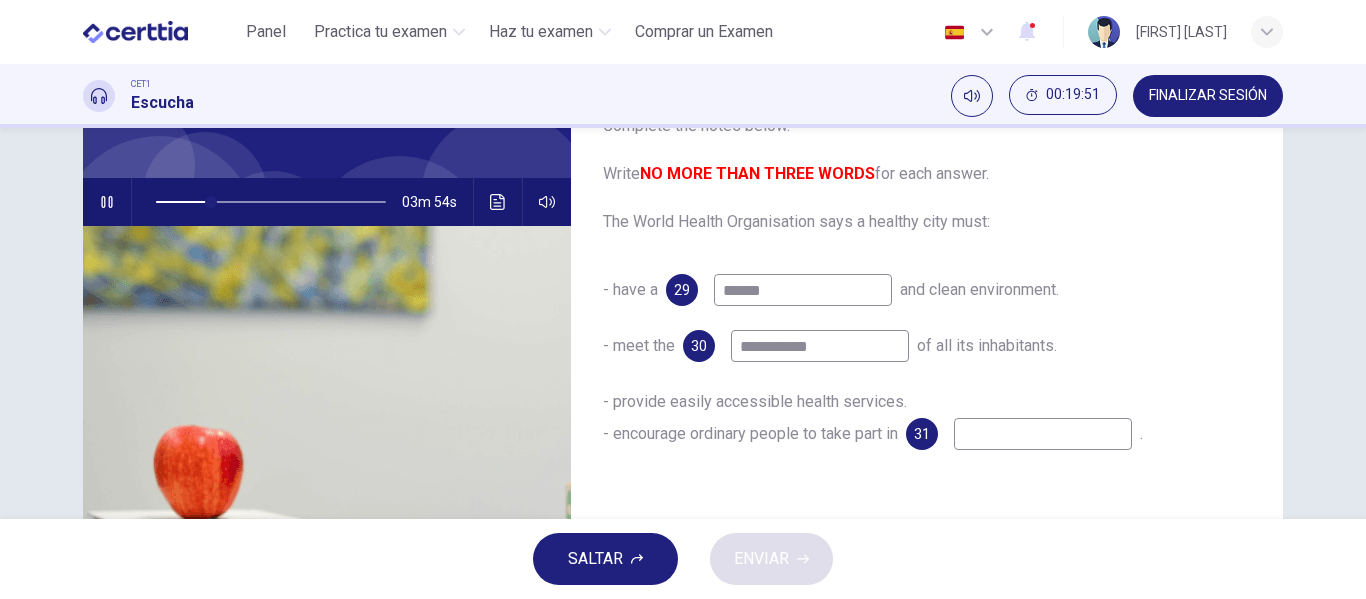 type on "*******" 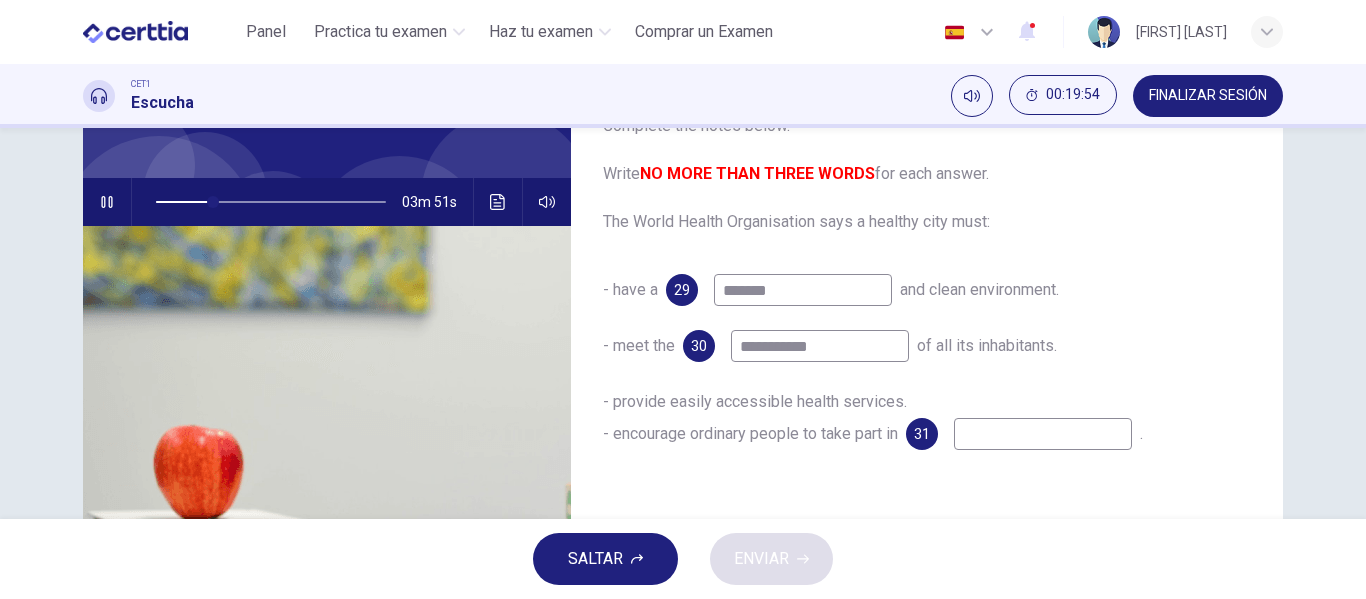 type on "**" 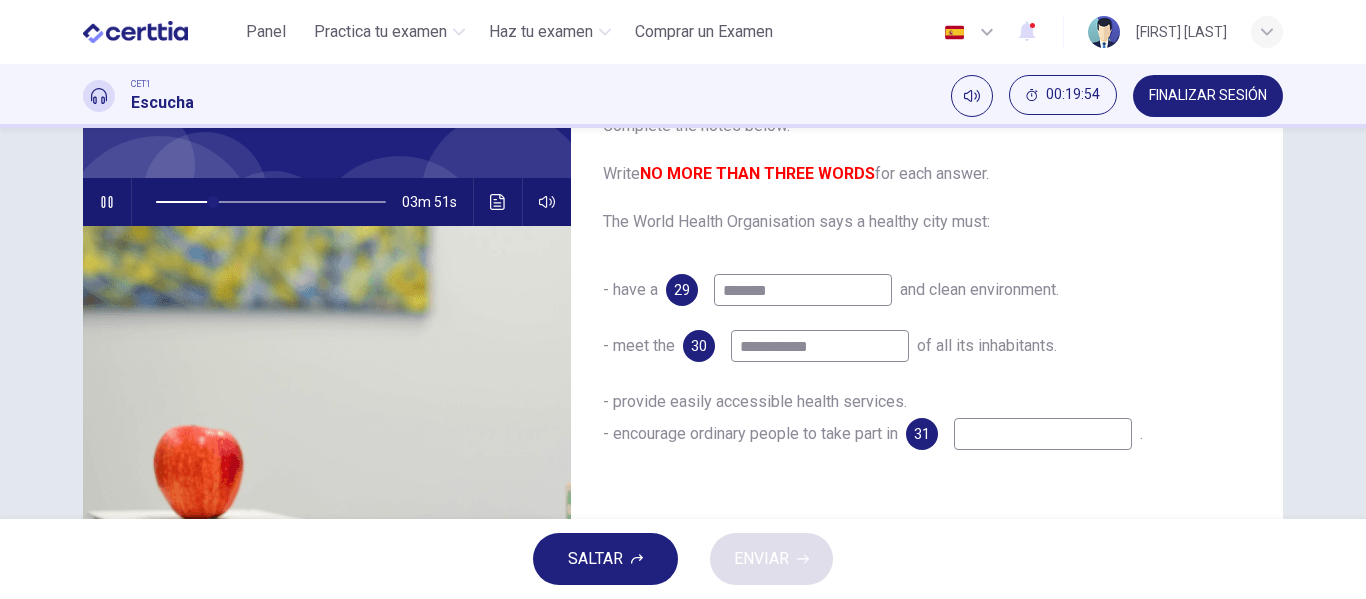 type on "*******" 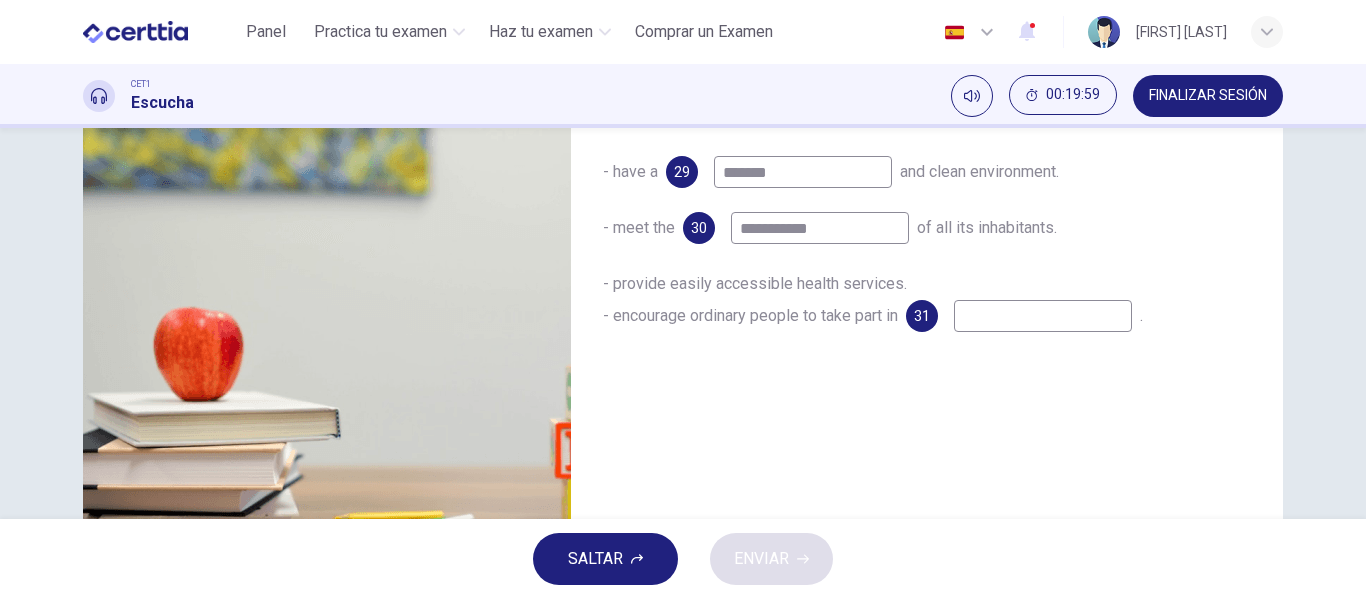 scroll, scrollTop: 264, scrollLeft: 0, axis: vertical 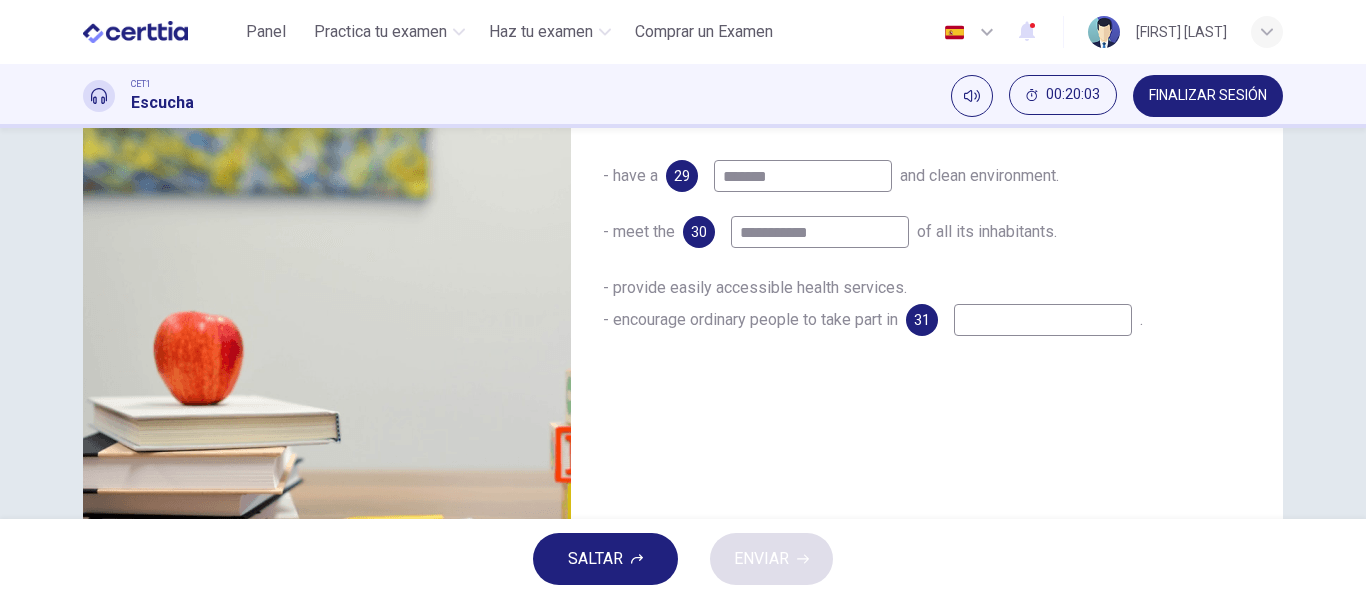 click at bounding box center (1043, 320) 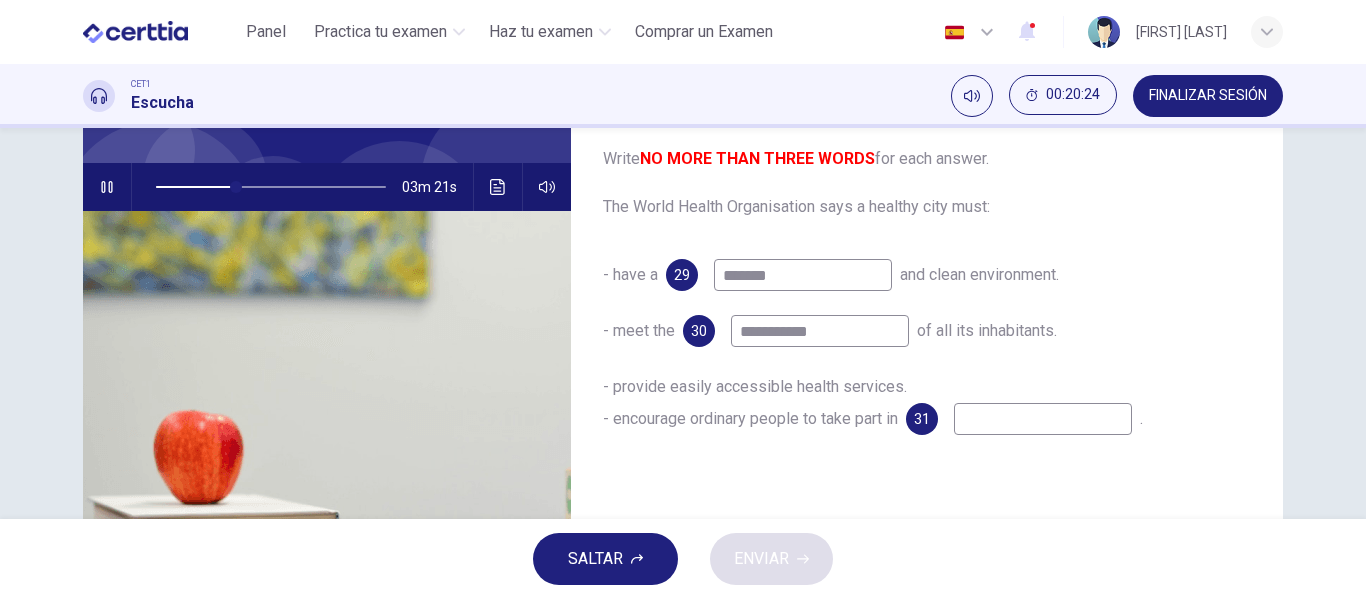 scroll, scrollTop: 162, scrollLeft: 0, axis: vertical 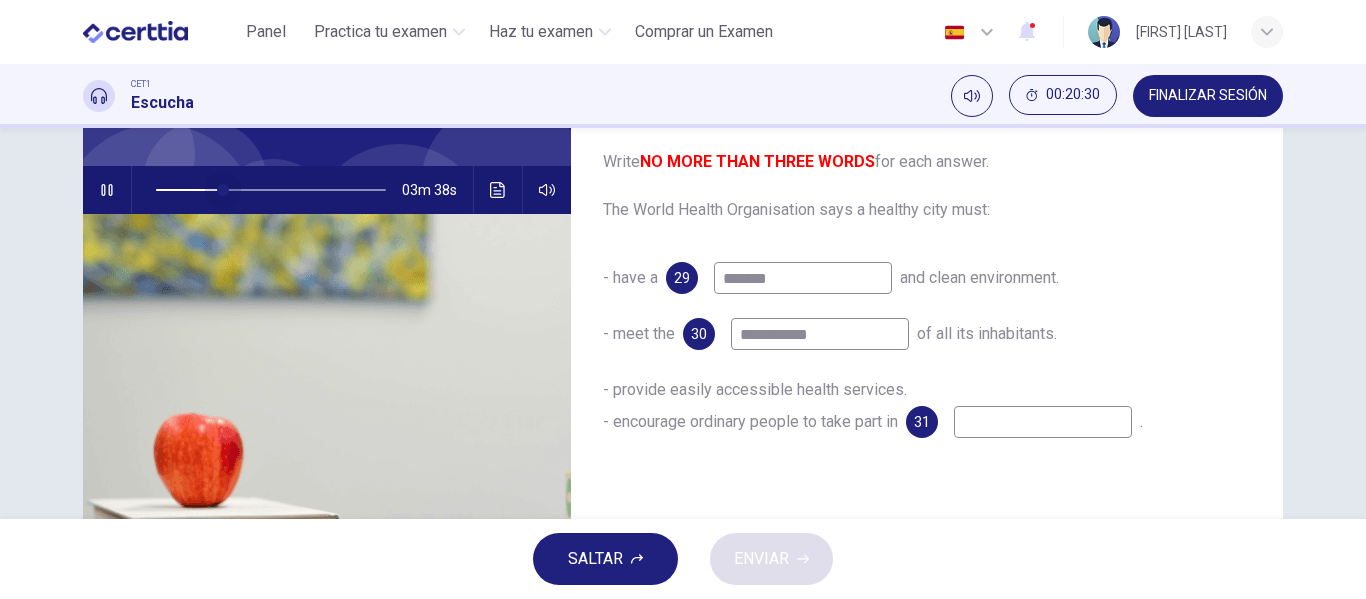 click at bounding box center (223, 190) 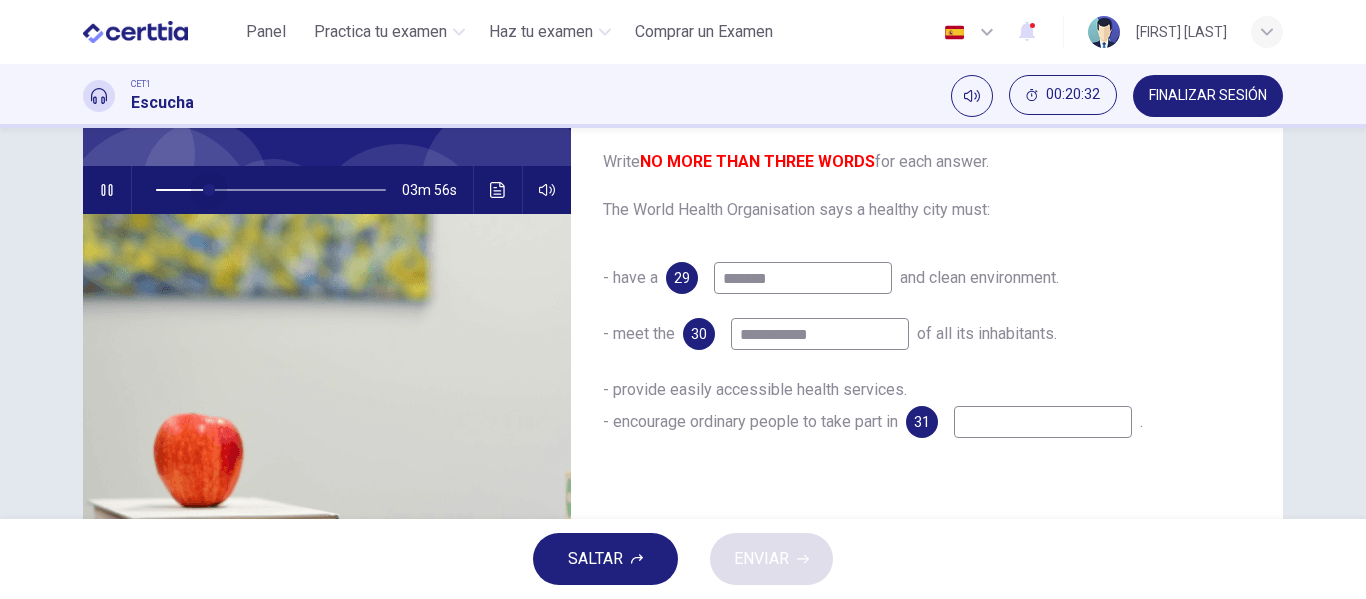 click at bounding box center (209, 190) 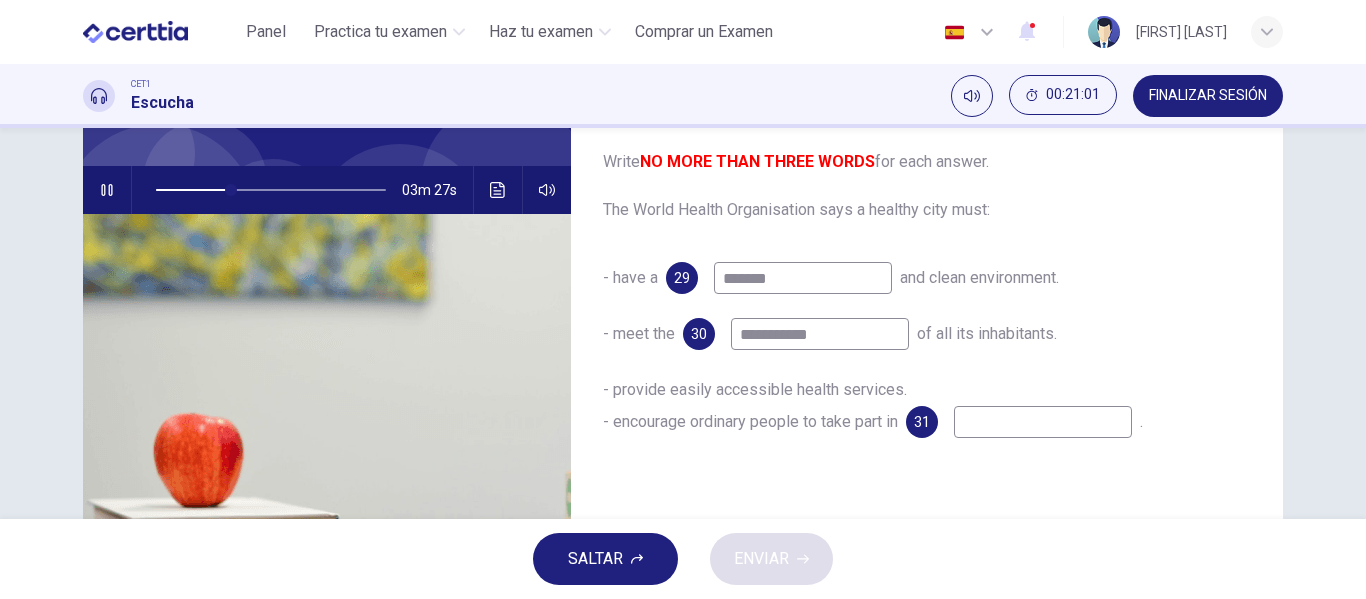 click at bounding box center (1043, 422) 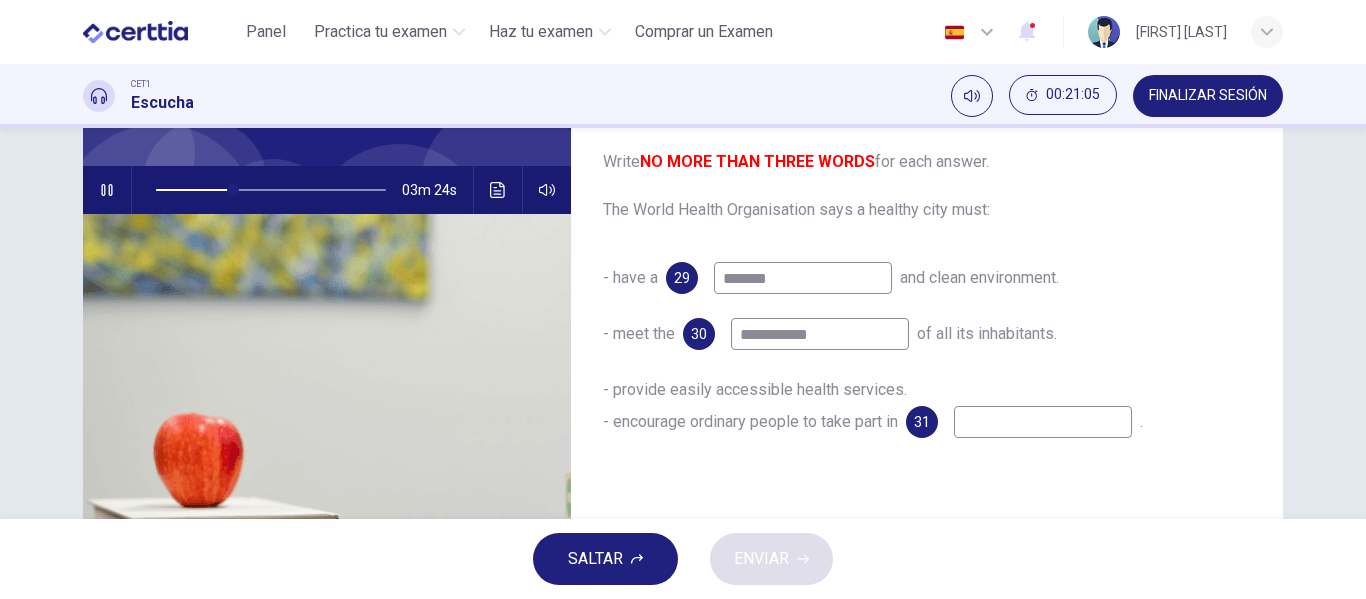 type on "**" 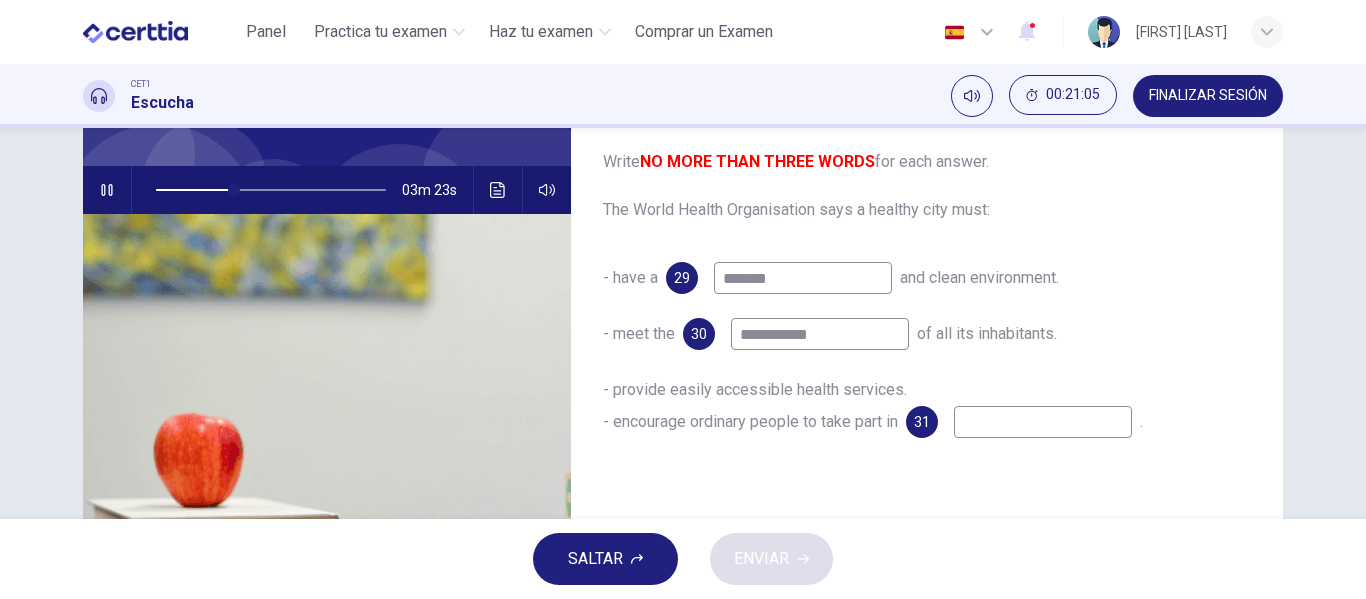 type on "*" 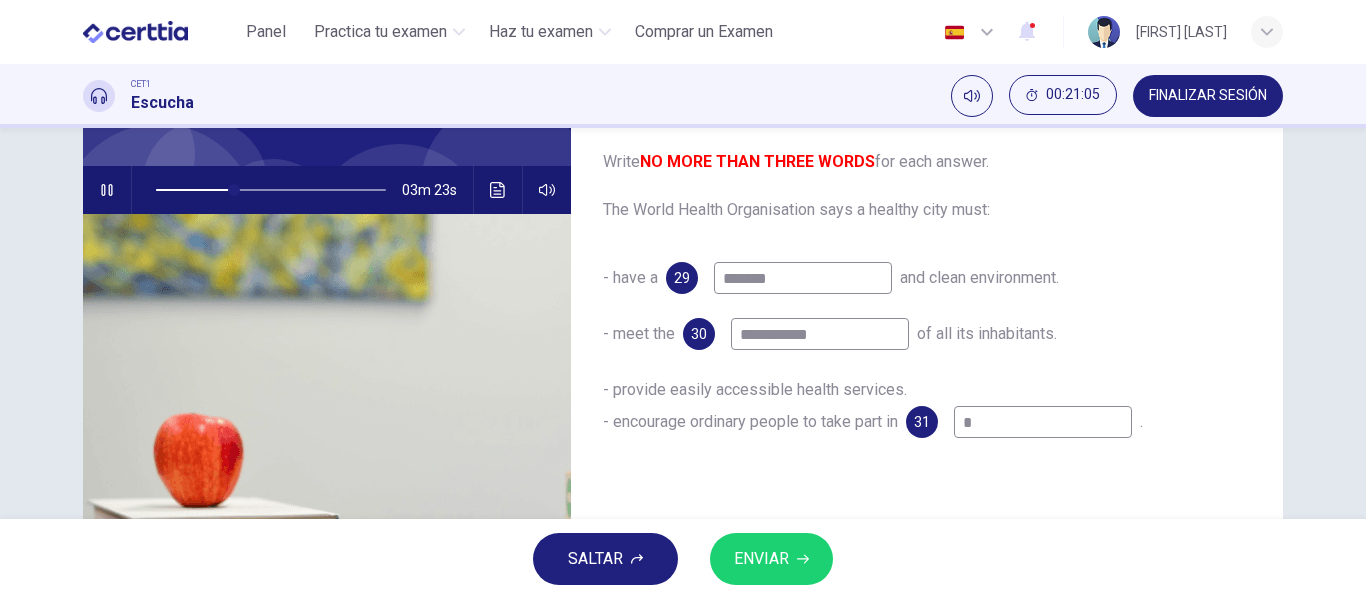 type on "**" 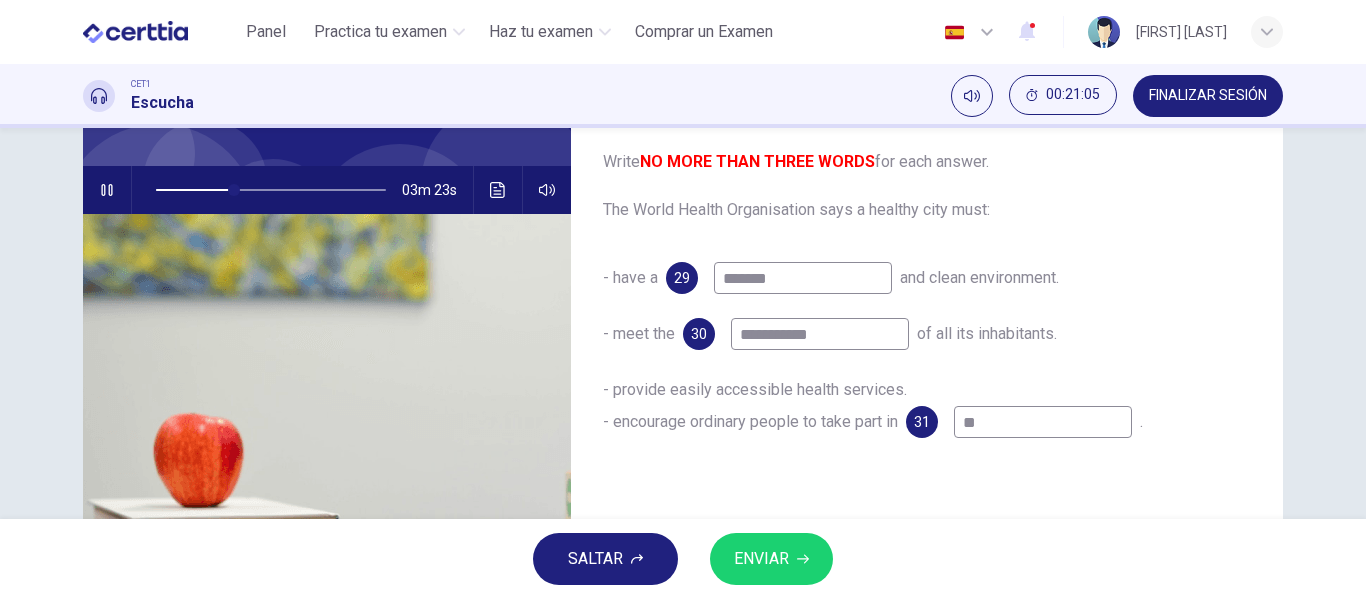 type on "**" 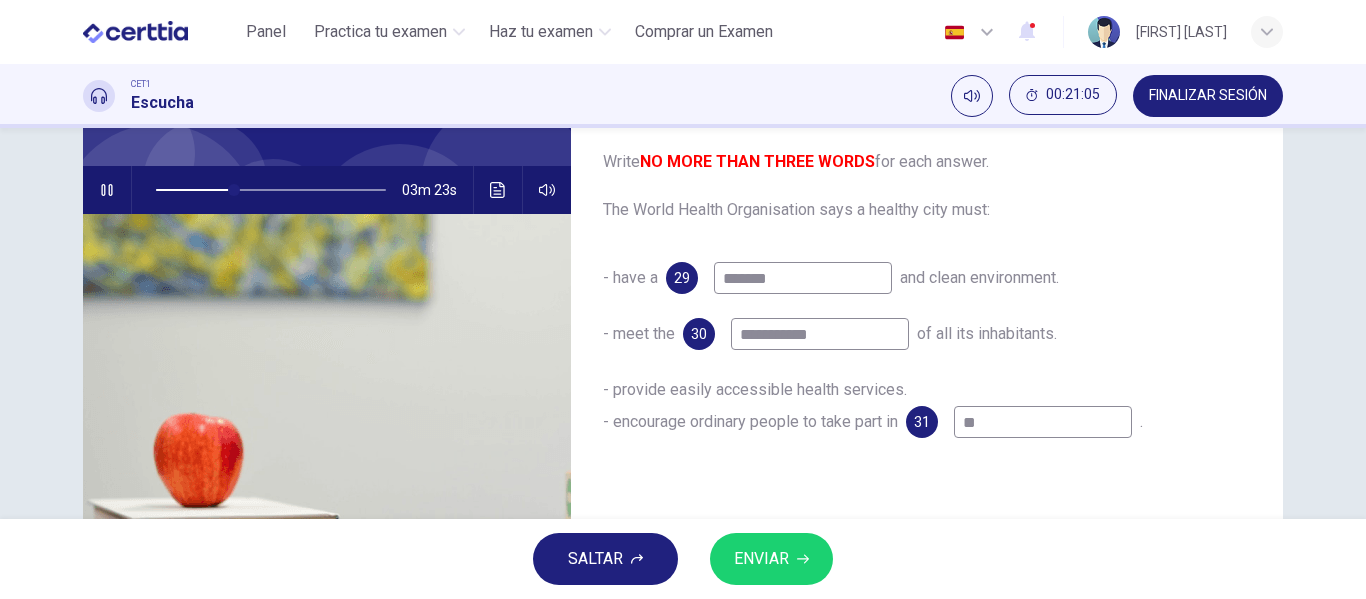 type on "***" 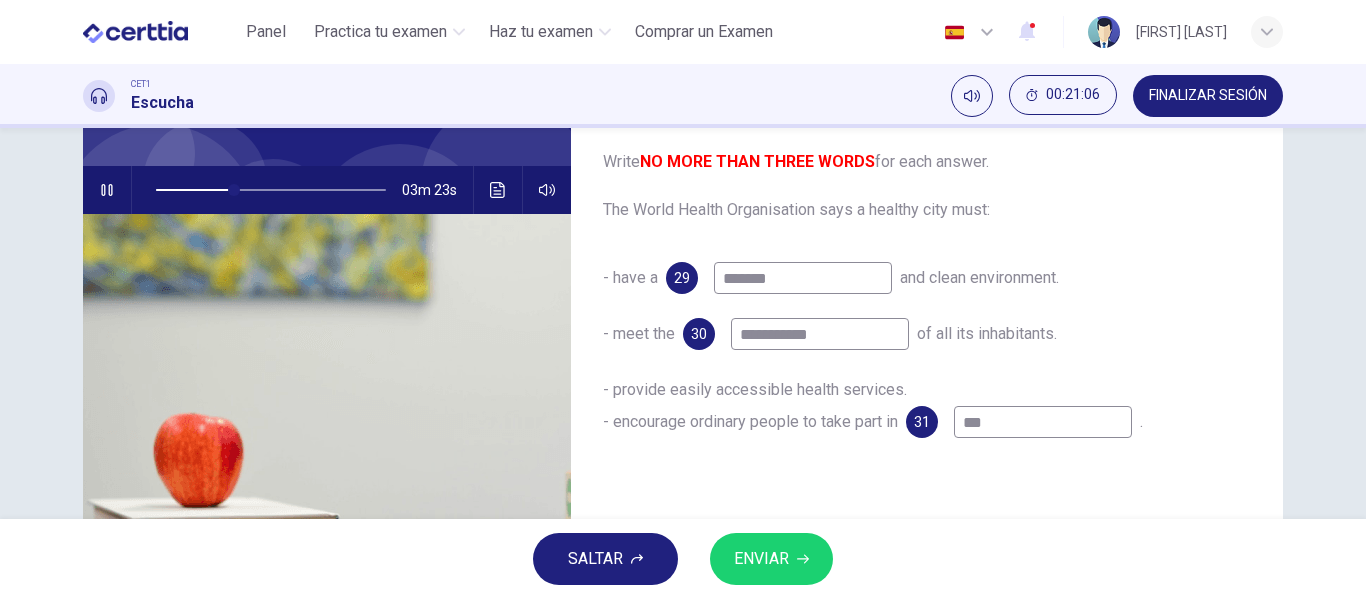 type on "***" 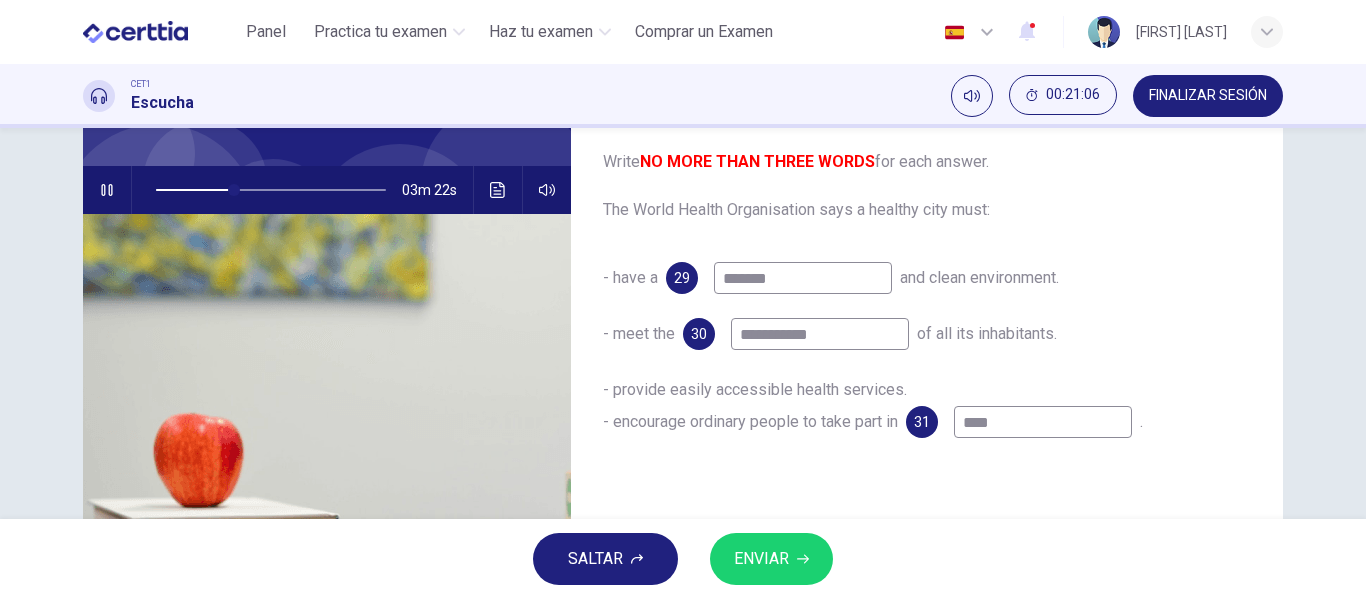 type on "**" 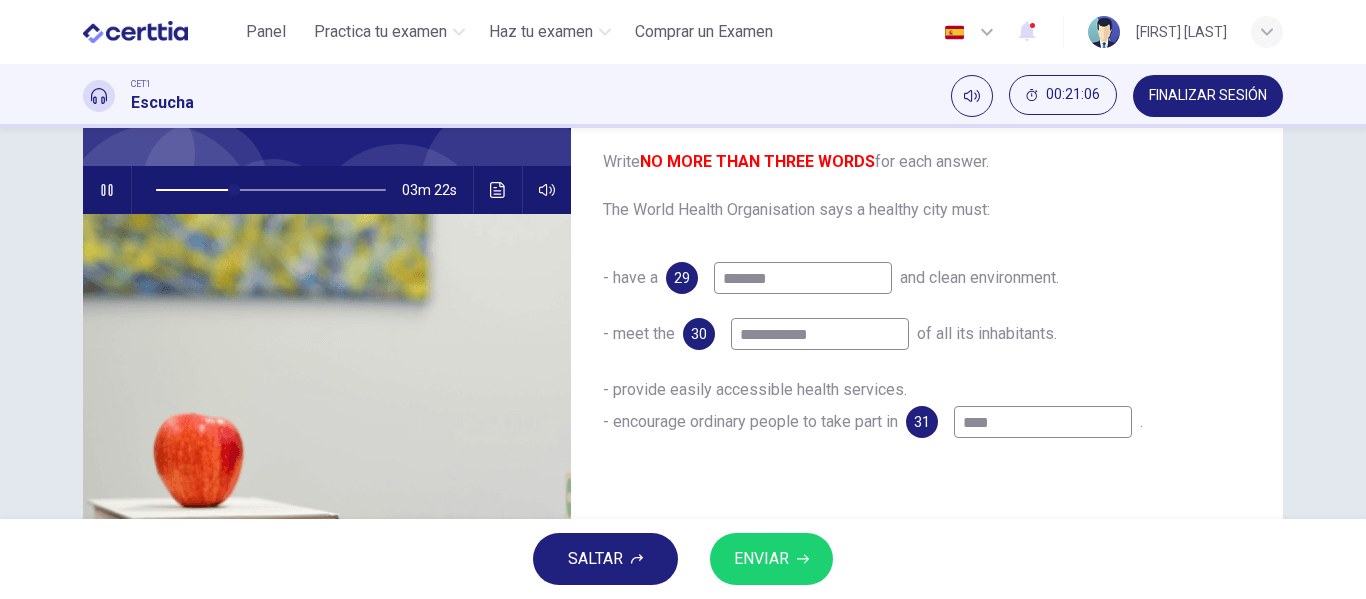 type on "*****" 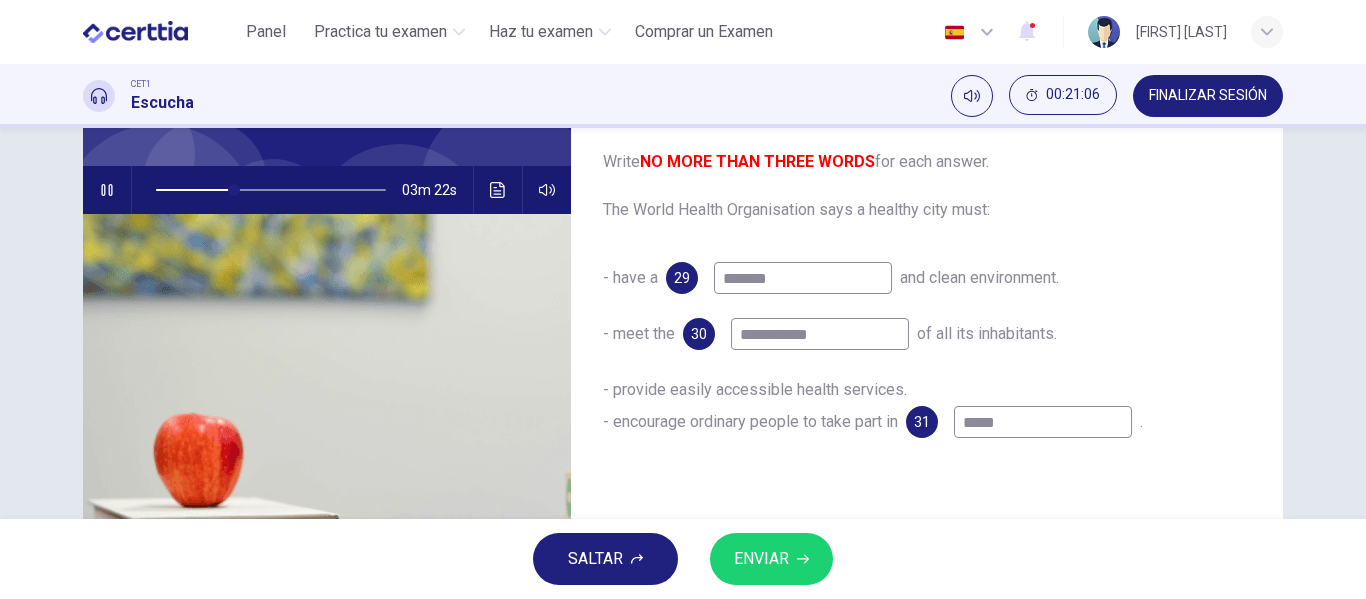 type on "**" 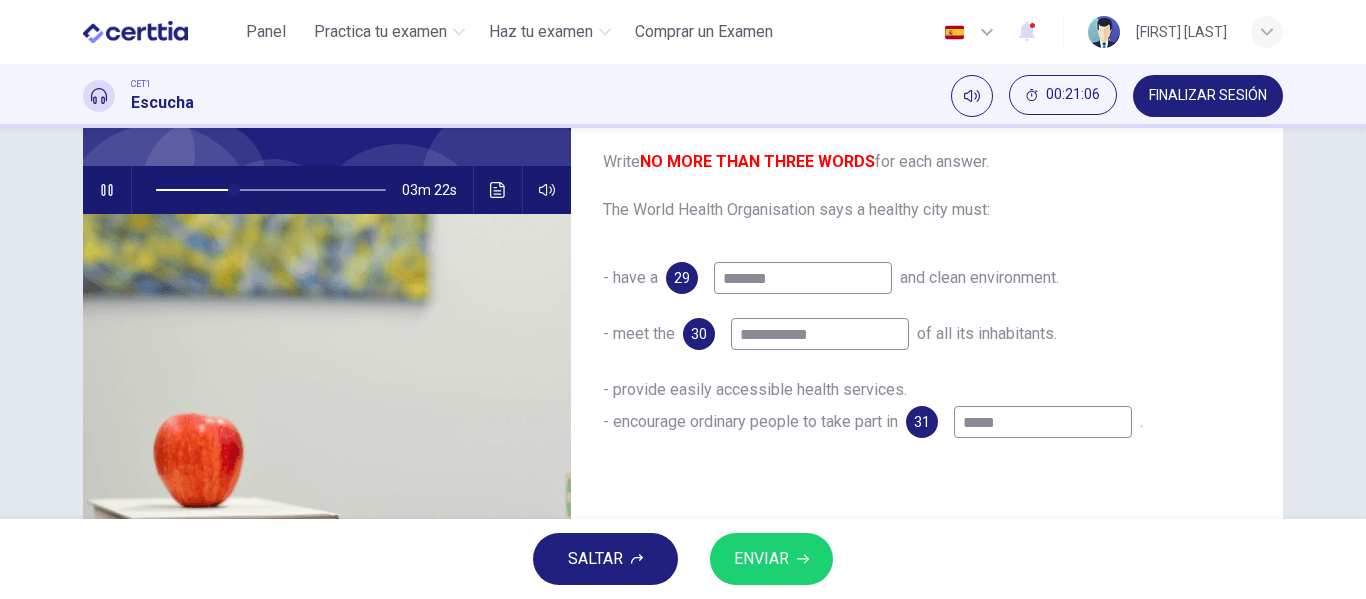type on "******" 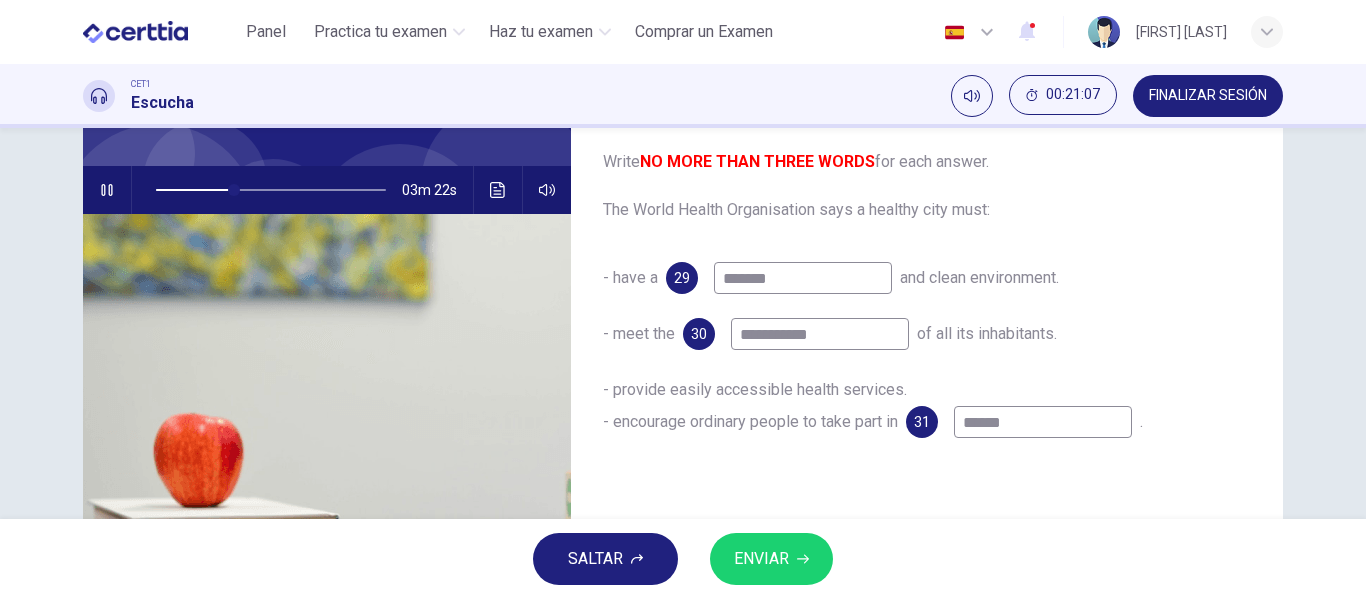 type on "*******" 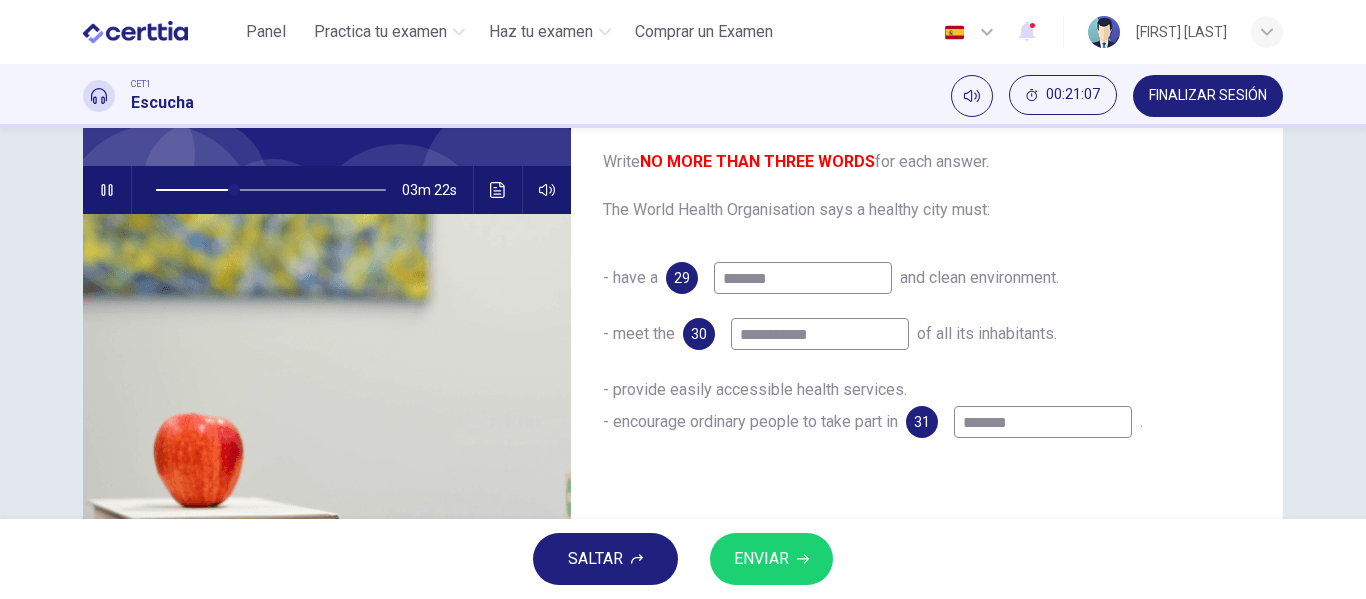 type on "**" 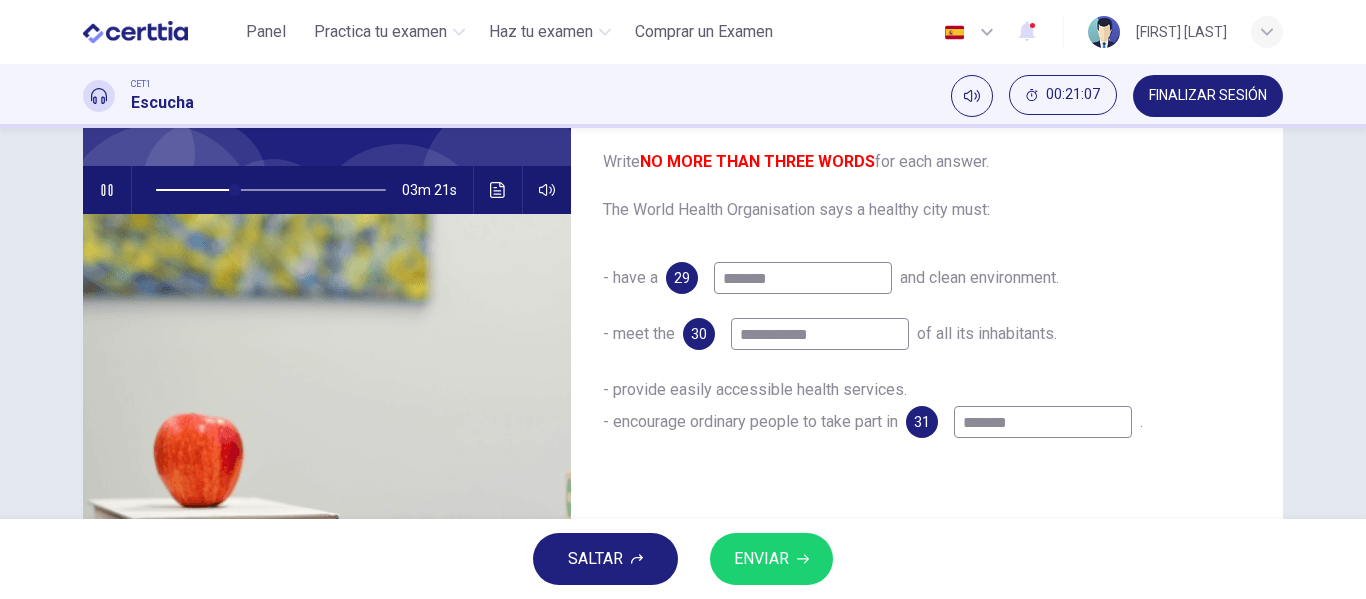 type on "********" 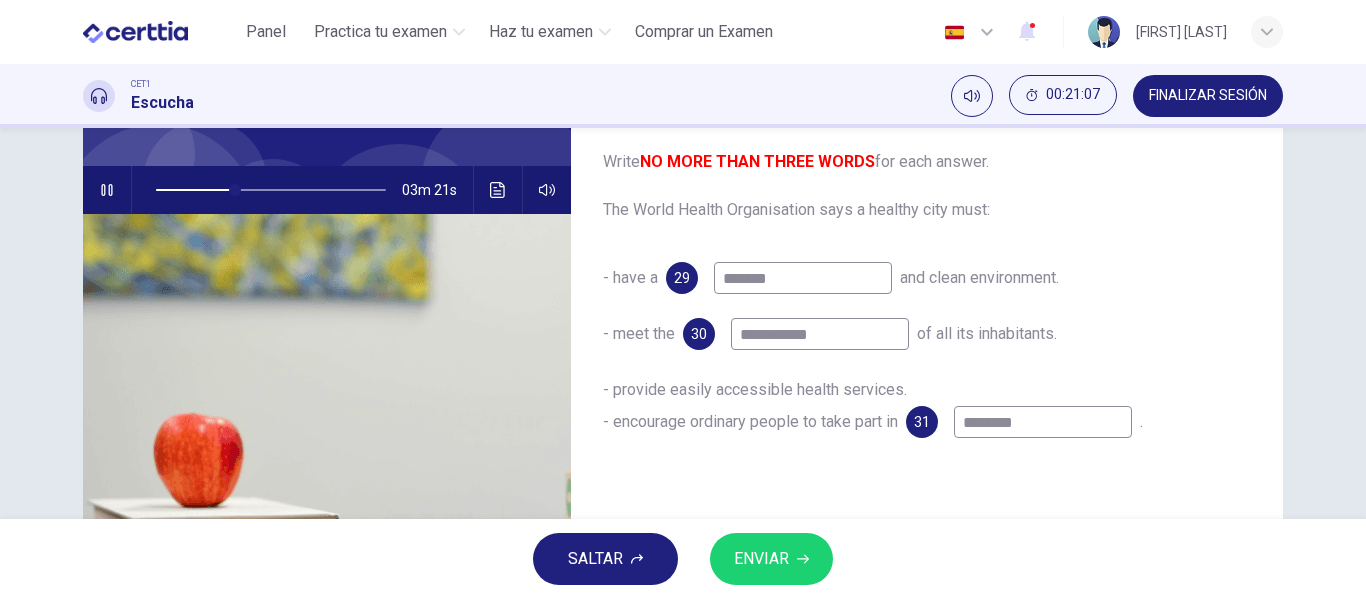 type on "**" 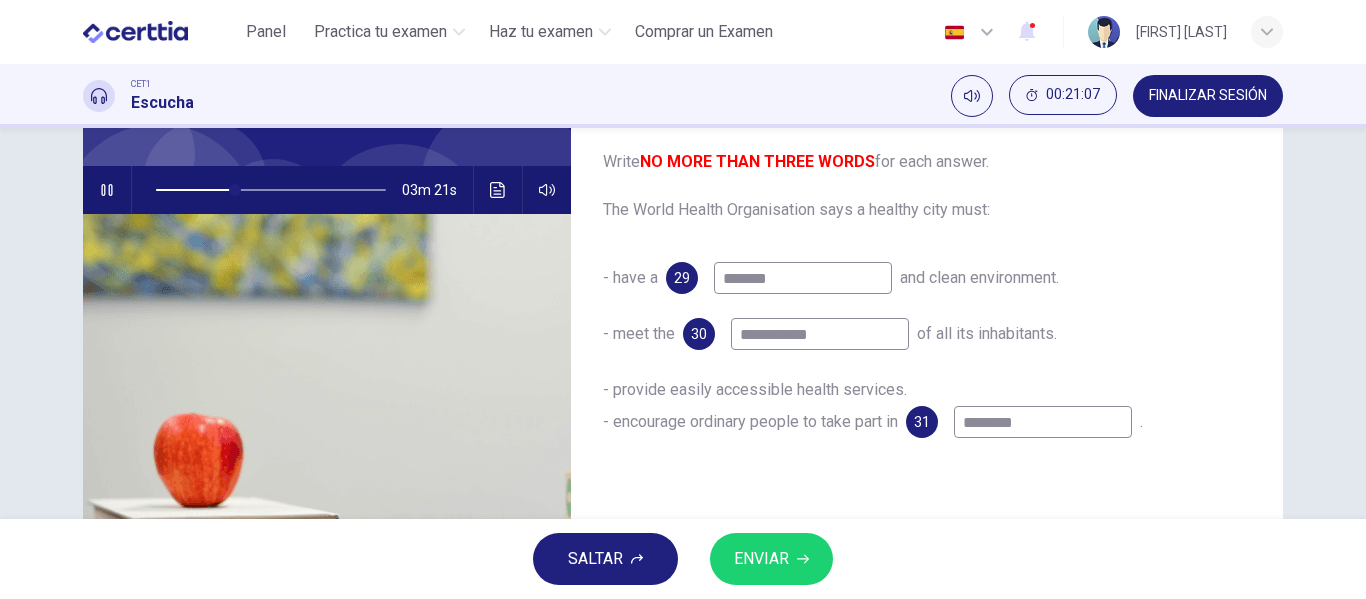 type on "*********" 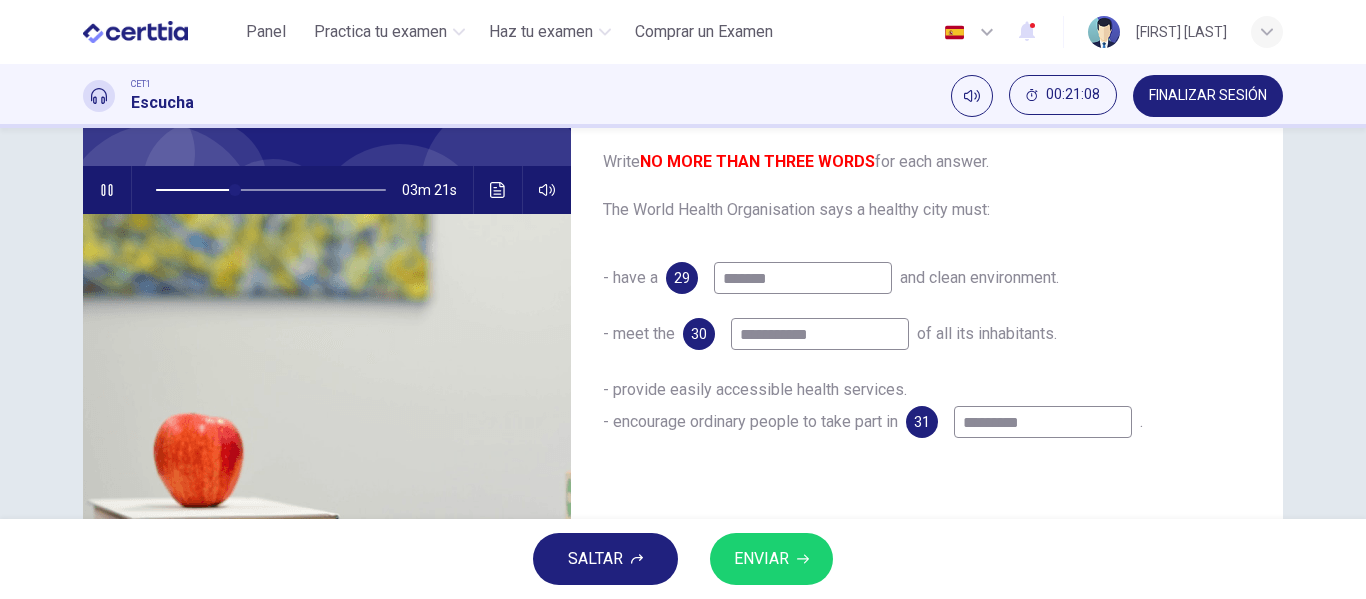 type on "**" 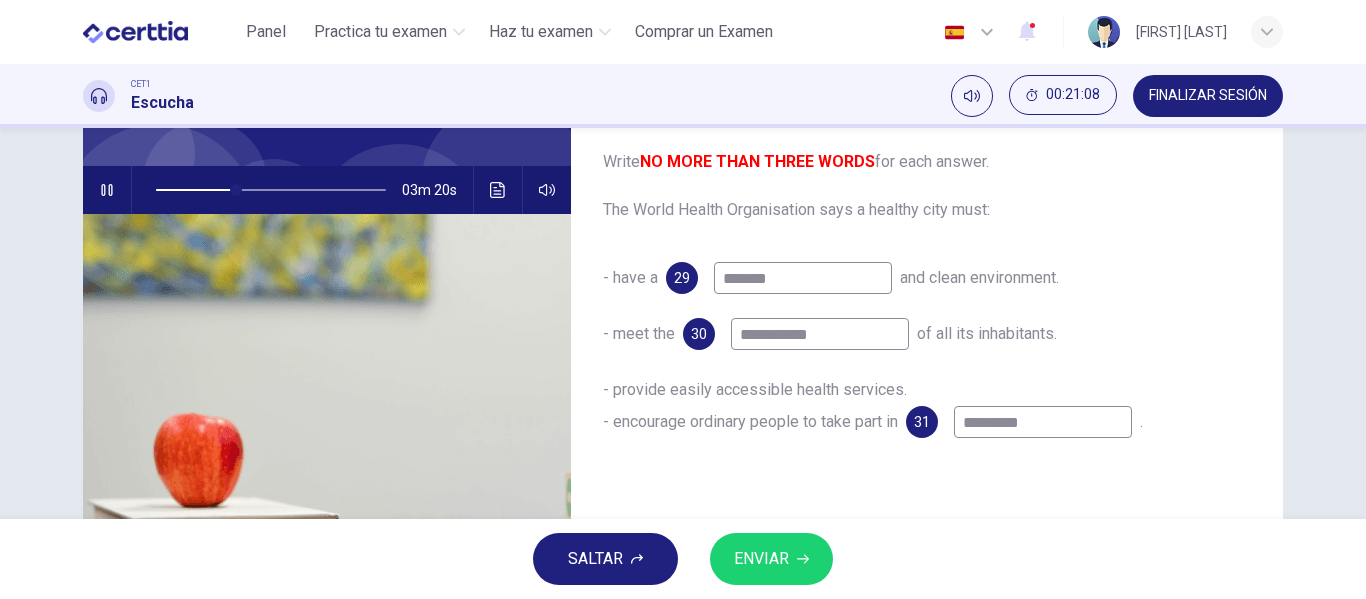 type on "**********" 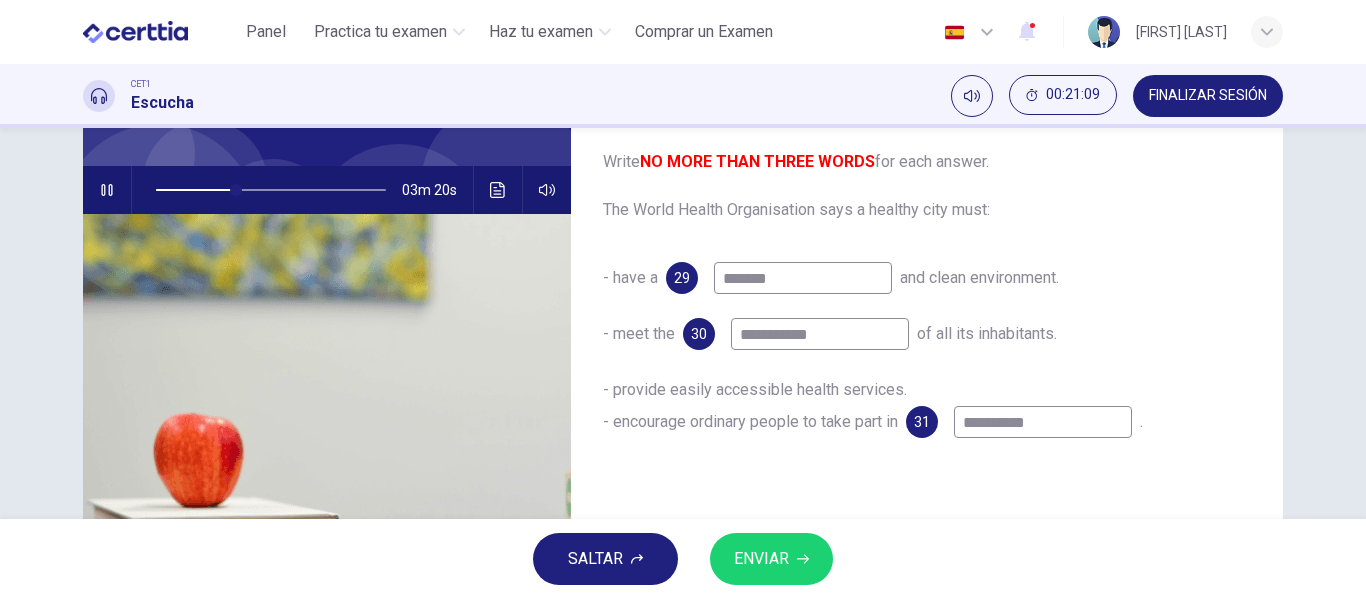 type on "**" 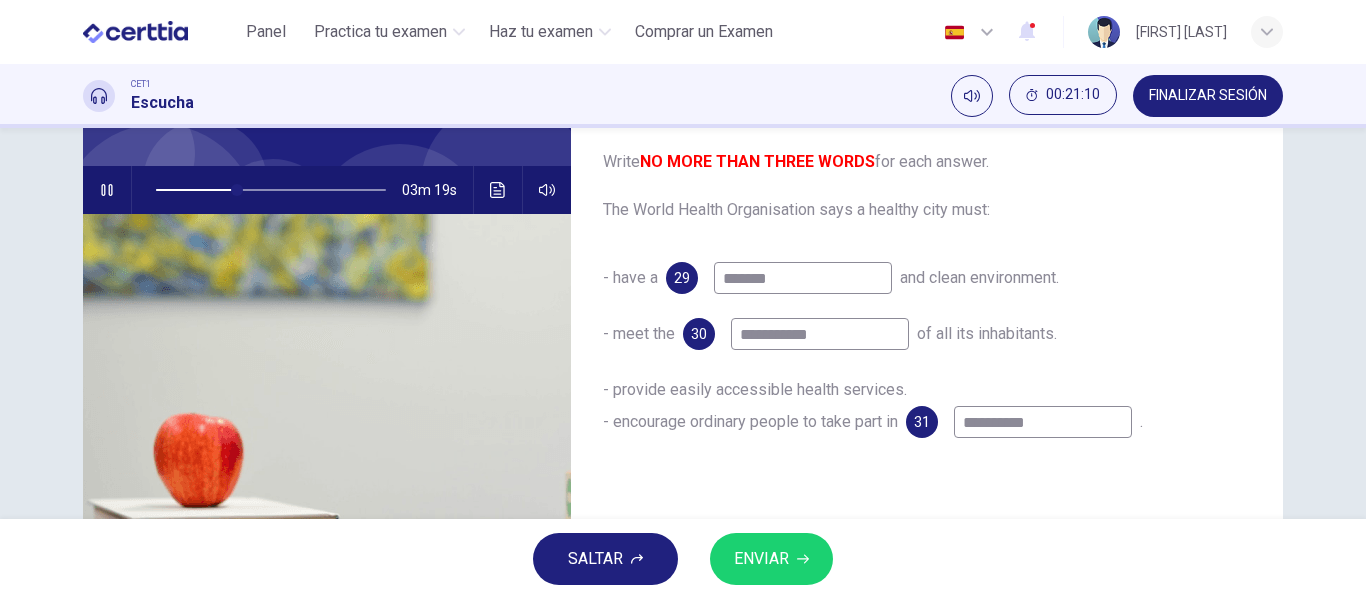 type on "**********" 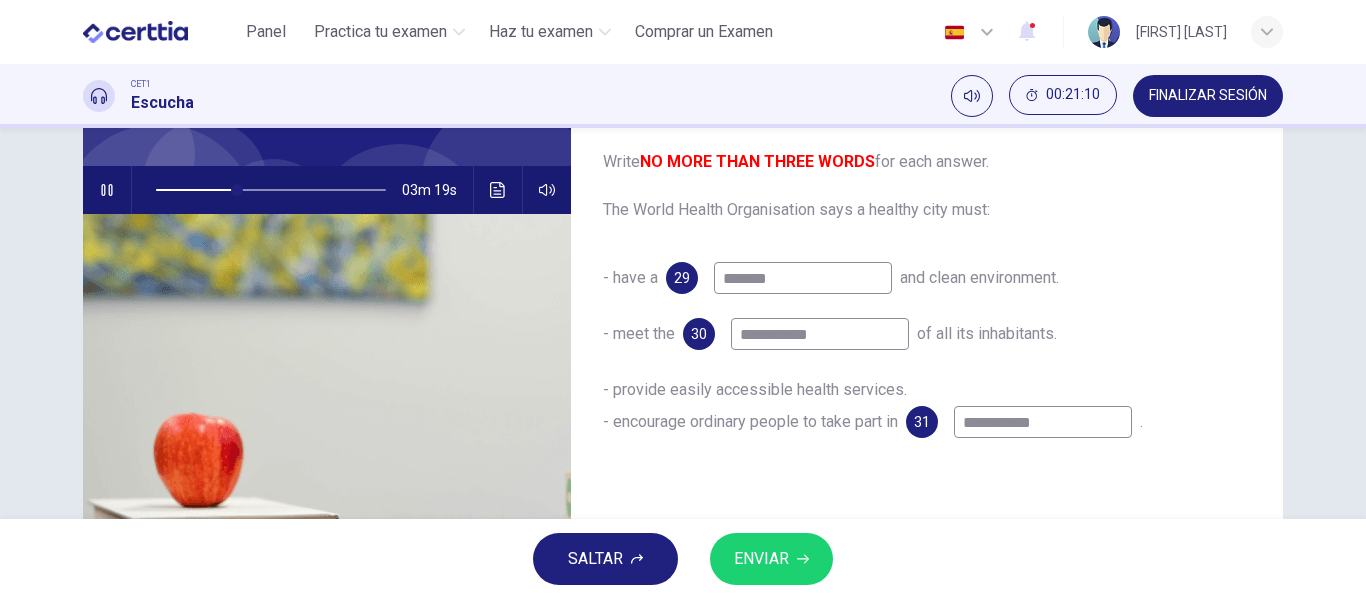 type on "**" 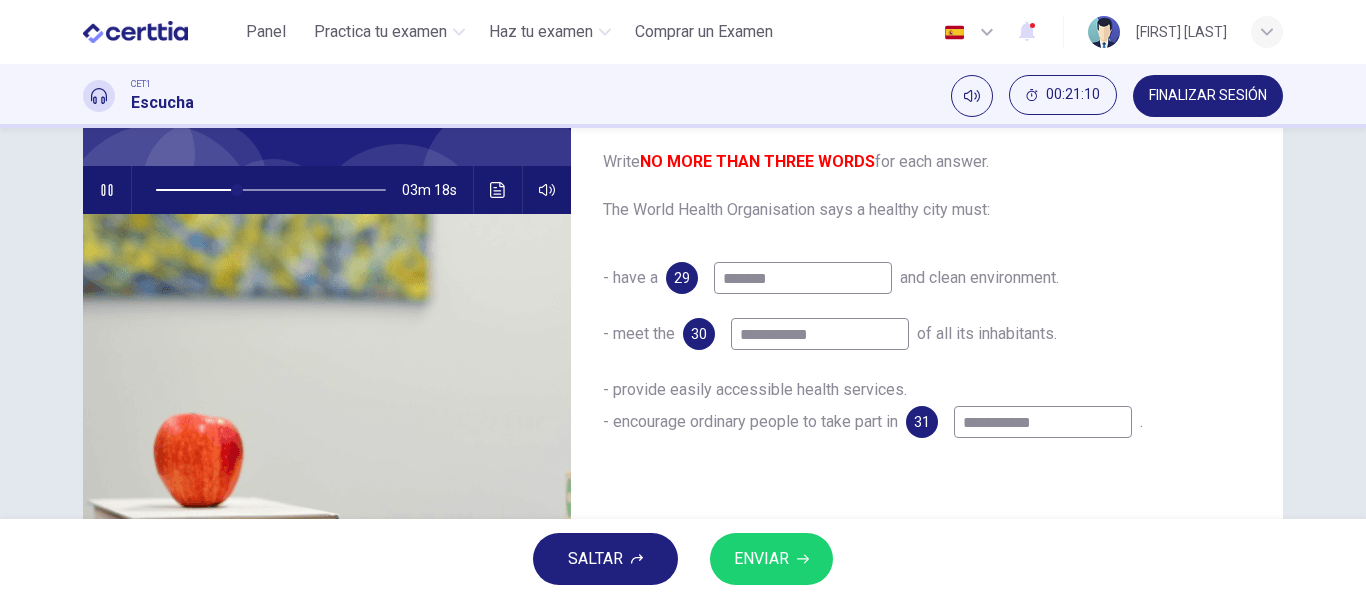 type on "**********" 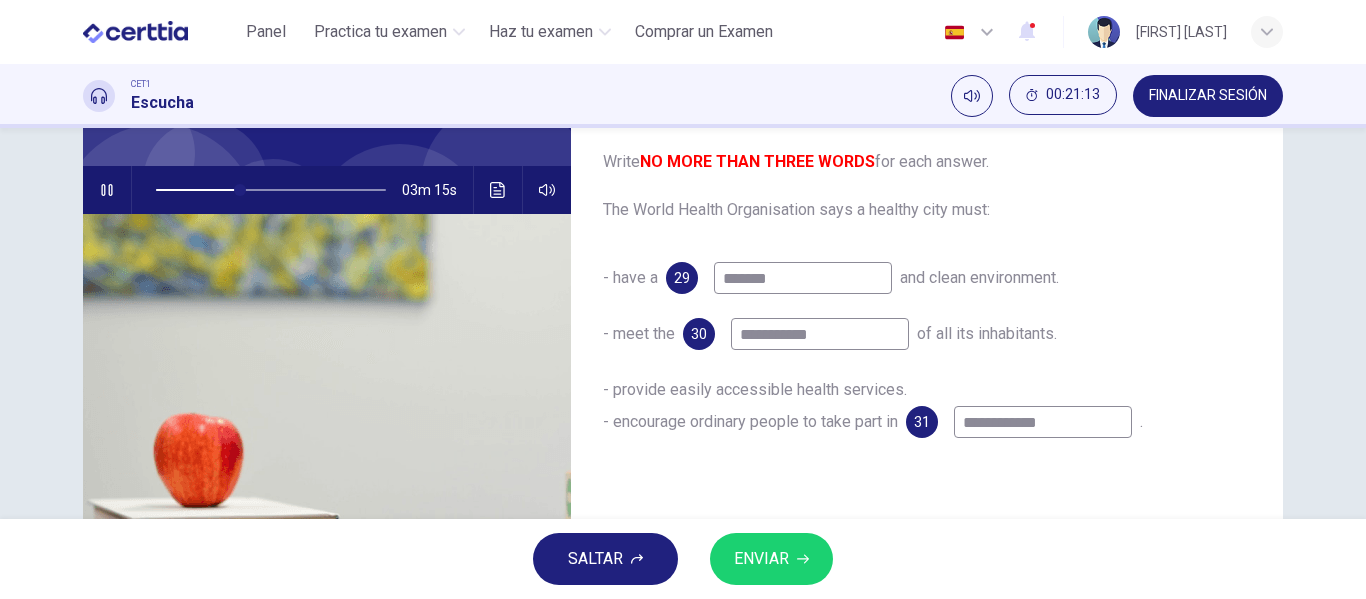 type on "**" 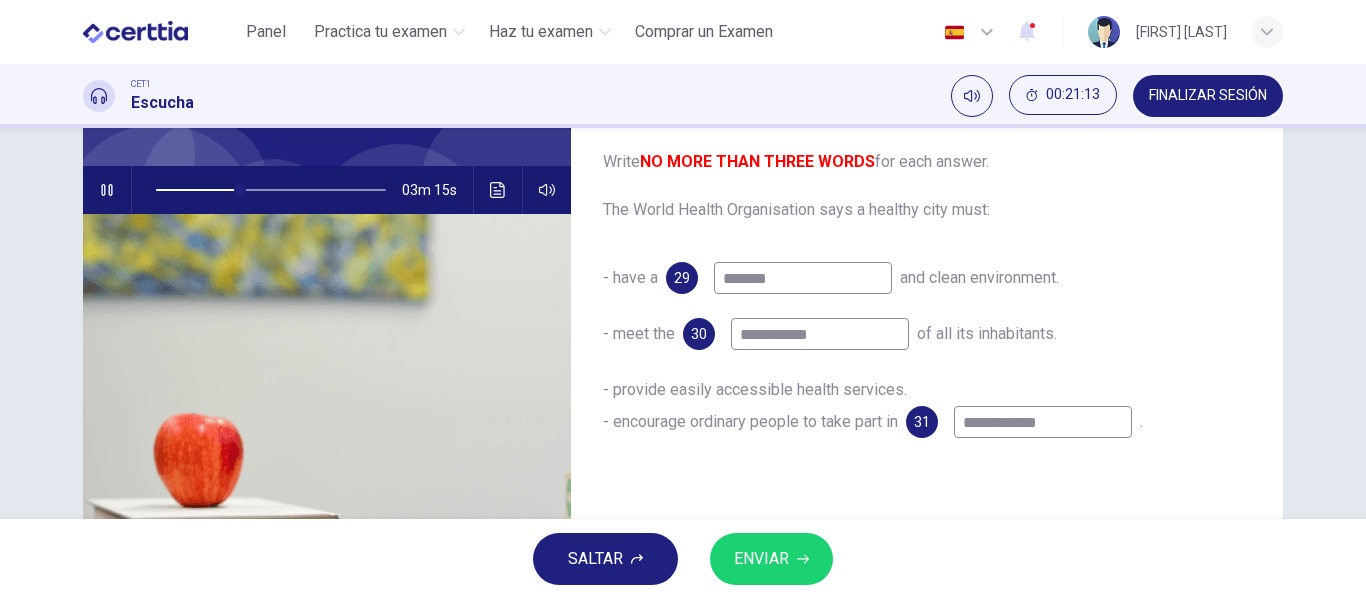 type on "**********" 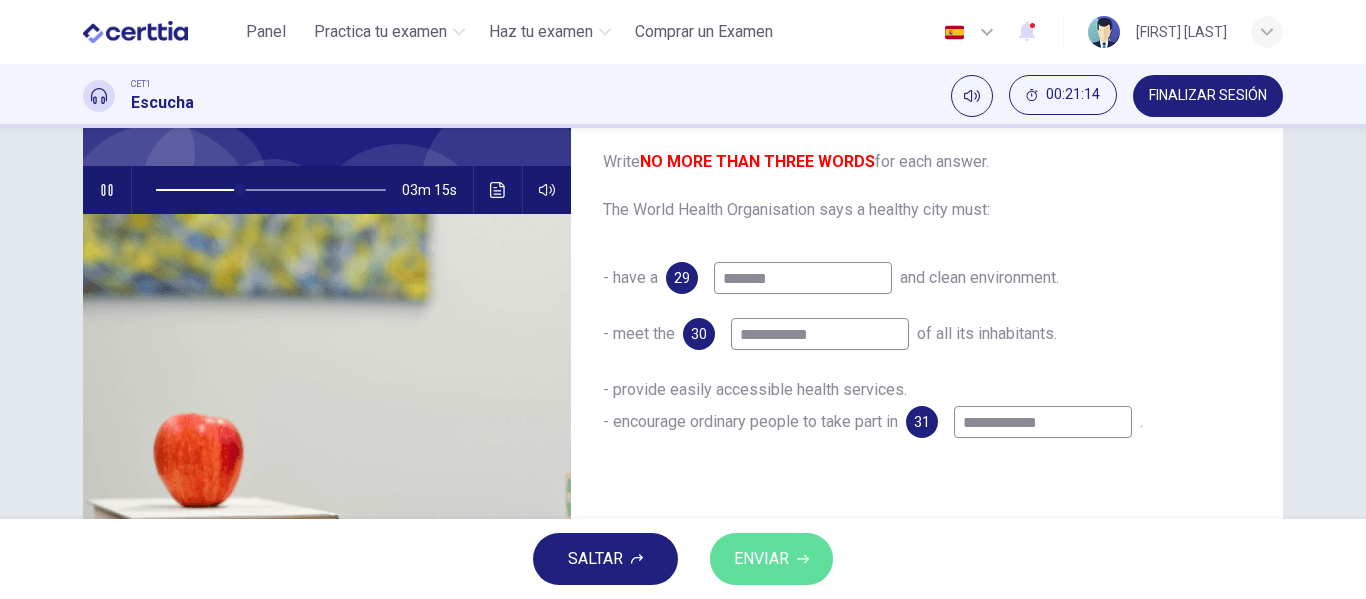 click on "ENVIAR" at bounding box center [761, 559] 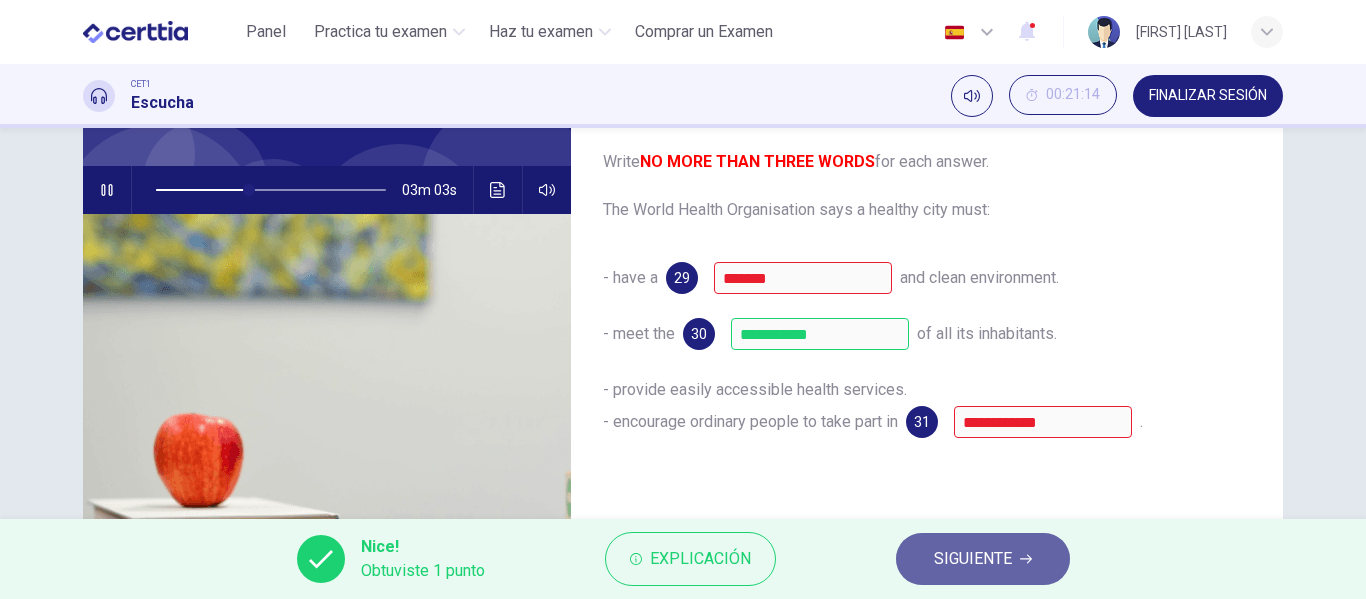 click on "SIGUIENTE" at bounding box center [973, 559] 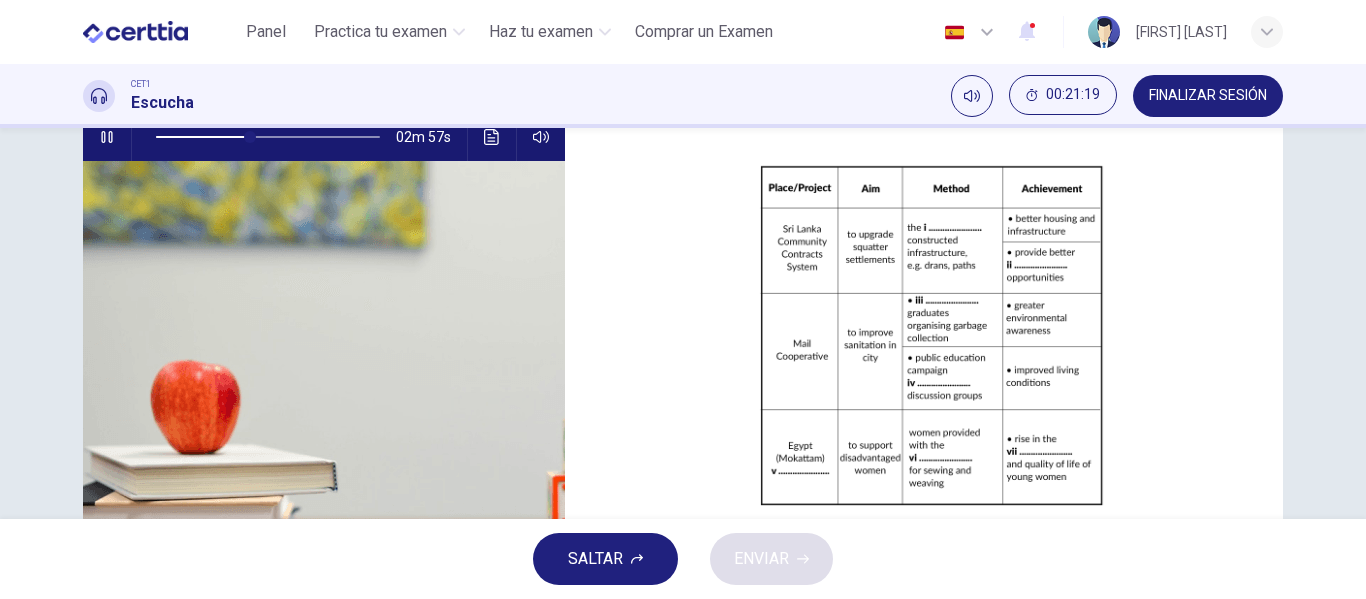 scroll, scrollTop: 219, scrollLeft: 0, axis: vertical 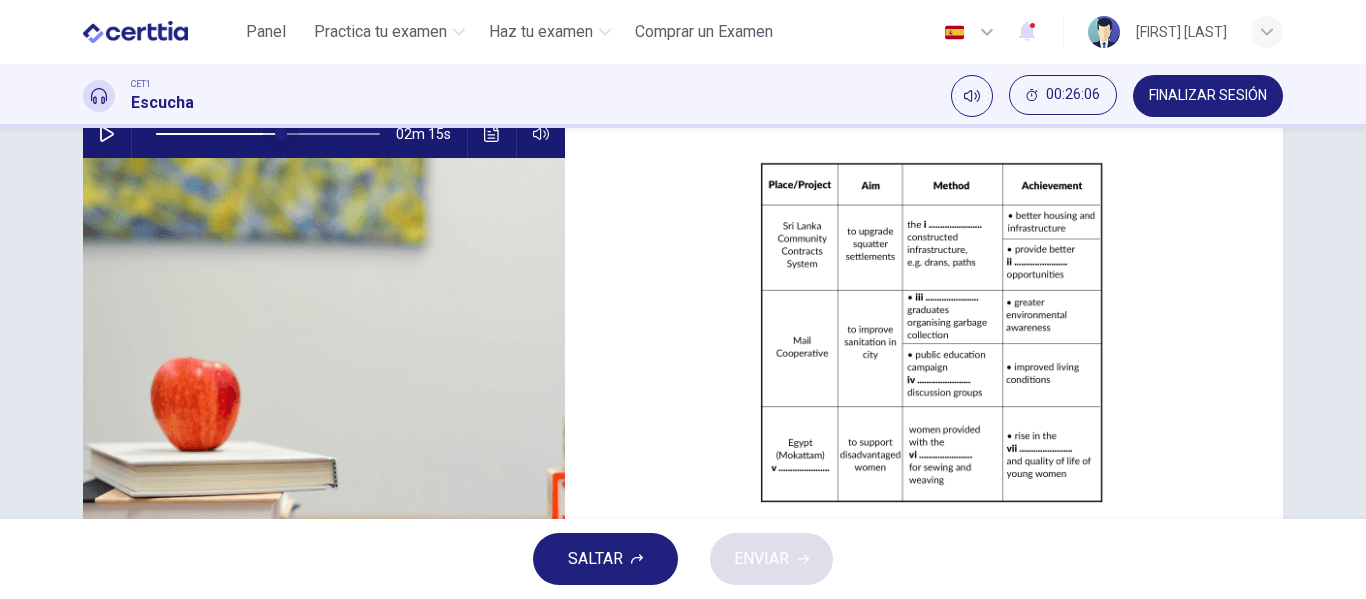 click at bounding box center [268, 134] 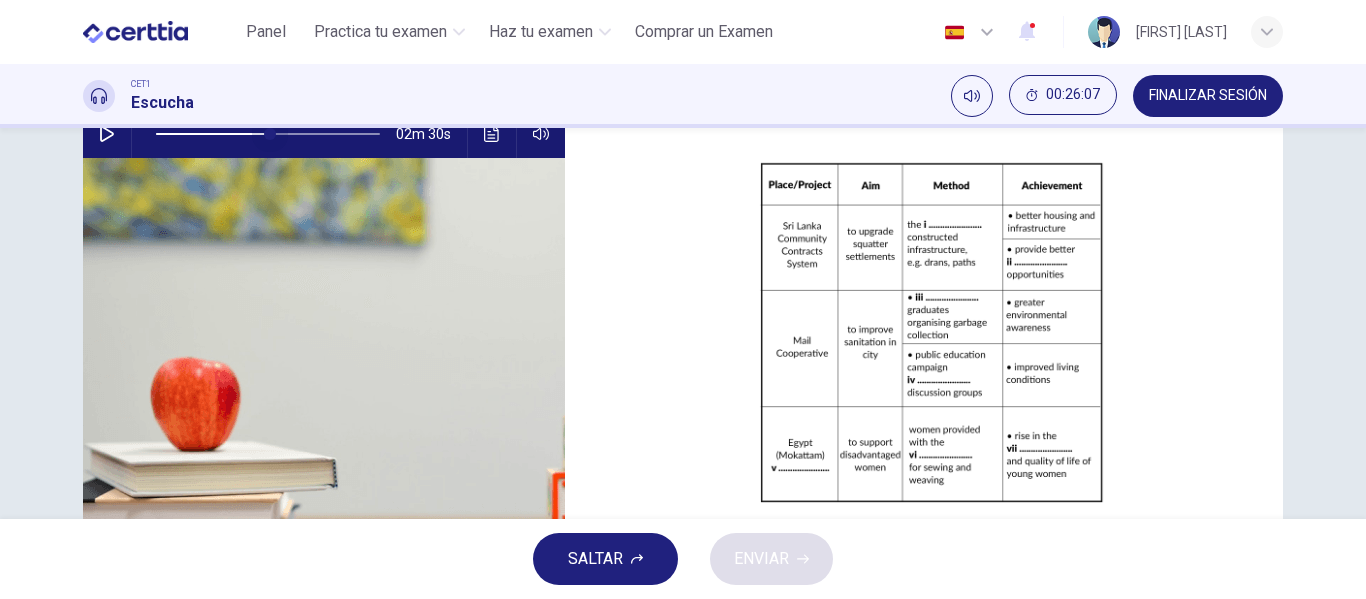 click at bounding box center (270, 134) 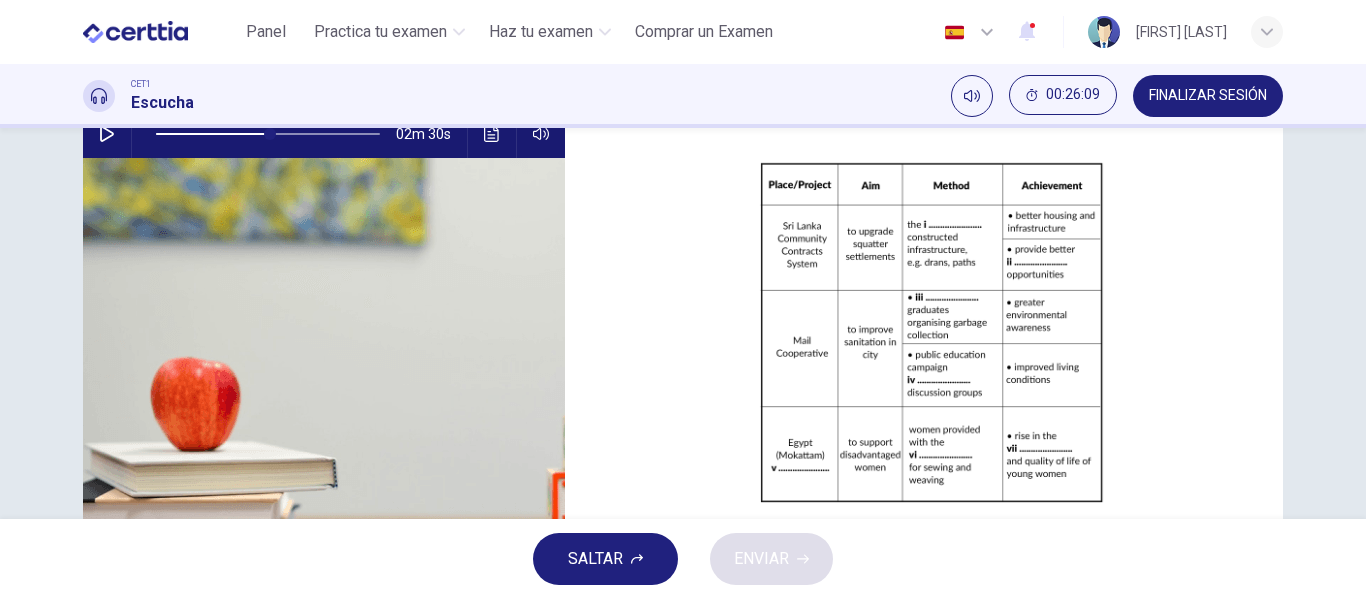 click 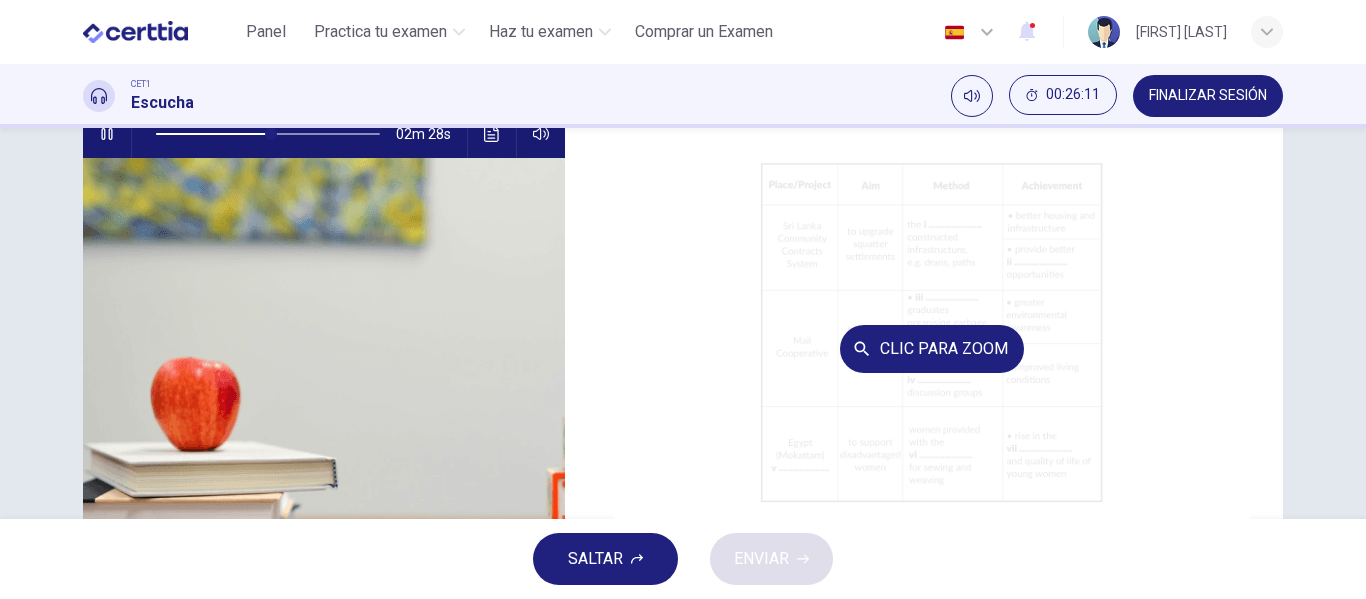 click on "Clic para zoom" at bounding box center [932, 348] 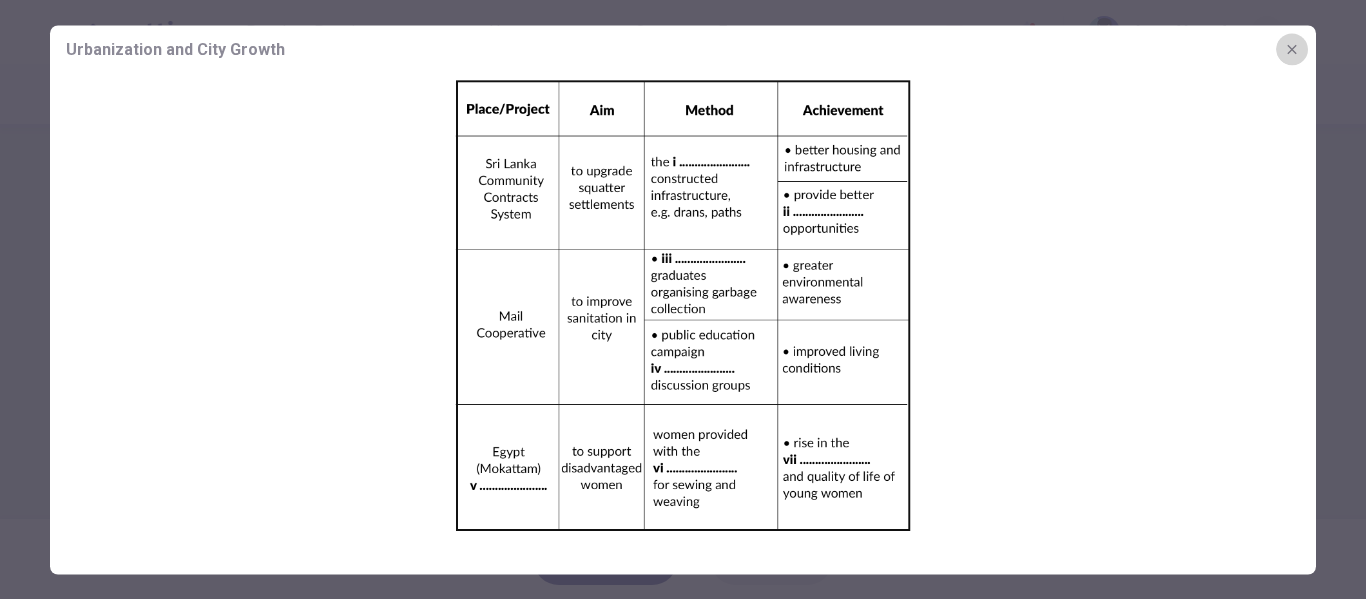 click 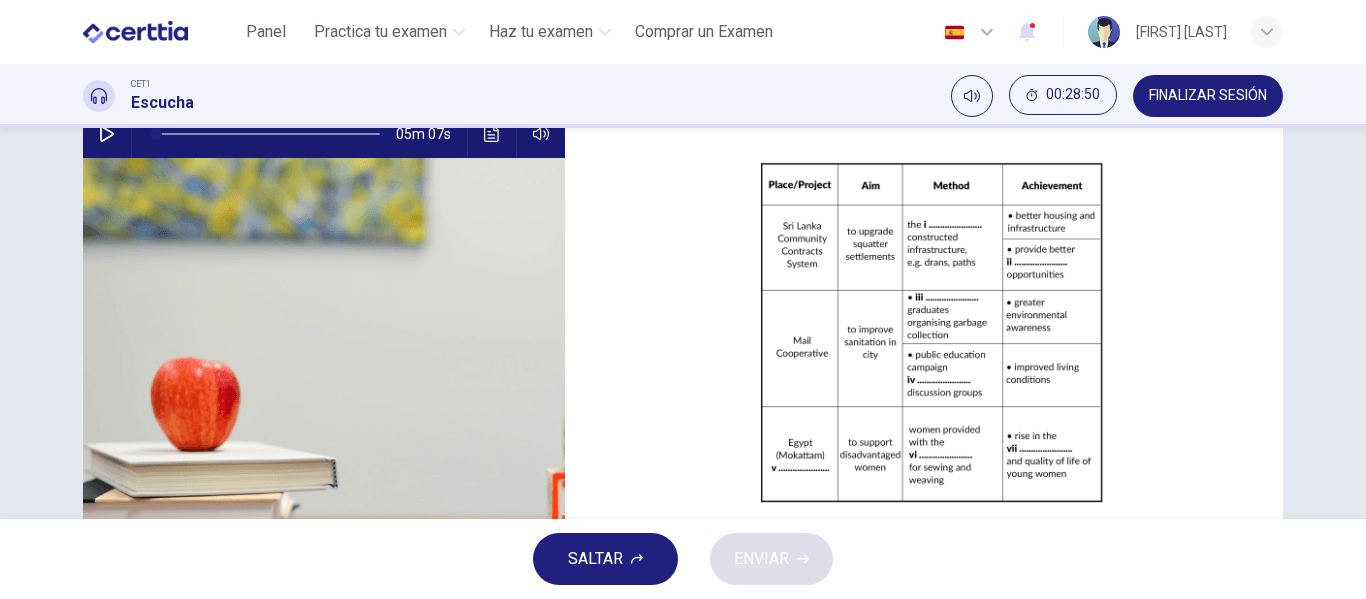 click at bounding box center [268, 134] 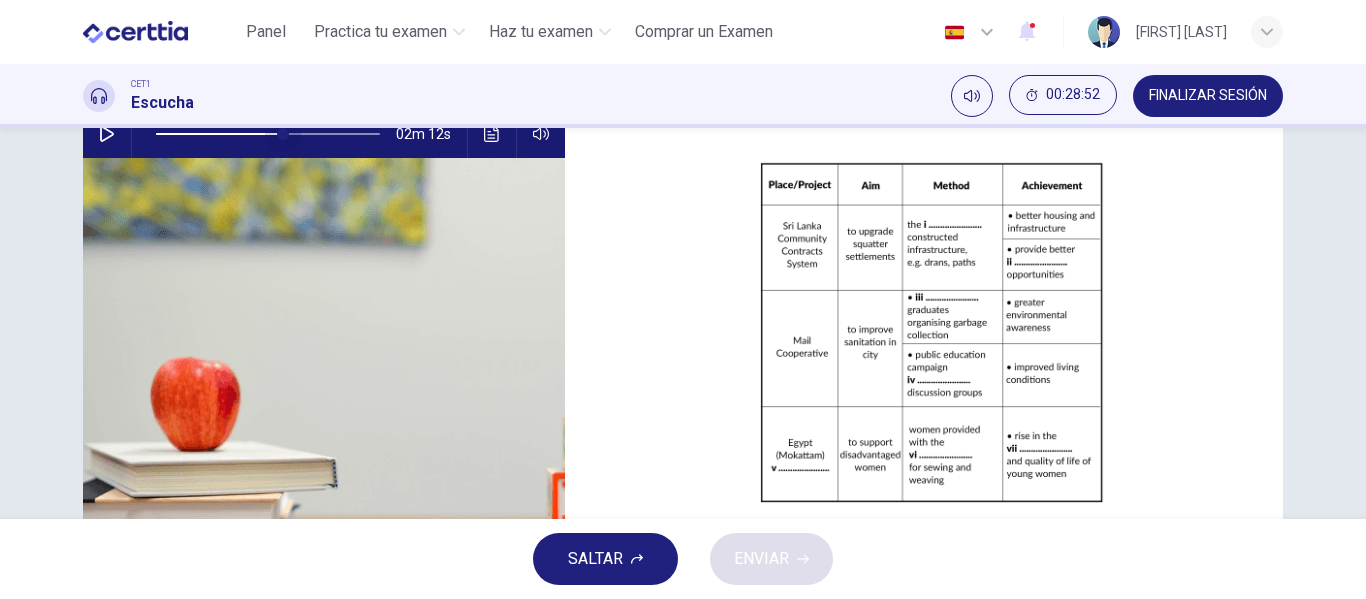 click at bounding box center [283, 134] 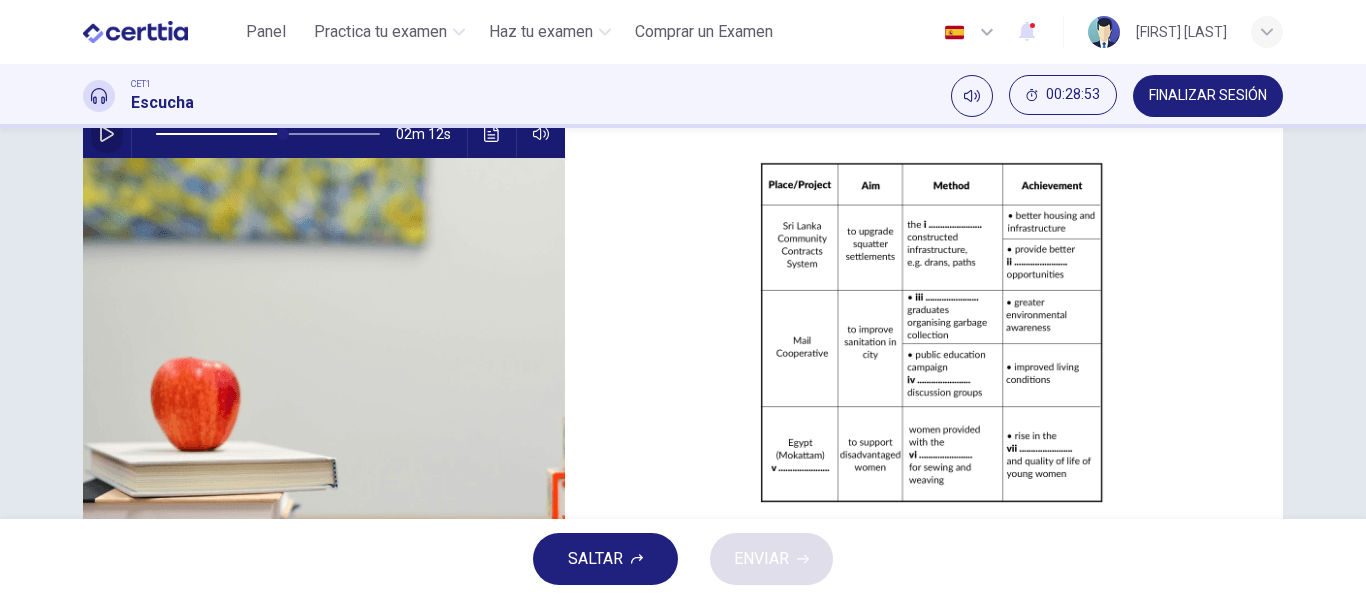 click 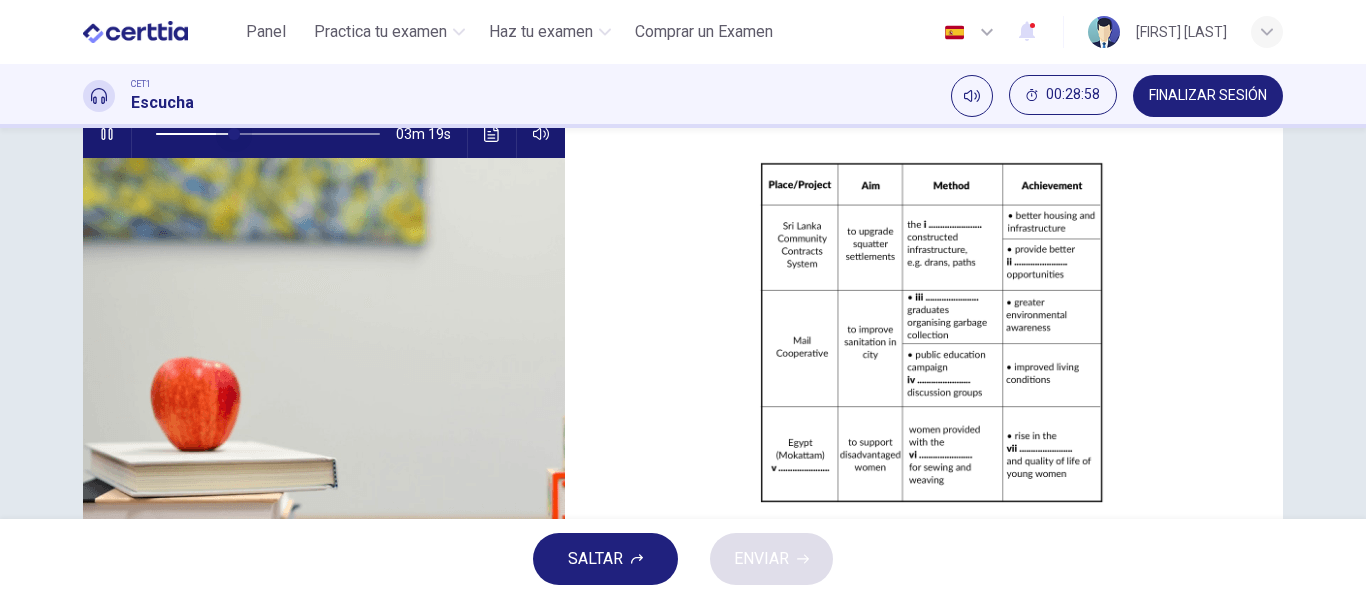 click at bounding box center [268, 134] 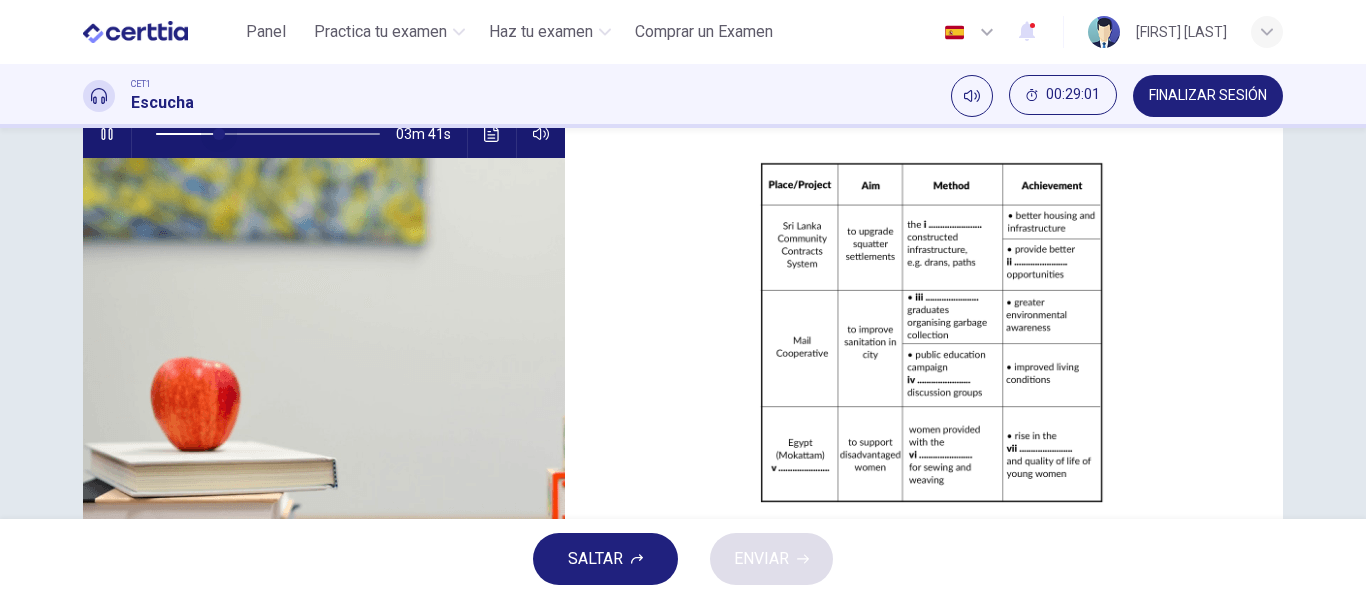 click at bounding box center (219, 134) 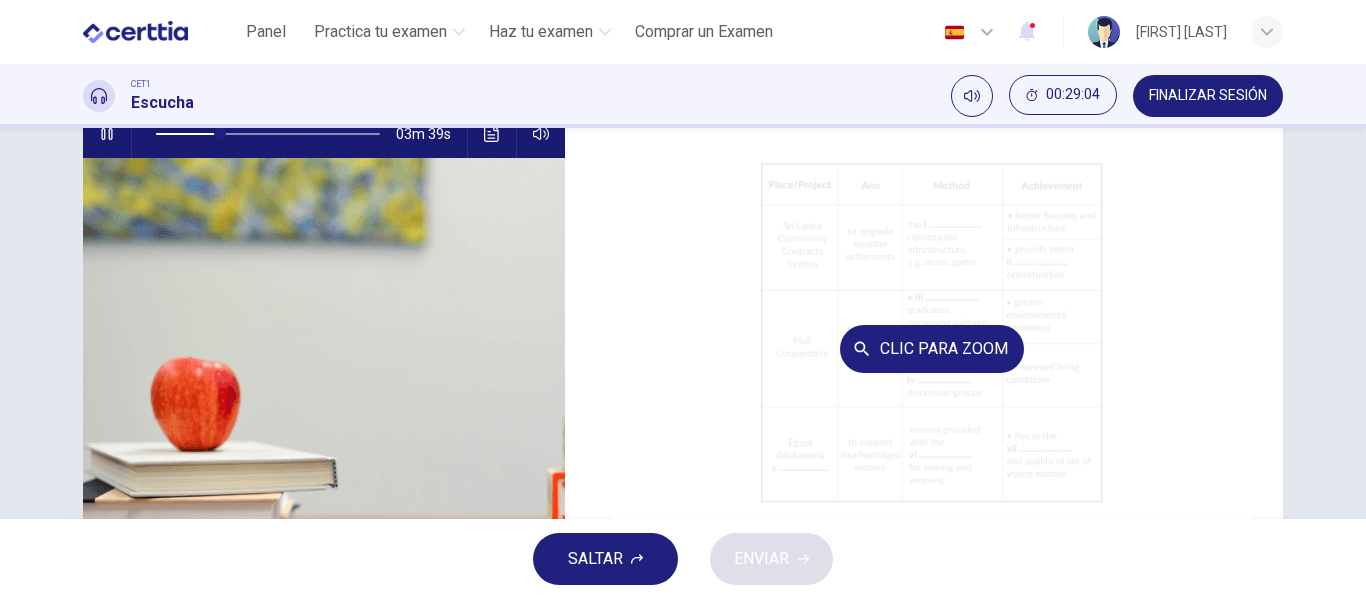 click on "Clic para zoom" at bounding box center [932, 348] 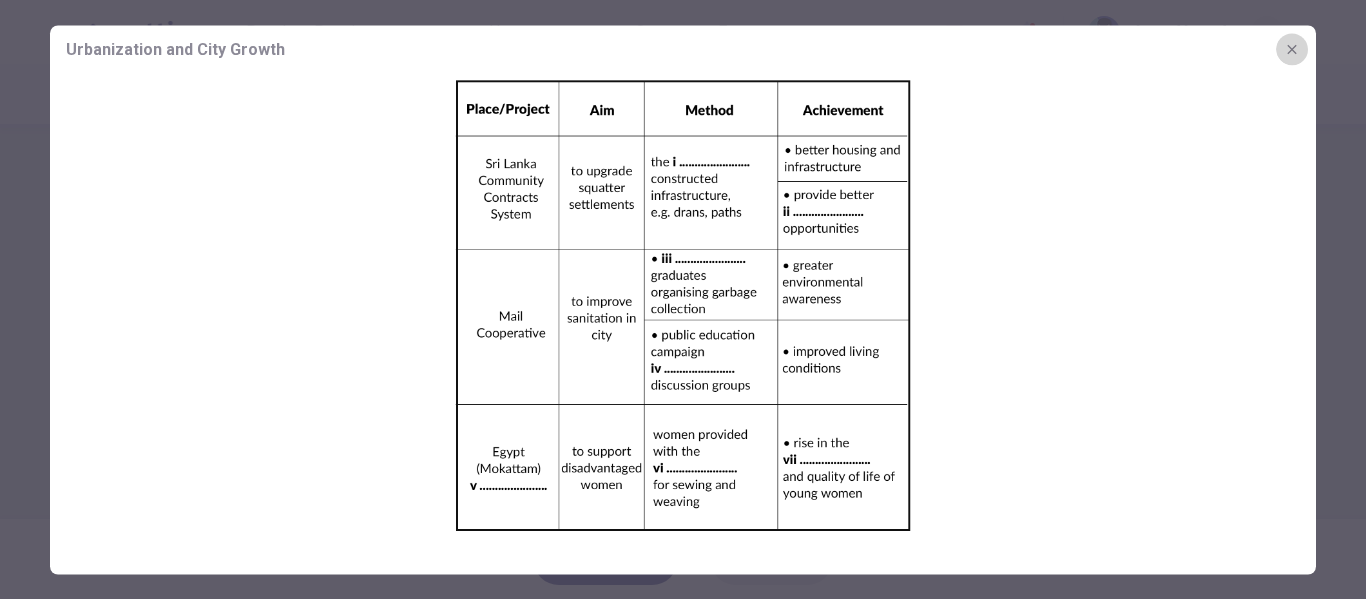 click at bounding box center [1292, 49] 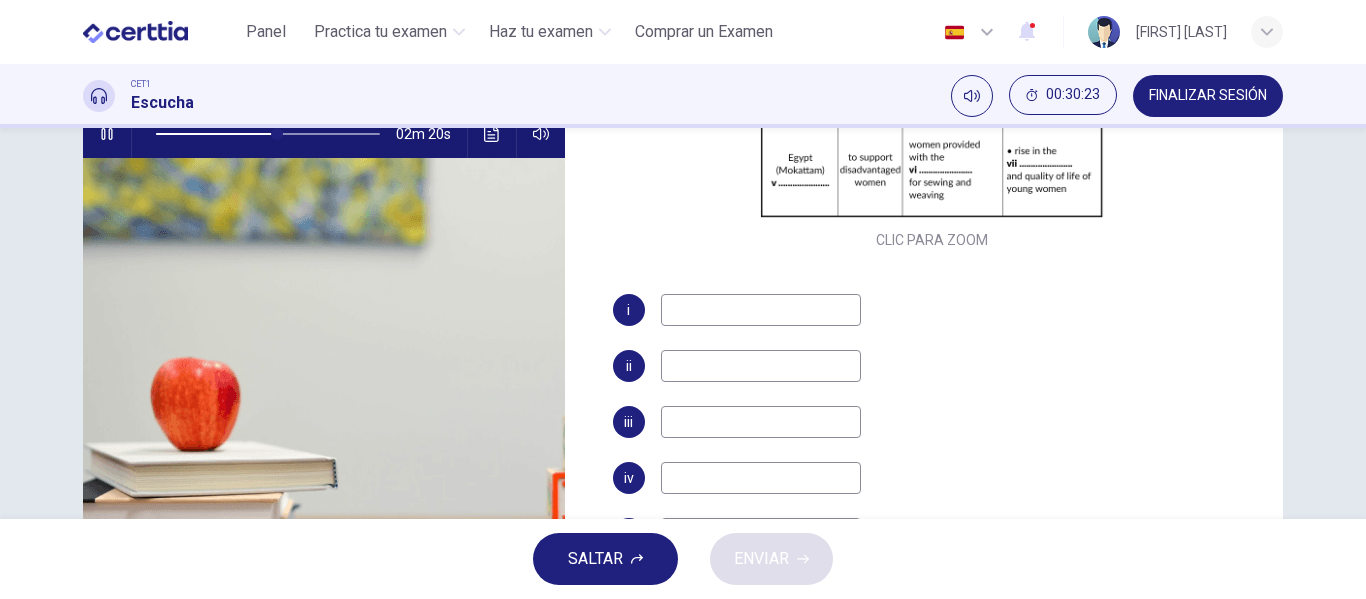 scroll, scrollTop: 297, scrollLeft: 0, axis: vertical 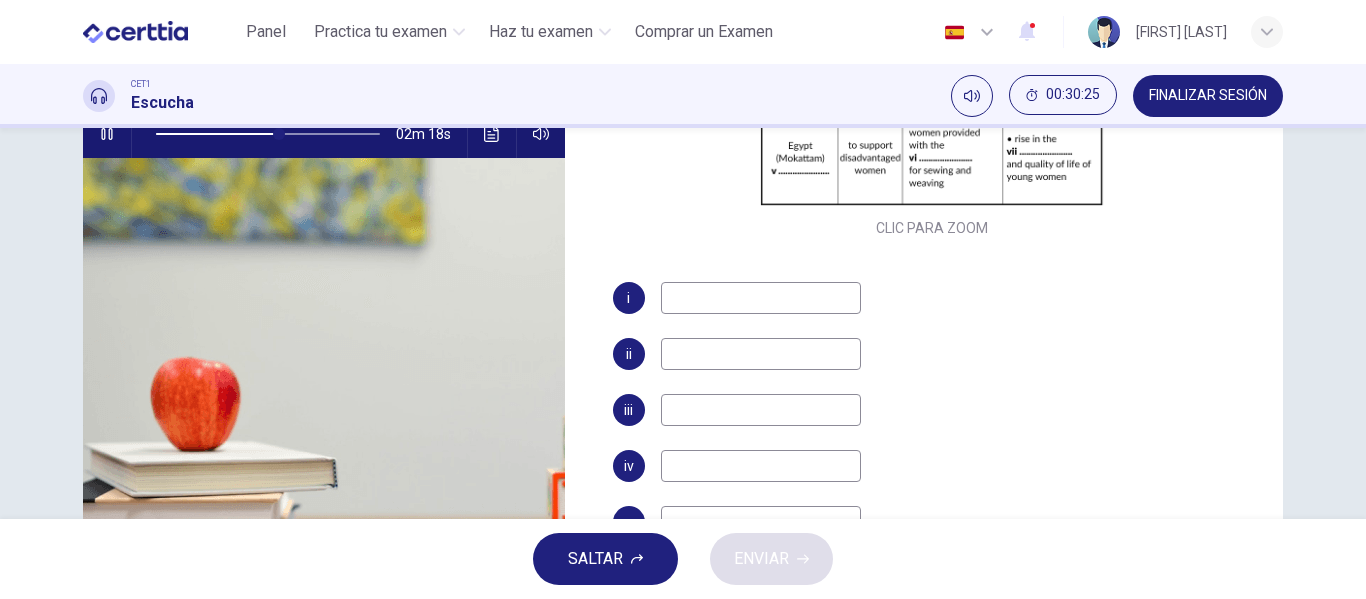 click at bounding box center (761, 298) 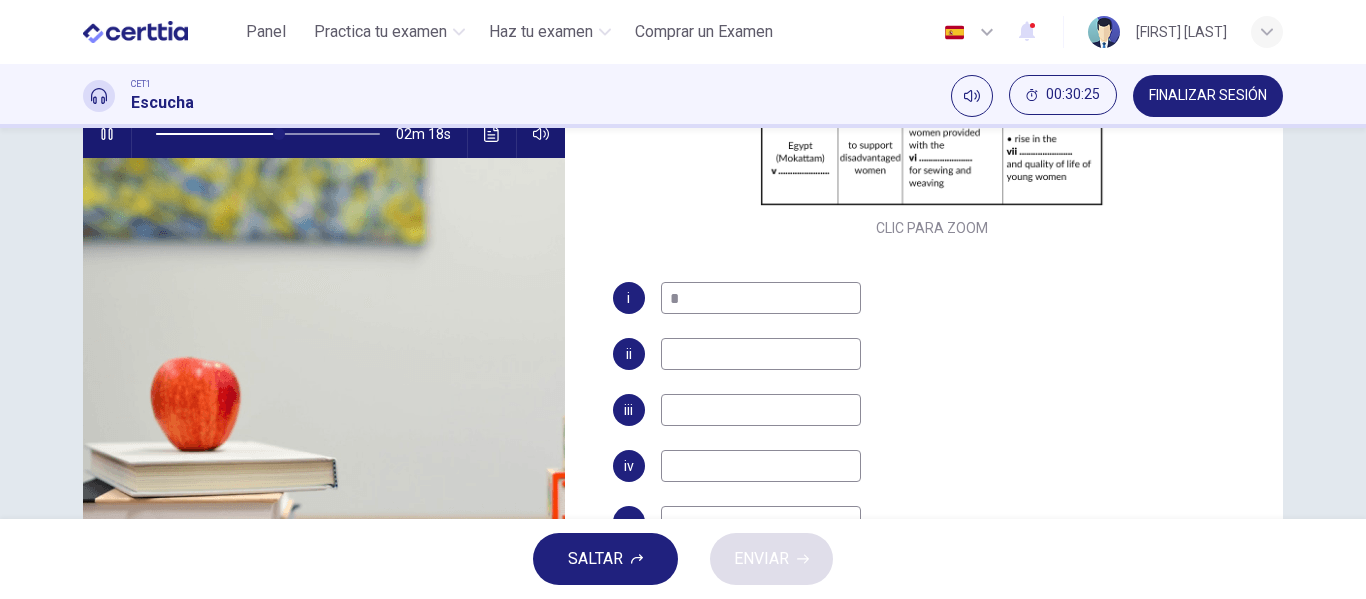 type on "**" 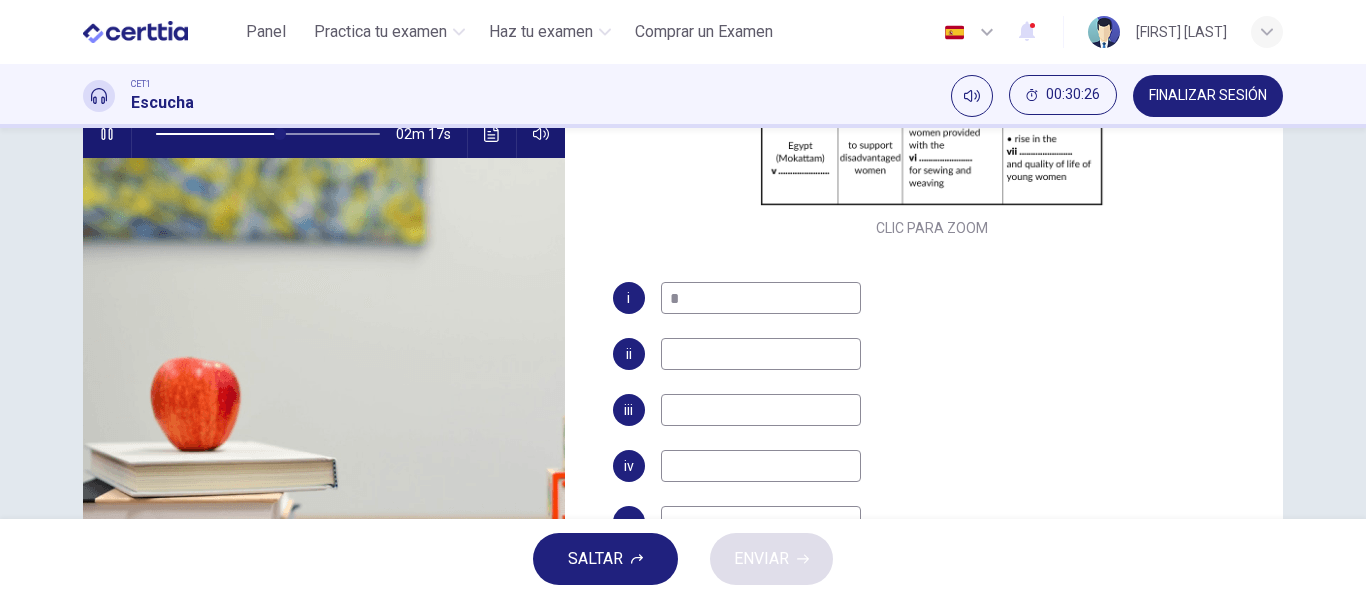 type on "**" 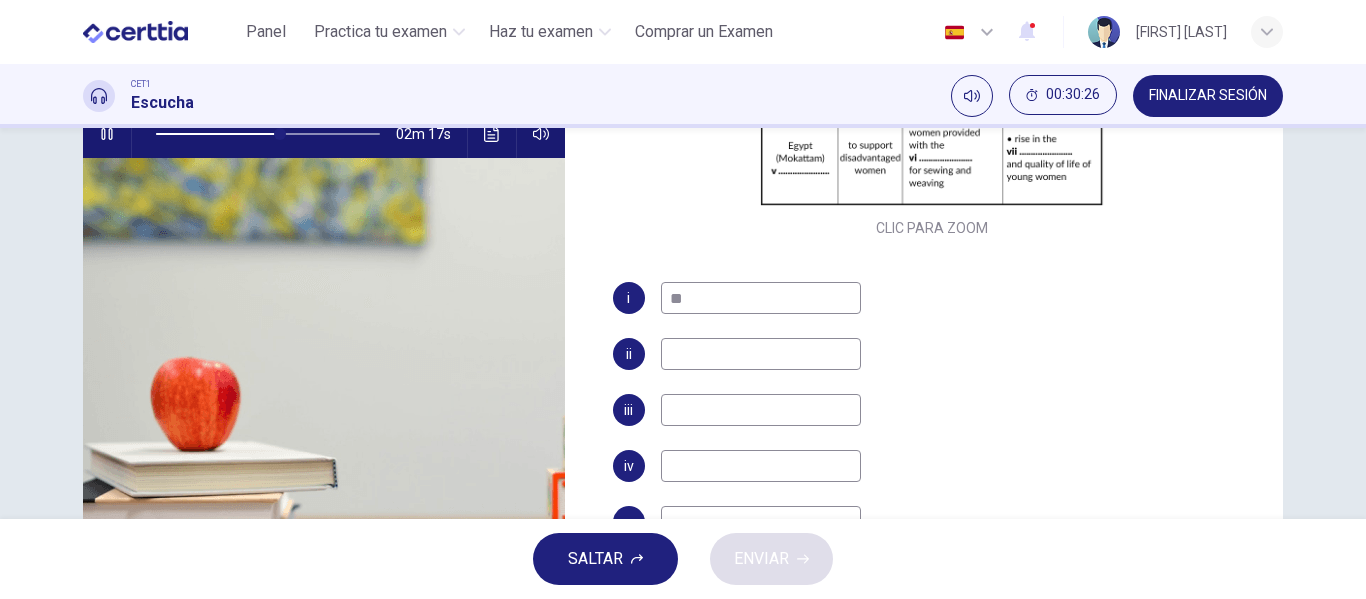 type on "**" 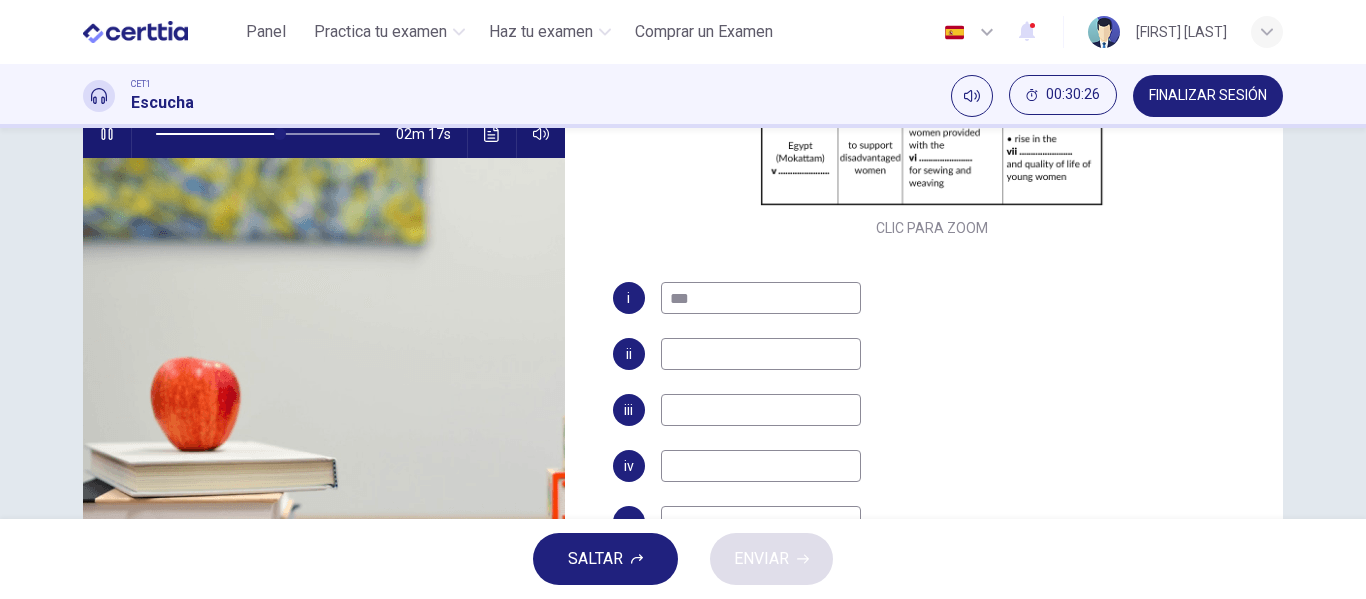 type on "**" 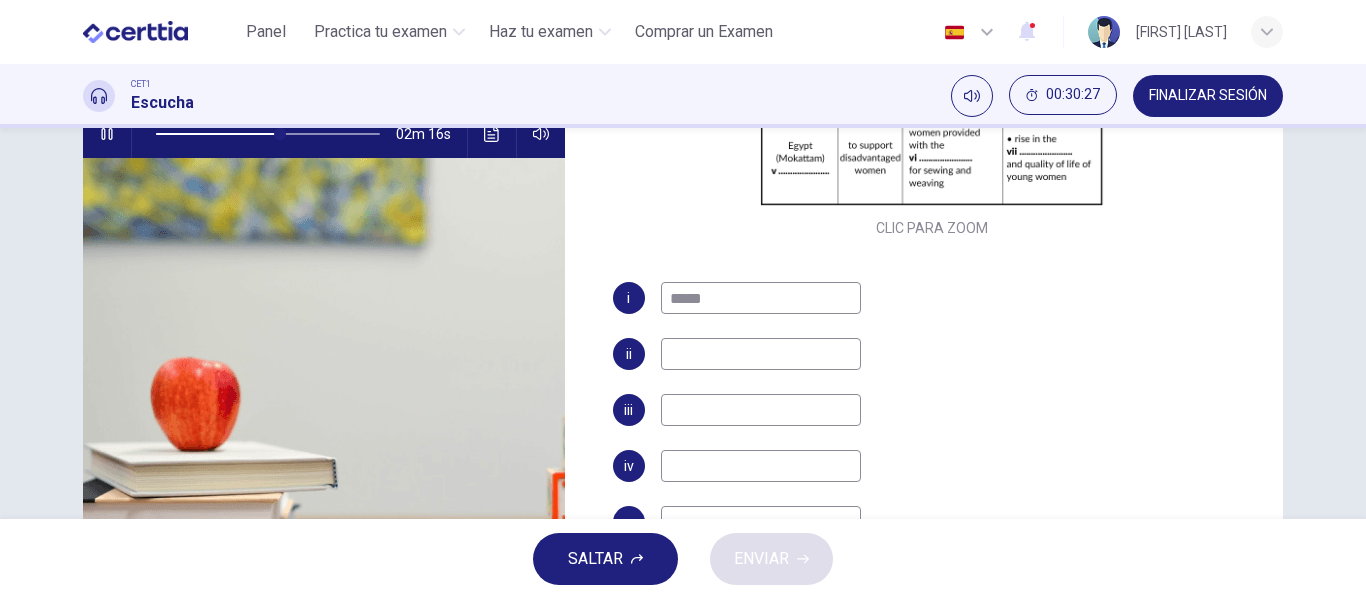 type on "******" 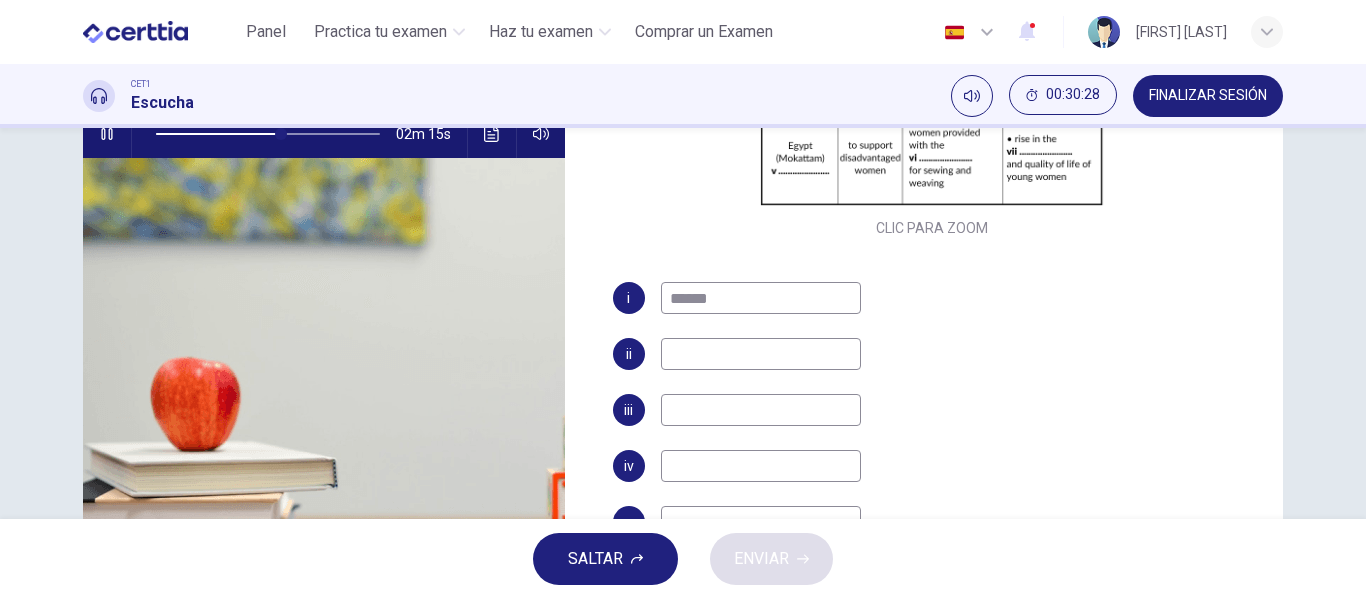 type on "**" 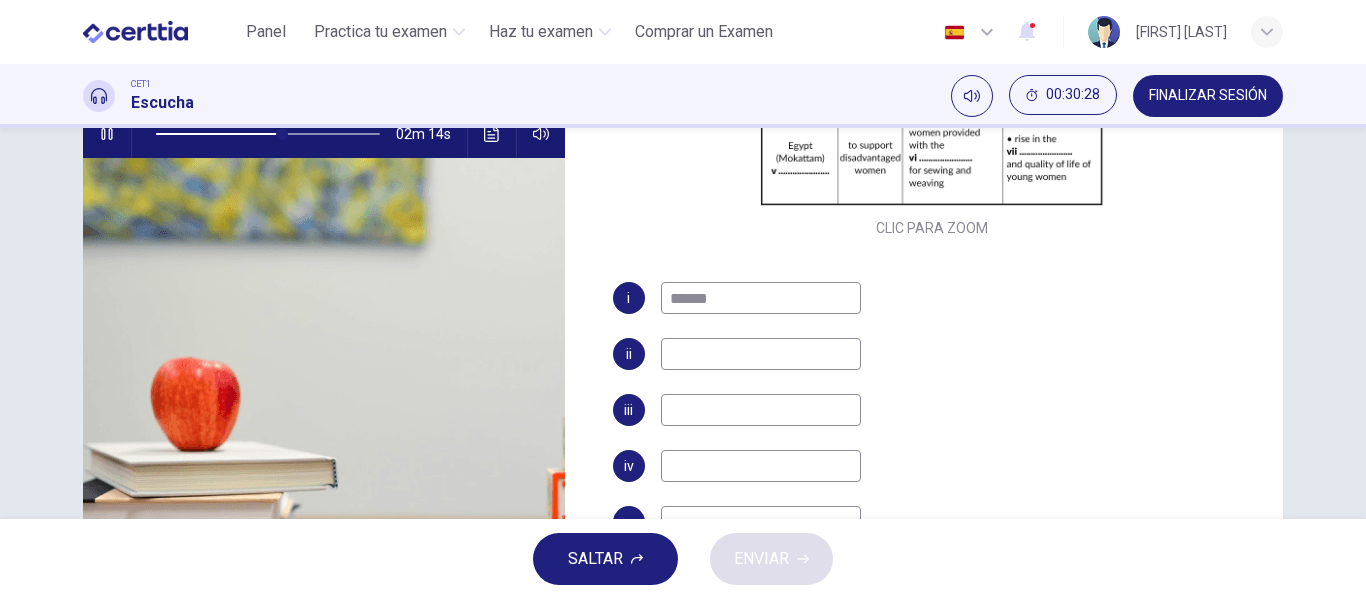 type on "******" 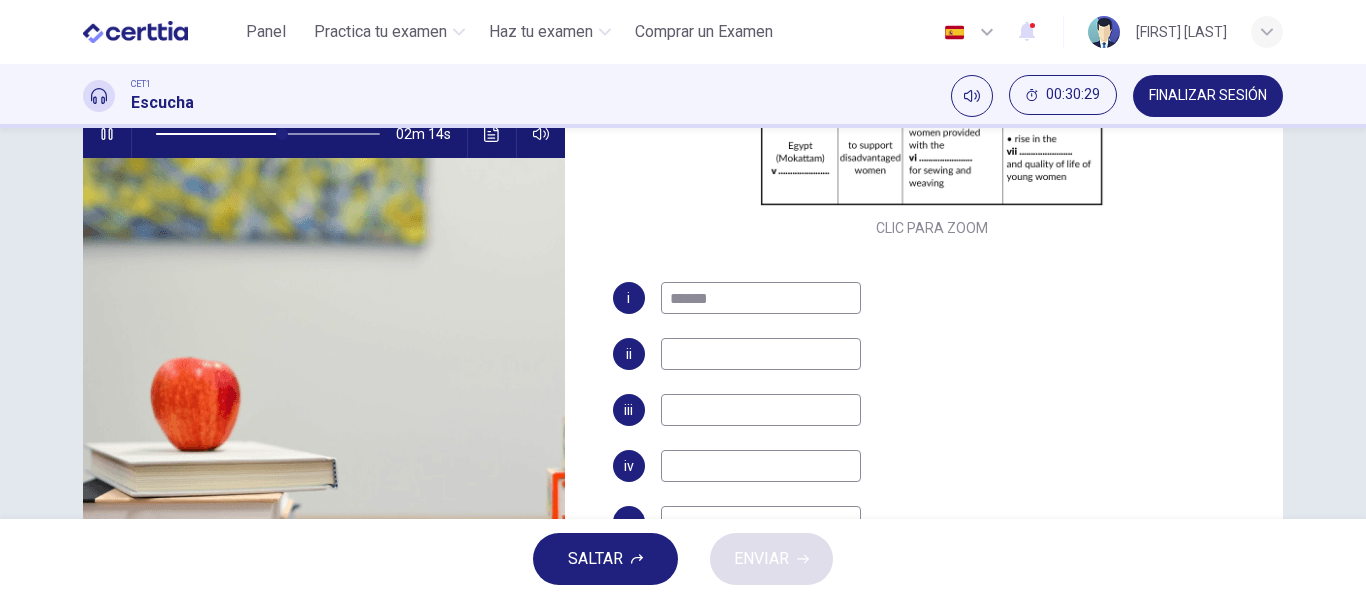 click at bounding box center [761, 354] 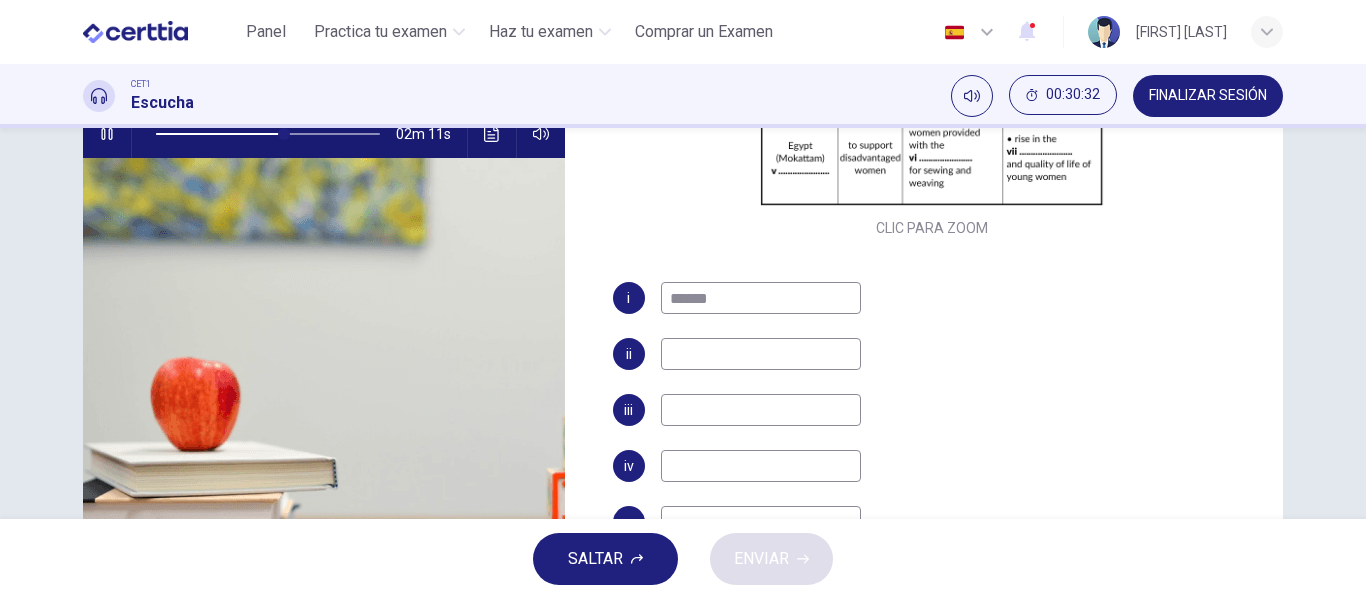 type on "**" 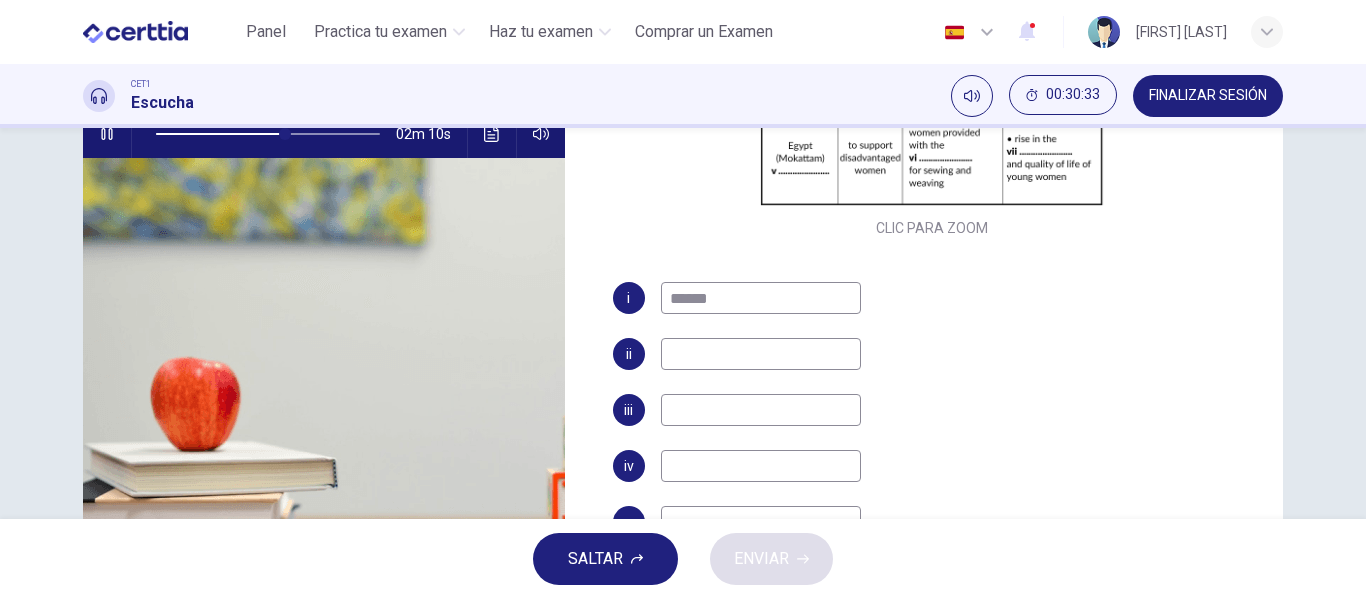 type on "*" 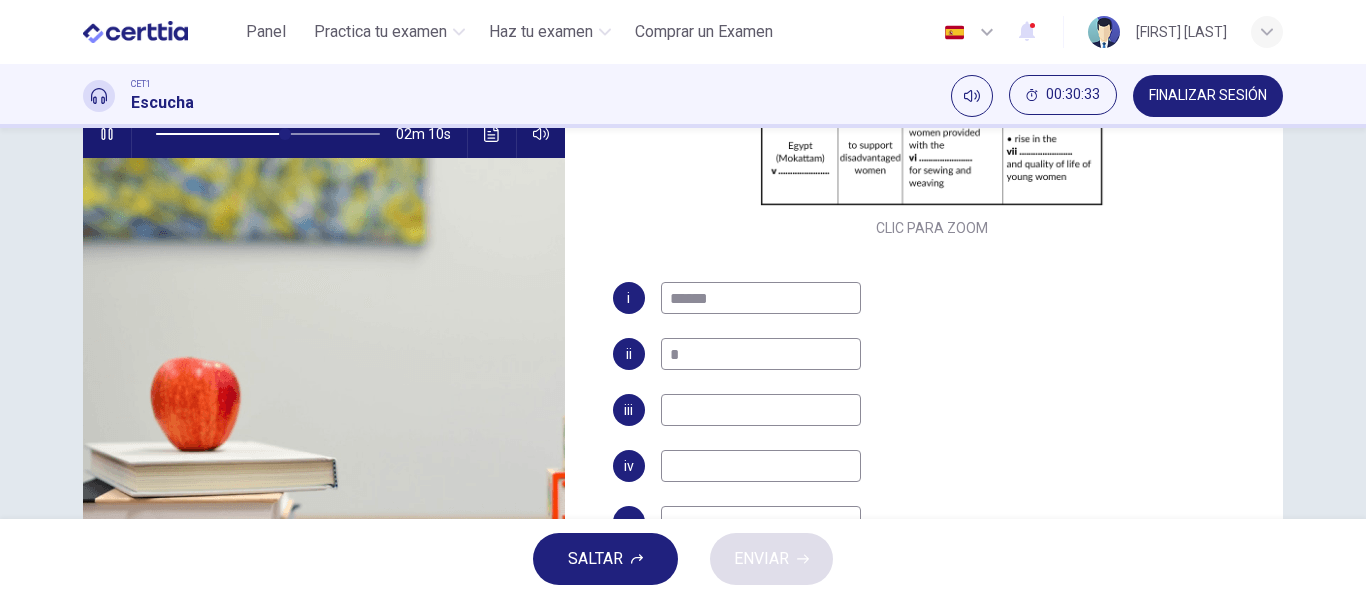 type on "**" 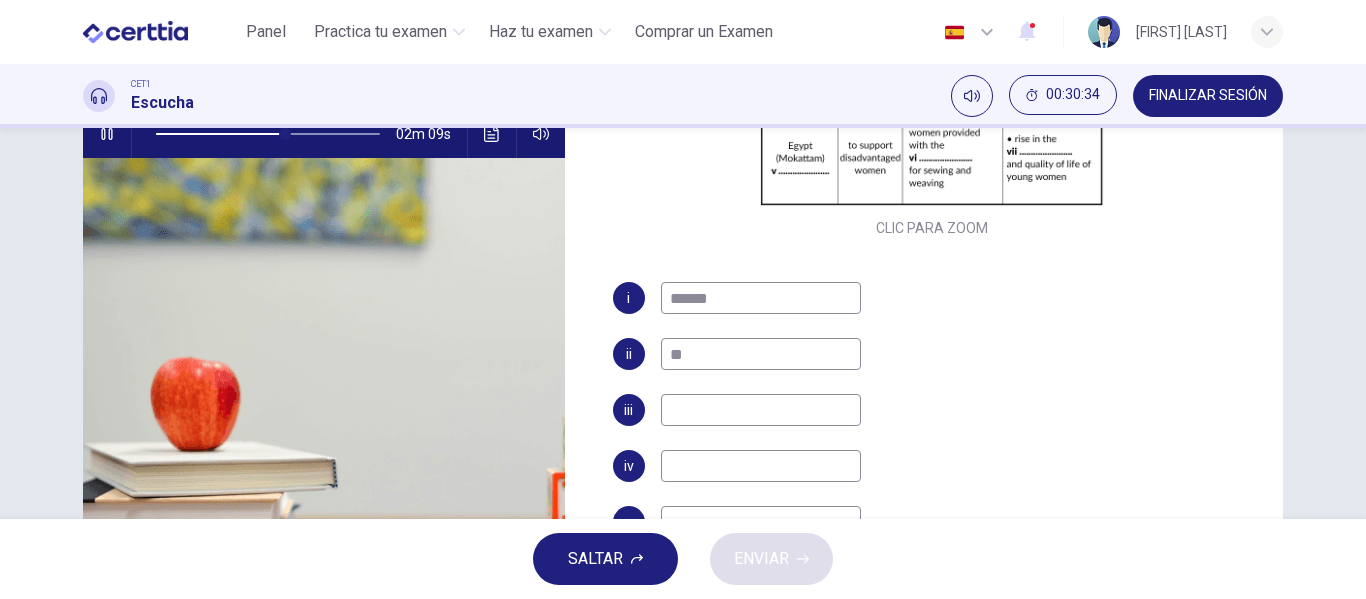 type on "**" 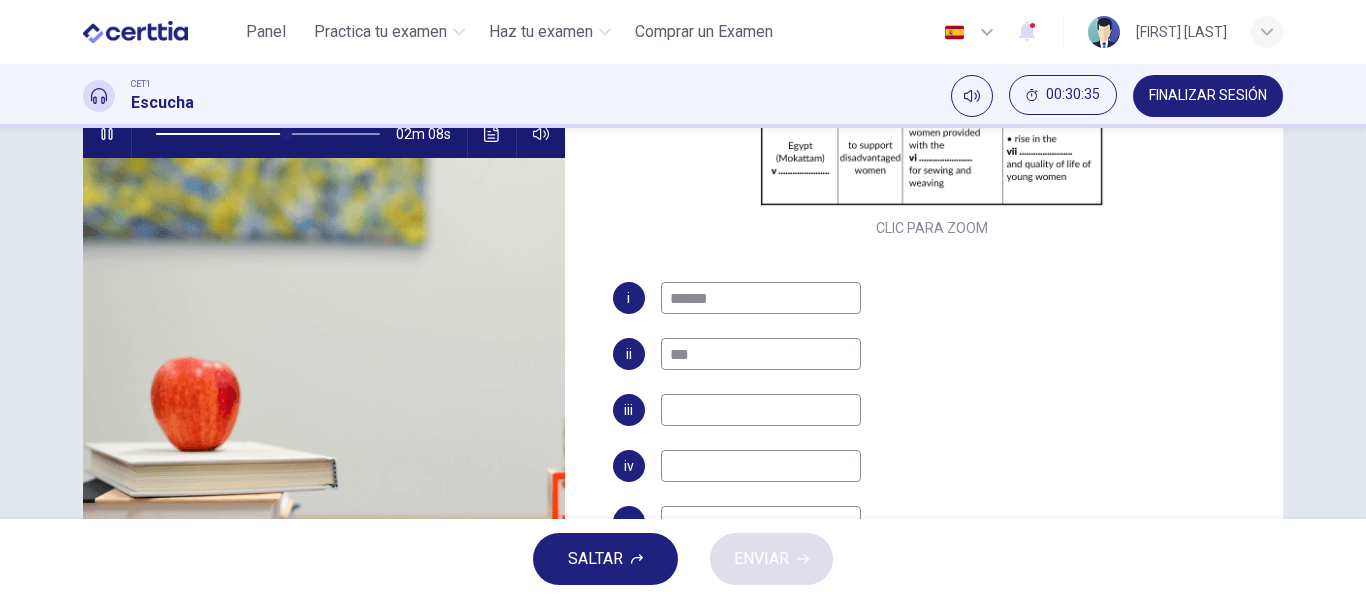 type on "**" 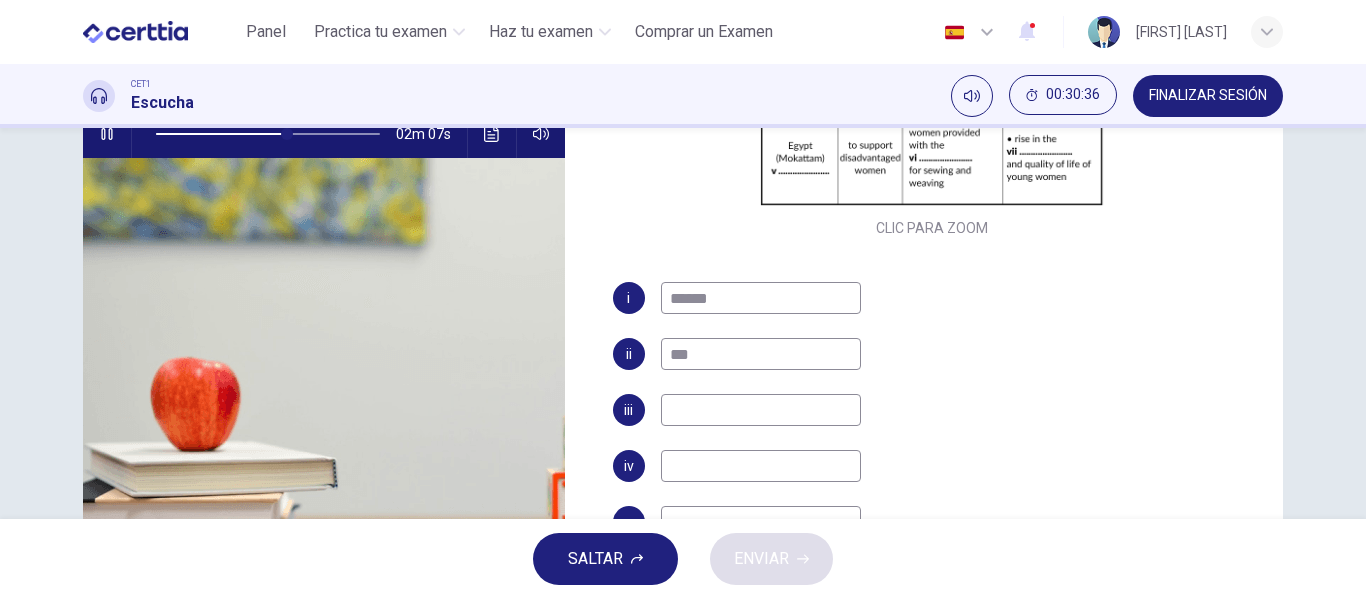type on "***" 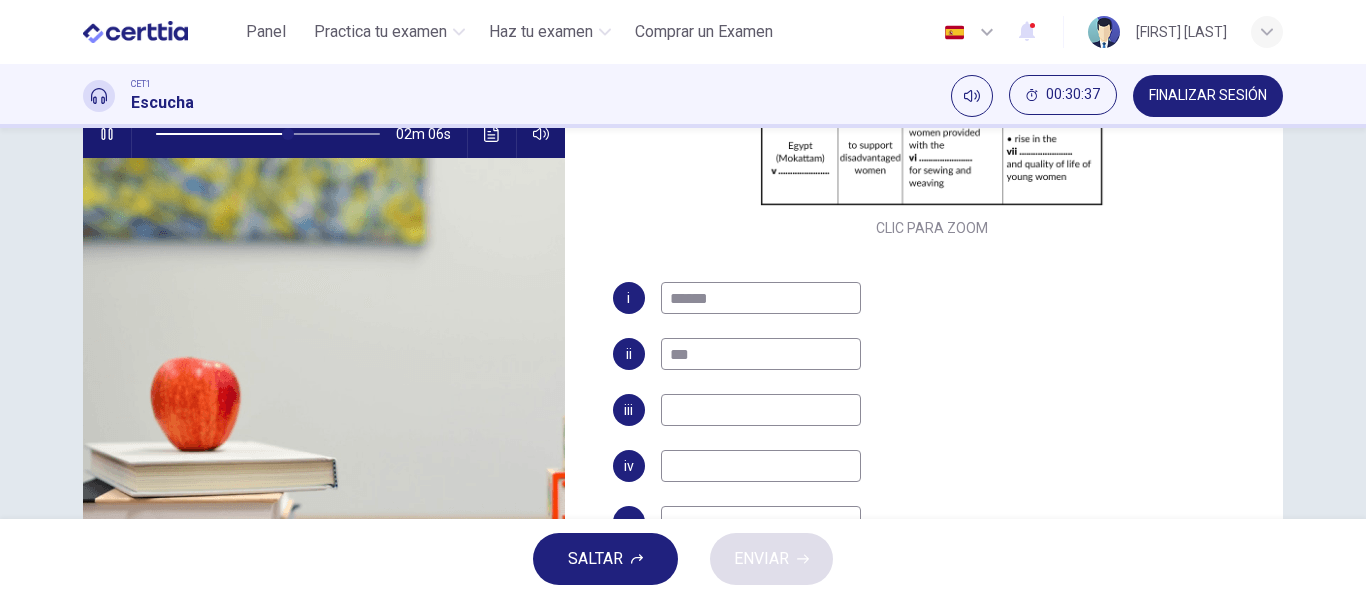 type on "**" 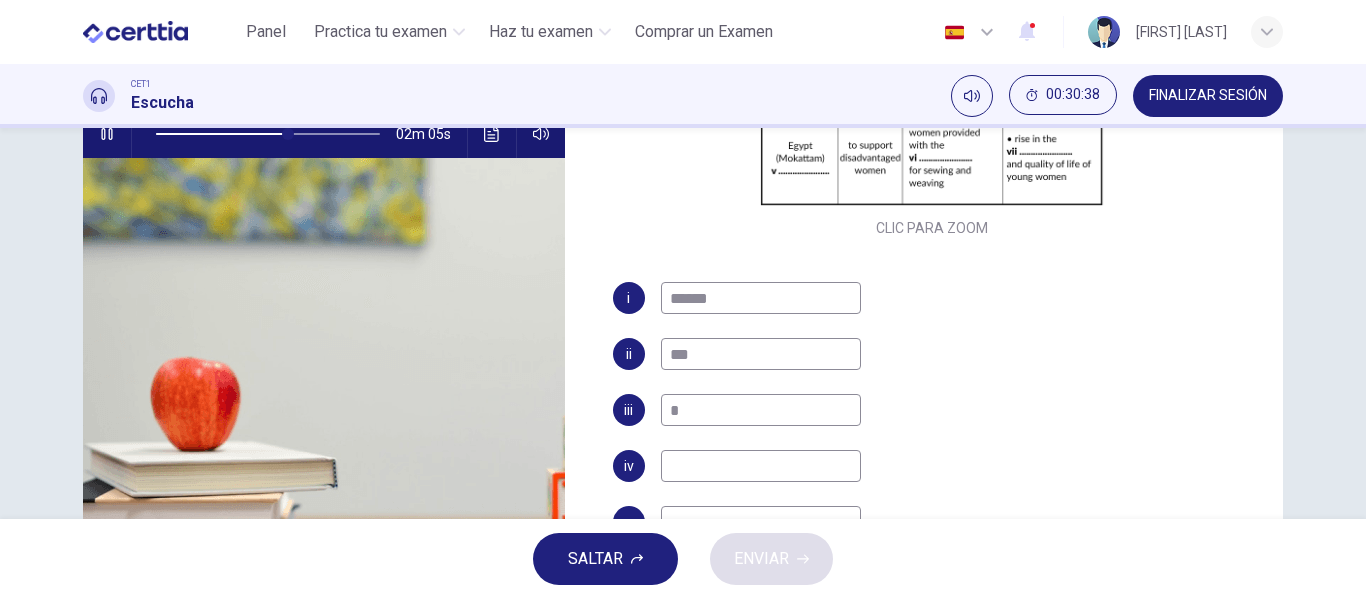 type 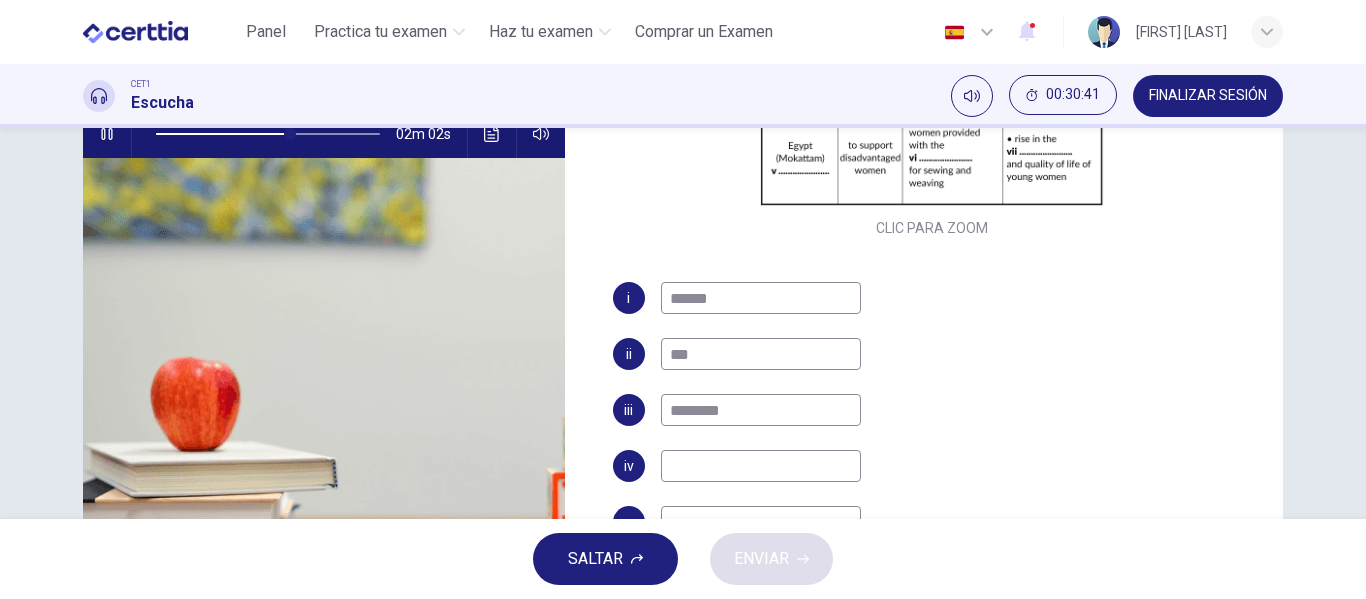 click at bounding box center [761, 466] 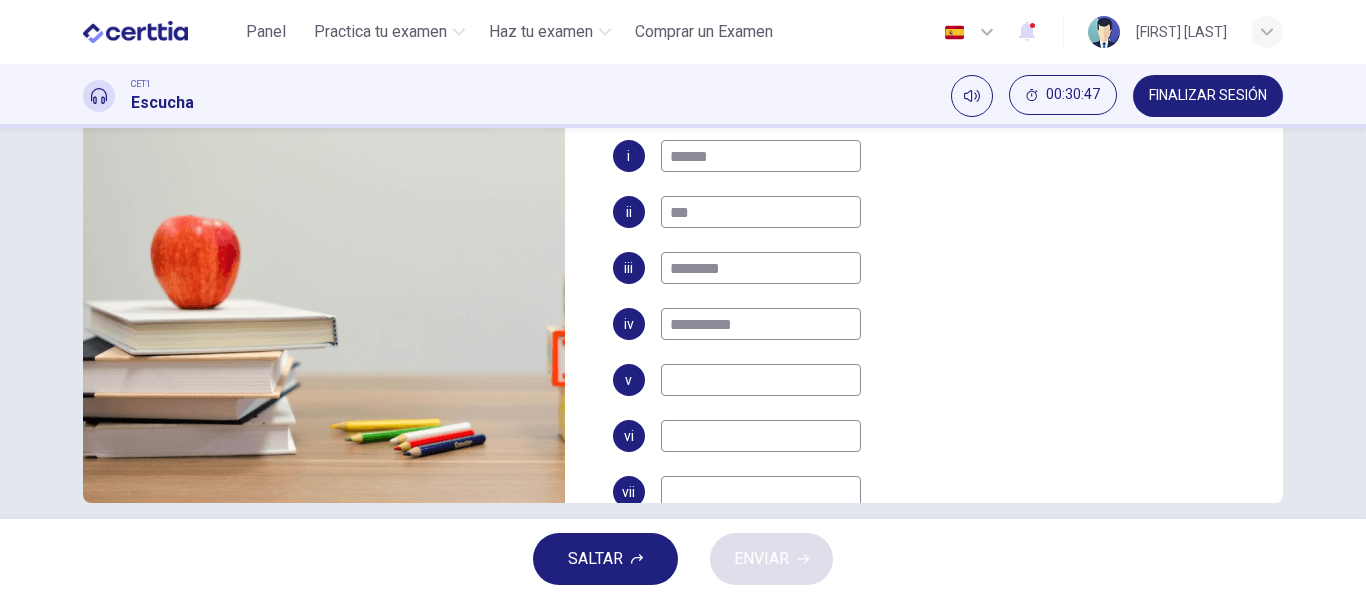 scroll, scrollTop: 384, scrollLeft: 0, axis: vertical 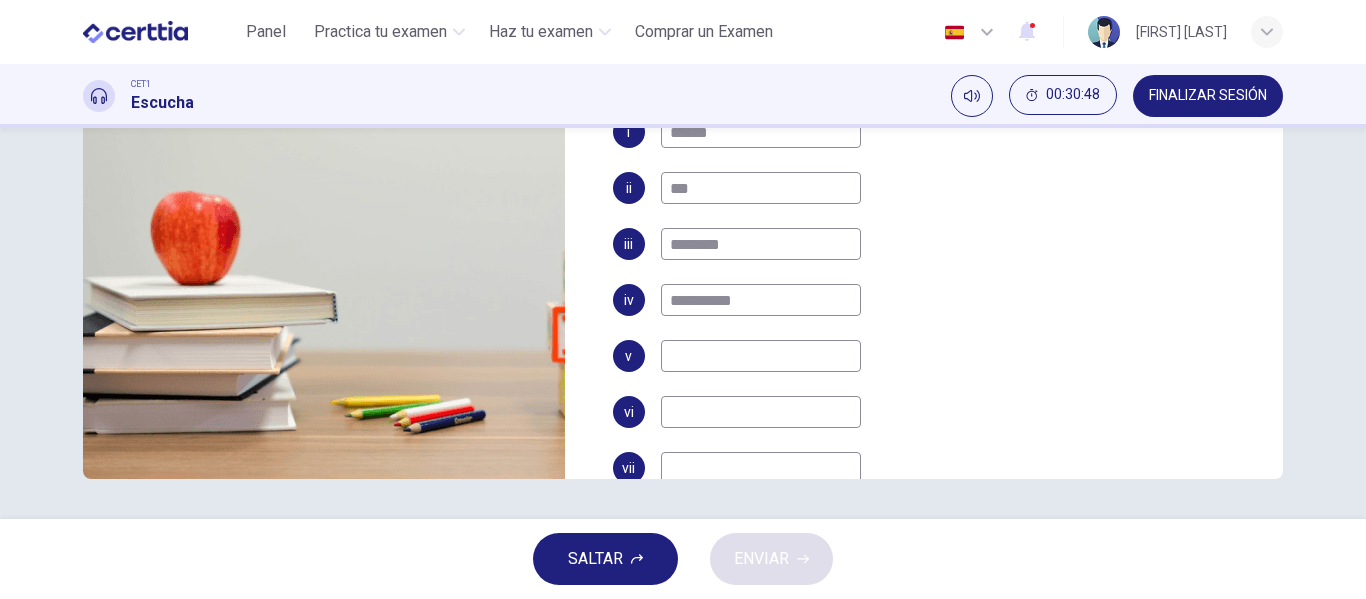 click at bounding box center (761, 356) 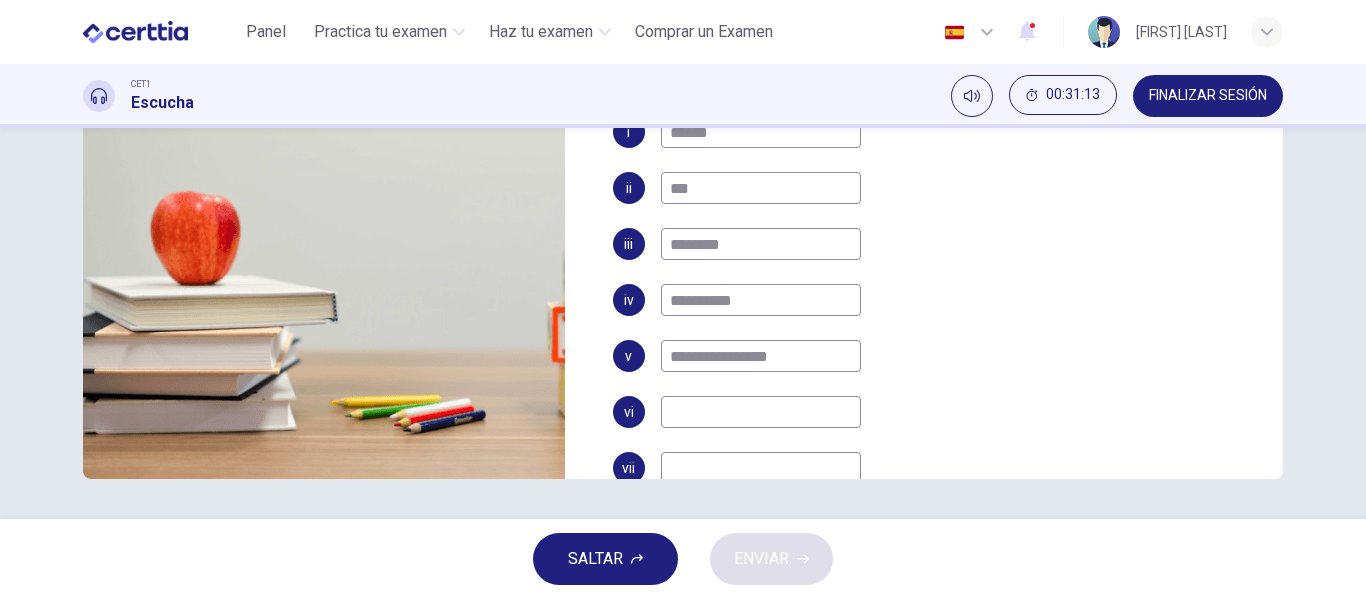 scroll, scrollTop: 0, scrollLeft: 0, axis: both 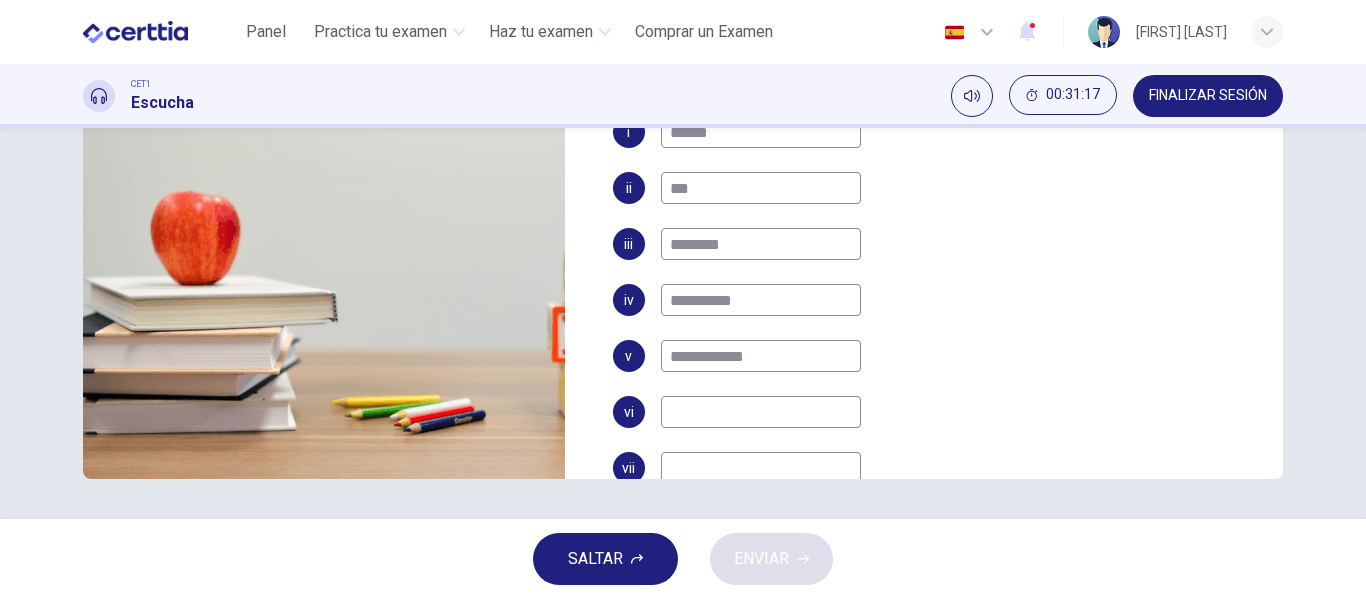 click at bounding box center (761, 412) 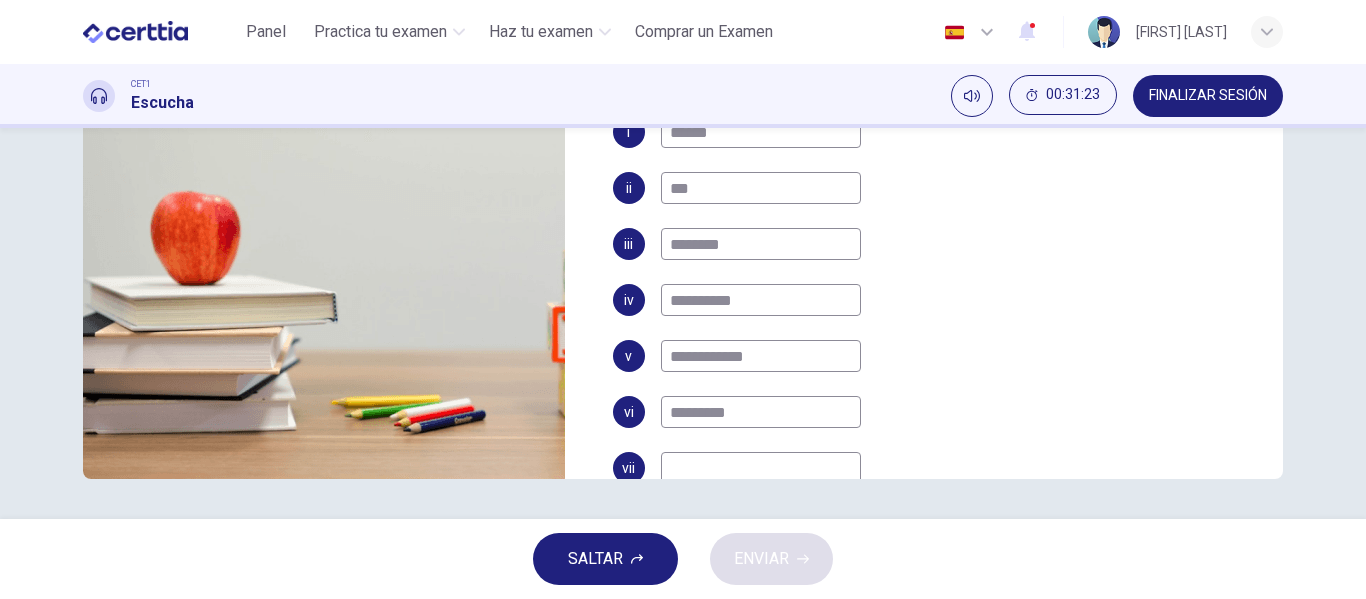 click at bounding box center (761, 468) 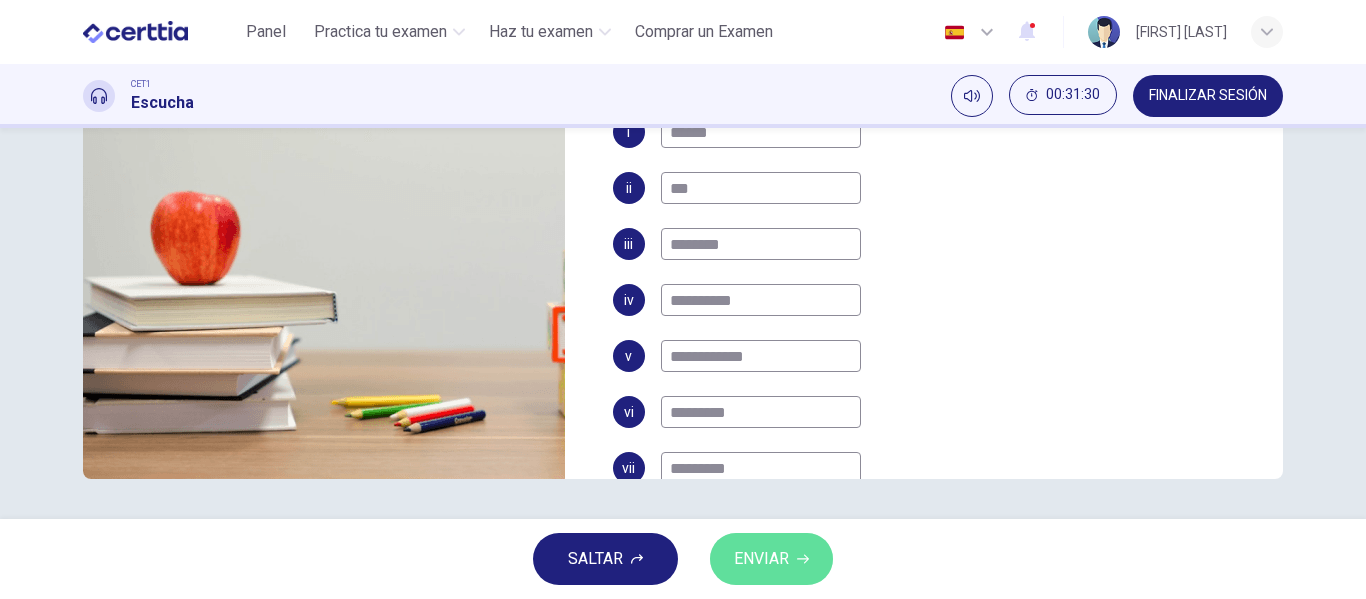 click on "ENVIAR" at bounding box center (771, 559) 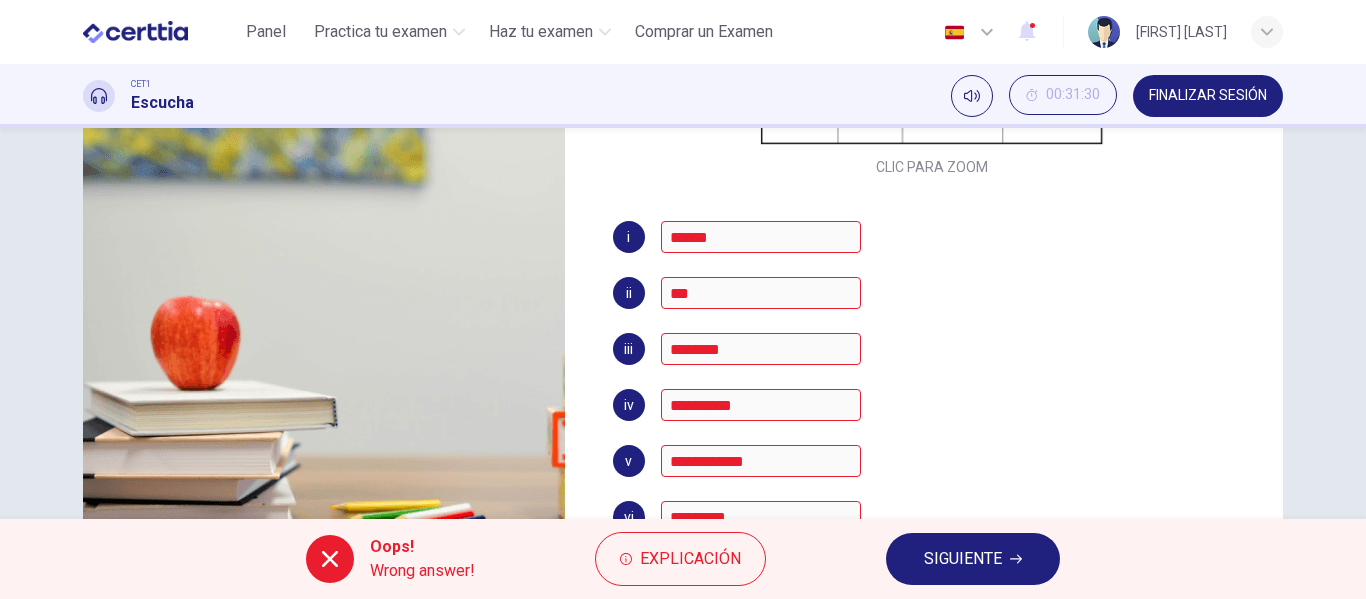 scroll, scrollTop: 228, scrollLeft: 0, axis: vertical 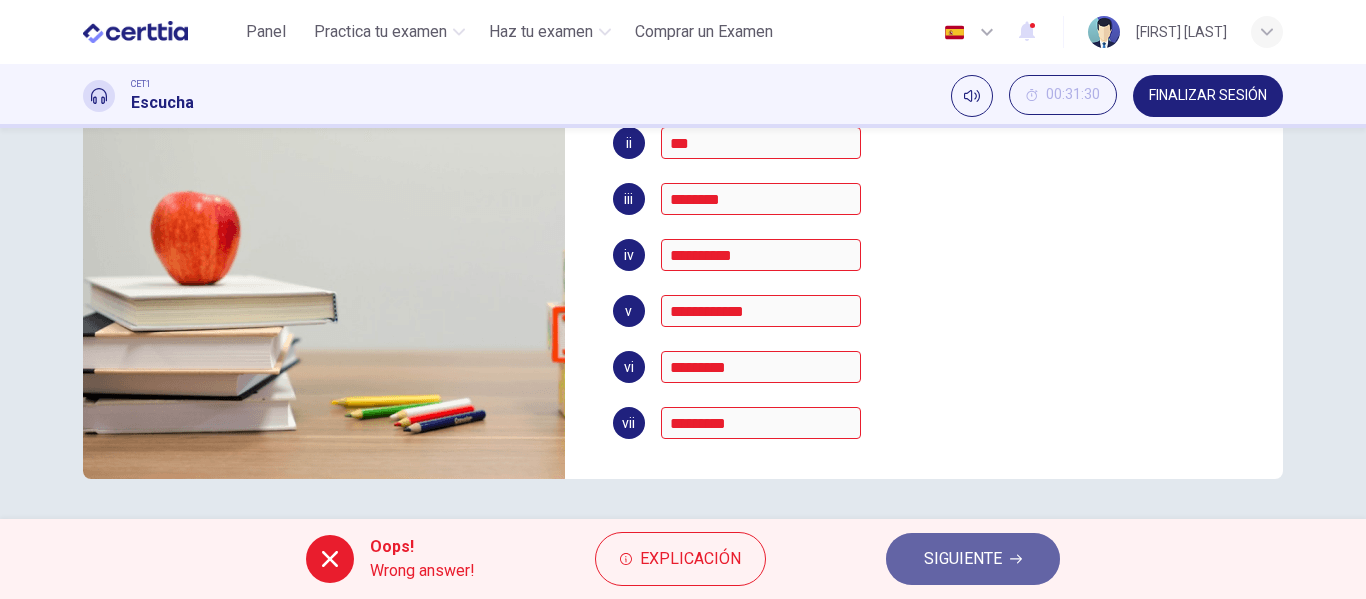 click on "SIGUIENTE" at bounding box center [963, 559] 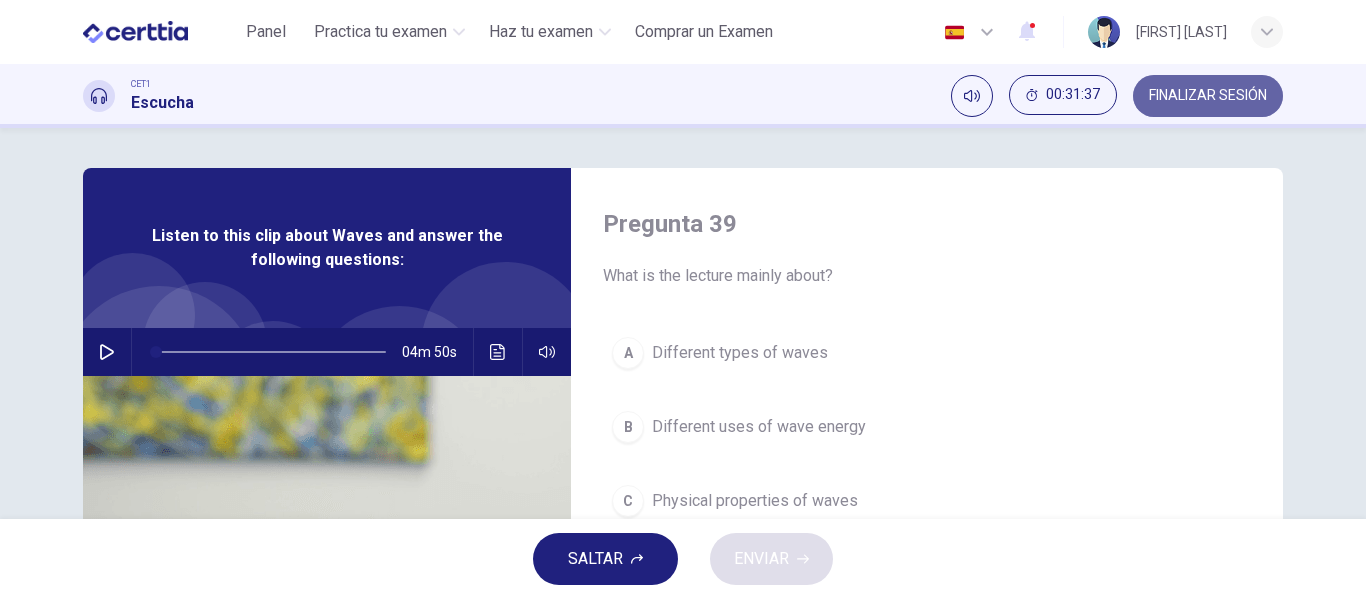 click on "FINALIZAR SESIÓN" at bounding box center (1208, 96) 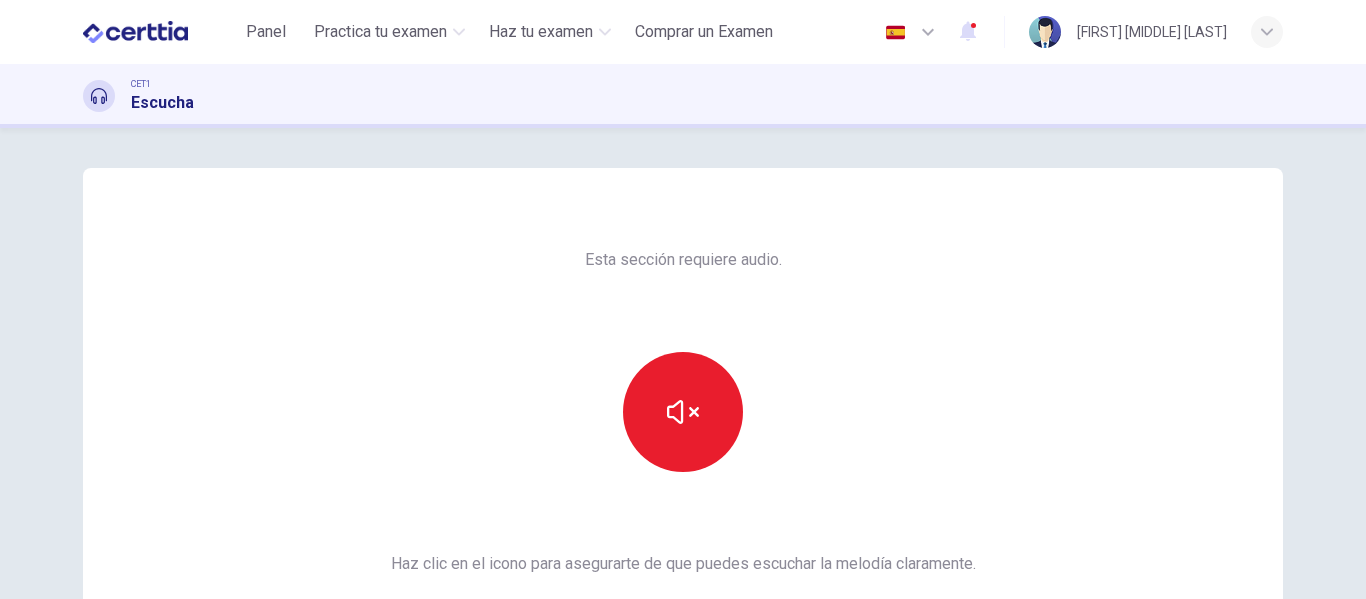 scroll, scrollTop: 0, scrollLeft: 0, axis: both 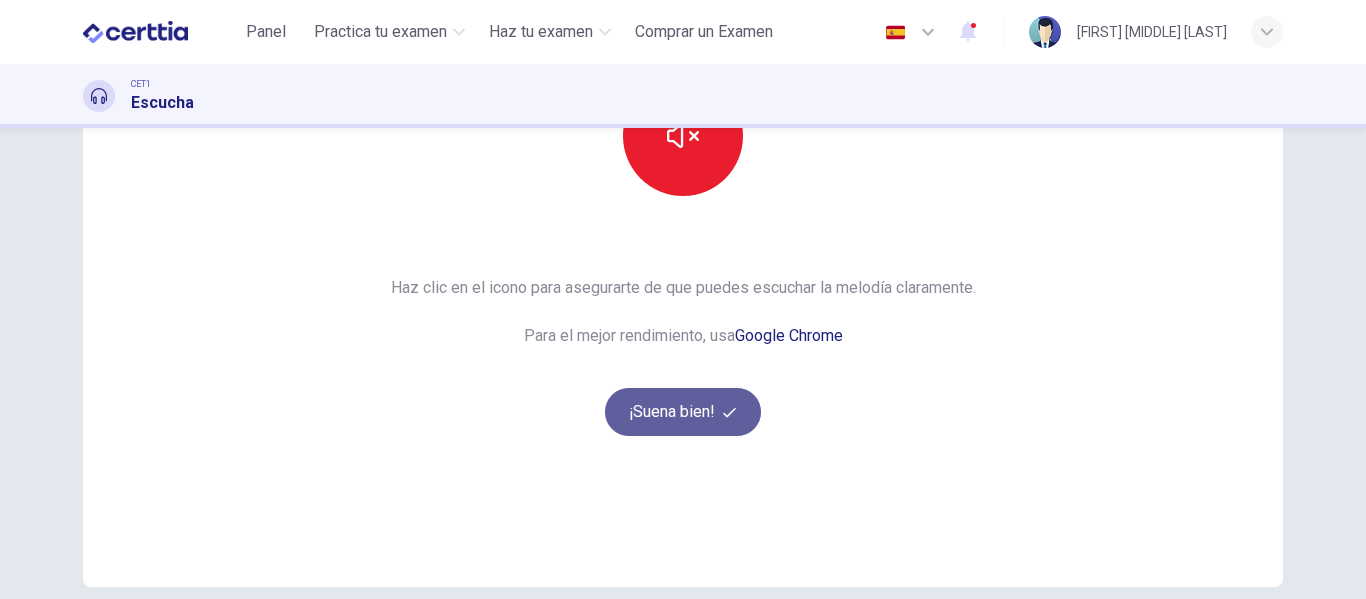 click on "¡Suena bien!" at bounding box center [683, 412] 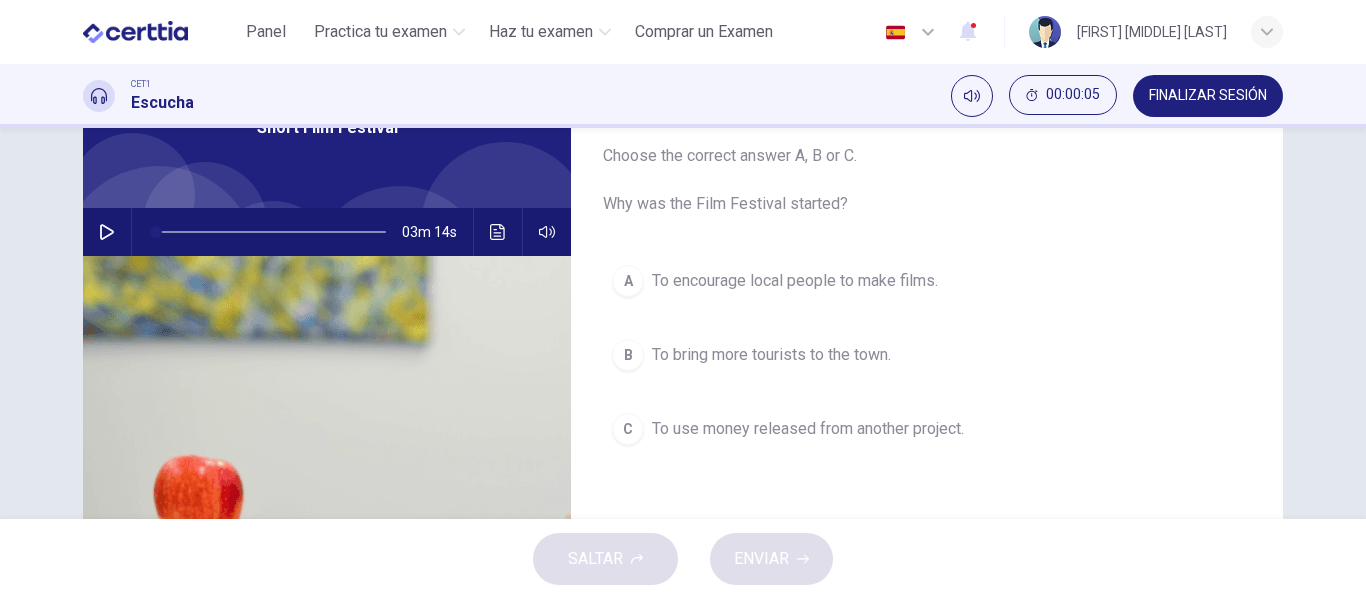 scroll, scrollTop: 120, scrollLeft: 0, axis: vertical 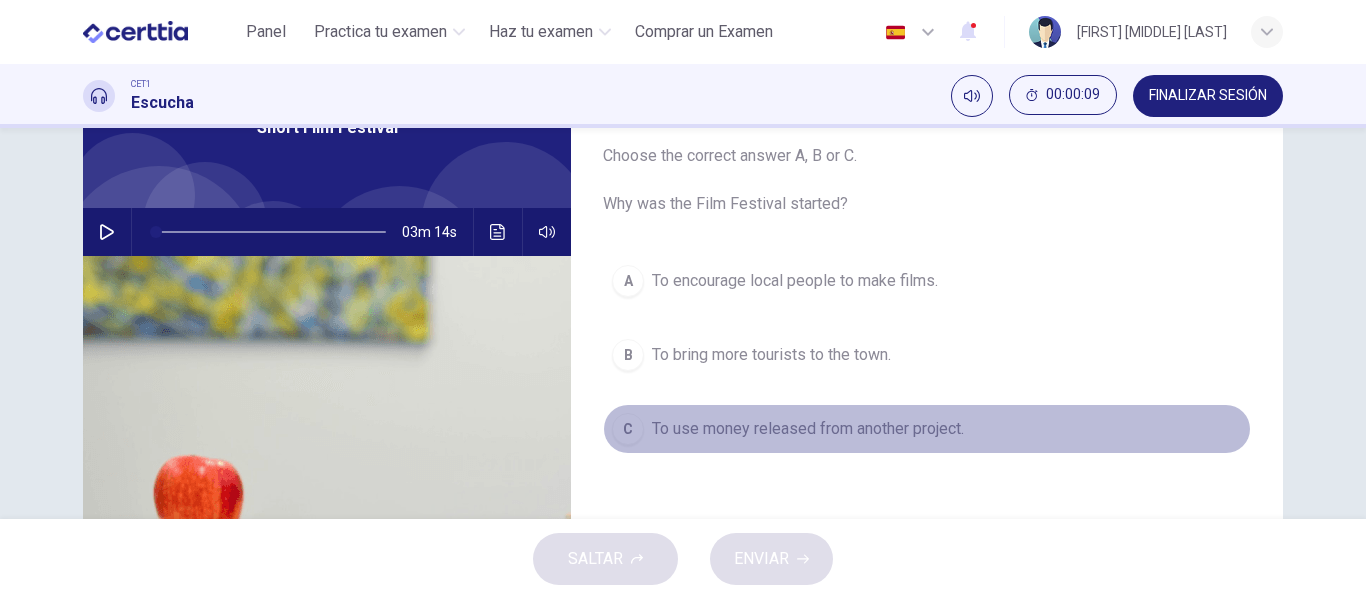 click on "To use money released from another project." at bounding box center [808, 429] 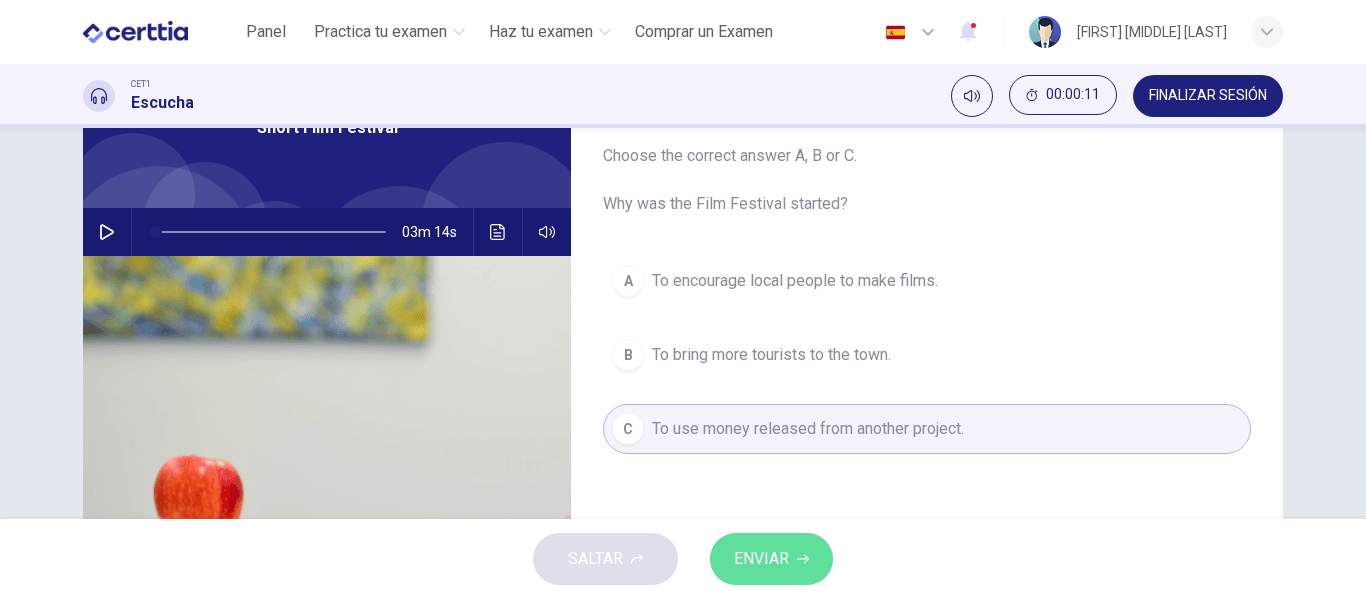 click on "ENVIAR" at bounding box center (761, 559) 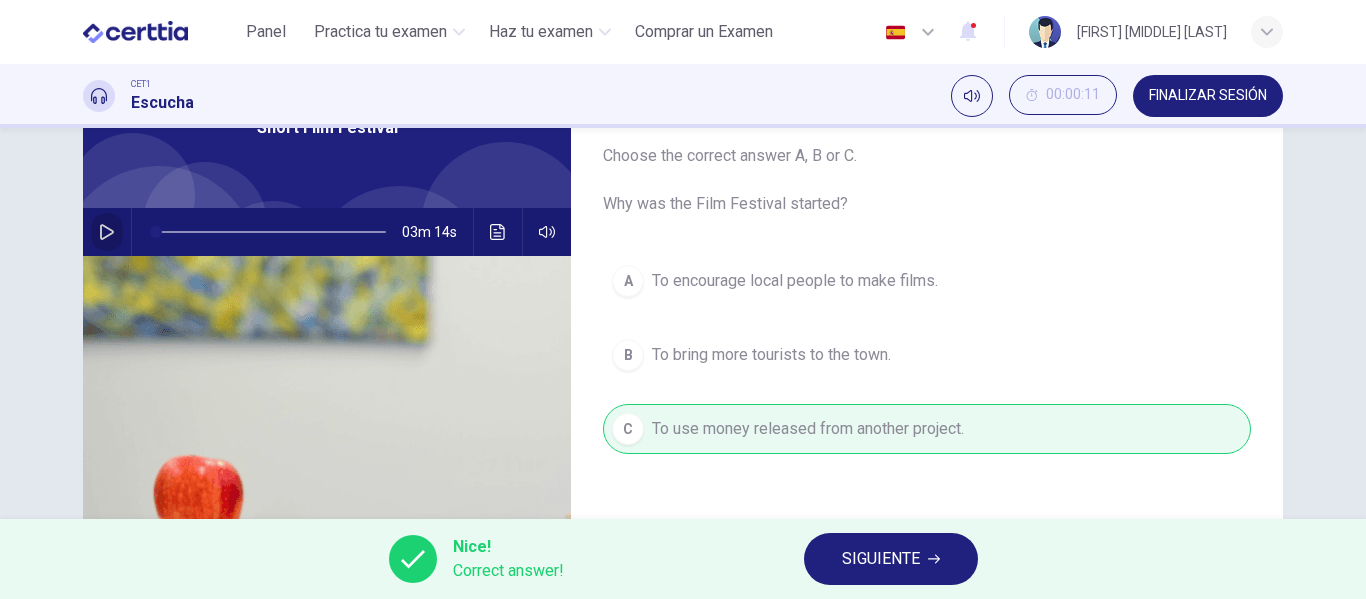 click 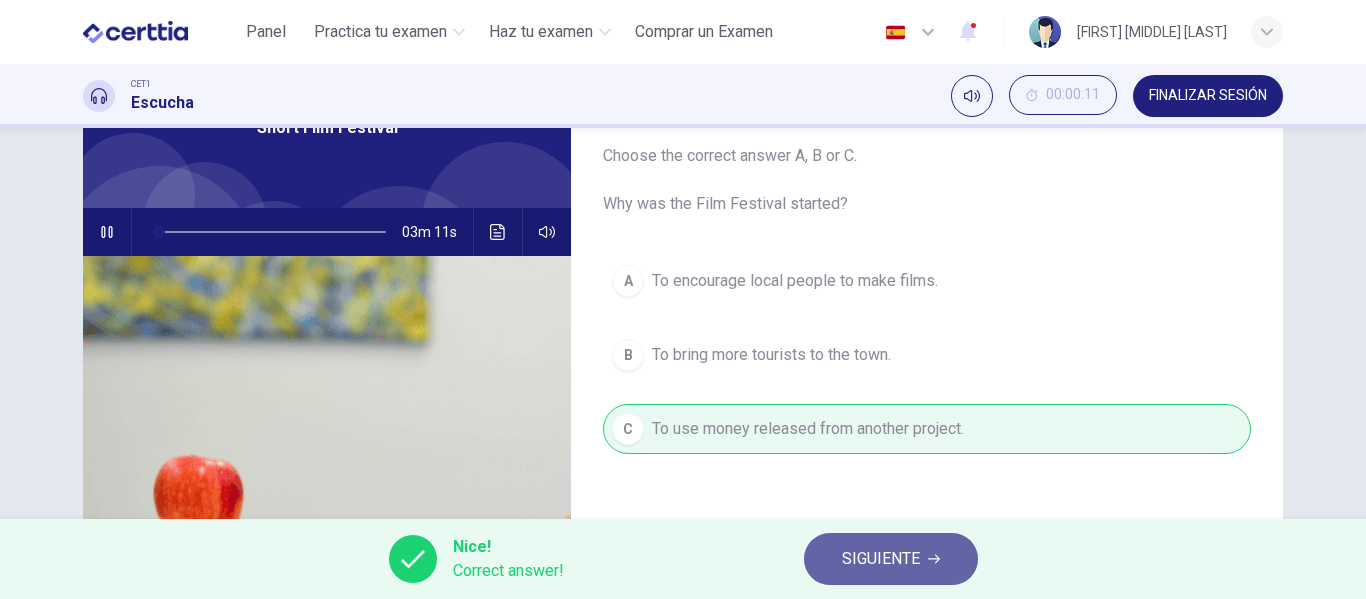 click on "SIGUIENTE" at bounding box center [881, 559] 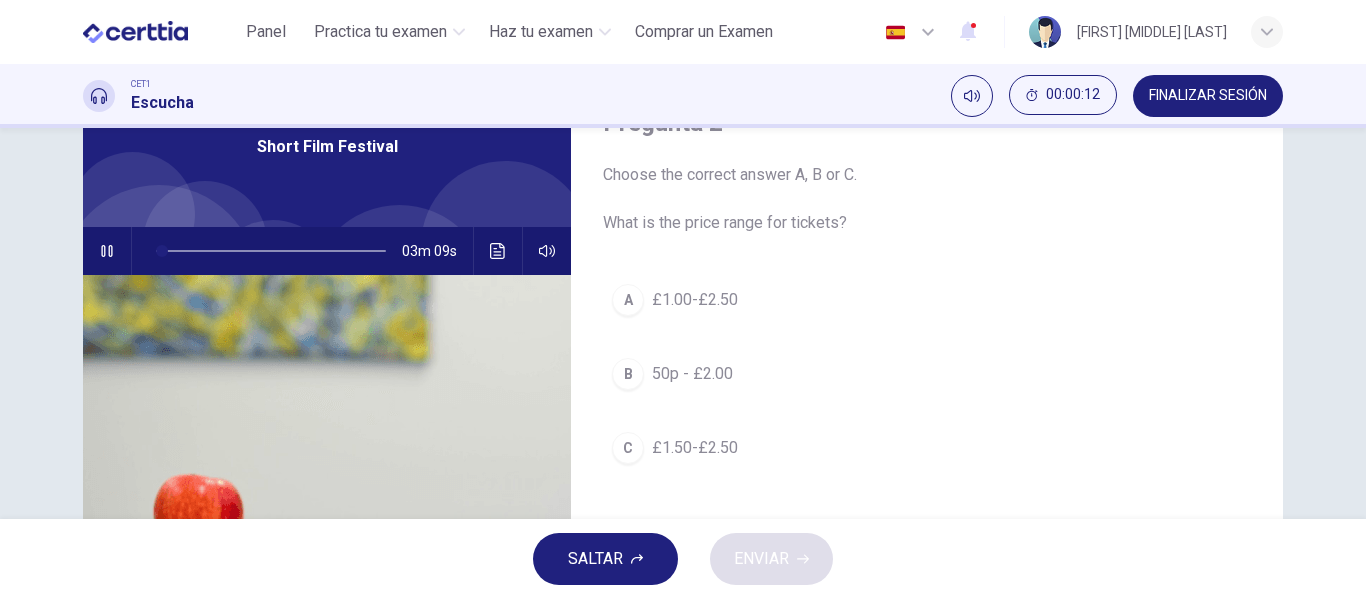 scroll, scrollTop: 101, scrollLeft: 0, axis: vertical 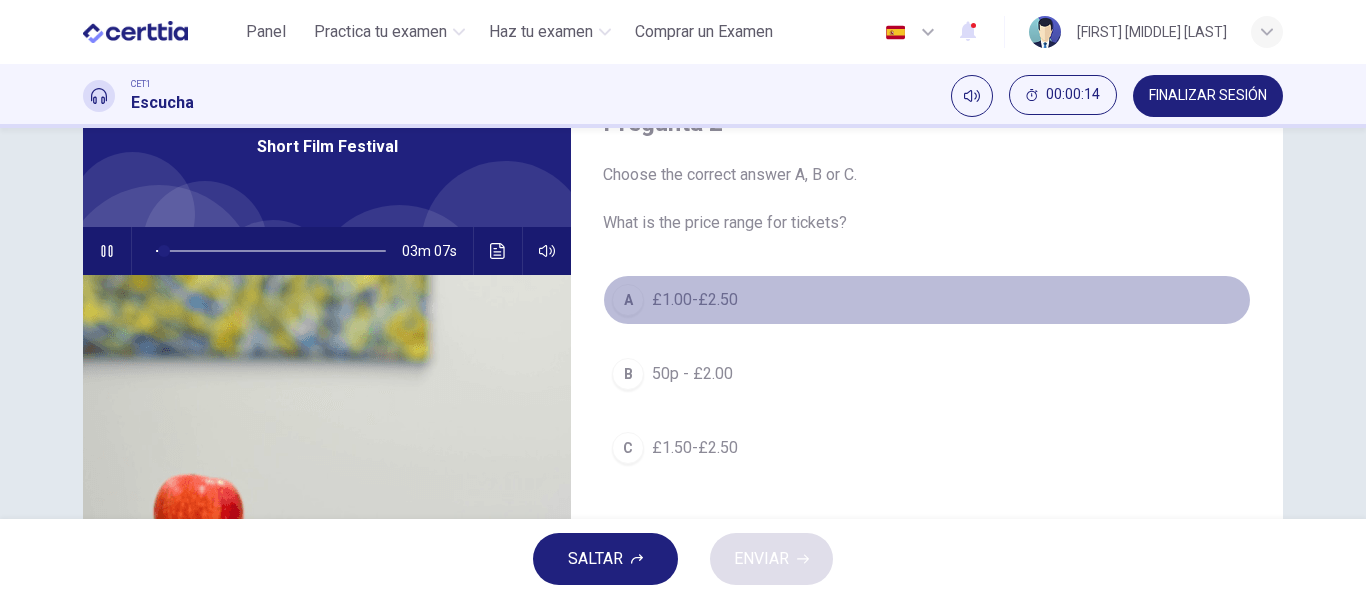 click on "£1.00-£2.50" at bounding box center [695, 300] 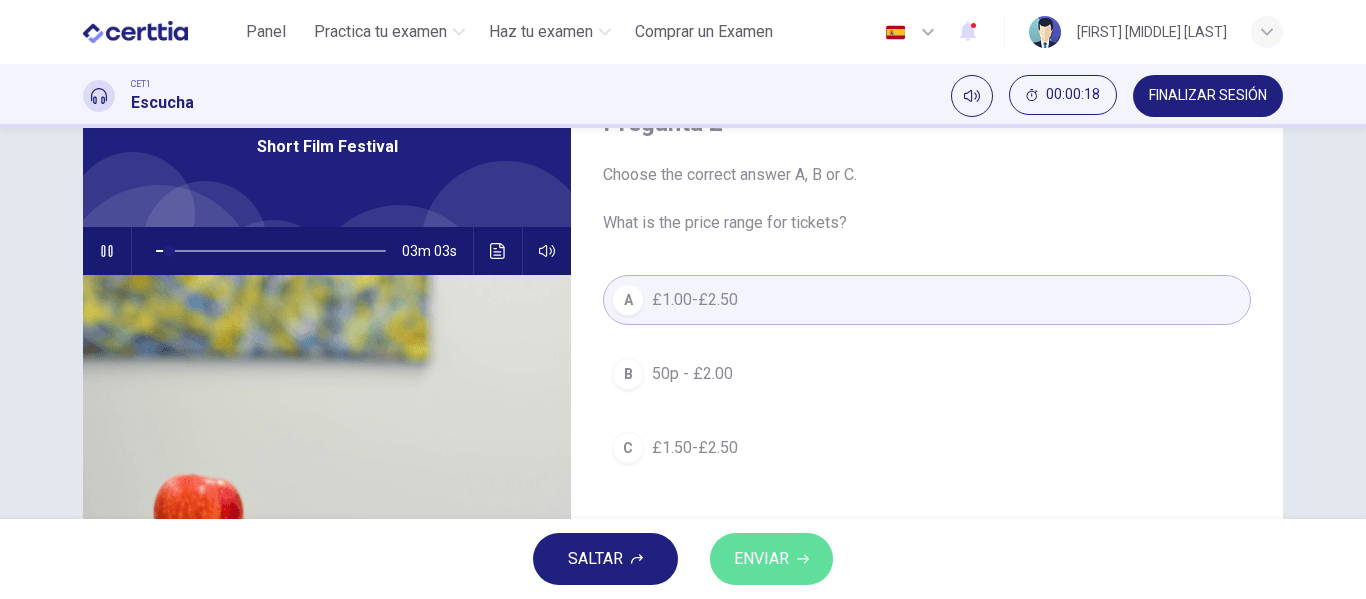 click on "ENVIAR" at bounding box center [761, 559] 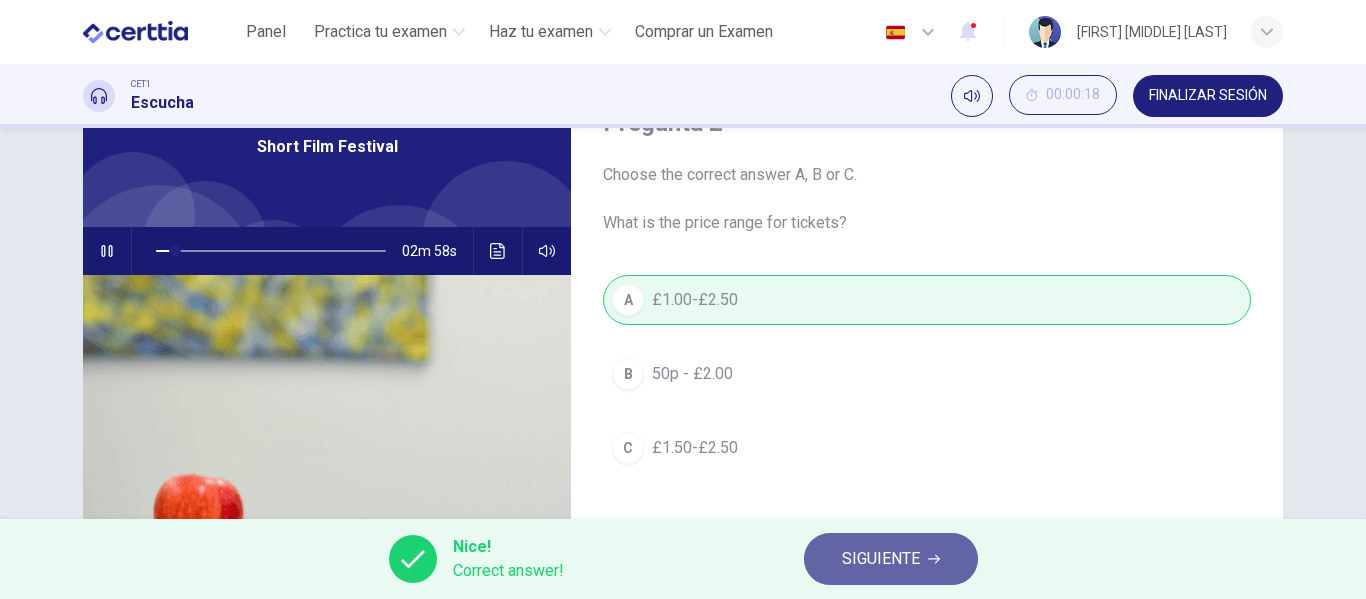 click on "SIGUIENTE" at bounding box center (881, 559) 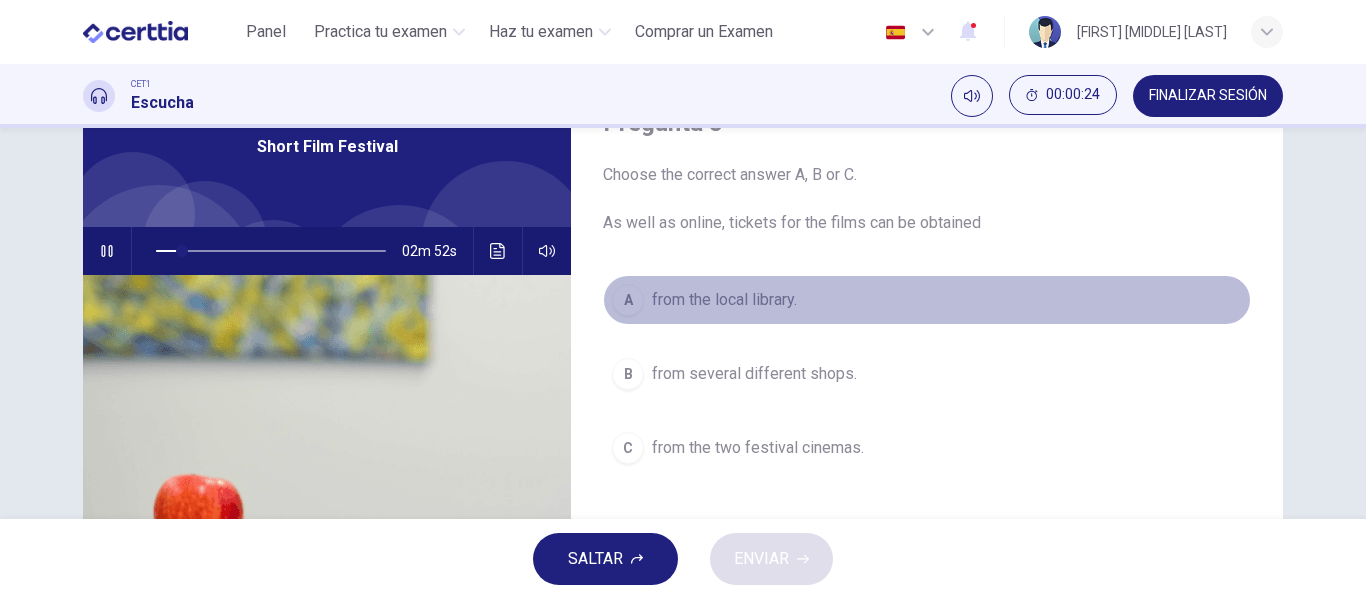 click on "from the local library." at bounding box center [724, 300] 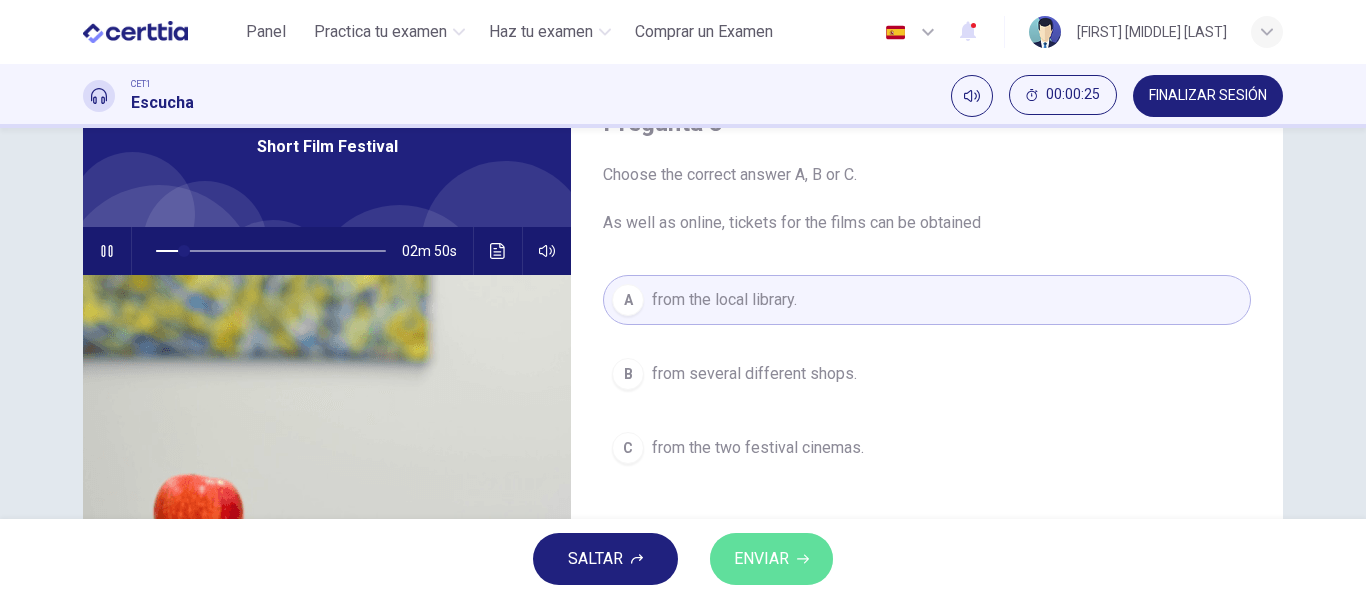 click on "ENVIAR" at bounding box center (761, 559) 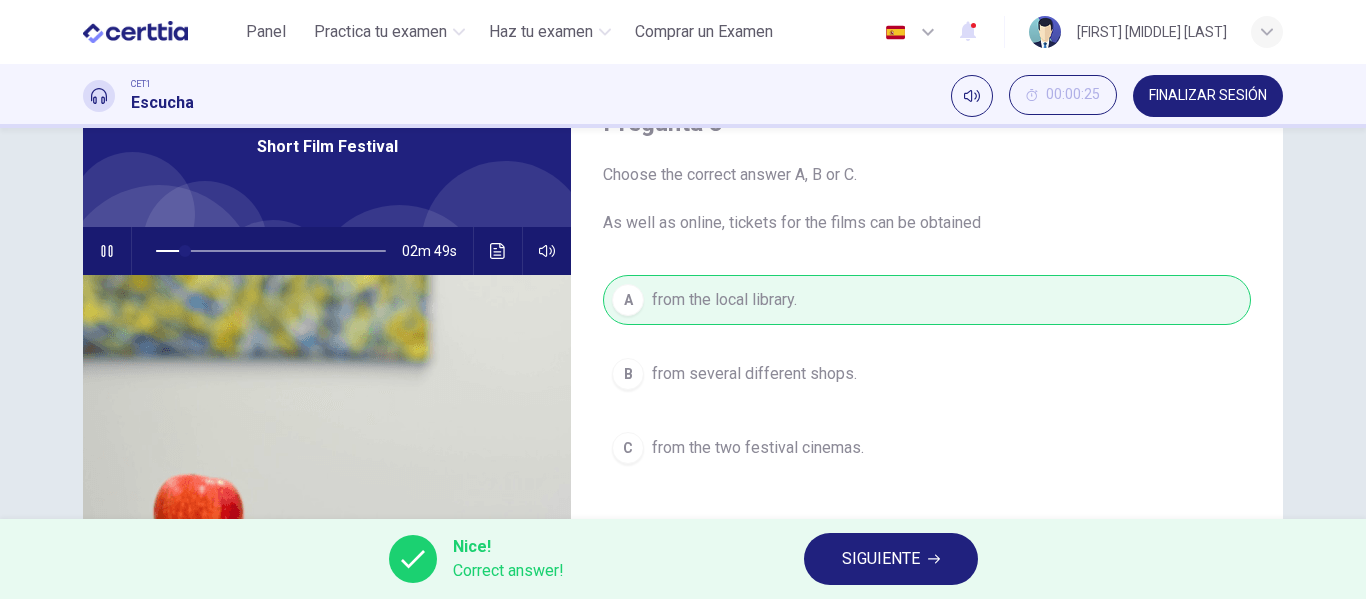 click on "SIGUIENTE" at bounding box center [881, 559] 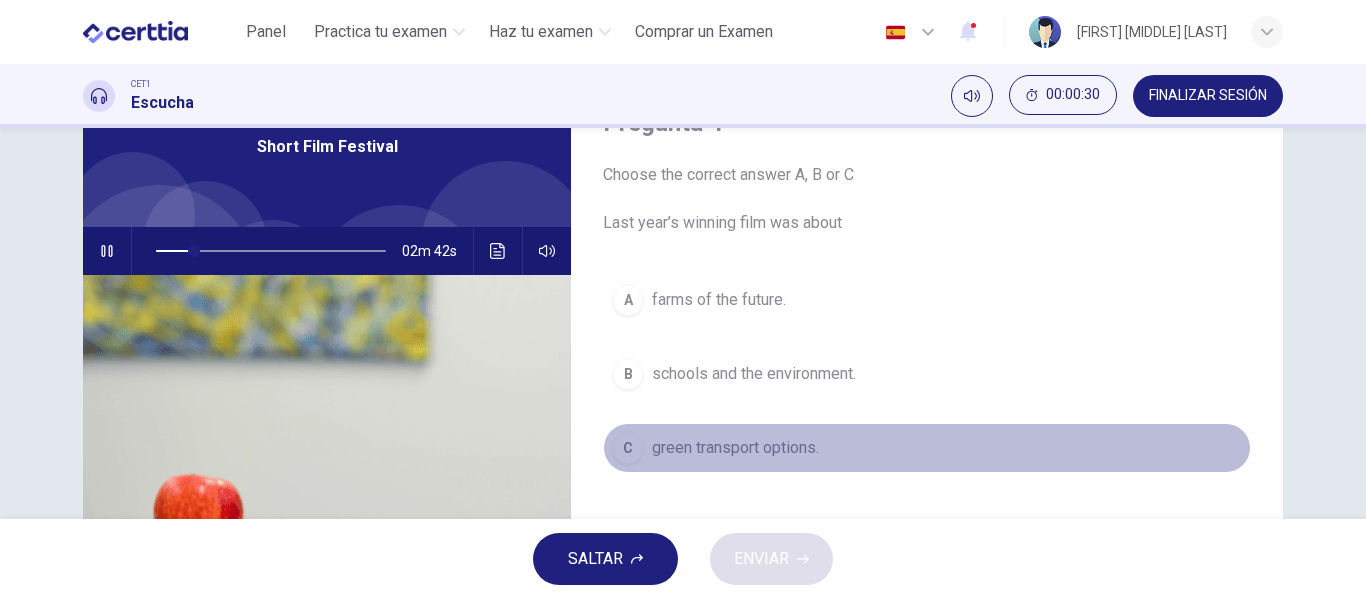 click on "green transport options." at bounding box center (735, 448) 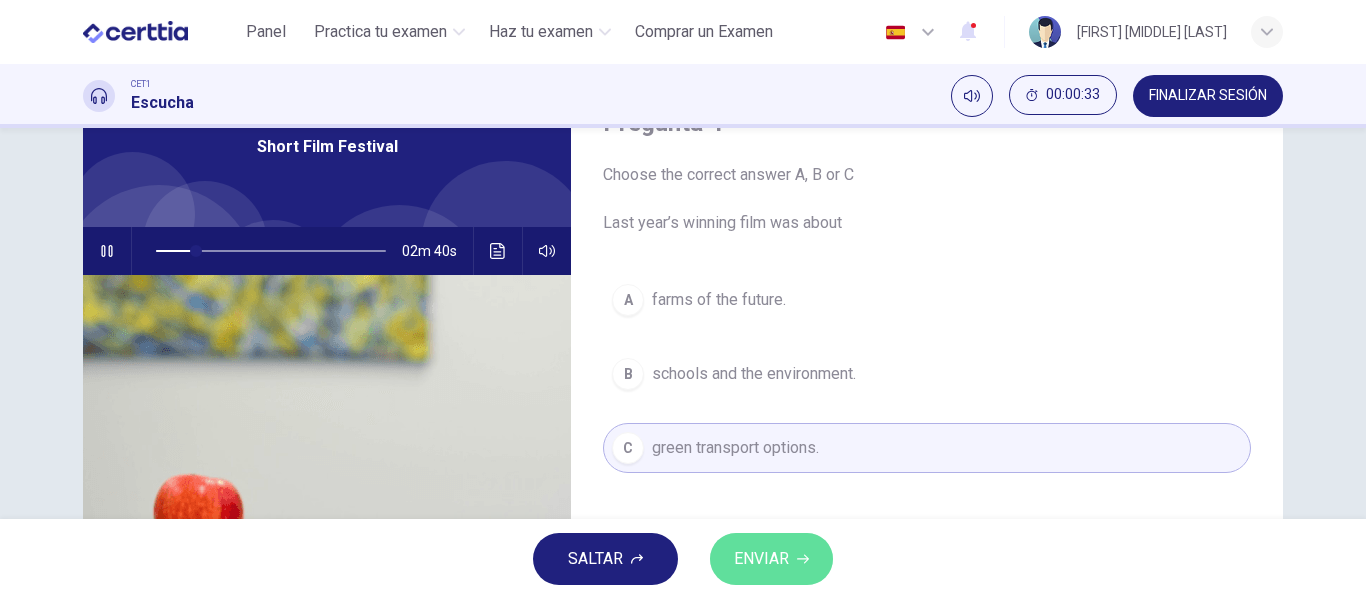click on "ENVIAR" at bounding box center [771, 559] 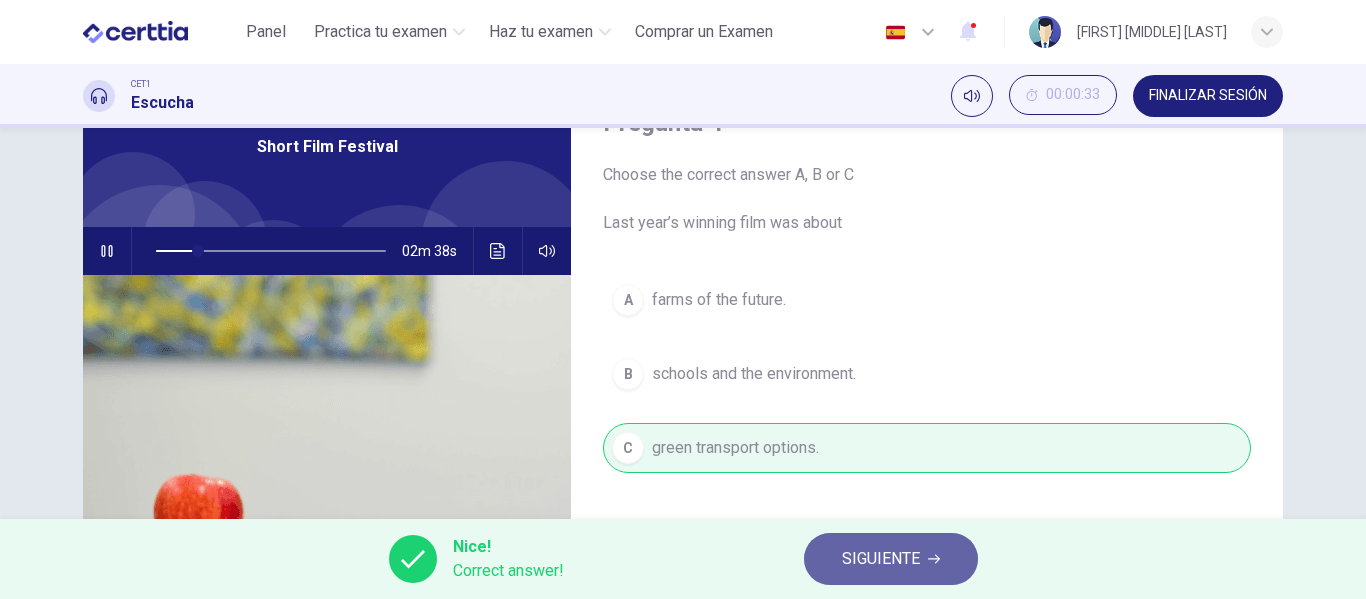 click on "SIGUIENTE" at bounding box center [881, 559] 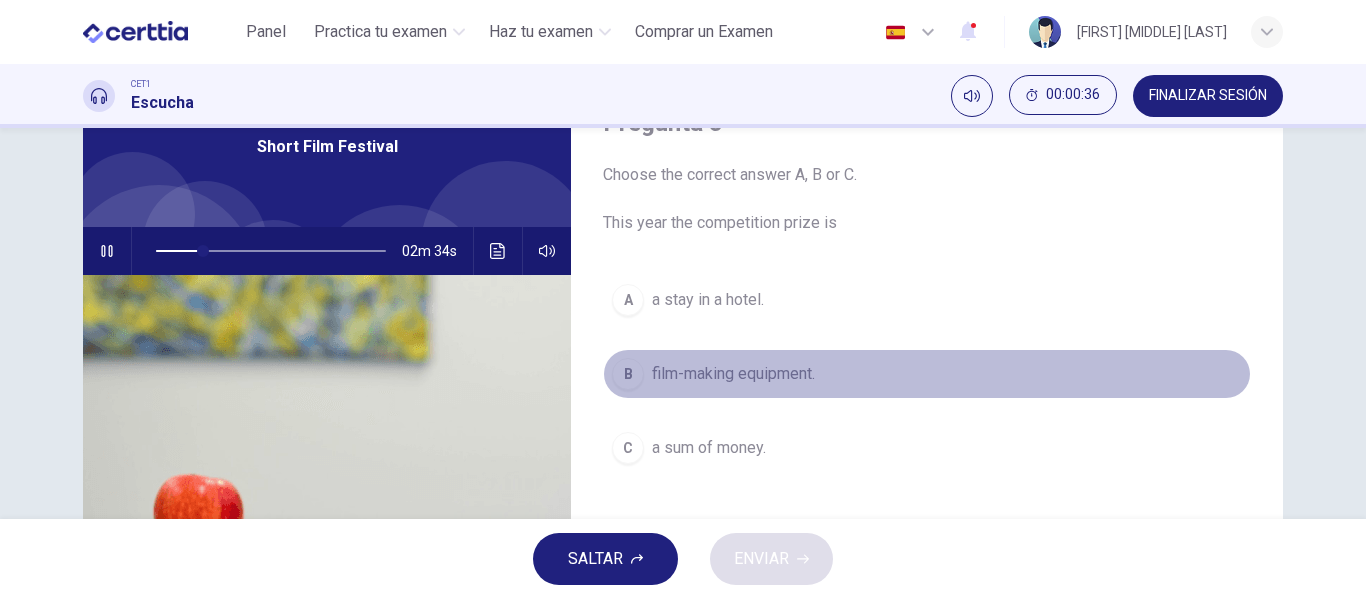 click on "film-making equipment." at bounding box center (733, 374) 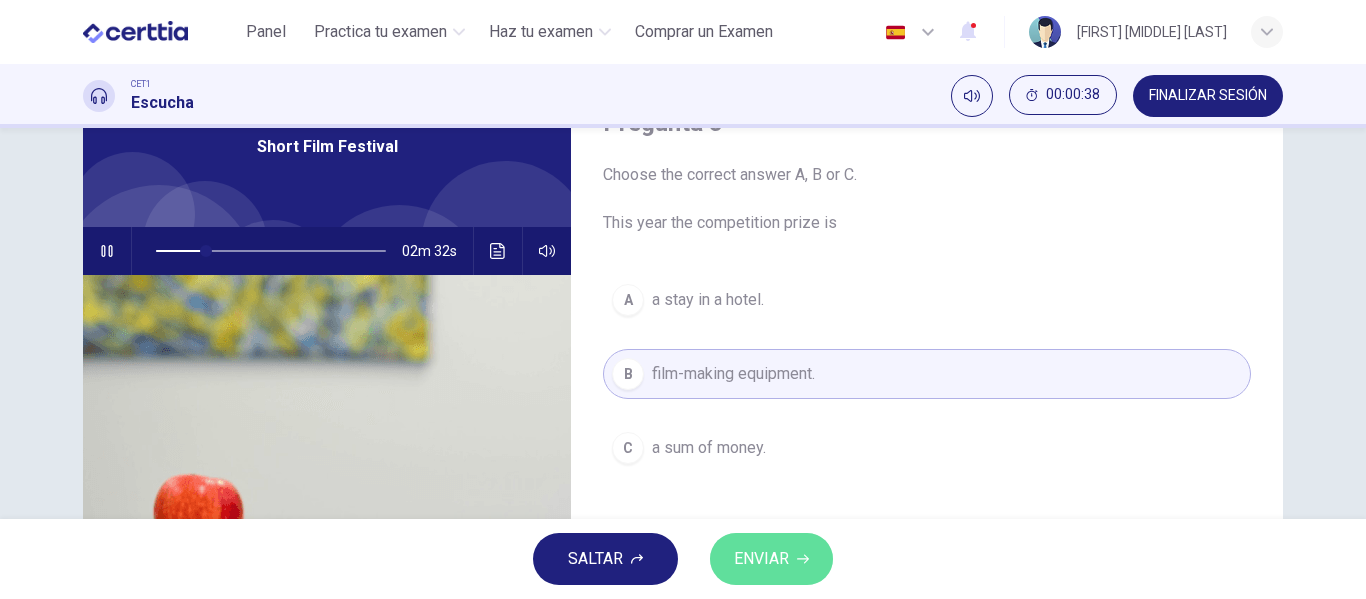 click on "ENVIAR" at bounding box center (761, 559) 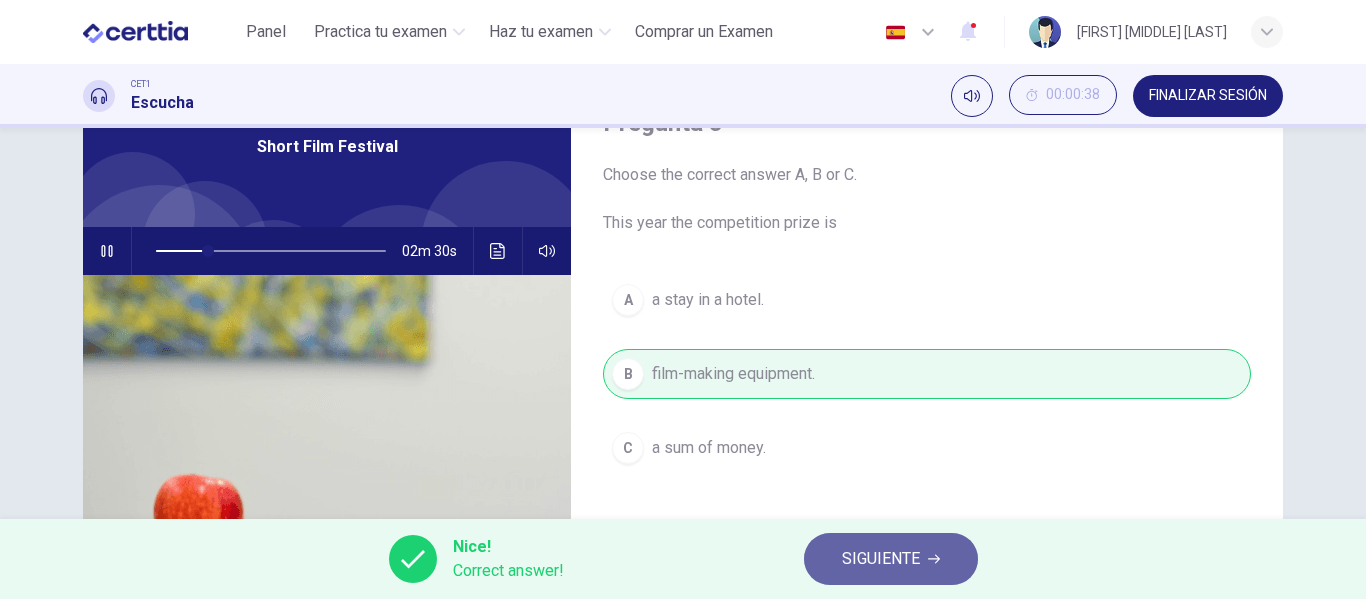 click on "SIGUIENTE" at bounding box center [881, 559] 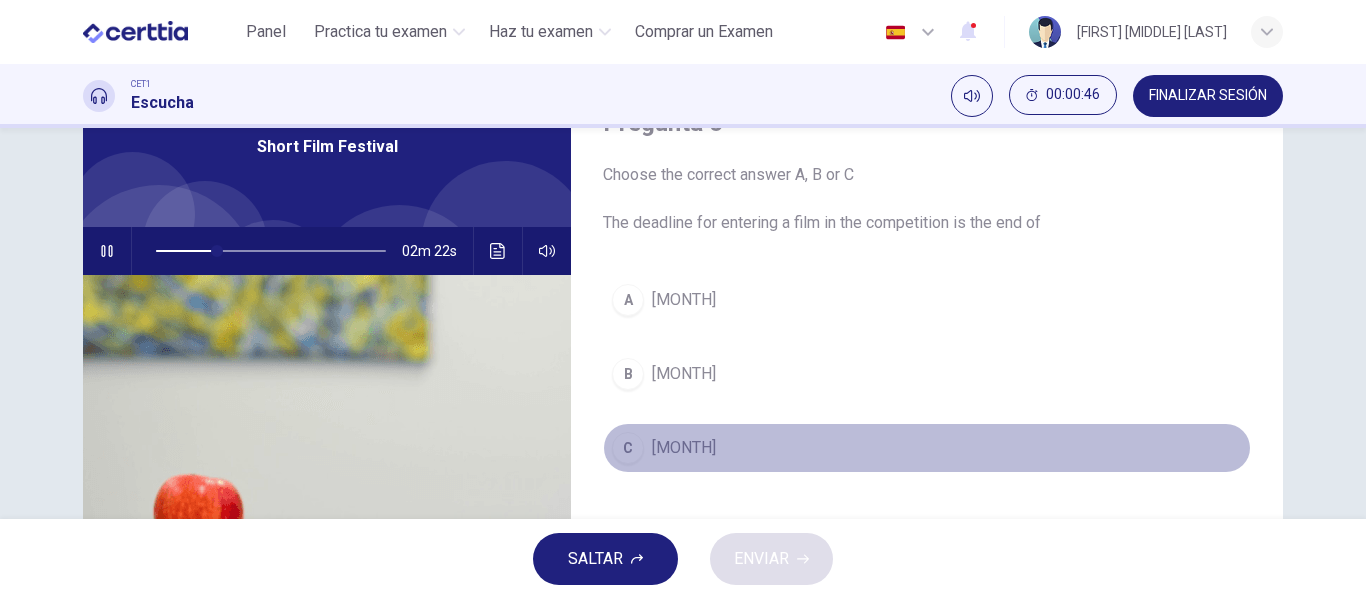 click on "July" at bounding box center (684, 448) 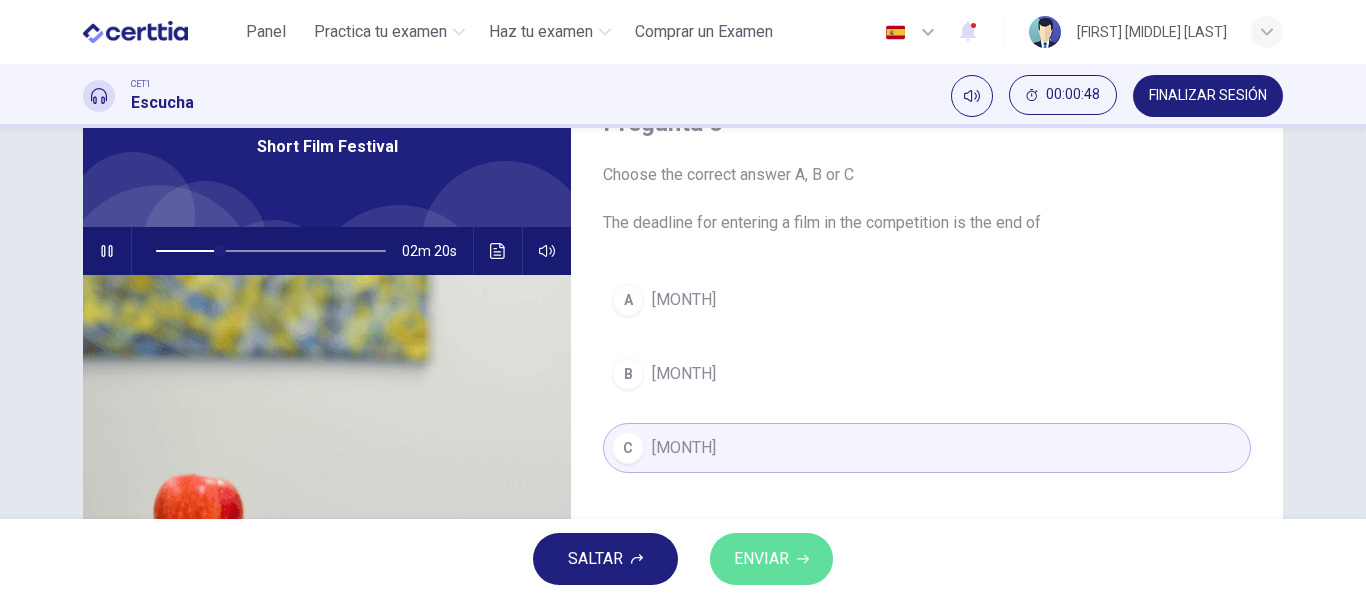 click on "ENVIAR" at bounding box center [771, 559] 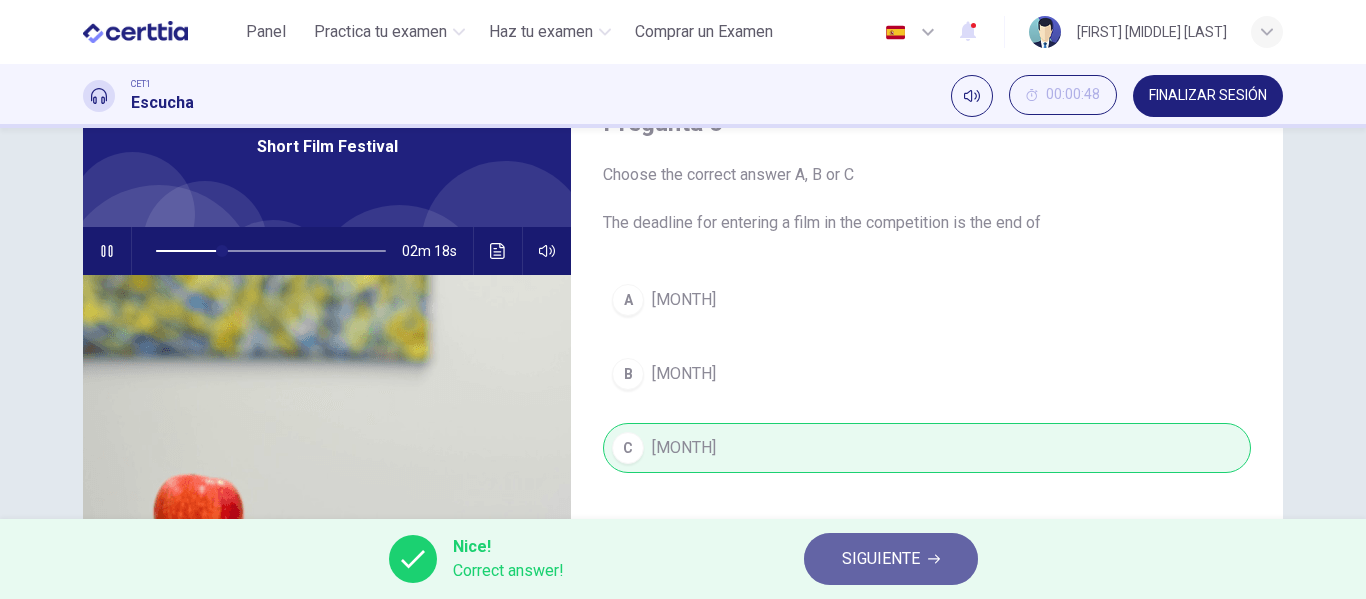 click on "SIGUIENTE" at bounding box center [881, 559] 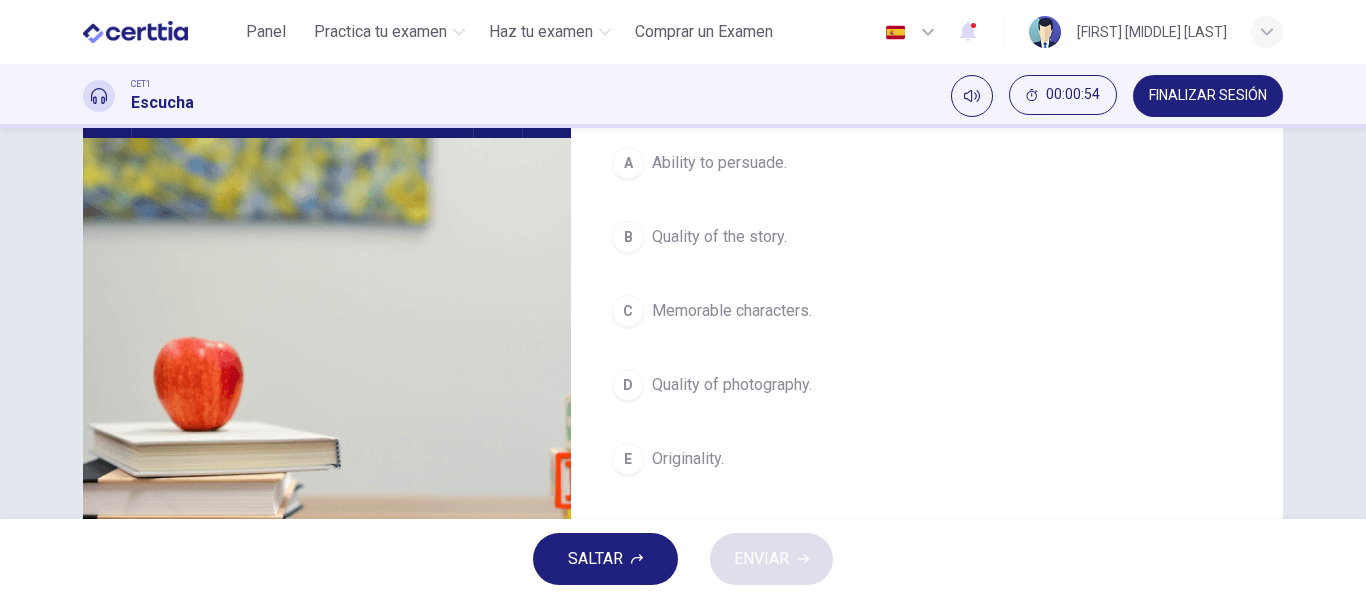 scroll, scrollTop: 230, scrollLeft: 0, axis: vertical 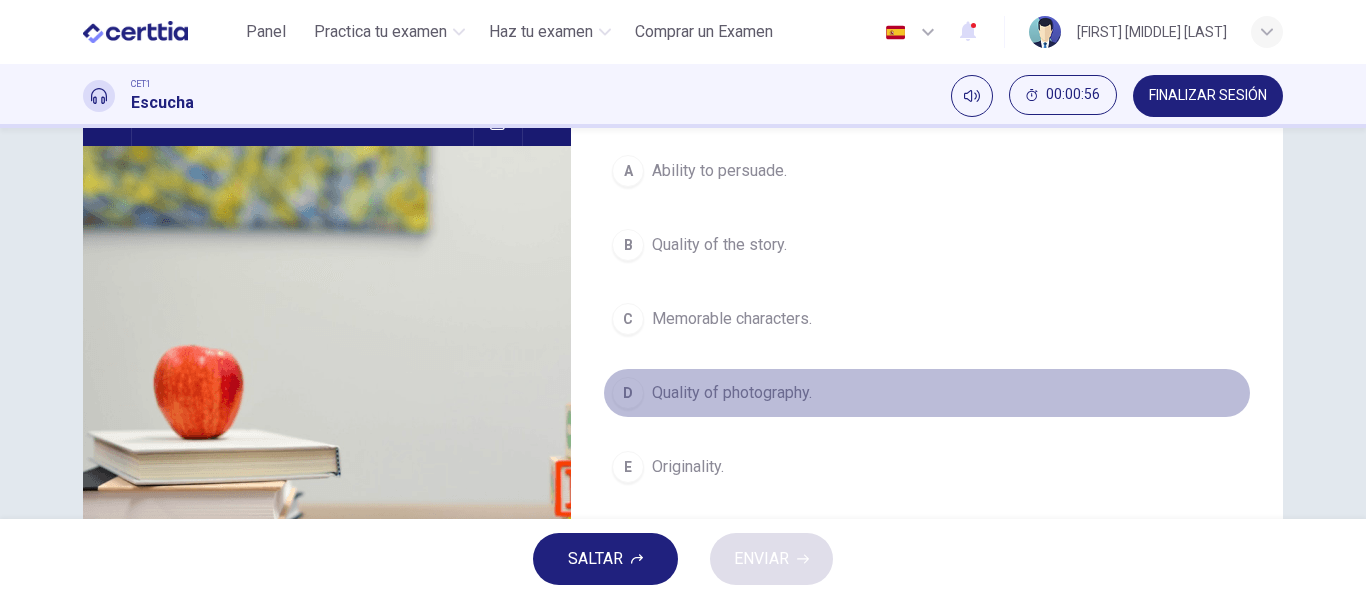 click on "Quality of photography." at bounding box center (732, 393) 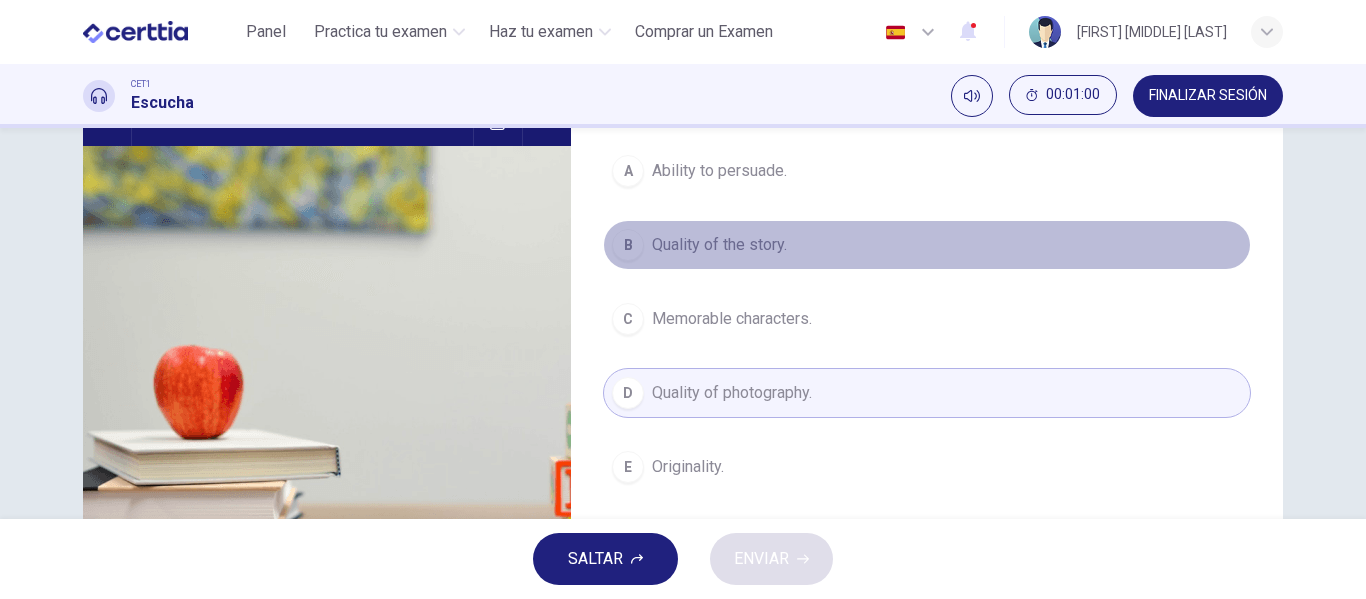 click on "Quality of the story." at bounding box center [719, 245] 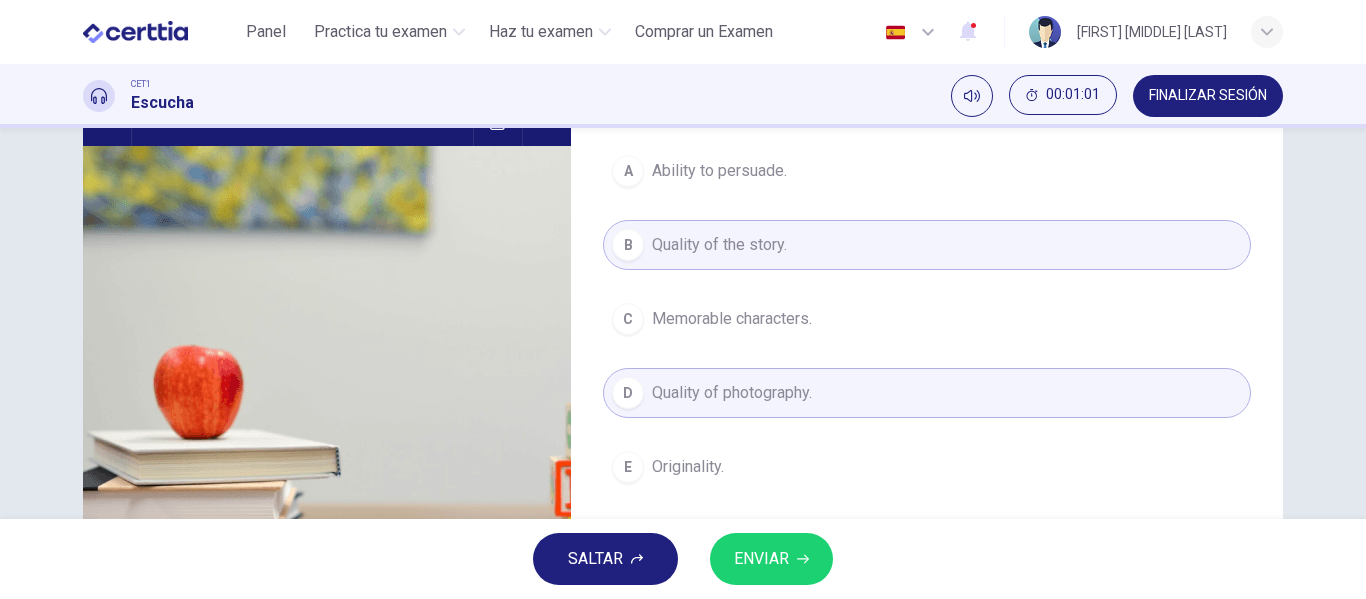 click on "Originality." at bounding box center (688, 467) 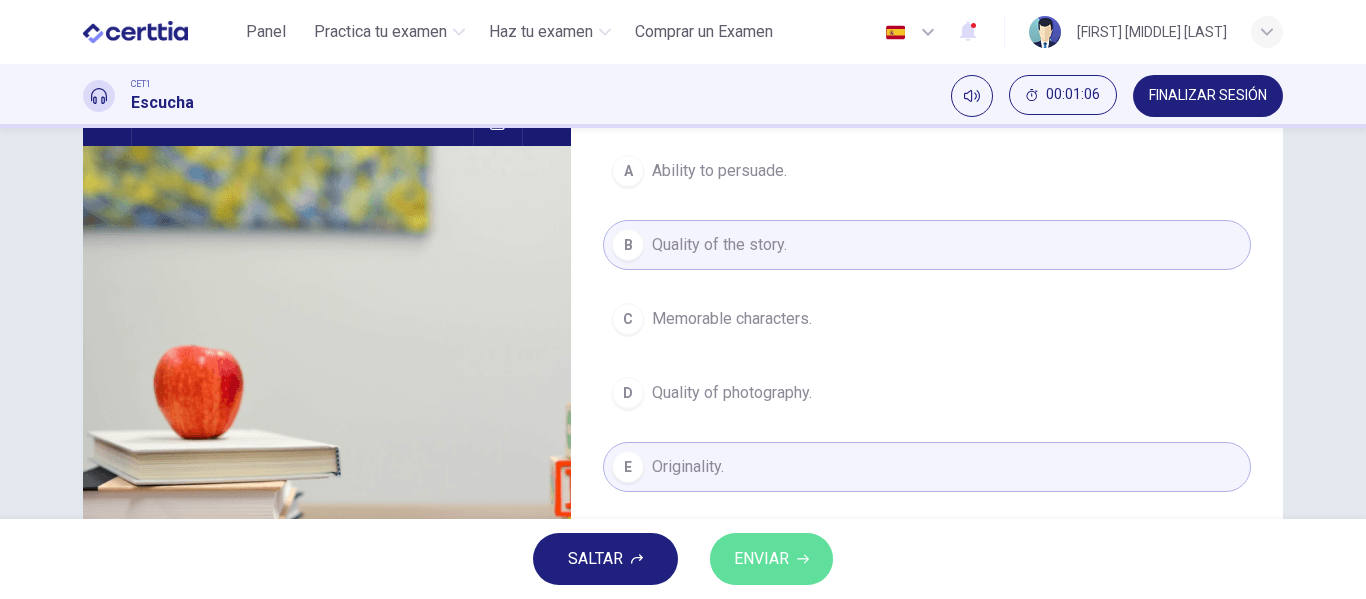 click on "ENVIAR" at bounding box center (761, 559) 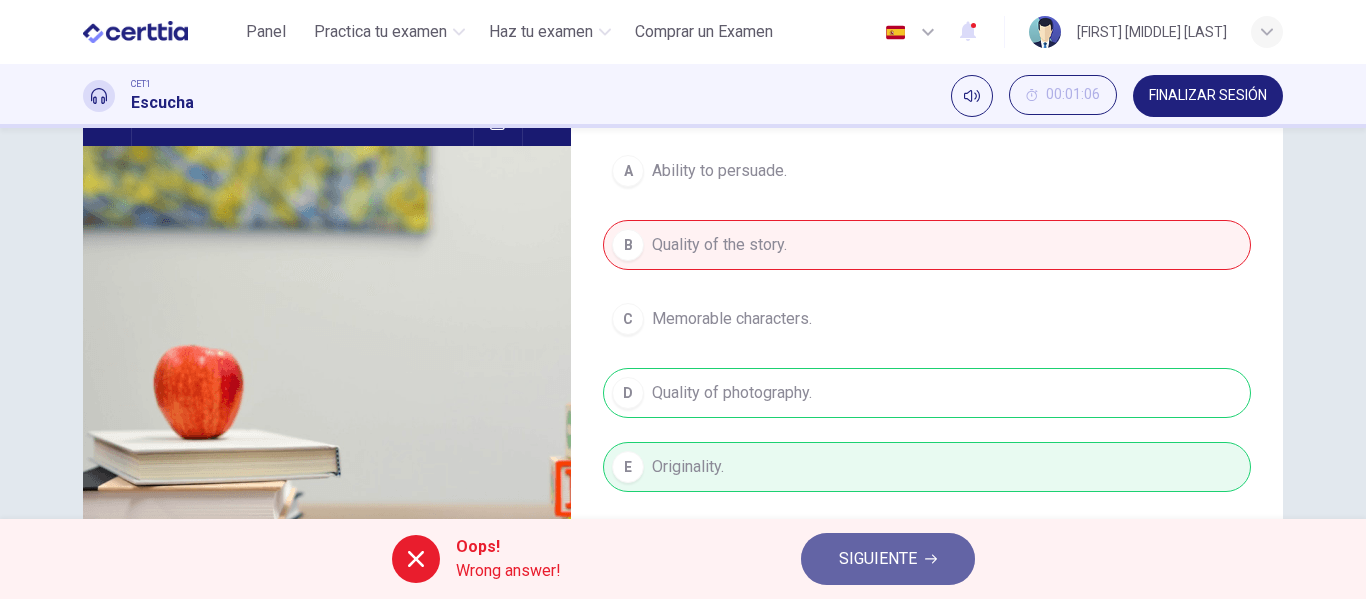 click on "SIGUIENTE" at bounding box center (888, 559) 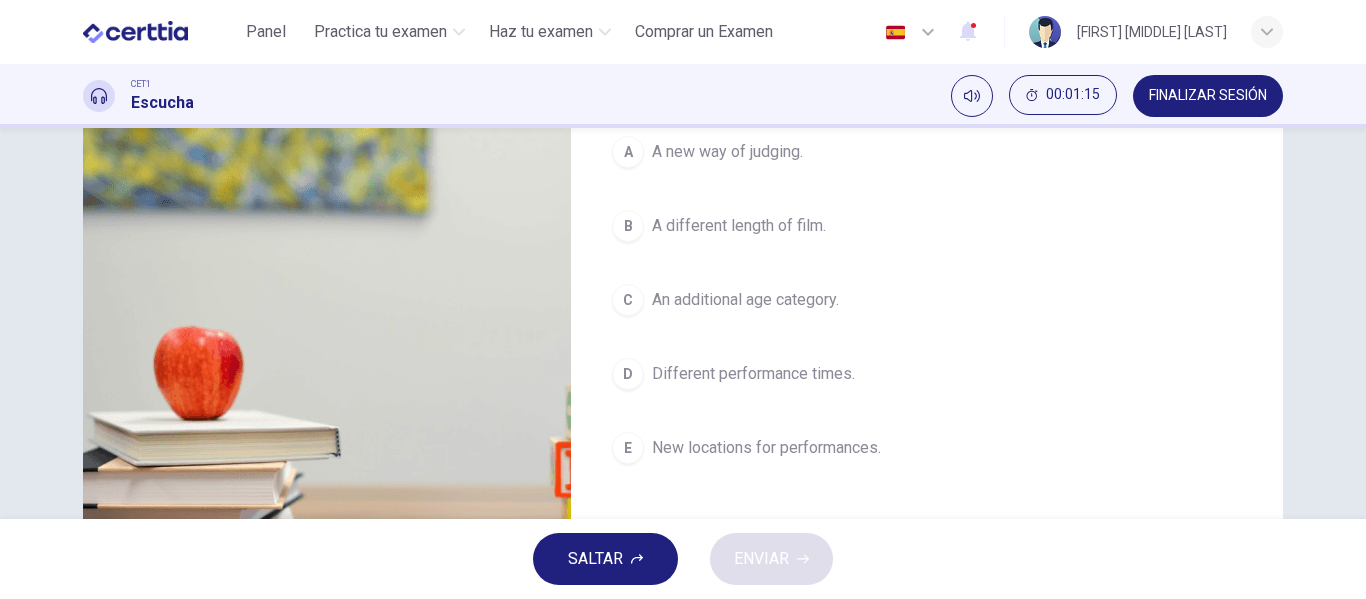 scroll, scrollTop: 261, scrollLeft: 0, axis: vertical 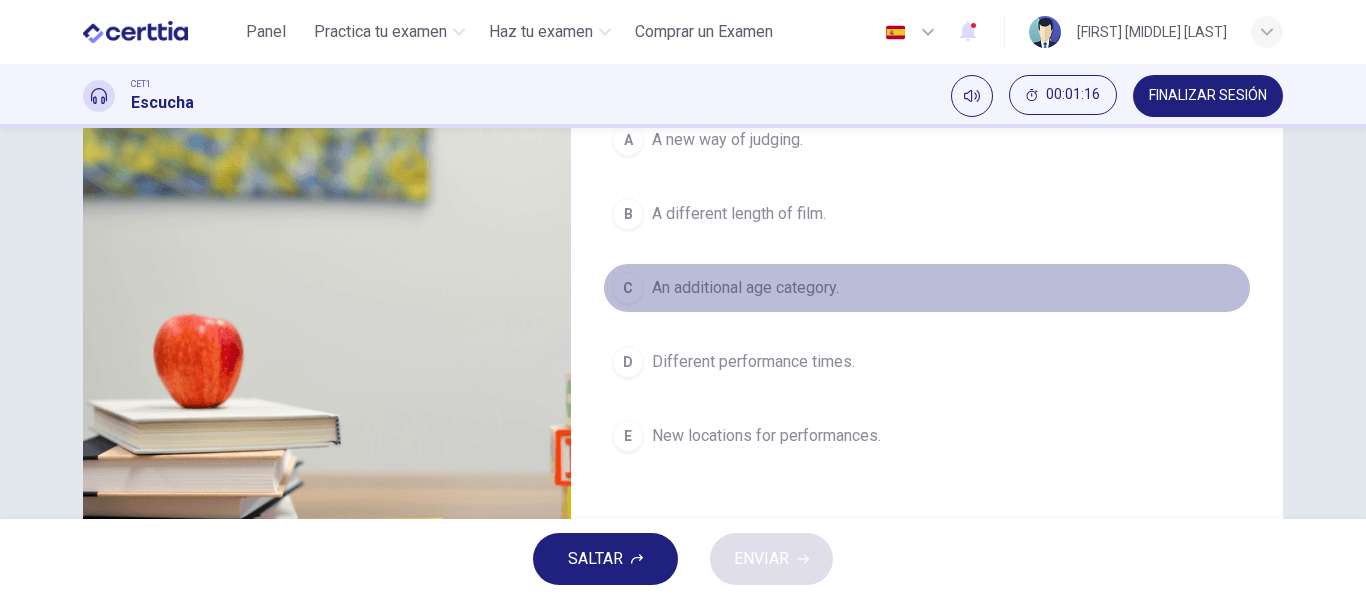 click on "An additional age category." at bounding box center (745, 288) 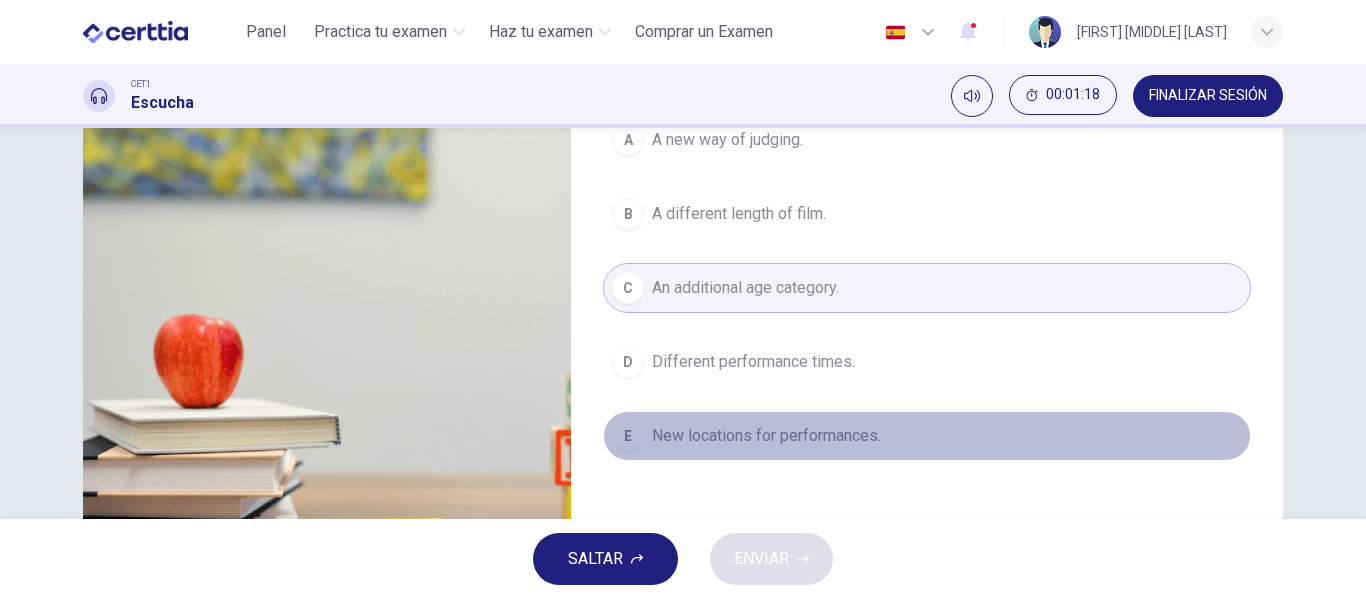 click on "New locations for performances." at bounding box center (766, 436) 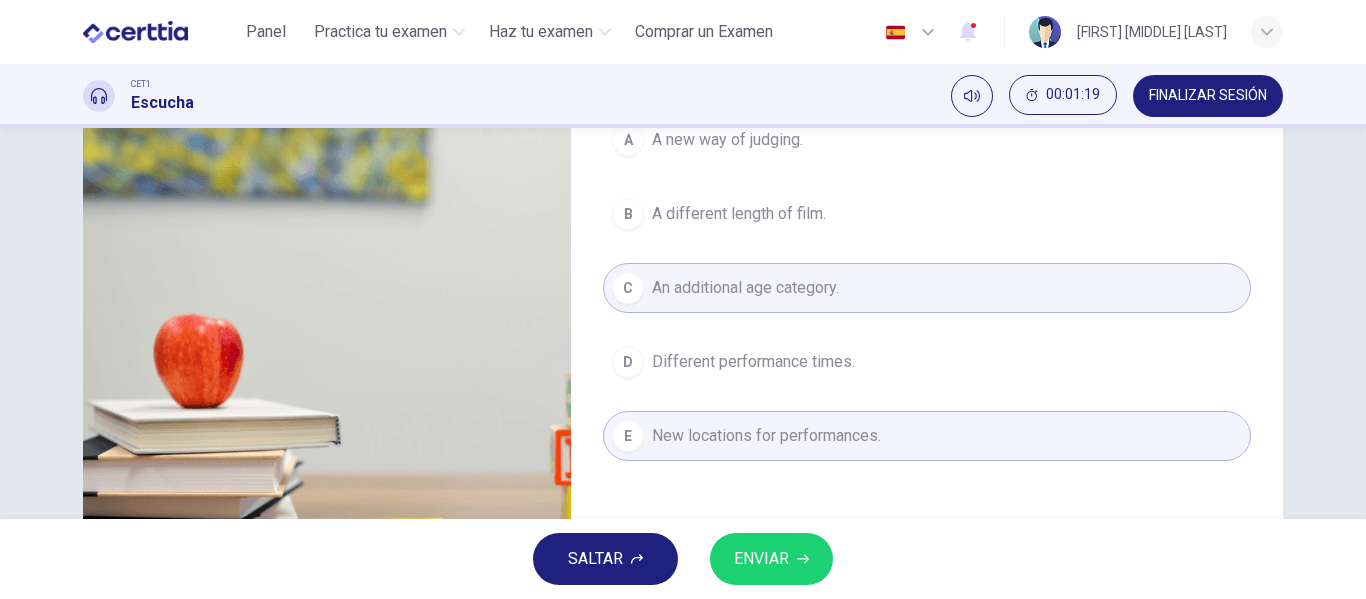 click on "ENVIAR" at bounding box center (761, 559) 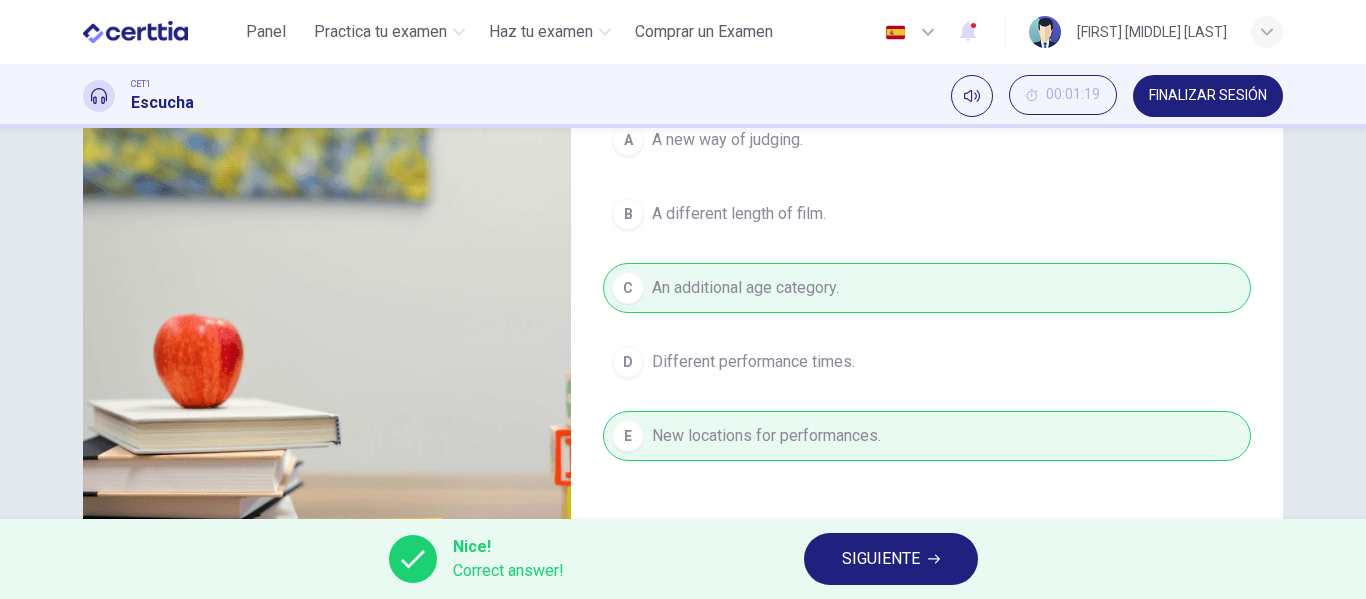 type on "**" 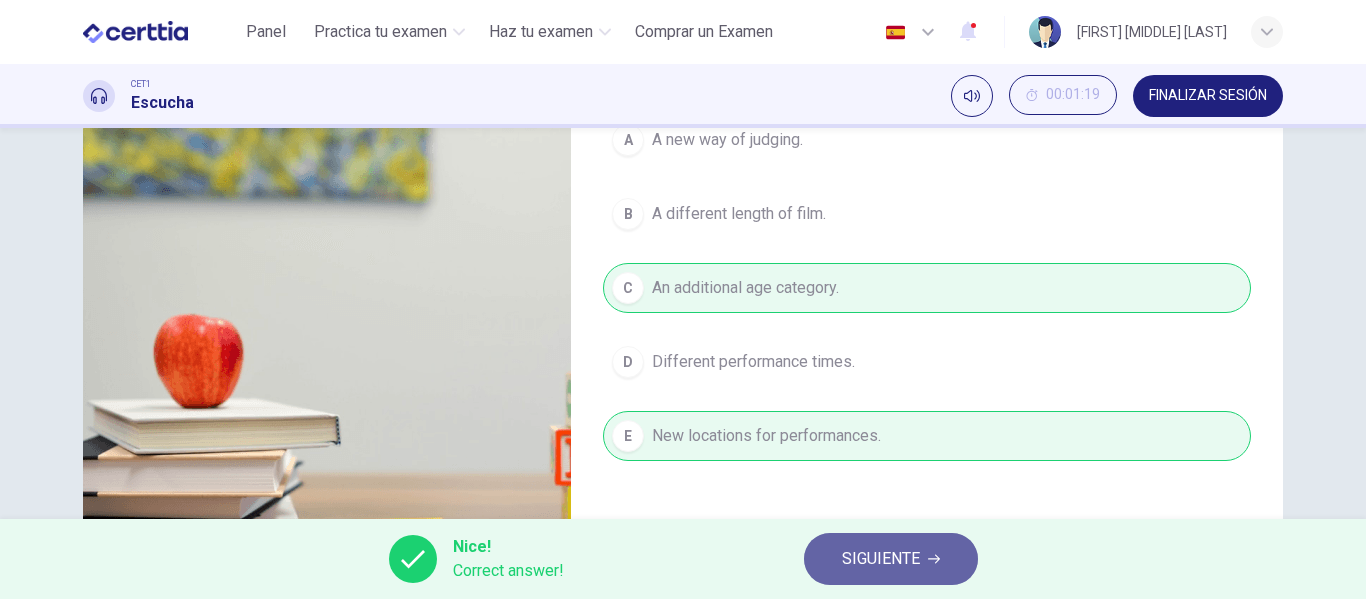 click on "SIGUIENTE" at bounding box center (881, 559) 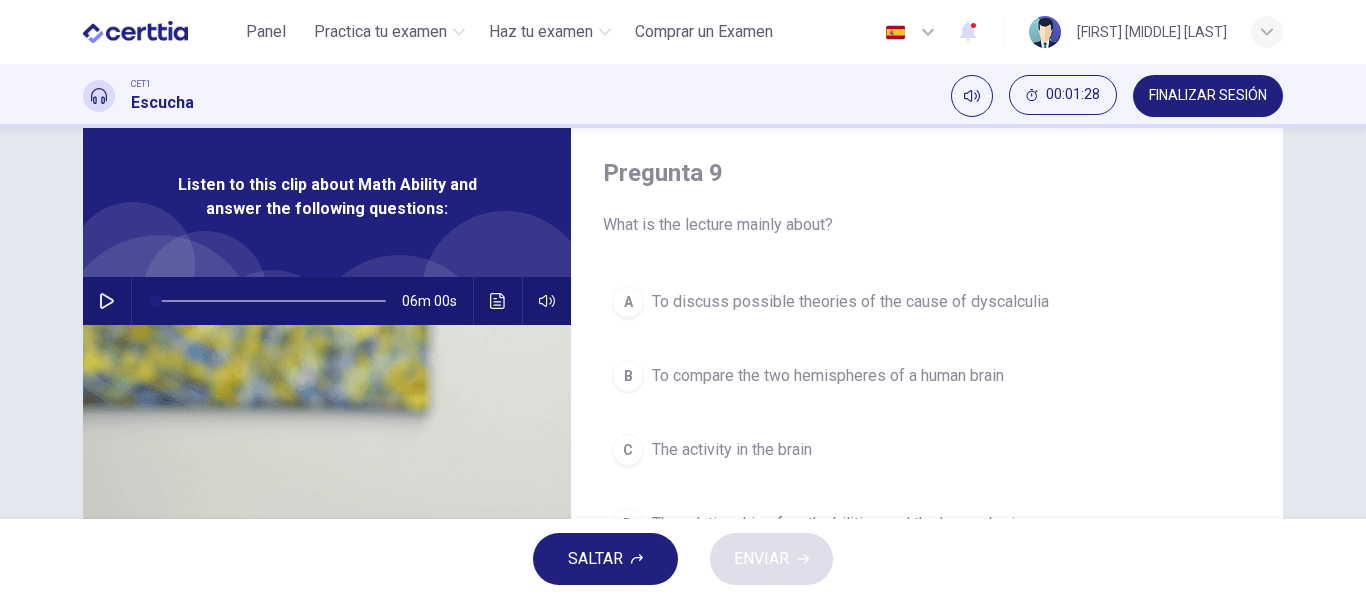scroll, scrollTop: 0, scrollLeft: 0, axis: both 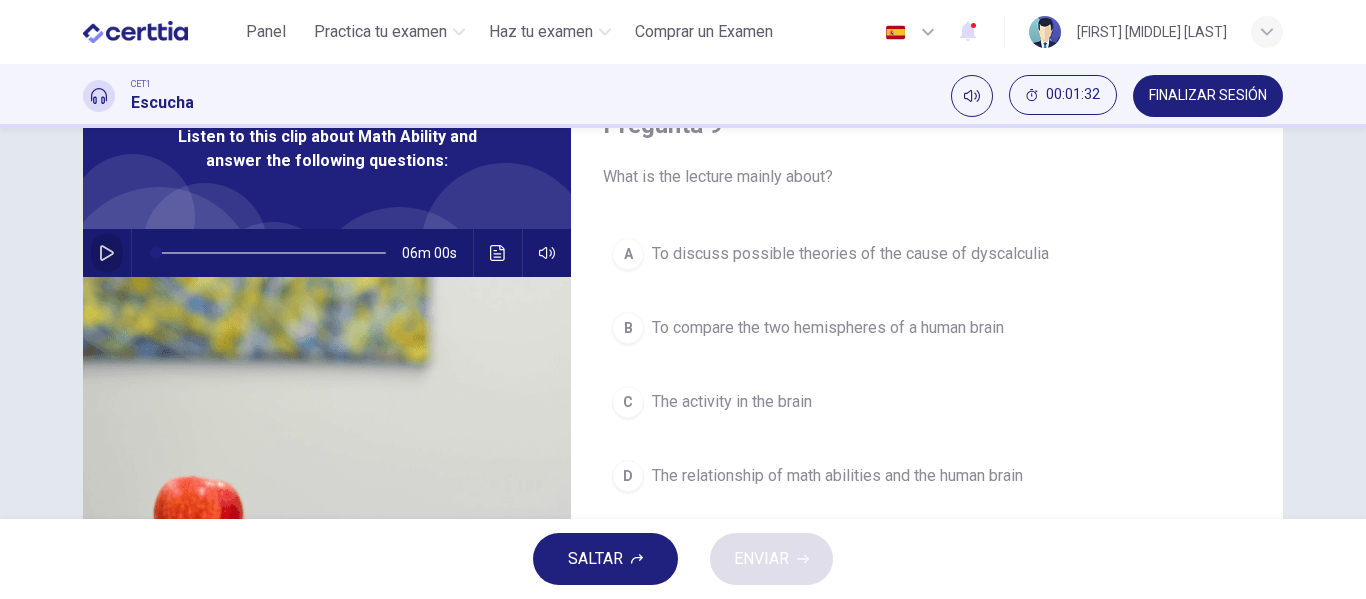 click 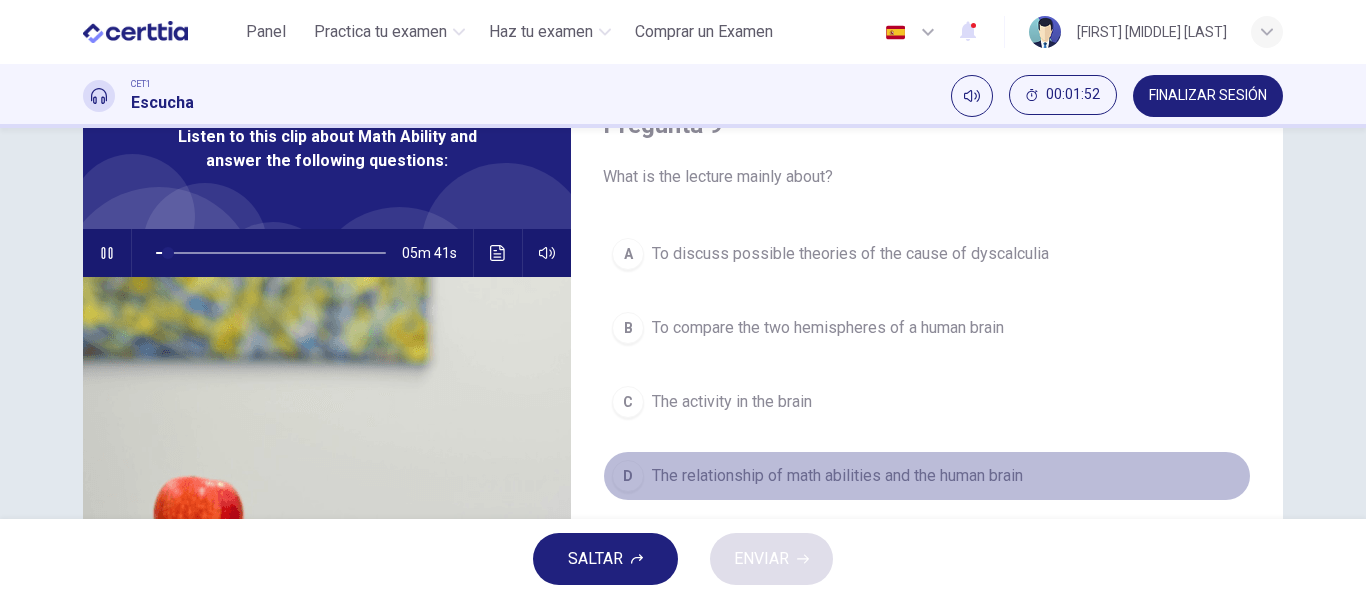 click on "The relationship of math abilities and the human brain" at bounding box center [837, 476] 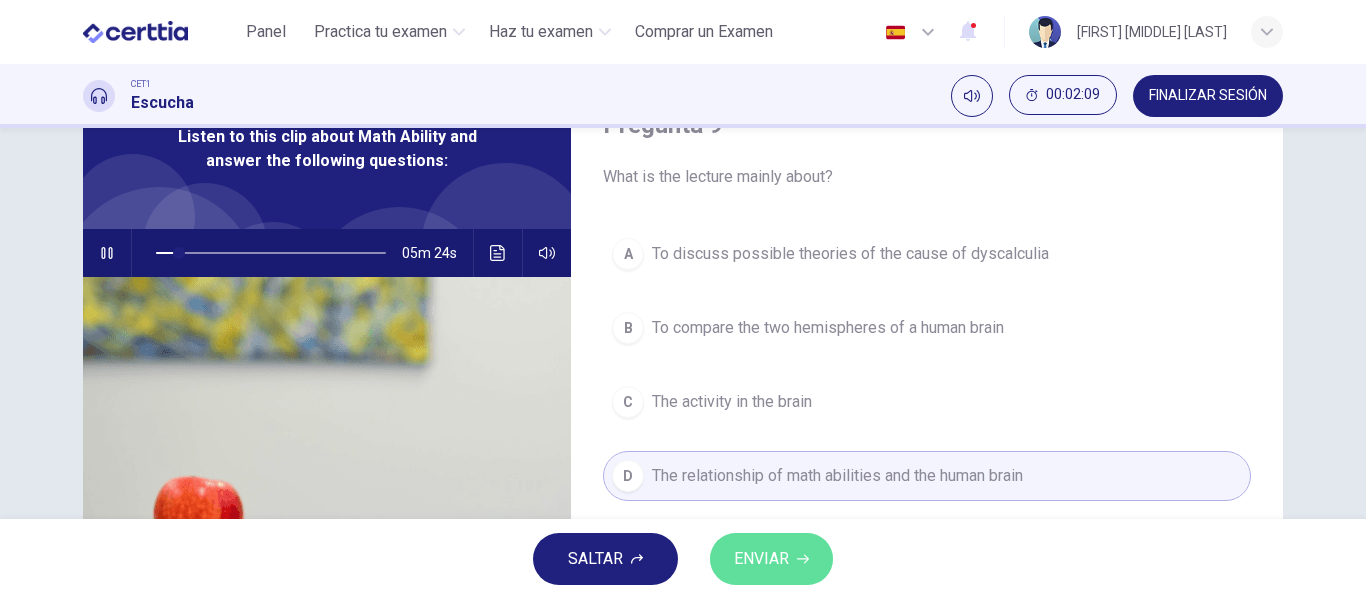 click on "ENVIAR" at bounding box center (761, 559) 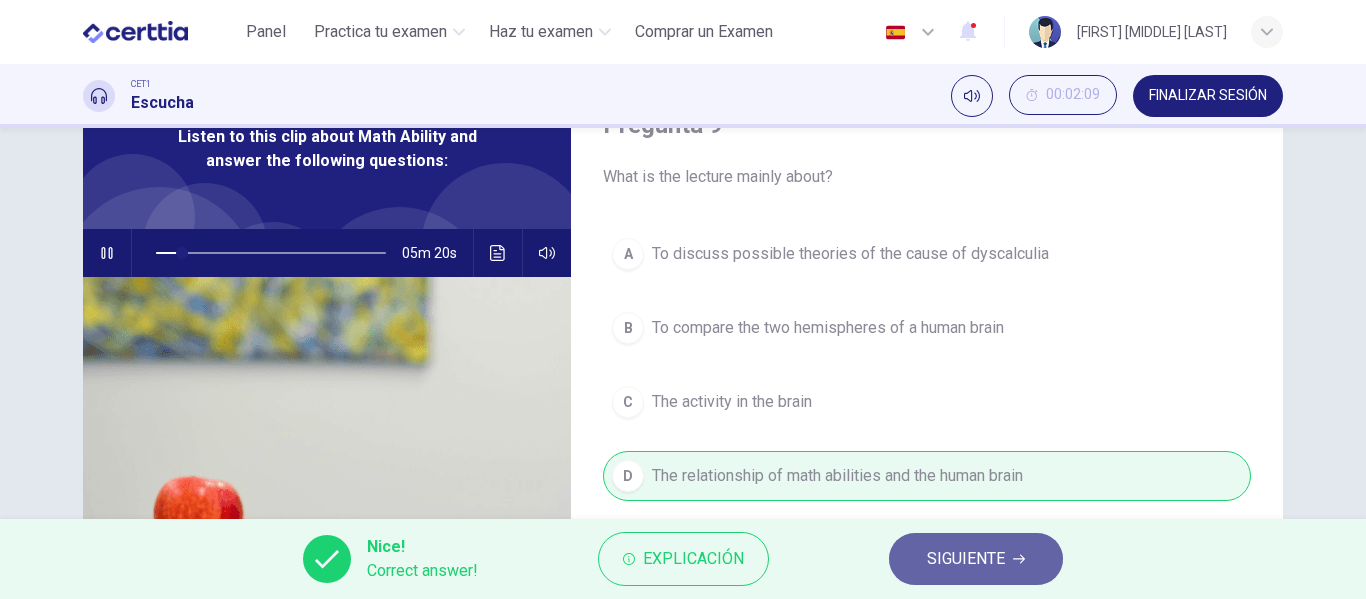 click on "SIGUIENTE" at bounding box center [966, 559] 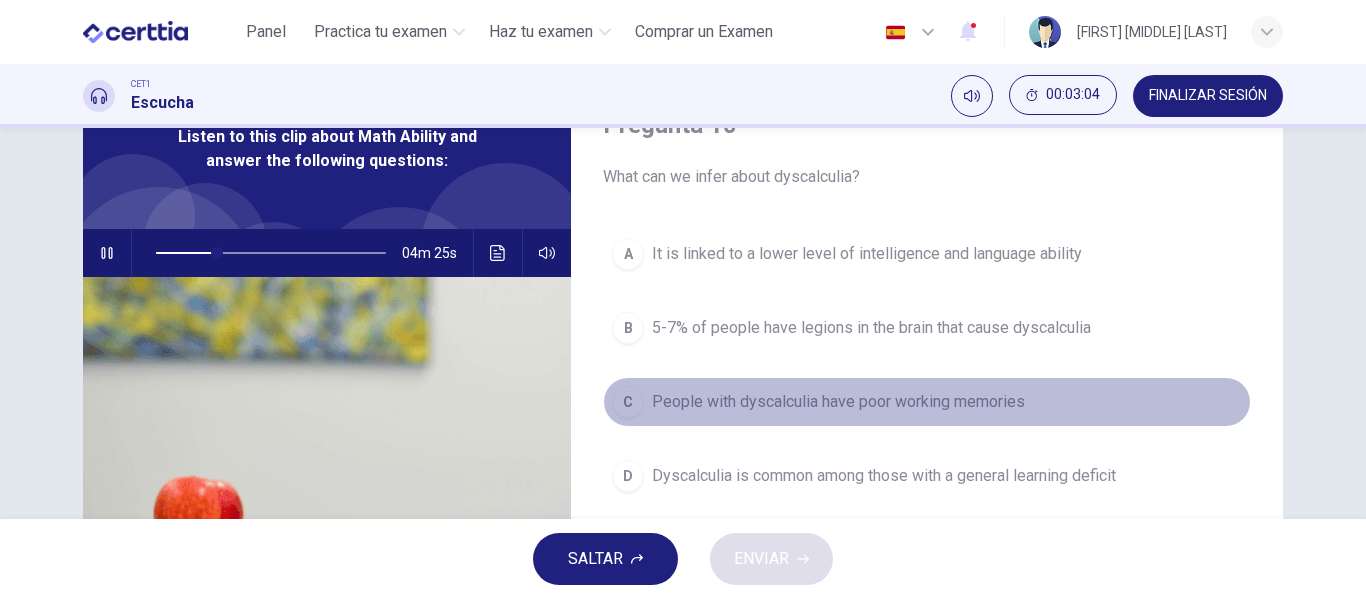 click on "People with dyscalculia have poor working memories" at bounding box center (838, 402) 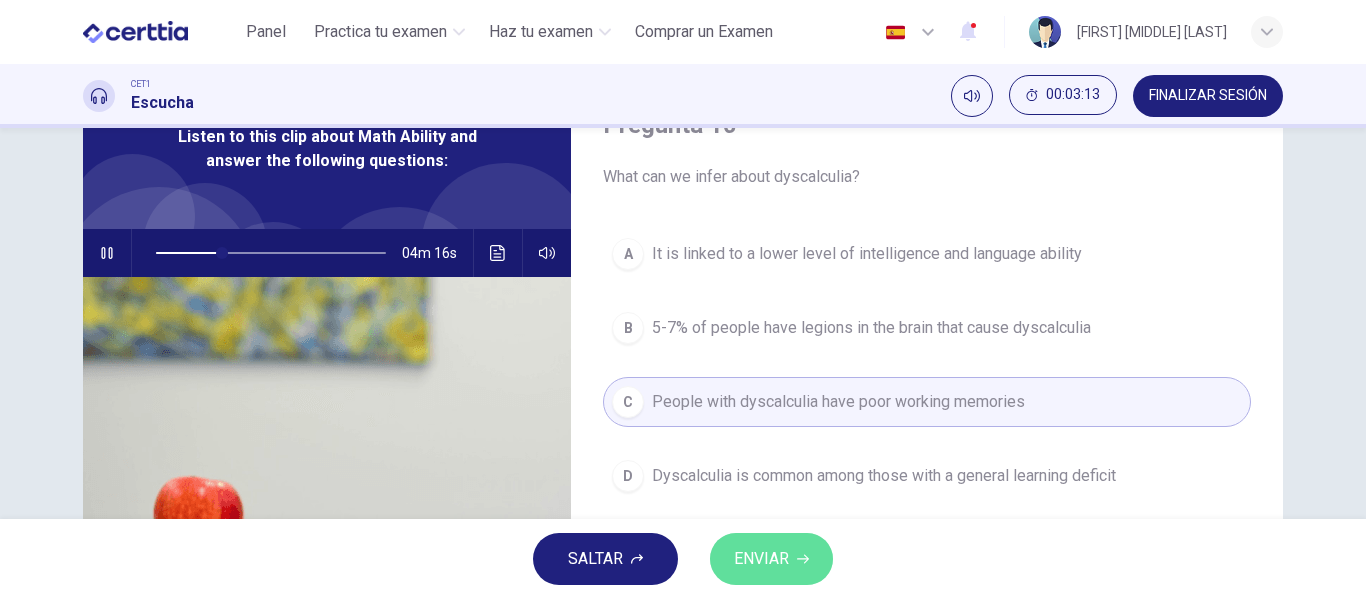 click on "ENVIAR" at bounding box center (761, 559) 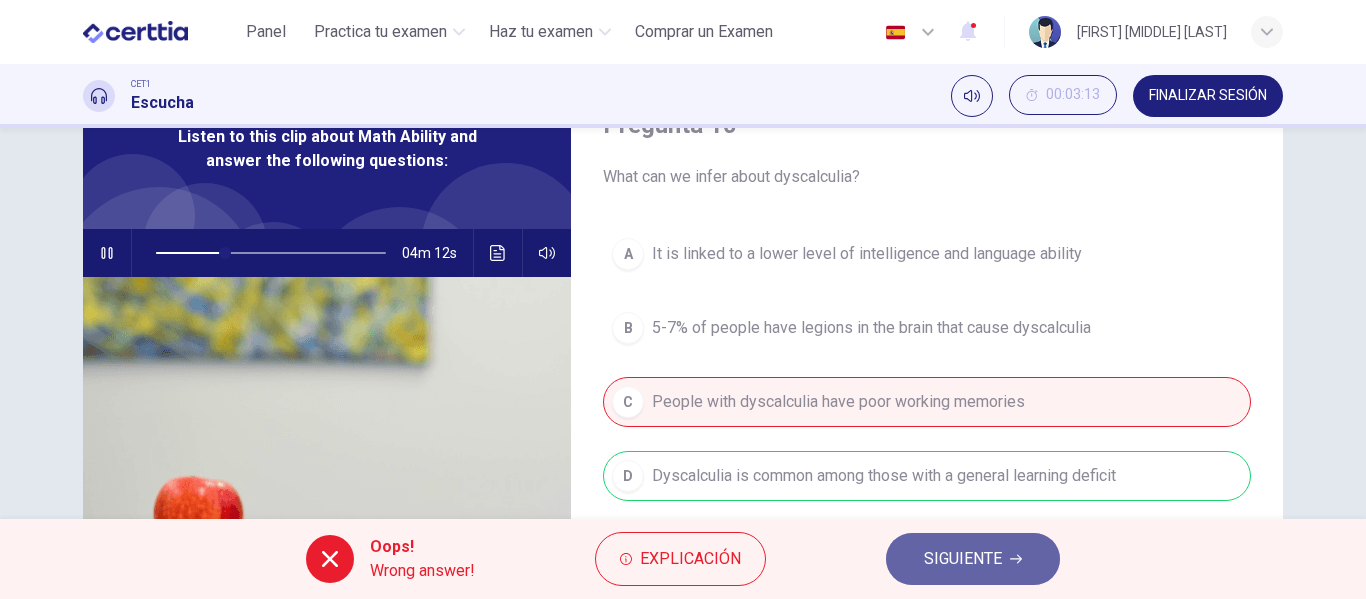 click on "SIGUIENTE" at bounding box center (963, 559) 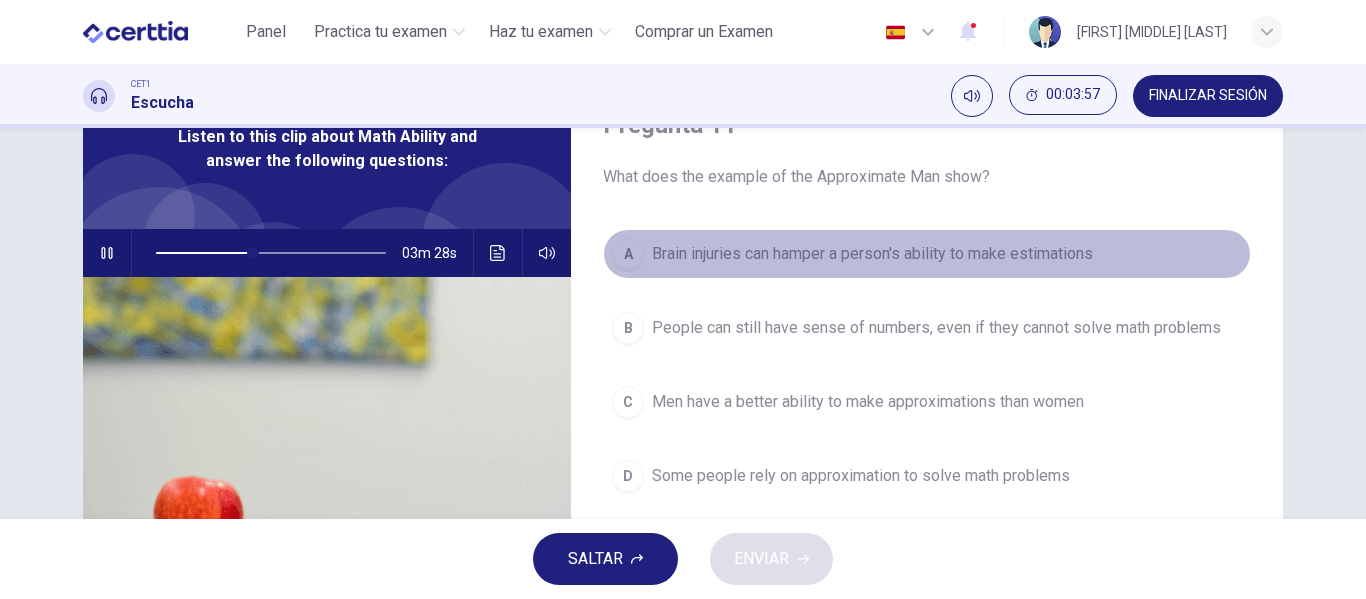 click on "Brain injuries can hamper a person's ability to make estimations" at bounding box center [872, 254] 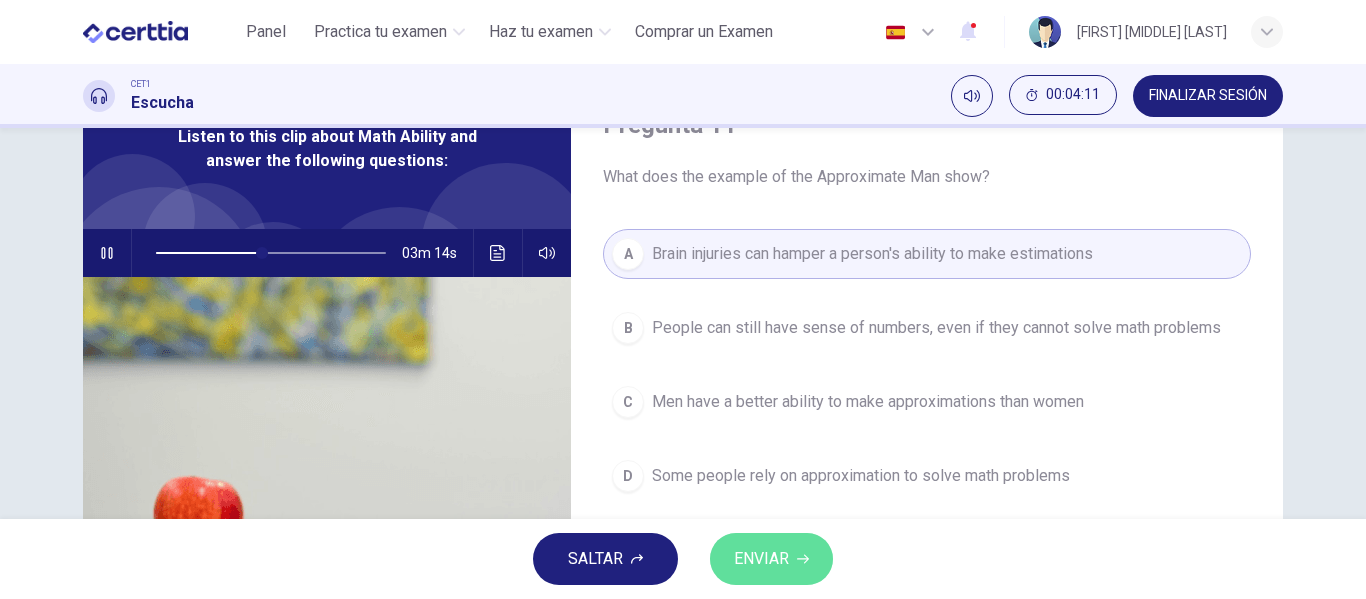 click on "ENVIAR" at bounding box center (761, 559) 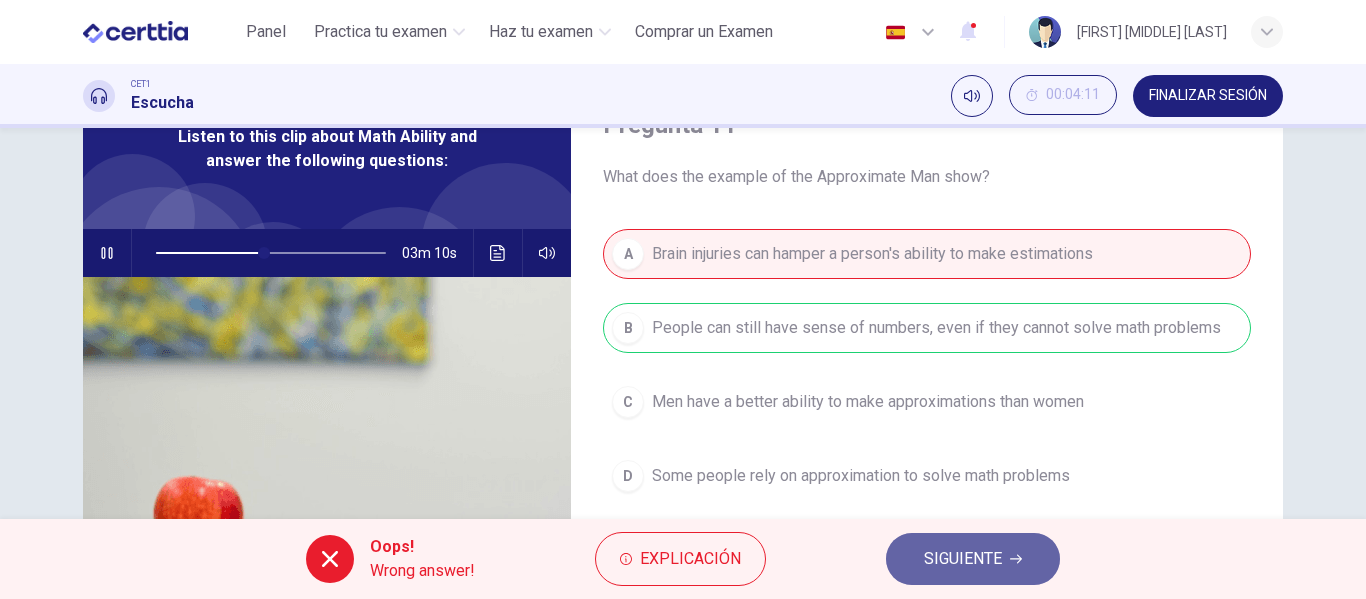 click on "SIGUIENTE" at bounding box center (963, 559) 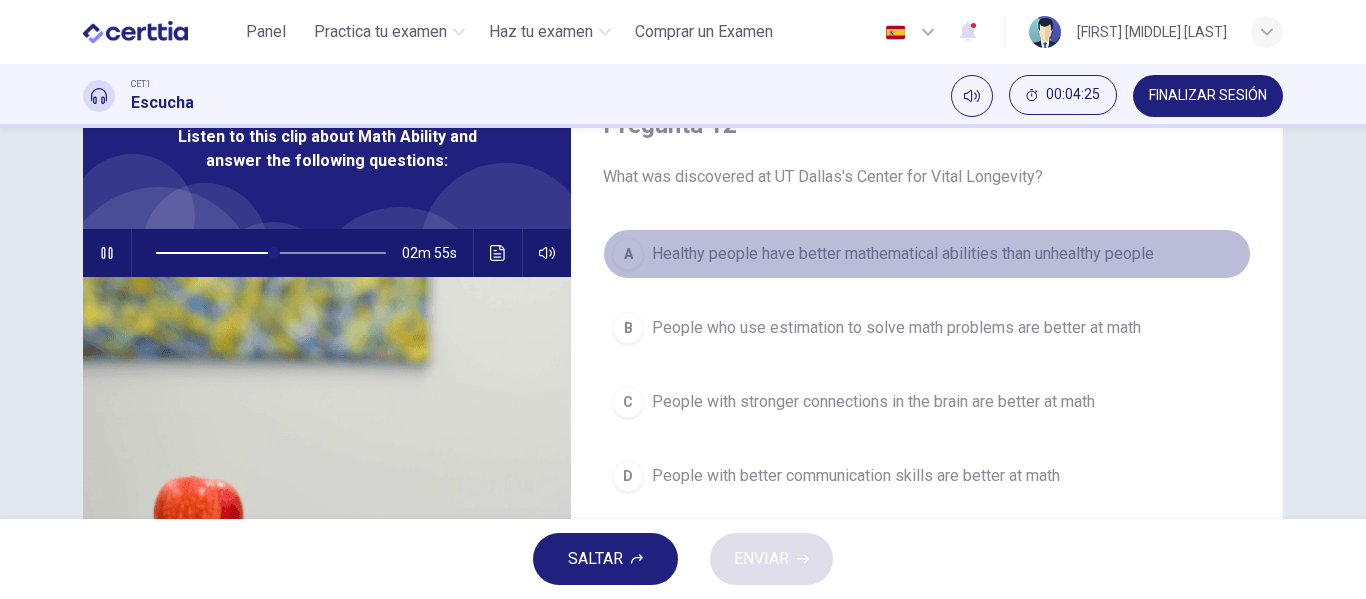 click on "Healthy people have better mathematical abilities than unhealthy people" at bounding box center (903, 254) 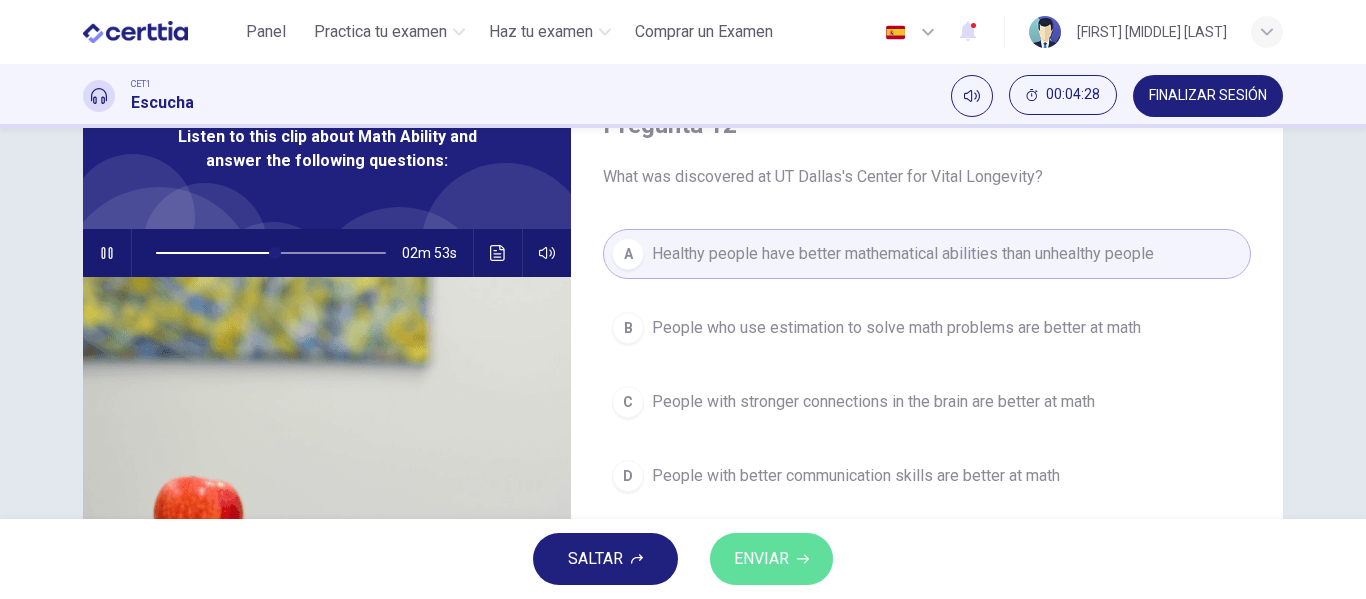 click on "ENVIAR" at bounding box center [761, 559] 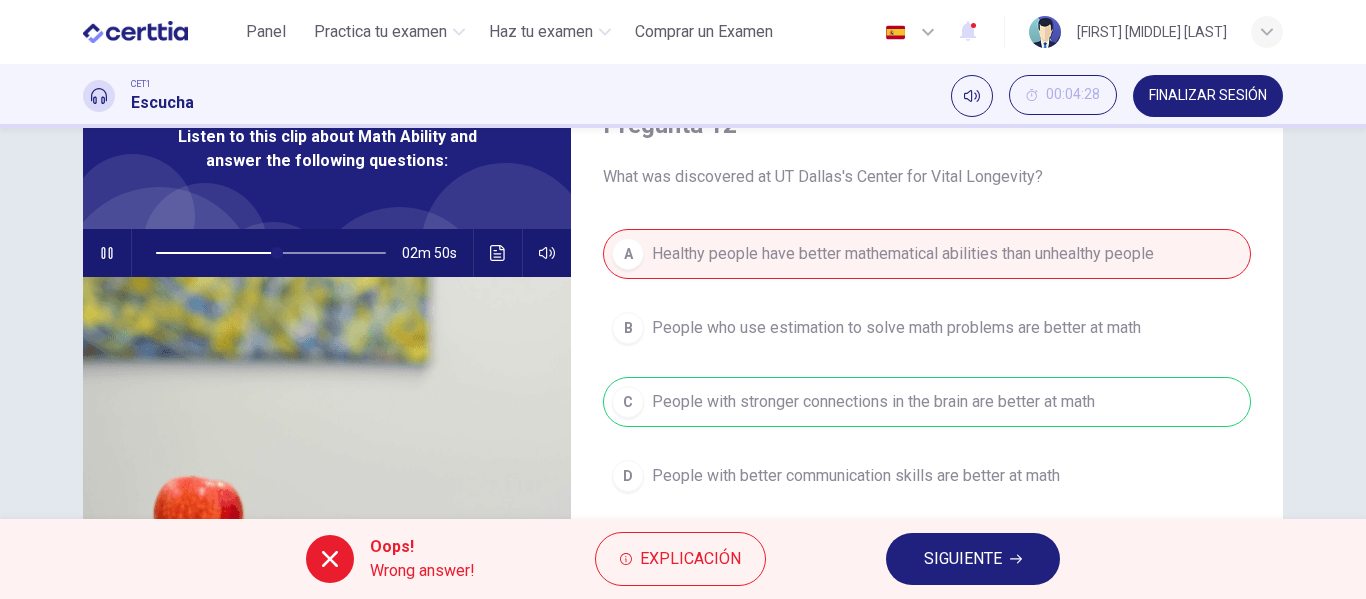 type on "**" 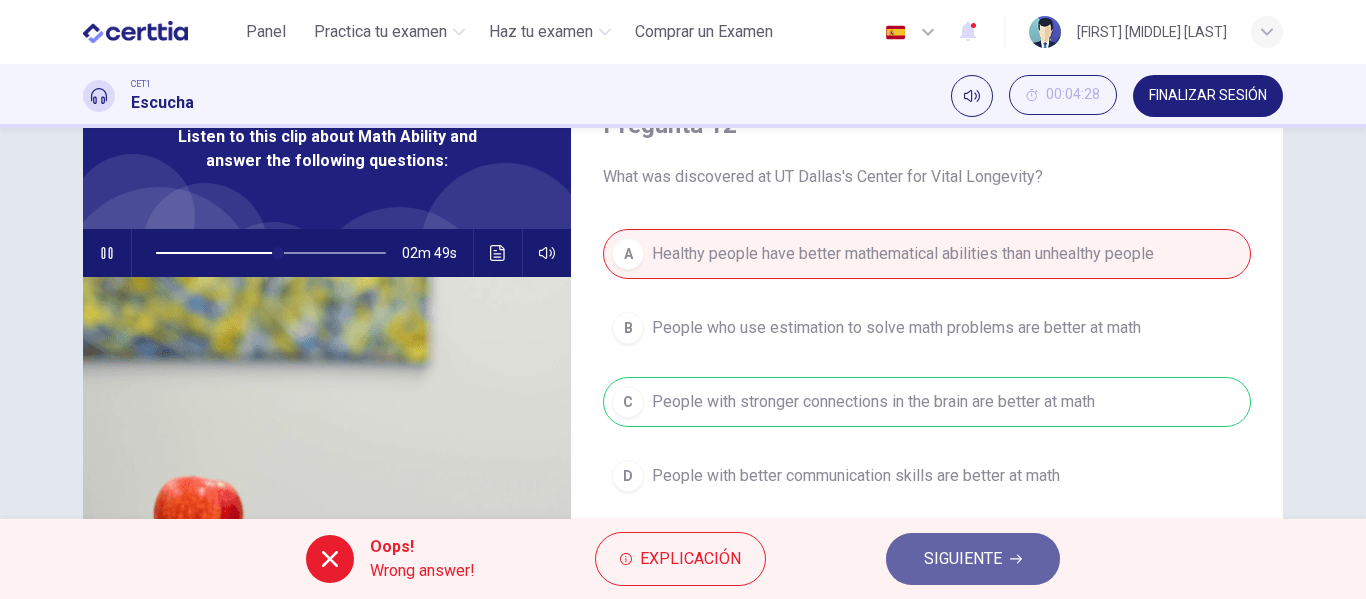 click on "SIGUIENTE" at bounding box center (963, 559) 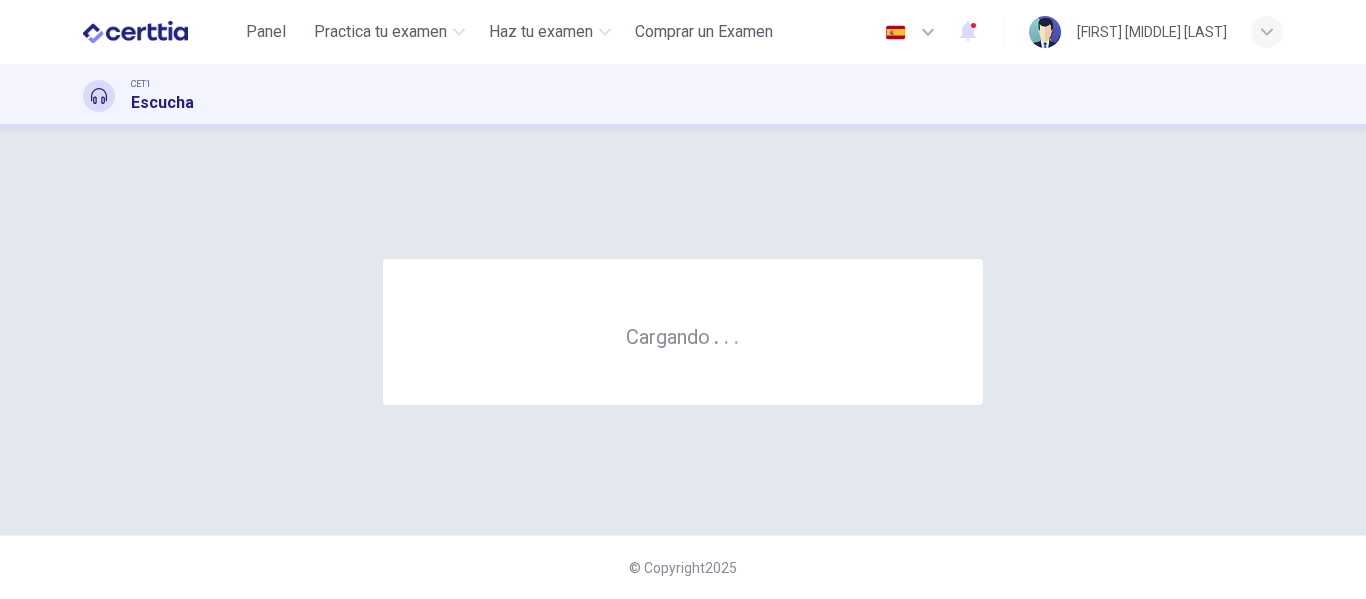 scroll, scrollTop: 0, scrollLeft: 0, axis: both 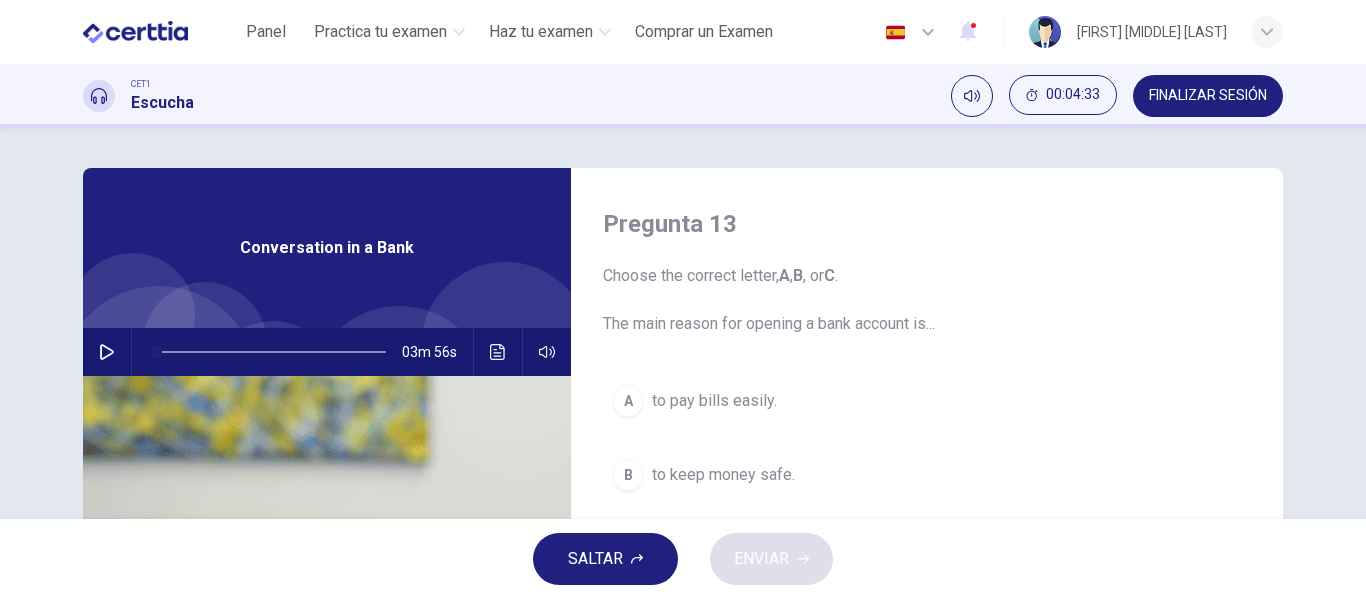 drag, startPoint x: 1355, startPoint y: 176, endPoint x: 1365, endPoint y: 267, distance: 91.5478 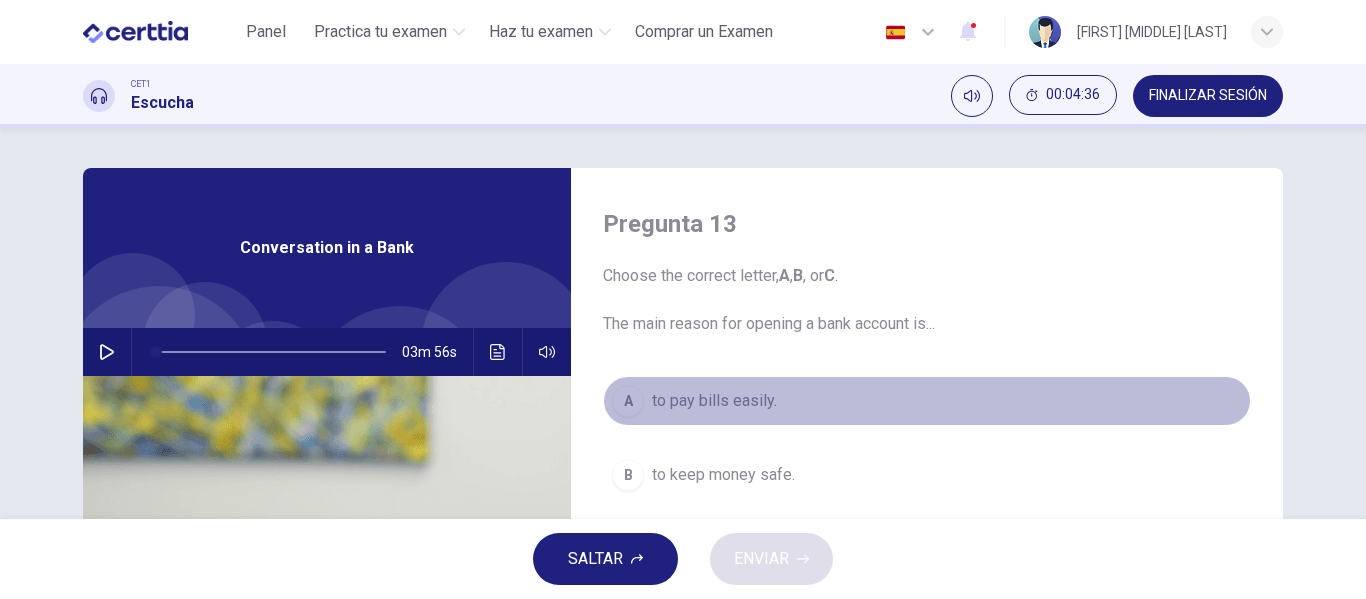 click on "to pay bills easily." at bounding box center (714, 401) 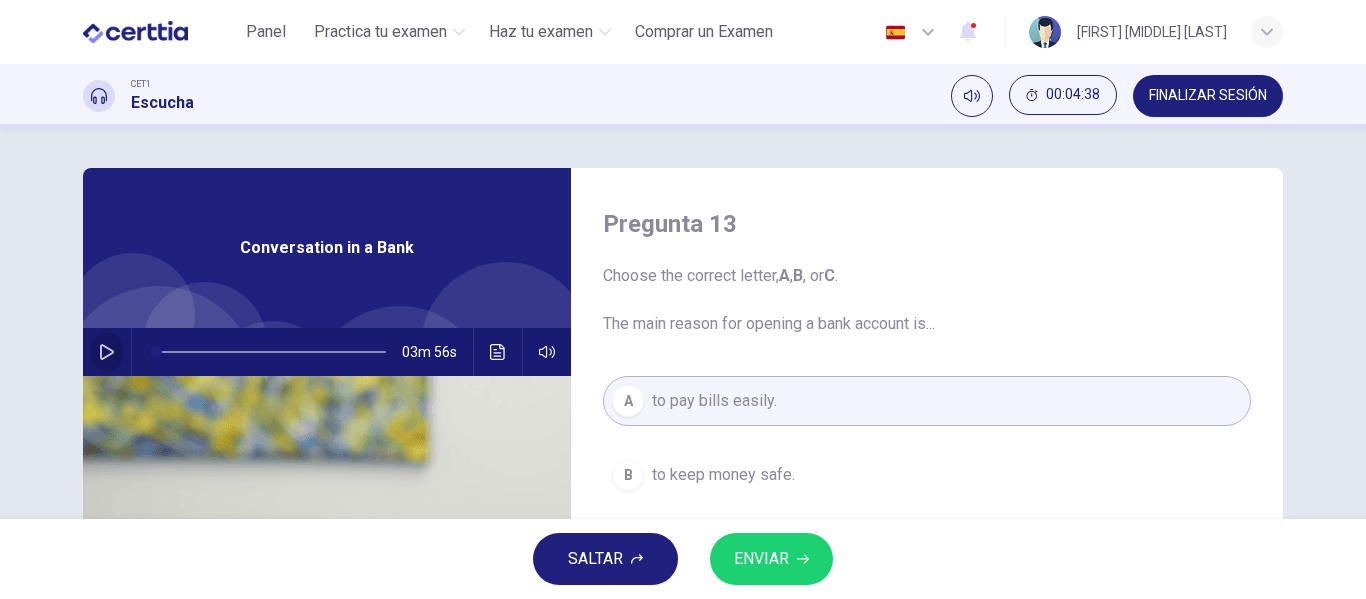 click at bounding box center [107, 352] 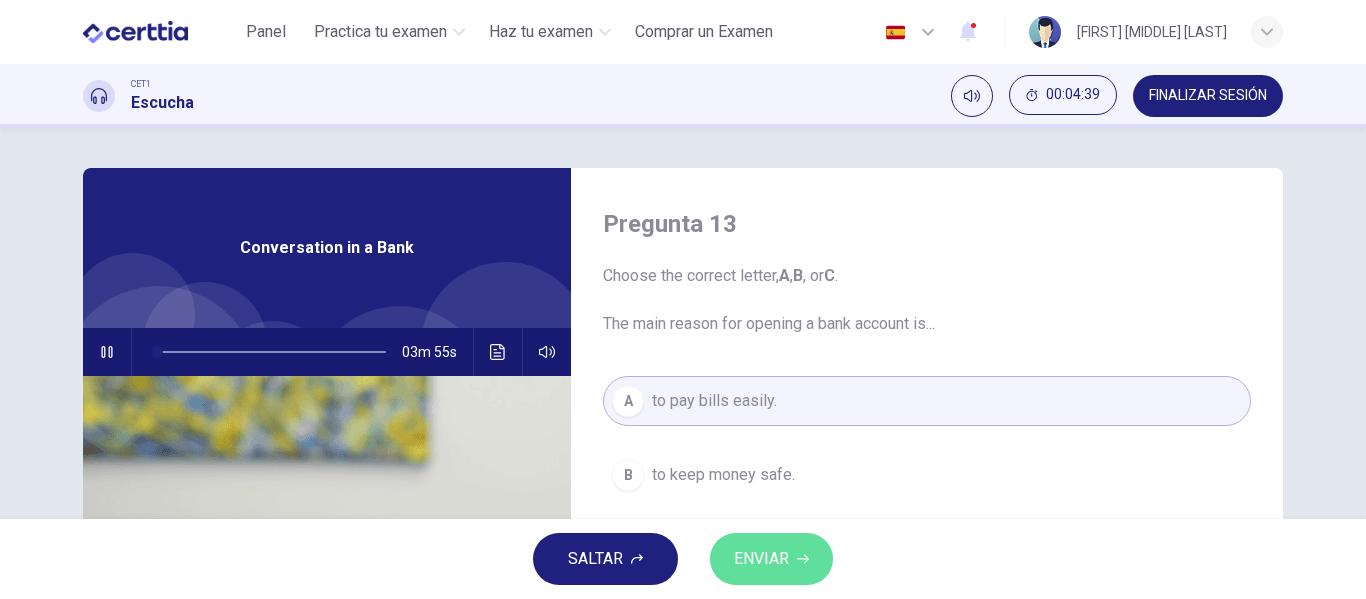 click on "ENVIAR" at bounding box center [761, 559] 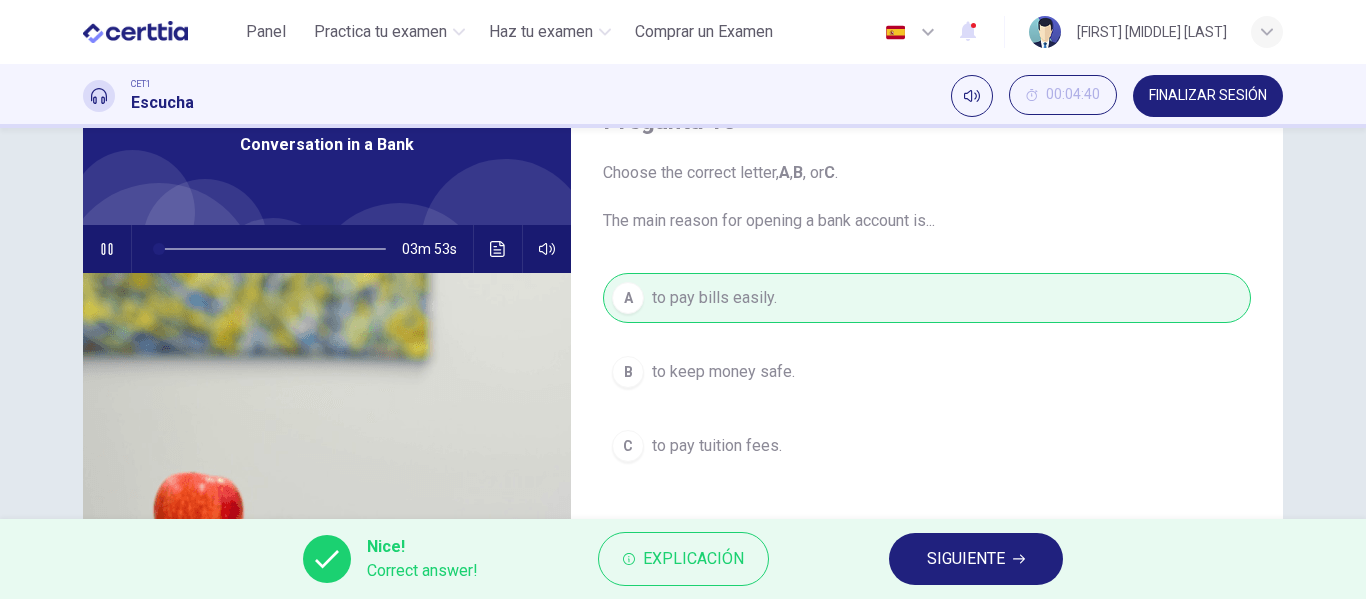 scroll, scrollTop: 118, scrollLeft: 0, axis: vertical 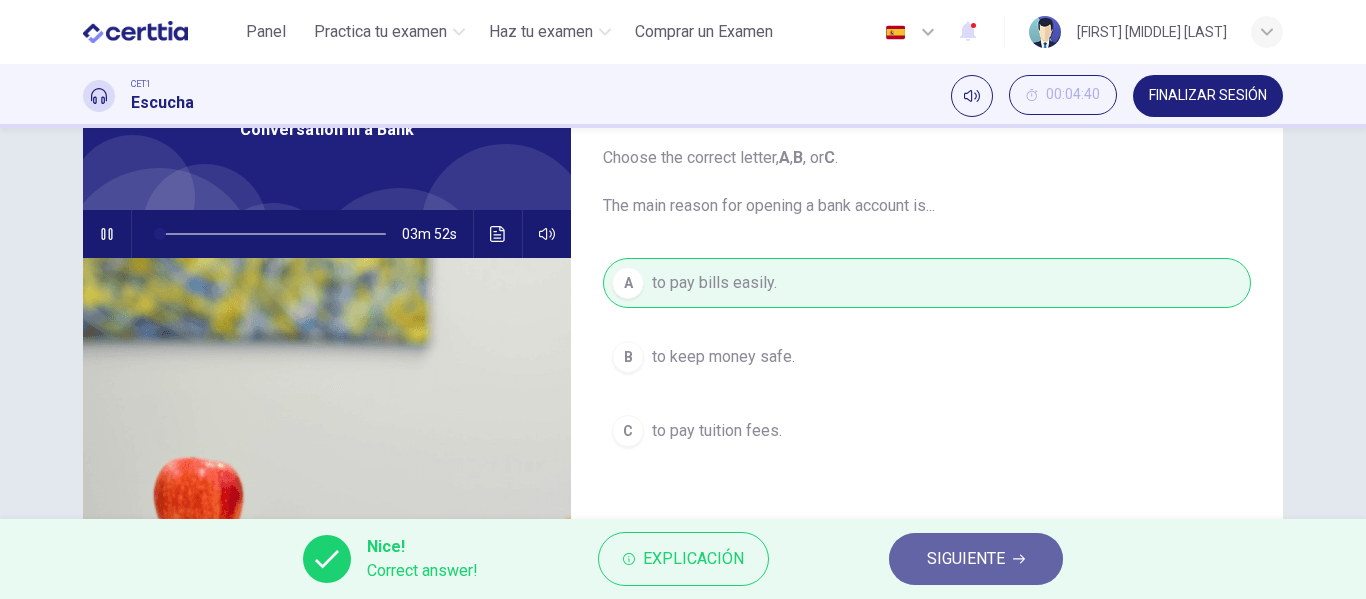 click on "SIGUIENTE" at bounding box center (966, 559) 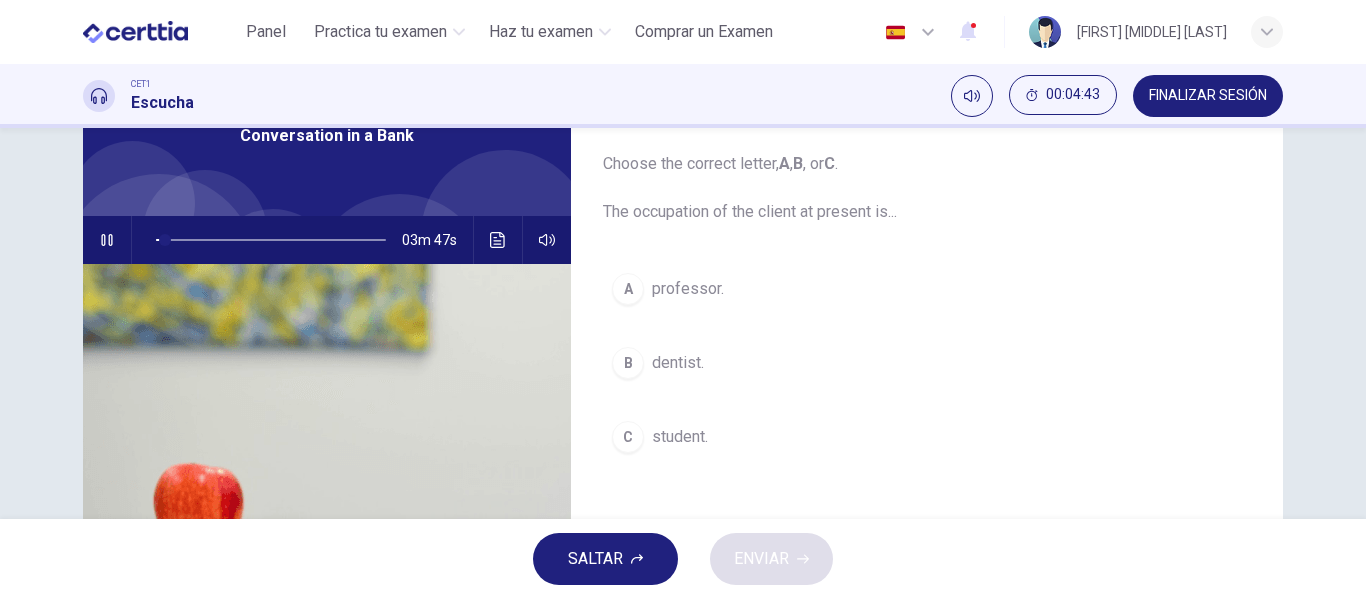 scroll, scrollTop: 110, scrollLeft: 0, axis: vertical 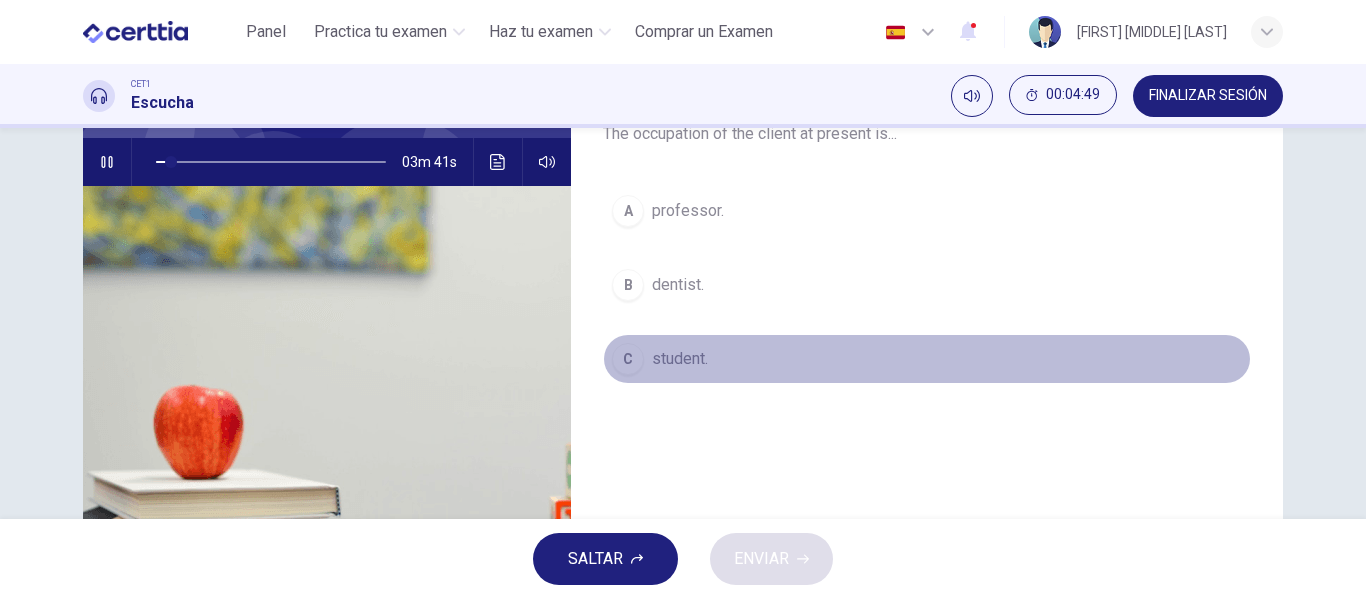 click on "student." at bounding box center (680, 359) 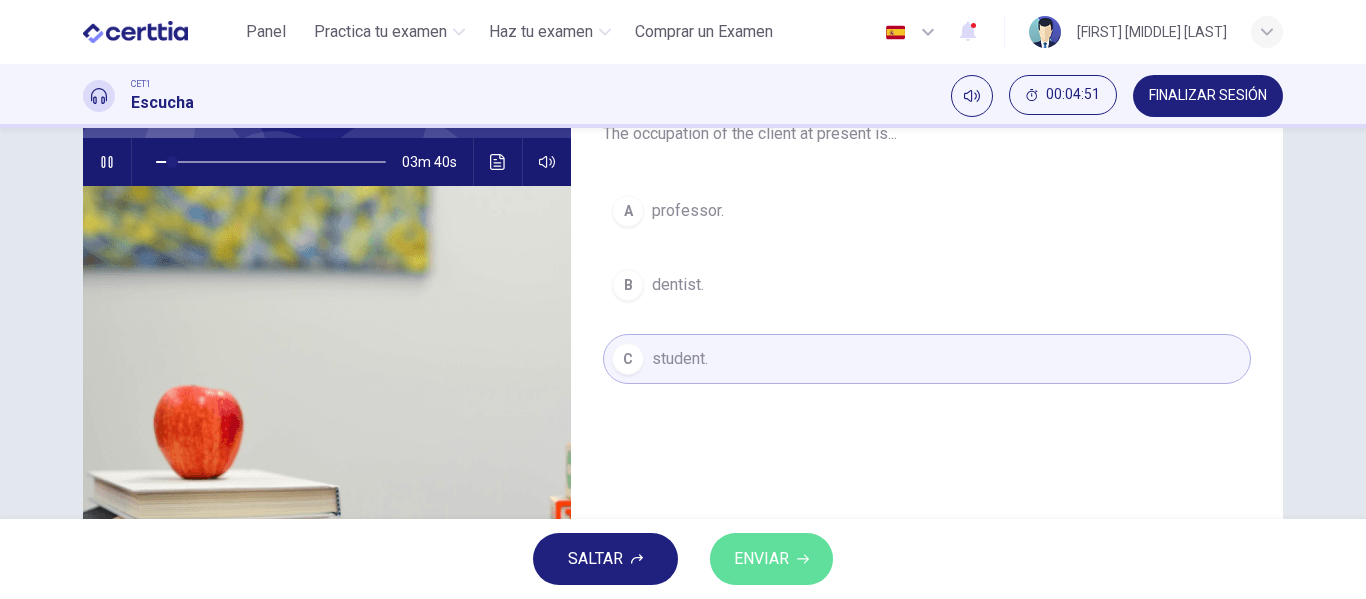 click on "ENVIAR" at bounding box center [761, 559] 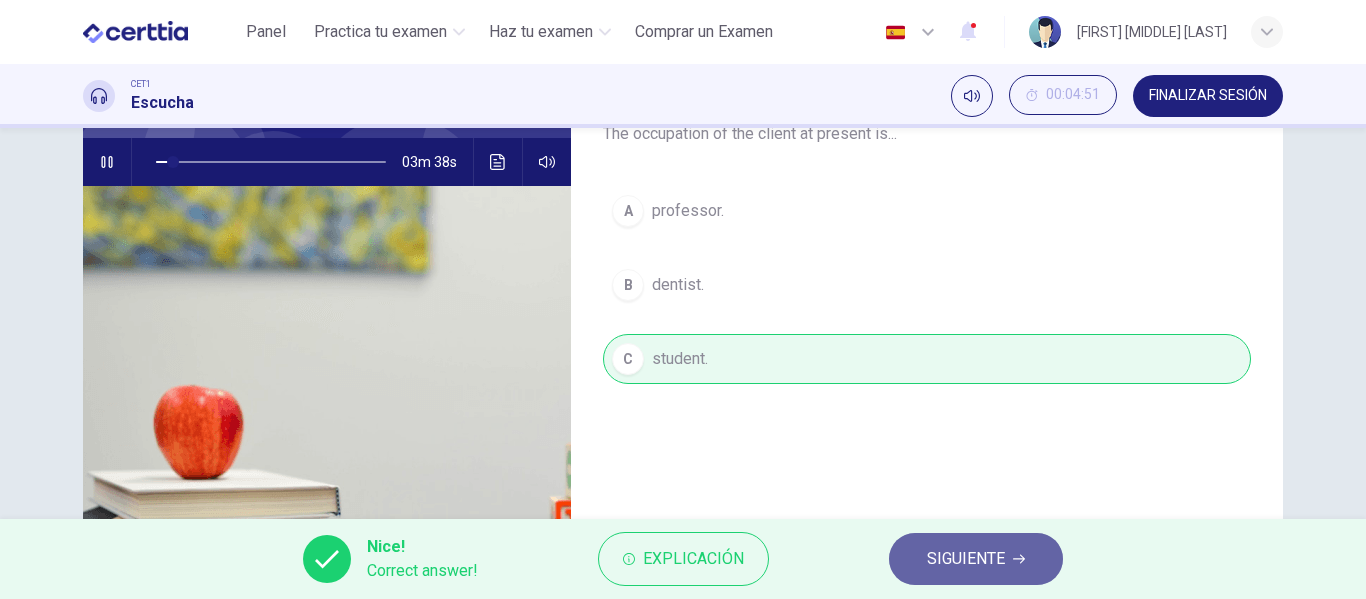 click on "SIGUIENTE" at bounding box center (976, 559) 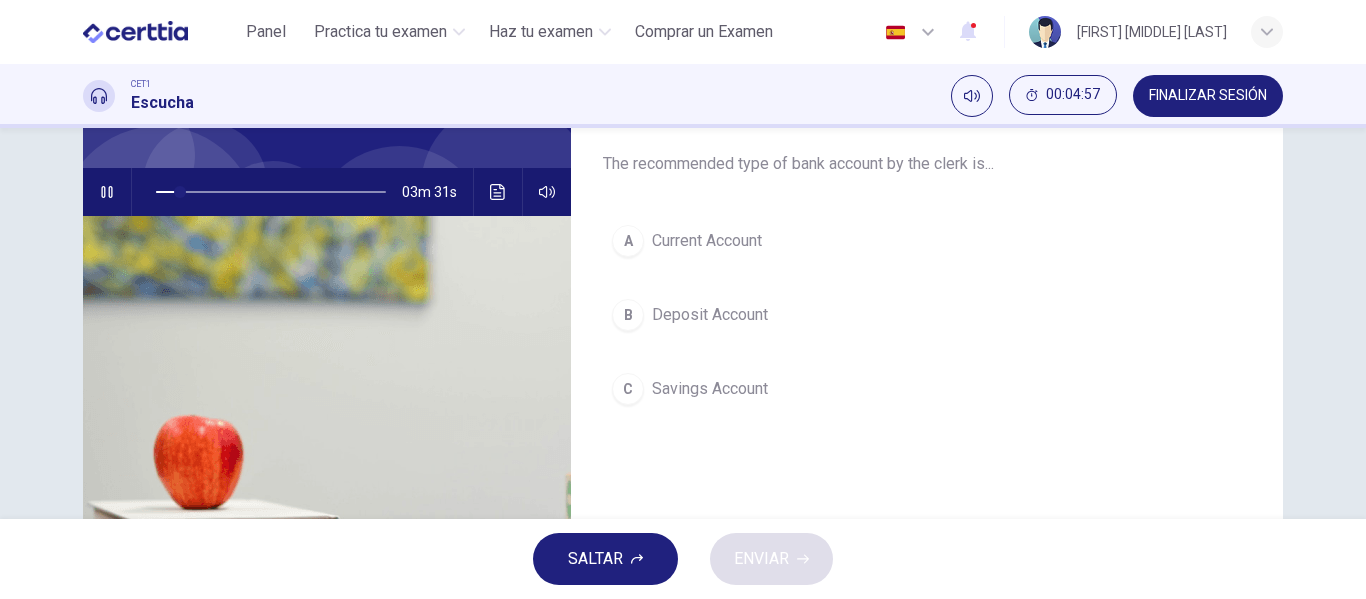 scroll, scrollTop: 158, scrollLeft: 0, axis: vertical 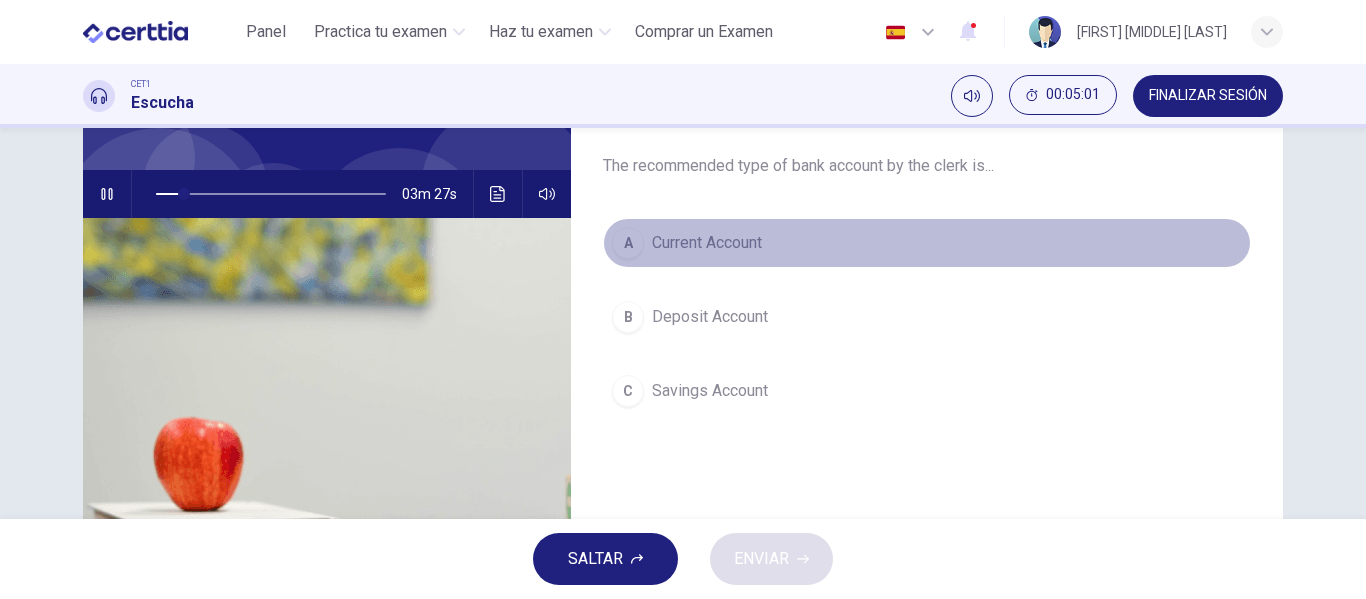 click on "Current Account" at bounding box center [707, 243] 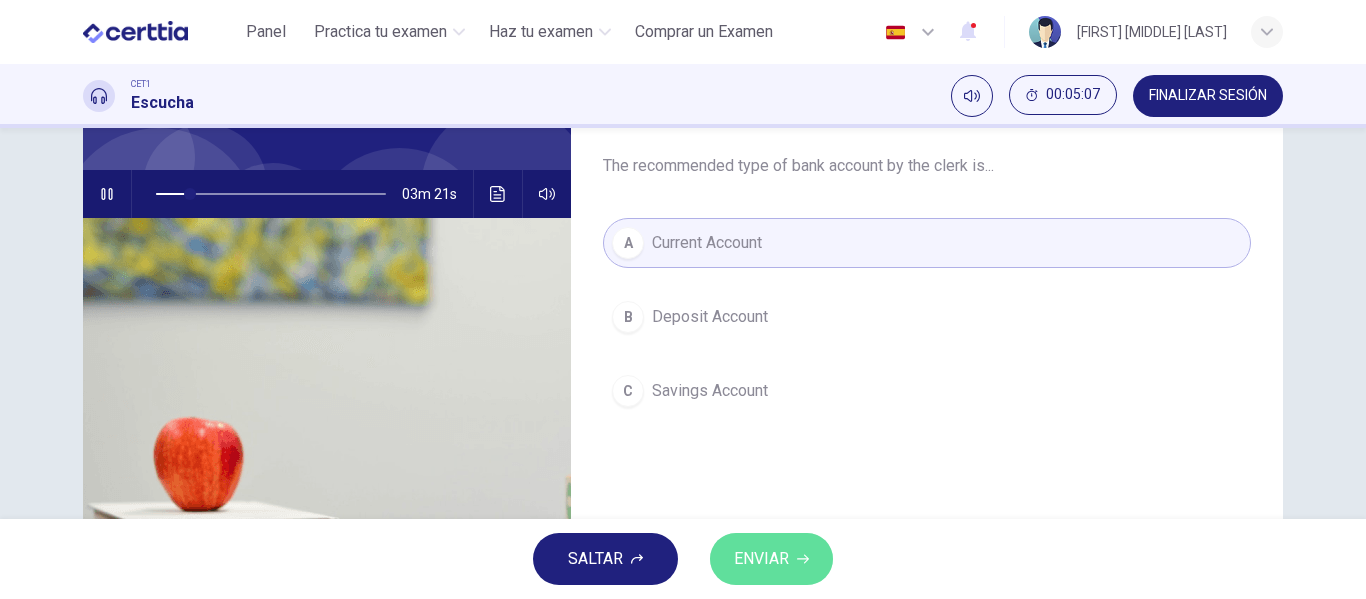 click on "ENVIAR" at bounding box center [761, 559] 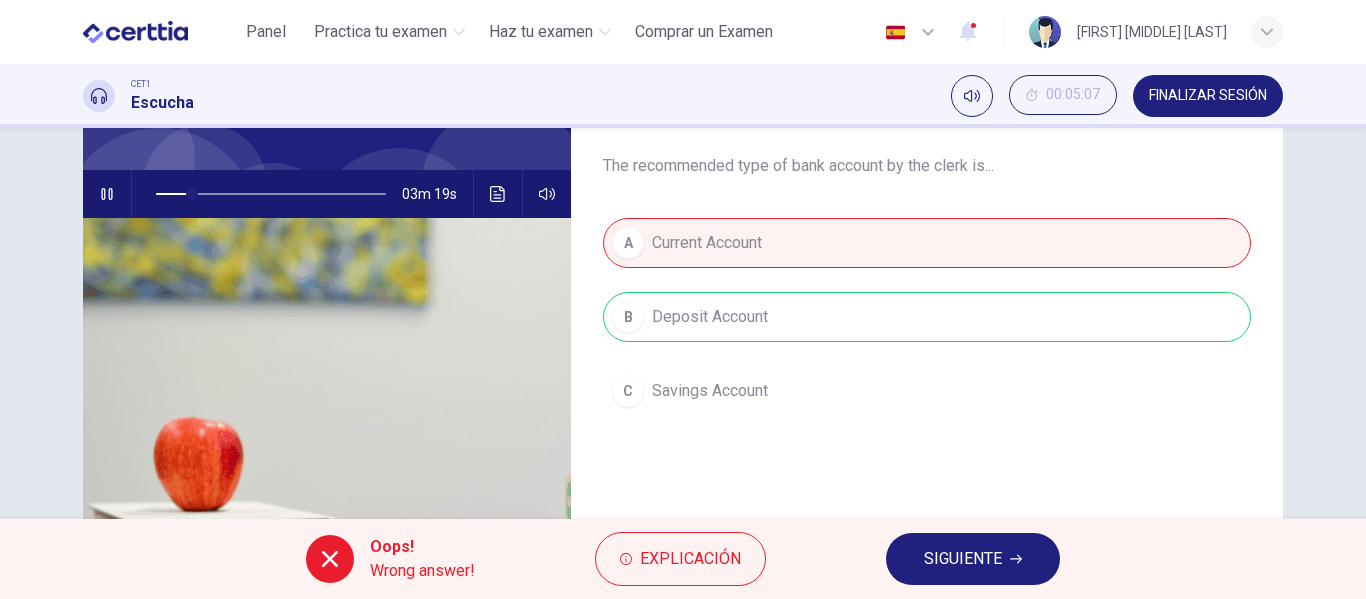 click on "SIGUIENTE" at bounding box center (963, 559) 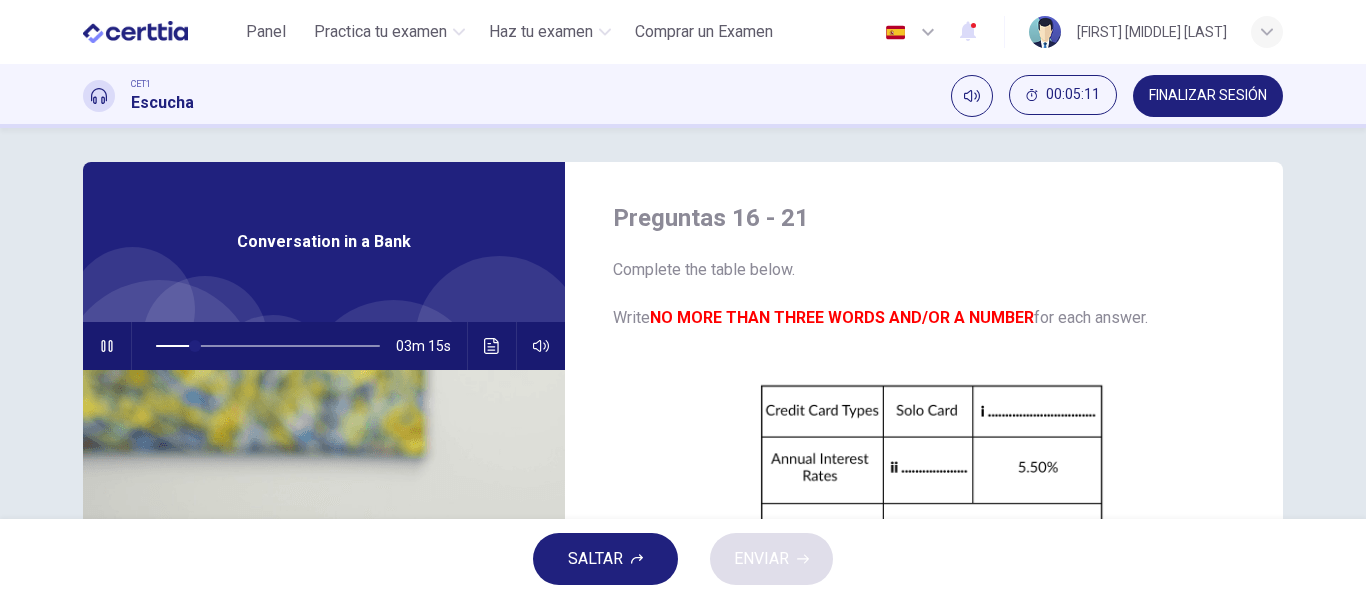 scroll, scrollTop: 0, scrollLeft: 0, axis: both 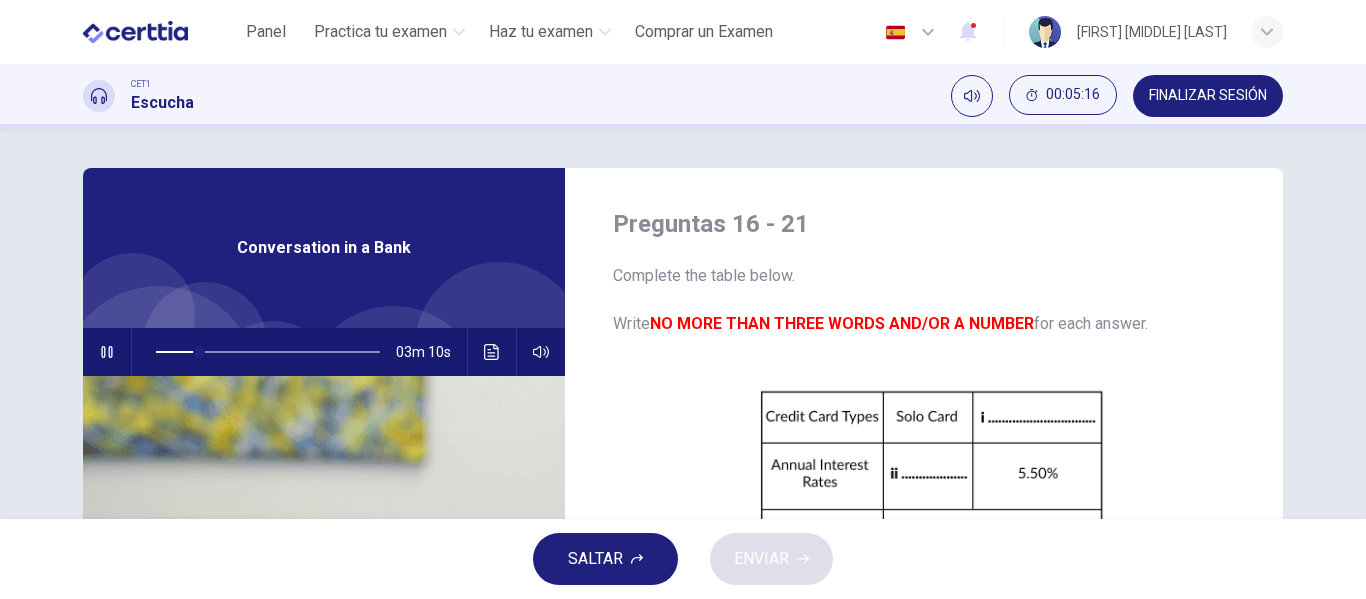 type on "**" 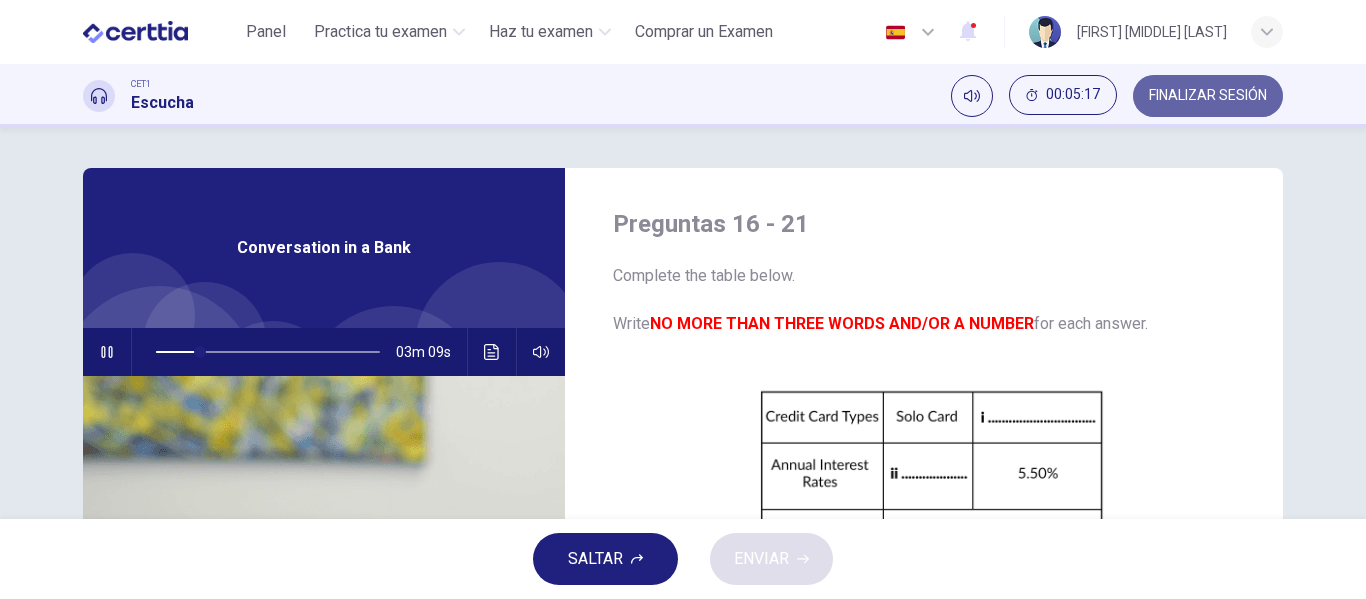 click on "FINALIZAR SESIÓN" at bounding box center [1208, 96] 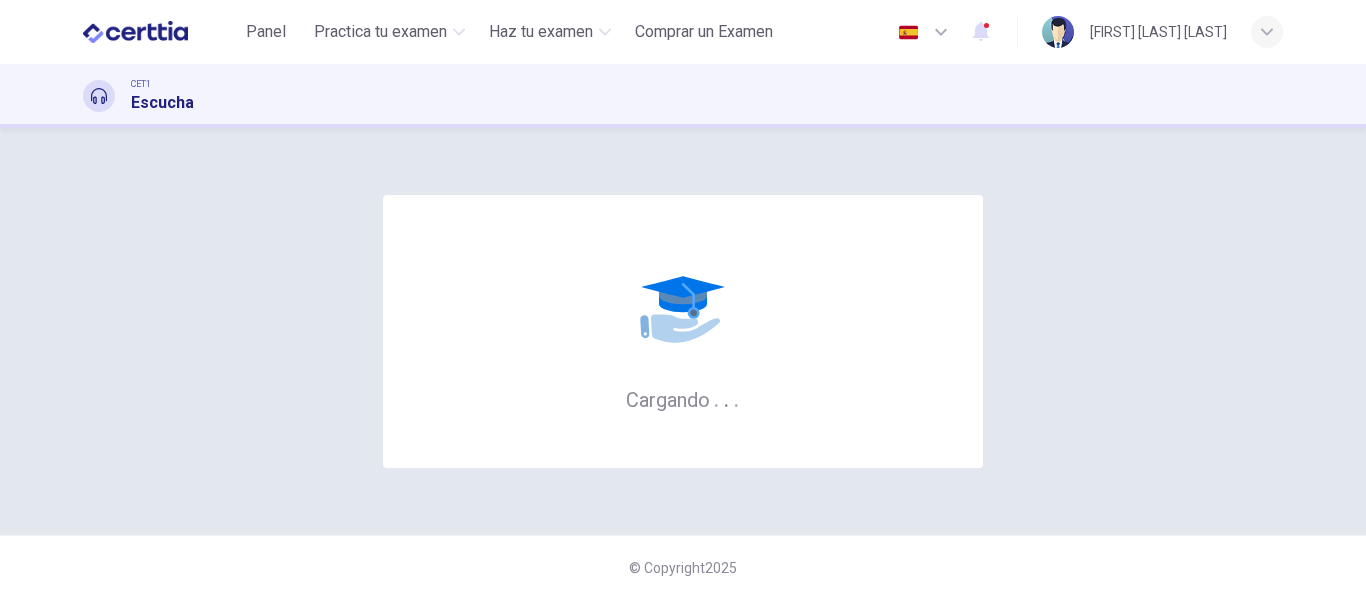 scroll, scrollTop: 0, scrollLeft: 0, axis: both 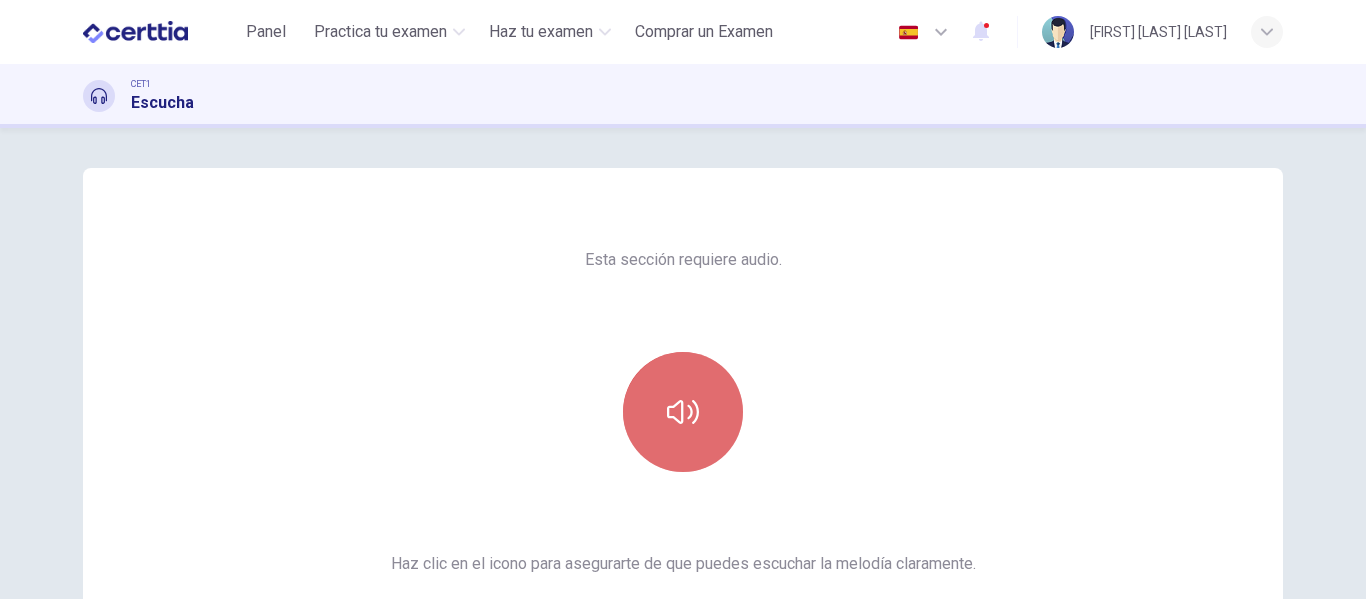 click at bounding box center [683, 412] 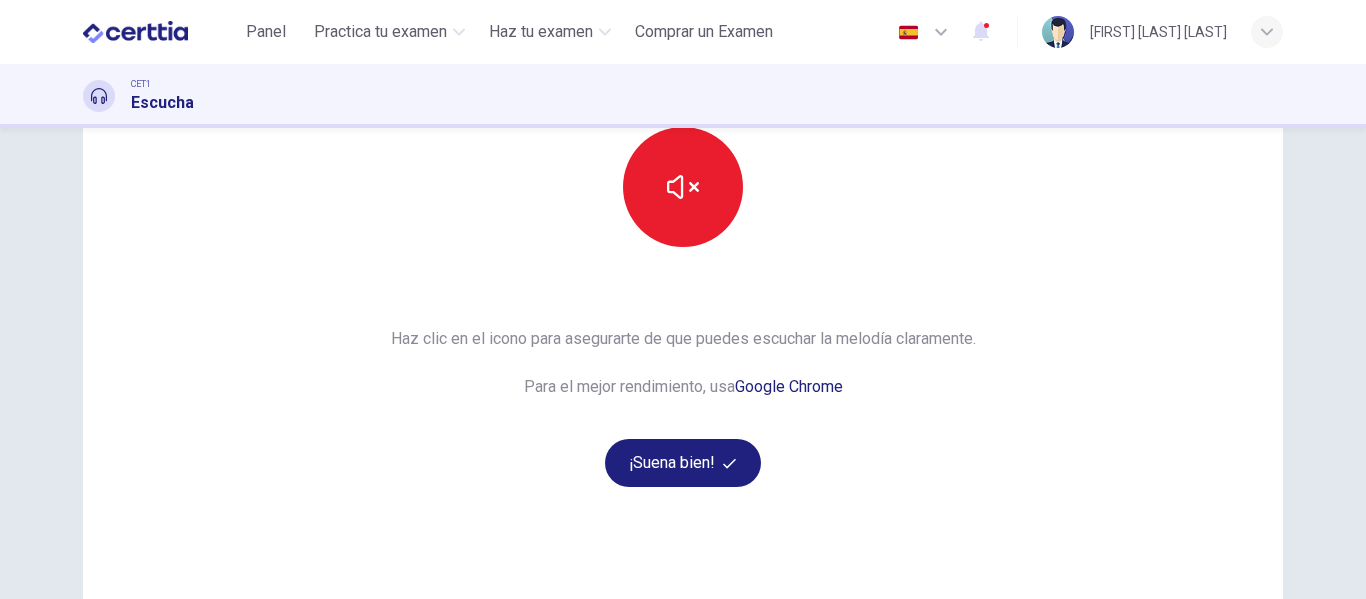 scroll, scrollTop: 248, scrollLeft: 0, axis: vertical 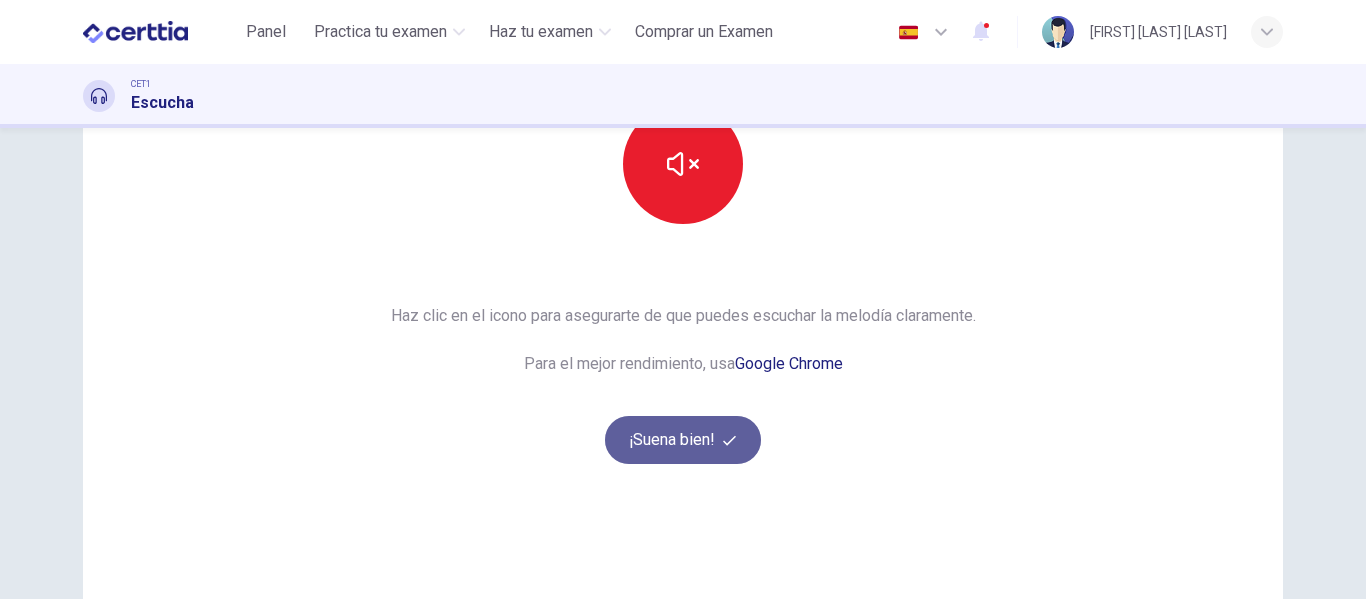 click on "¡Suena bien!" at bounding box center [683, 440] 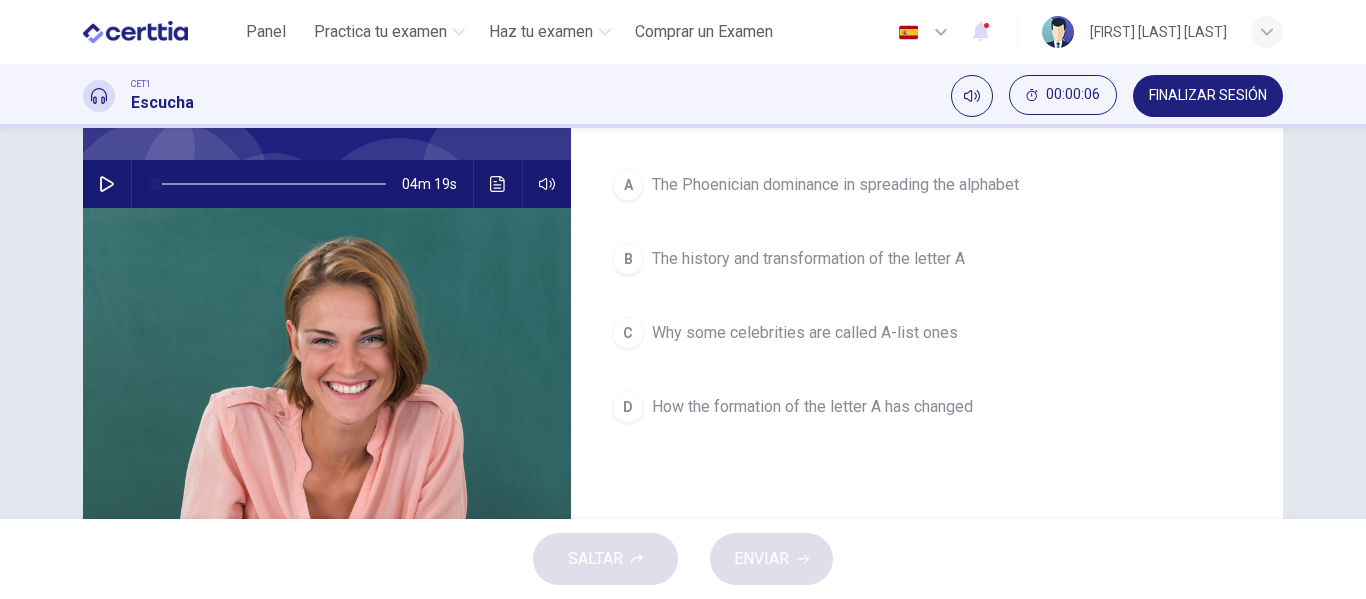 scroll, scrollTop: 166, scrollLeft: 0, axis: vertical 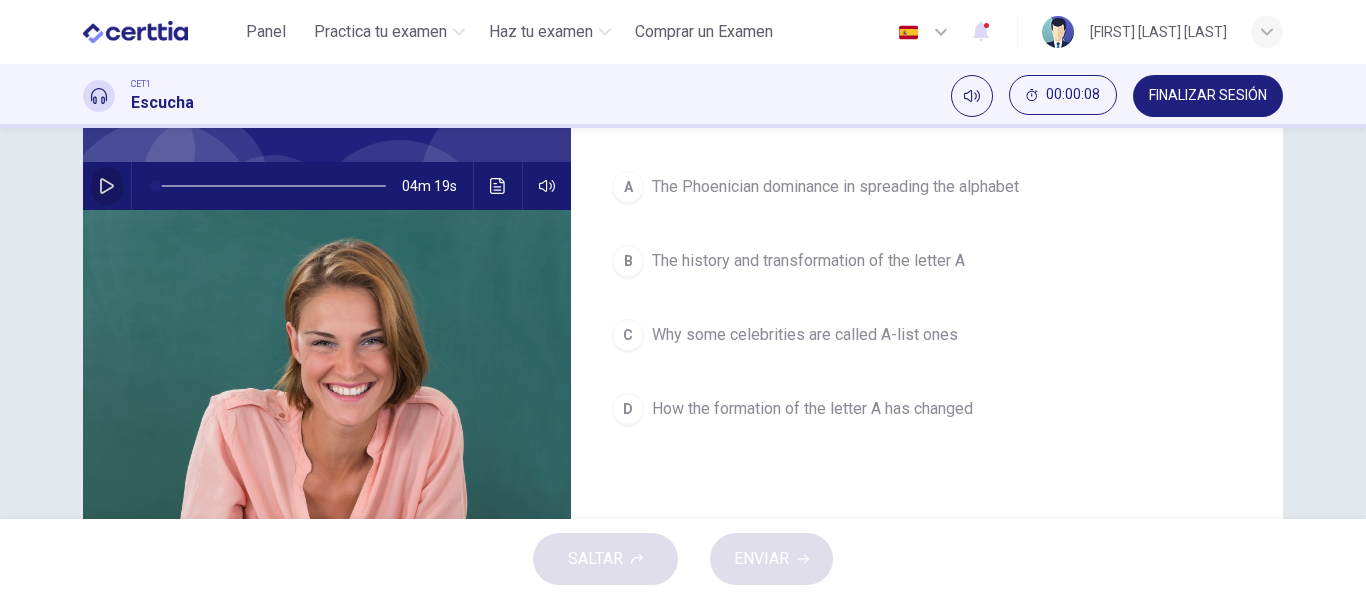 click 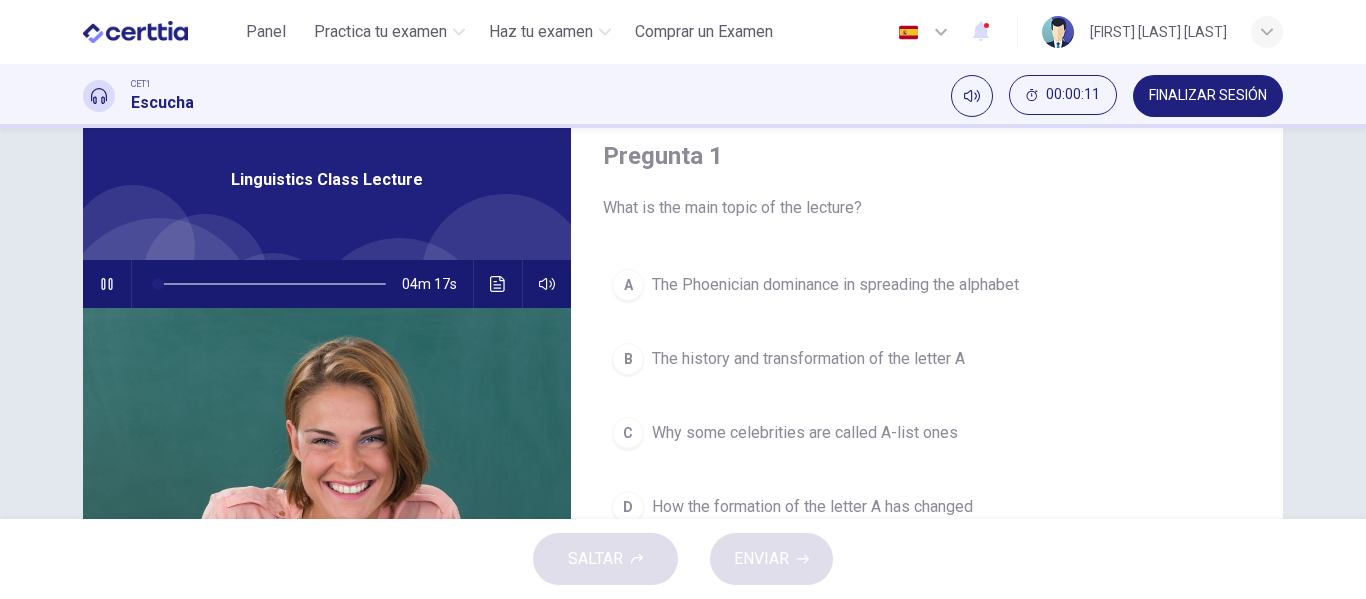 scroll, scrollTop: 94, scrollLeft: 0, axis: vertical 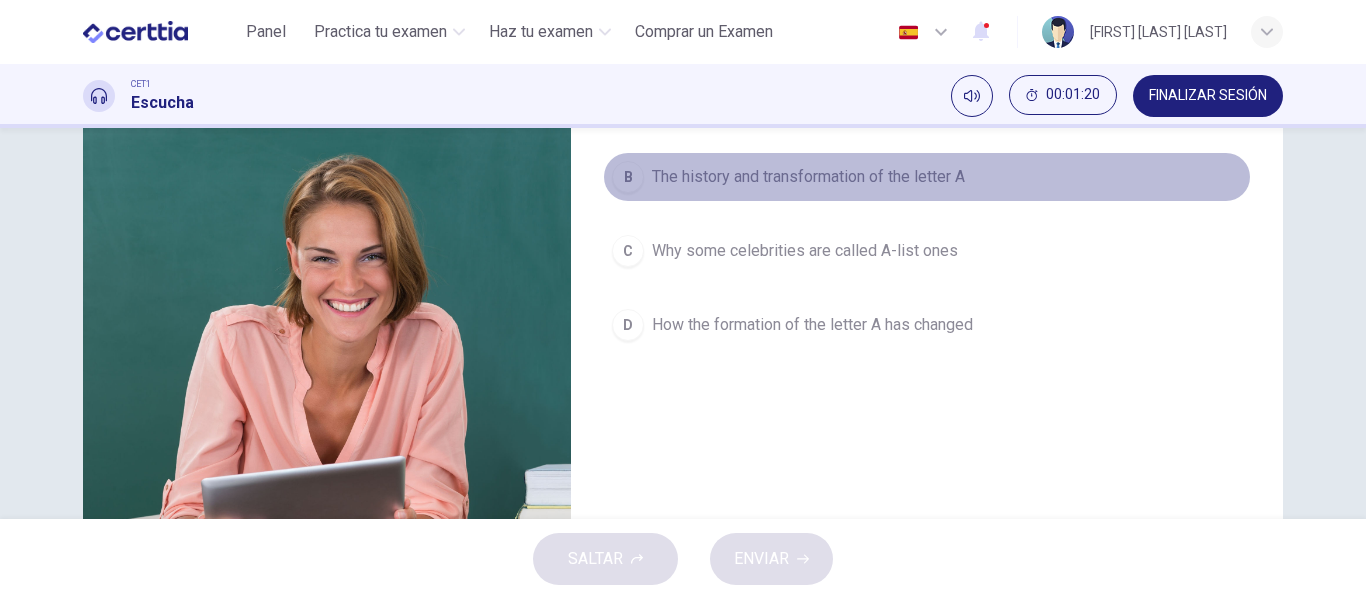 click on "The history and transformation of the letter A" at bounding box center (808, 177) 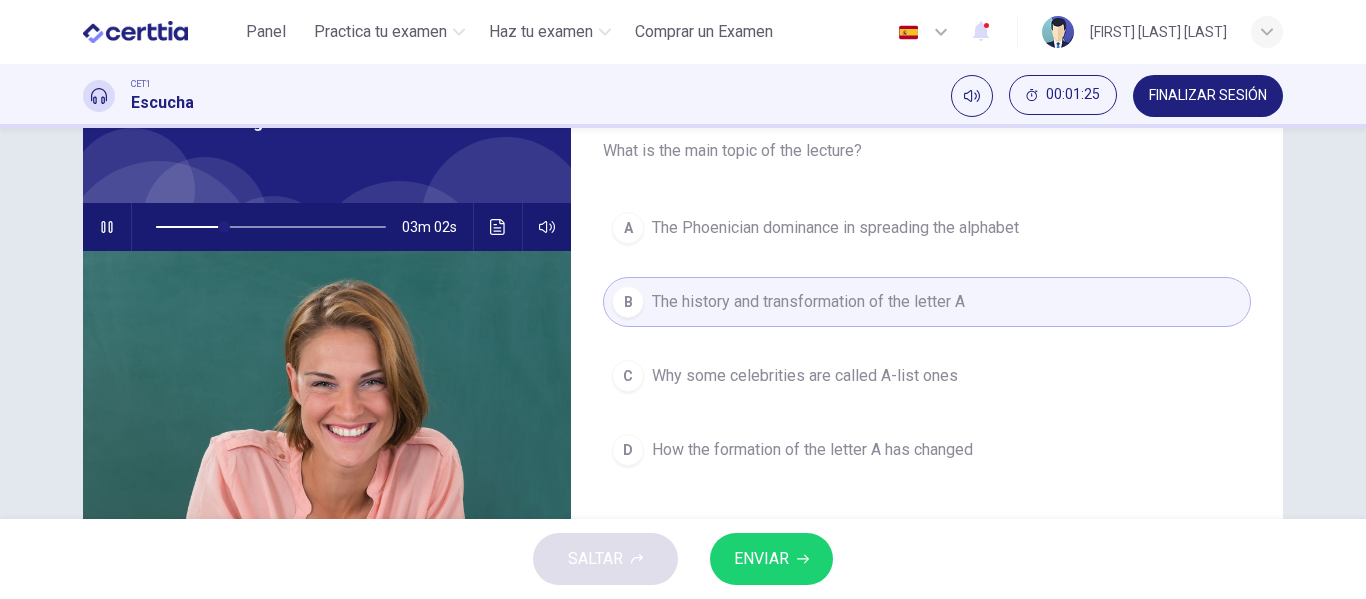 scroll, scrollTop: 128, scrollLeft: 0, axis: vertical 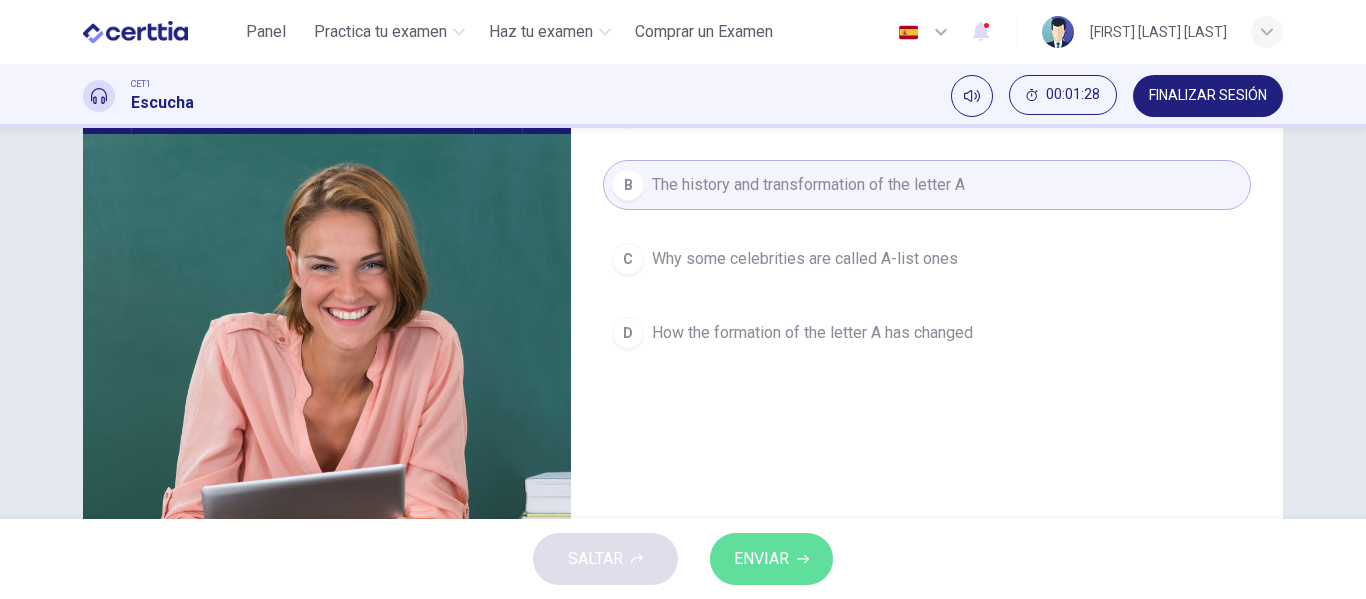 click on "ENVIAR" at bounding box center (761, 559) 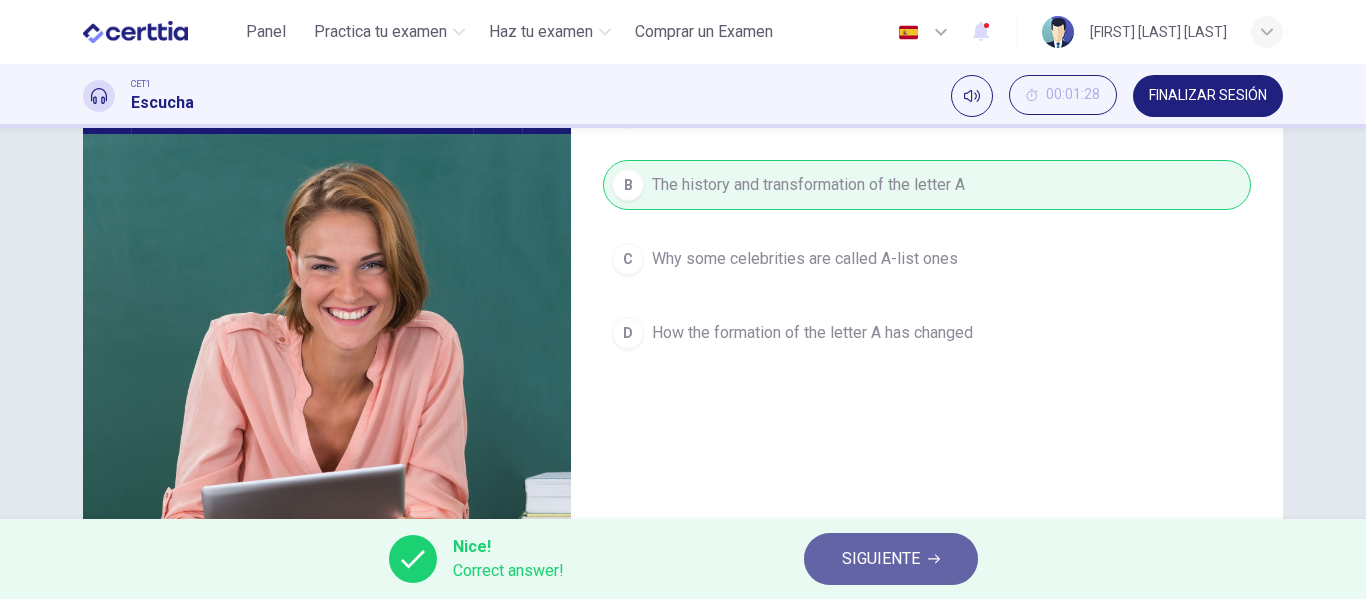 click on "SIGUIENTE" at bounding box center [881, 559] 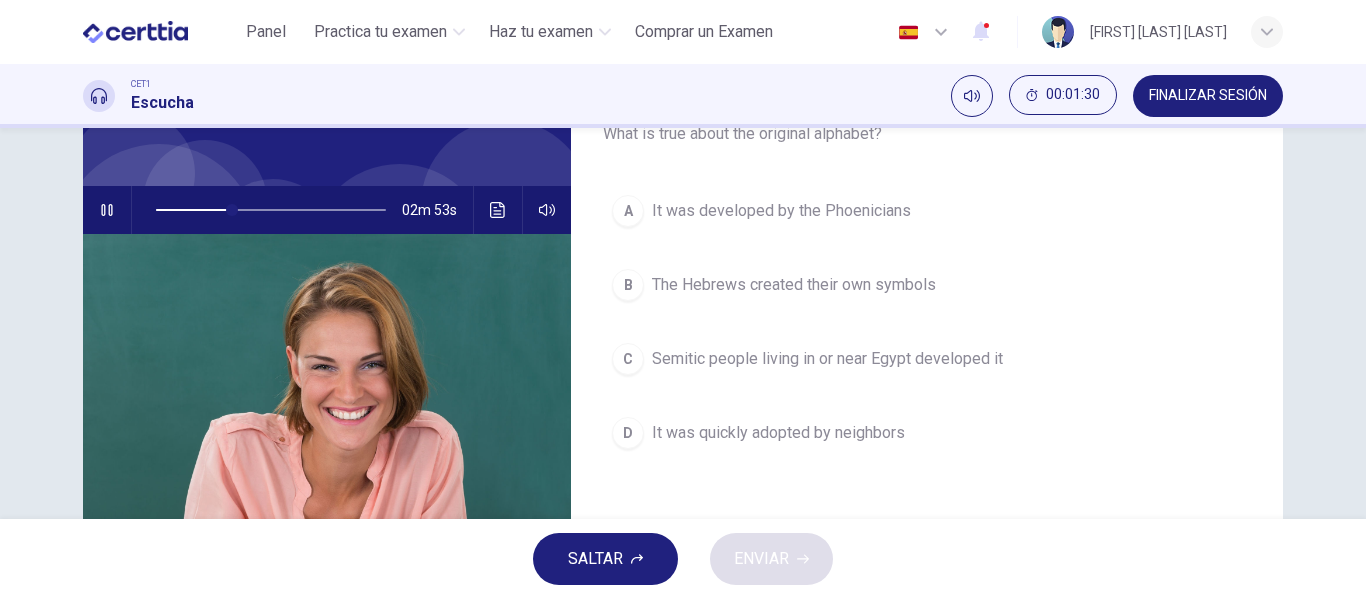 scroll, scrollTop: 144, scrollLeft: 0, axis: vertical 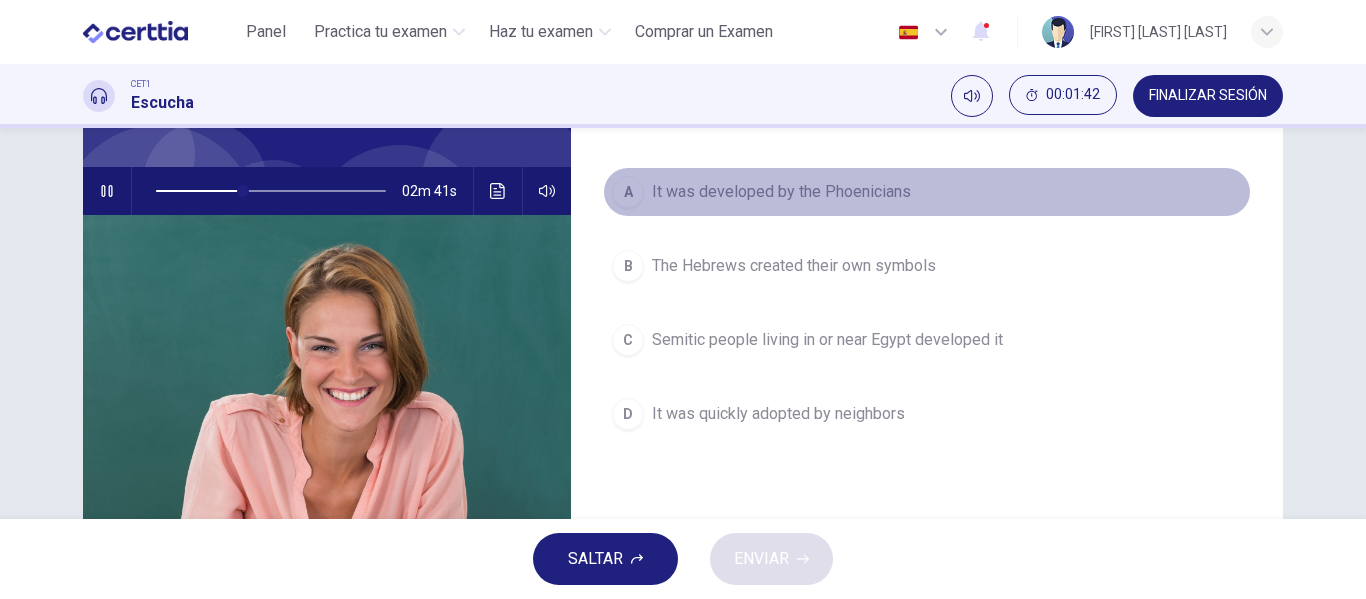 click on "It was developed by the Phoenicians" at bounding box center [781, 192] 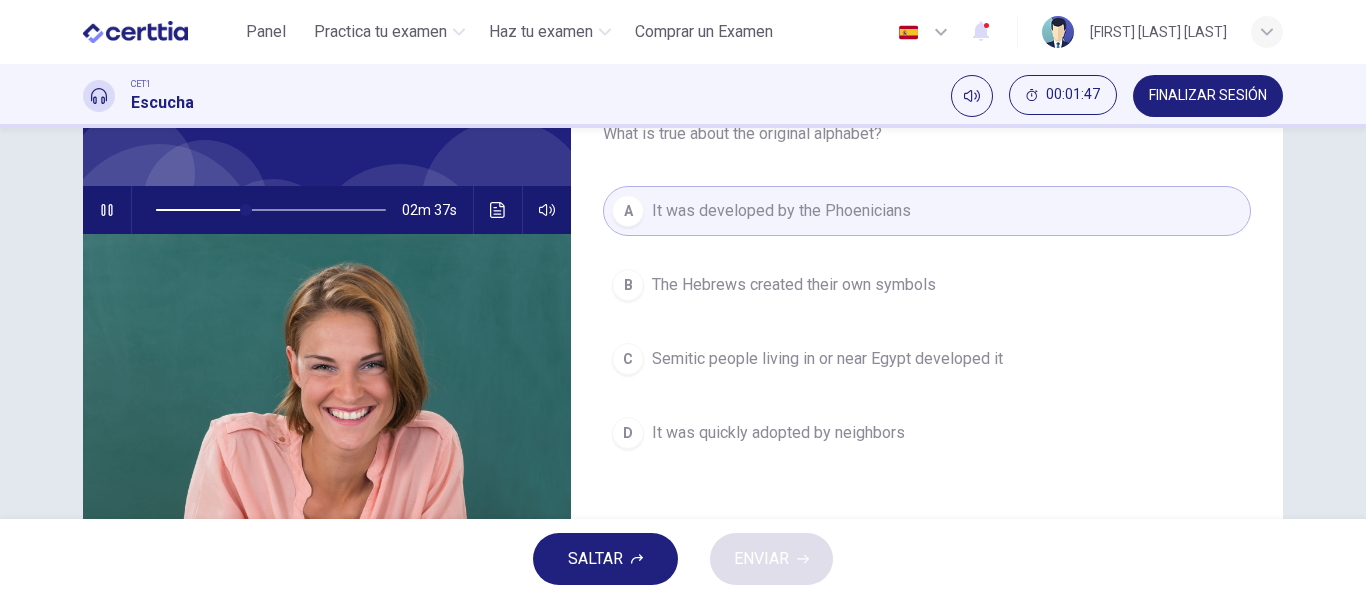 scroll, scrollTop: 187, scrollLeft: 0, axis: vertical 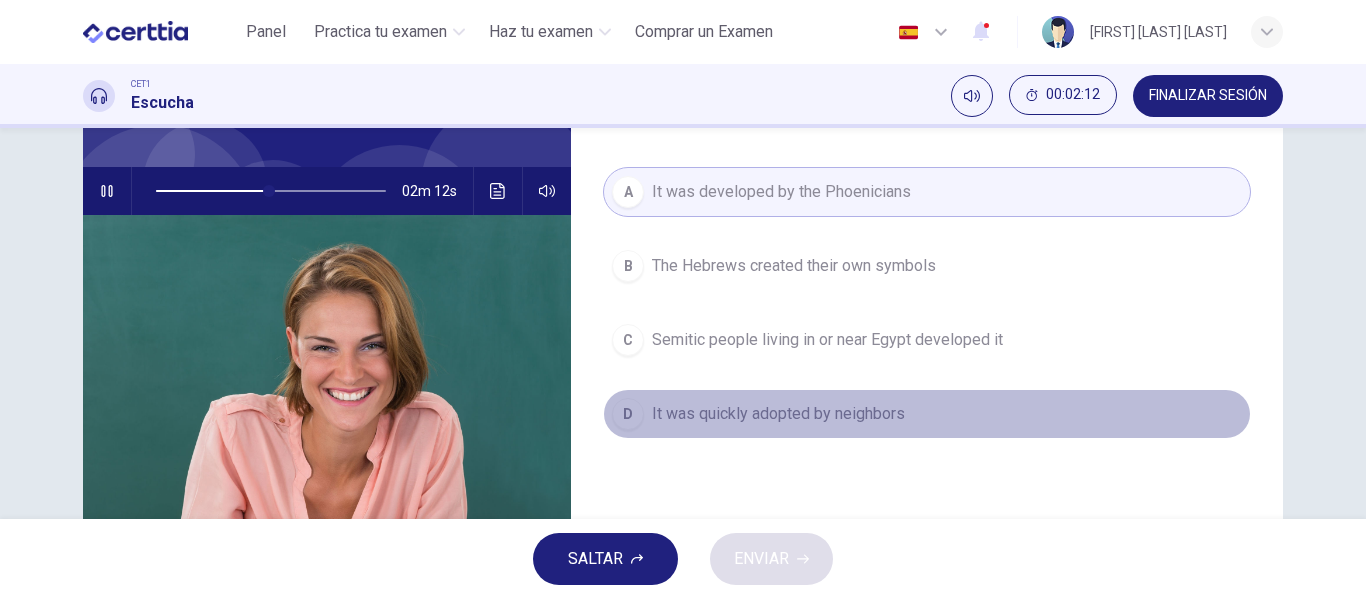 click on "It was quickly adopted by neighbors" at bounding box center [778, 414] 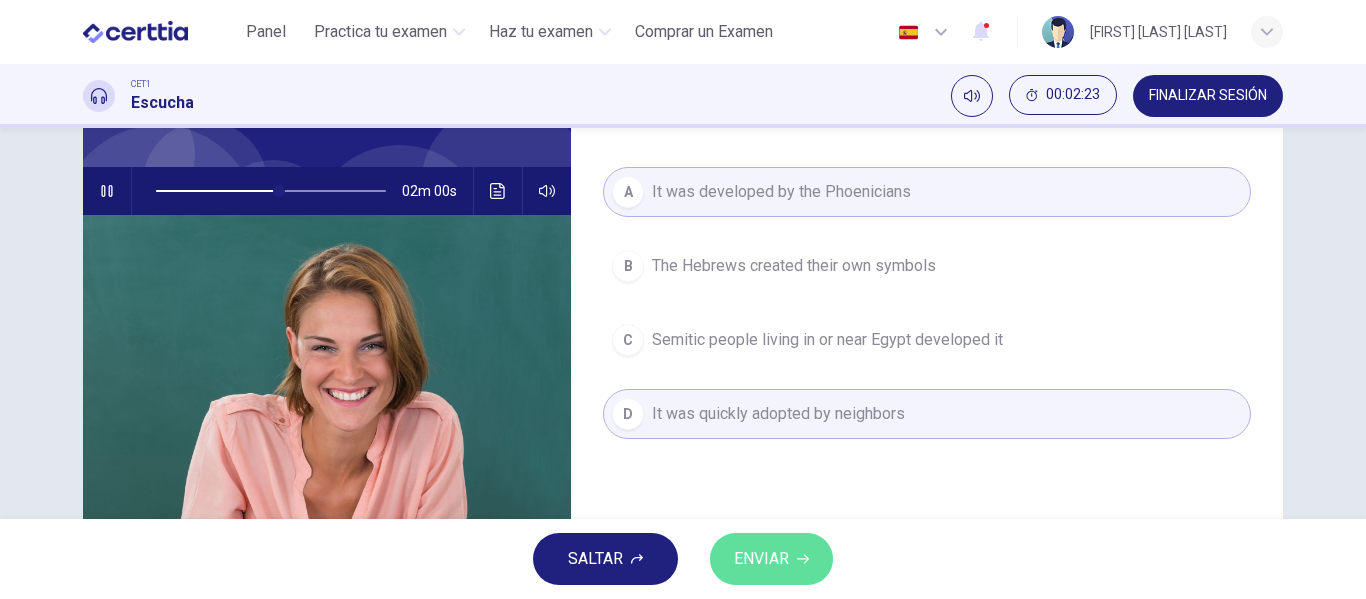 click on "ENVIAR" at bounding box center (761, 559) 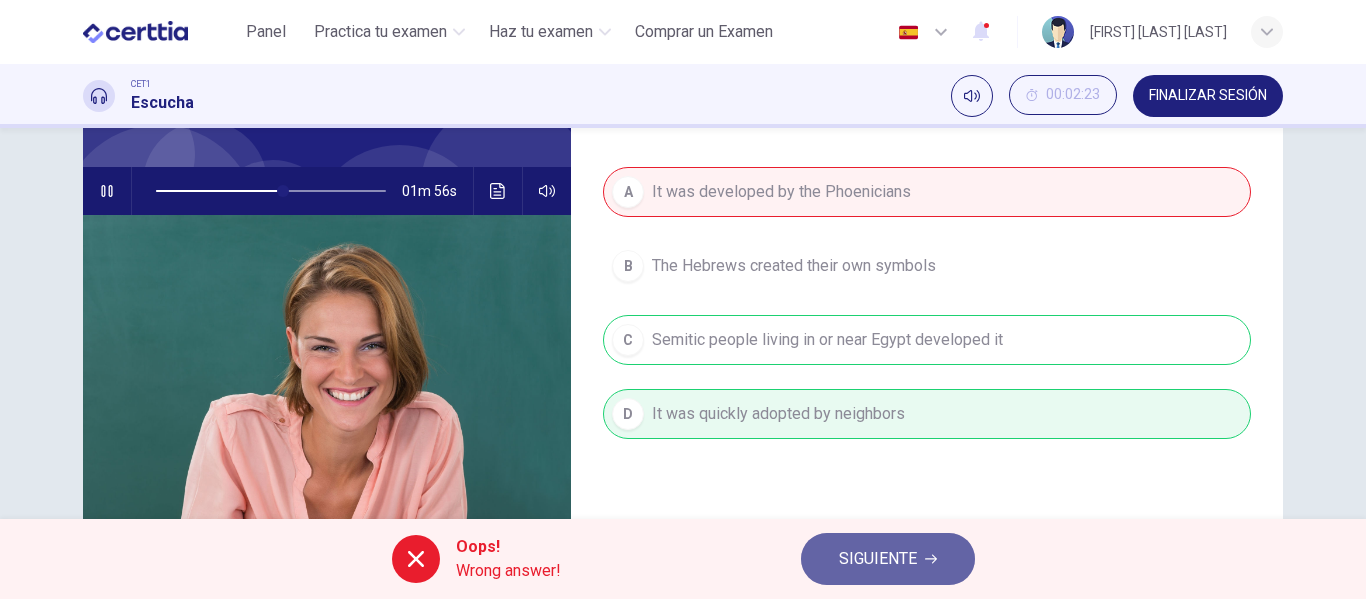 click on "SIGUIENTE" at bounding box center [878, 559] 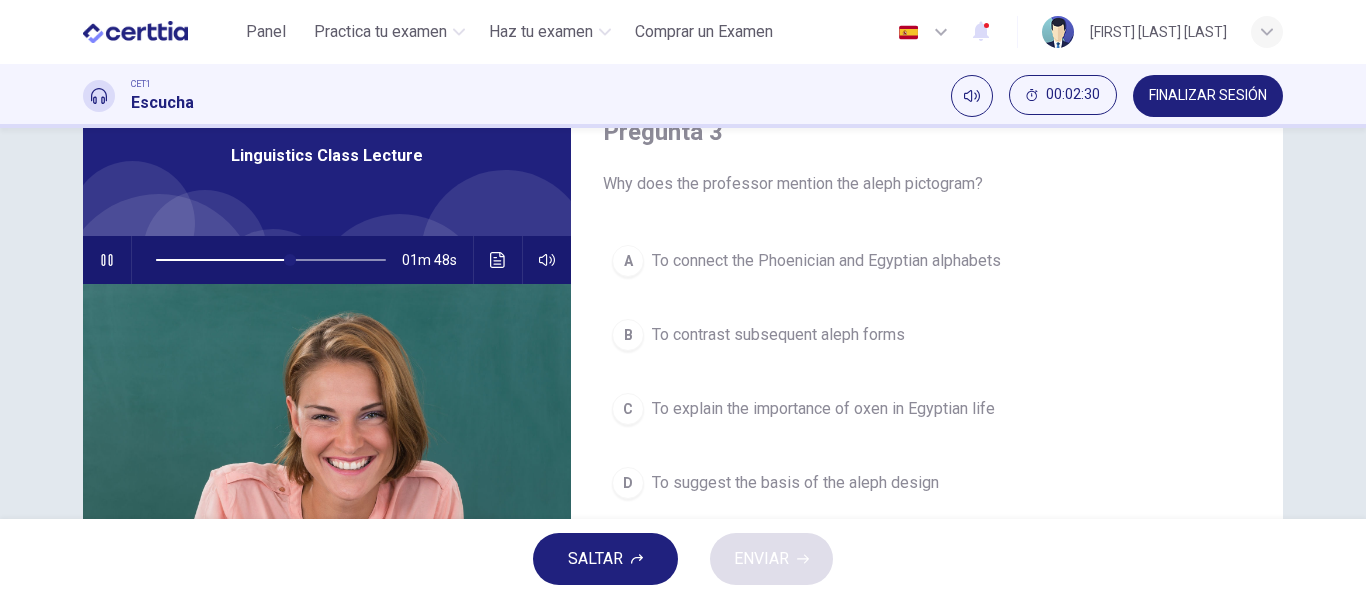 scroll, scrollTop: 90, scrollLeft: 0, axis: vertical 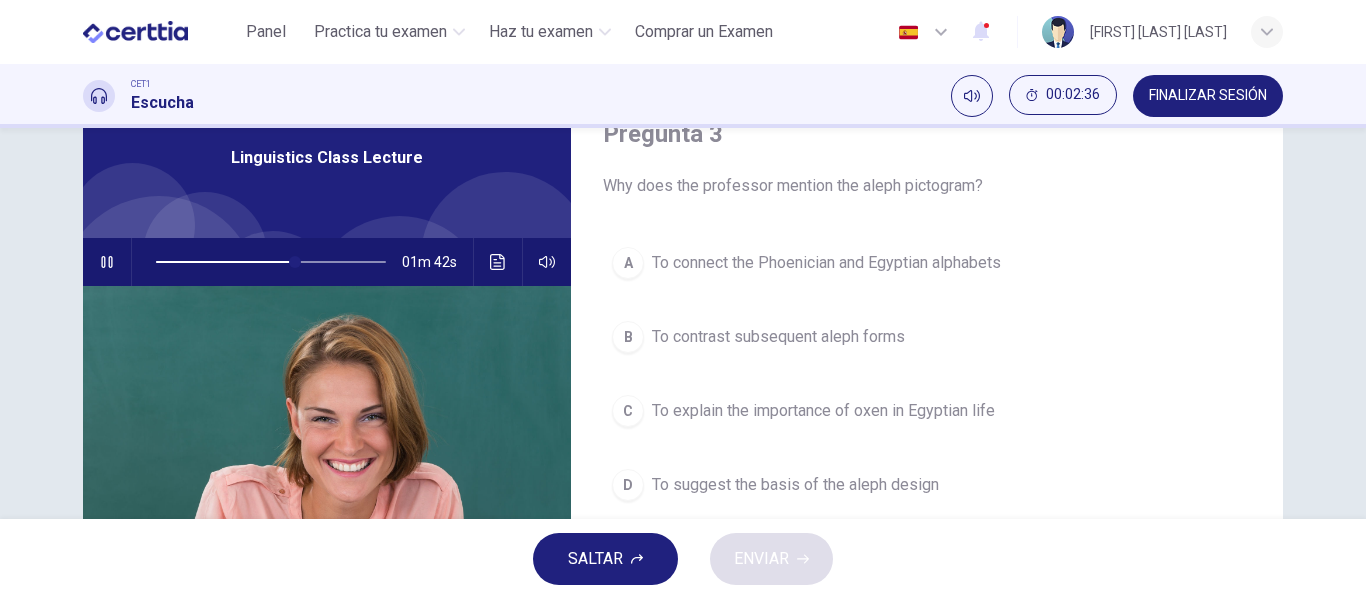 click on "To explain the importance of oxen in Egyptian life" at bounding box center [823, 411] 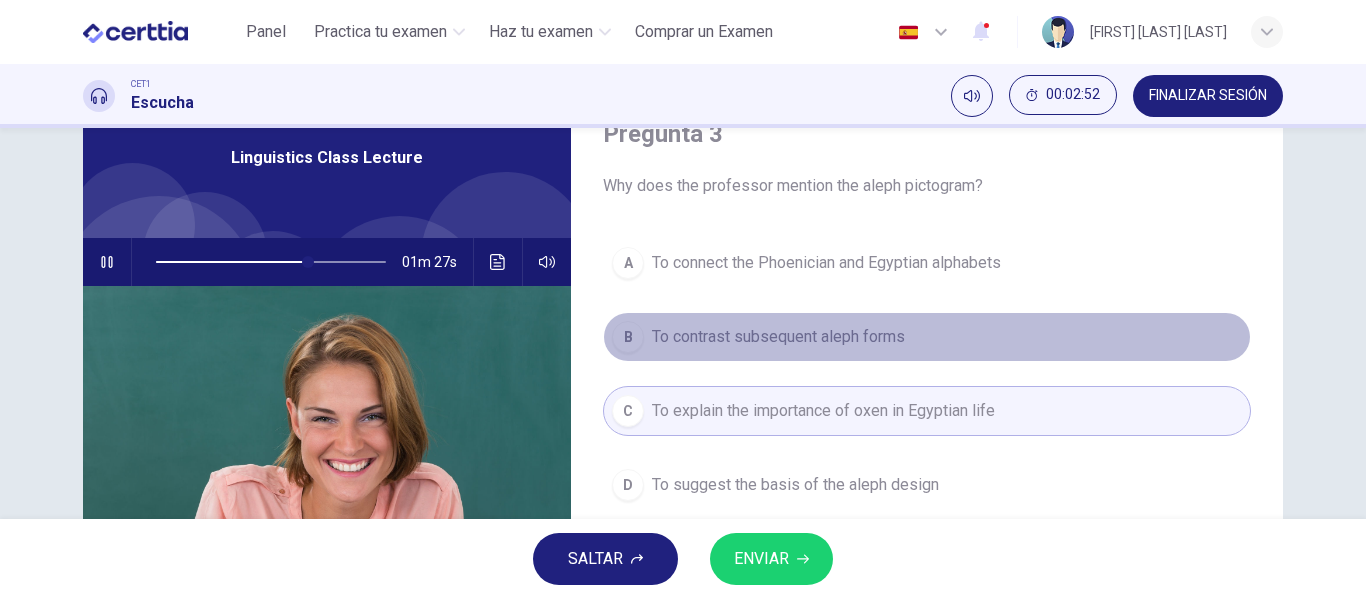 click on "To contrast subsequent aleph forms" at bounding box center [778, 337] 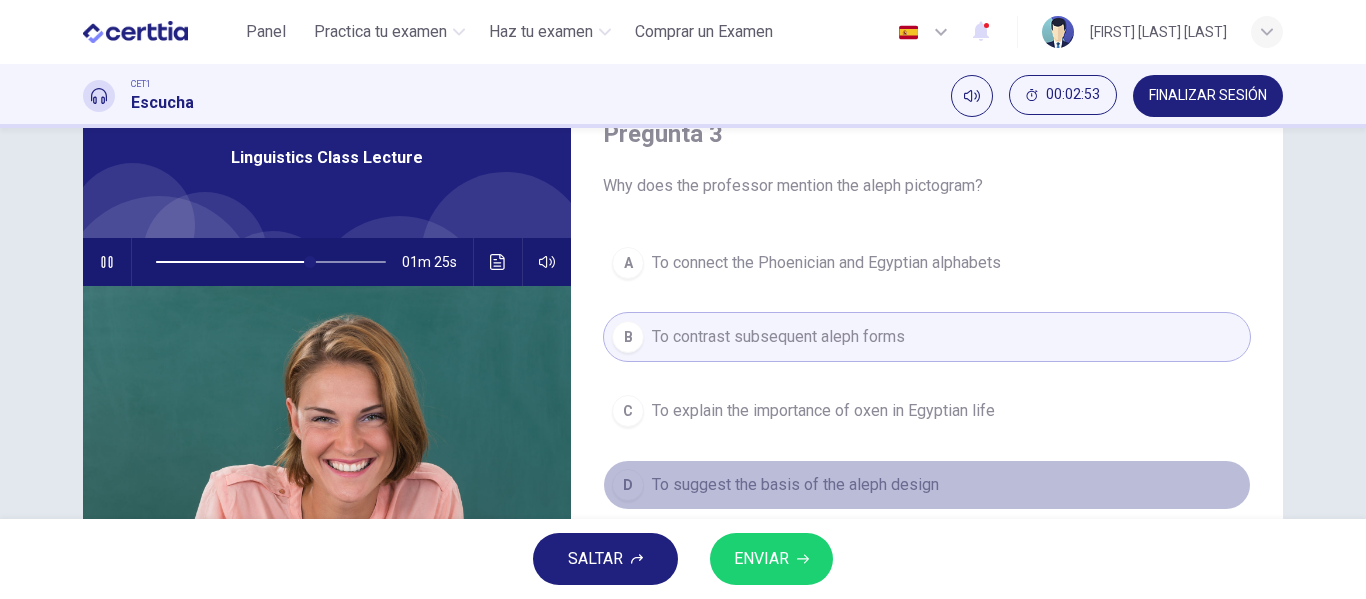 click on "To suggest the basis of the aleph design" at bounding box center (795, 485) 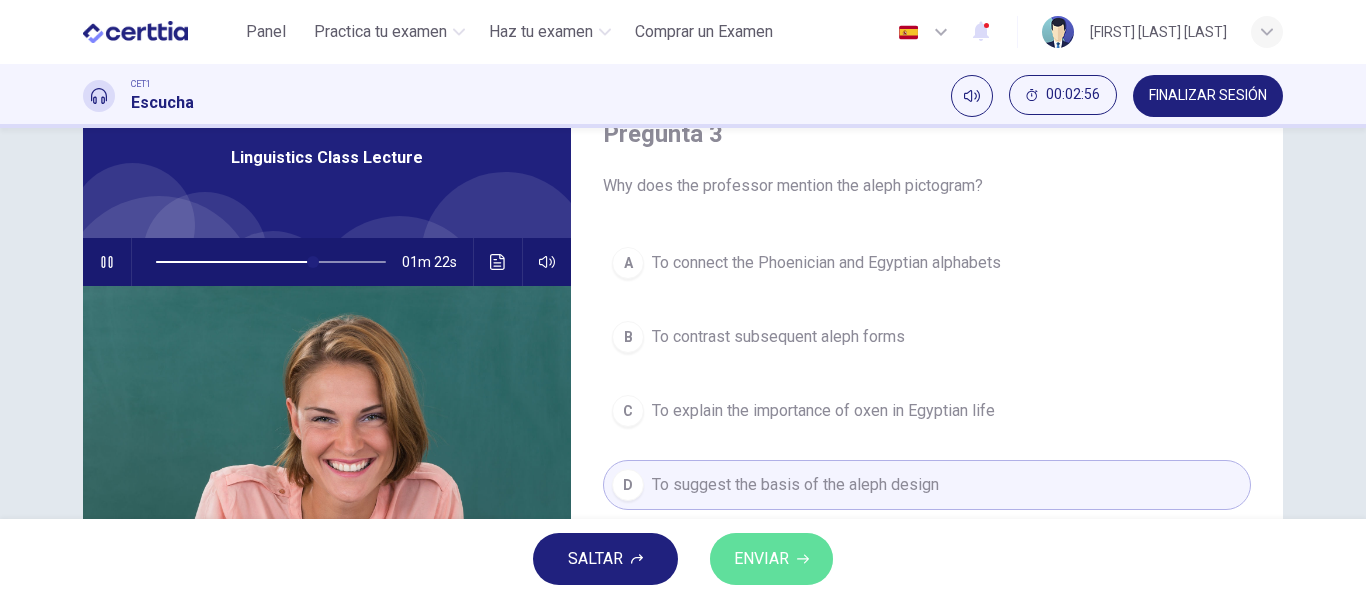 click on "ENVIAR" at bounding box center (761, 559) 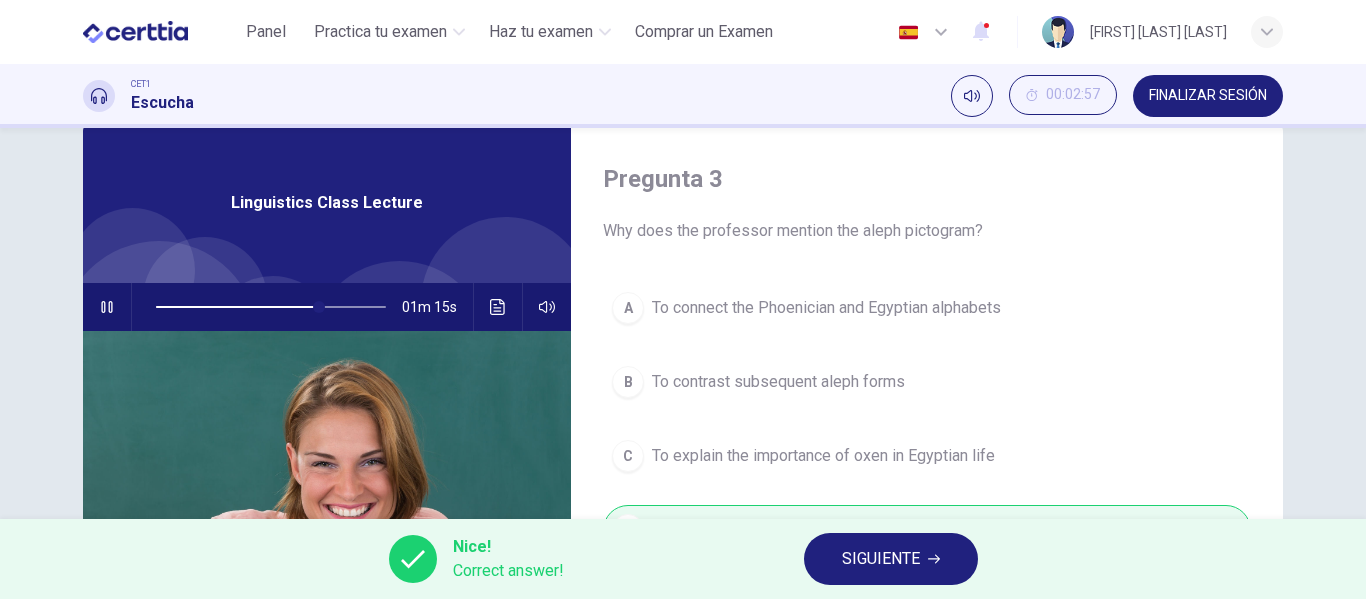 scroll, scrollTop: 60, scrollLeft: 0, axis: vertical 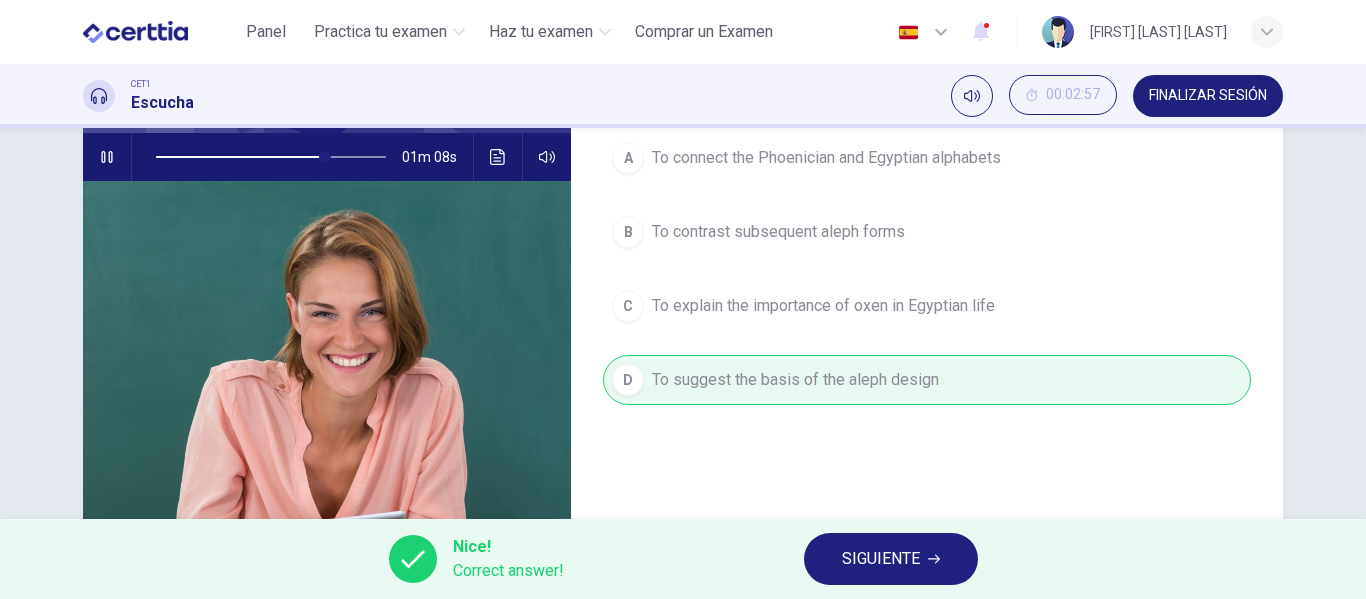 click on "SIGUIENTE" at bounding box center [881, 559] 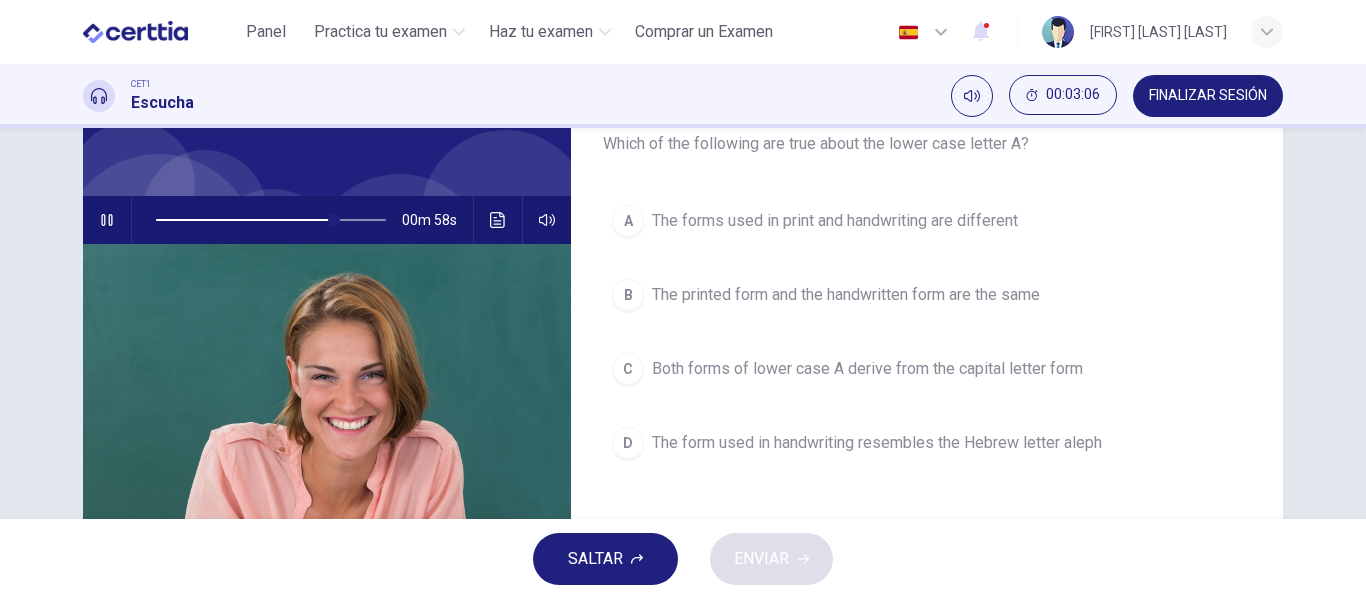 scroll, scrollTop: 151, scrollLeft: 0, axis: vertical 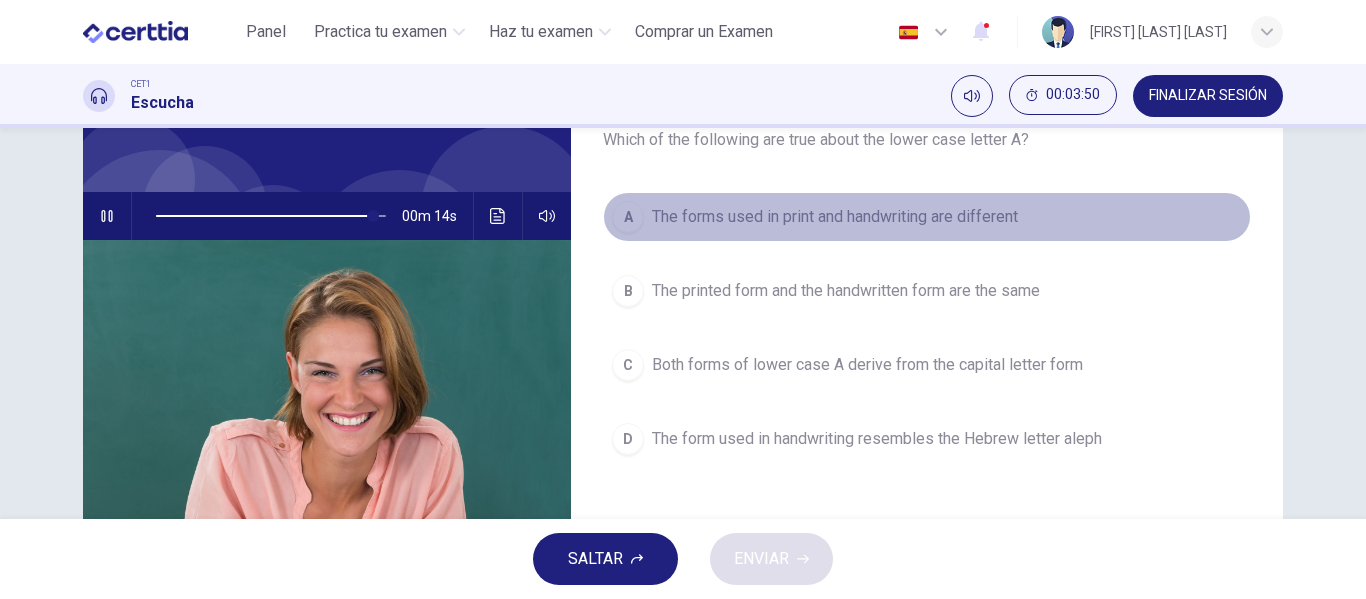 click on "The forms used in print and handwriting are different" at bounding box center (835, 217) 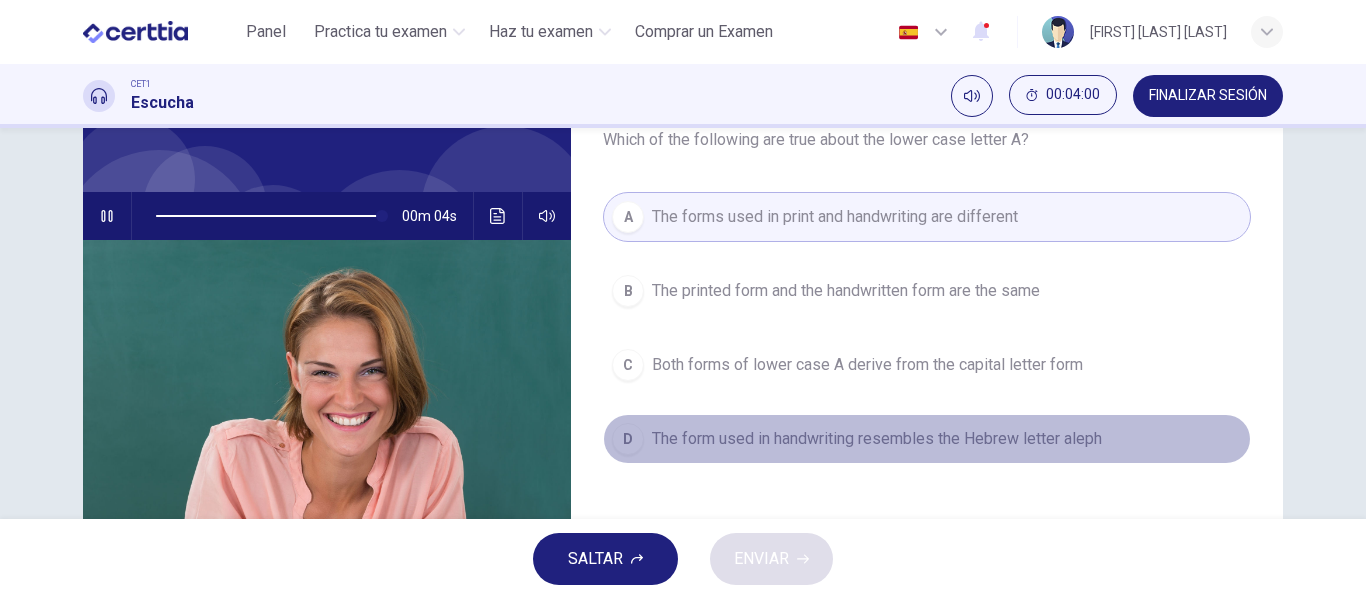 click on "The form used in handwriting resembles the Hebrew letter aleph" at bounding box center (877, 439) 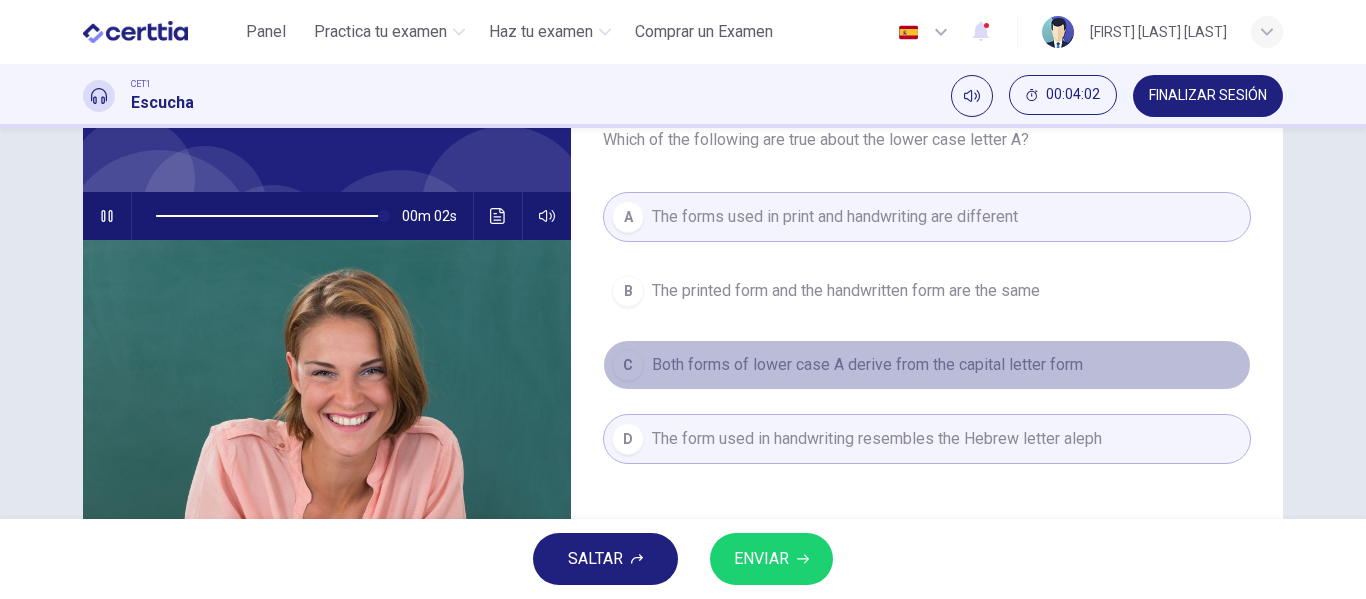 click on "Both forms of lower case A derive from the capital letter form" at bounding box center (867, 365) 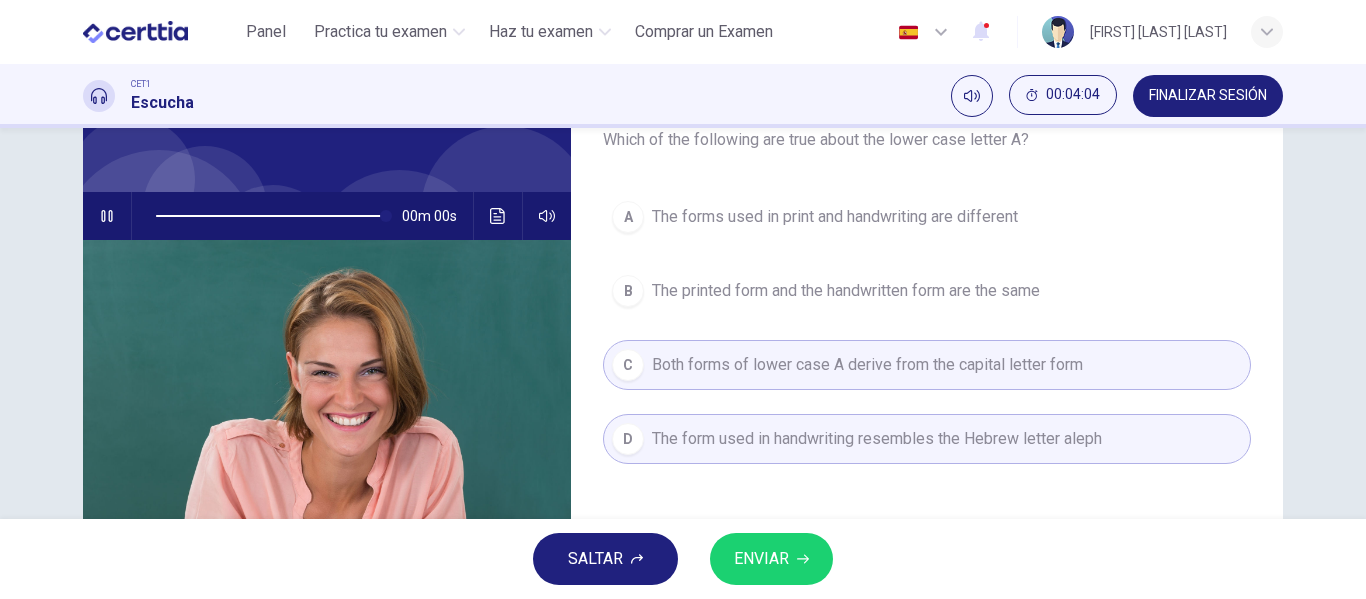 type on "*" 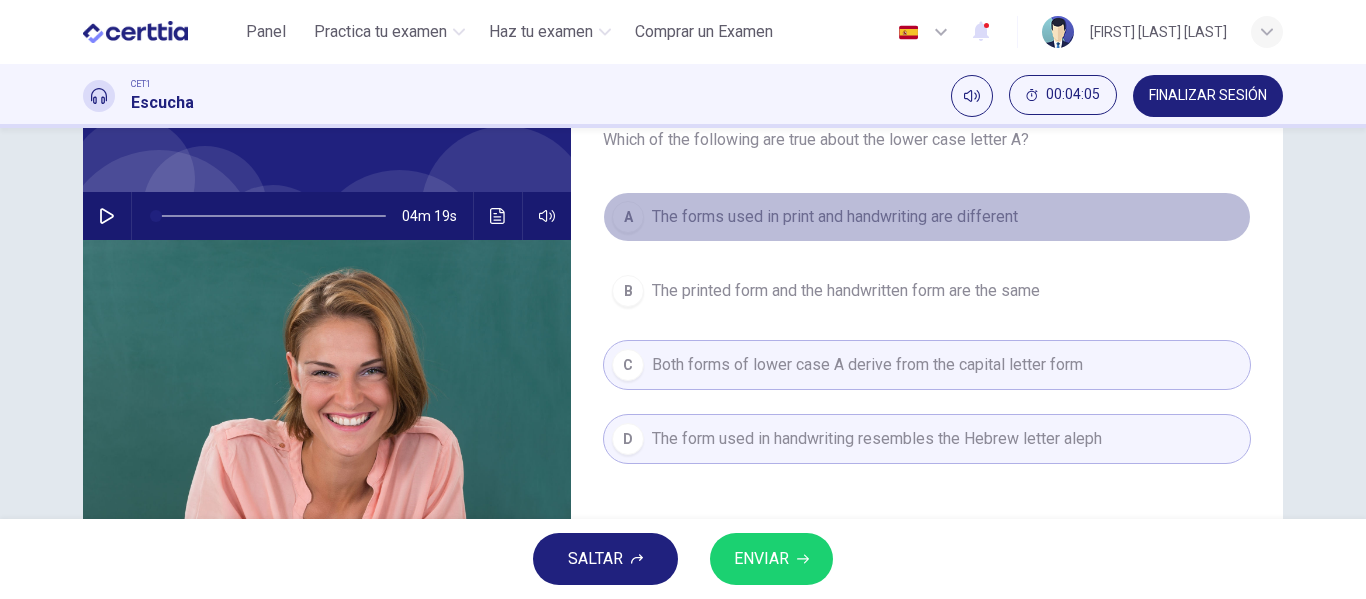 click on "The forms used in print and handwriting are different" at bounding box center [835, 217] 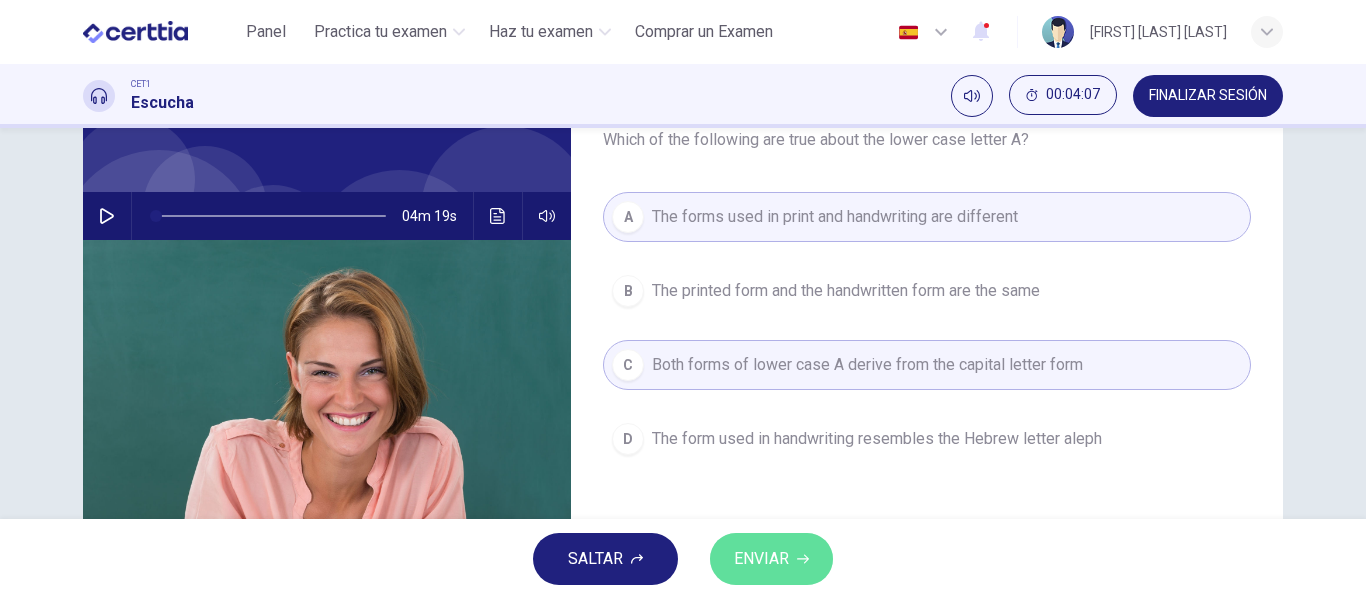 click on "ENVIAR" at bounding box center [771, 559] 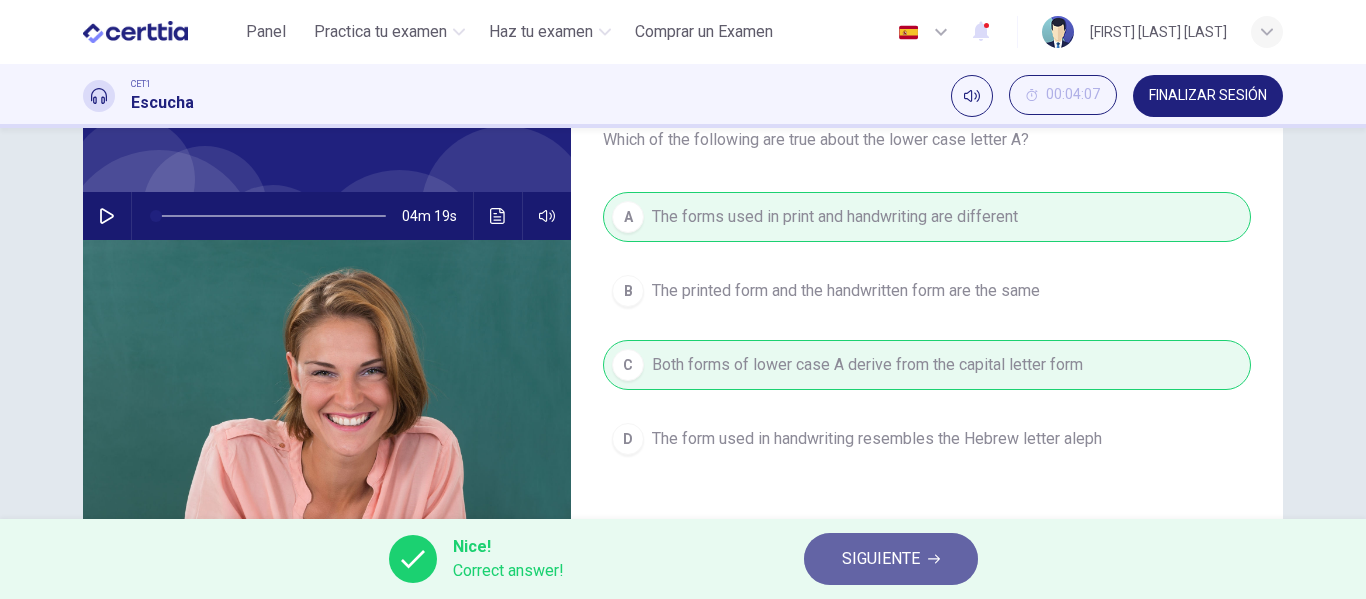 click on "SIGUIENTE" at bounding box center [881, 559] 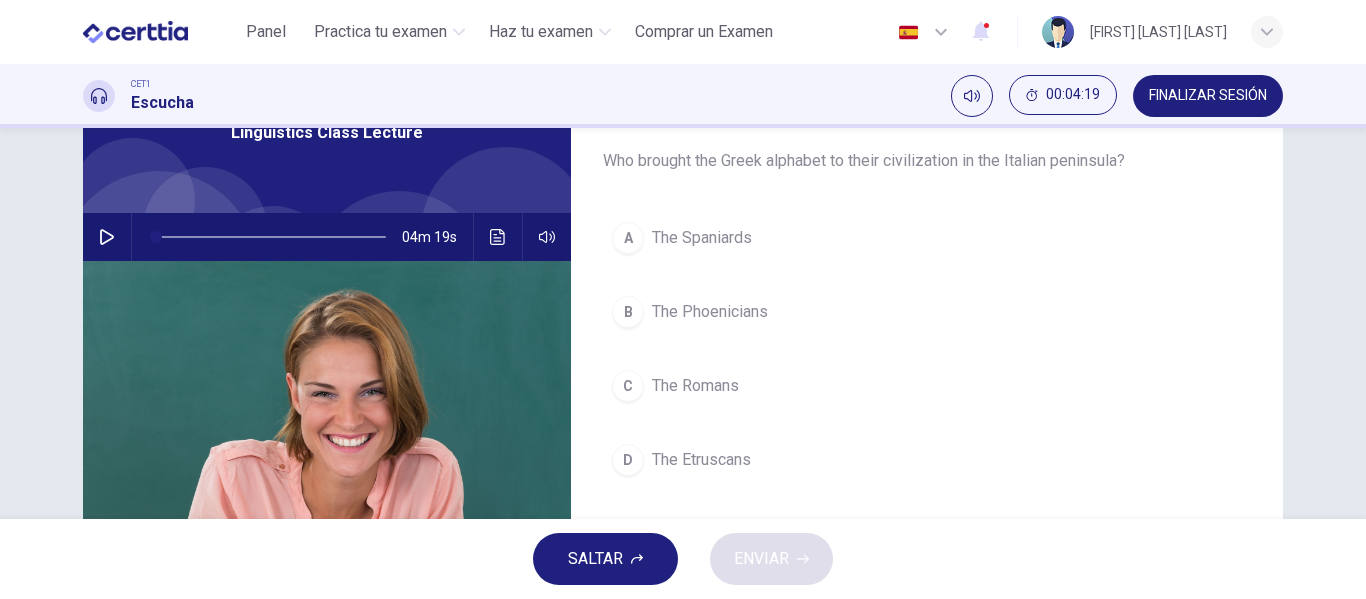 scroll, scrollTop: 121, scrollLeft: 0, axis: vertical 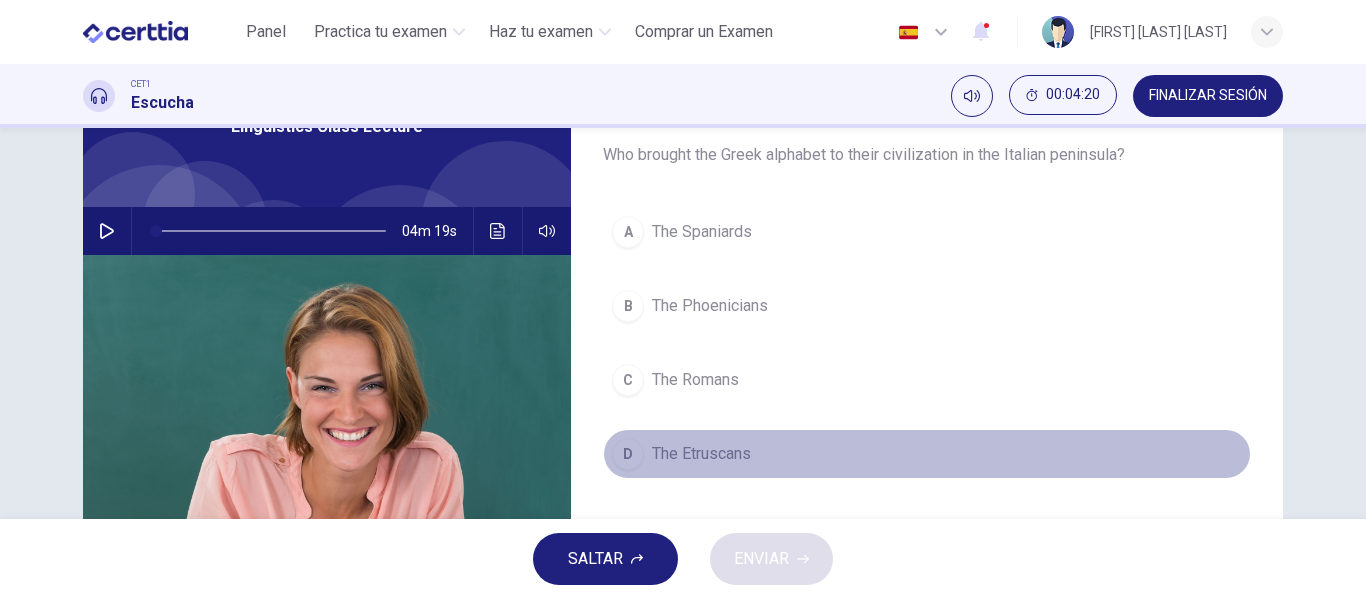 click on "The Etruscans" at bounding box center [701, 454] 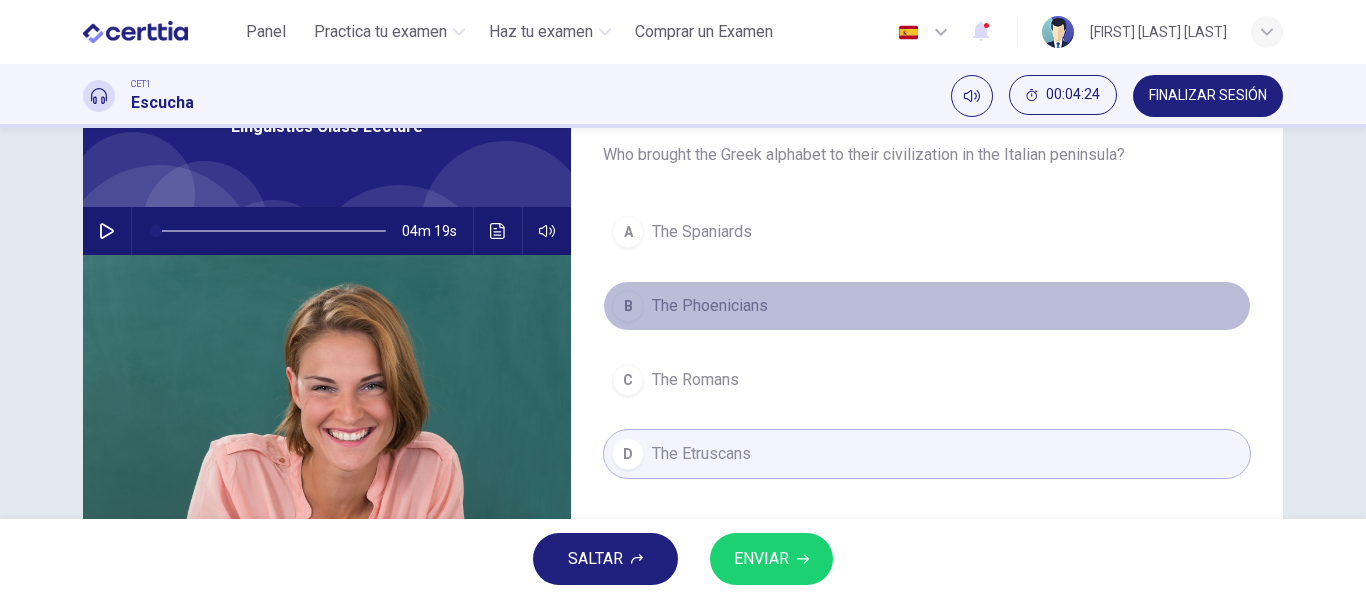 click on "The Phoenicians" at bounding box center (710, 306) 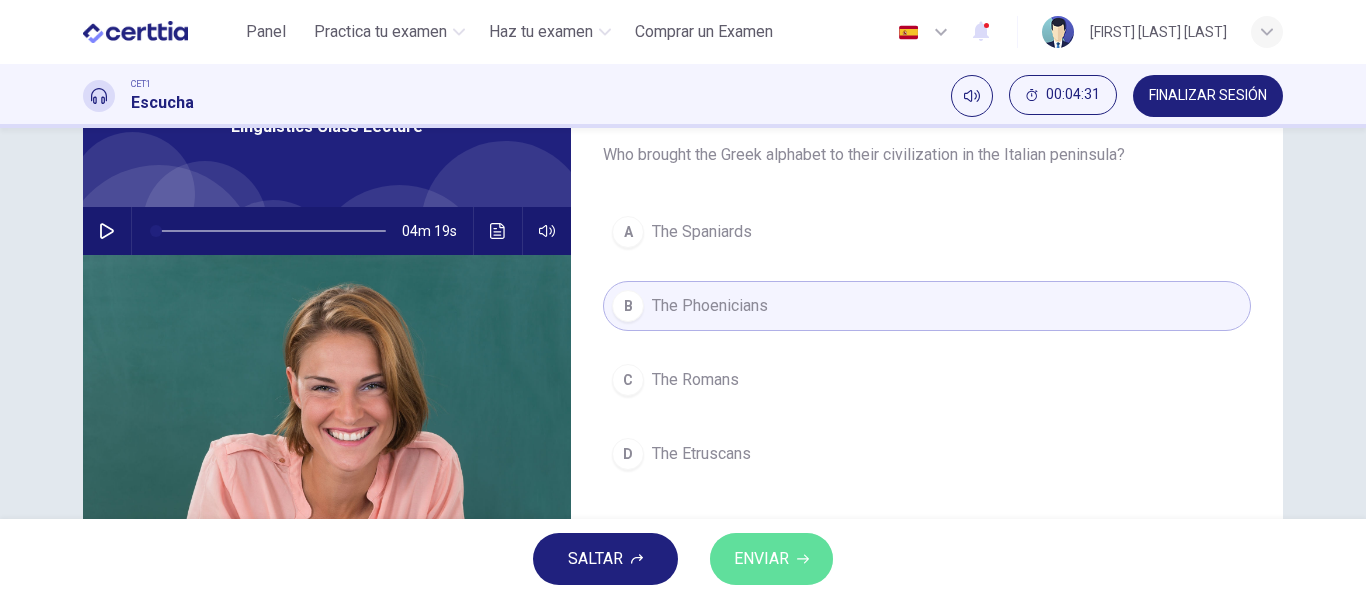 click on "ENVIAR" at bounding box center (761, 559) 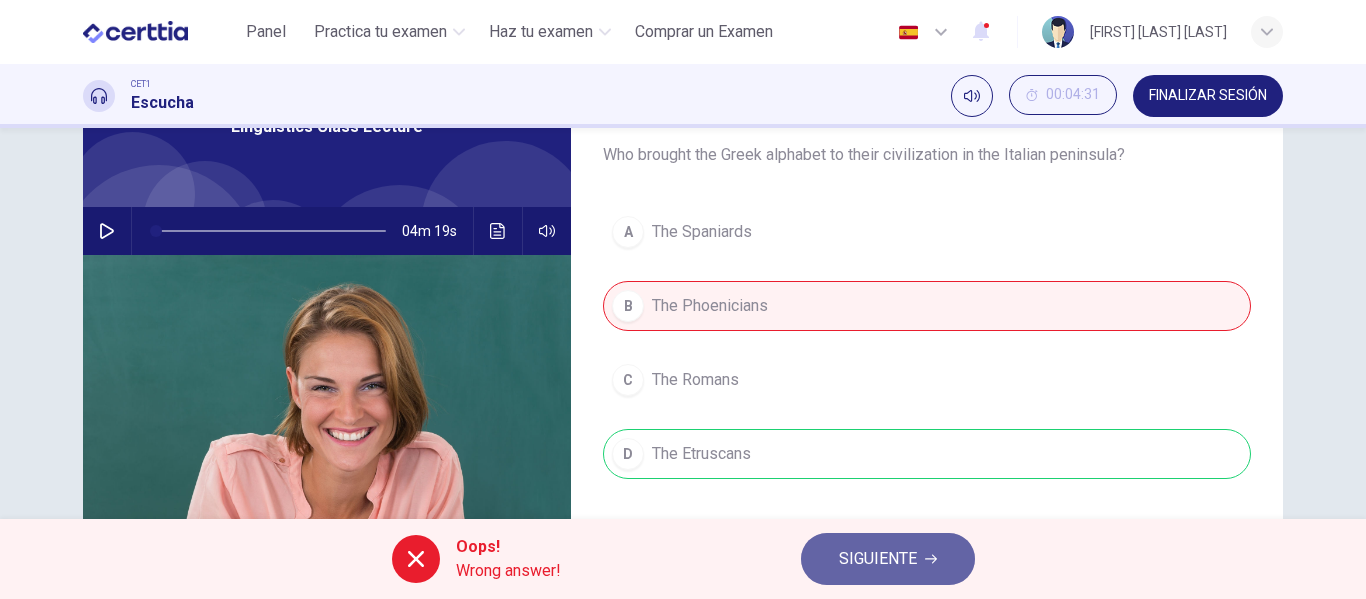 click on "SIGUIENTE" at bounding box center [878, 559] 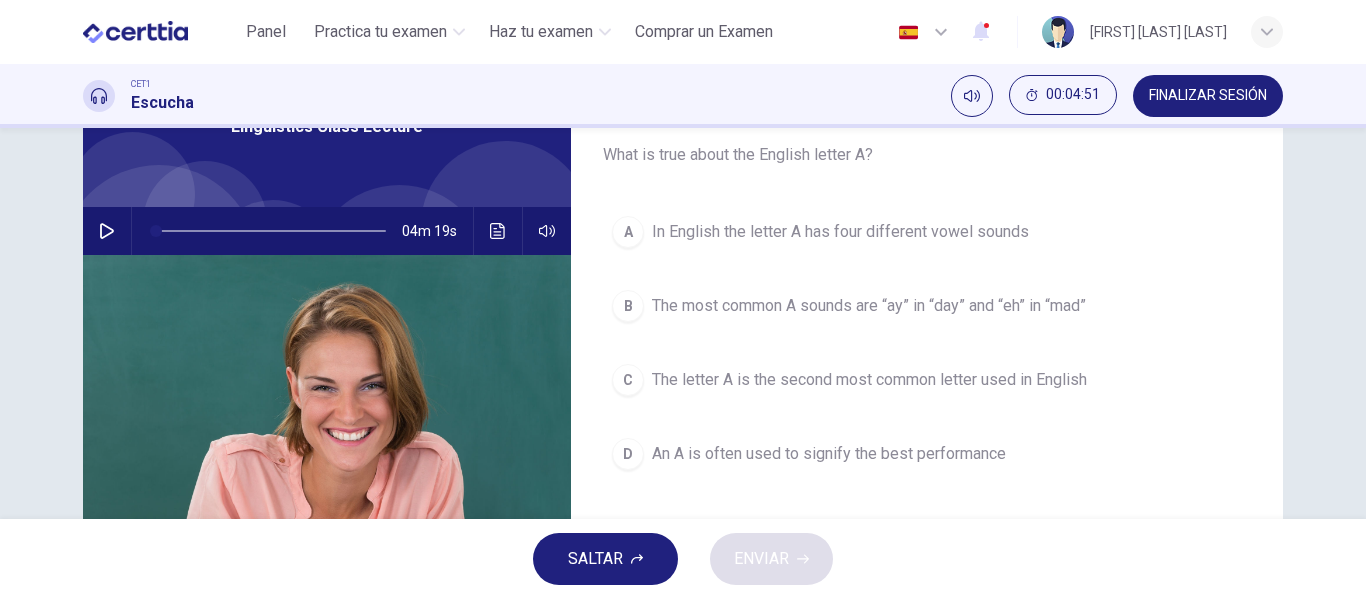 click on "The most common A sounds are “ay” in “day” and “eh” in “mad”" at bounding box center (869, 306) 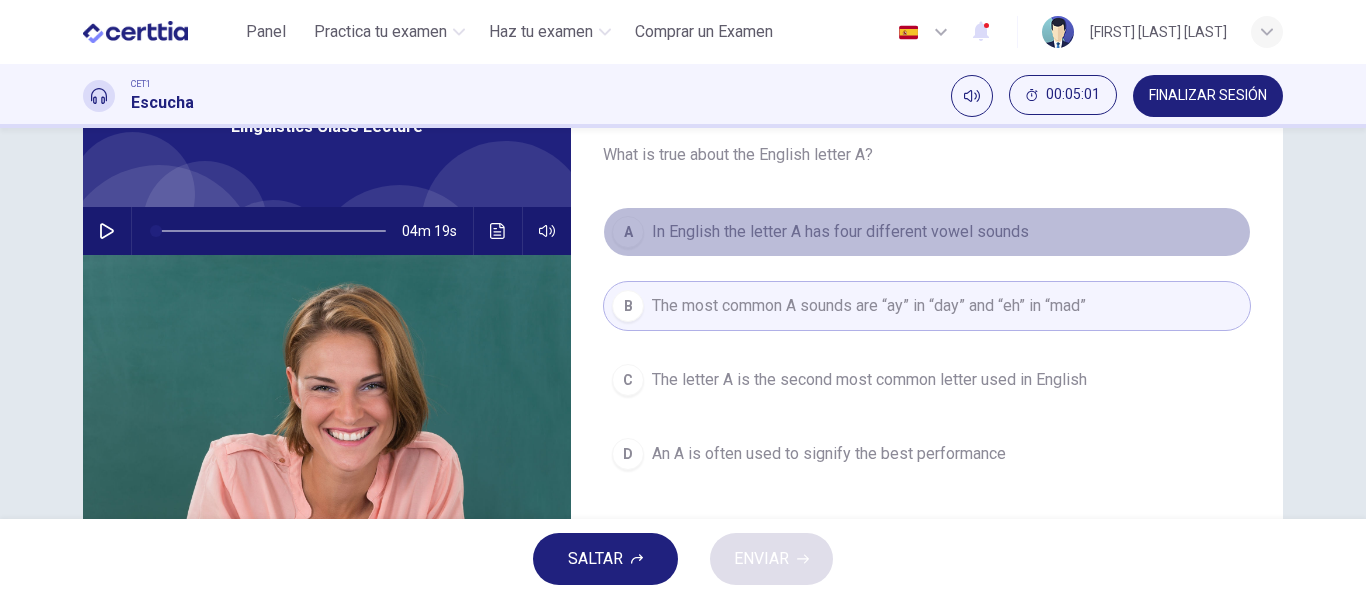 click on "In English the letter A has four different vowel sounds" at bounding box center (840, 232) 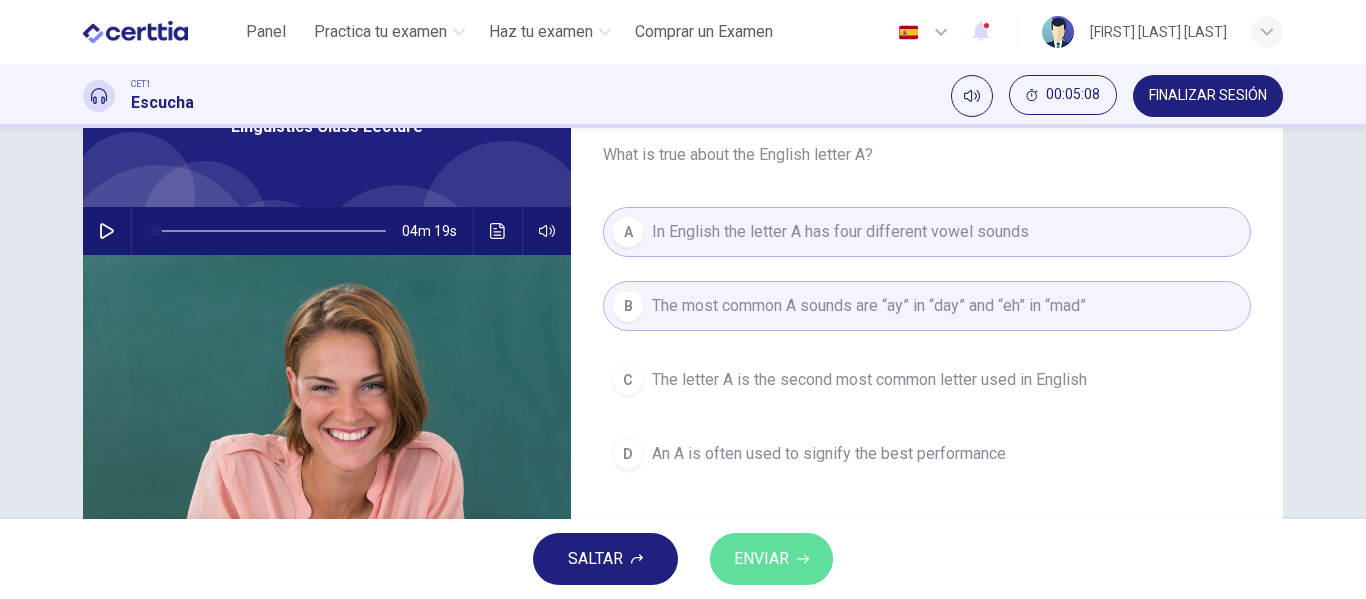 click on "ENVIAR" at bounding box center [761, 559] 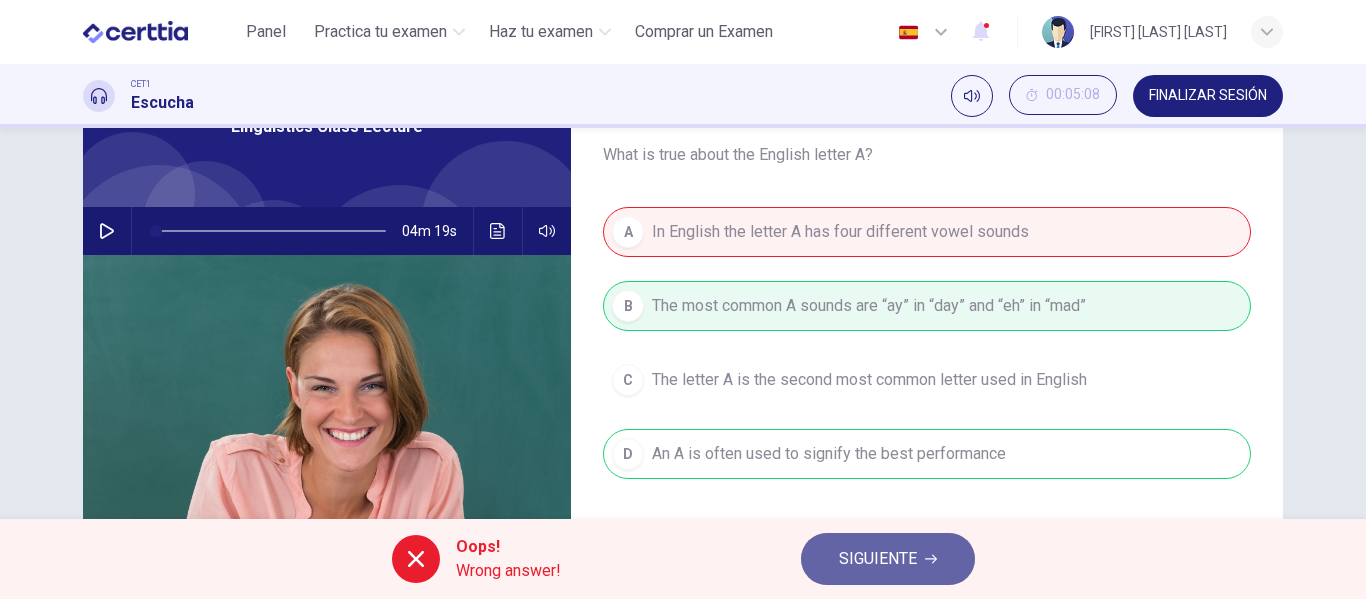 click on "SIGUIENTE" at bounding box center (878, 559) 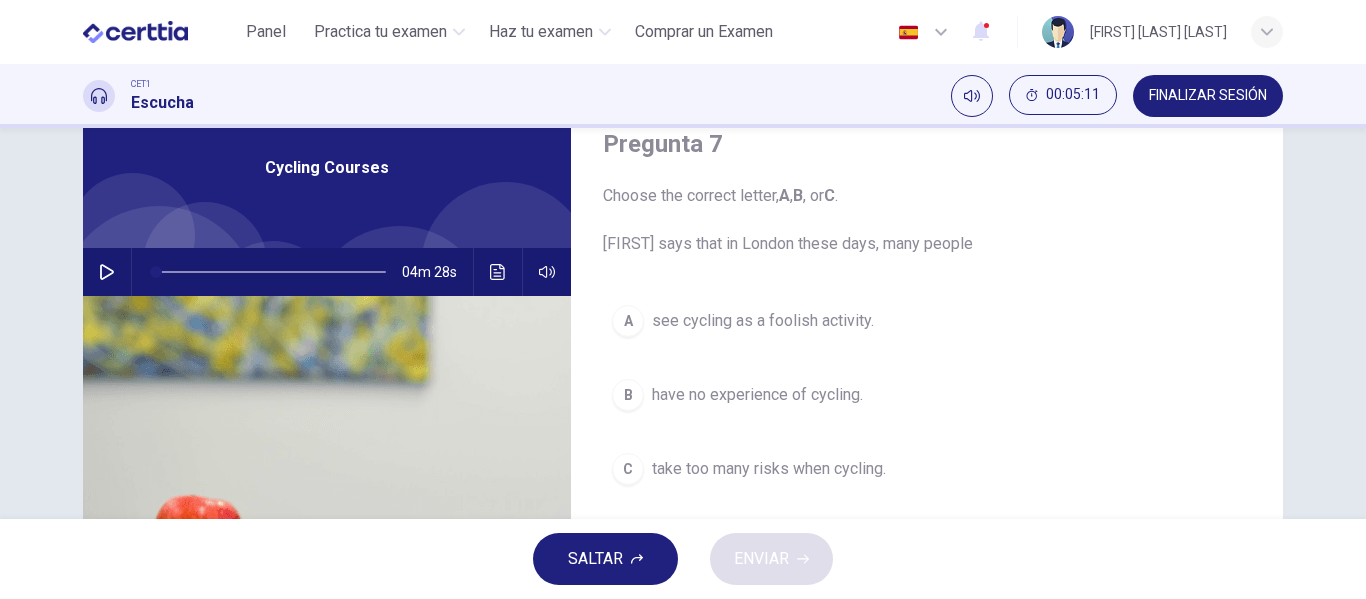 scroll, scrollTop: 87, scrollLeft: 0, axis: vertical 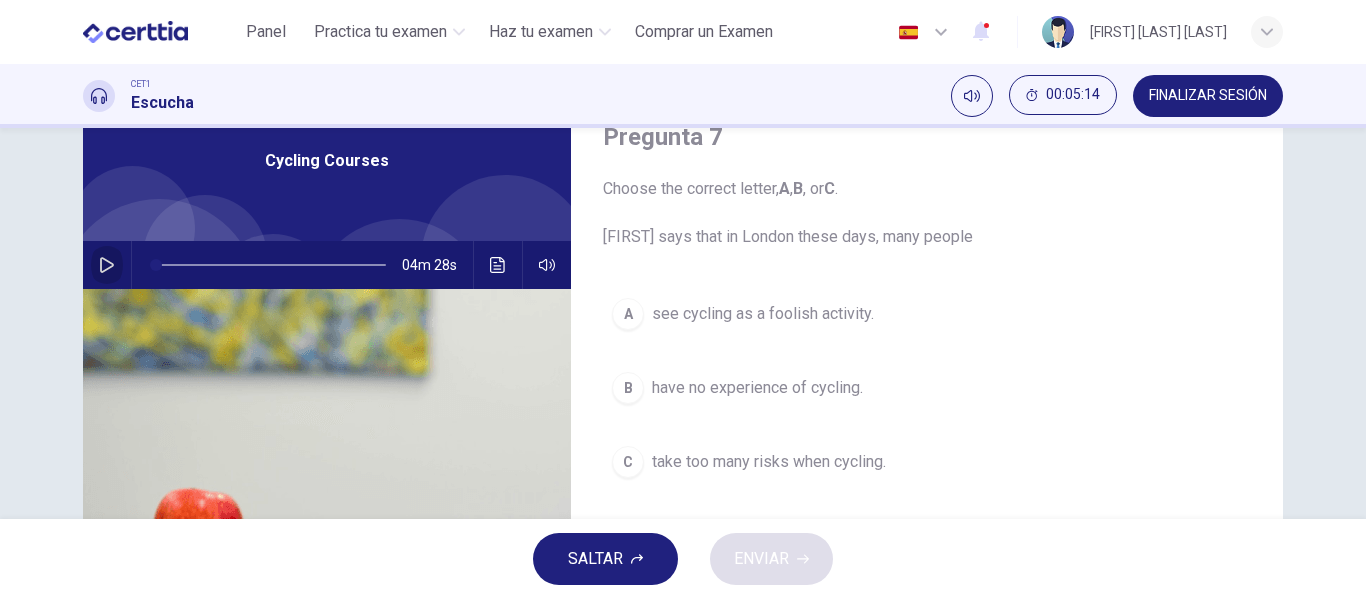 click at bounding box center [107, 265] 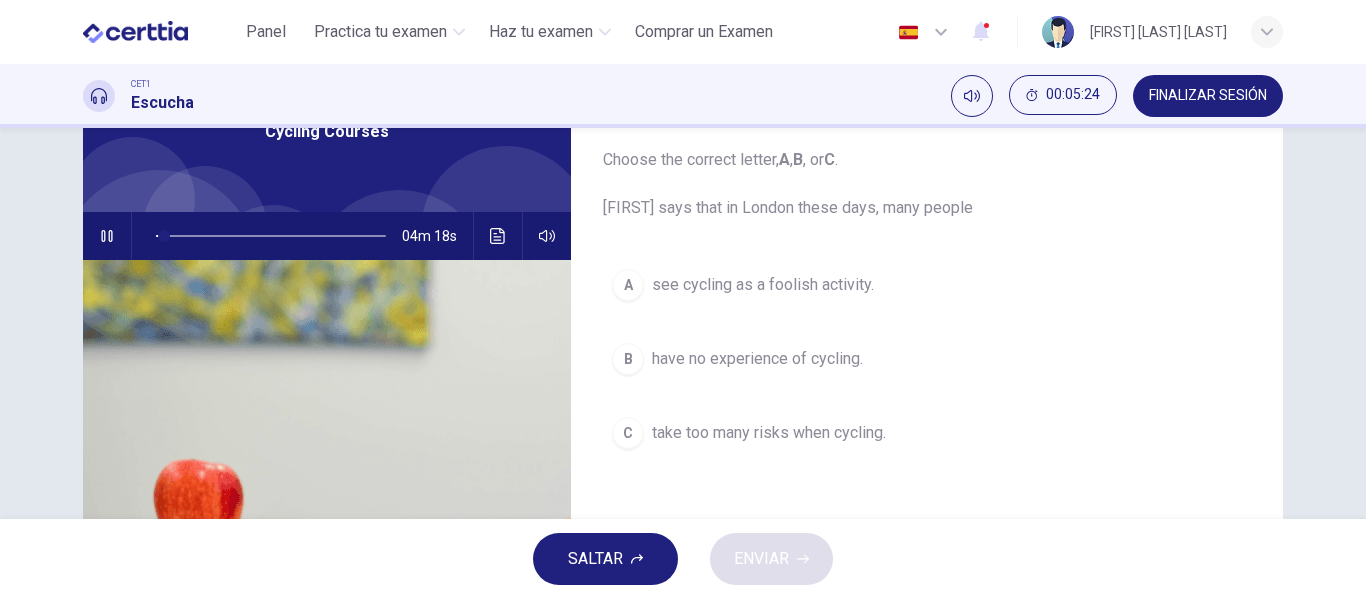 scroll, scrollTop: 114, scrollLeft: 0, axis: vertical 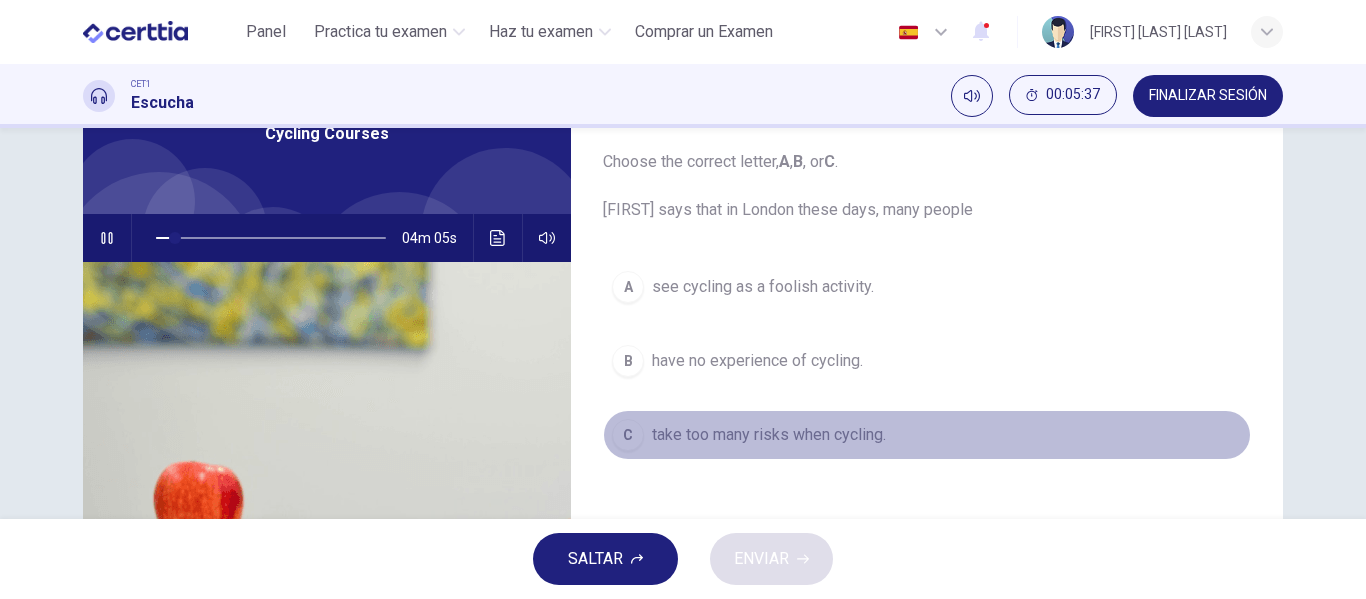 click on "take too many risks when cycling." at bounding box center [769, 435] 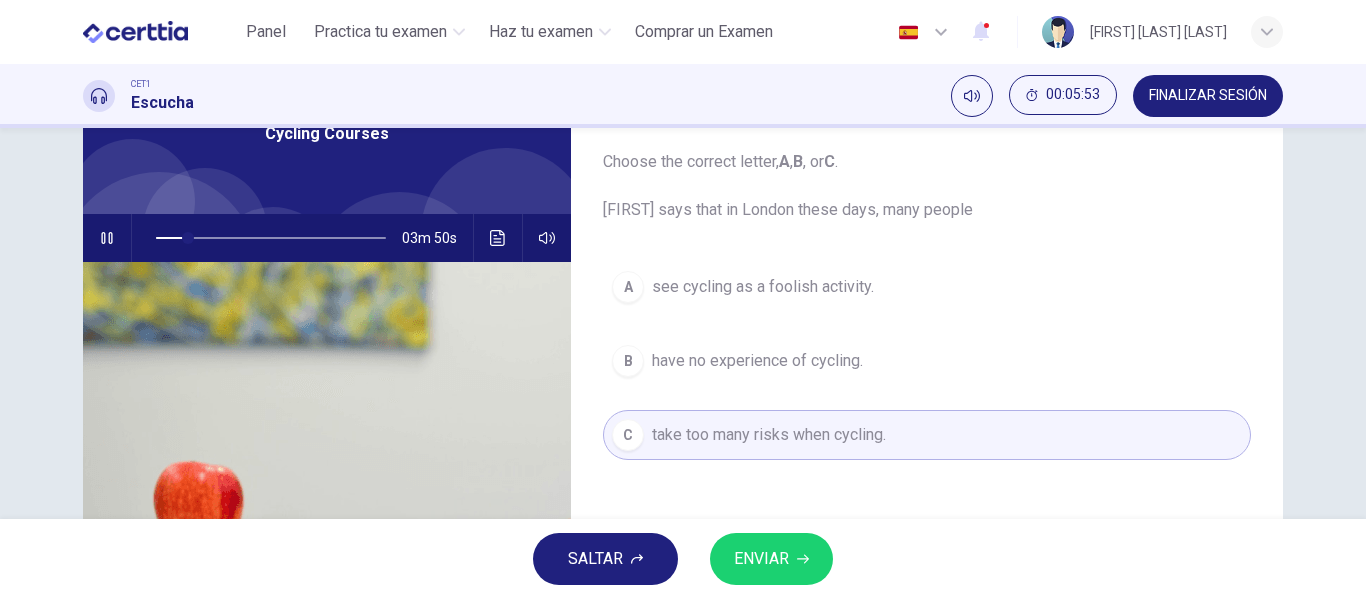 click on "have no experience of cycling." at bounding box center (757, 361) 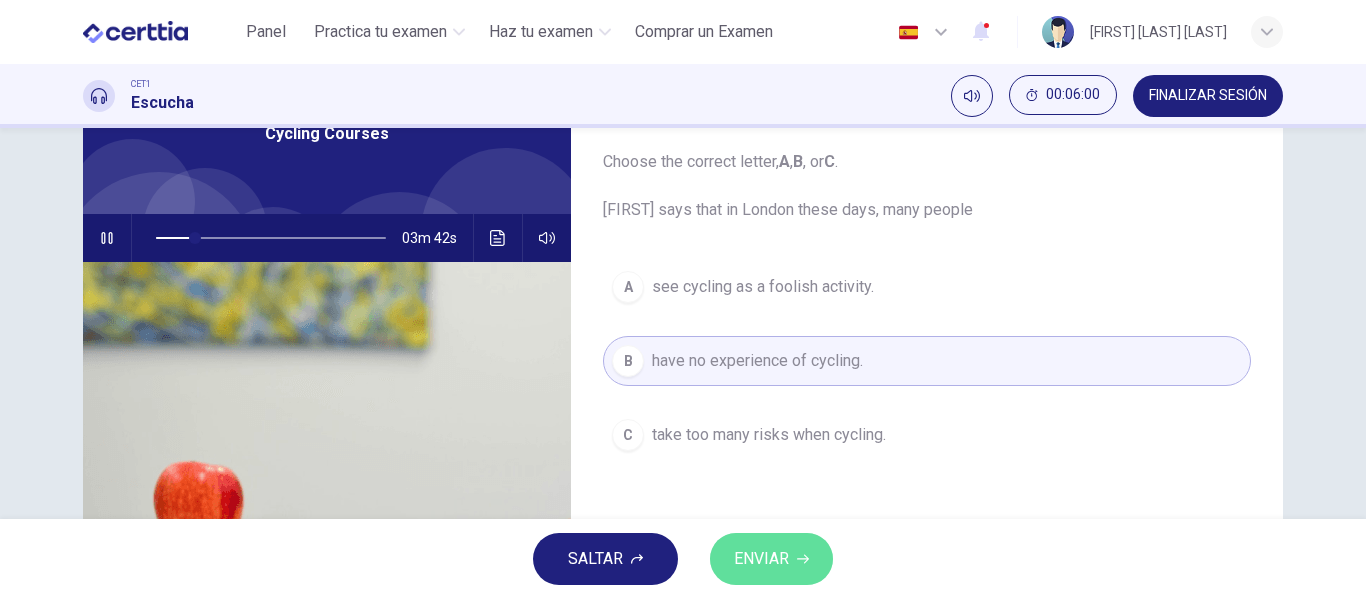 click on "ENVIAR" at bounding box center (761, 559) 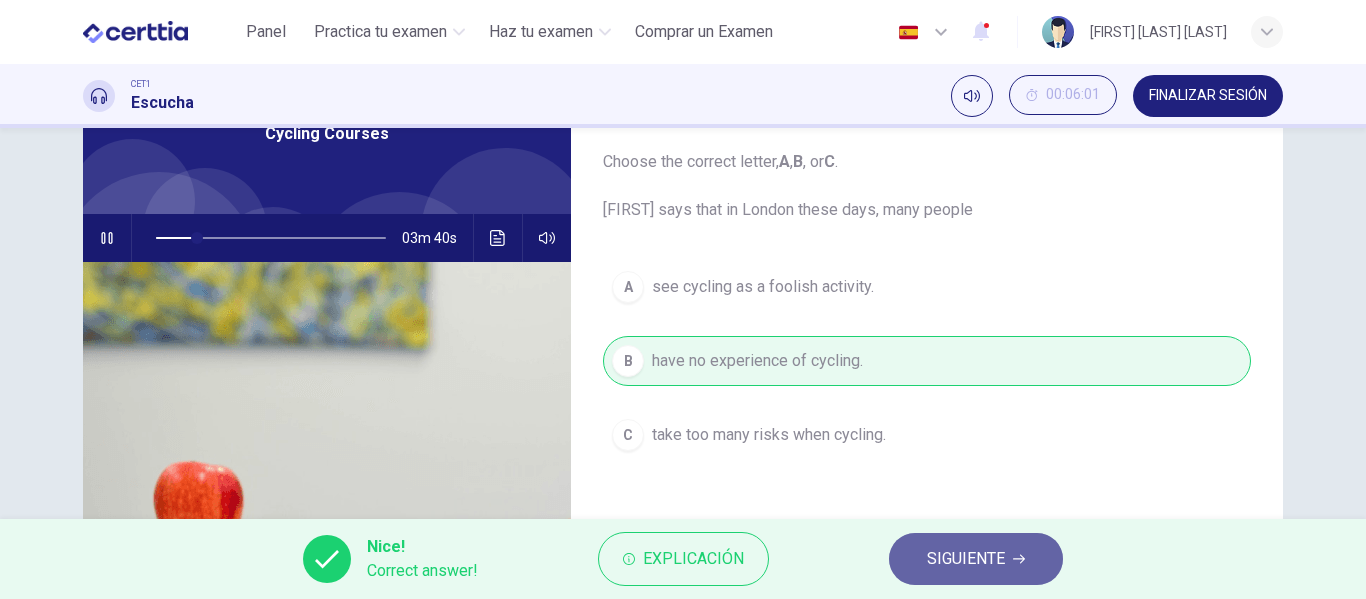 click on "SIGUIENTE" at bounding box center [966, 559] 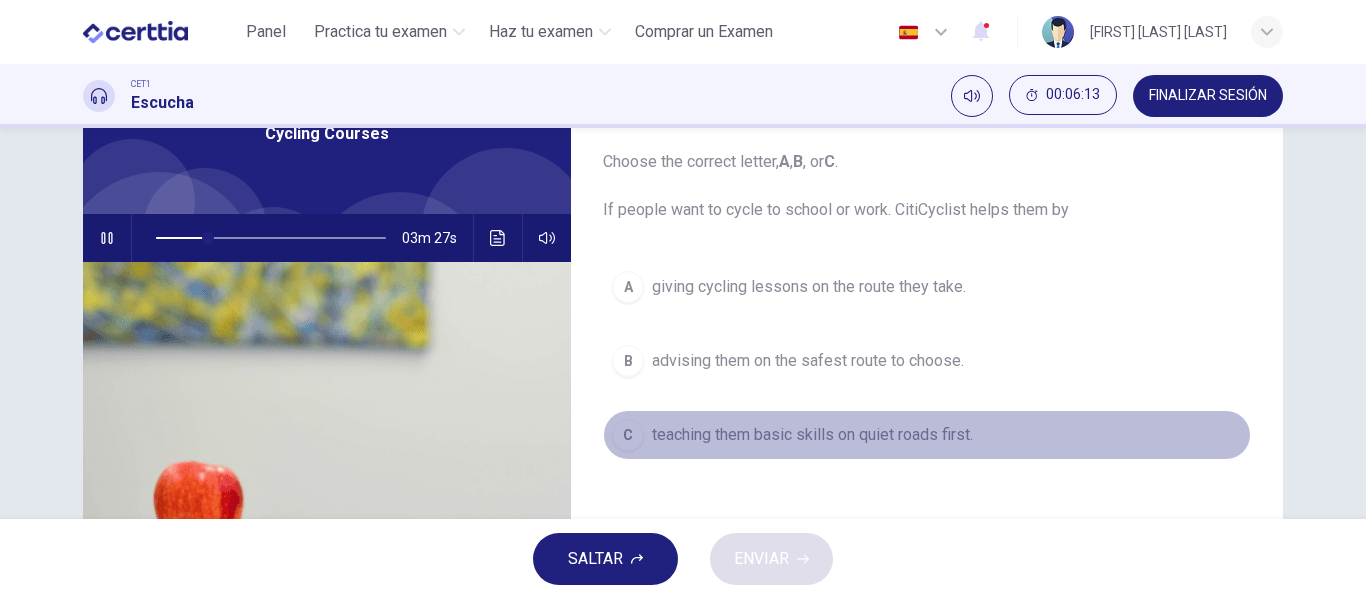 click on "teaching them basic skills on quiet roads first." at bounding box center [812, 435] 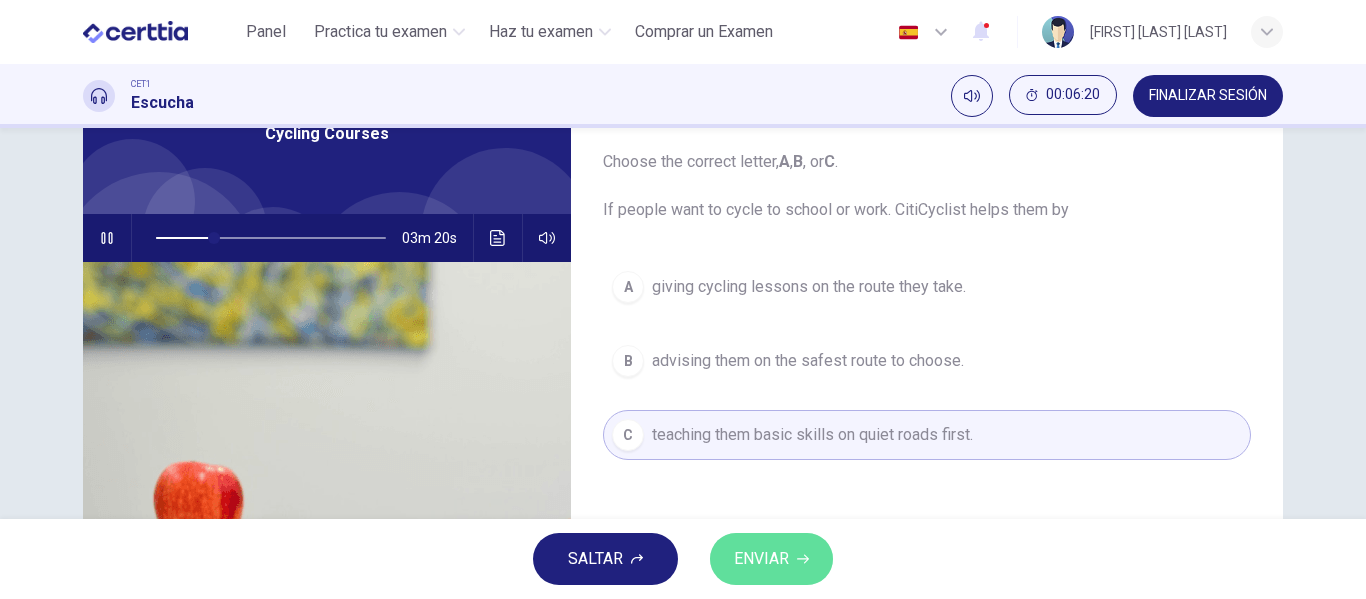 click on "ENVIAR" at bounding box center [761, 559] 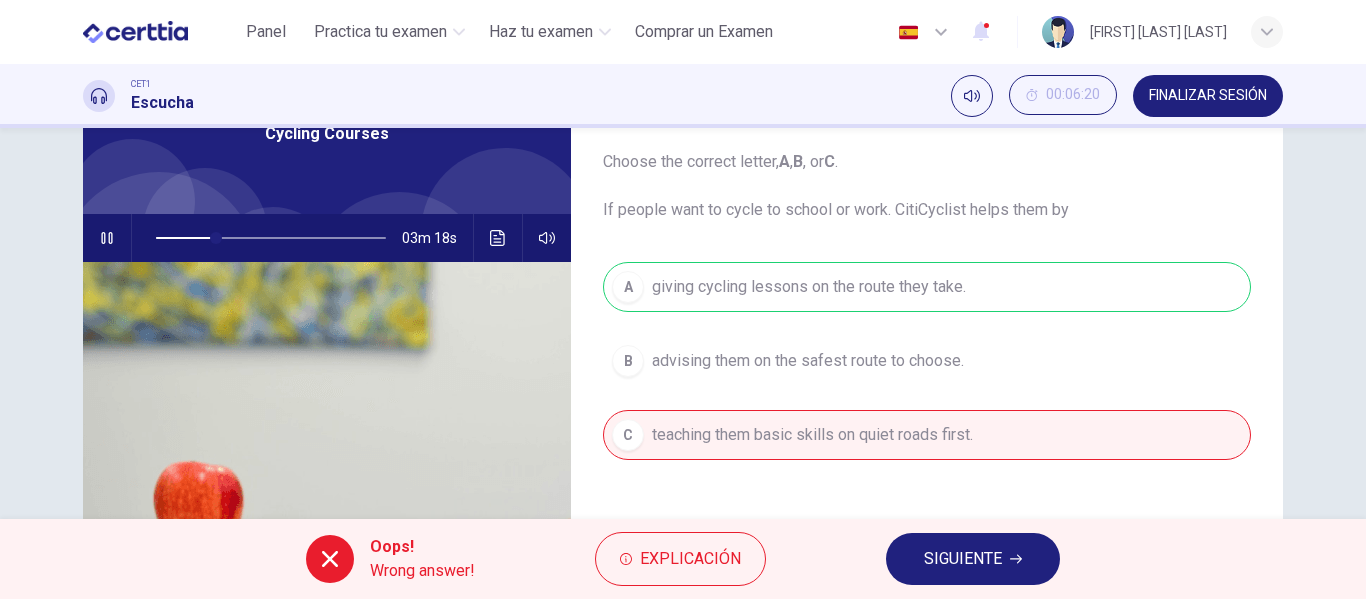 click on "SIGUIENTE" at bounding box center [963, 559] 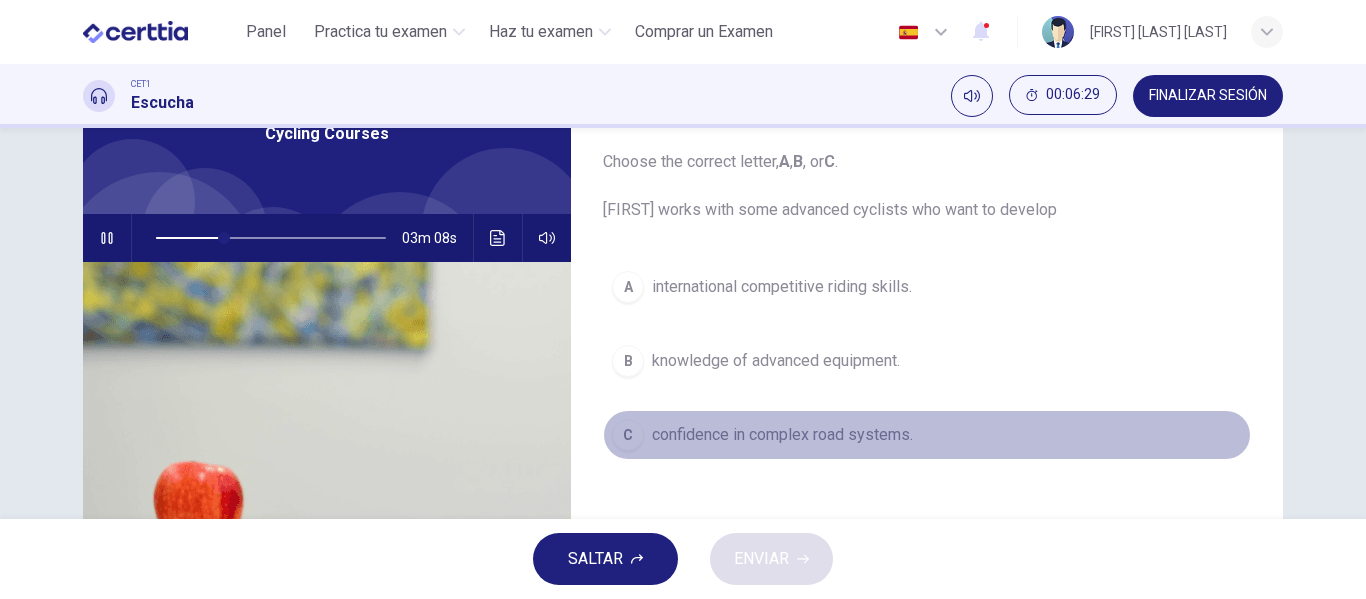 click on "confidence in complex road systems." at bounding box center [782, 435] 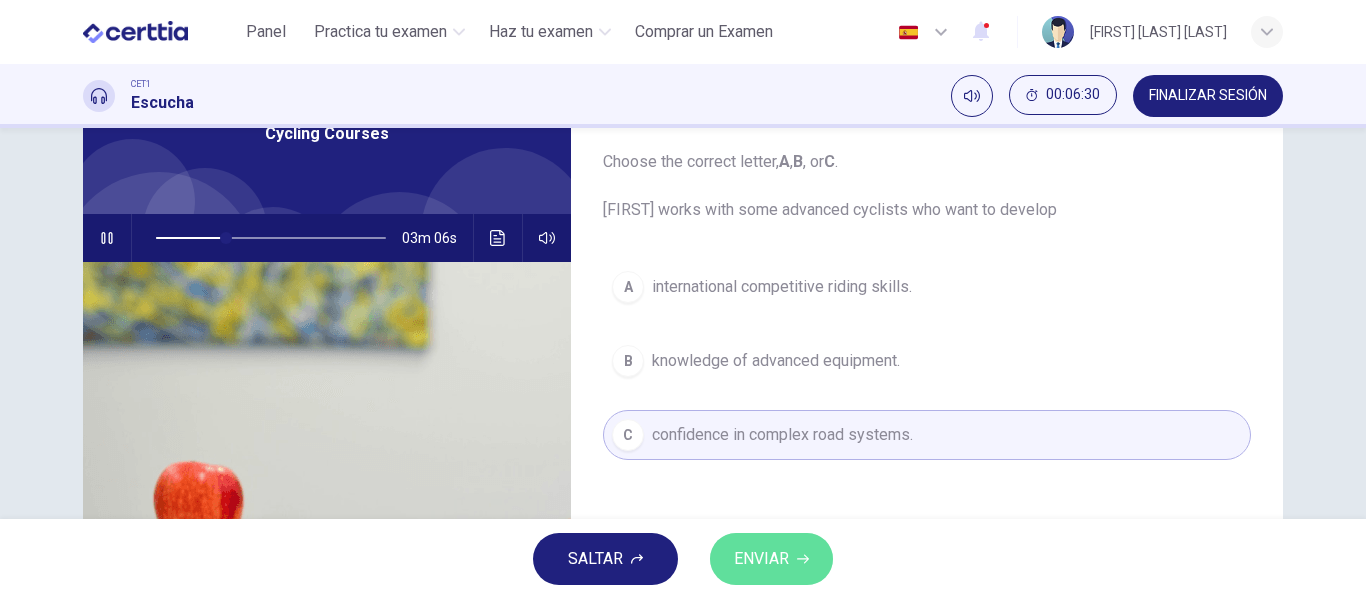 click on "ENVIAR" at bounding box center [761, 559] 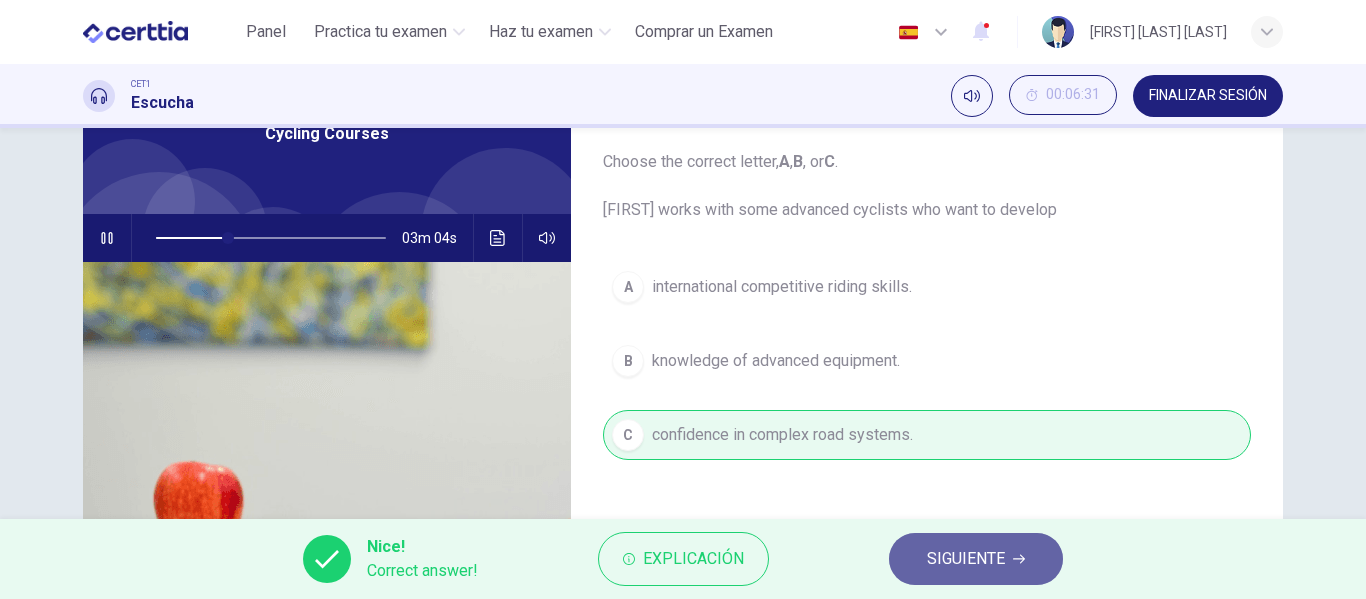 click on "SIGUIENTE" at bounding box center [966, 559] 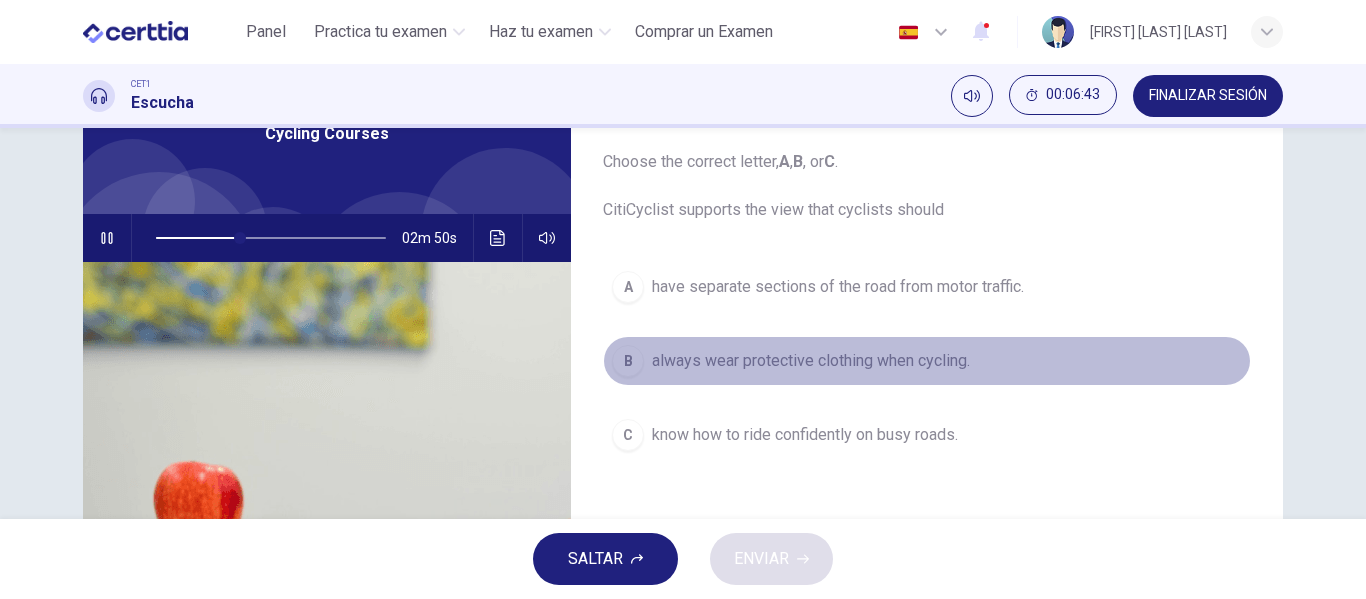 click on "always wear protective clothing when cycling." at bounding box center (811, 361) 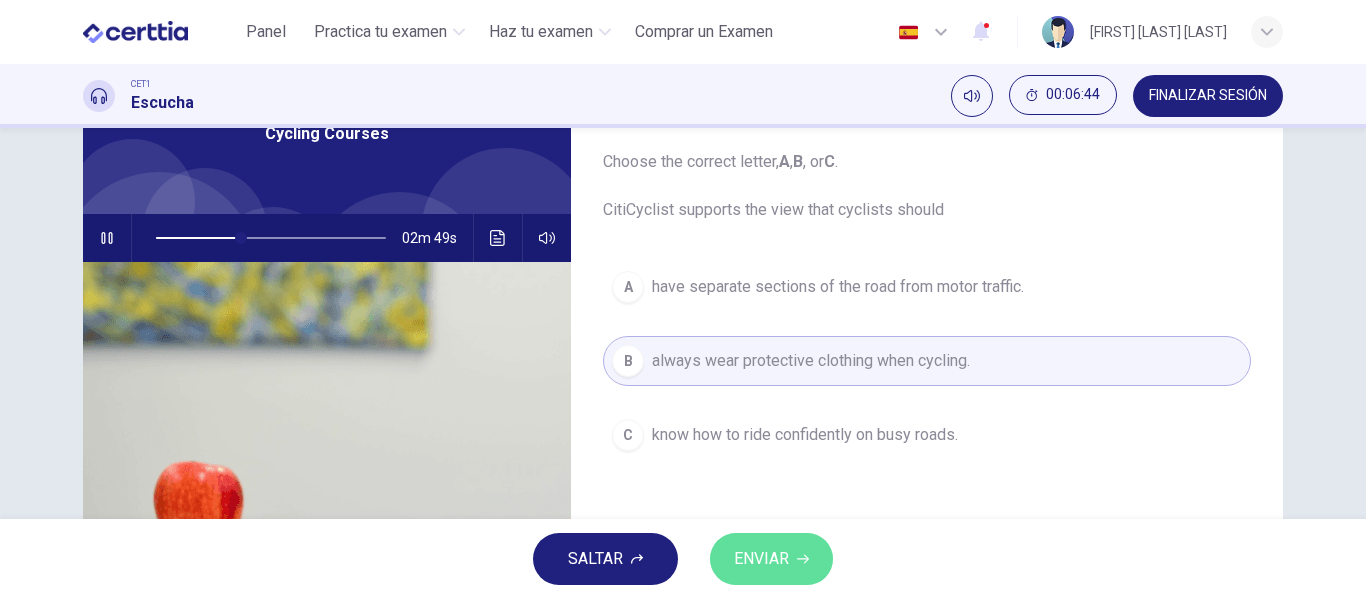 click on "ENVIAR" at bounding box center [761, 559] 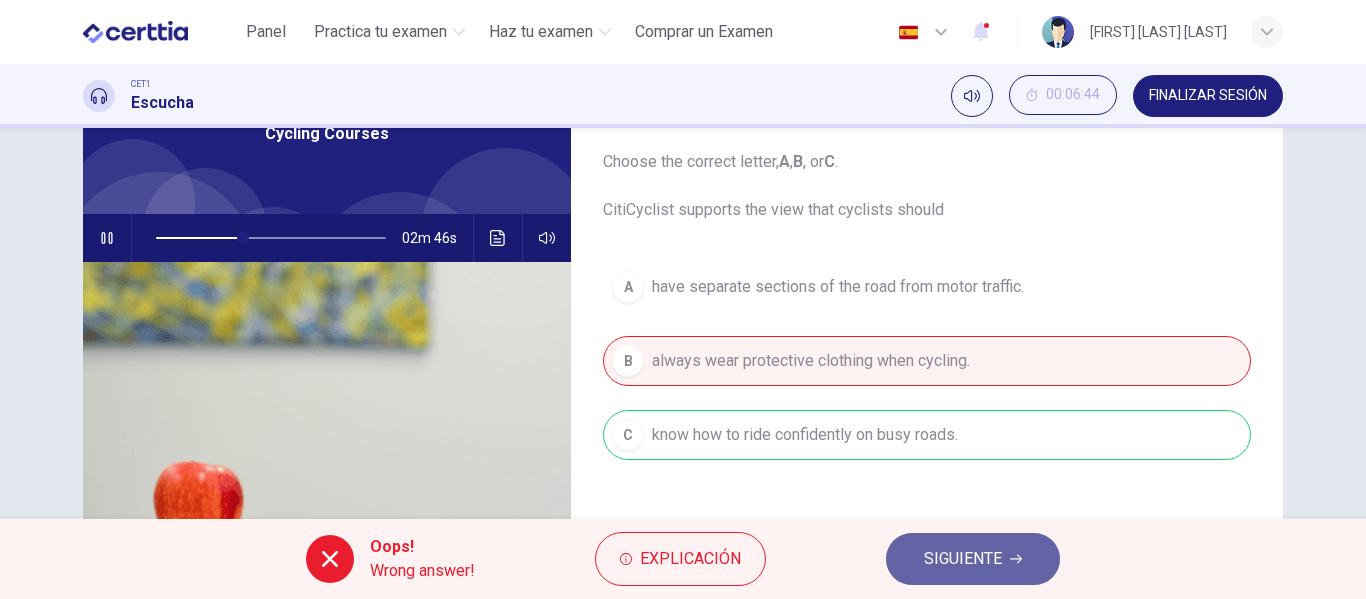 click on "SIGUIENTE" at bounding box center [973, 559] 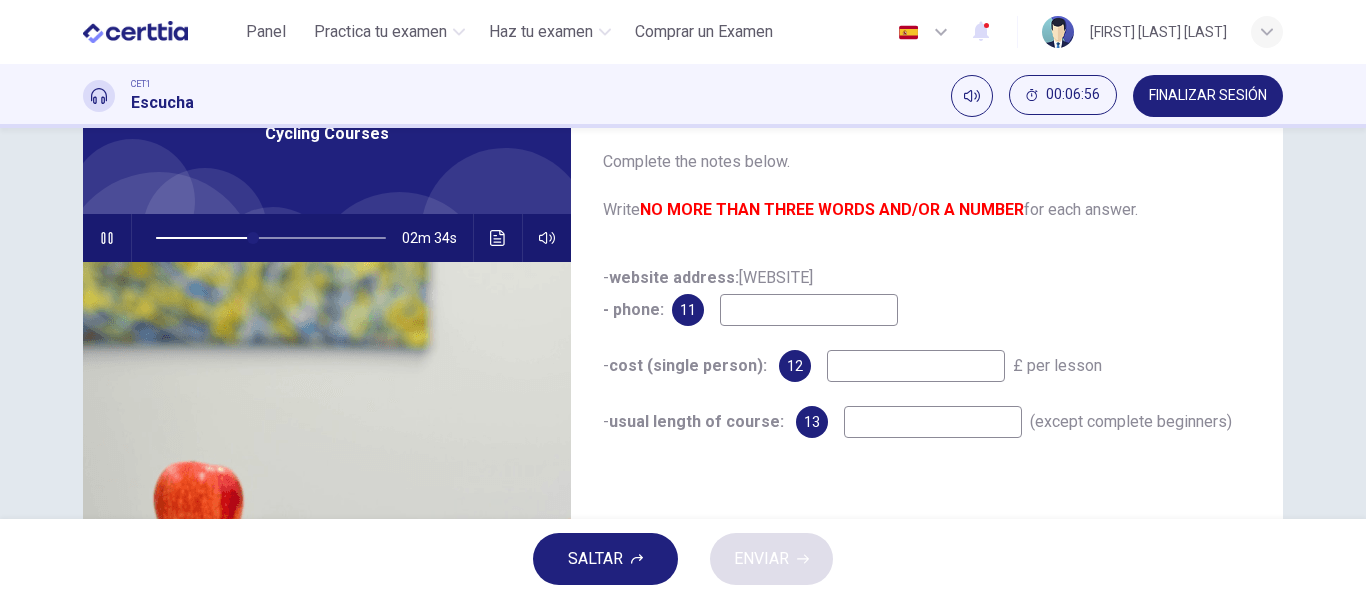 click at bounding box center (809, 310) 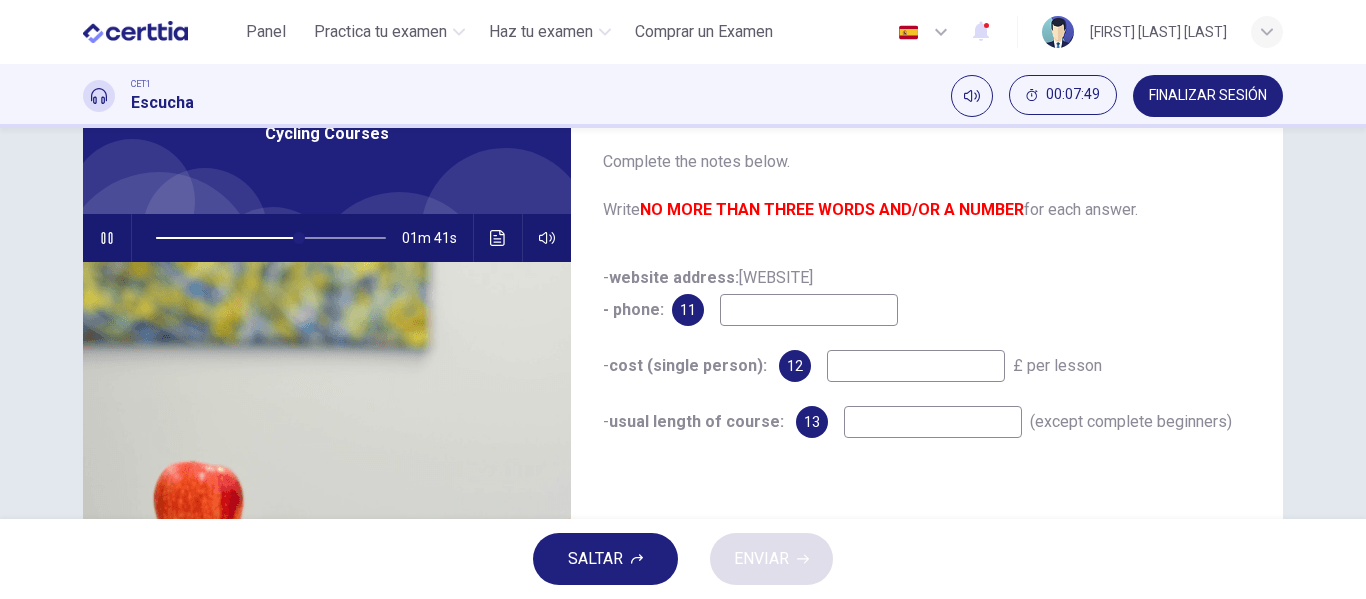 click at bounding box center (809, 310) 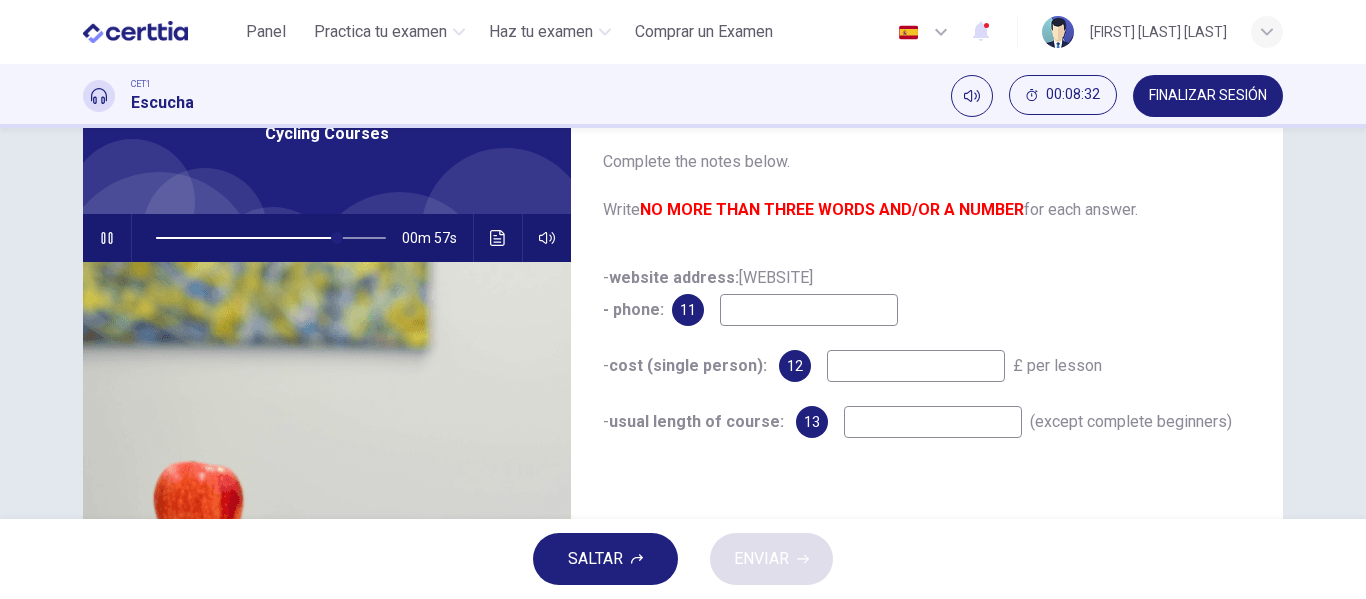 click at bounding box center [809, 310] 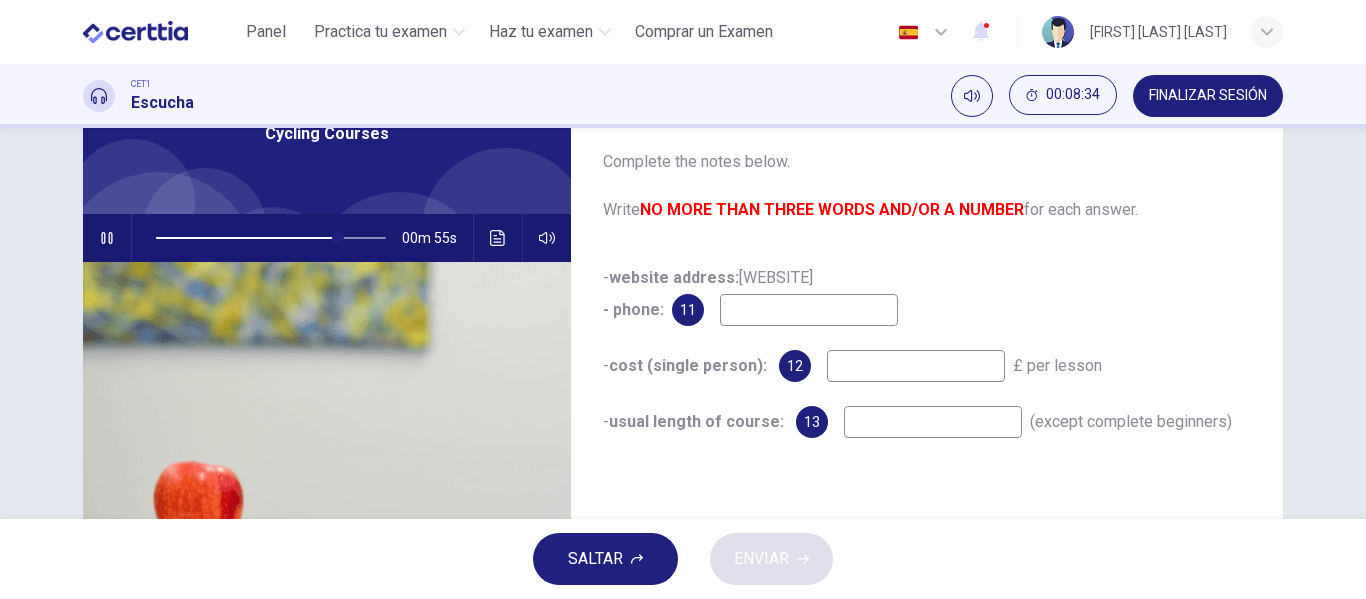 click at bounding box center (809, 310) 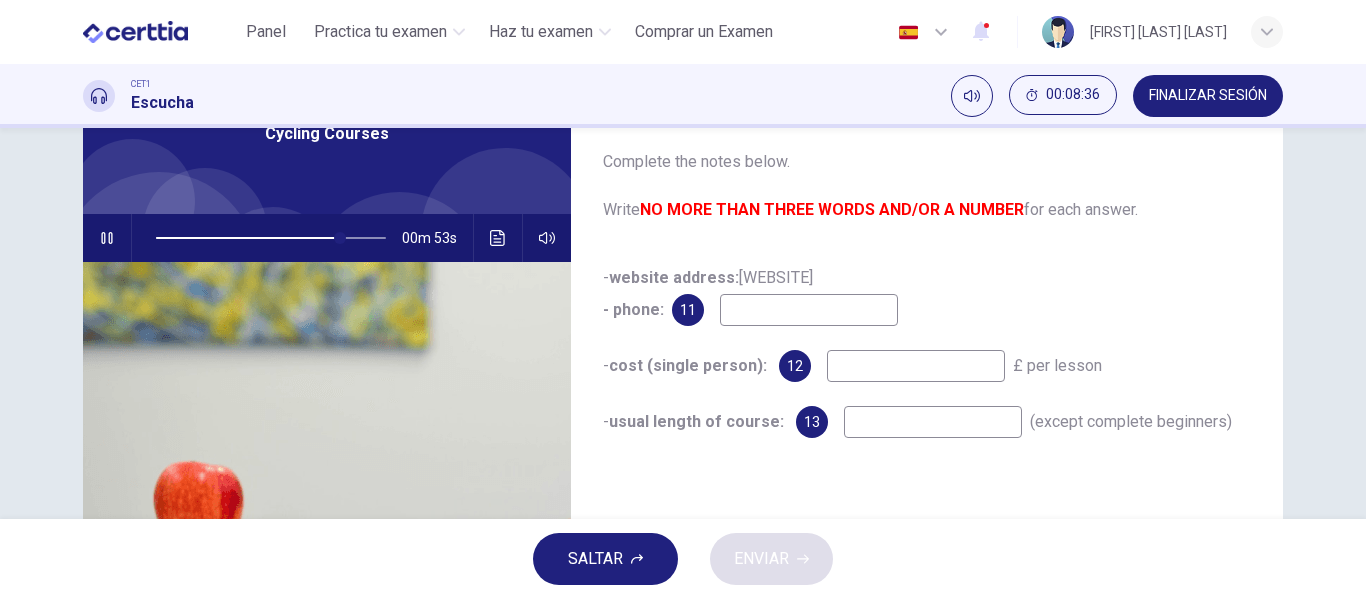 click at bounding box center [809, 310] 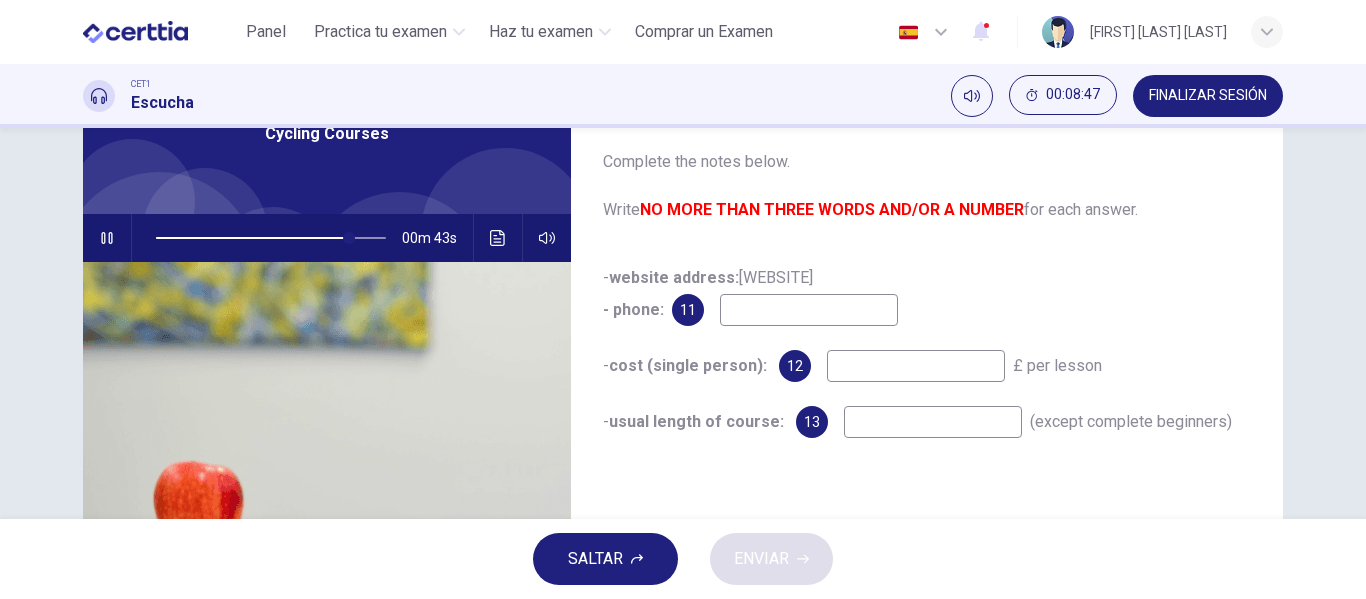 type on "**" 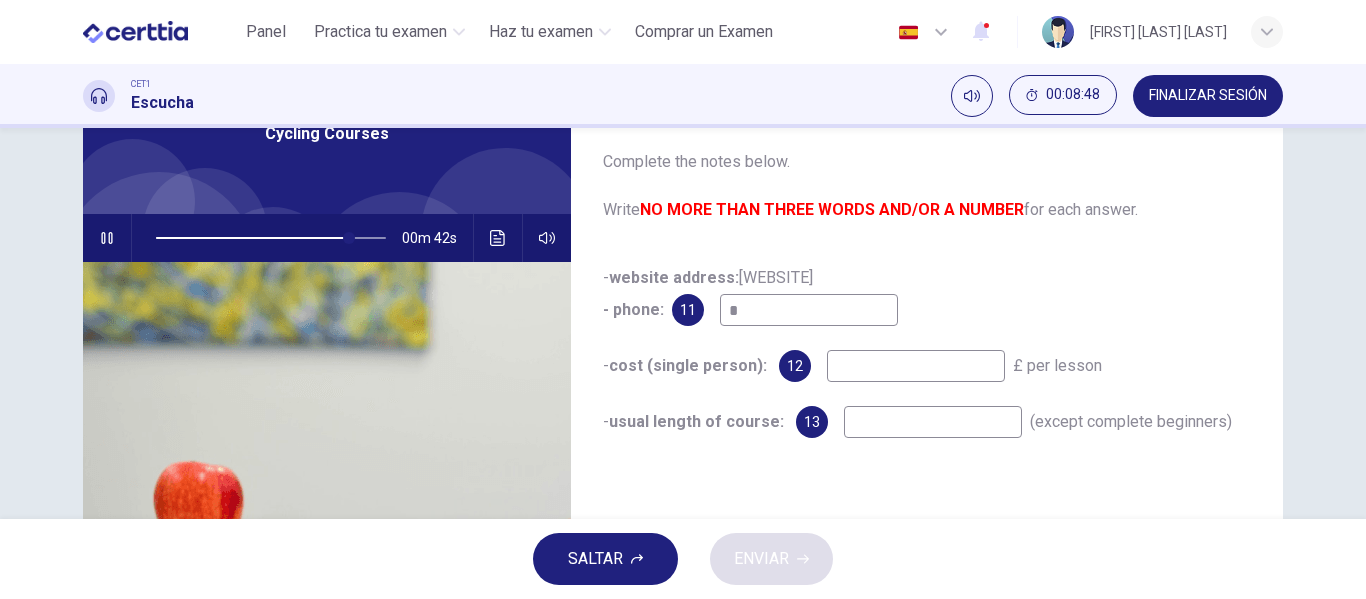 type on "**" 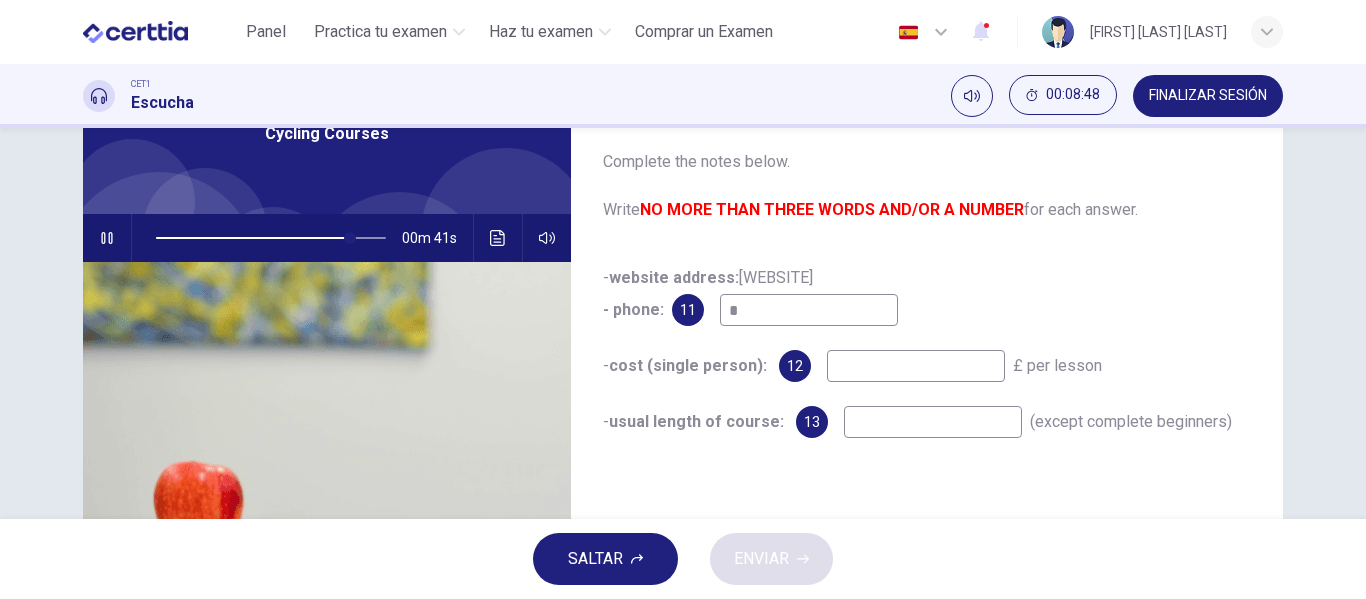 type on "**" 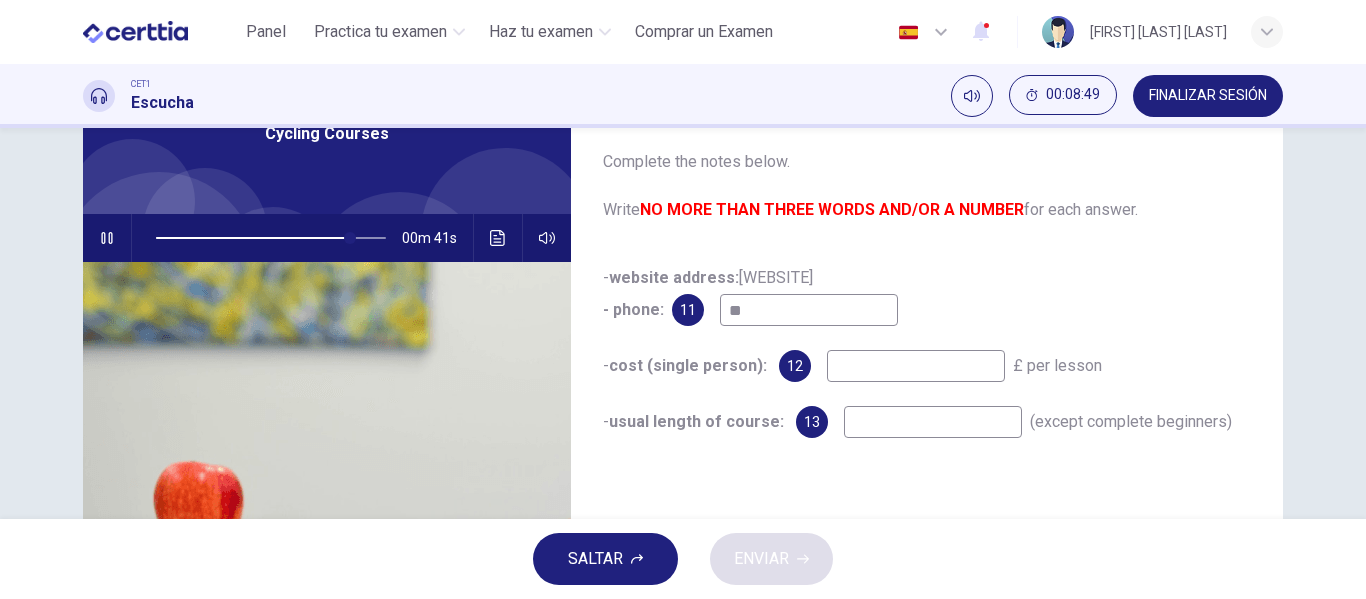 type on "**" 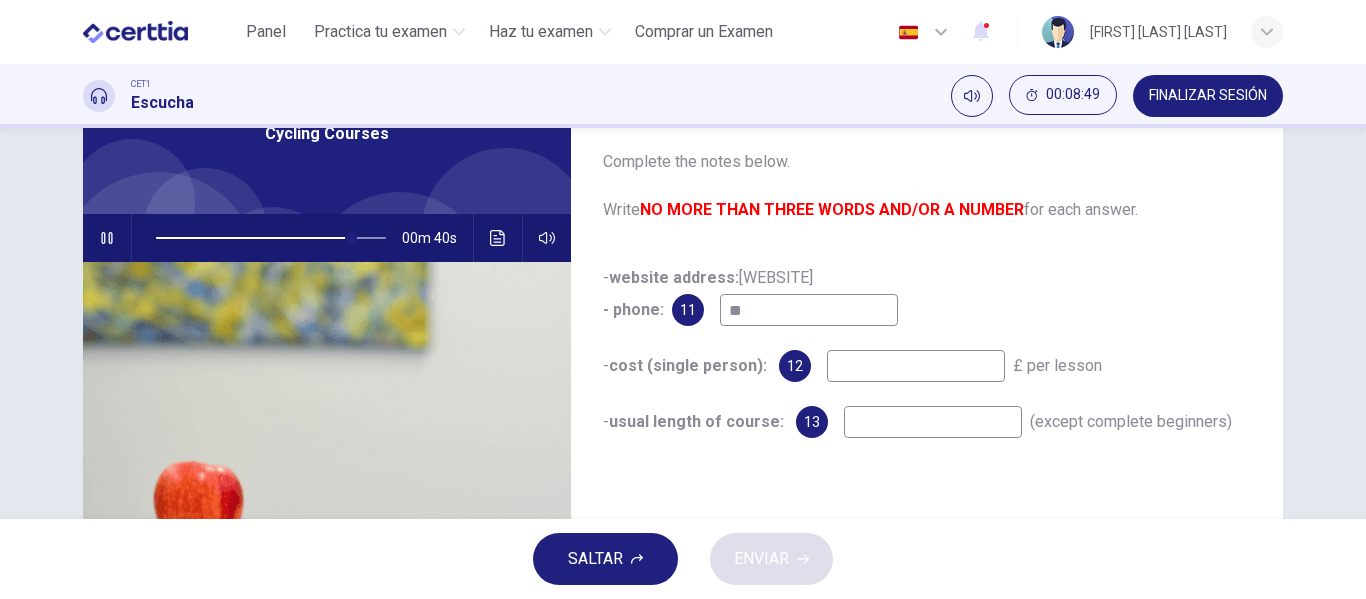 type on "***" 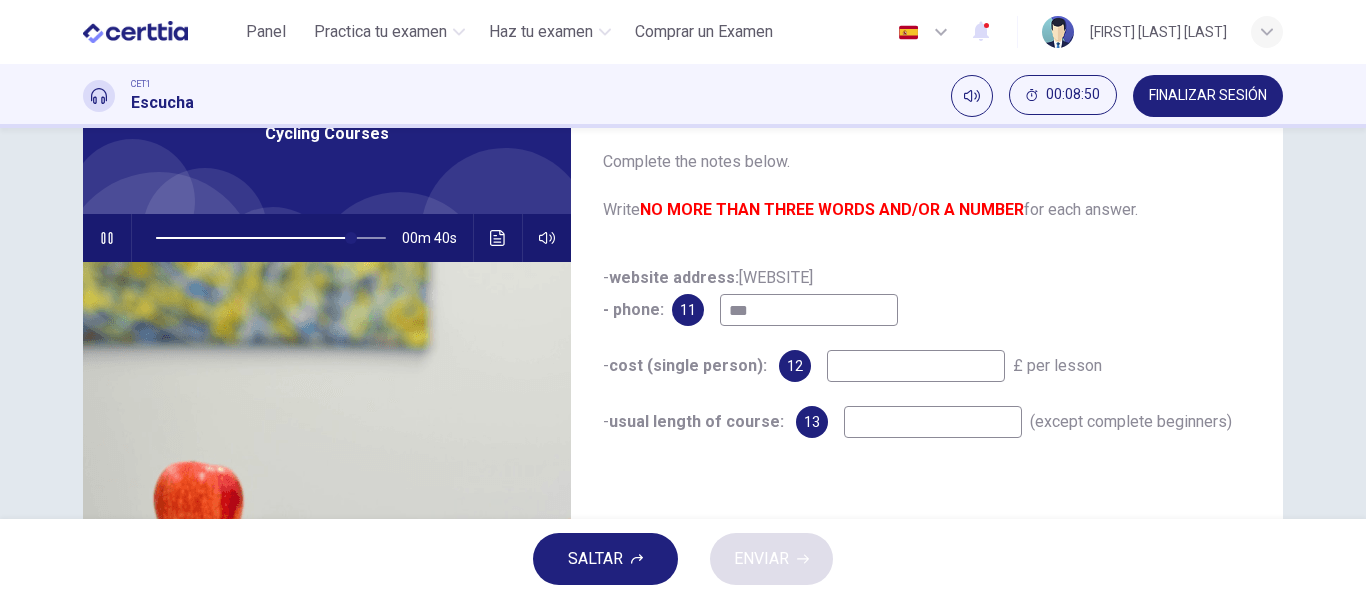 type on "**" 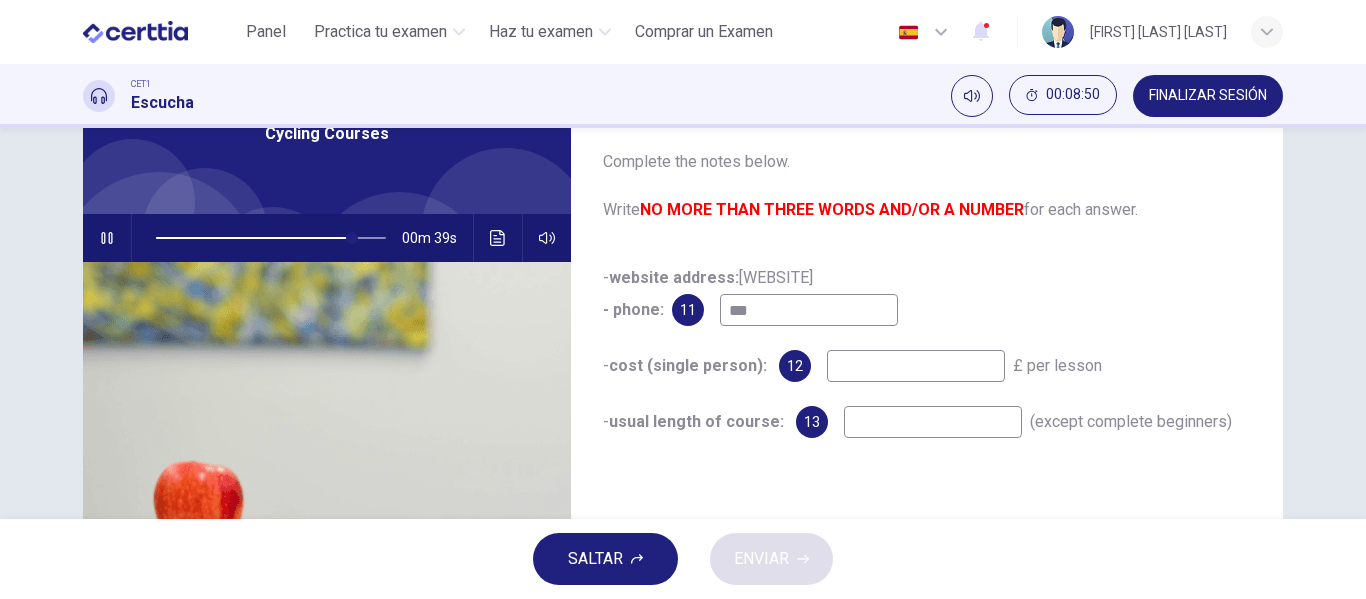 type on "****" 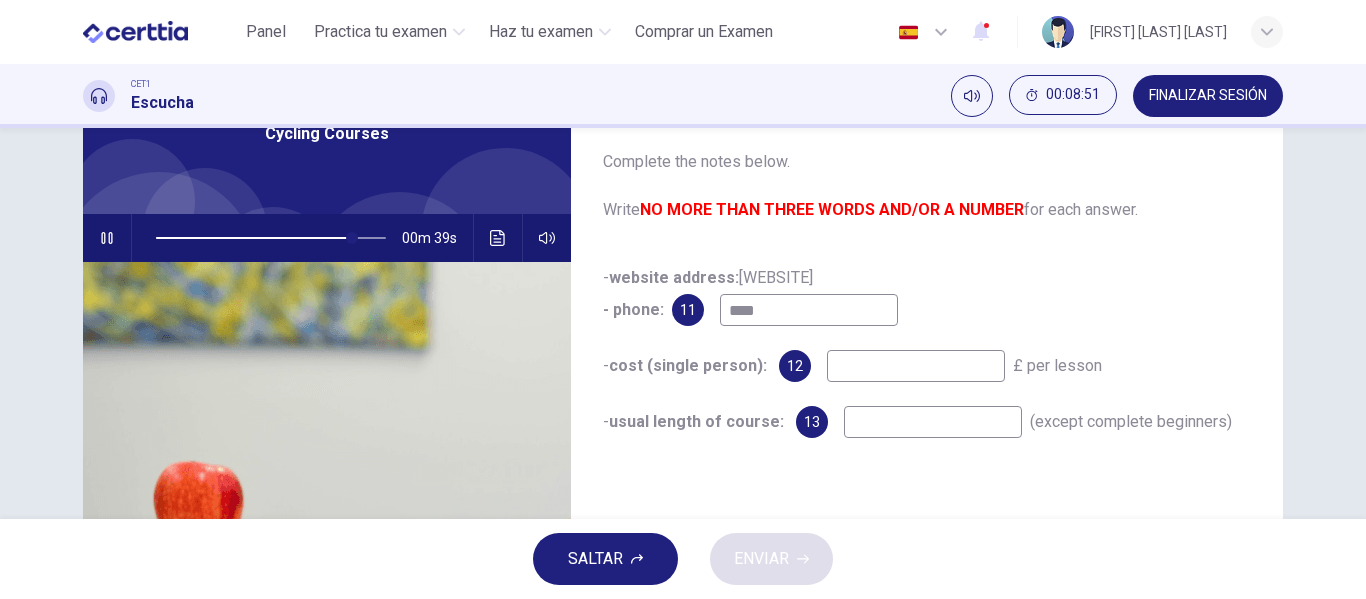 type on "**" 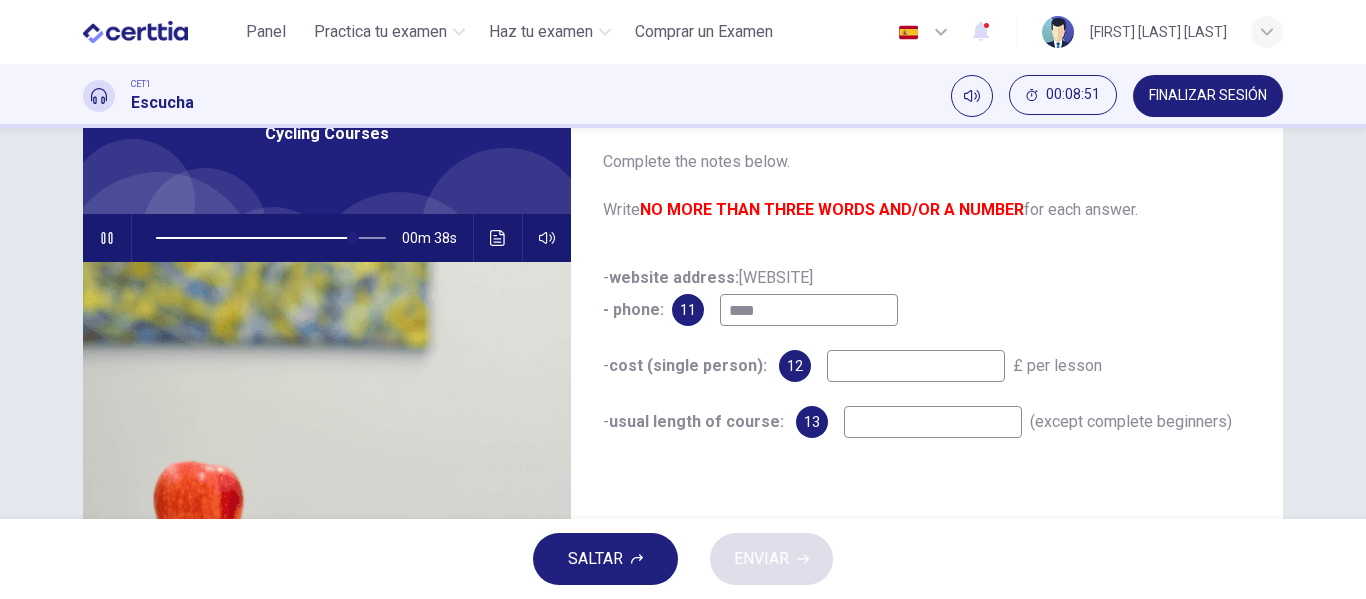type on "*****" 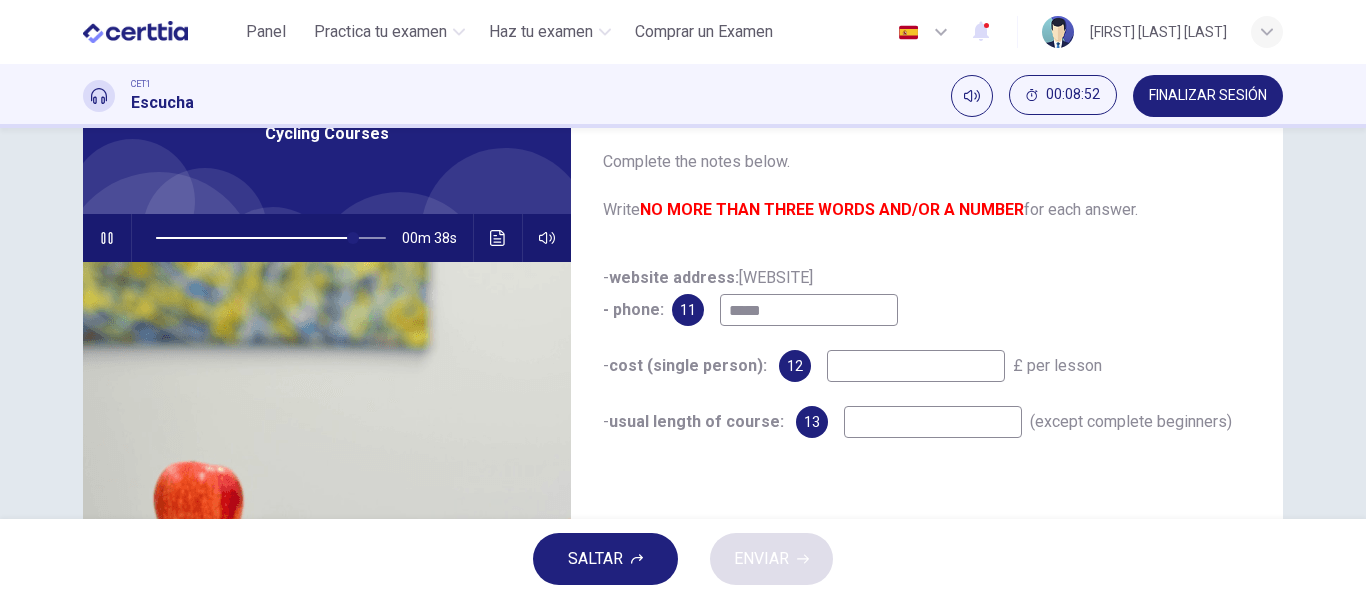 type on "**" 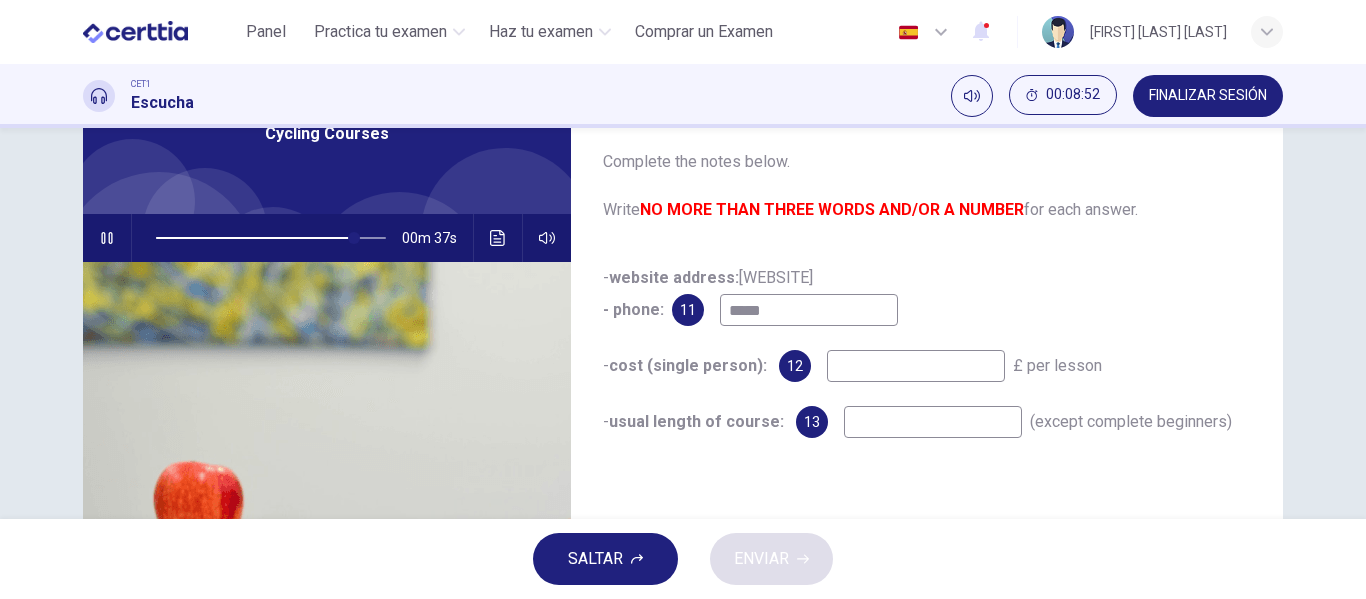 type on "******" 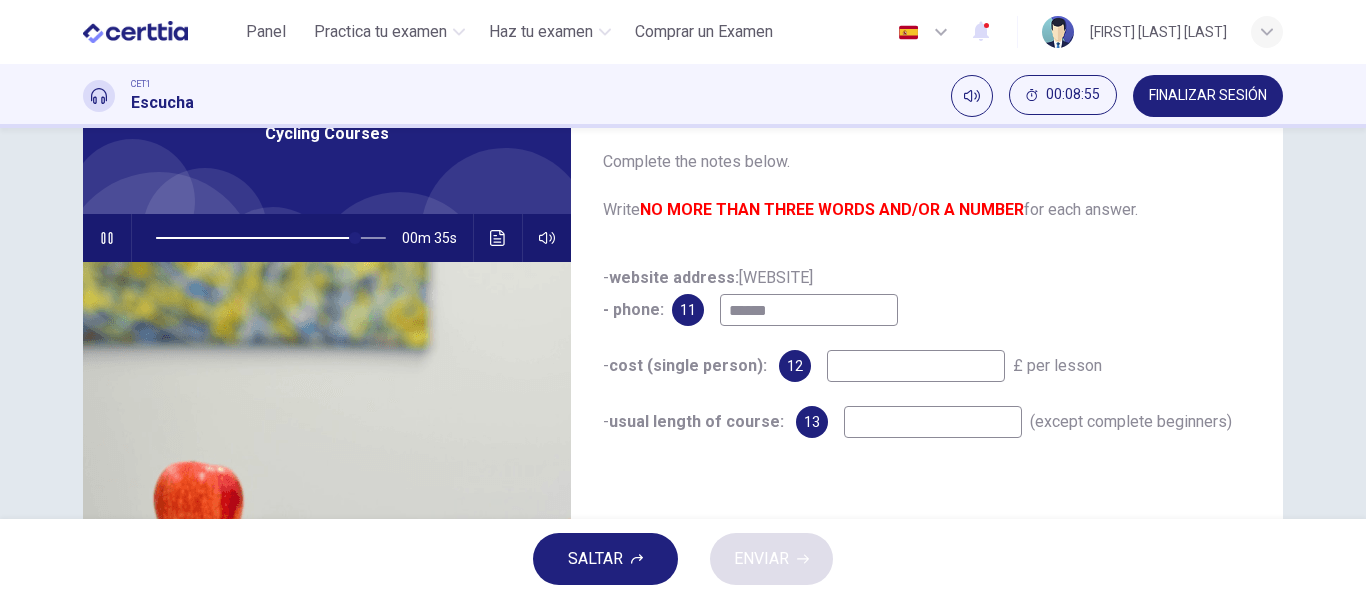type on "**" 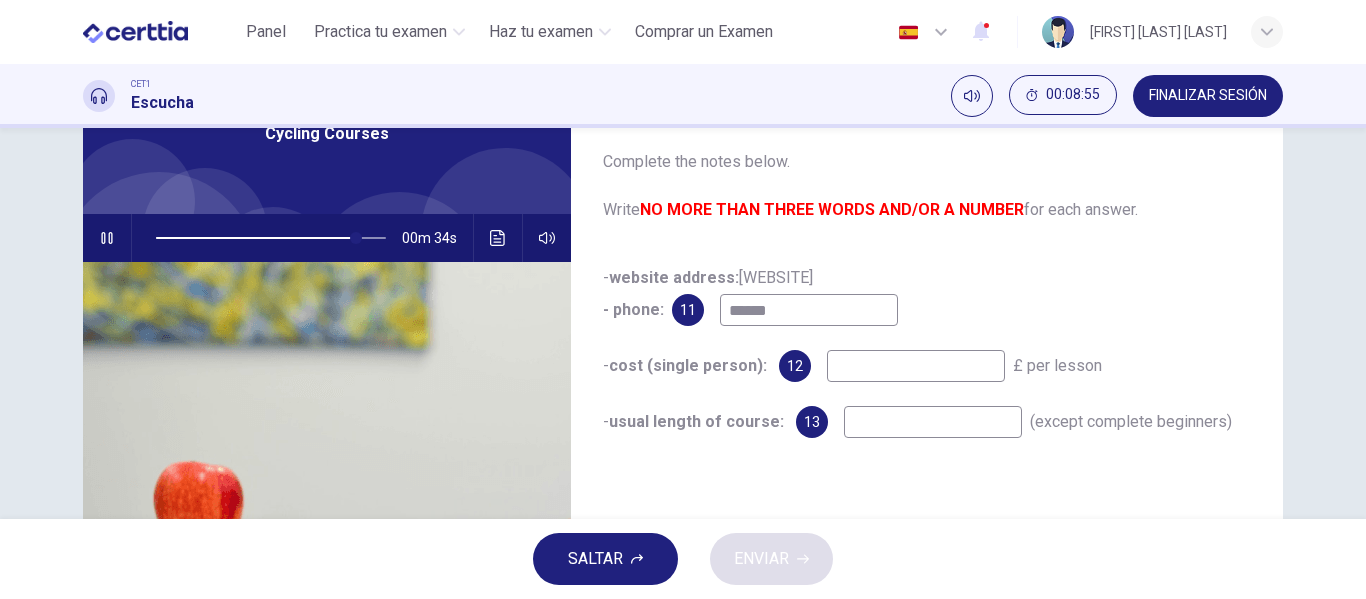 type on "******" 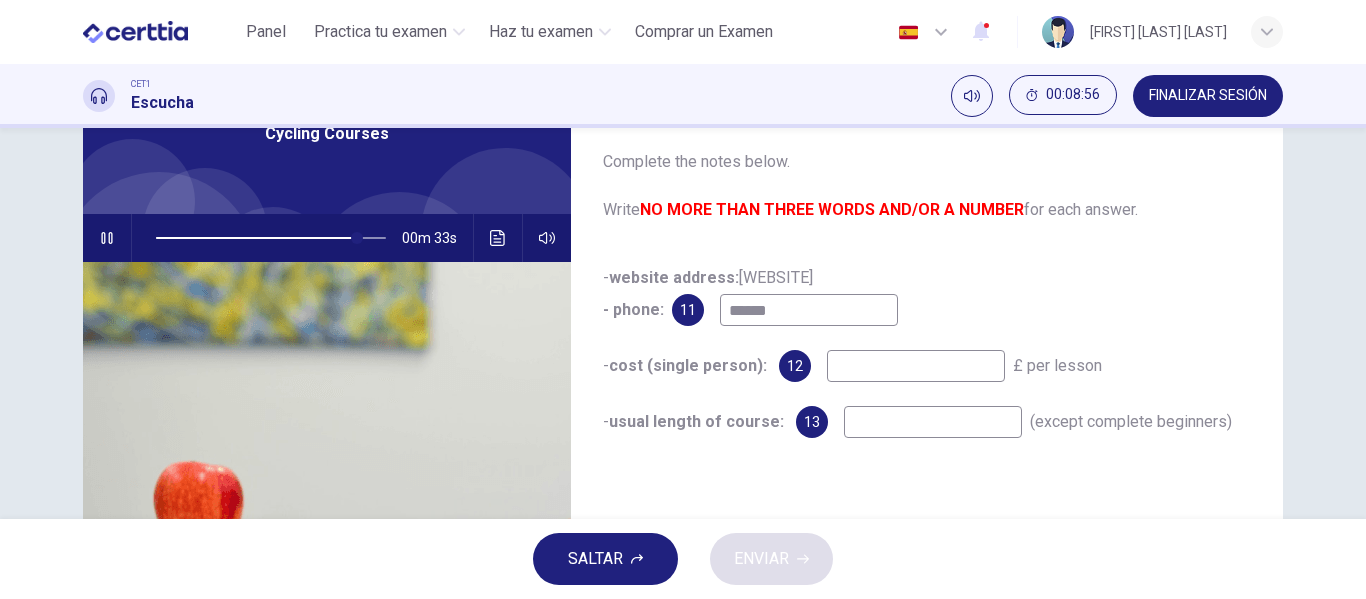 click at bounding box center (916, 366) 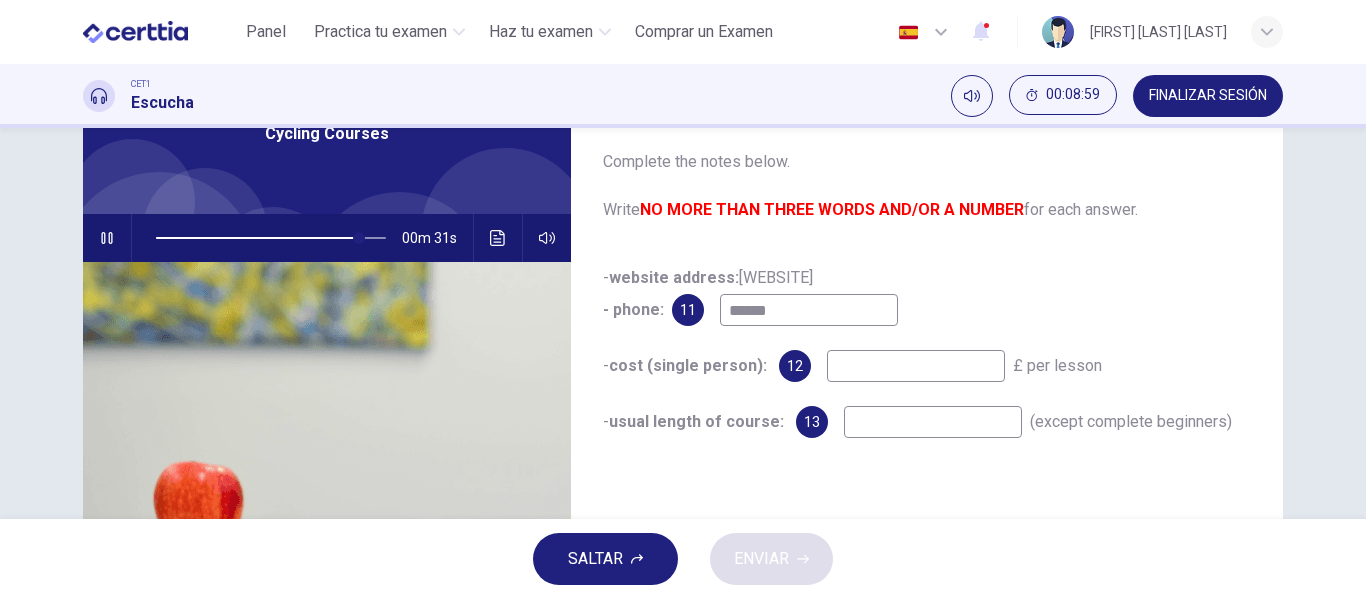 type on "**" 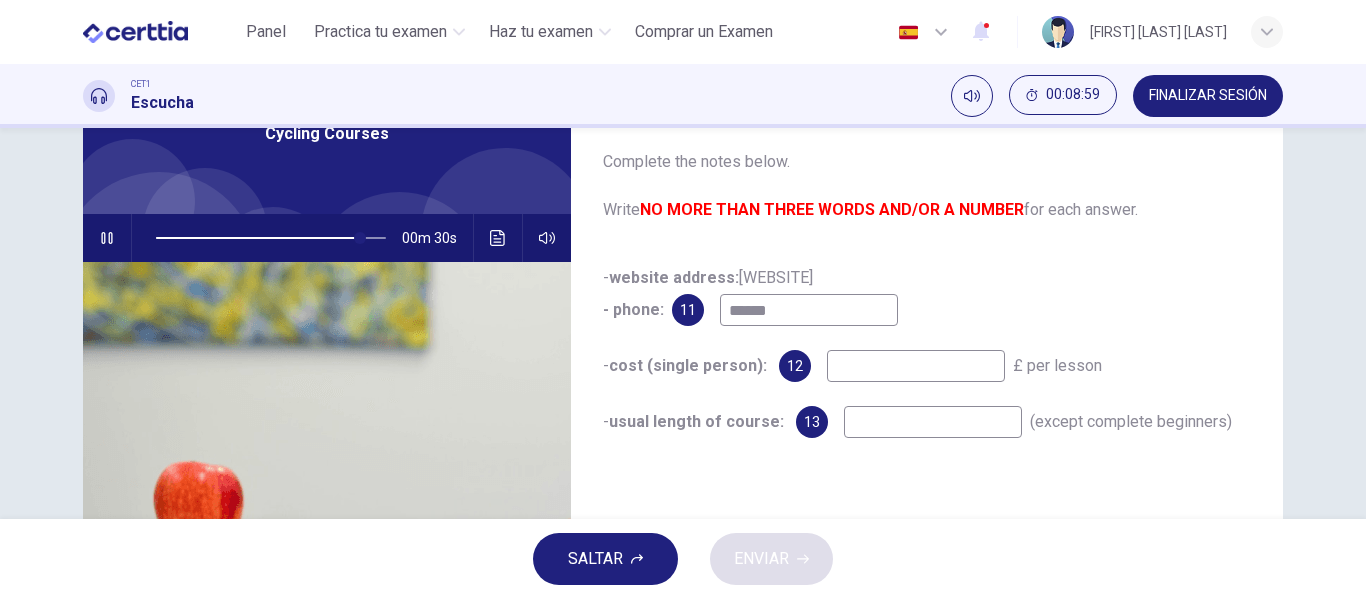 type on "*" 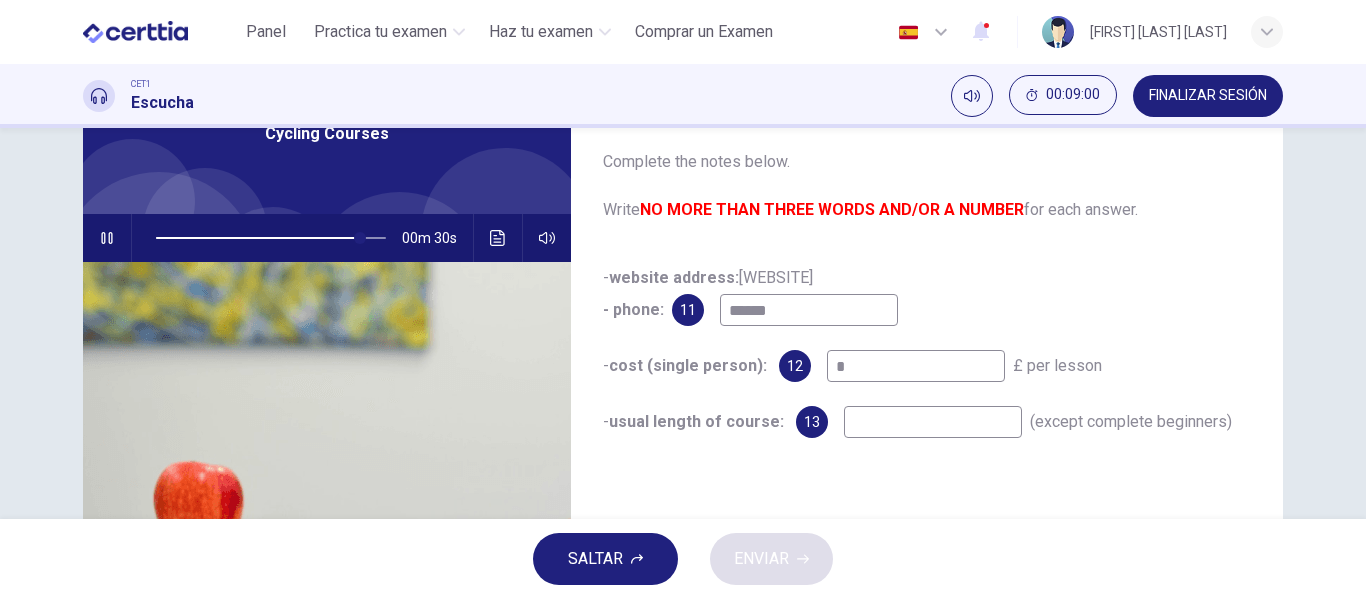 type on "**" 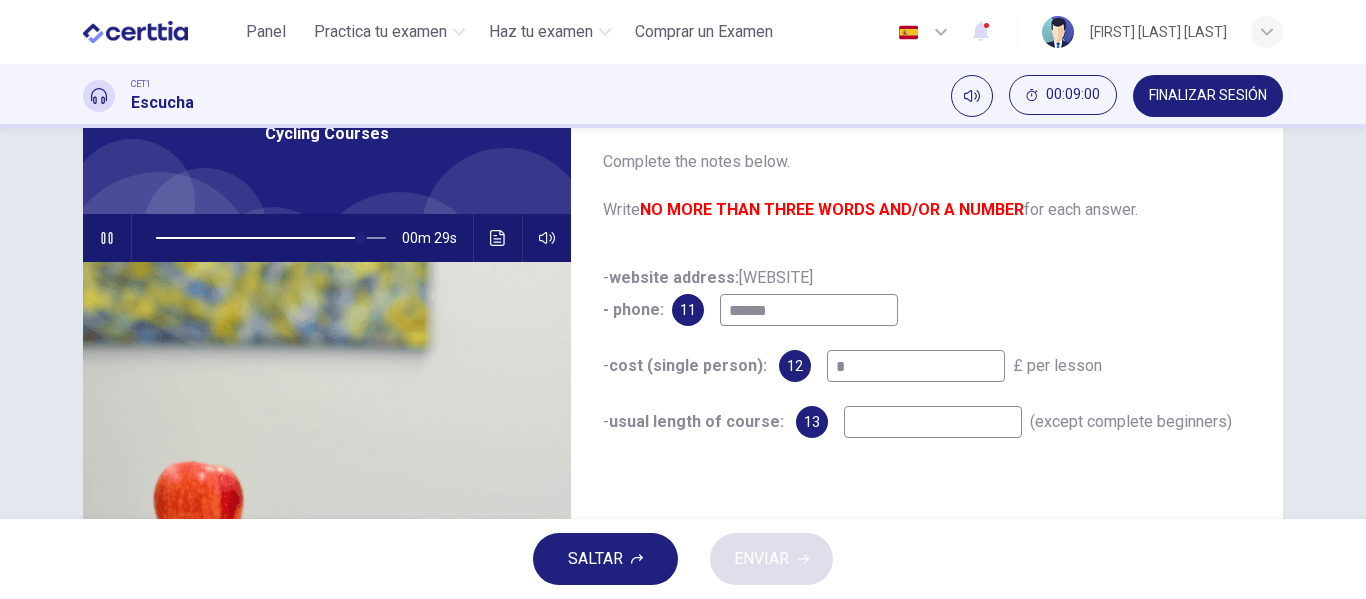 type on "**" 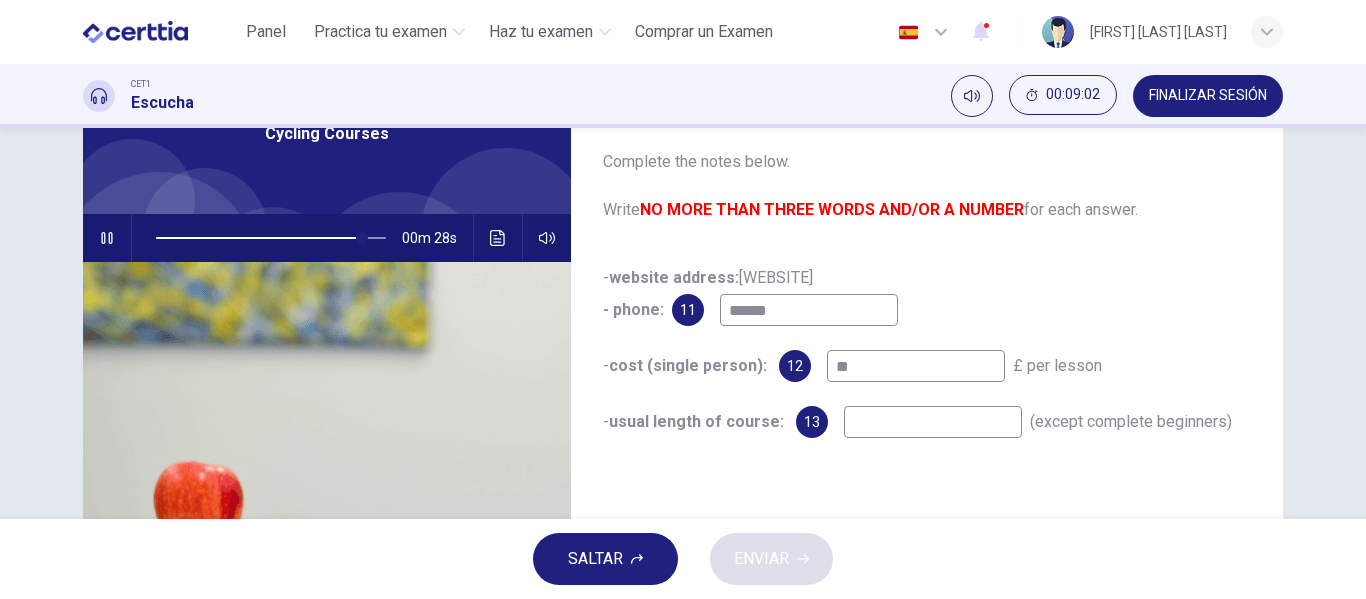 type on "**" 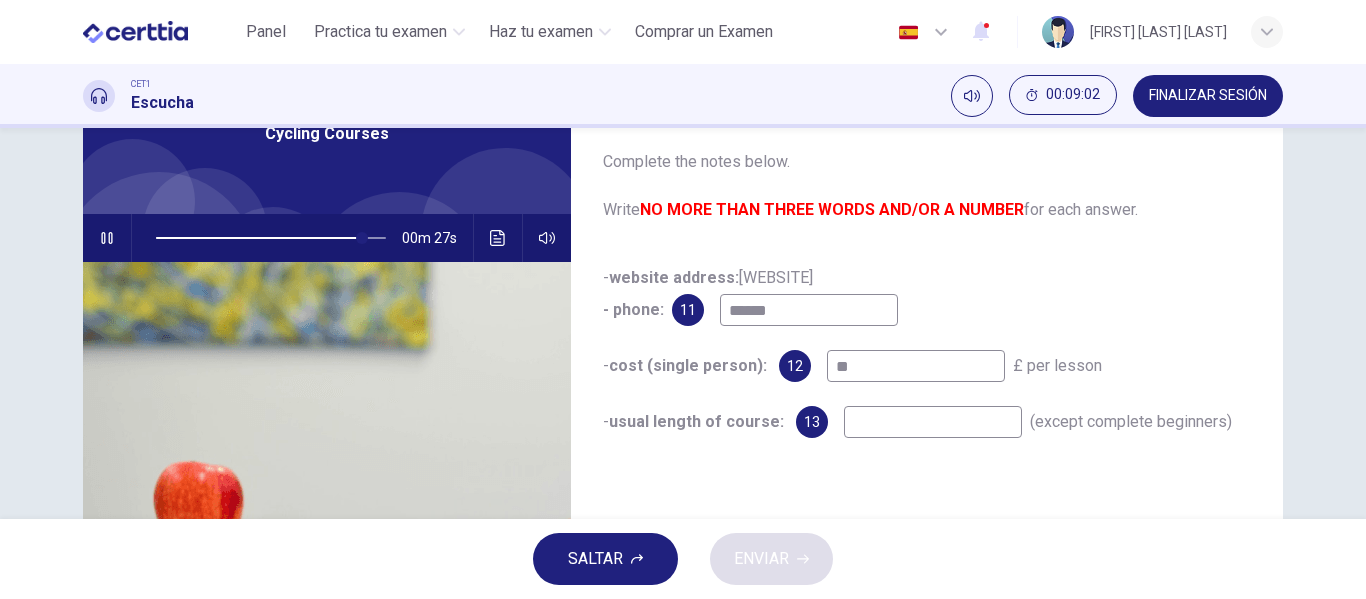 type on "***" 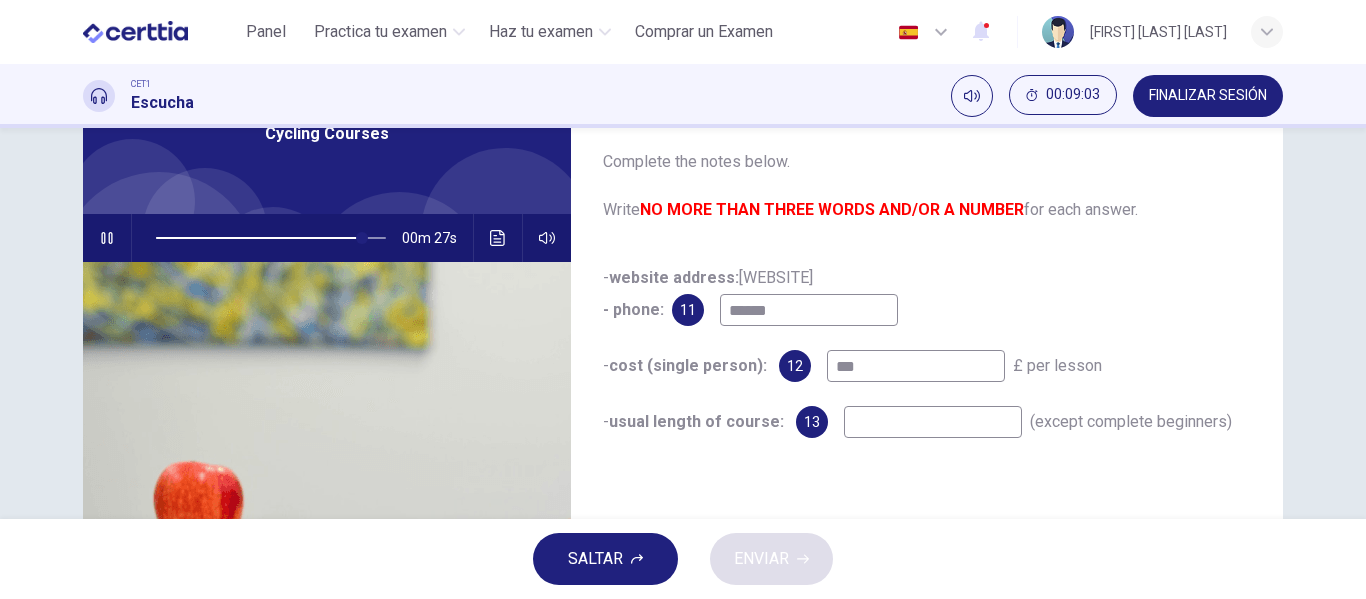type on "**" 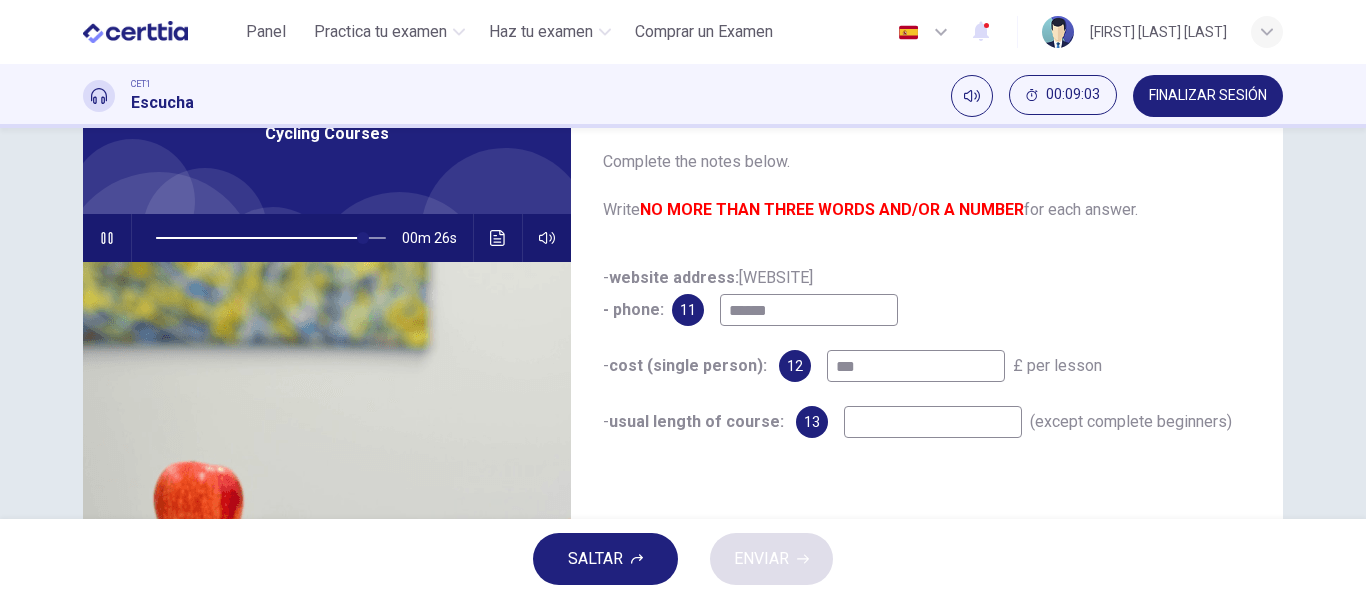 type on "****" 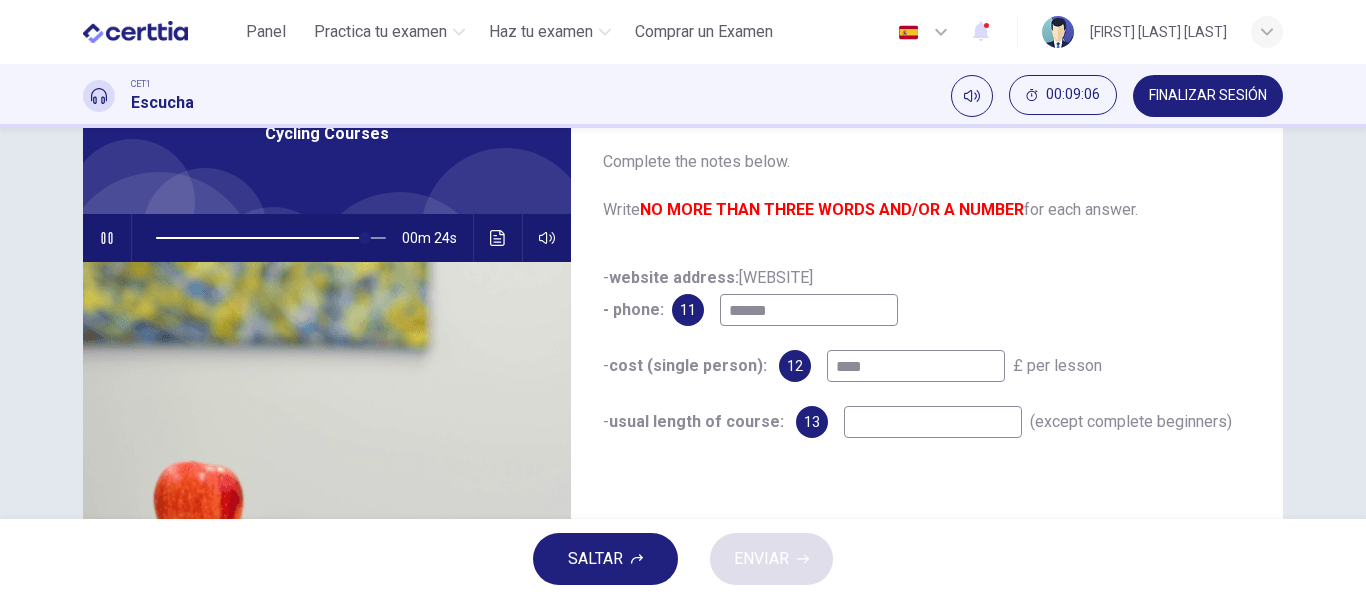 type on "**" 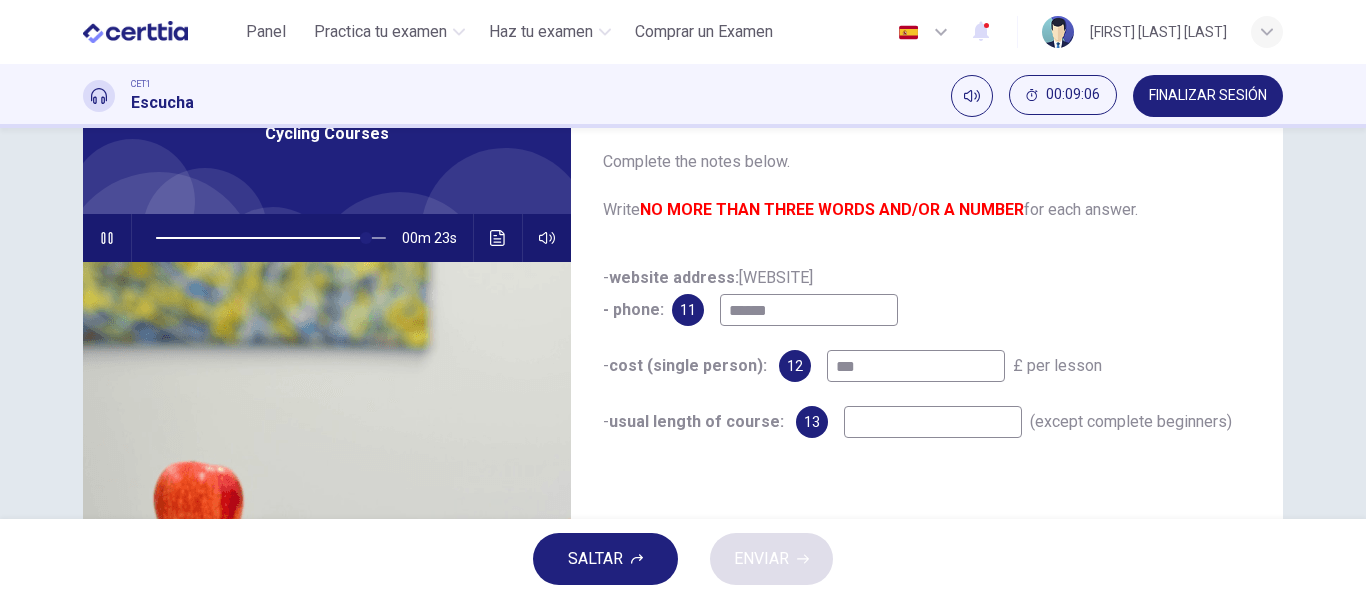 type on "**" 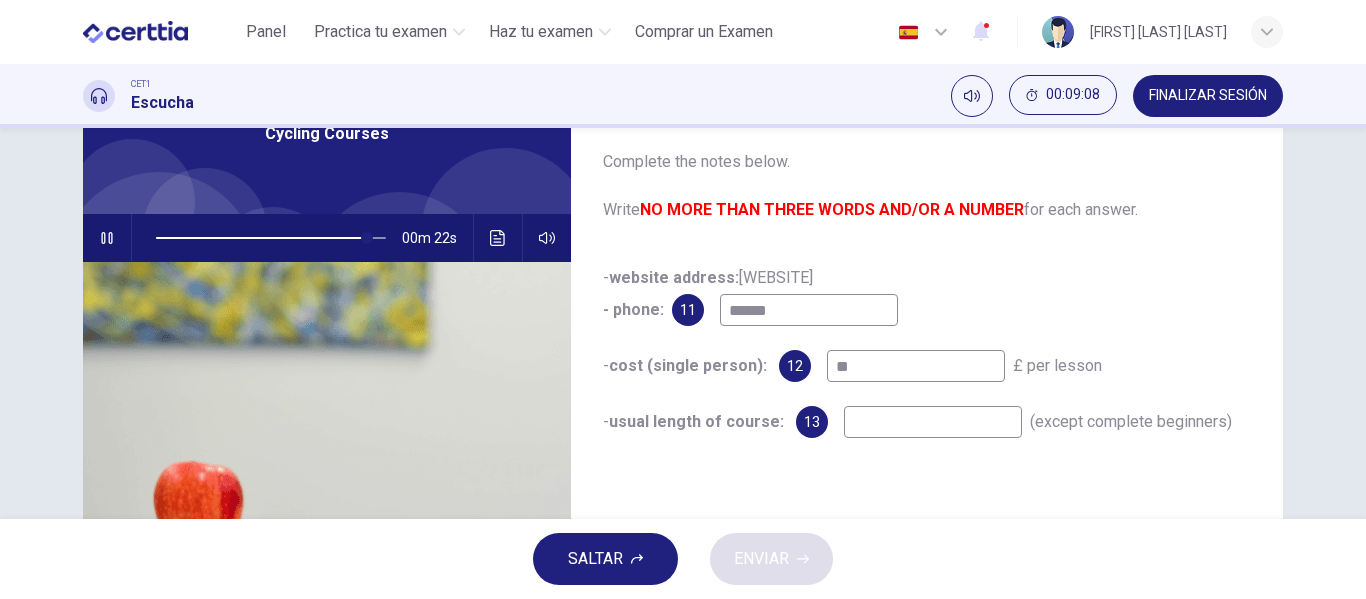 type on "**" 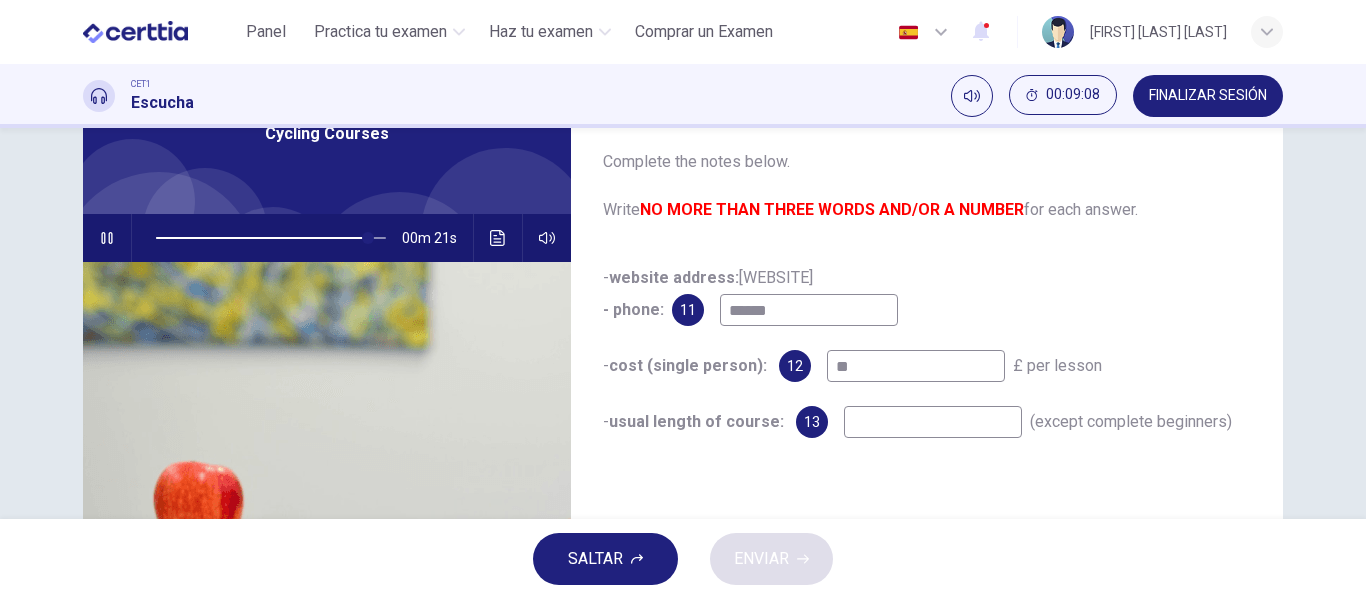 type on "***" 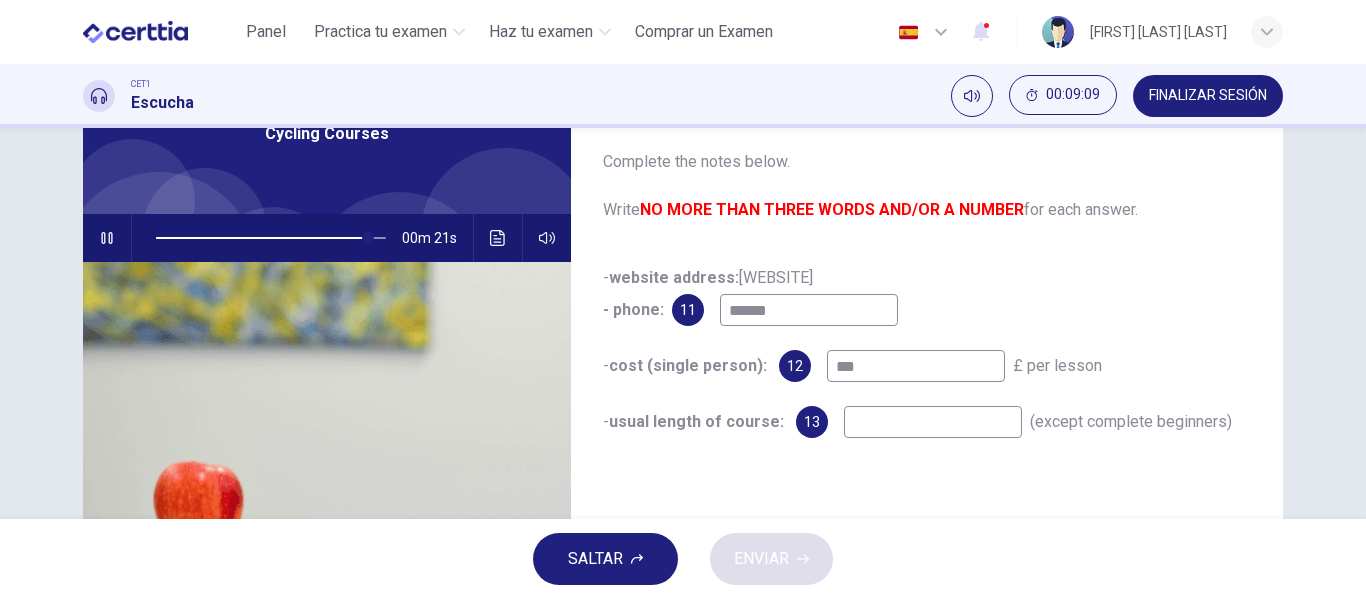type on "**" 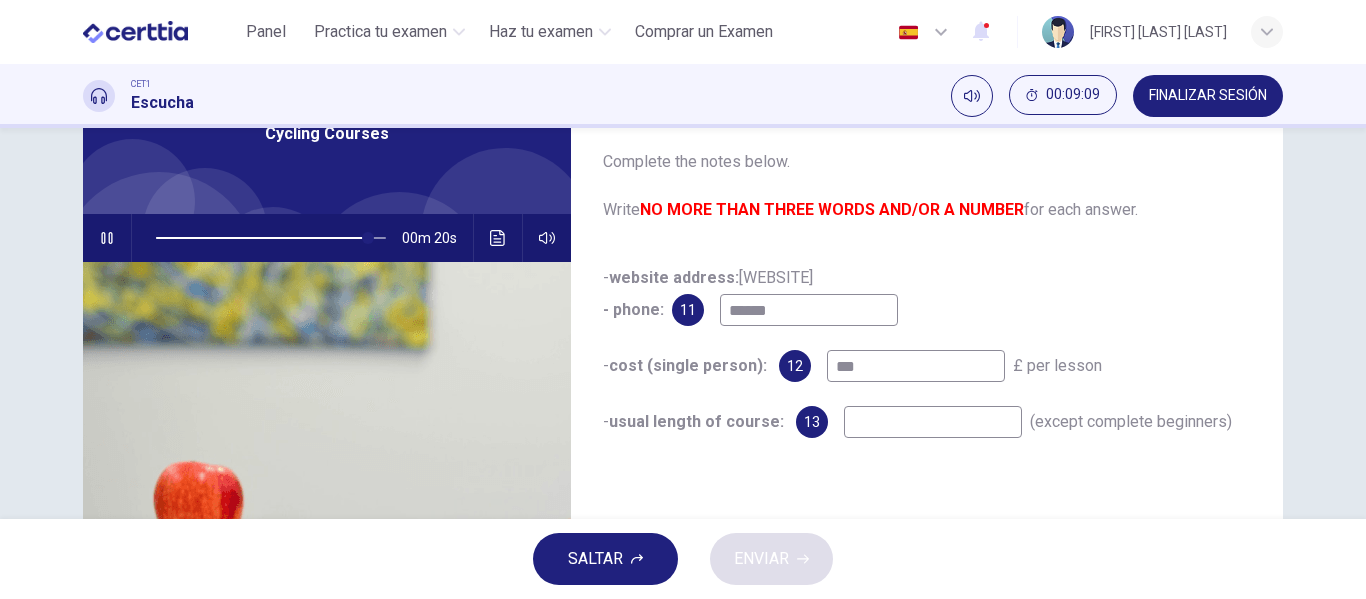 type on "****" 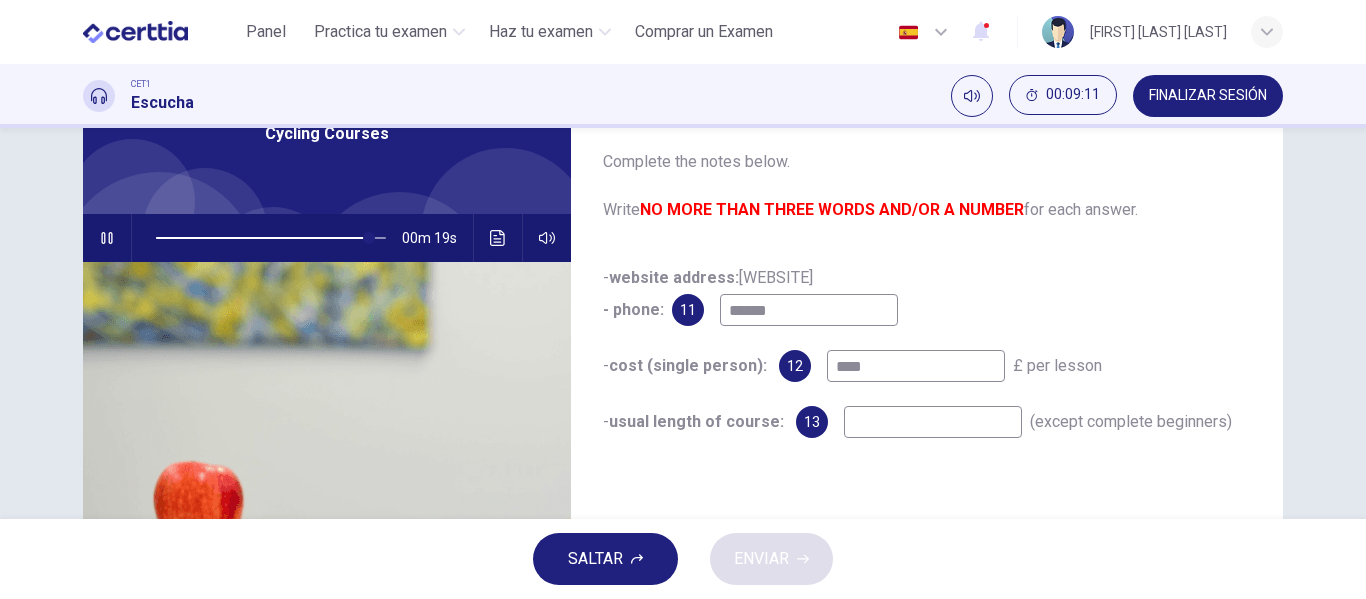 type on "**" 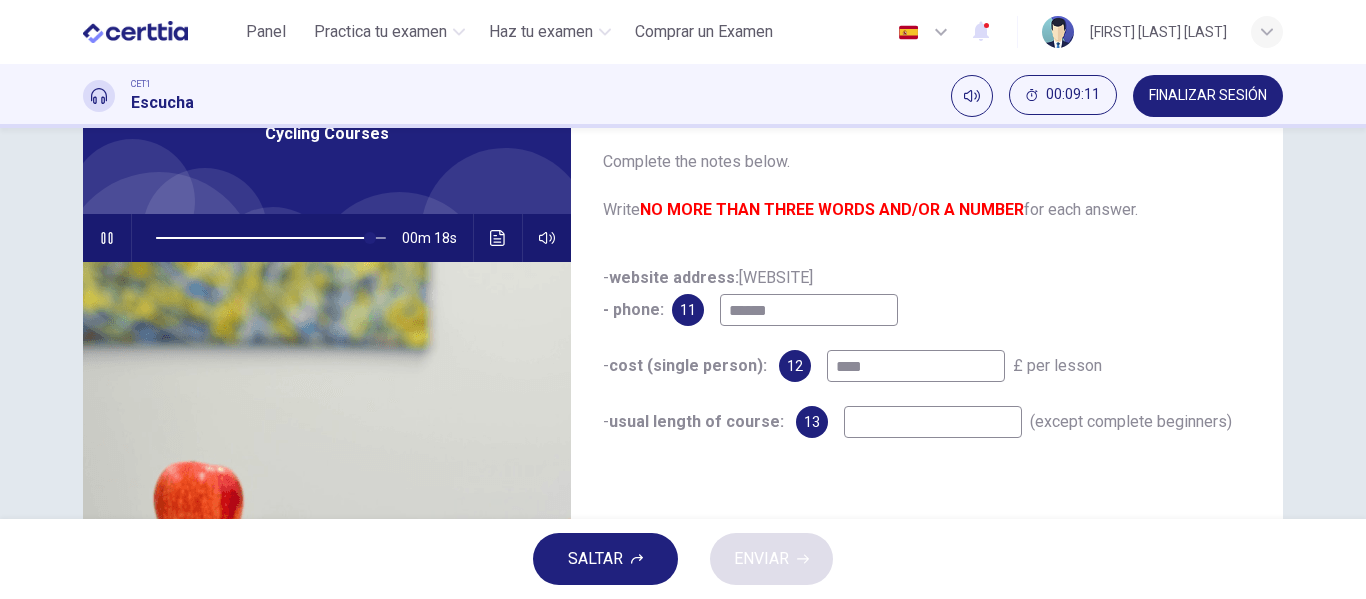 type on "****" 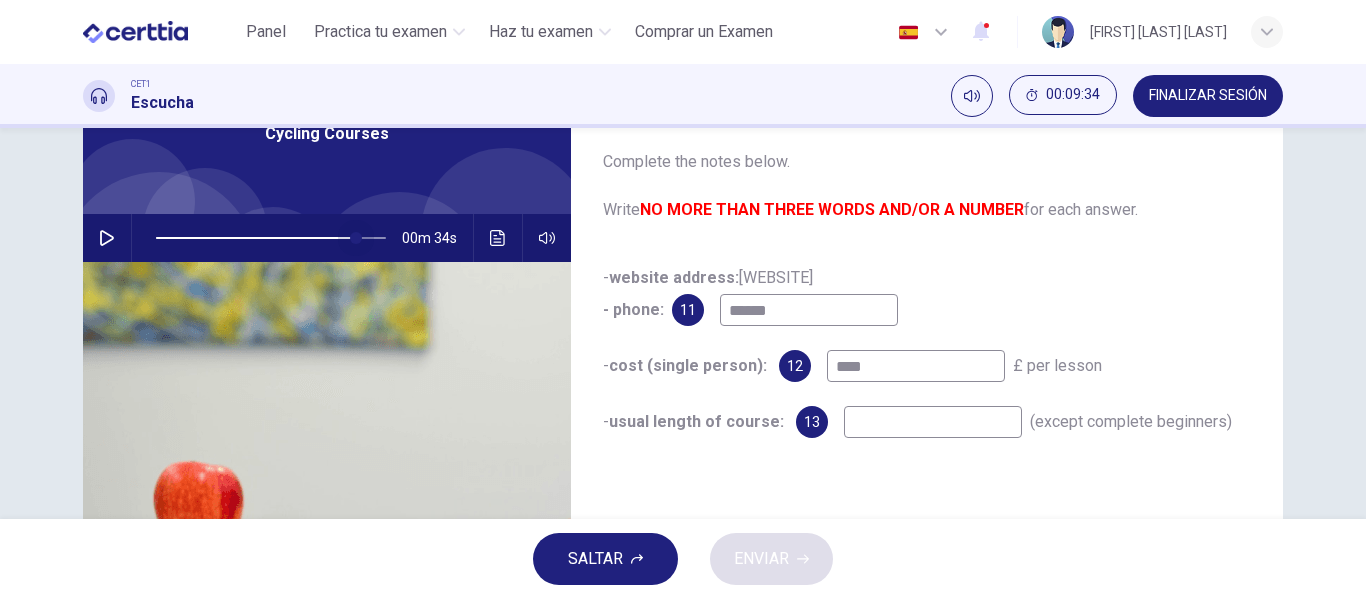 click at bounding box center [271, 238] 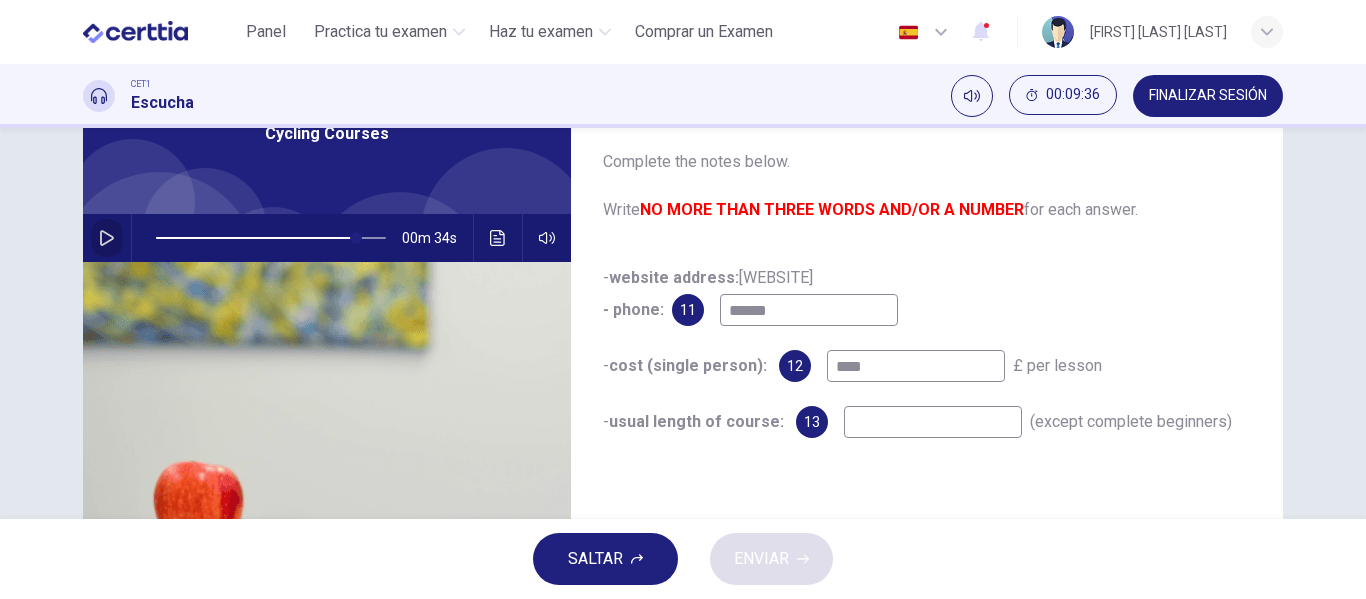 click 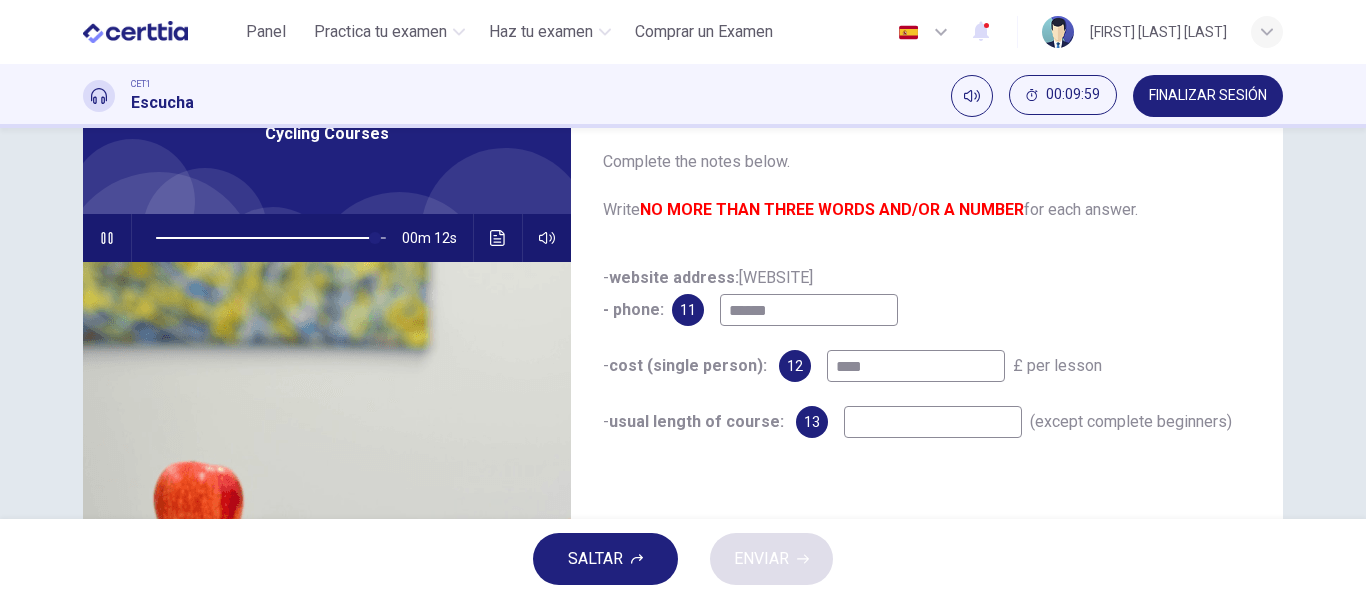 type on "**" 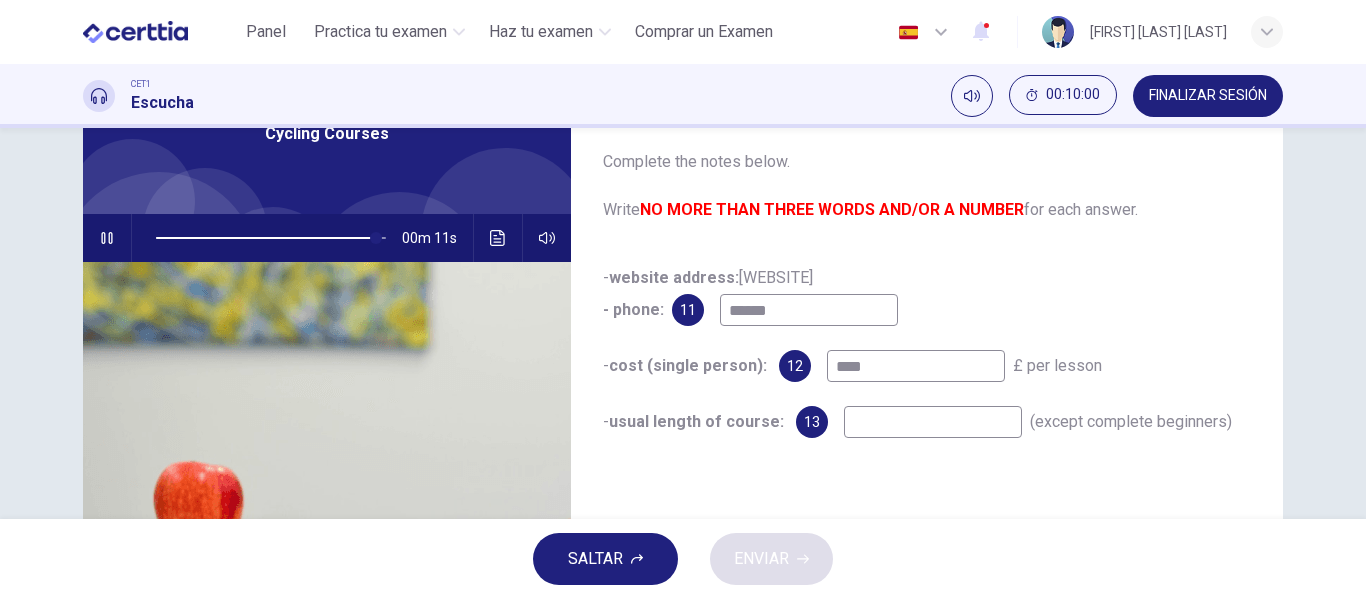 type 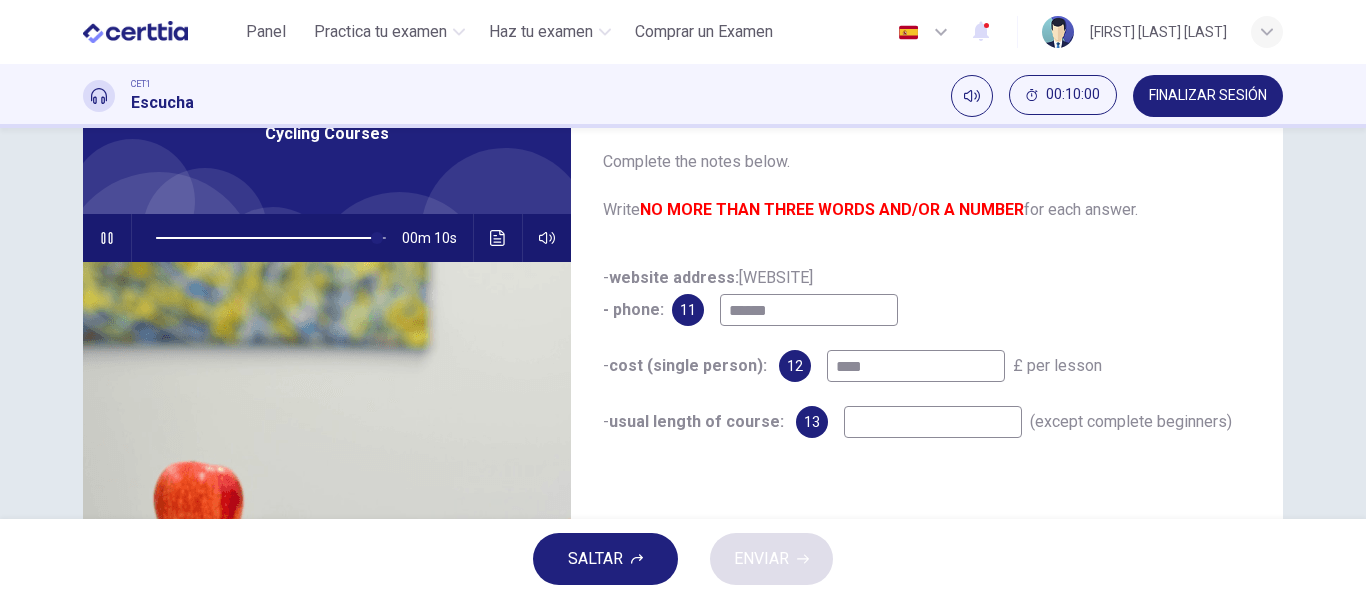 click at bounding box center [107, 238] 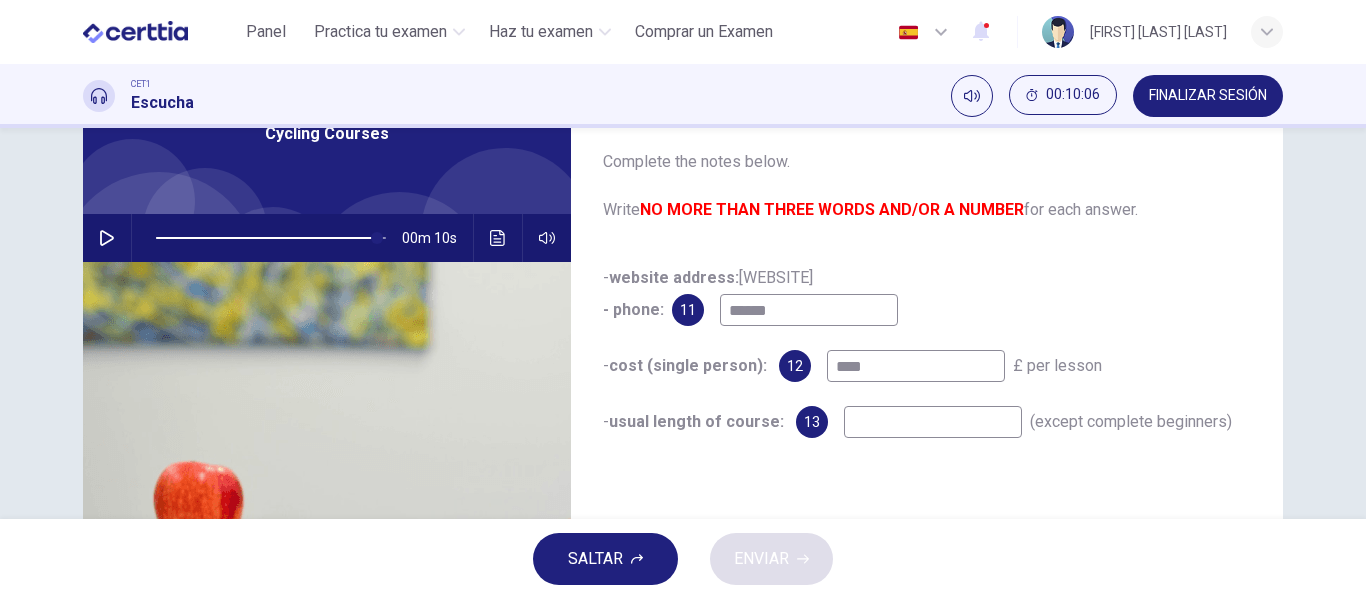 click at bounding box center (933, 422) 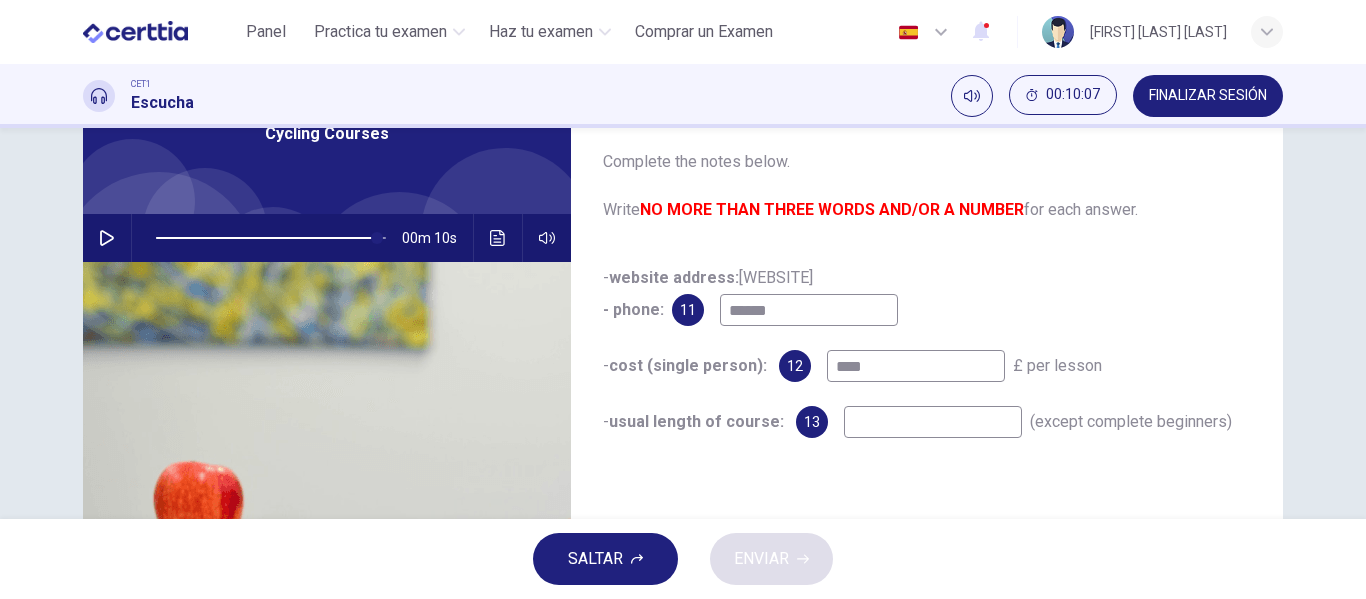 type on "**" 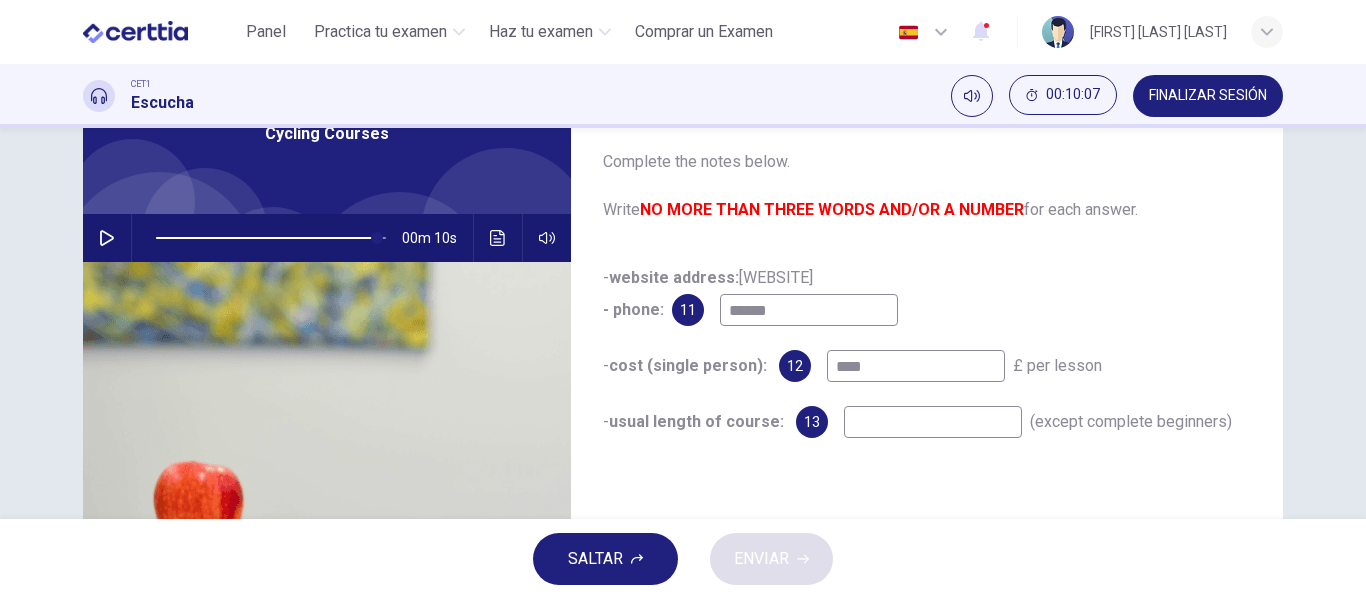type on "*" 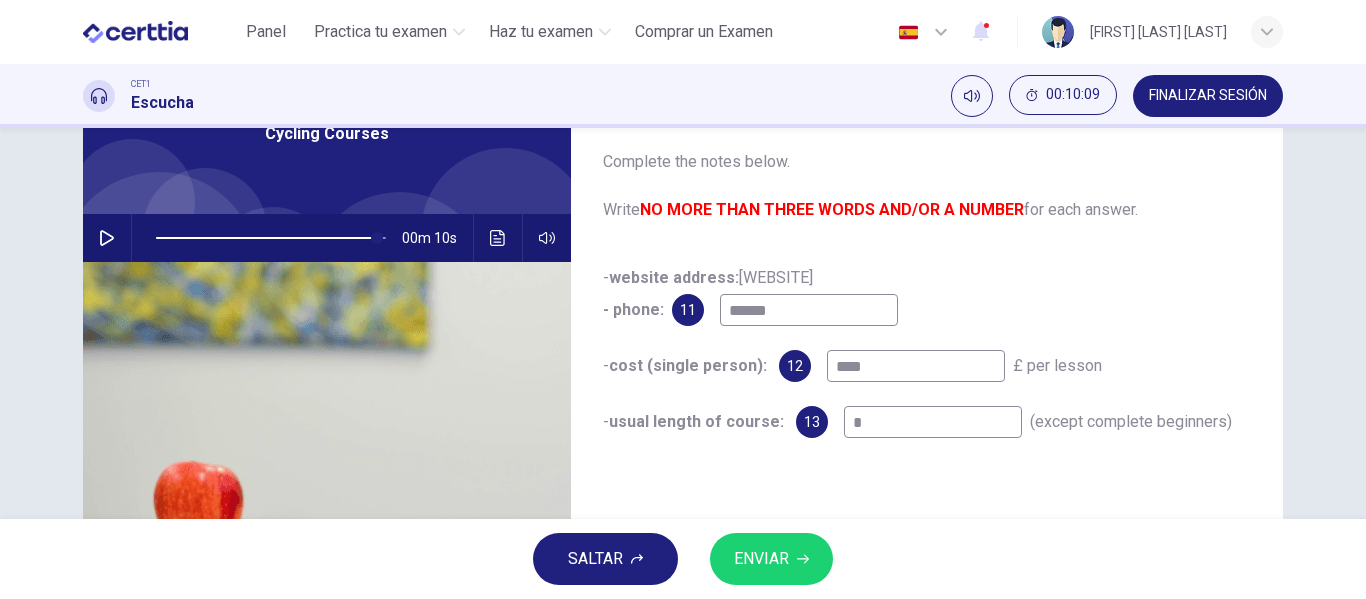 type 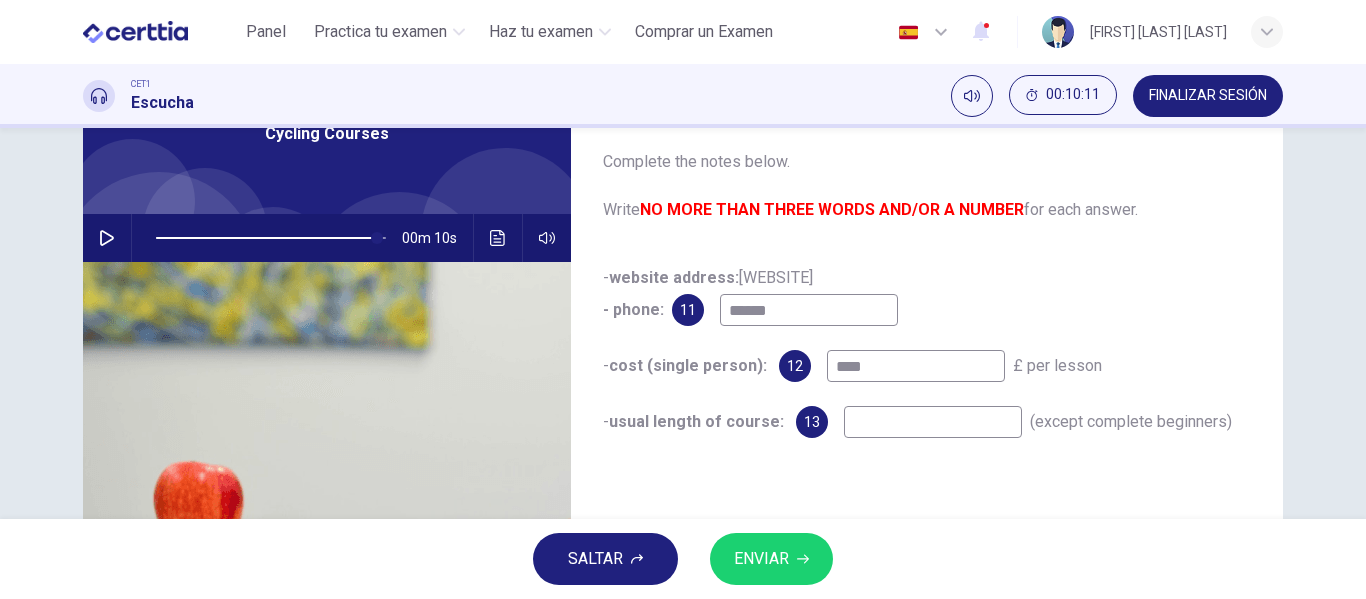 type on "**" 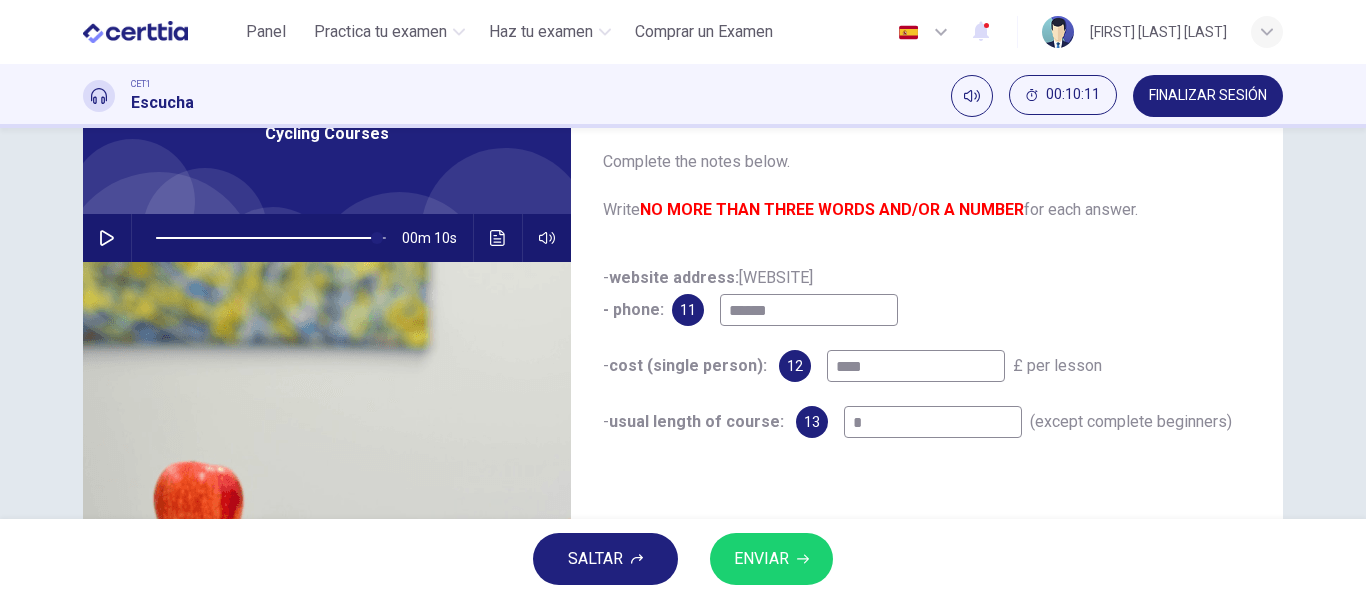 type on "*" 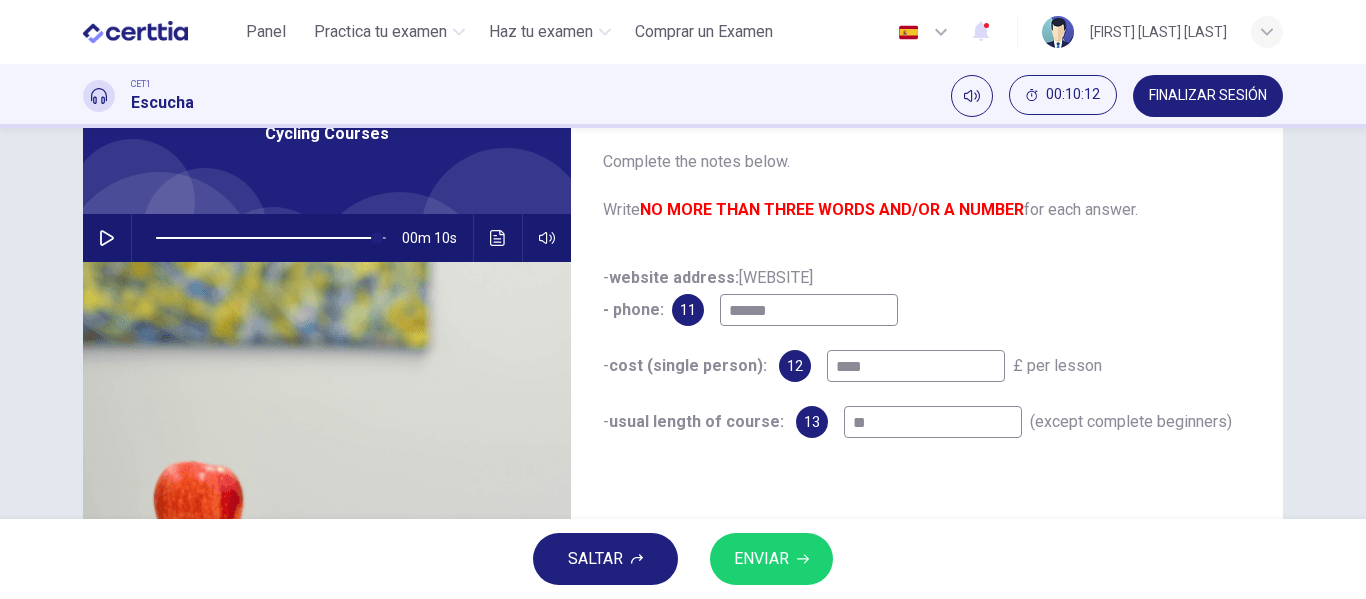 type on "**" 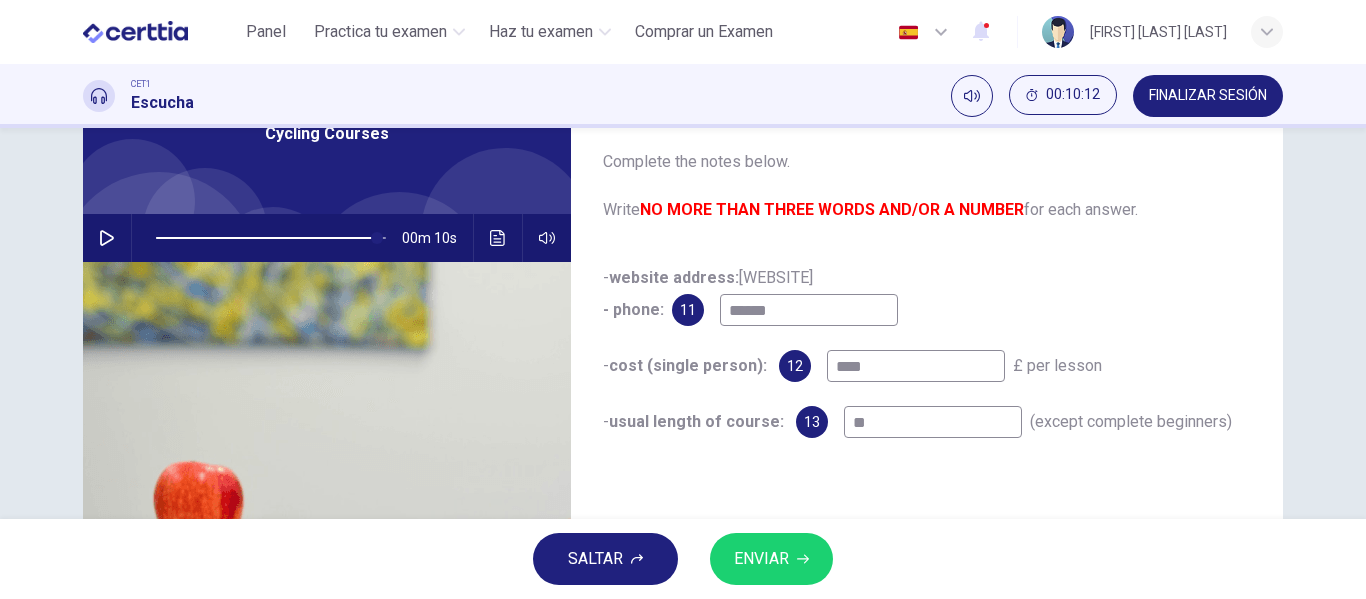 type on "***" 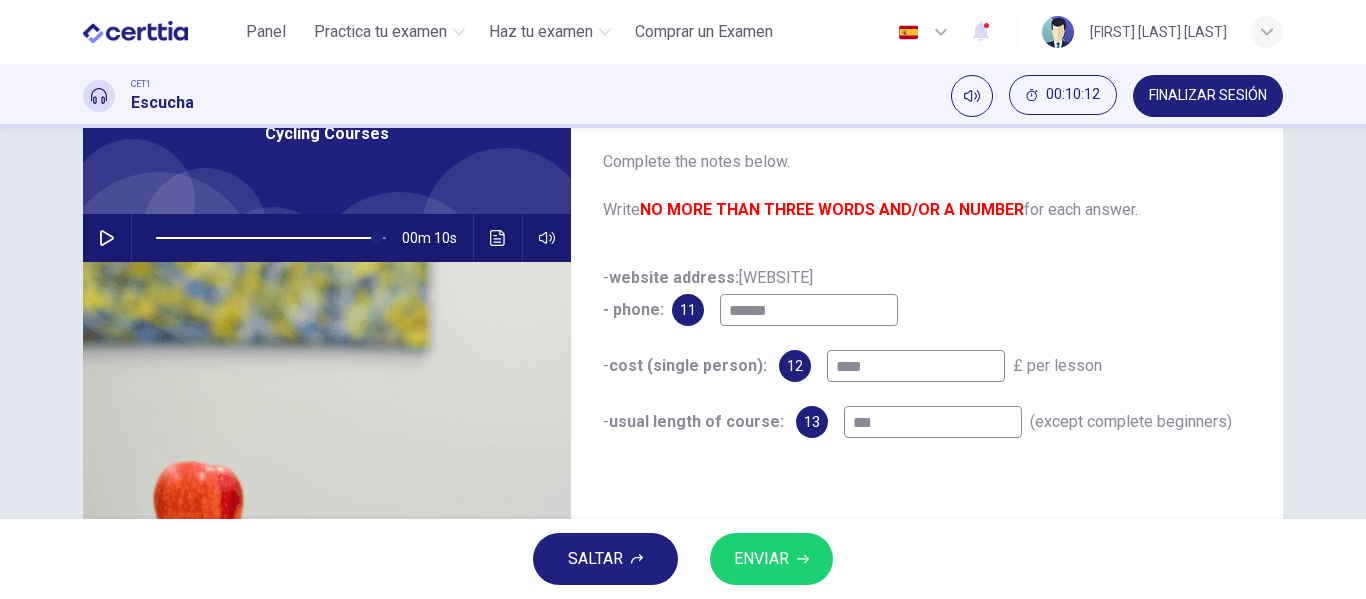 type on "**" 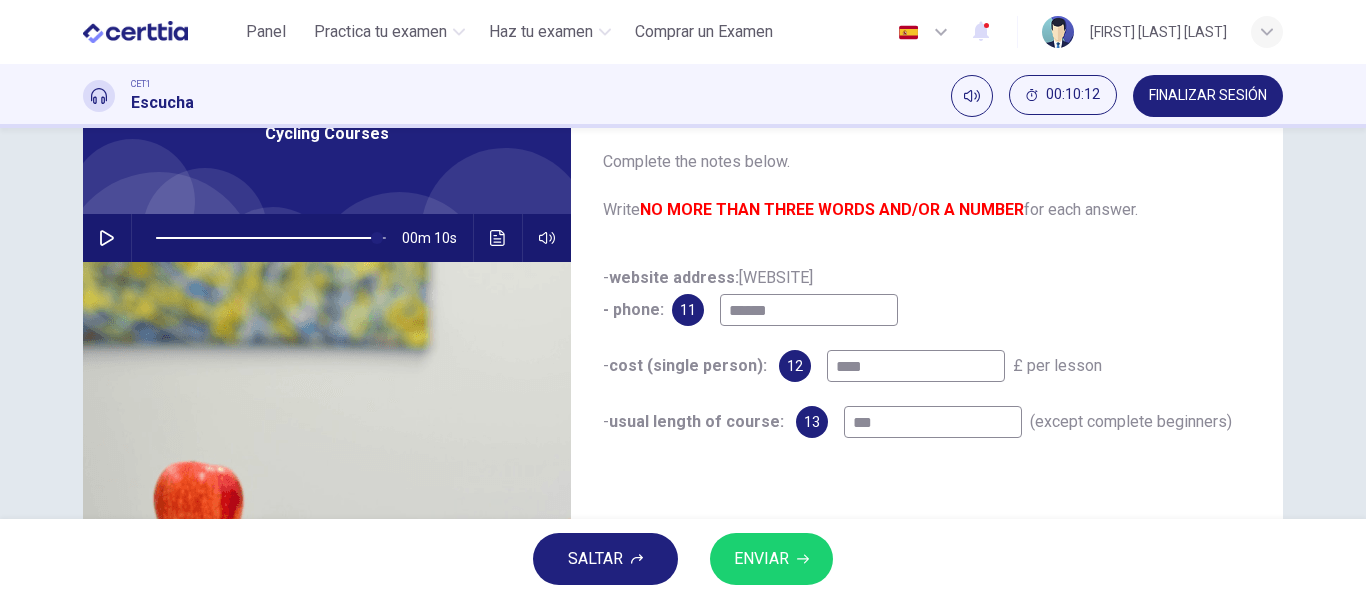 type on "****" 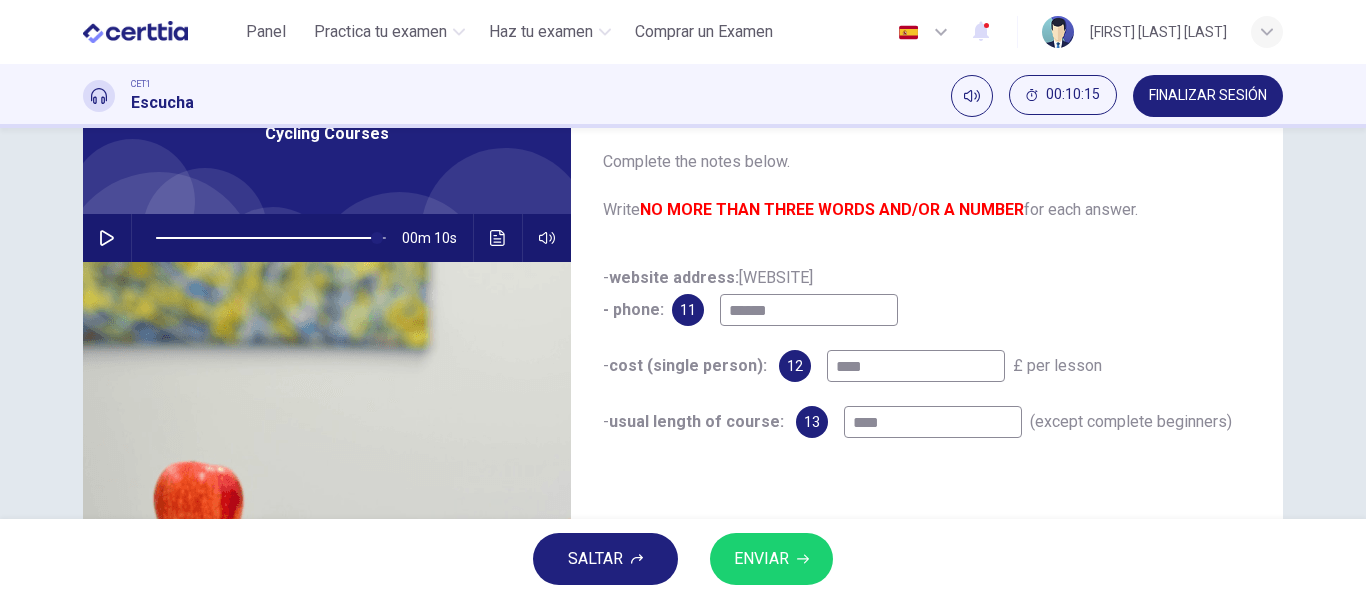 type on "**" 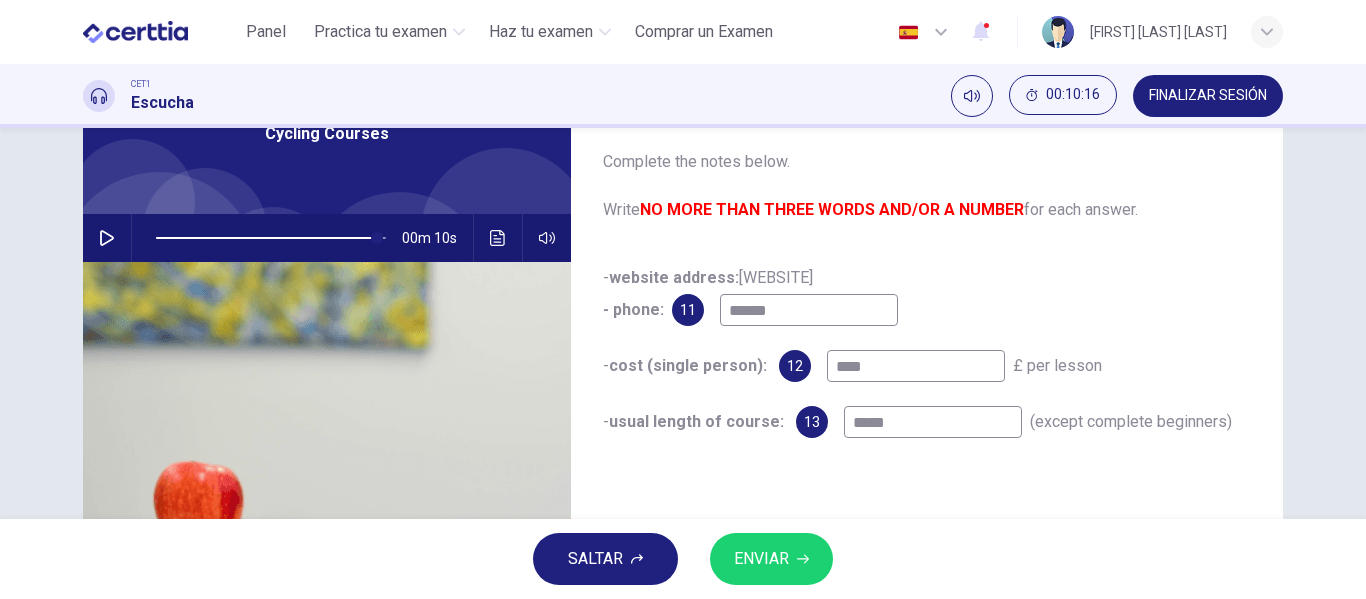 type on "******" 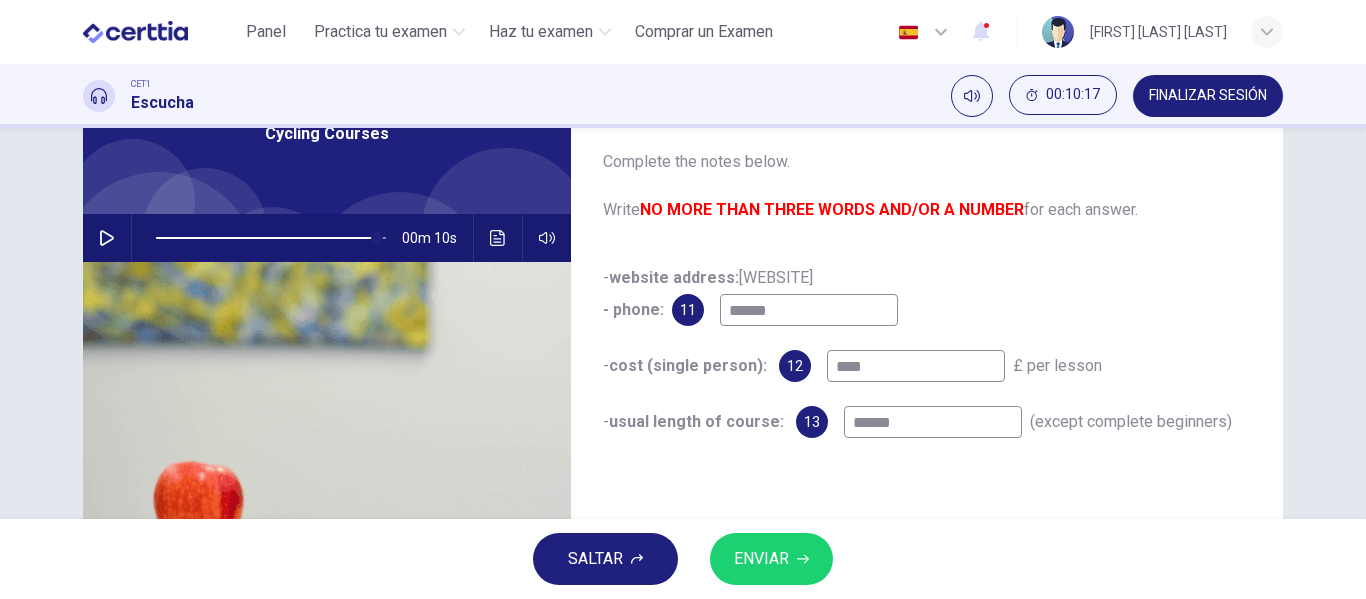 type on "**" 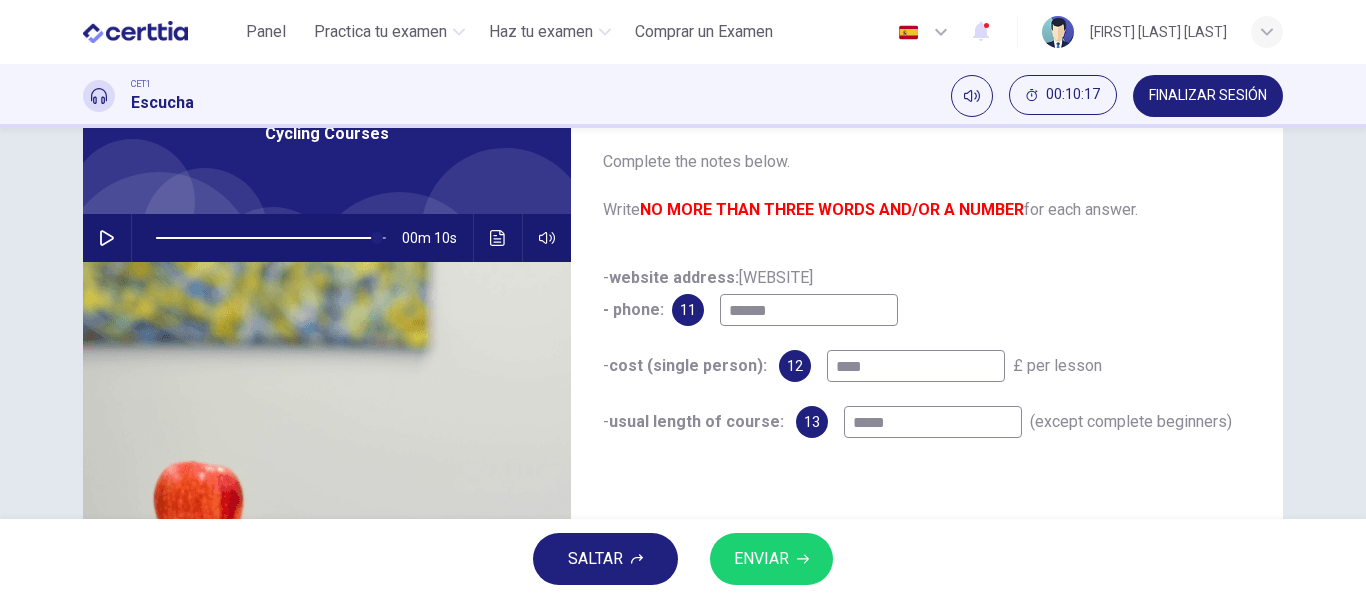 type on "******" 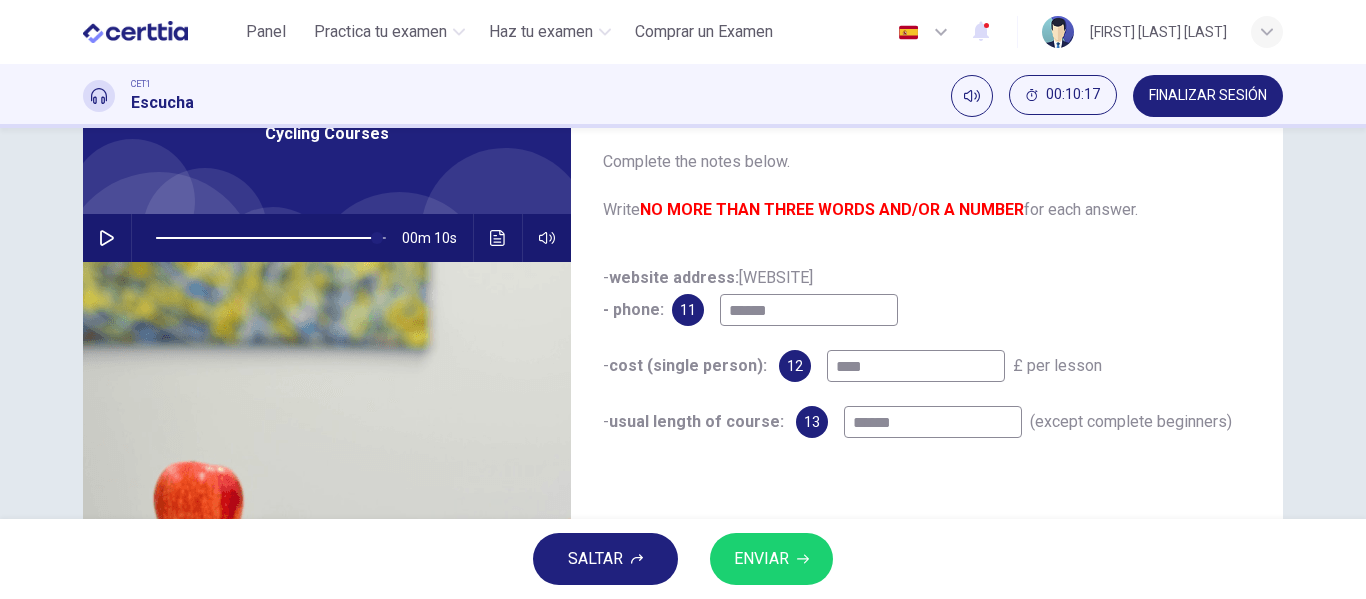 type on "**" 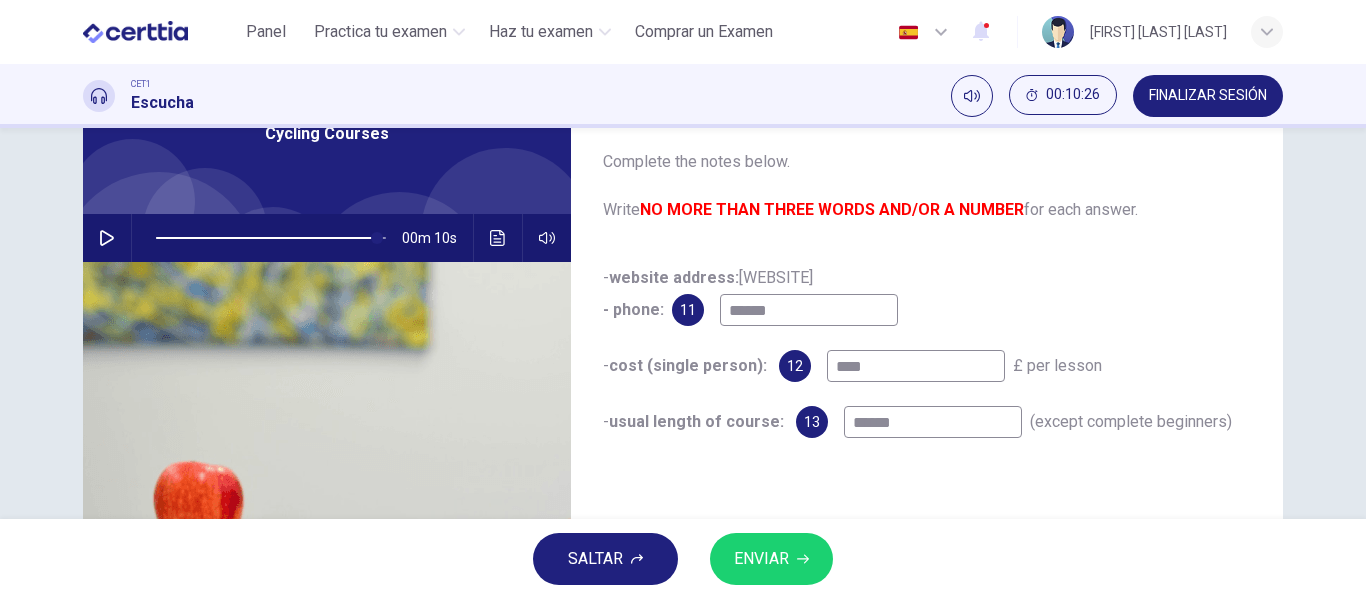 type on "******" 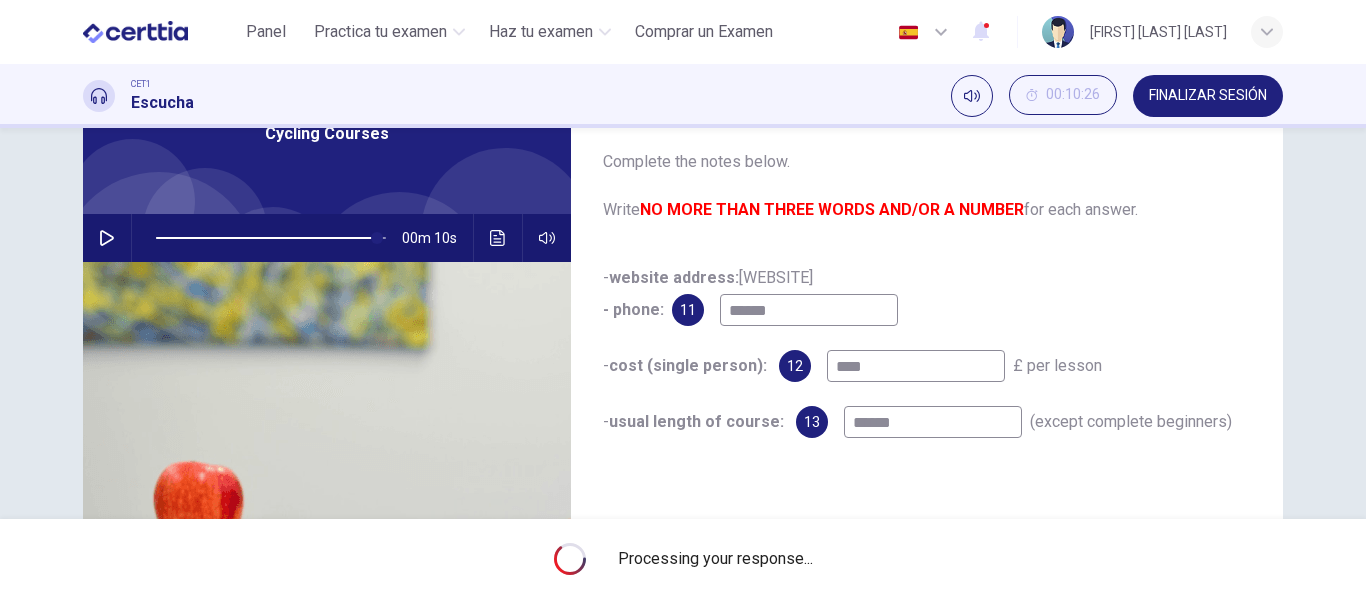 type on "**" 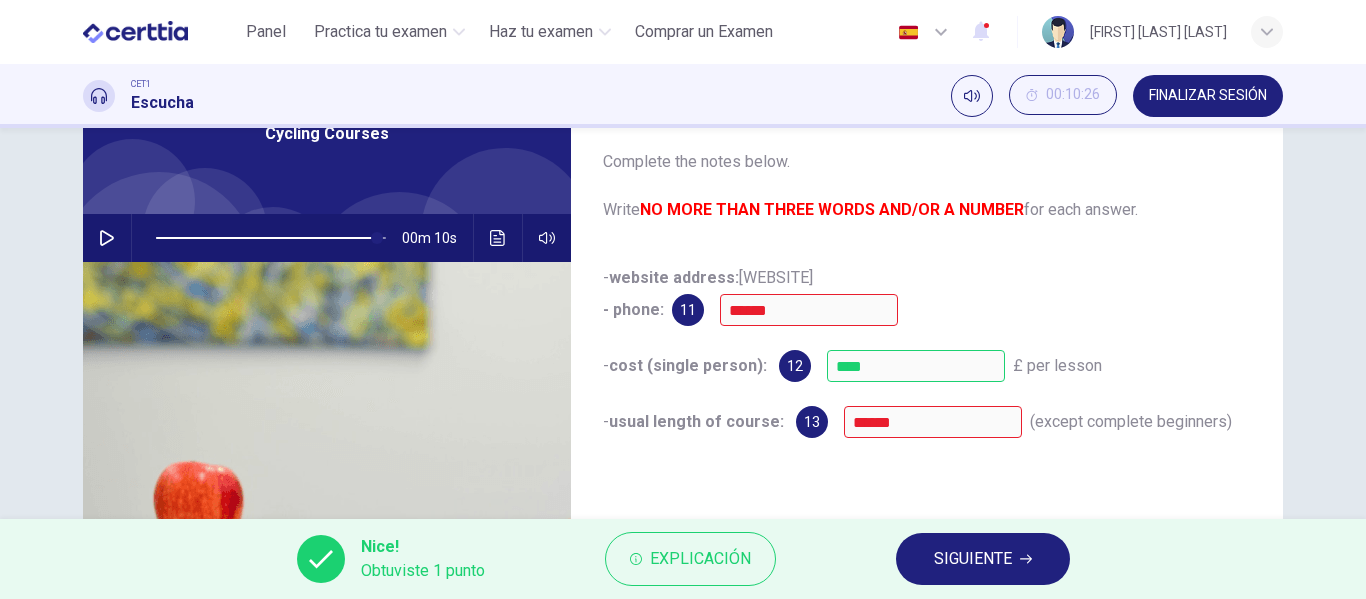 click on "Preguntas 11 - 13 Complete the notes below. Write  NO MORE THAN THREE WORDS AND/OR A NUMBER  for each answer. -  website address:  citicyclist.co.uk - phone:  11 ****** -  cost (single person):   12 ****  £ per lesson -  usual length of course:   13 ******  (except
complete beginners)" at bounding box center [927, 401] 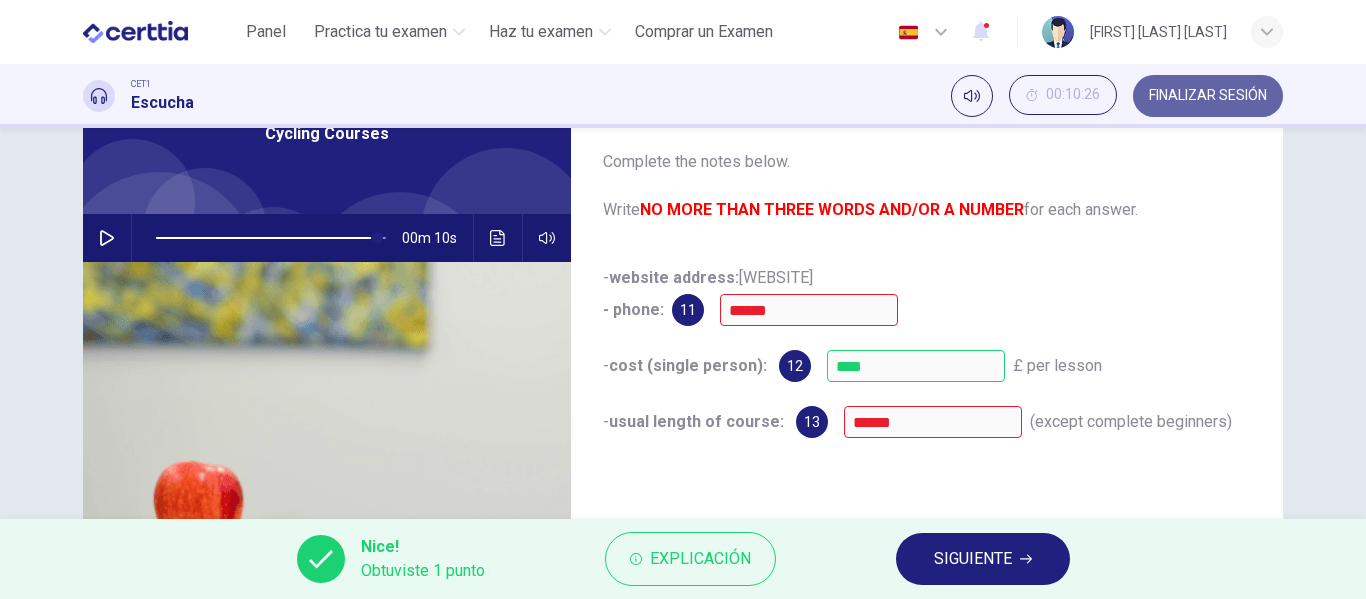 click on "FINALIZAR SESIÓN" at bounding box center (1208, 96) 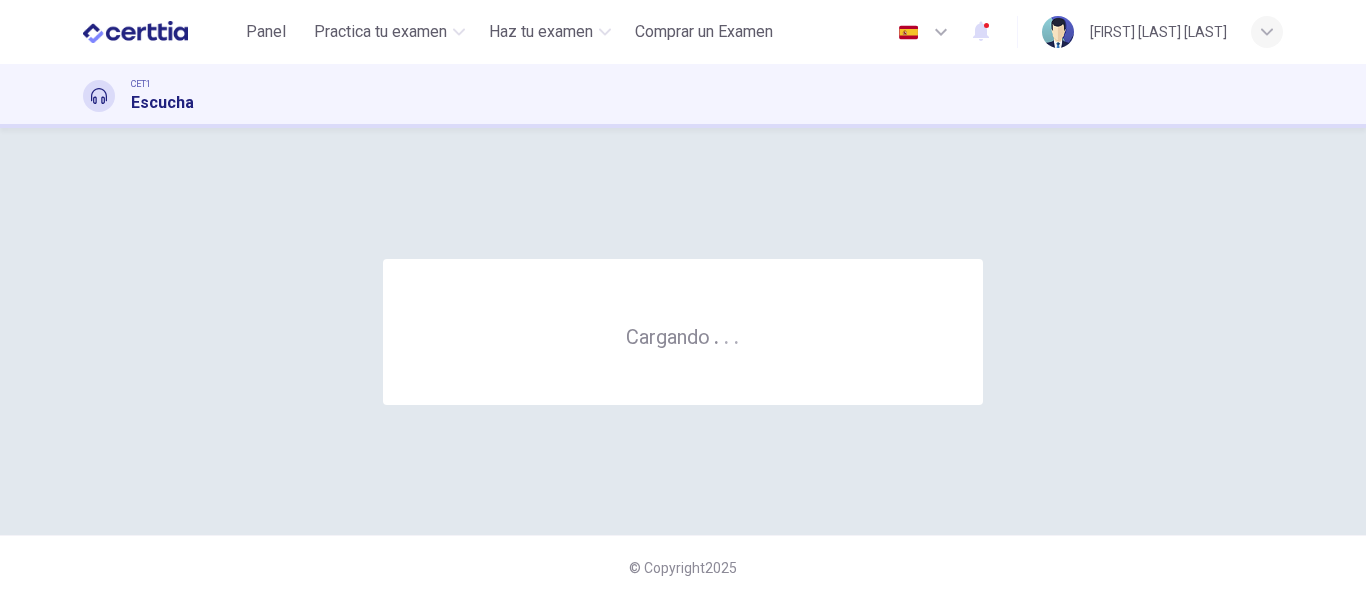 scroll, scrollTop: 0, scrollLeft: 0, axis: both 